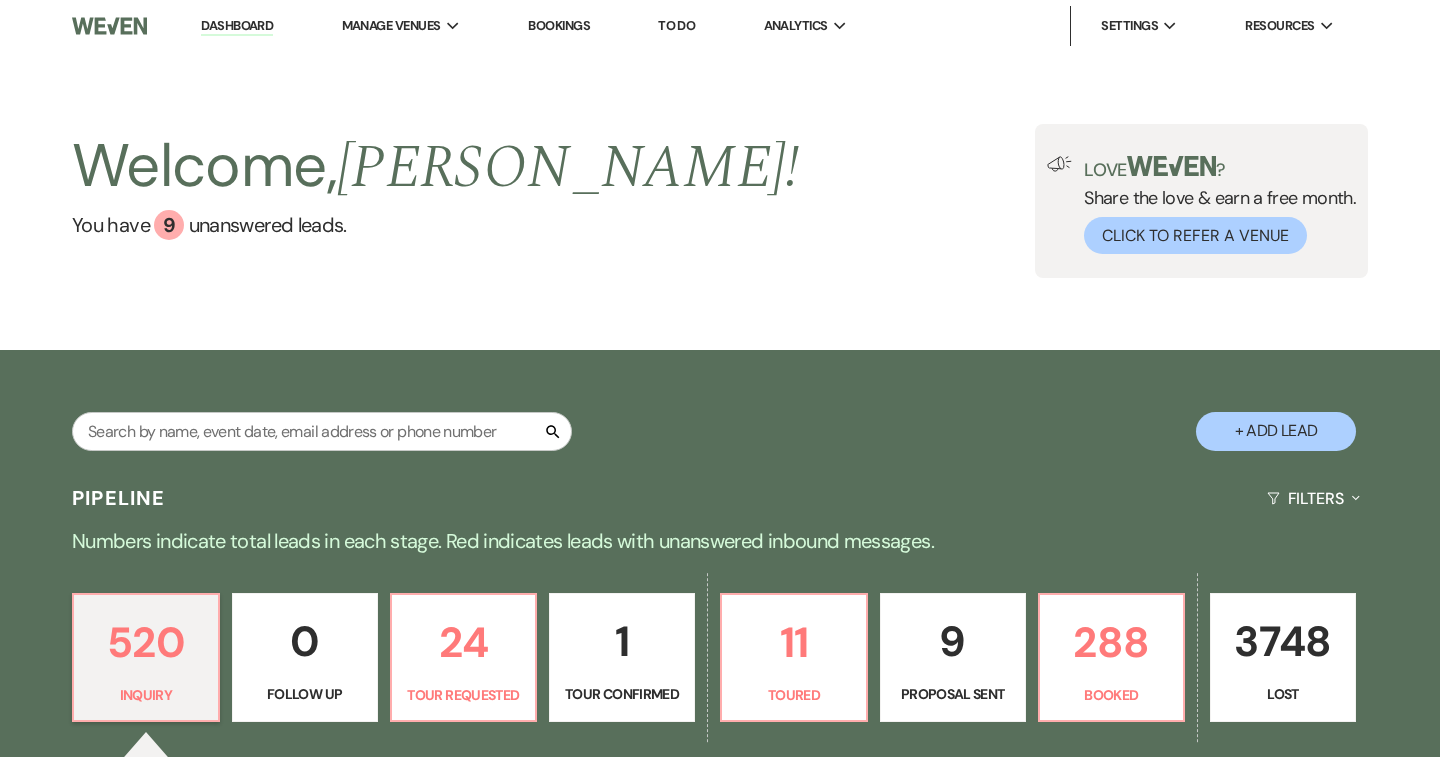 scroll, scrollTop: 0, scrollLeft: 0, axis: both 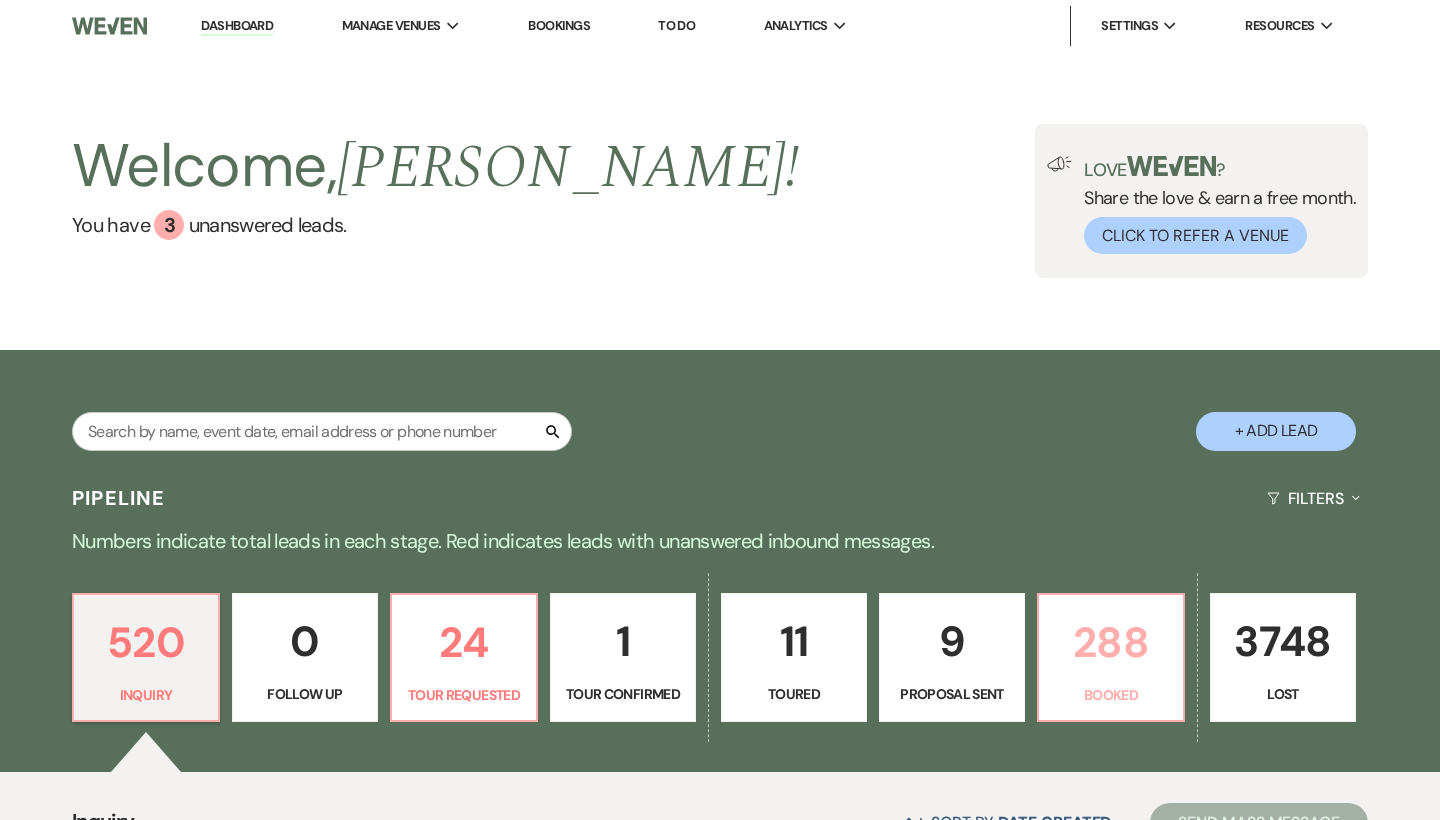 click on "288 Booked" at bounding box center (1111, 658) 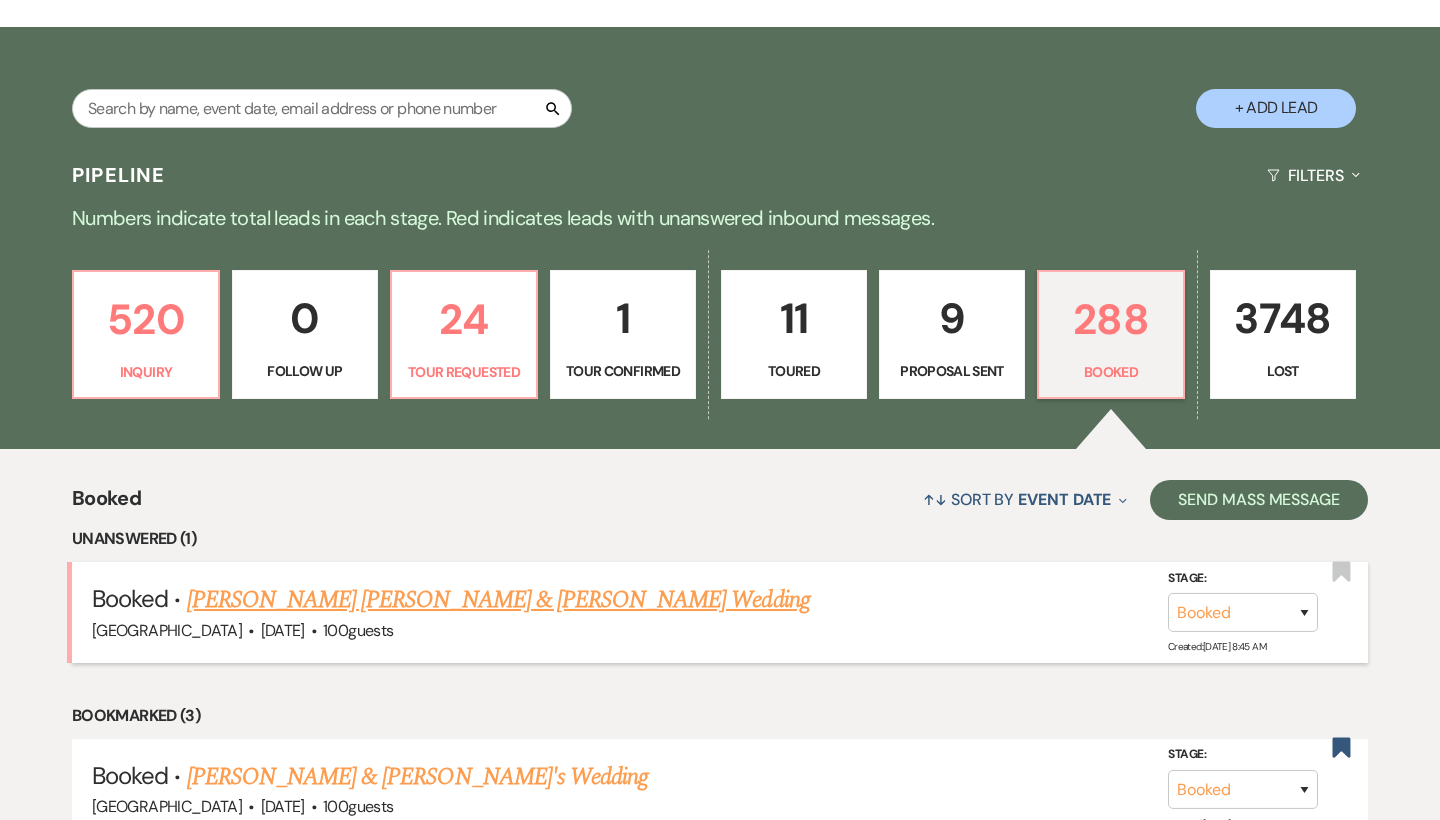scroll, scrollTop: 334, scrollLeft: 0, axis: vertical 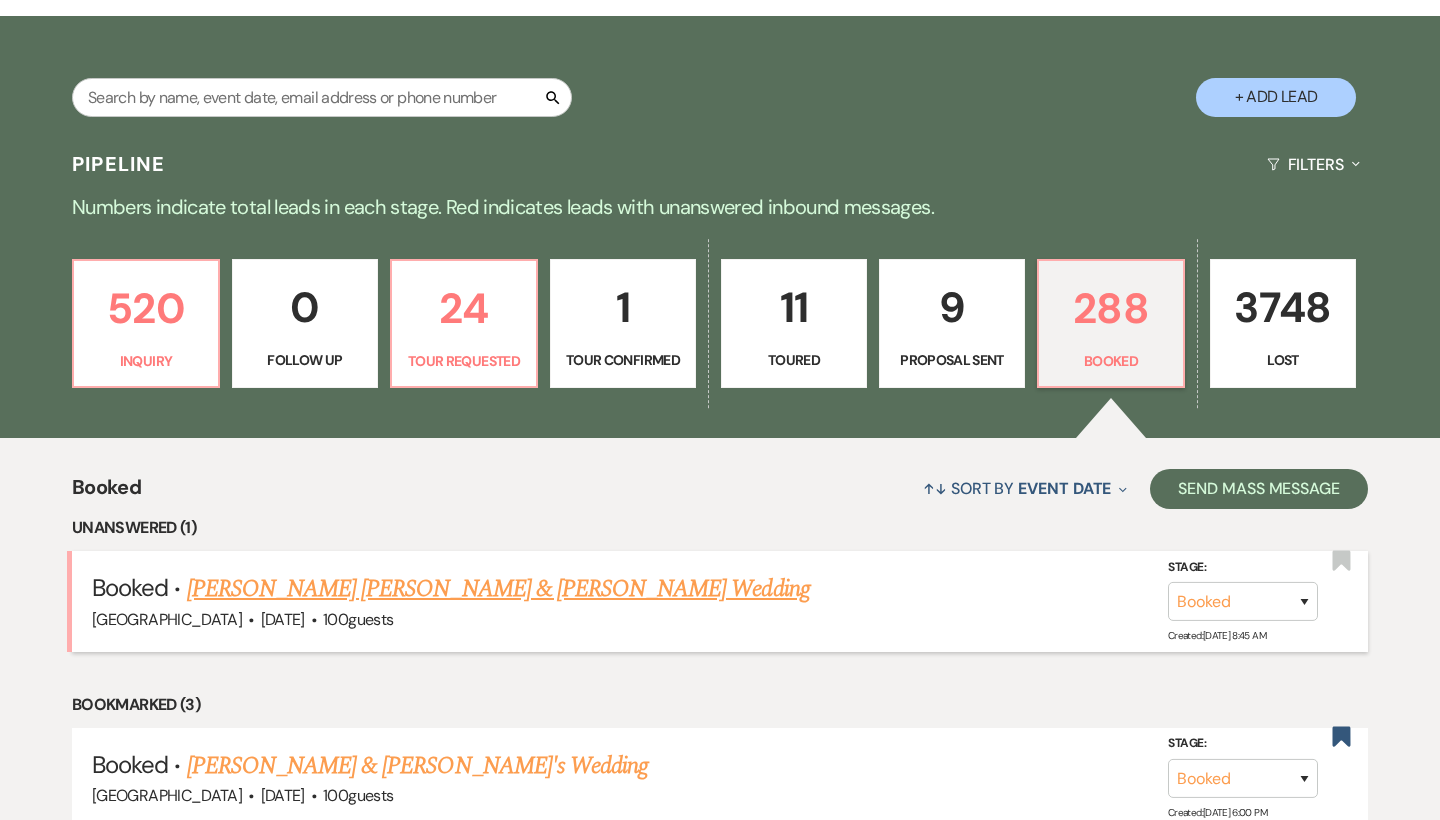 click on "[PERSON_NAME] [PERSON_NAME] & [PERSON_NAME] Wedding" at bounding box center (498, 589) 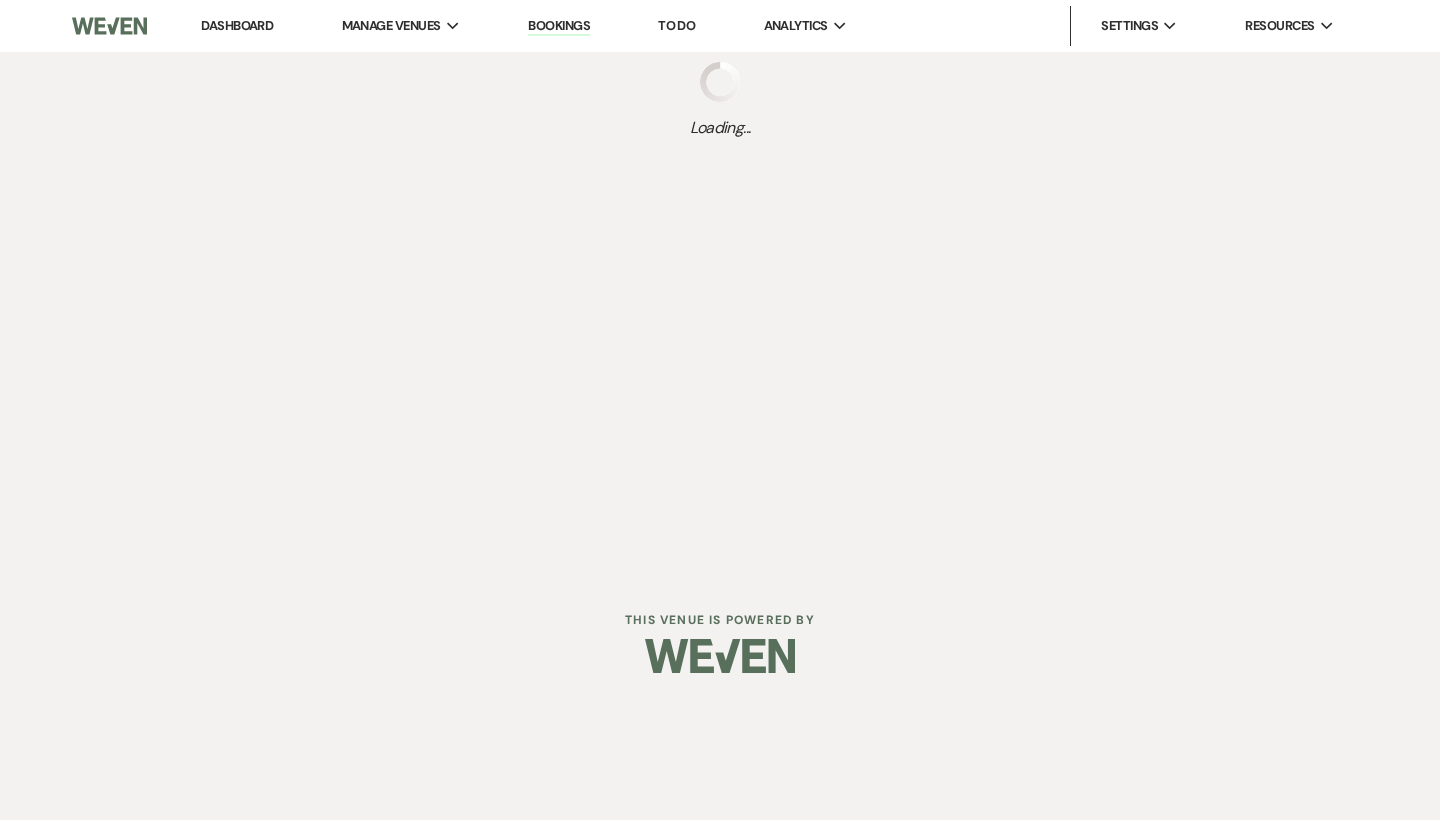 scroll, scrollTop: 0, scrollLeft: 0, axis: both 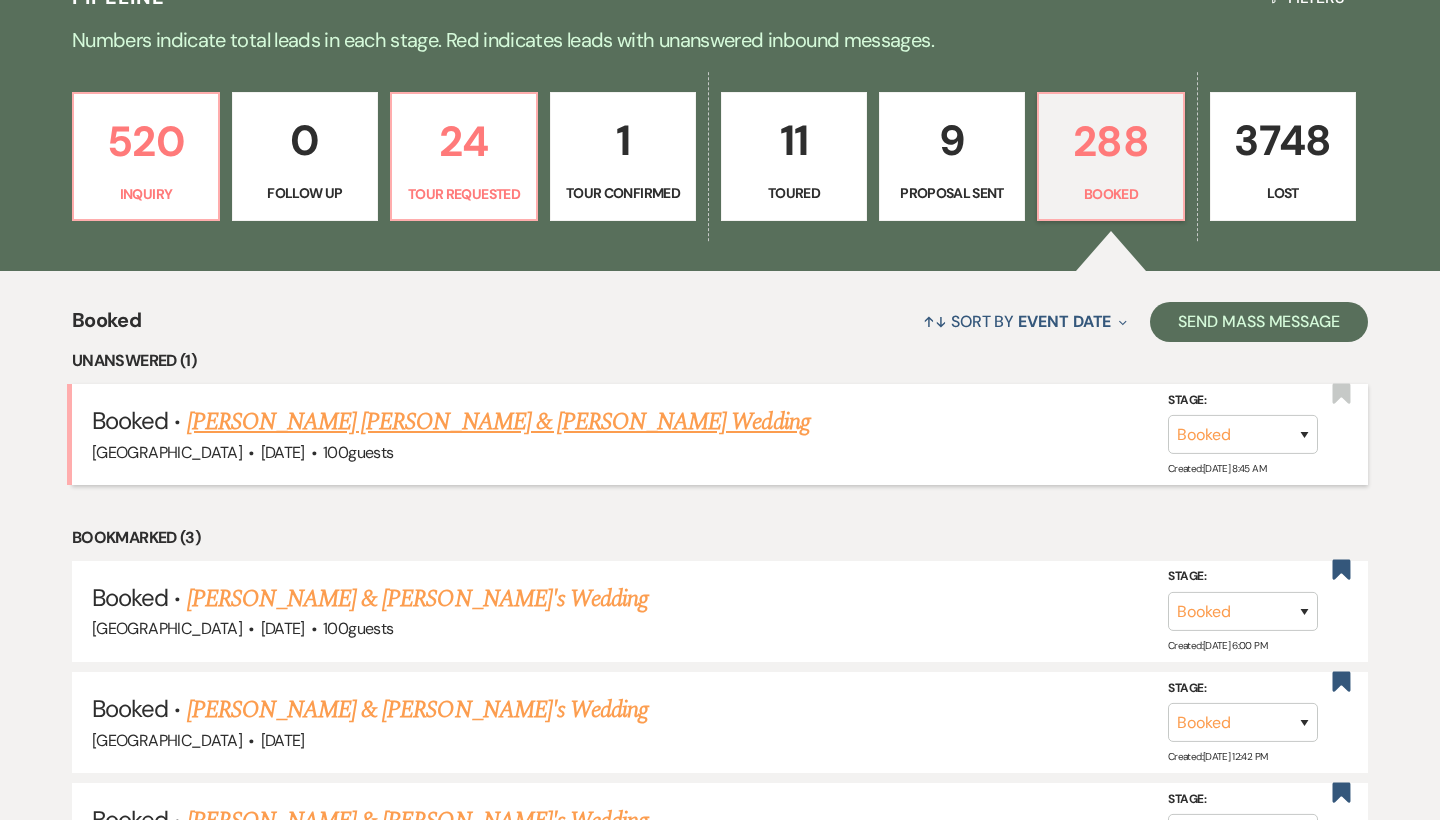 click on "[PERSON_NAME] [PERSON_NAME] & [PERSON_NAME] Wedding" at bounding box center [498, 422] 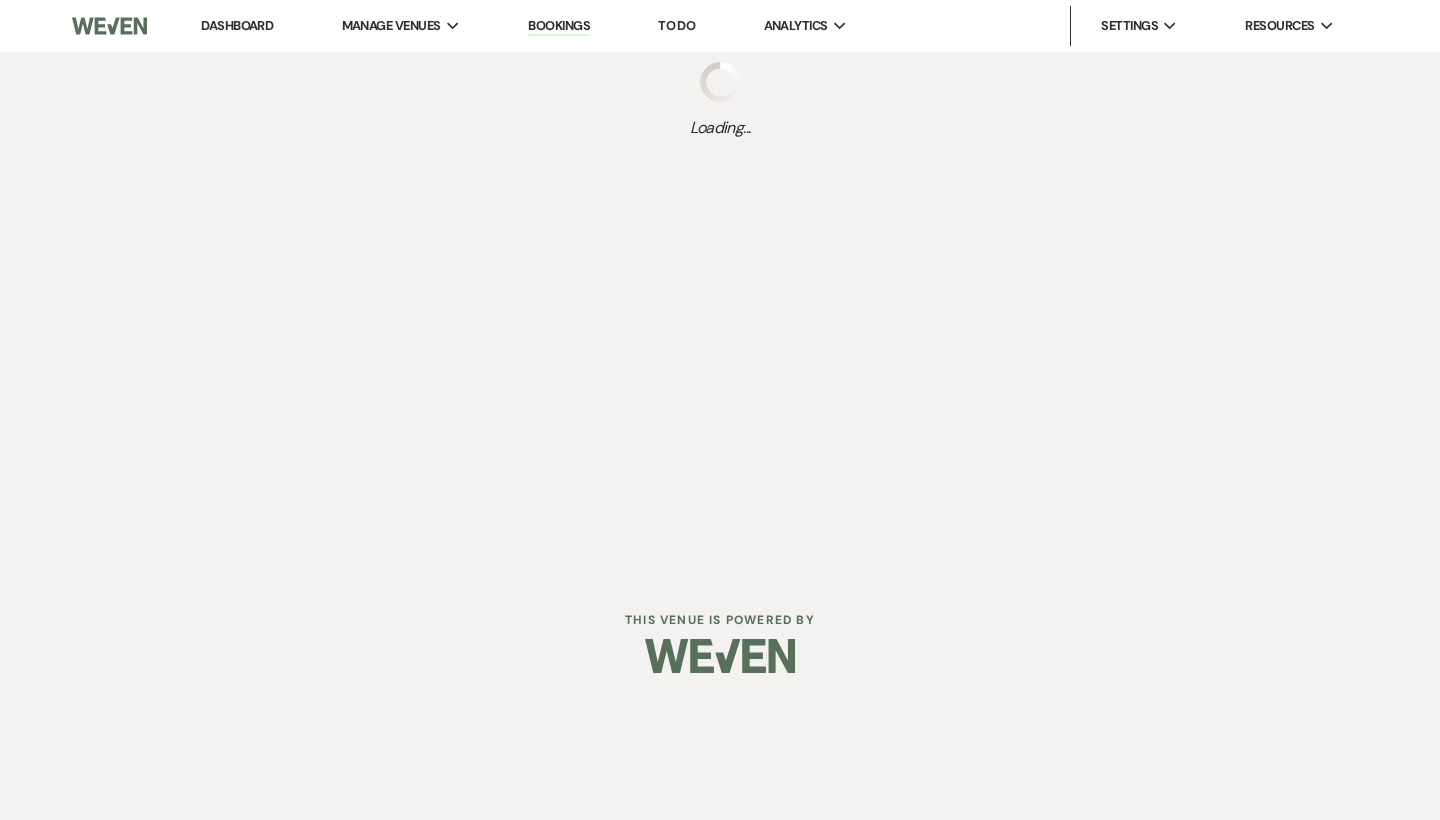 scroll, scrollTop: 0, scrollLeft: 0, axis: both 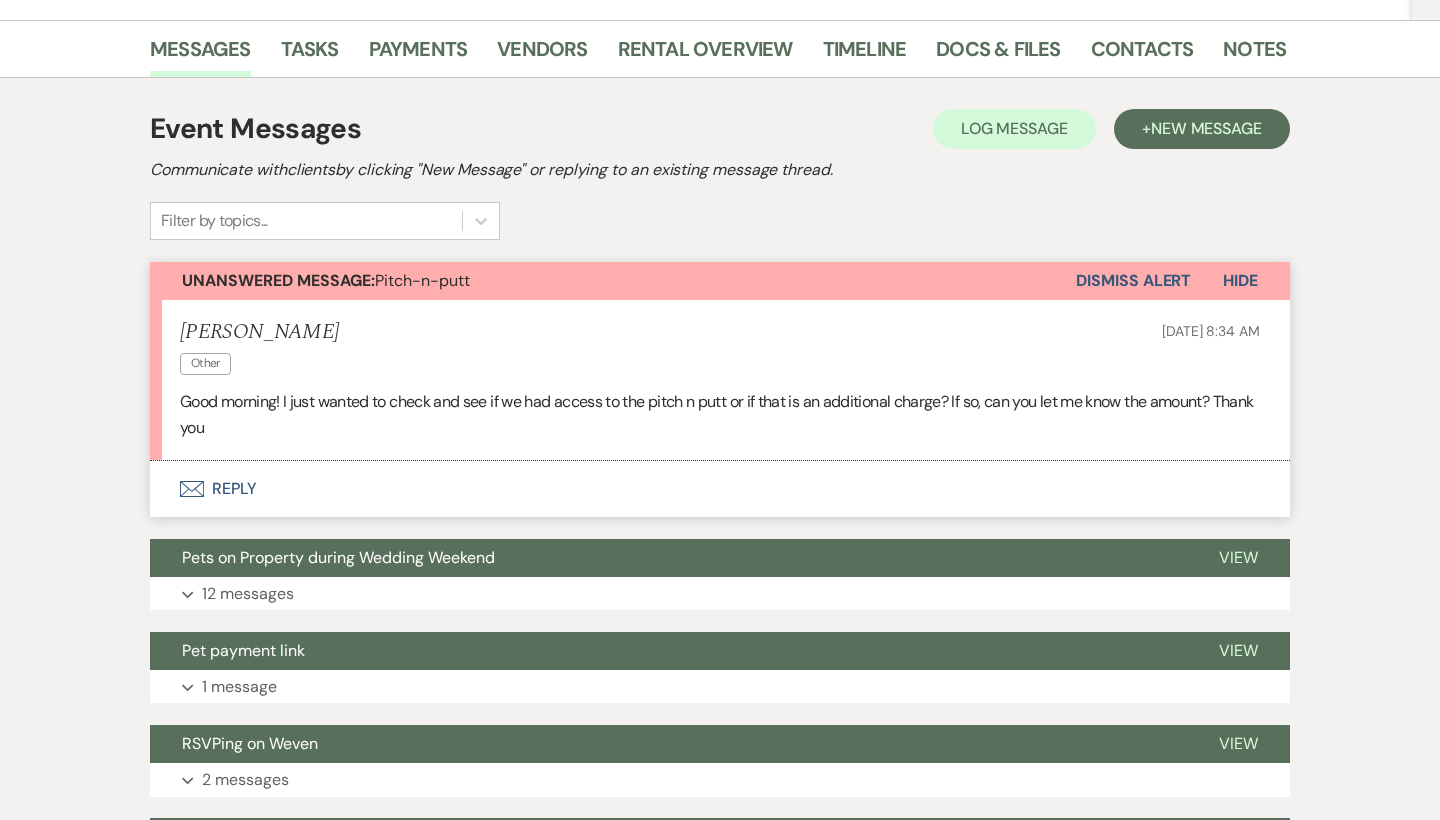 click on "Envelope Reply" at bounding box center (720, 489) 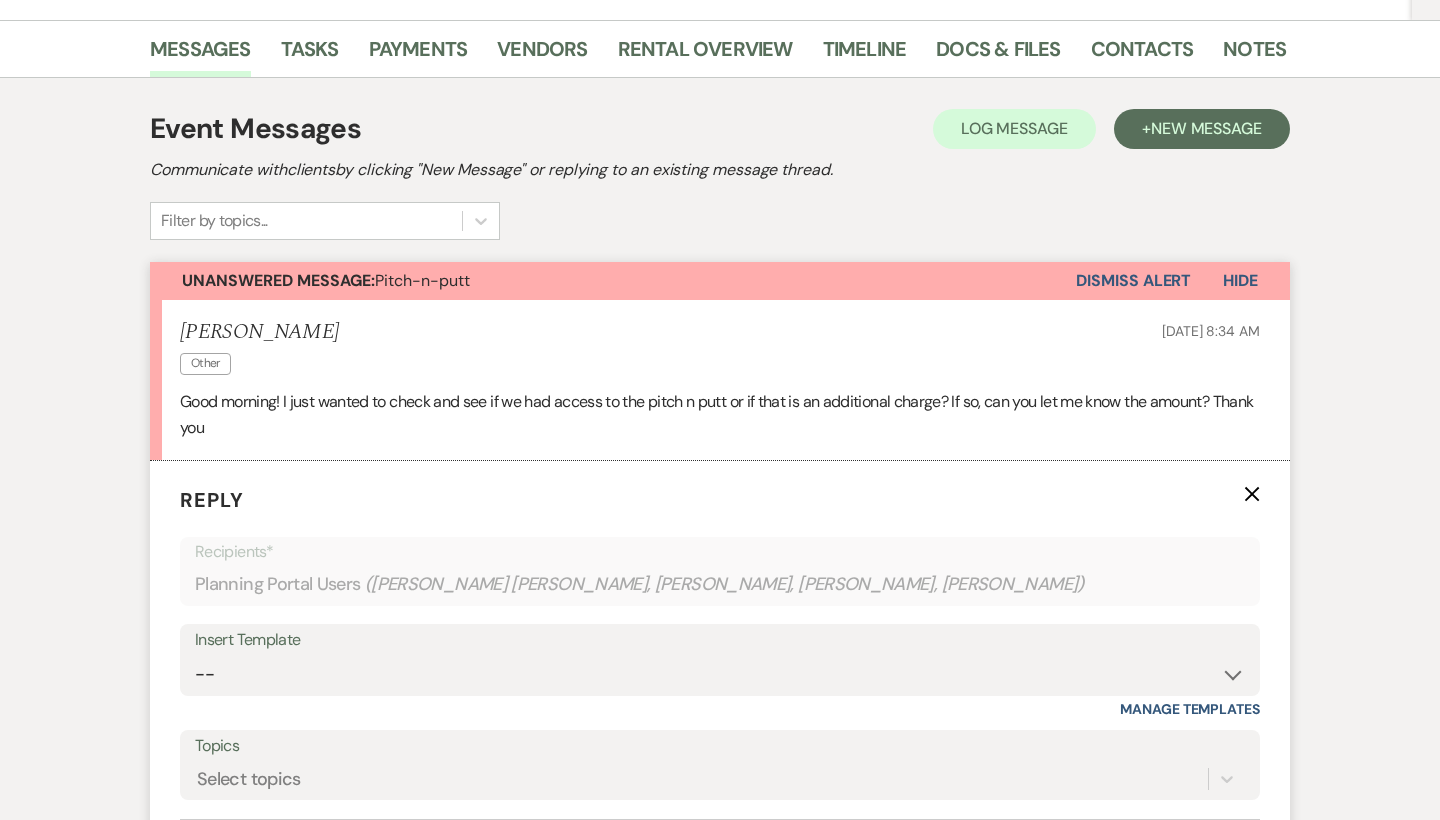 scroll, scrollTop: 623, scrollLeft: 0, axis: vertical 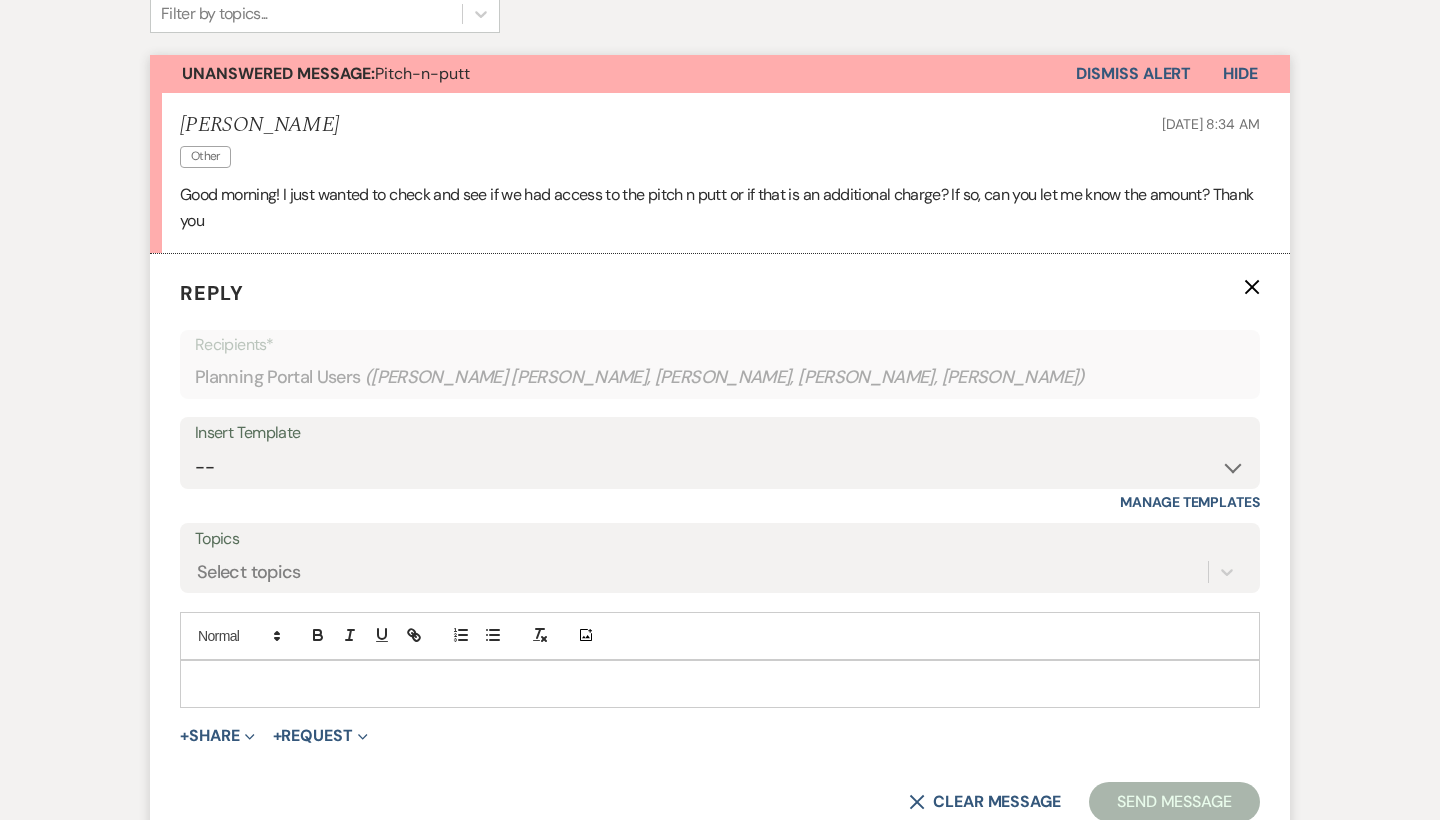 click at bounding box center (720, 684) 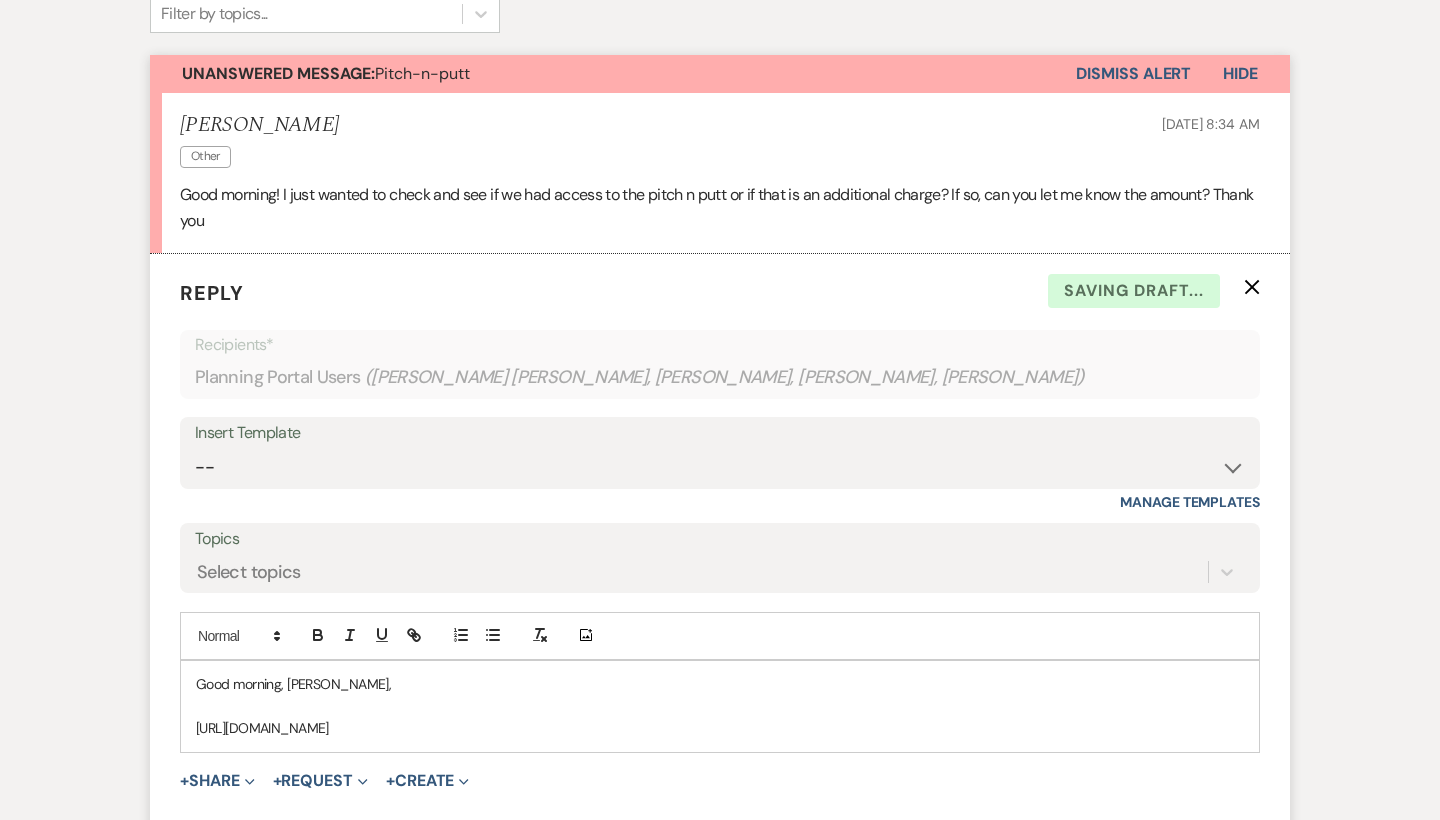 drag, startPoint x: 480, startPoint y: 679, endPoint x: 178, endPoint y: 670, distance: 302.13406 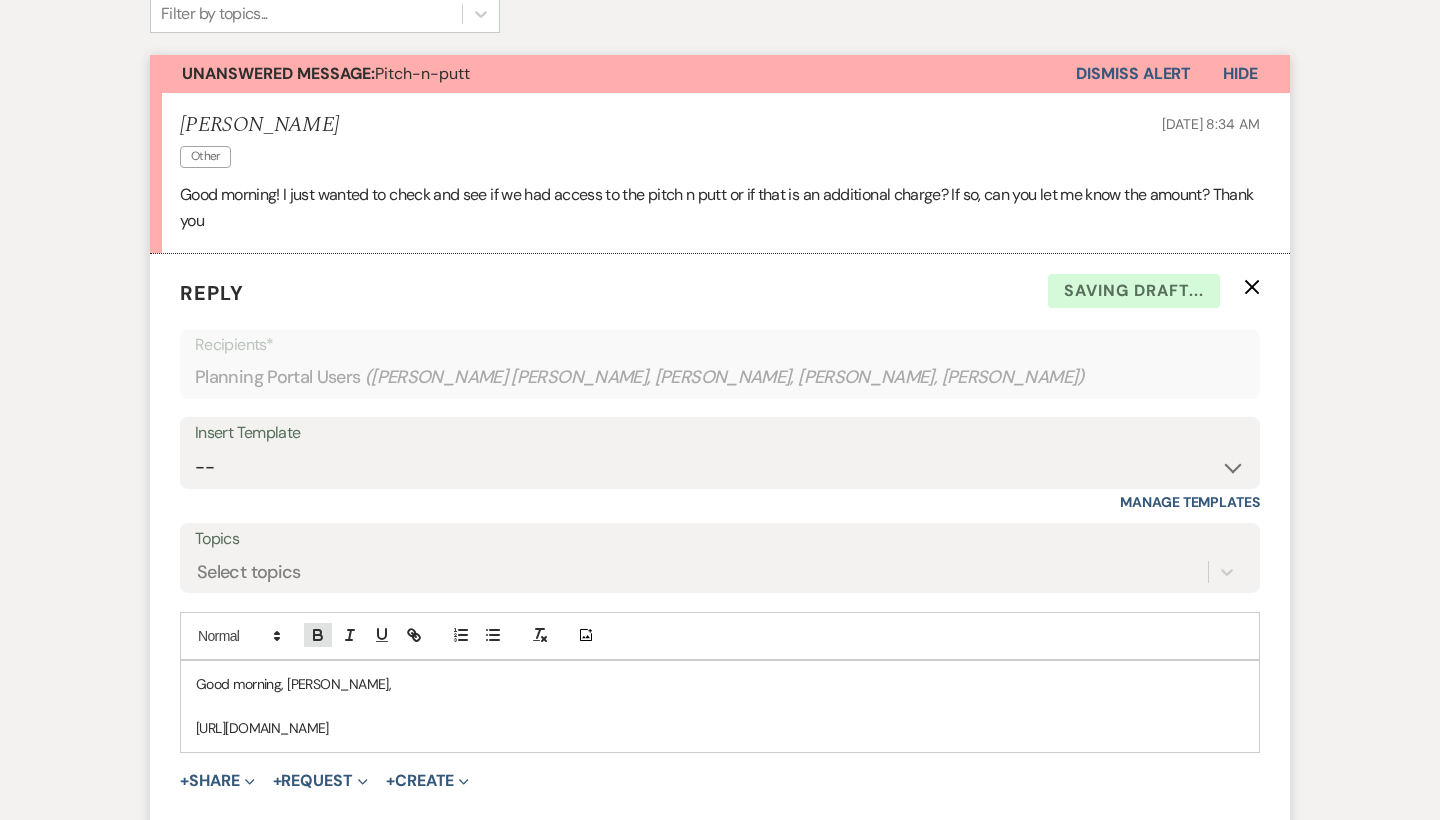 click 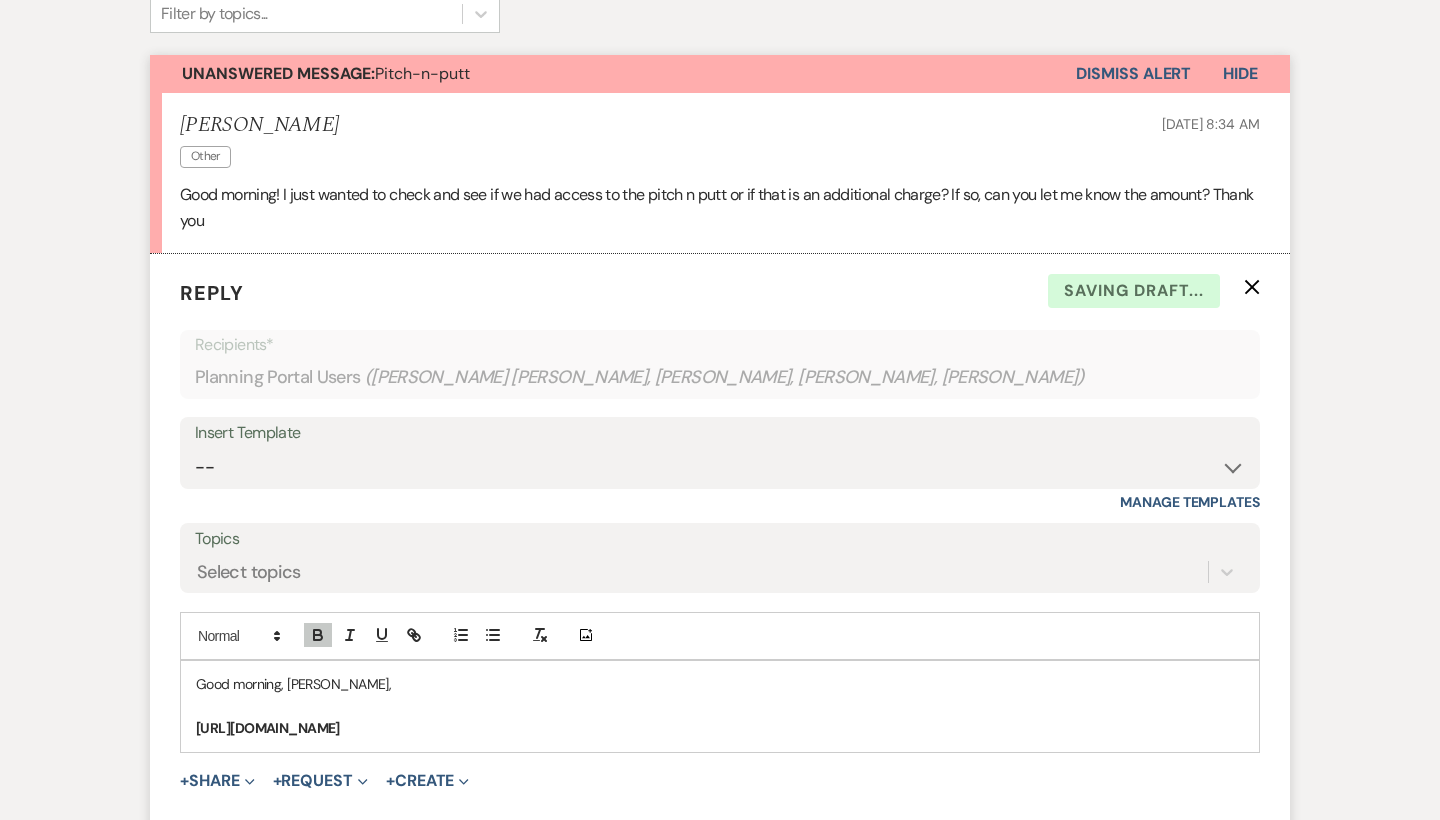 click on "https://www.pitchputt.org/bigfootpitchputt-2" at bounding box center (720, 728) 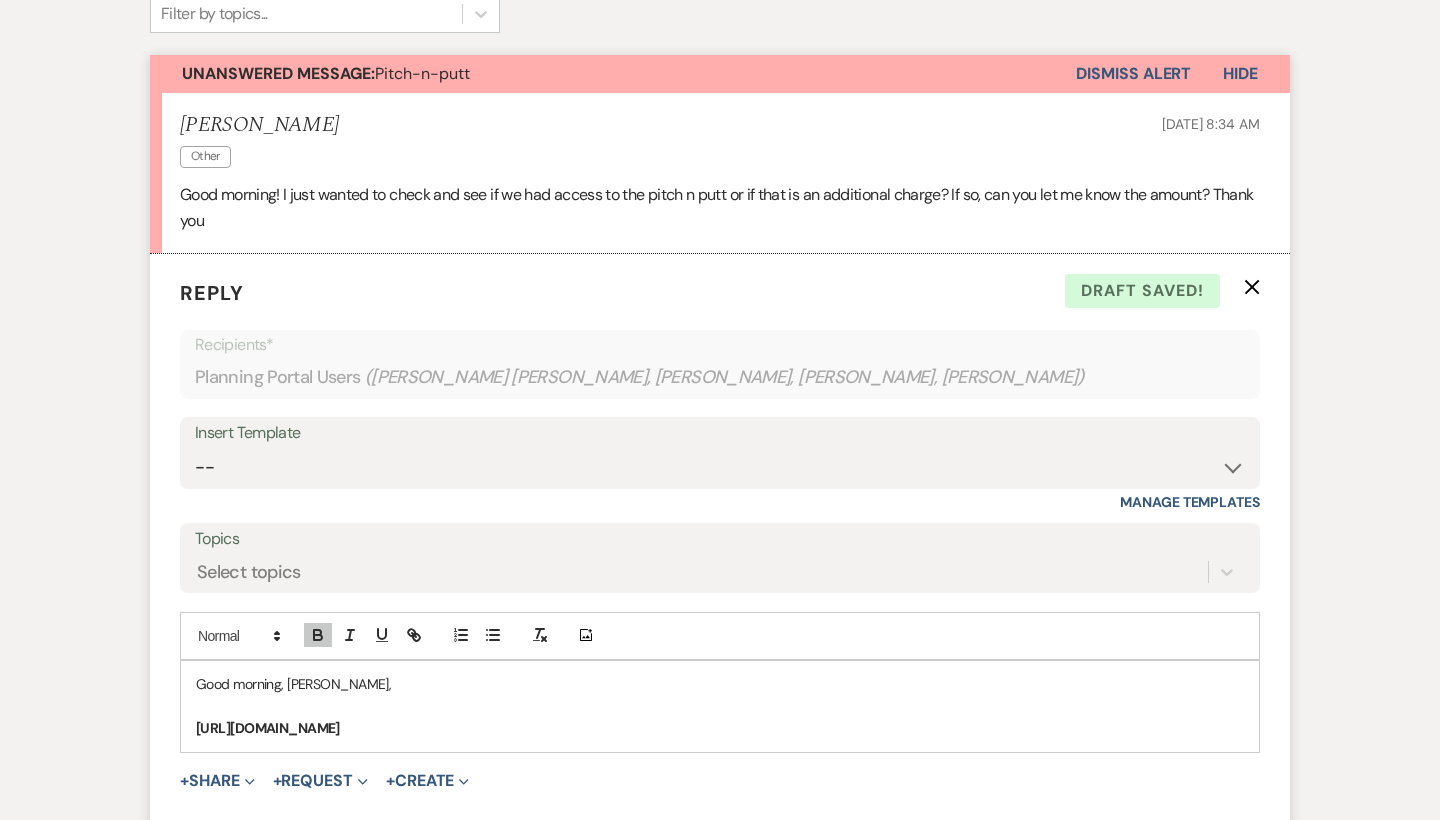 drag, startPoint x: 515, startPoint y: 673, endPoint x: 154, endPoint y: 663, distance: 361.1385 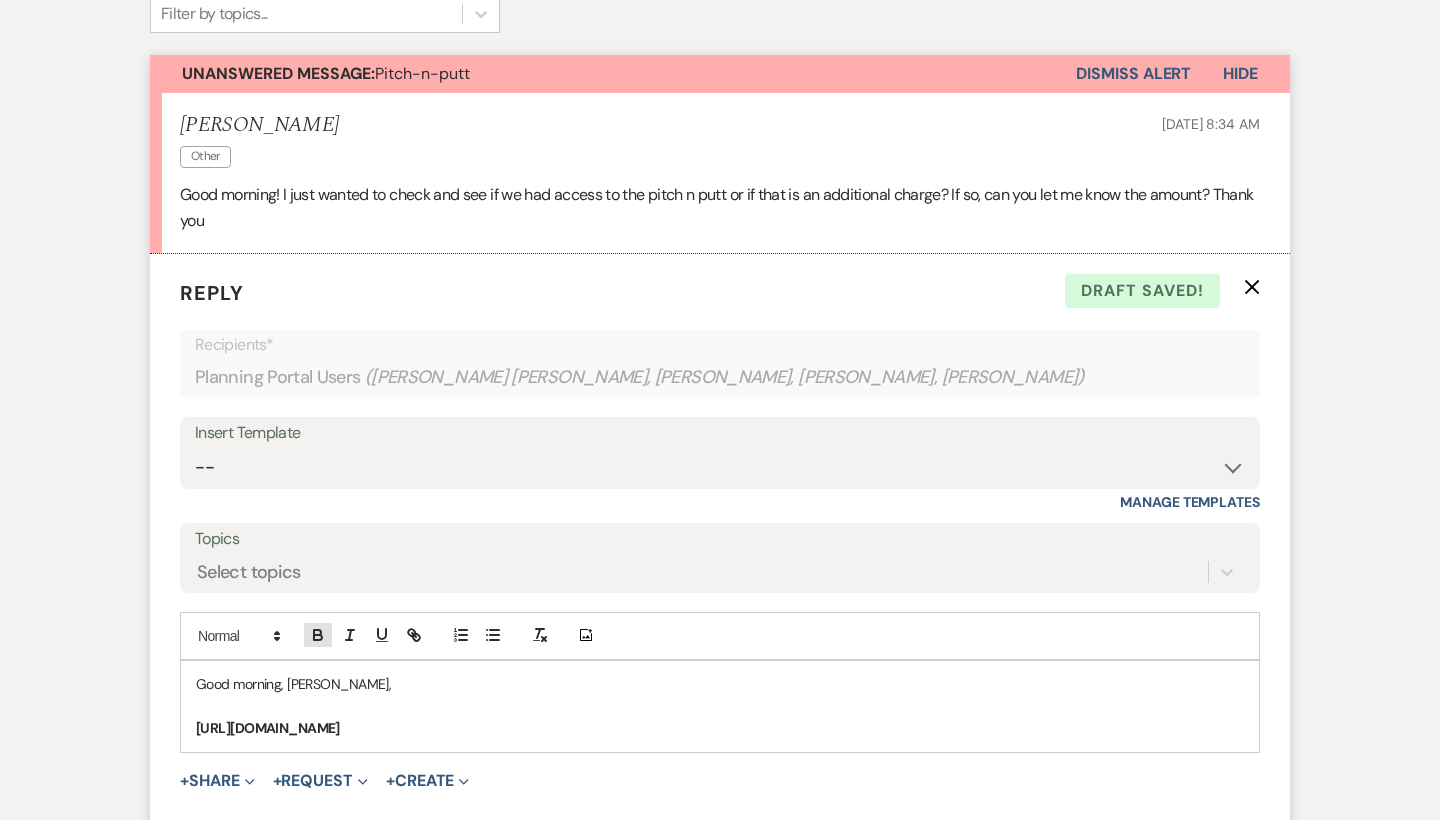 click 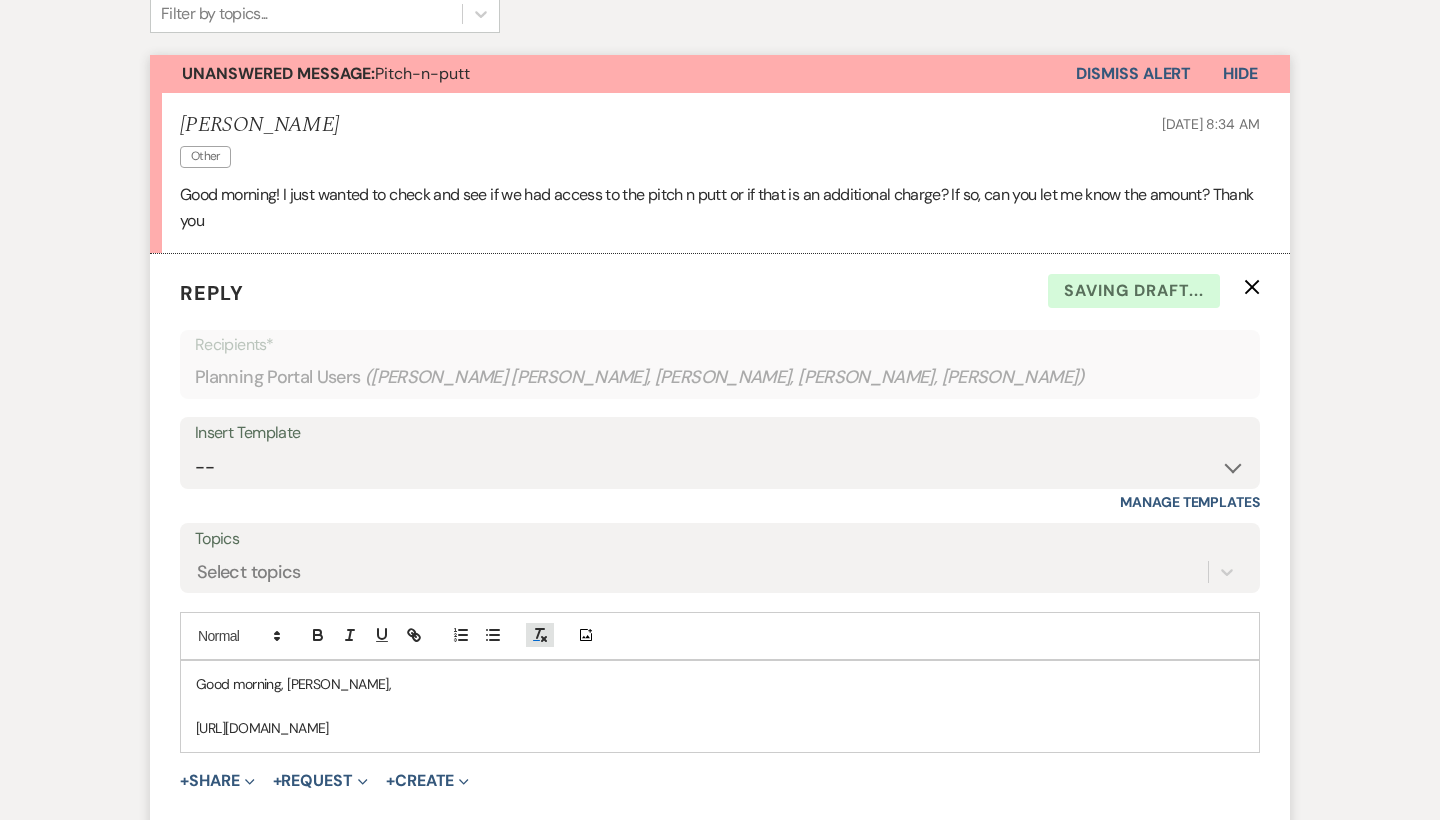 click 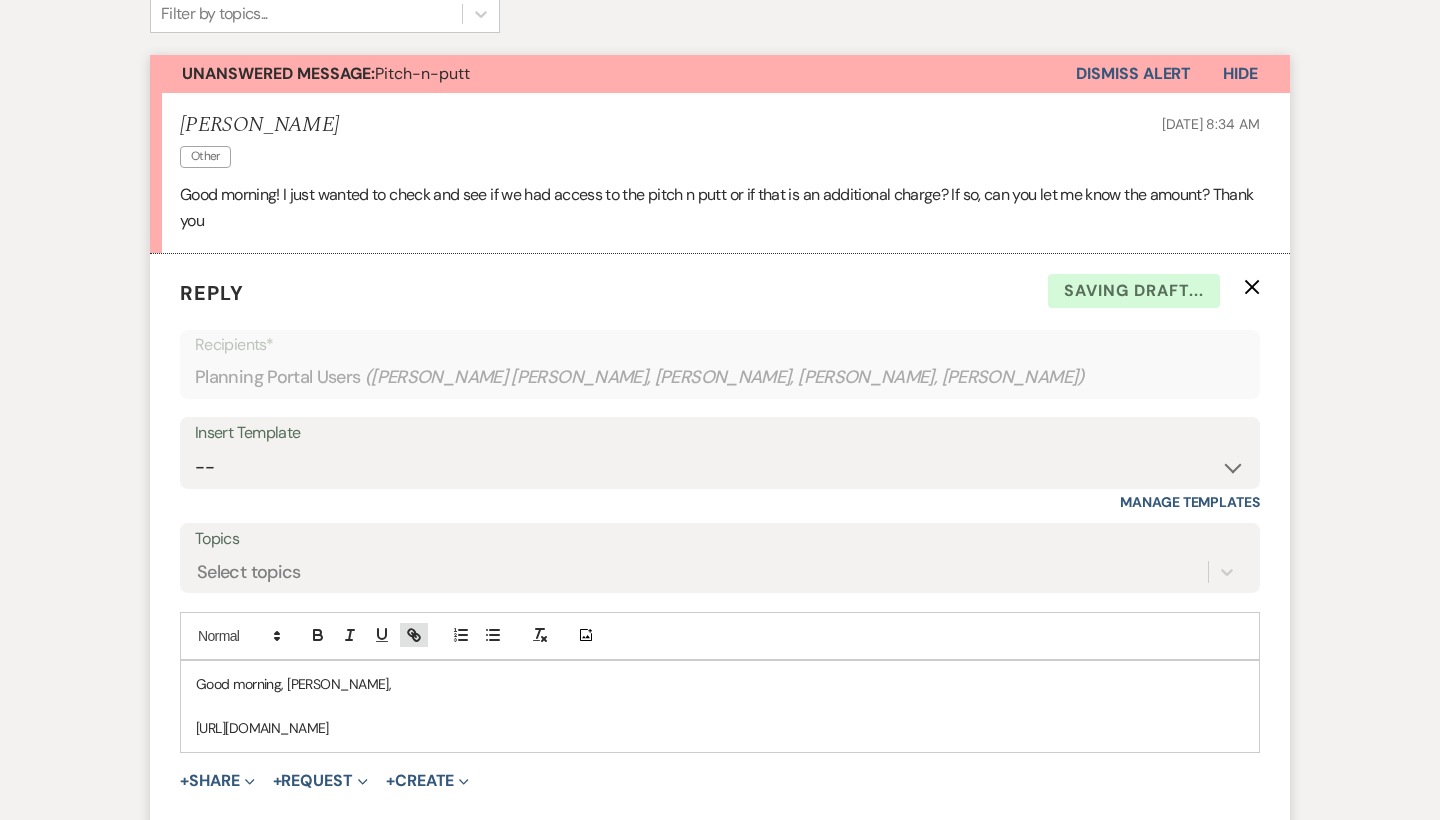 click 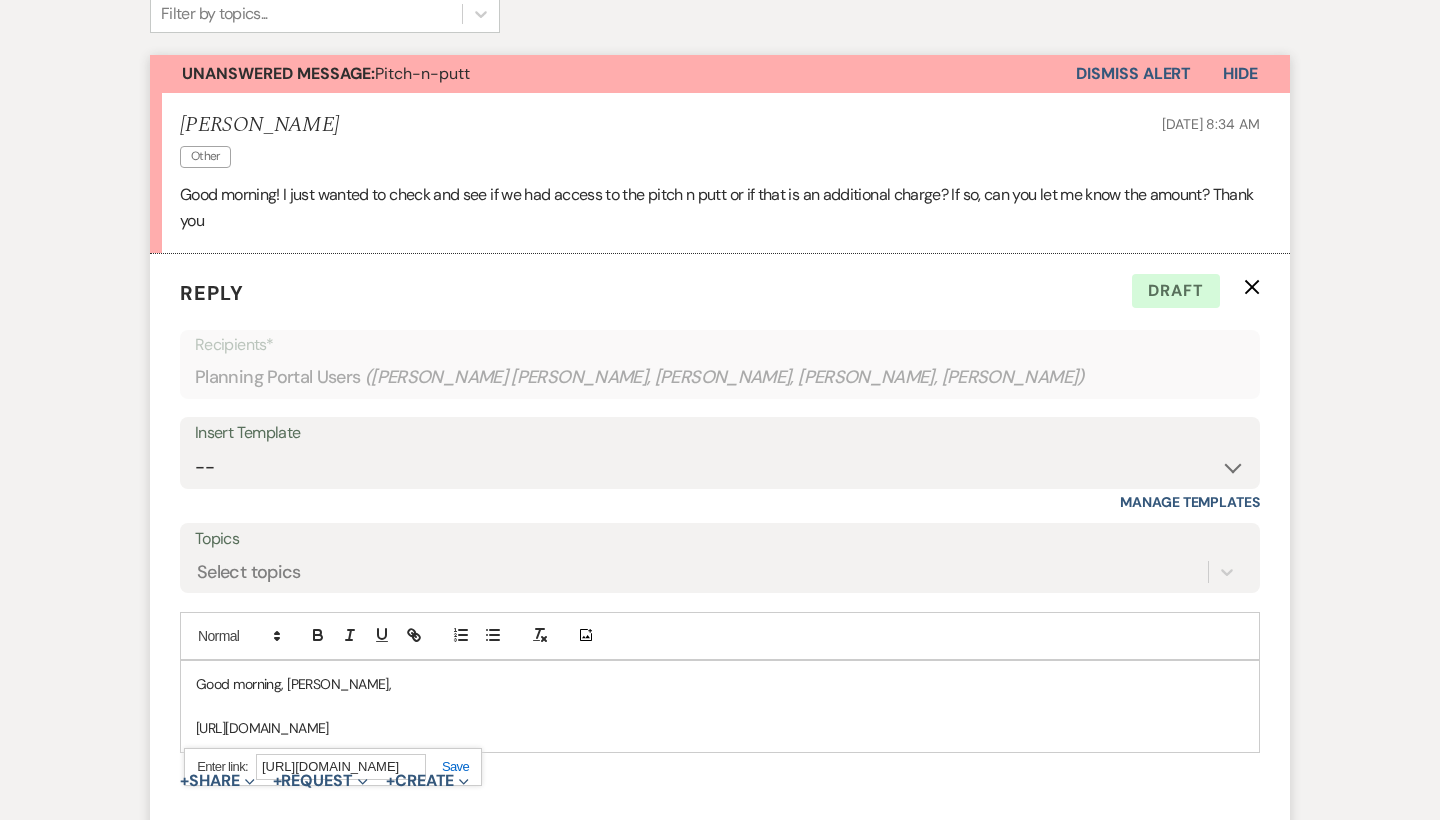 click at bounding box center [447, 766] 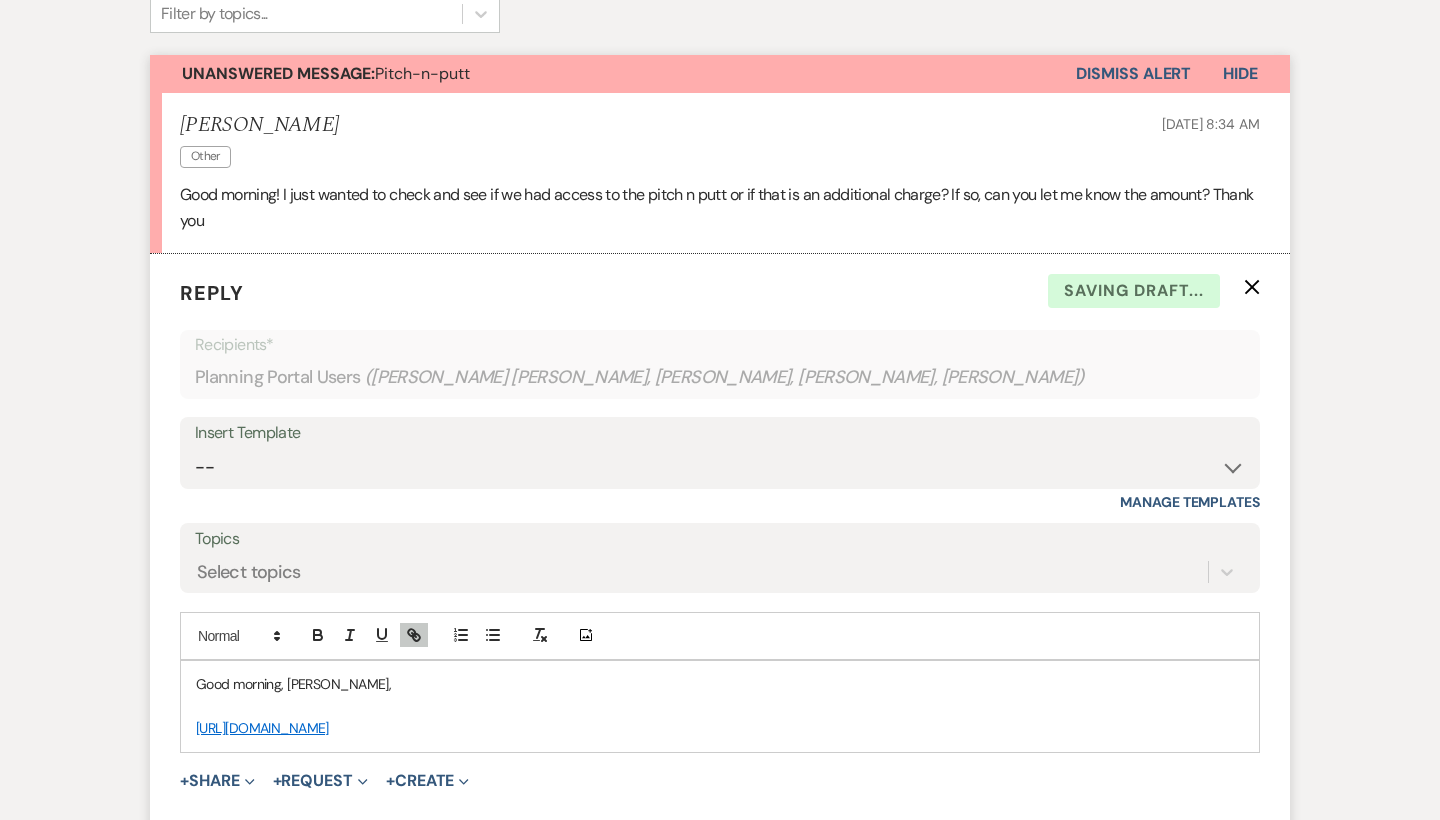 click on "https://www.pitchputt.org/bigfootpitchputt-2" at bounding box center (720, 728) 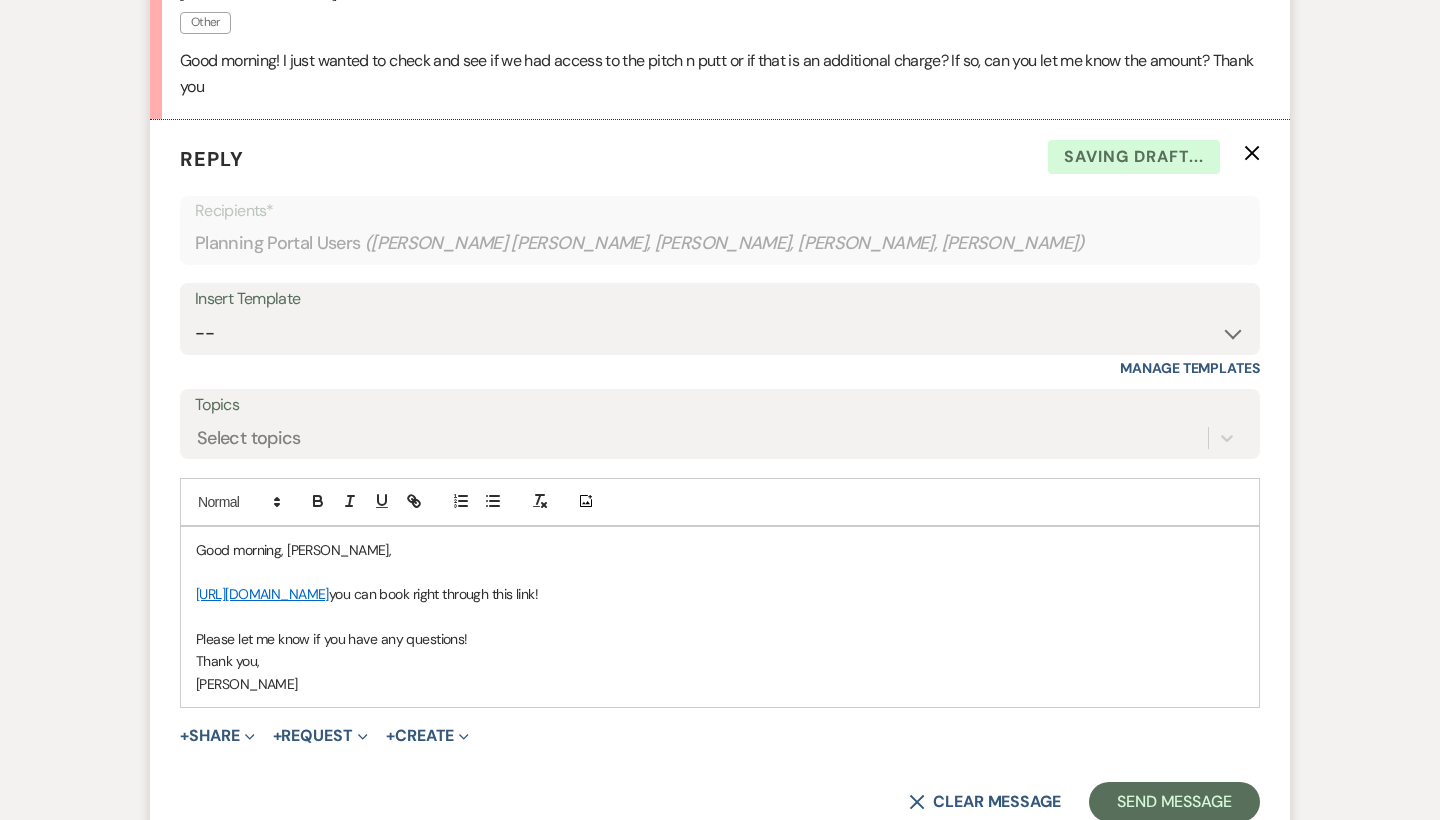 scroll, scrollTop: 758, scrollLeft: 0, axis: vertical 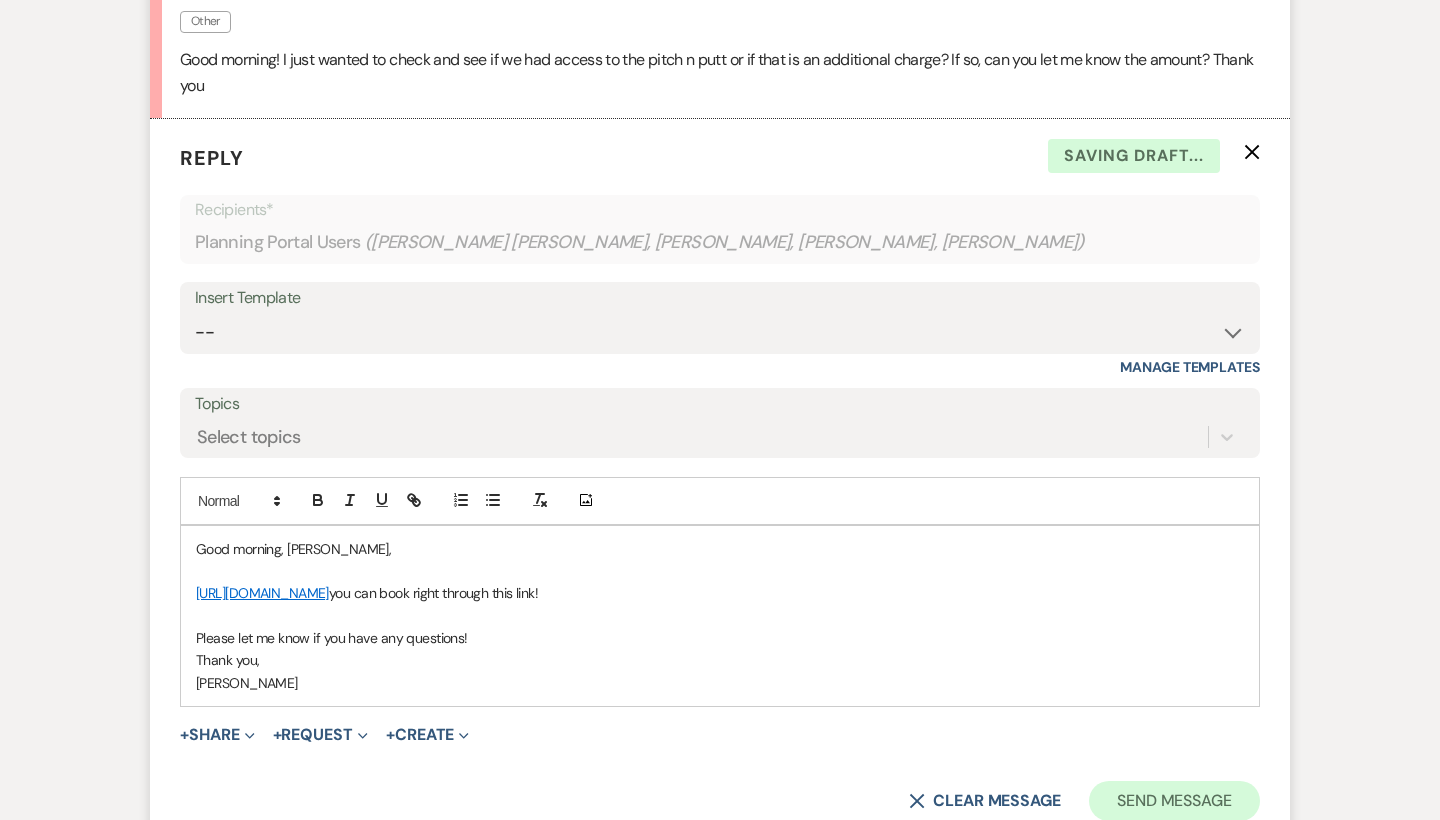 click on "Send Message" at bounding box center (1174, 801) 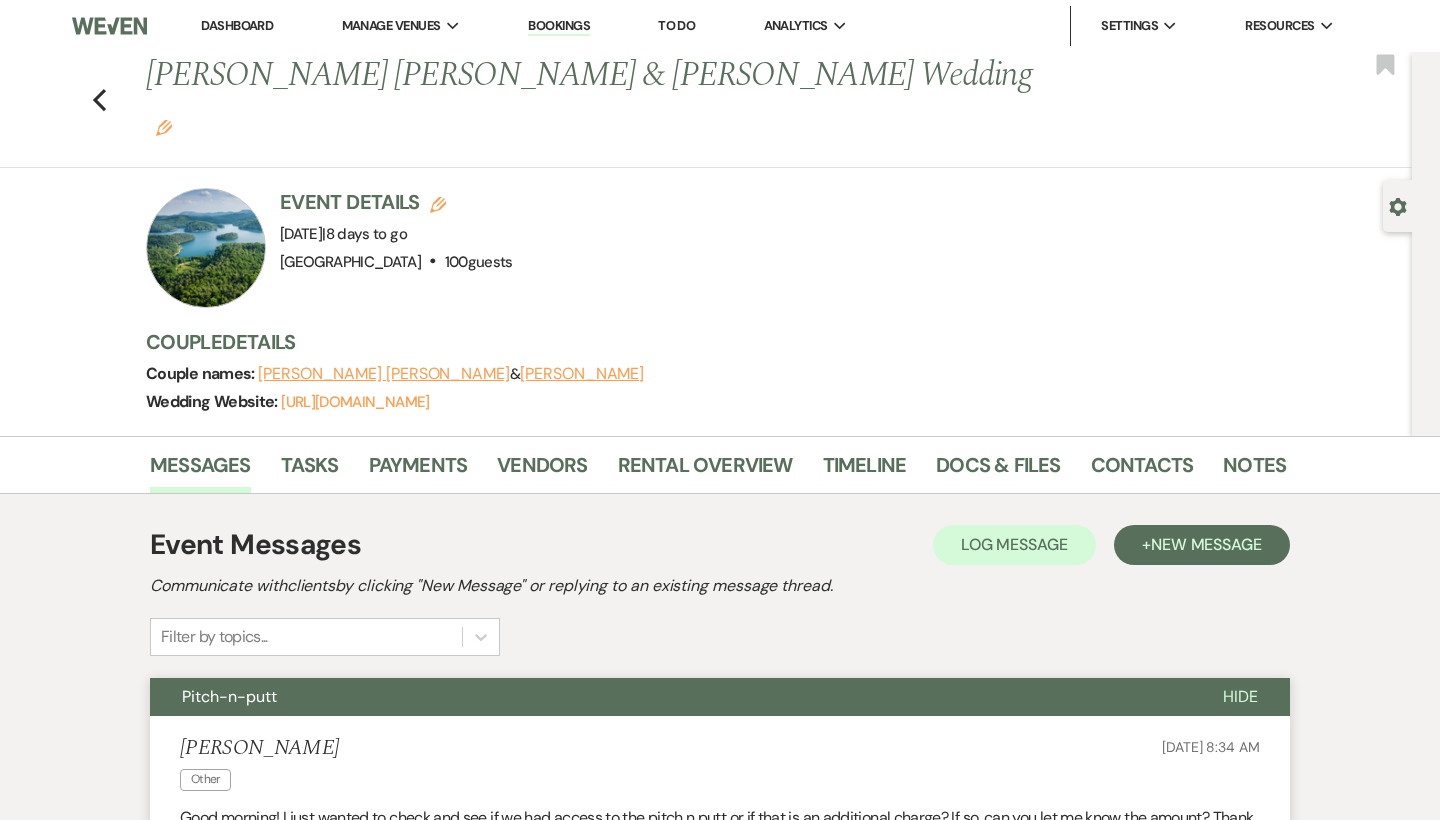 scroll, scrollTop: 0, scrollLeft: 0, axis: both 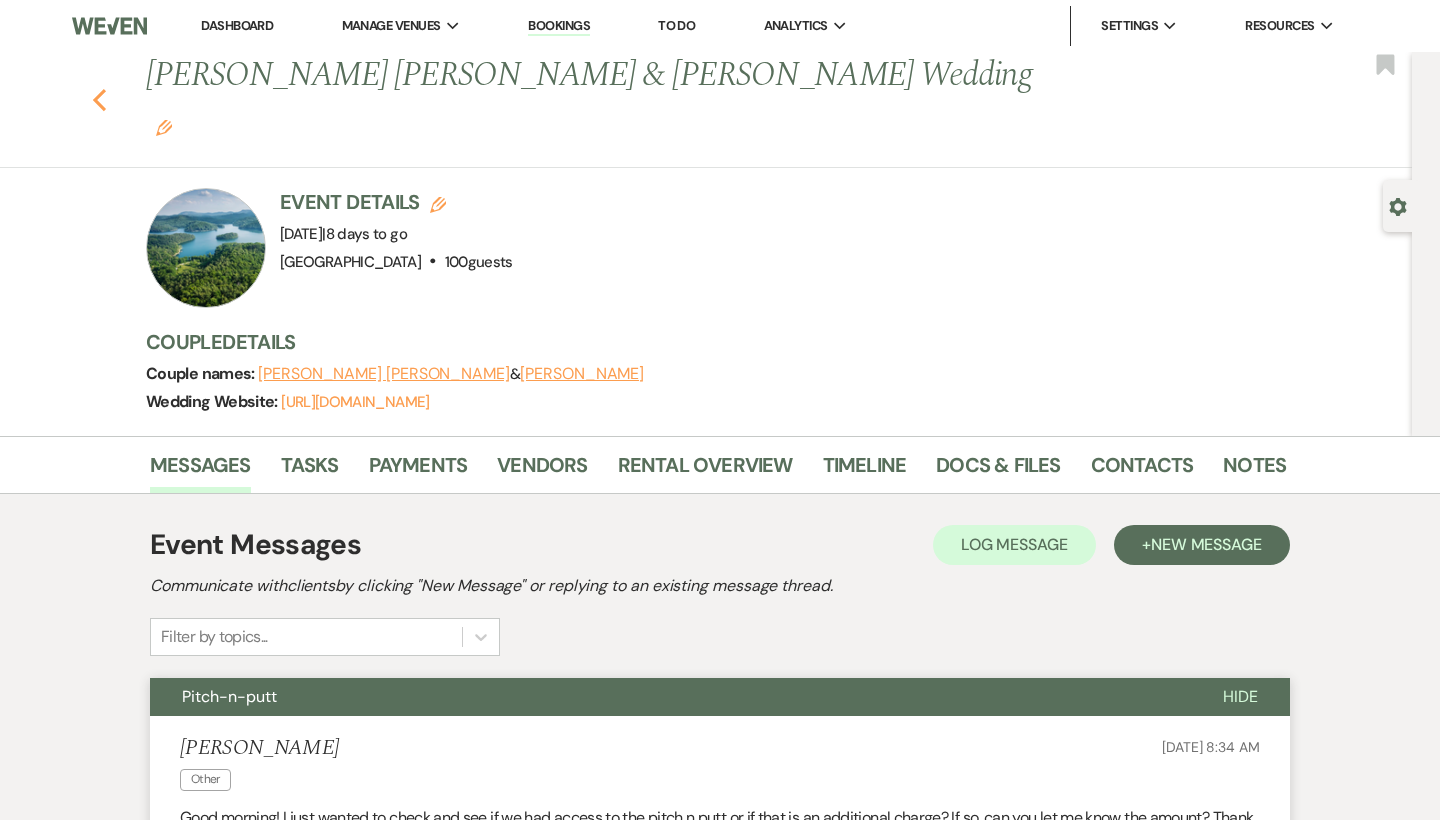 click 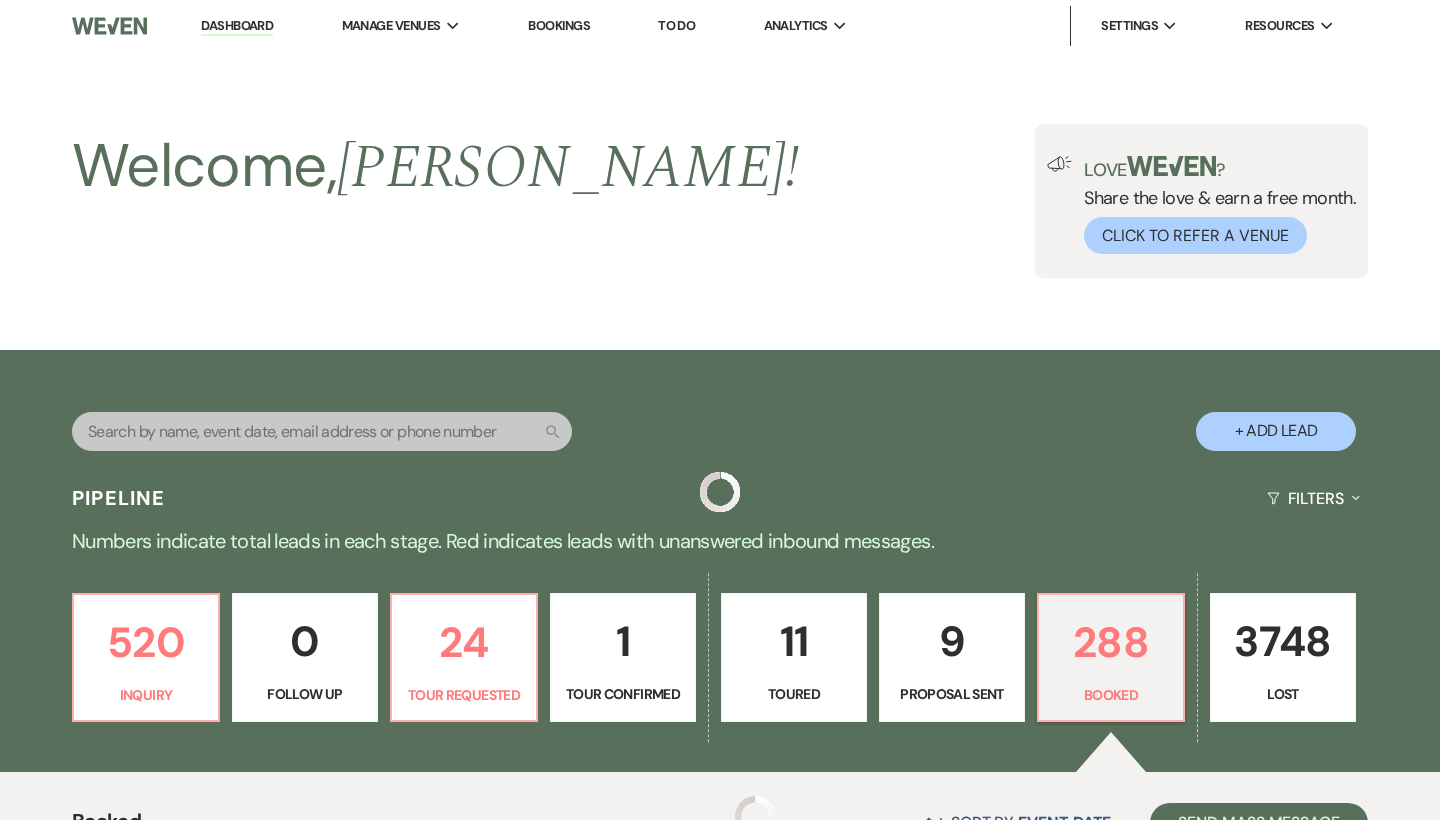 scroll, scrollTop: 501, scrollLeft: 0, axis: vertical 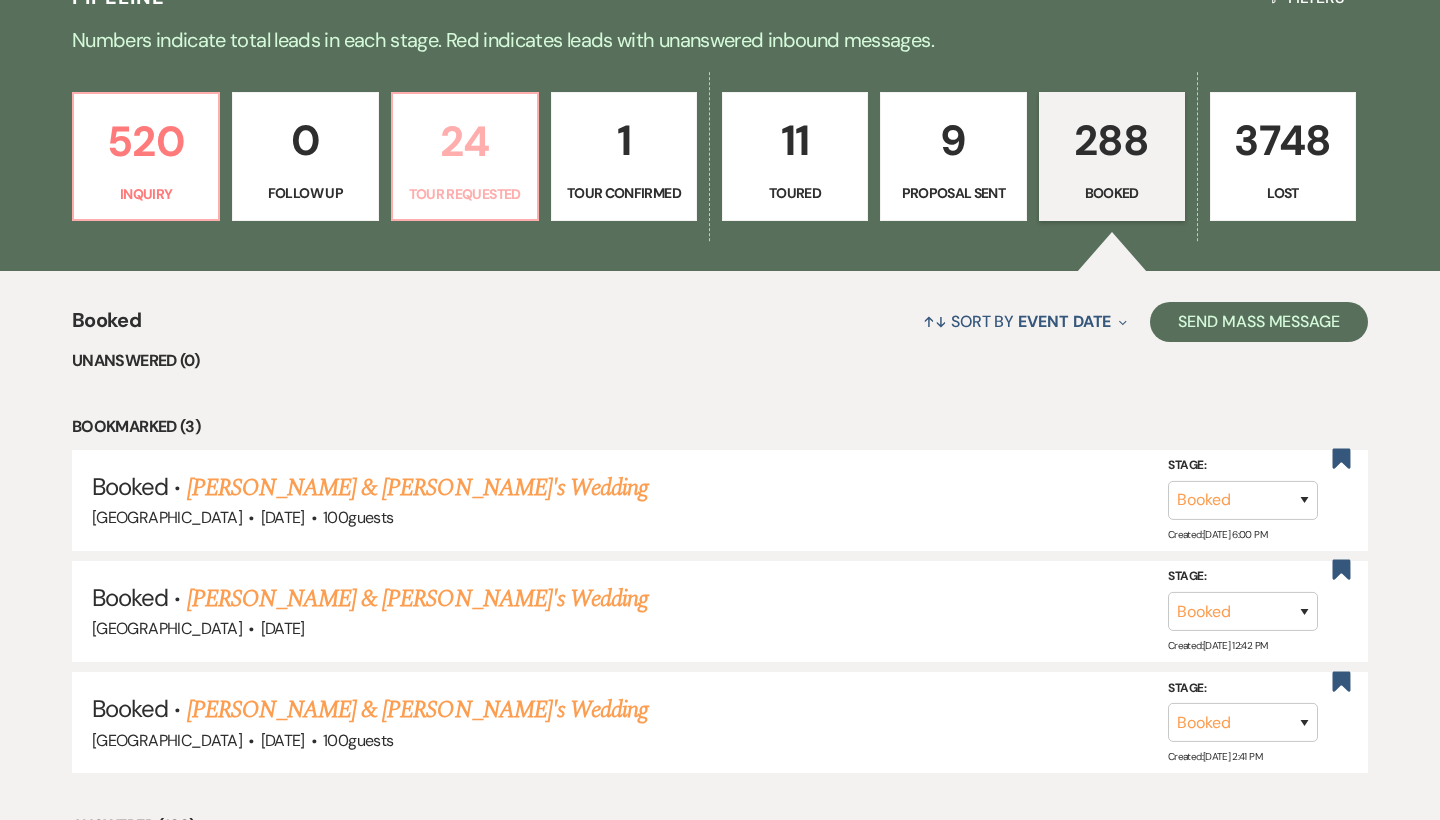 click on "24" at bounding box center (465, 141) 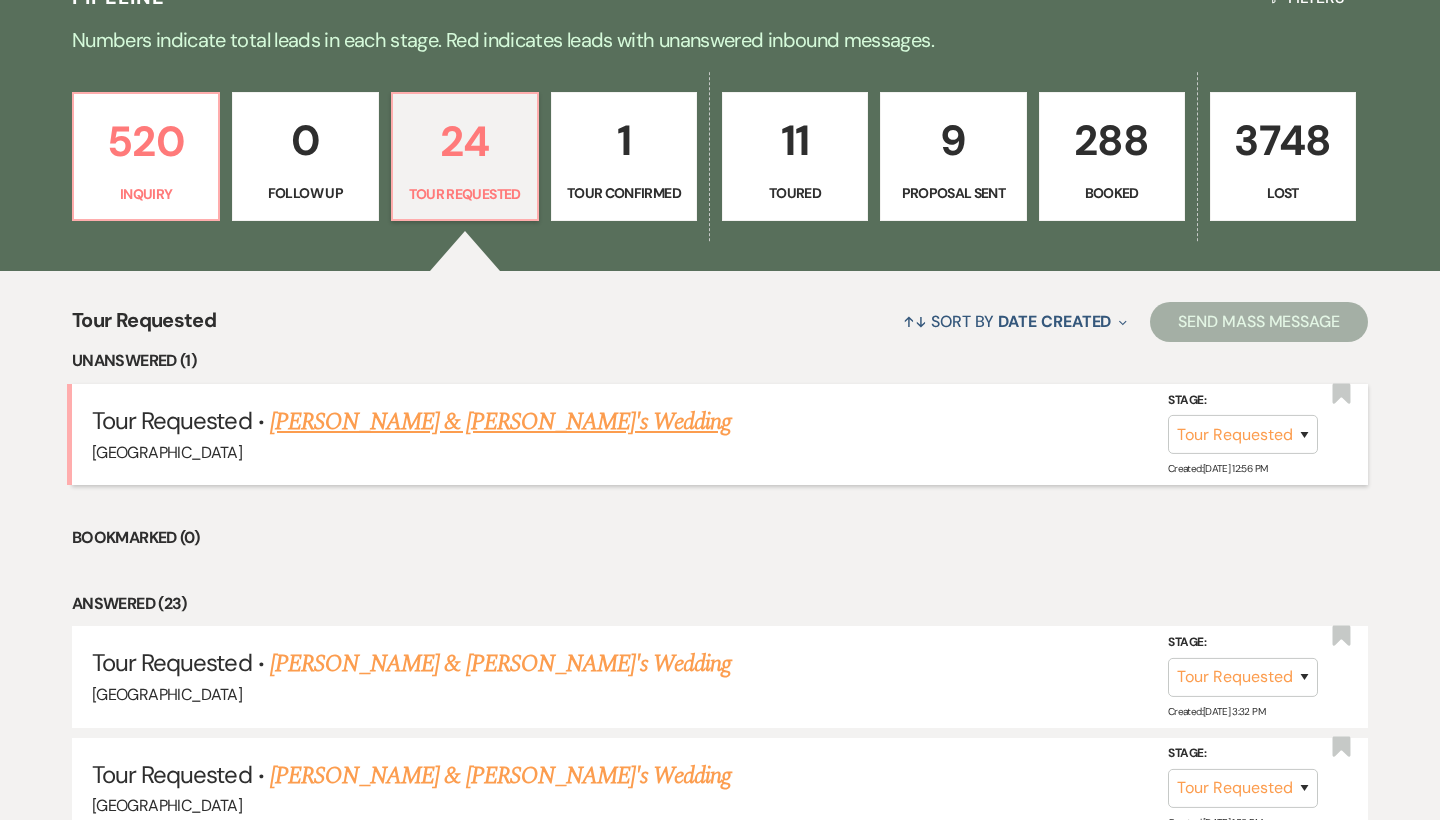 click on "[PERSON_NAME] & [PERSON_NAME]'s Wedding" at bounding box center (501, 422) 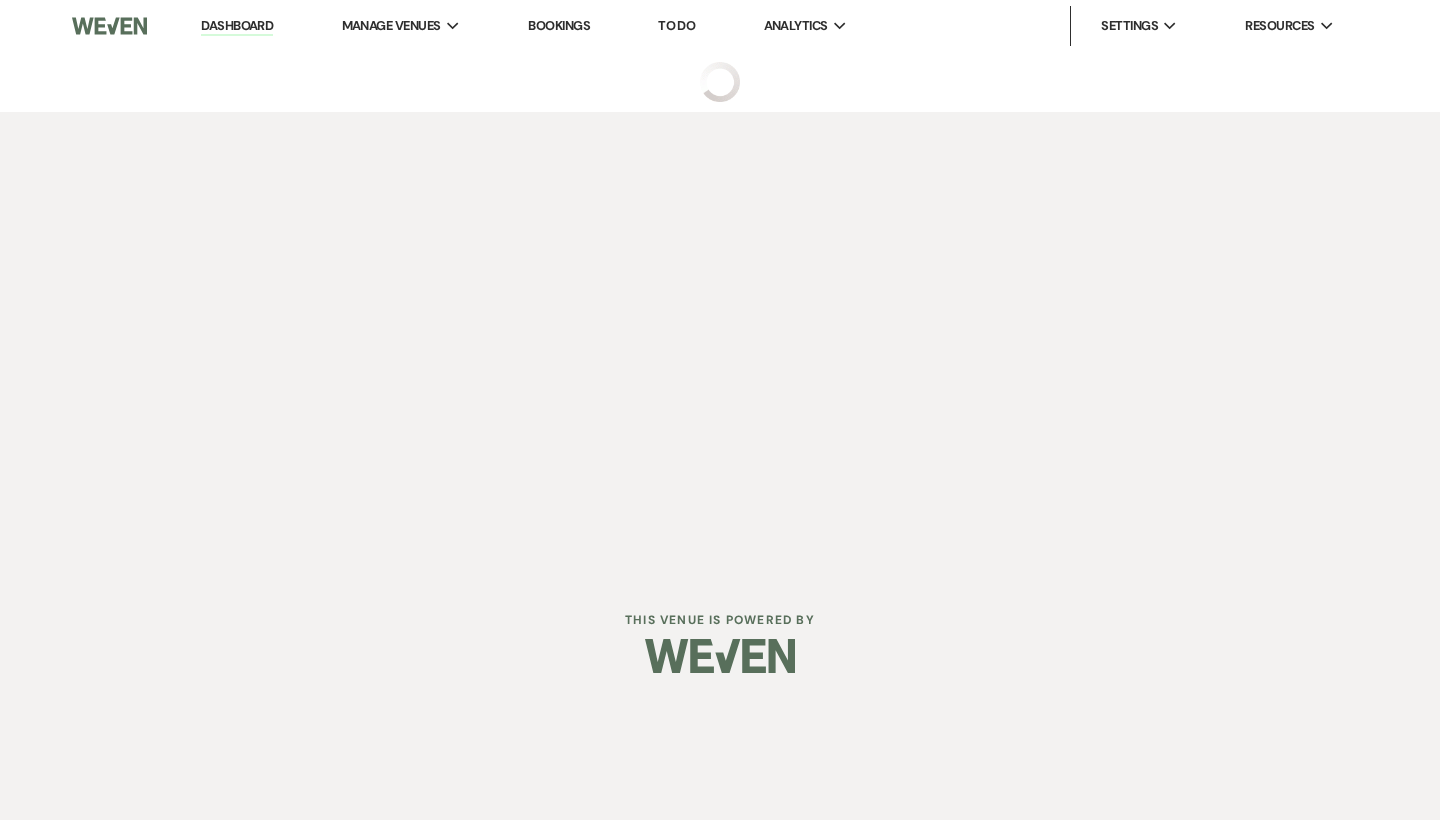 scroll, scrollTop: 0, scrollLeft: 0, axis: both 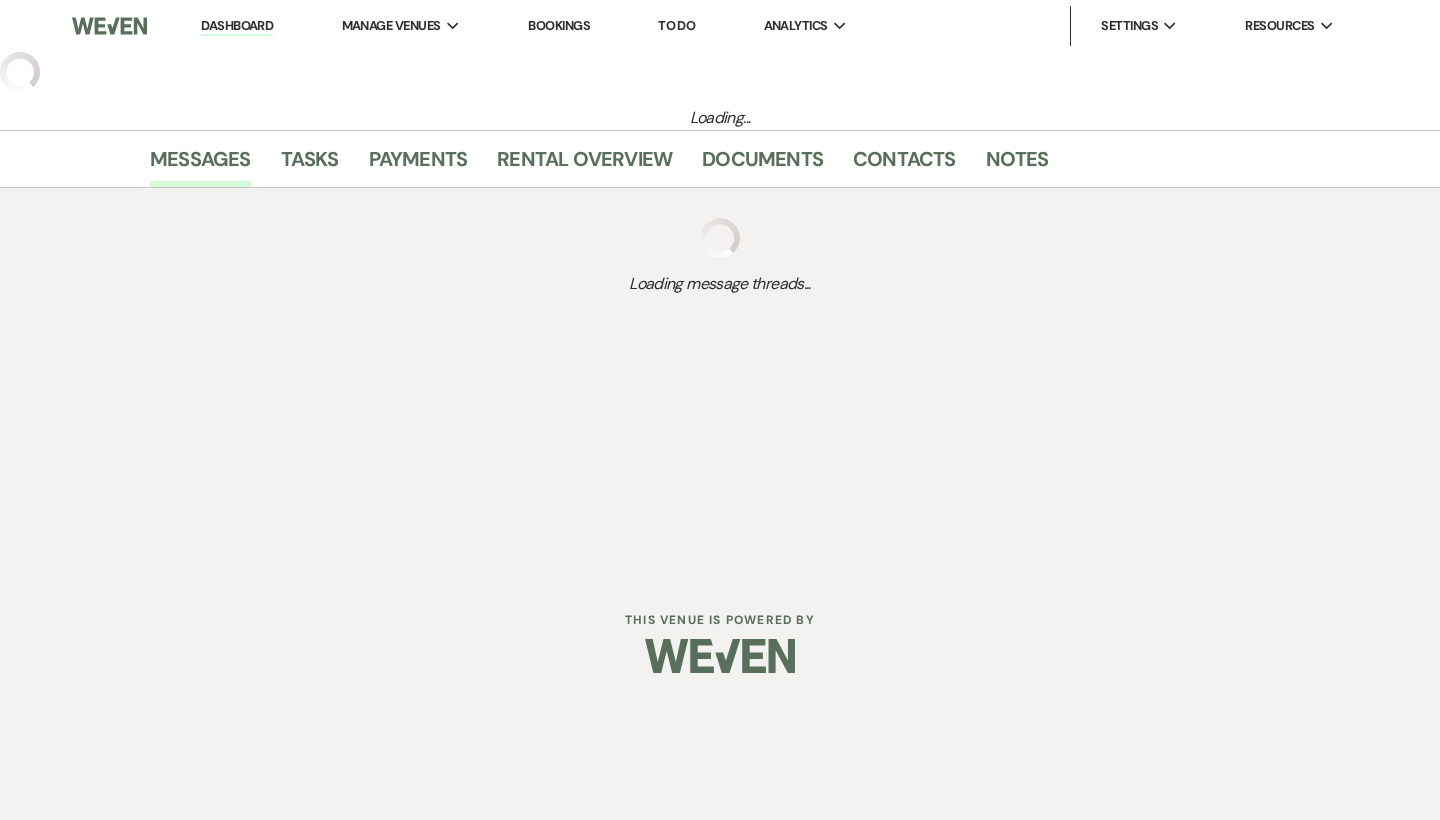 select on "2" 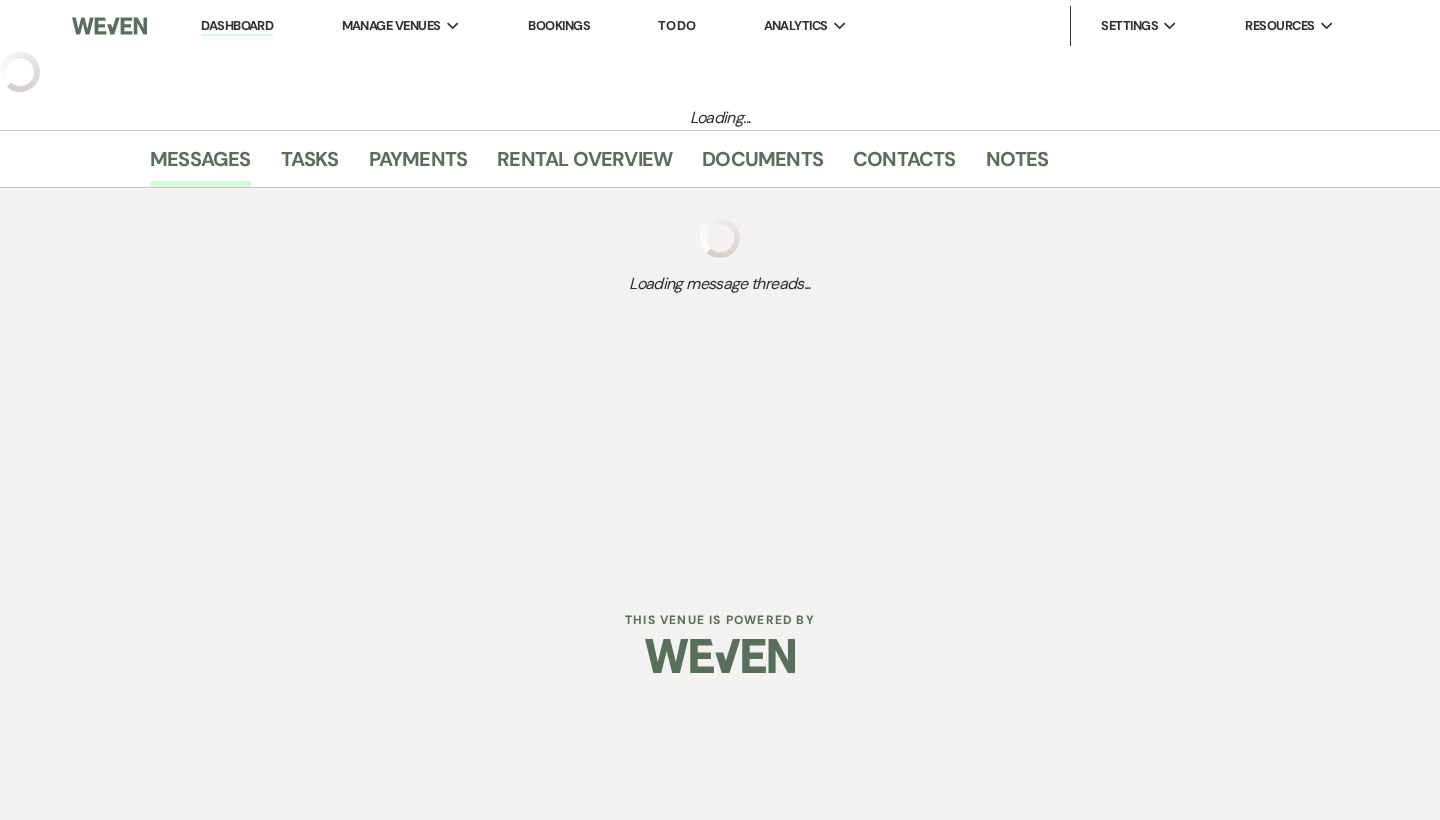 select on "6" 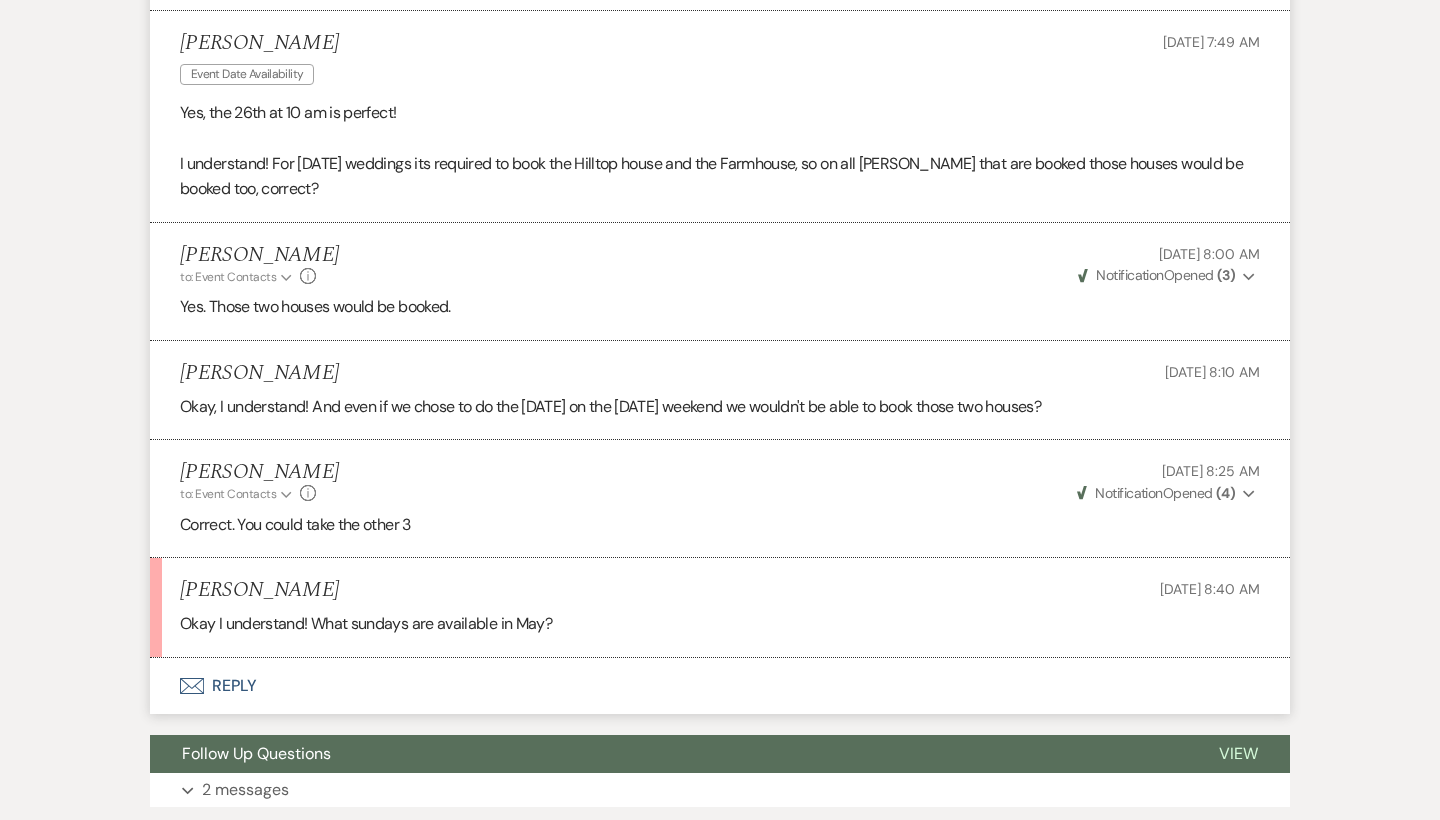 scroll, scrollTop: 1818, scrollLeft: 0, axis: vertical 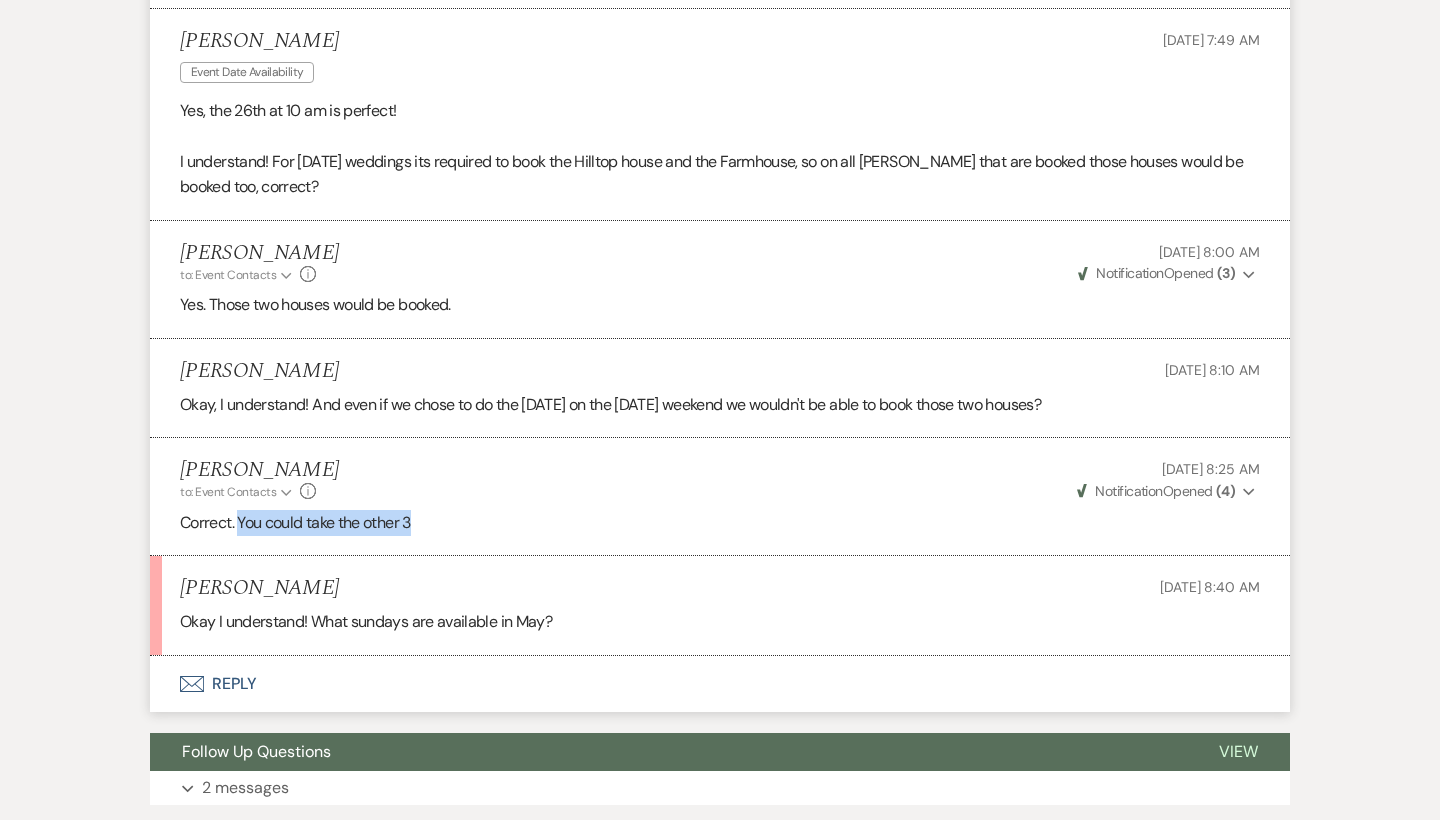 drag, startPoint x: 240, startPoint y: 494, endPoint x: 399, endPoint y: 512, distance: 160.01562 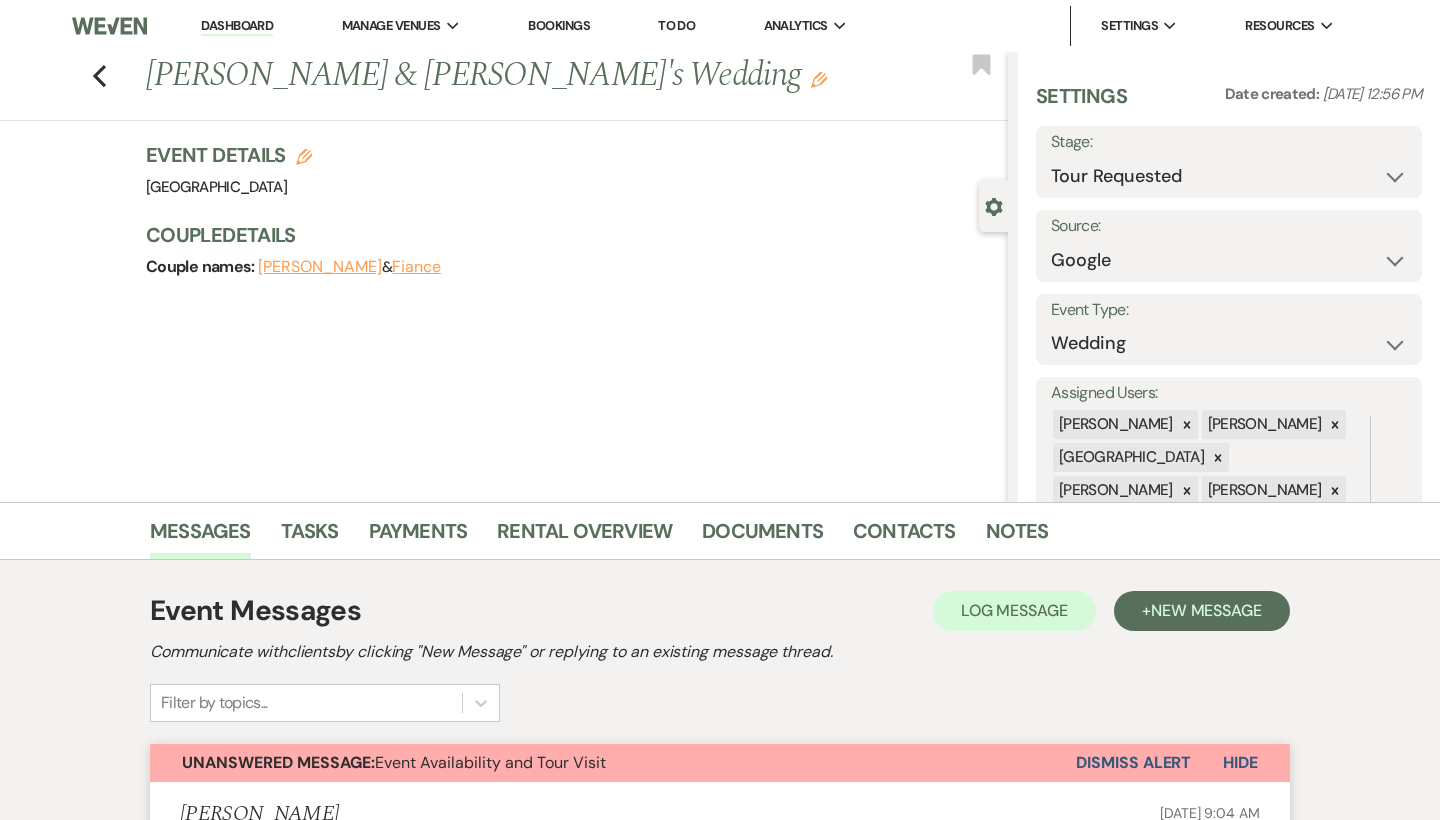 scroll, scrollTop: 0, scrollLeft: 0, axis: both 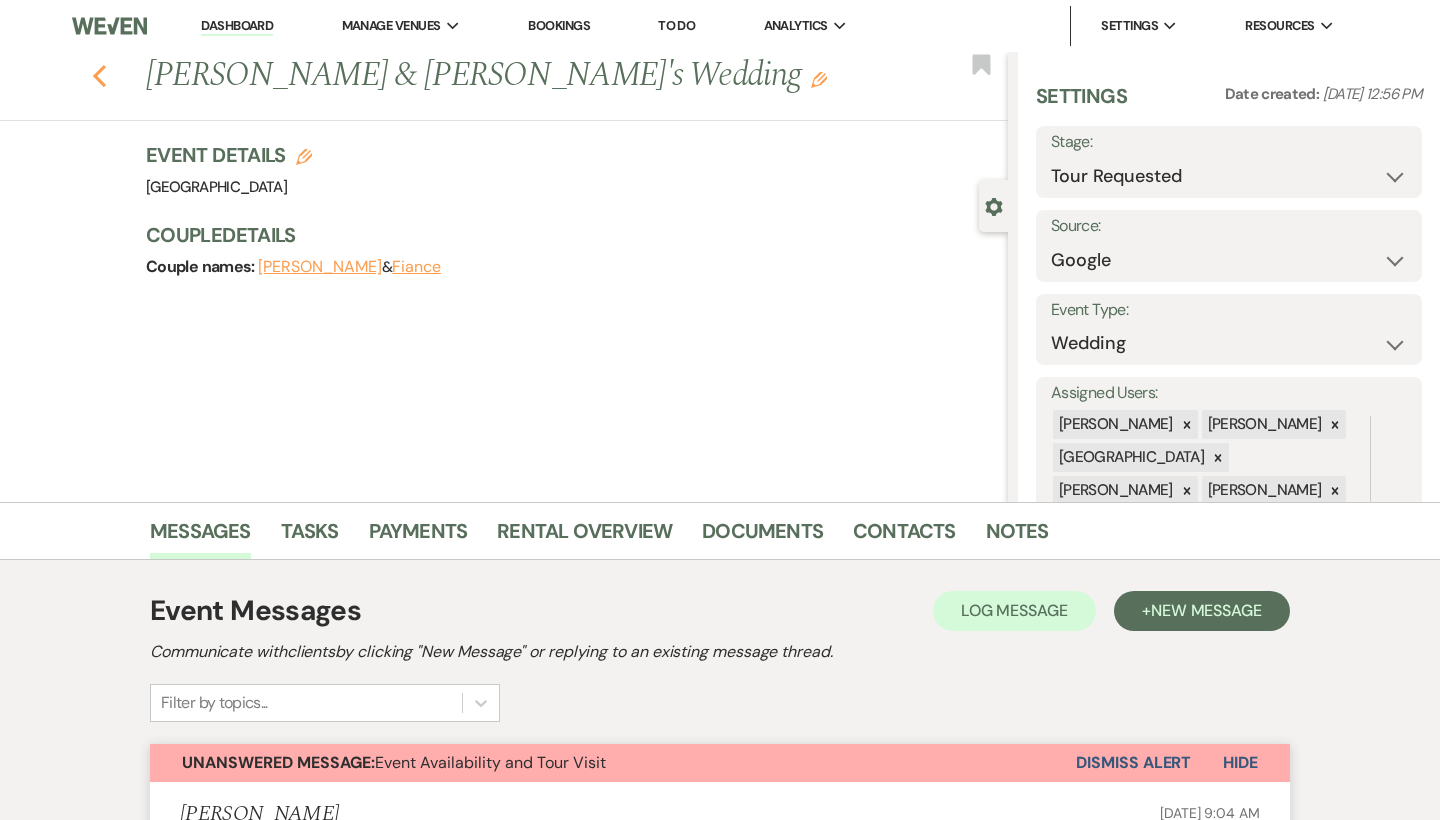 click 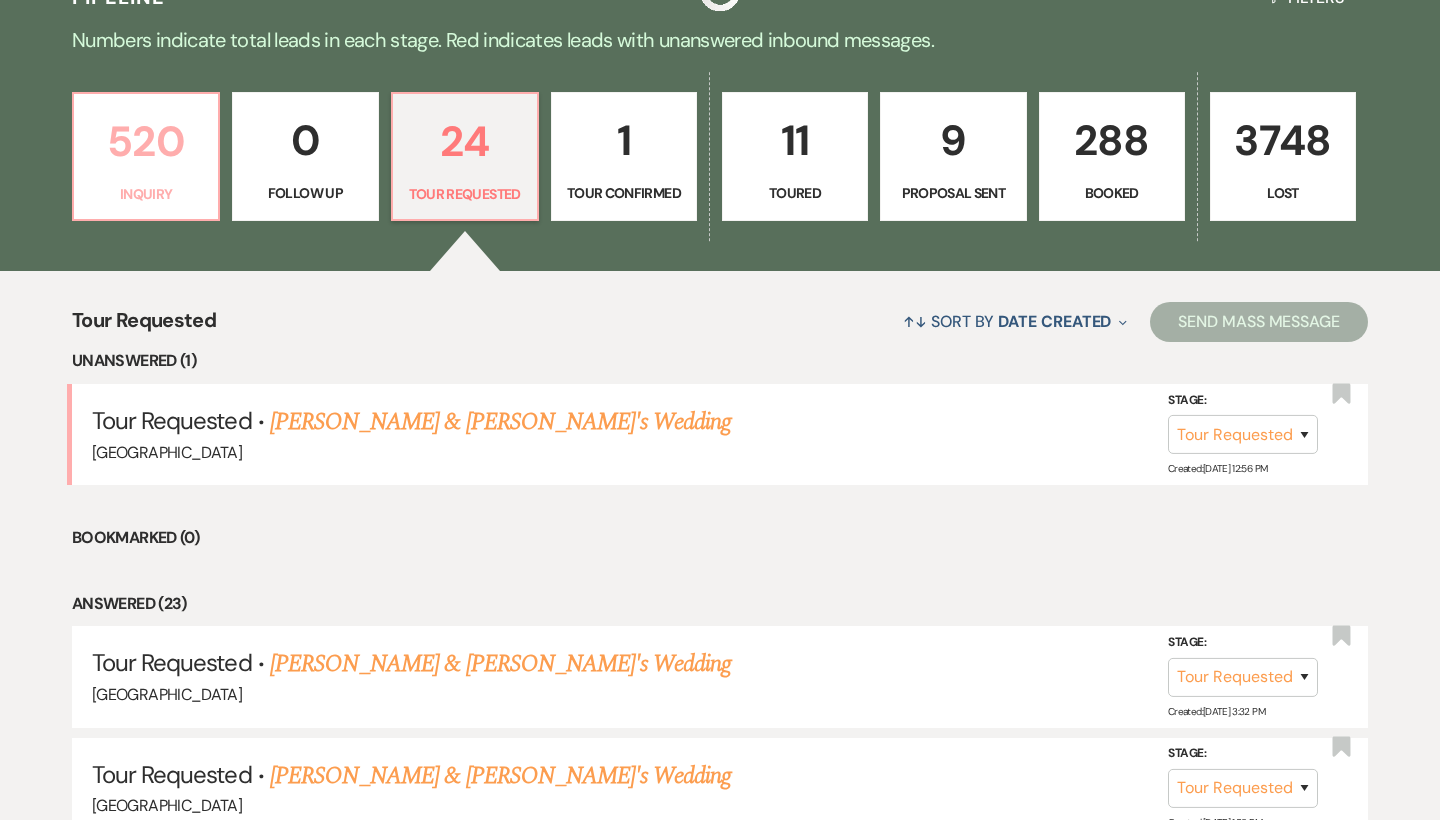 click on "Inquiry" at bounding box center (146, 194) 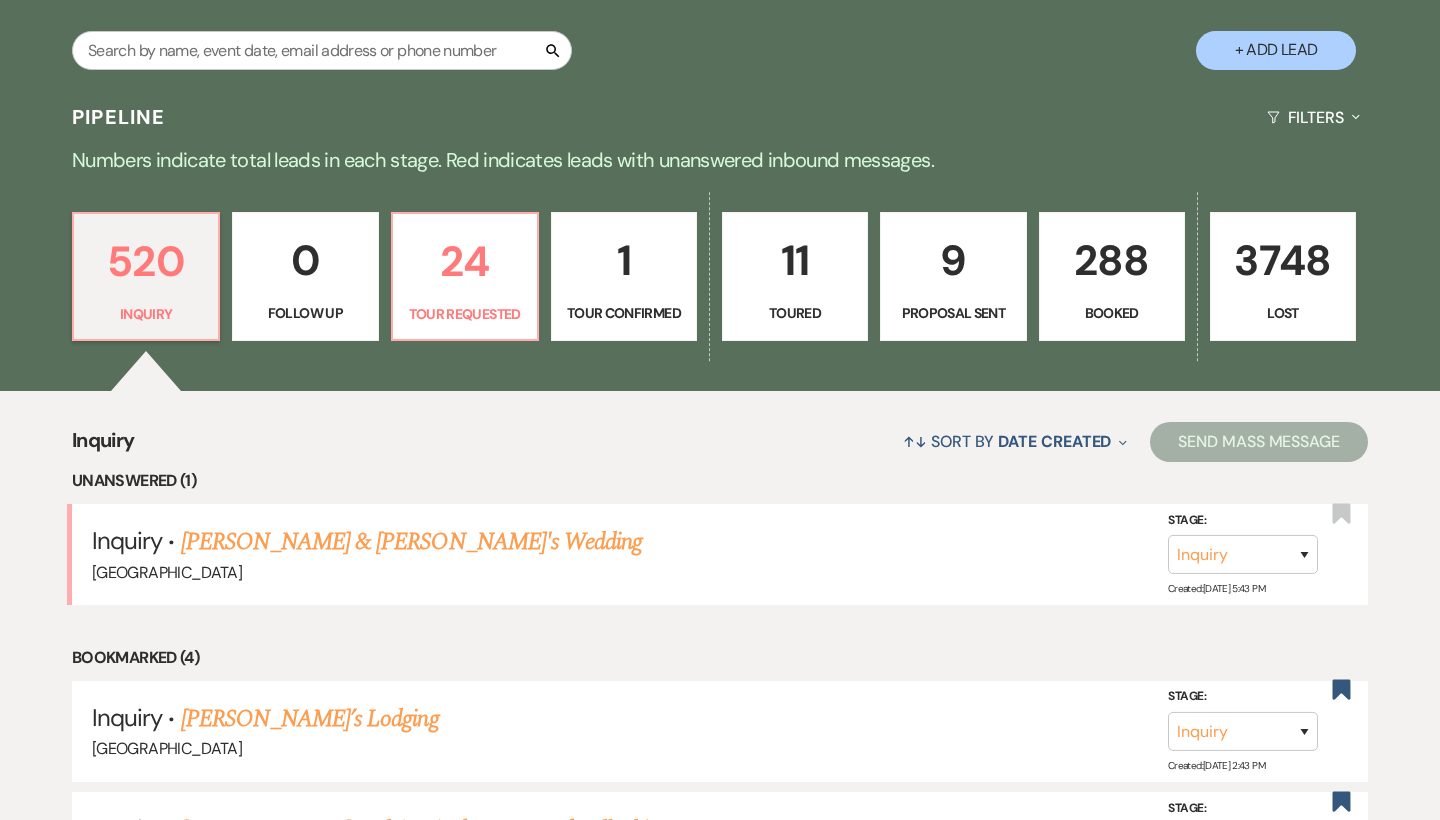 scroll, scrollTop: 389, scrollLeft: 0, axis: vertical 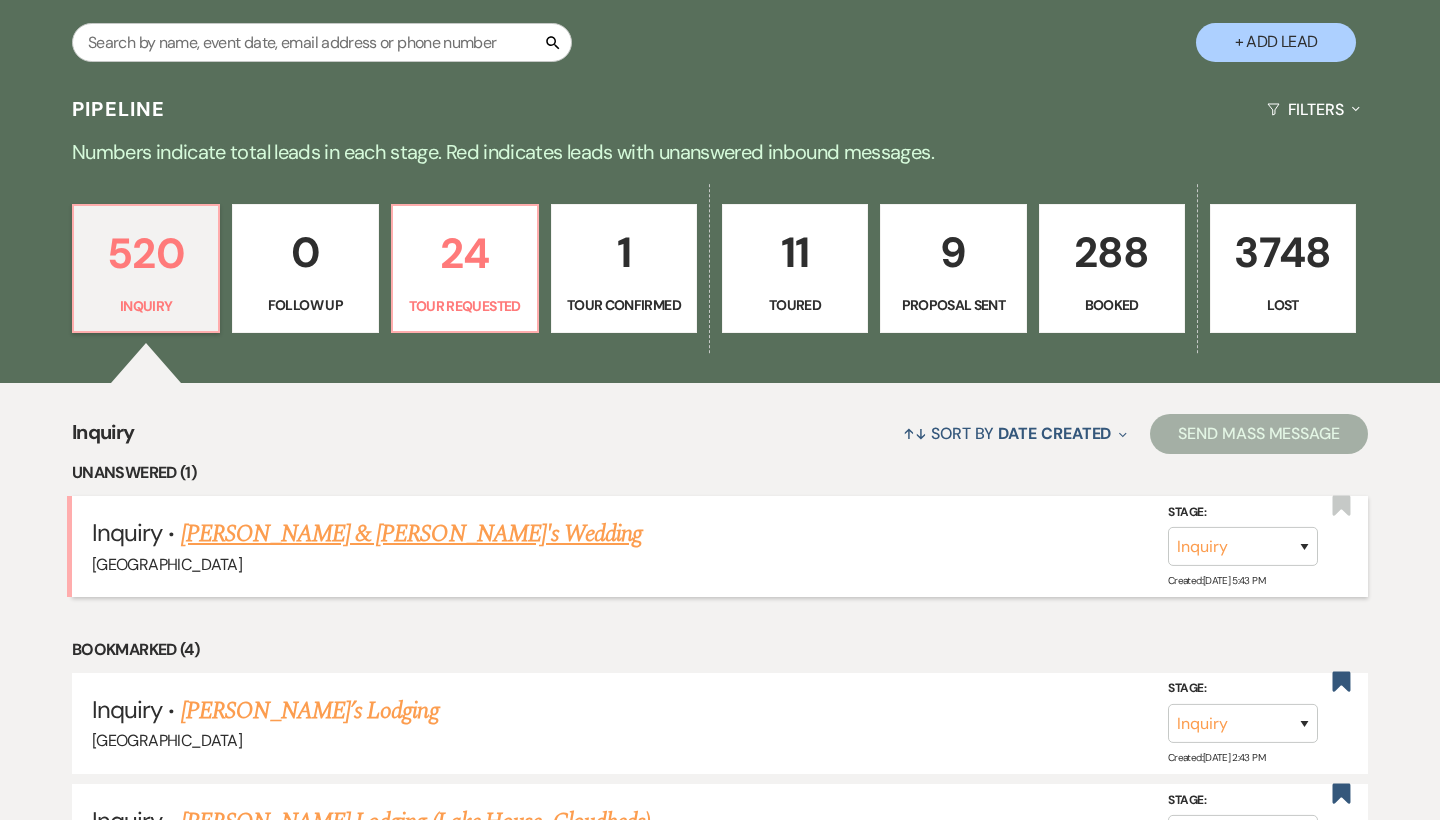 click on "RaeAnna Sholar & Fiance's Wedding" at bounding box center [412, 534] 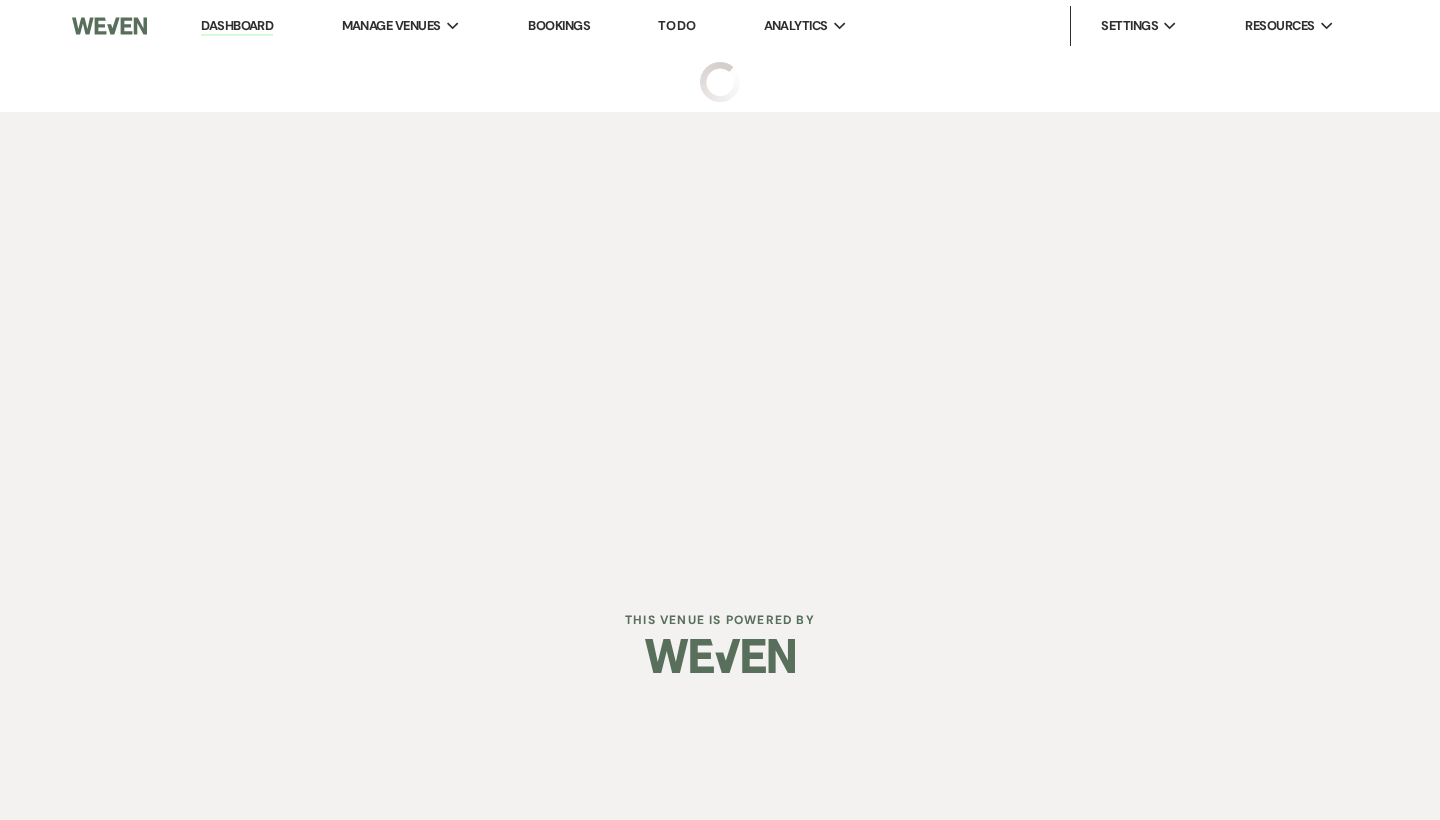 scroll, scrollTop: 0, scrollLeft: 0, axis: both 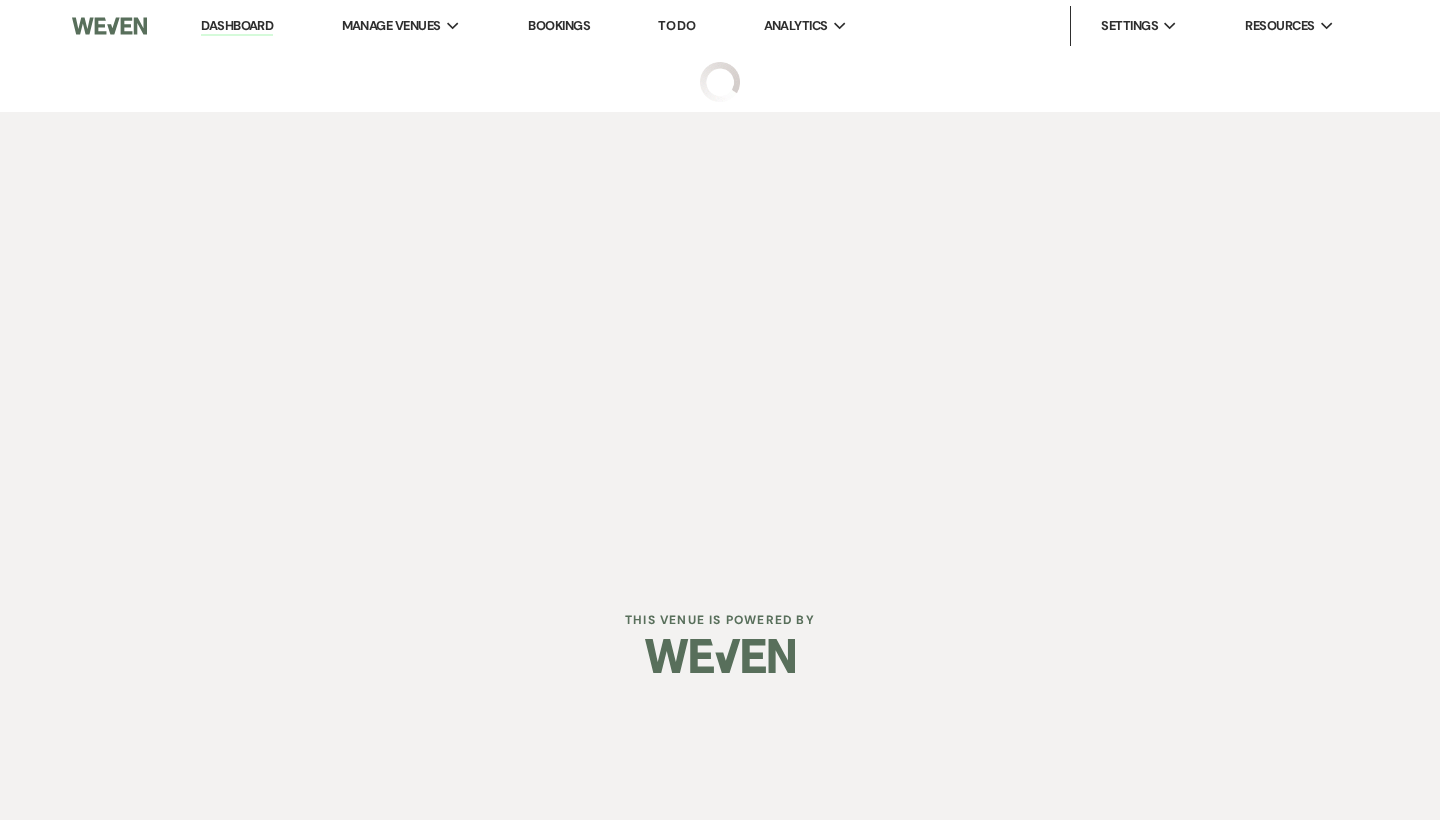select on "3" 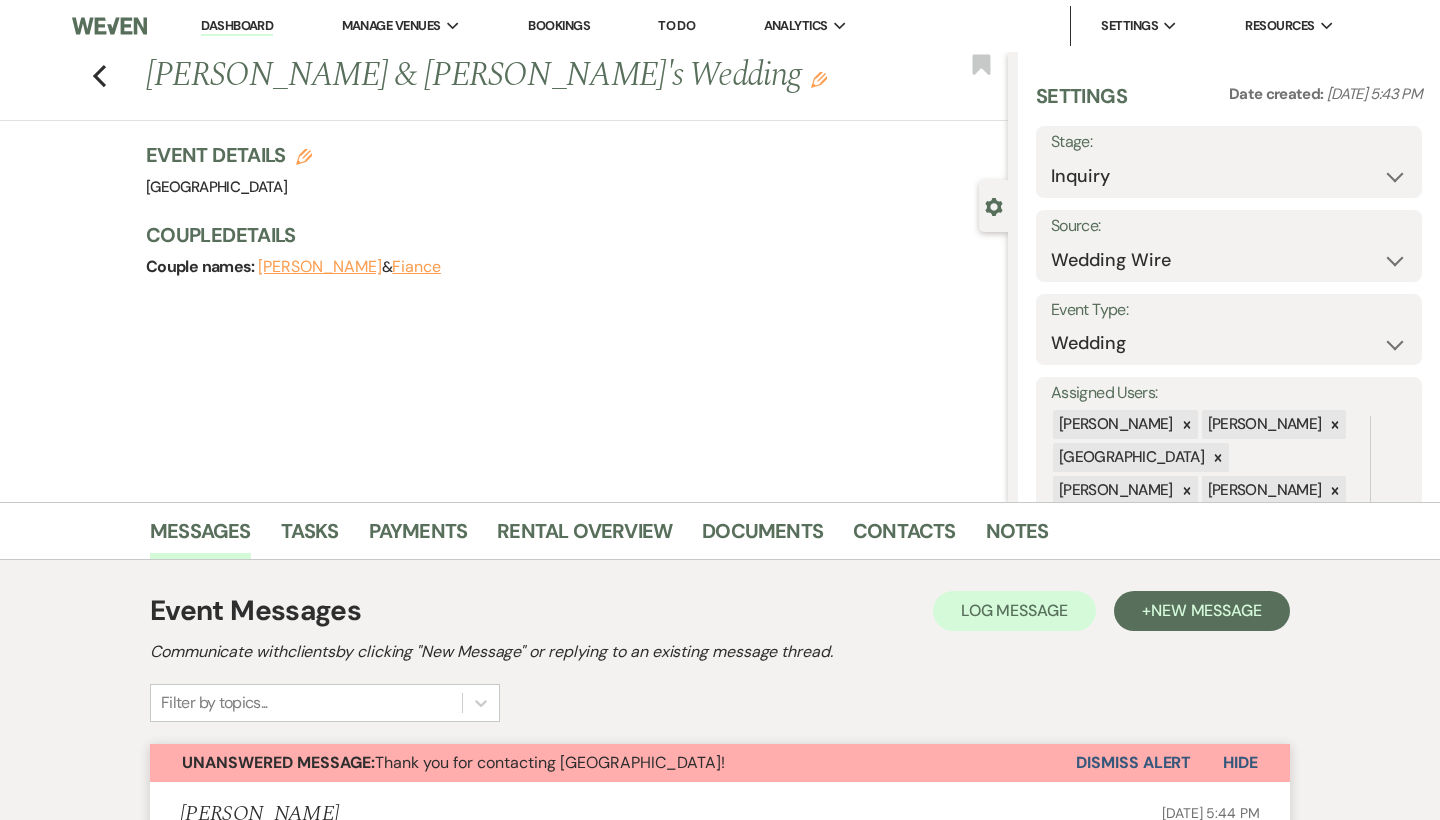 scroll, scrollTop: 0, scrollLeft: 0, axis: both 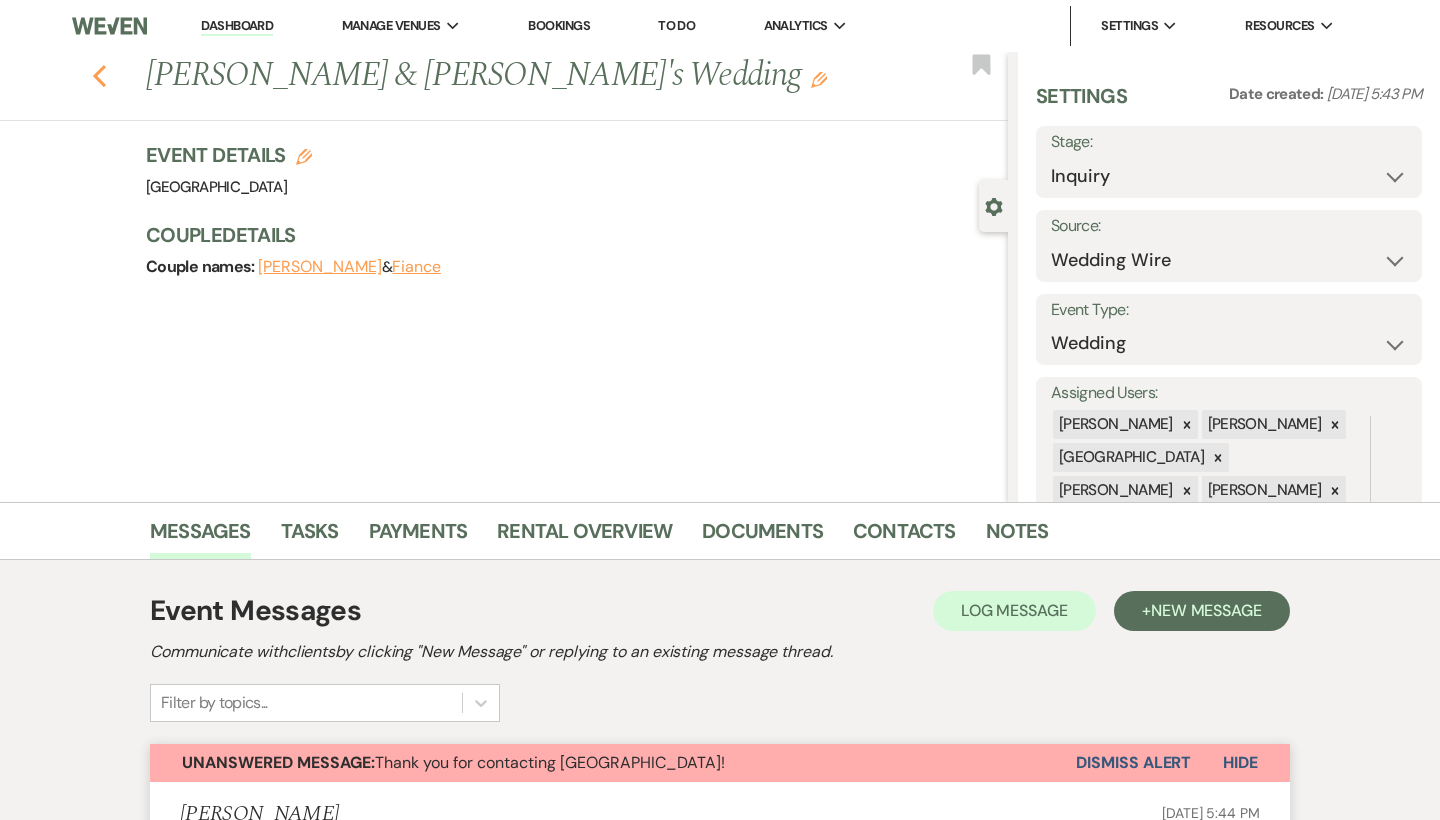 click on "Previous" 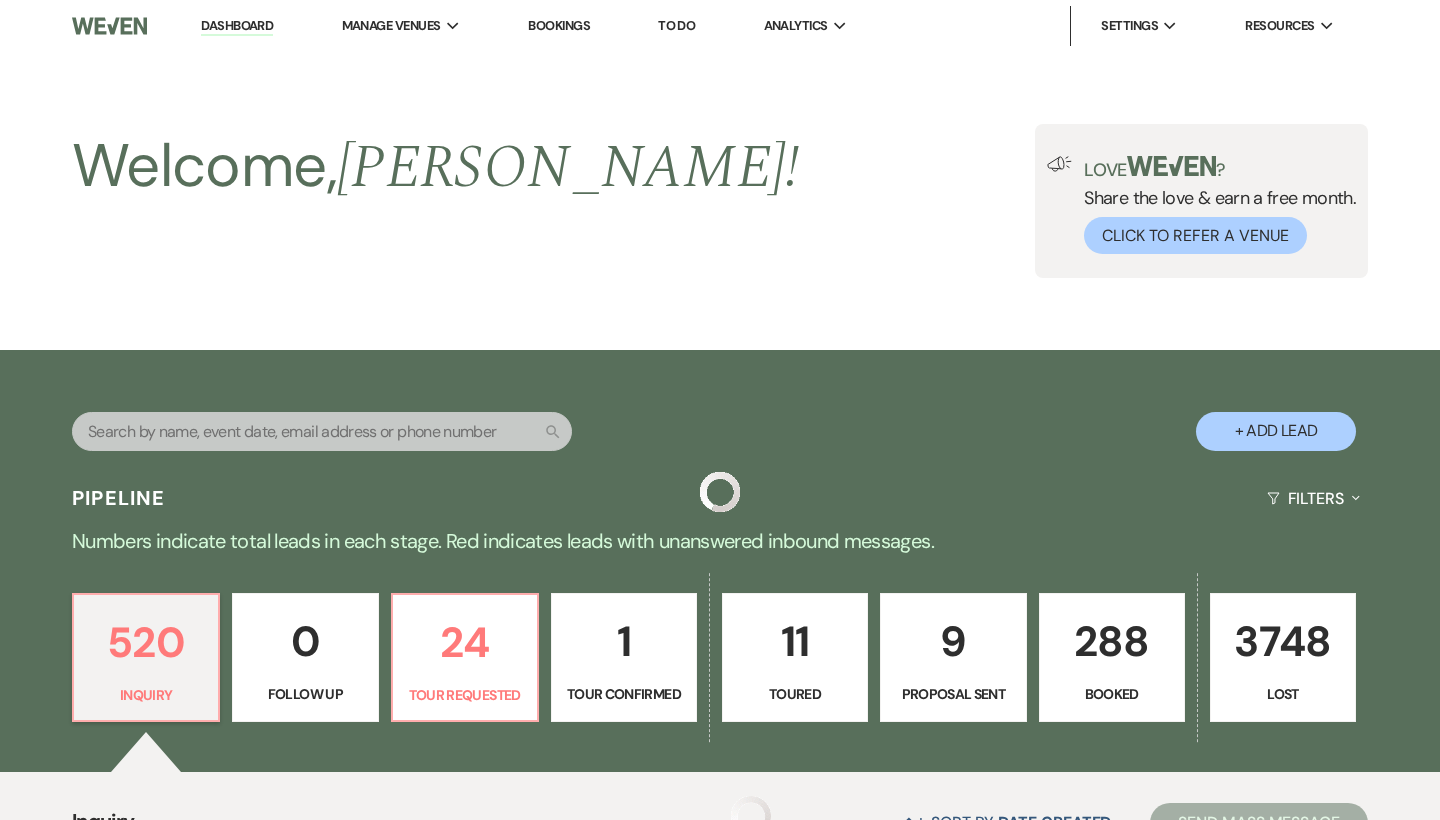 scroll, scrollTop: 389, scrollLeft: 0, axis: vertical 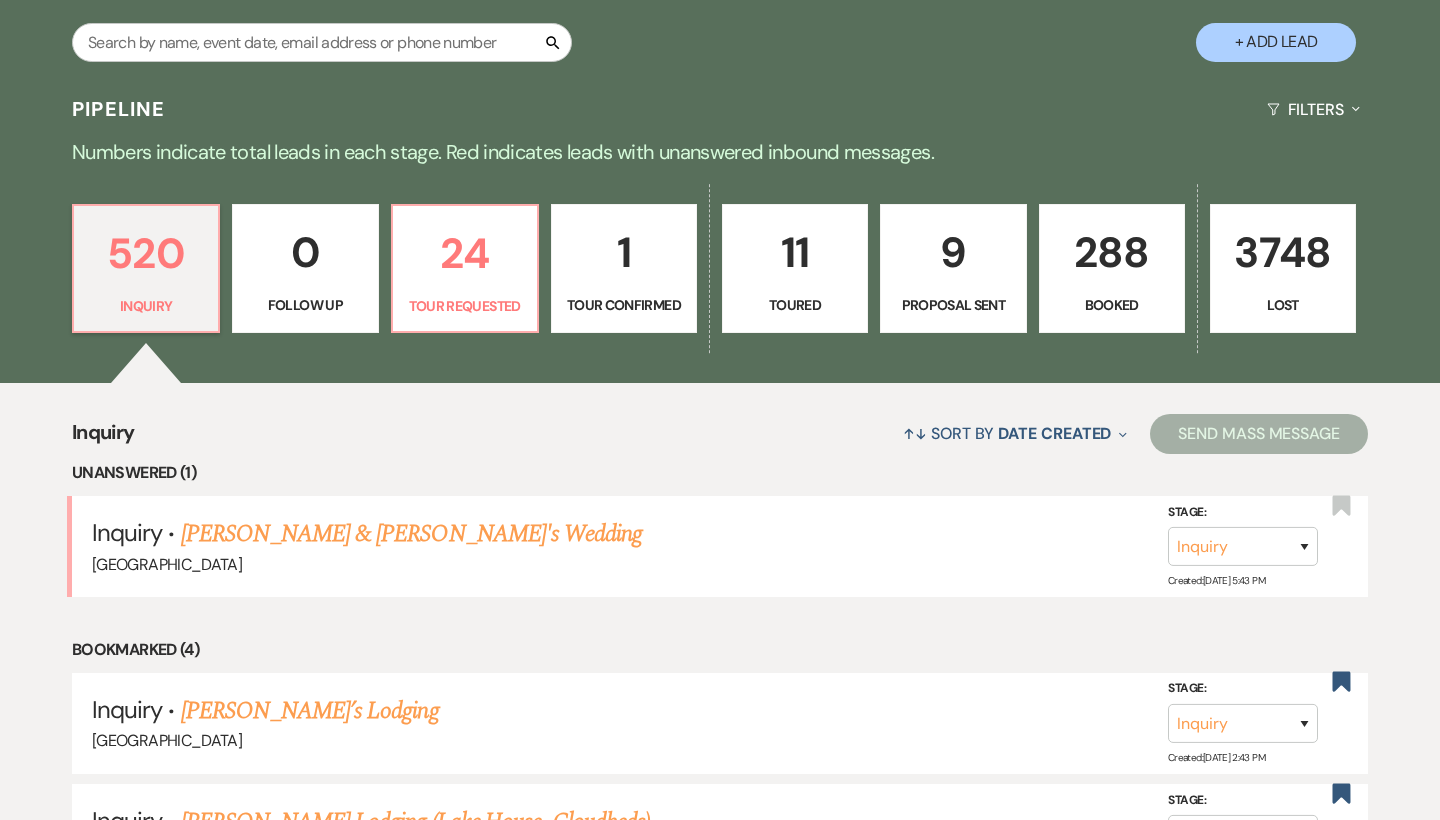 click on "288" at bounding box center (1112, 252) 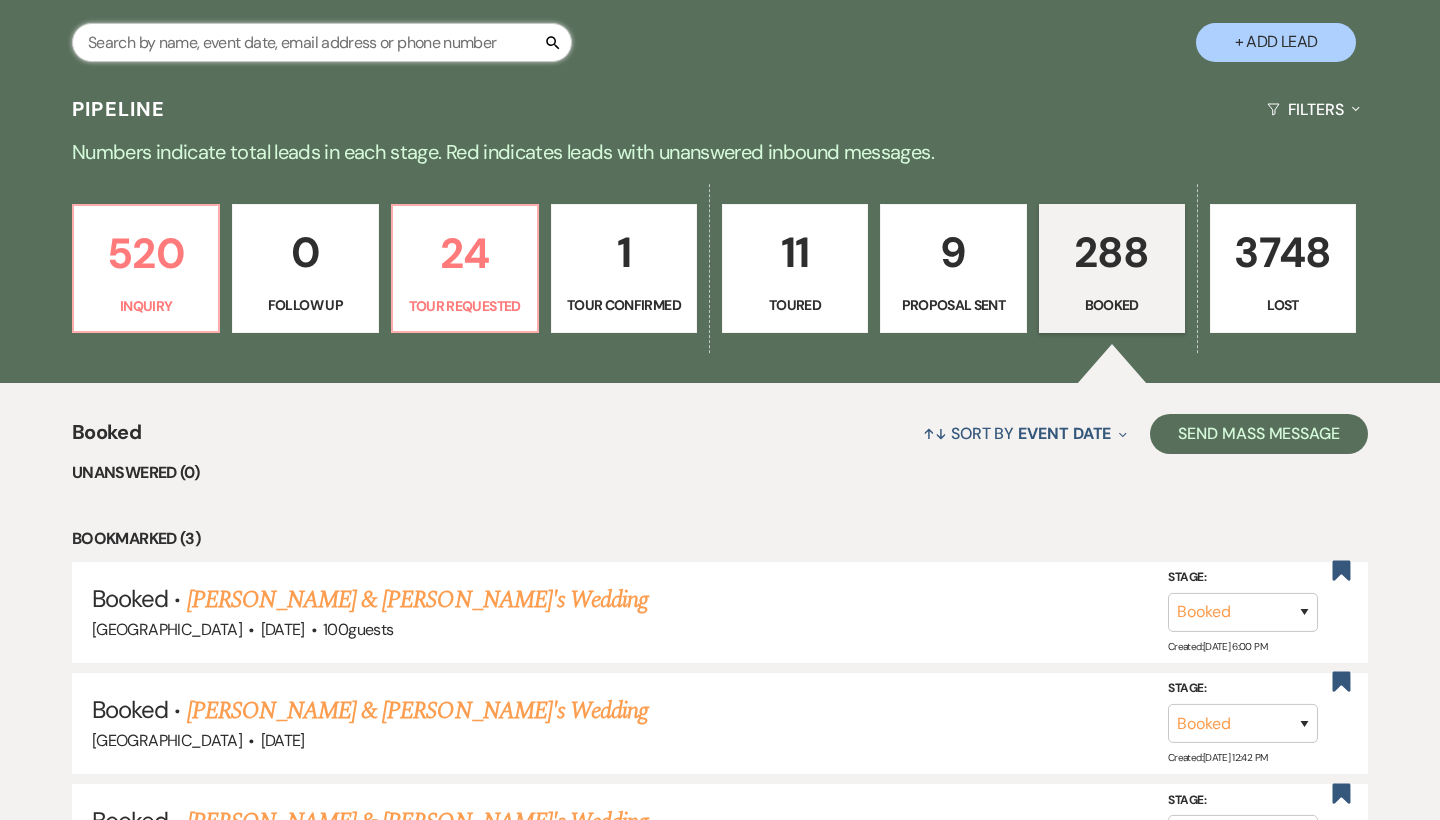 click at bounding box center [322, 42] 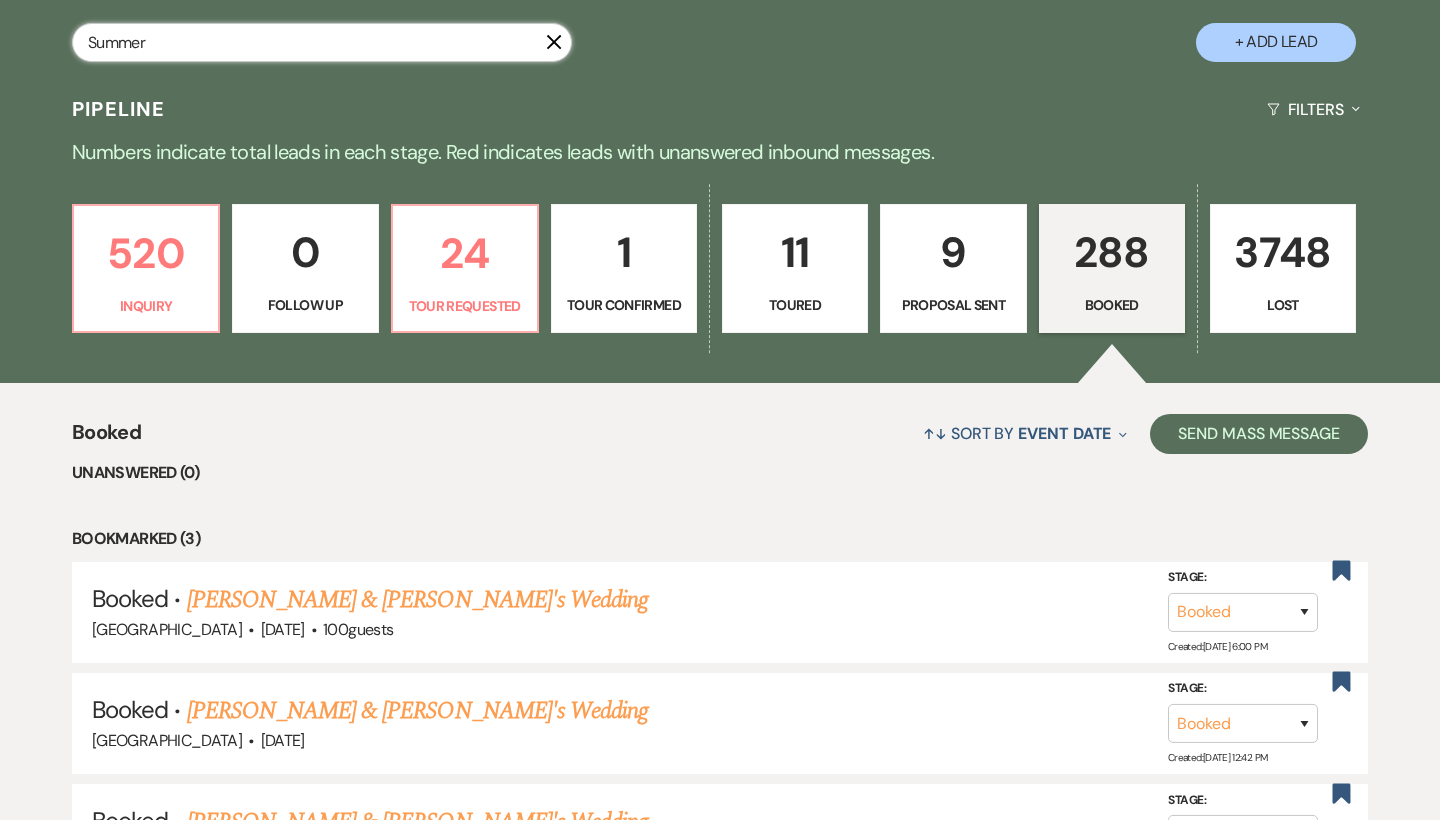 type on "Summer" 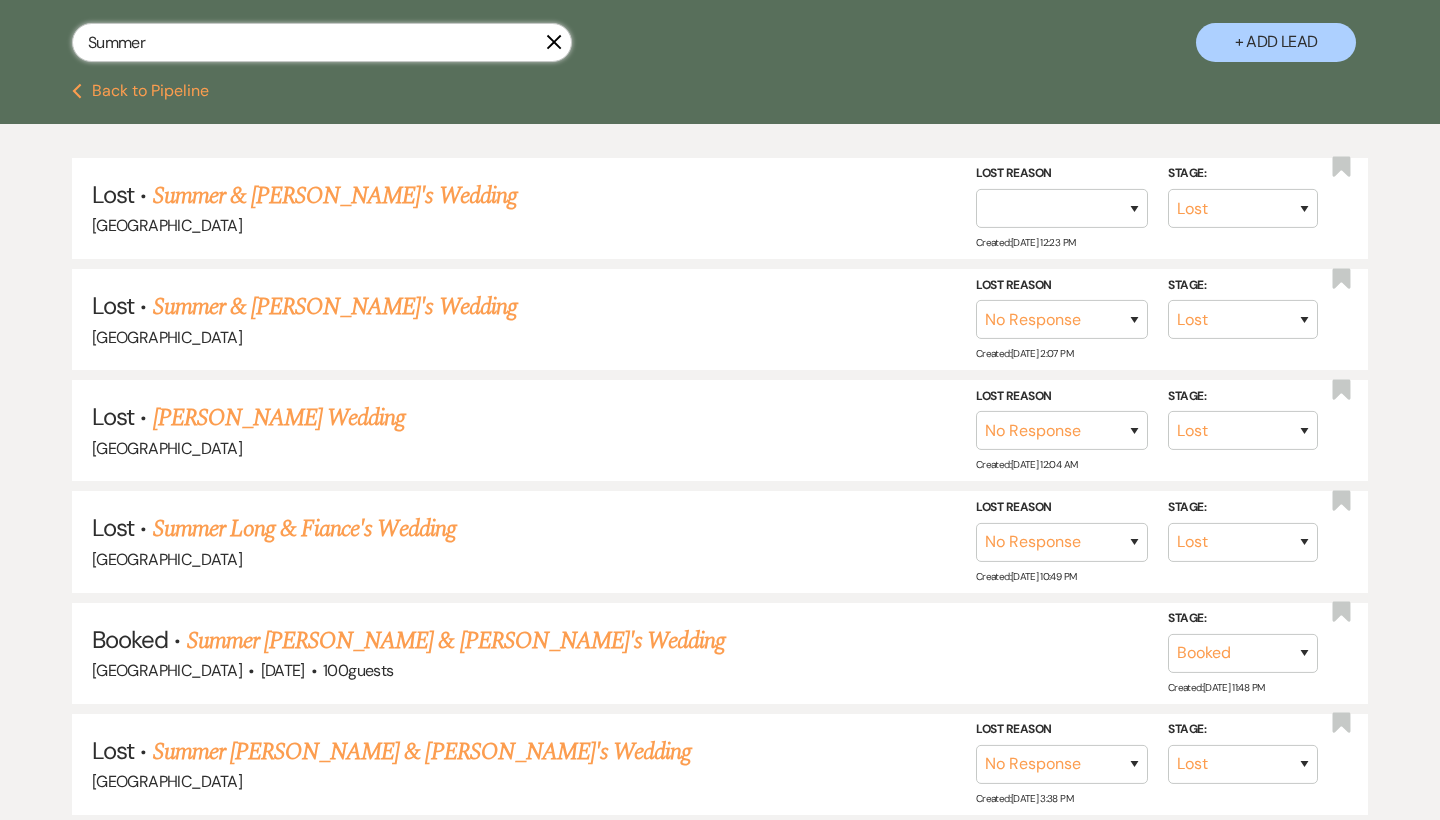 type on "Summer" 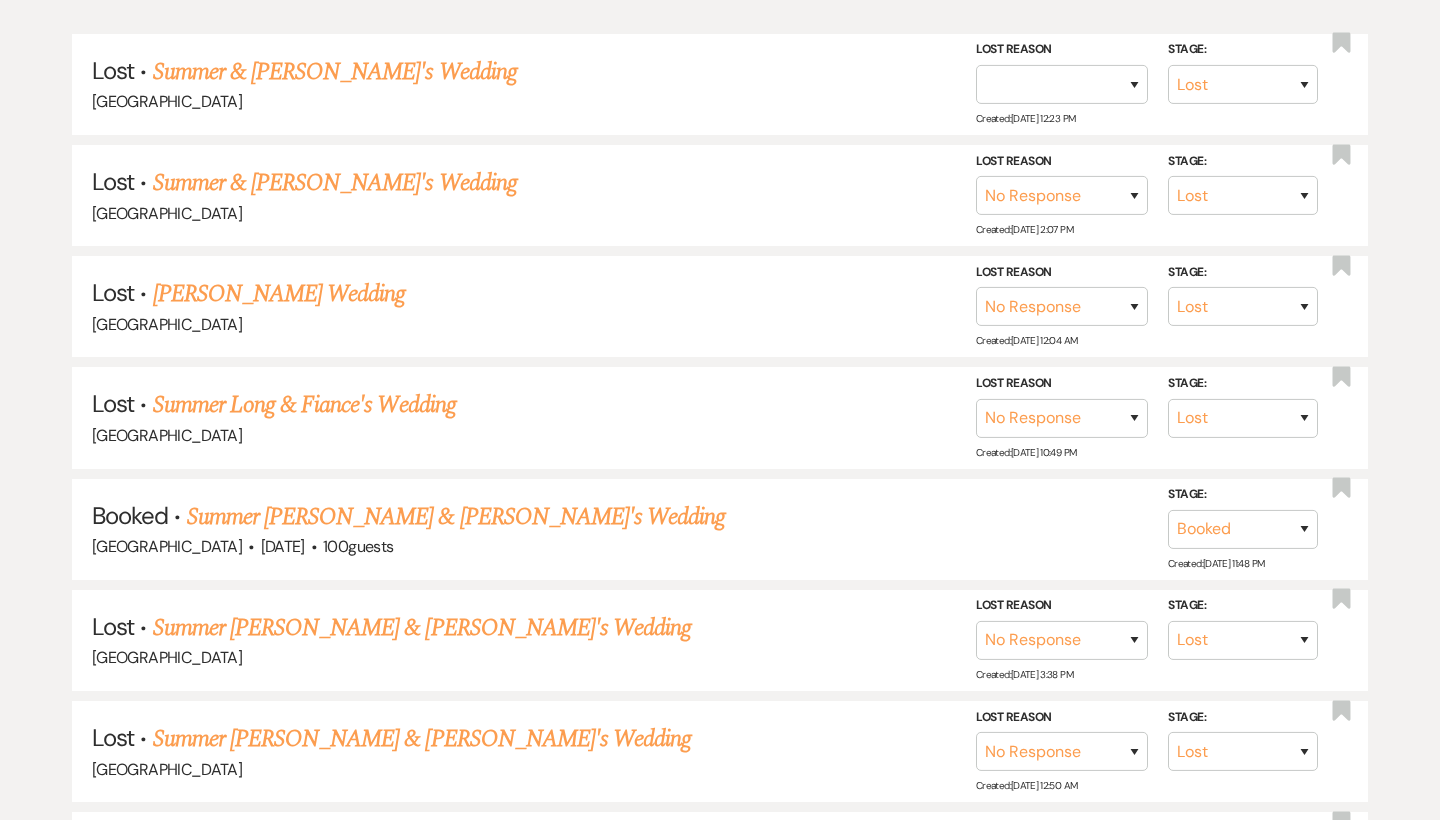 scroll, scrollTop: 521, scrollLeft: 0, axis: vertical 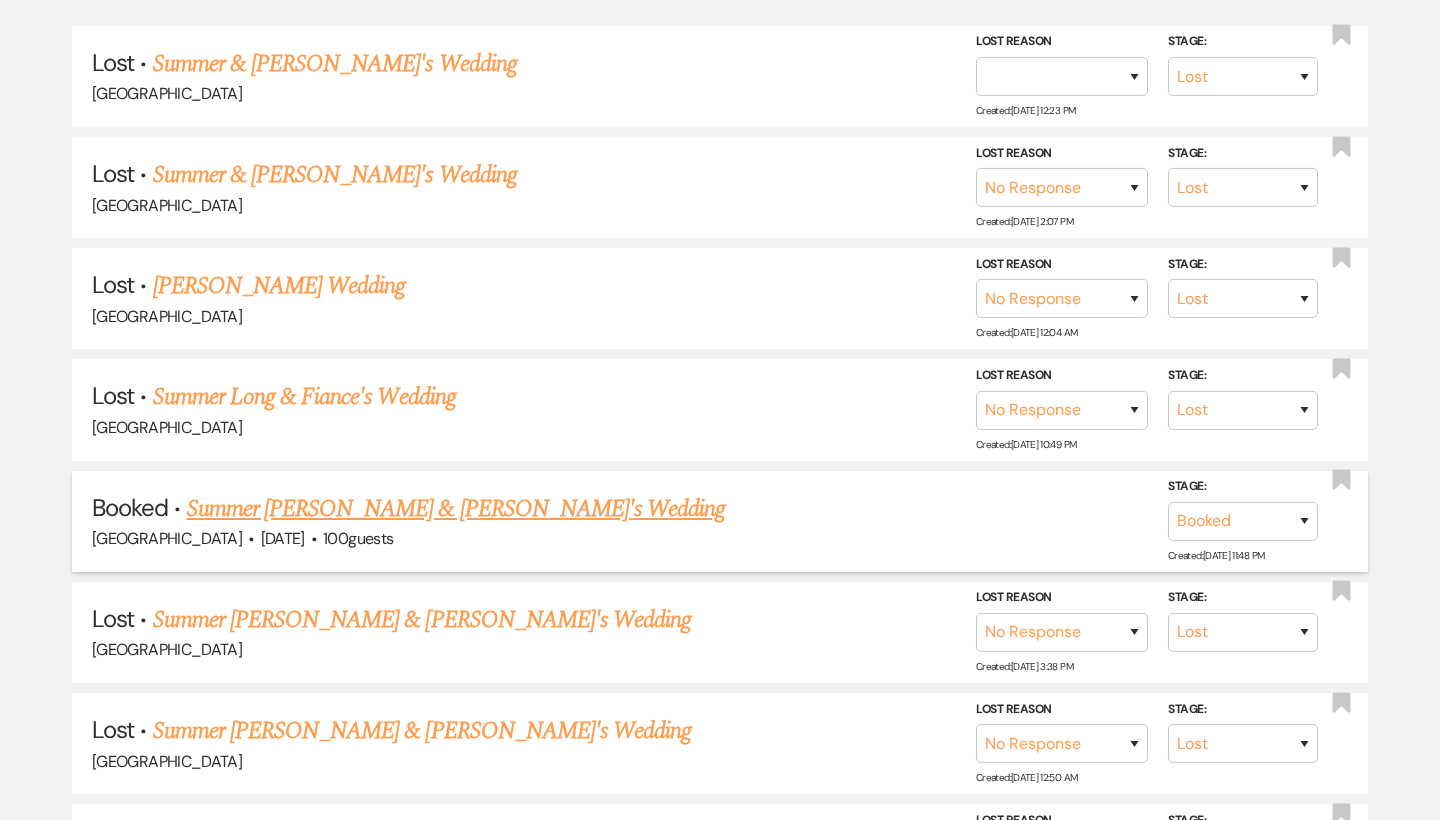 click on "Summer [PERSON_NAME] & [PERSON_NAME]'s Wedding" at bounding box center [456, 509] 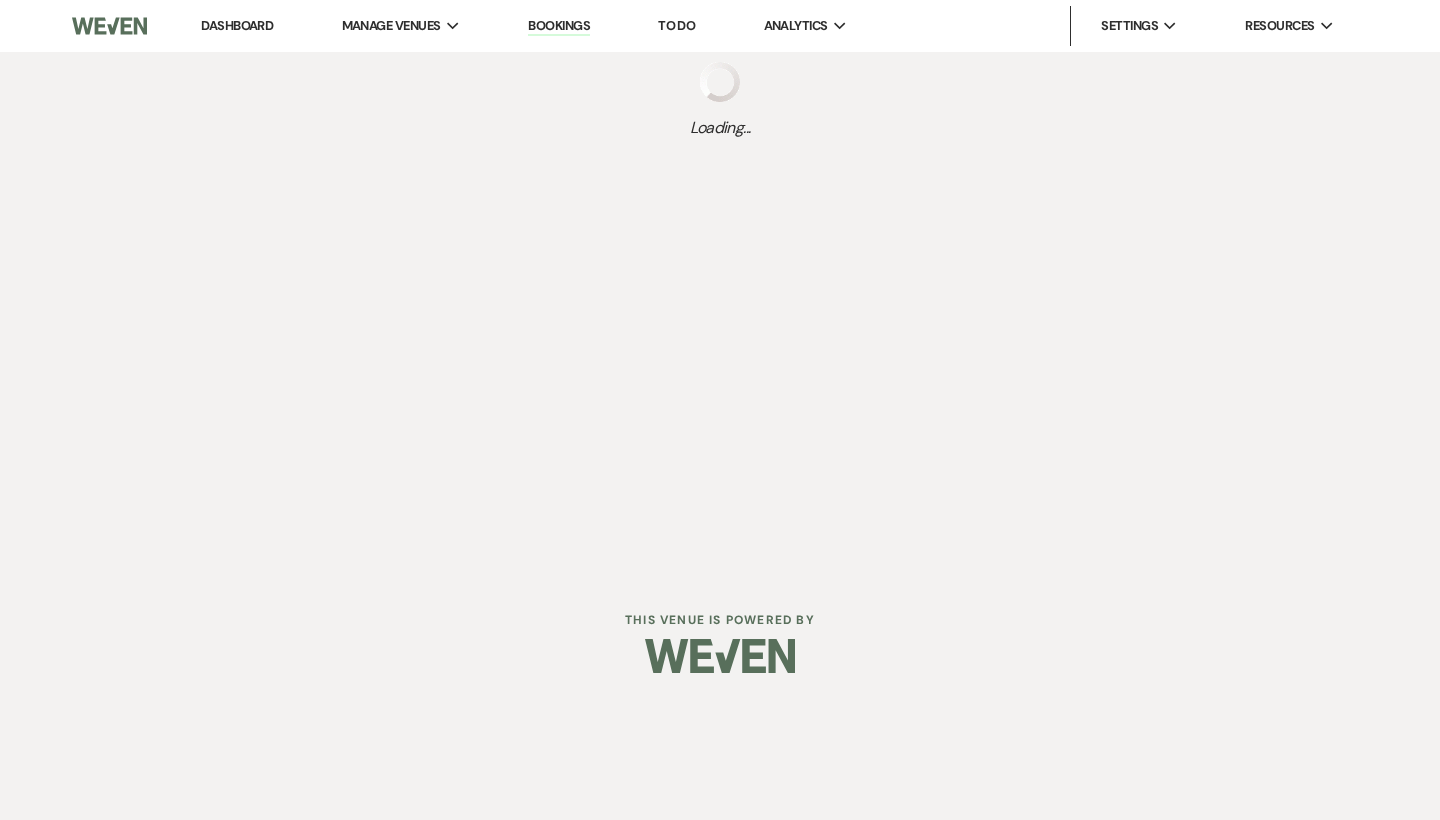 scroll, scrollTop: 0, scrollLeft: 0, axis: both 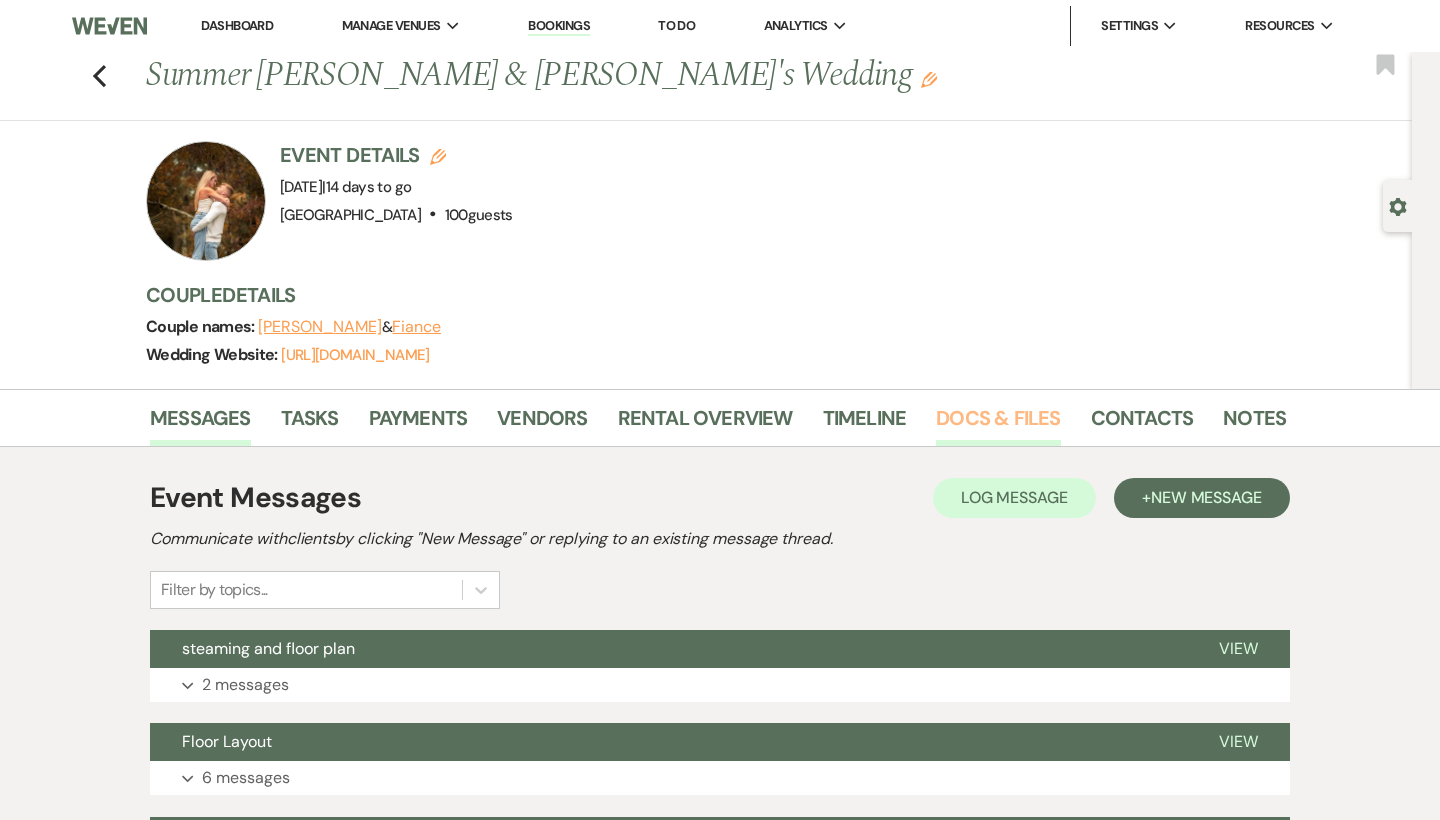 click on "Docs & Files" at bounding box center [998, 424] 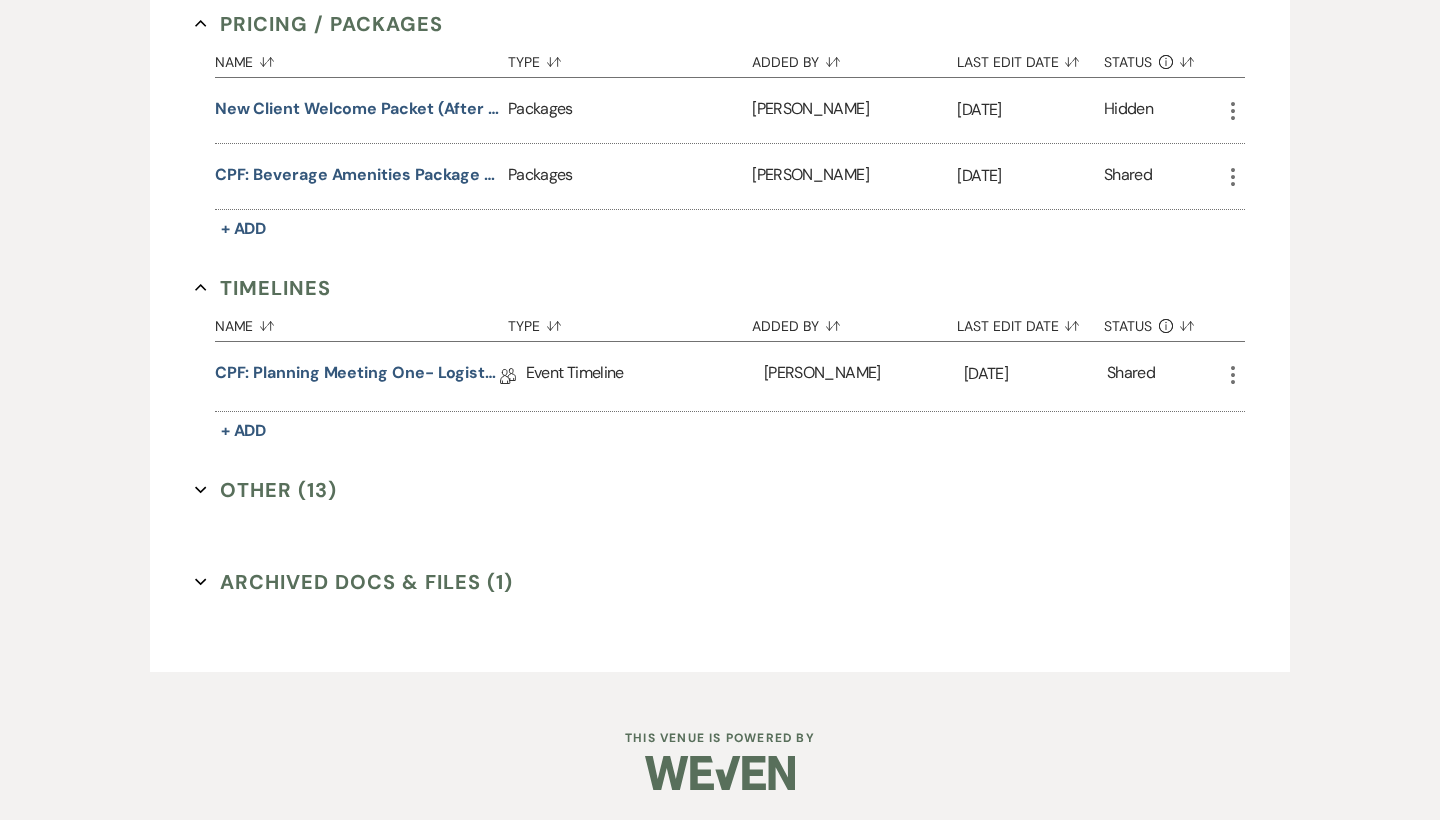 scroll, scrollTop: 1104, scrollLeft: 0, axis: vertical 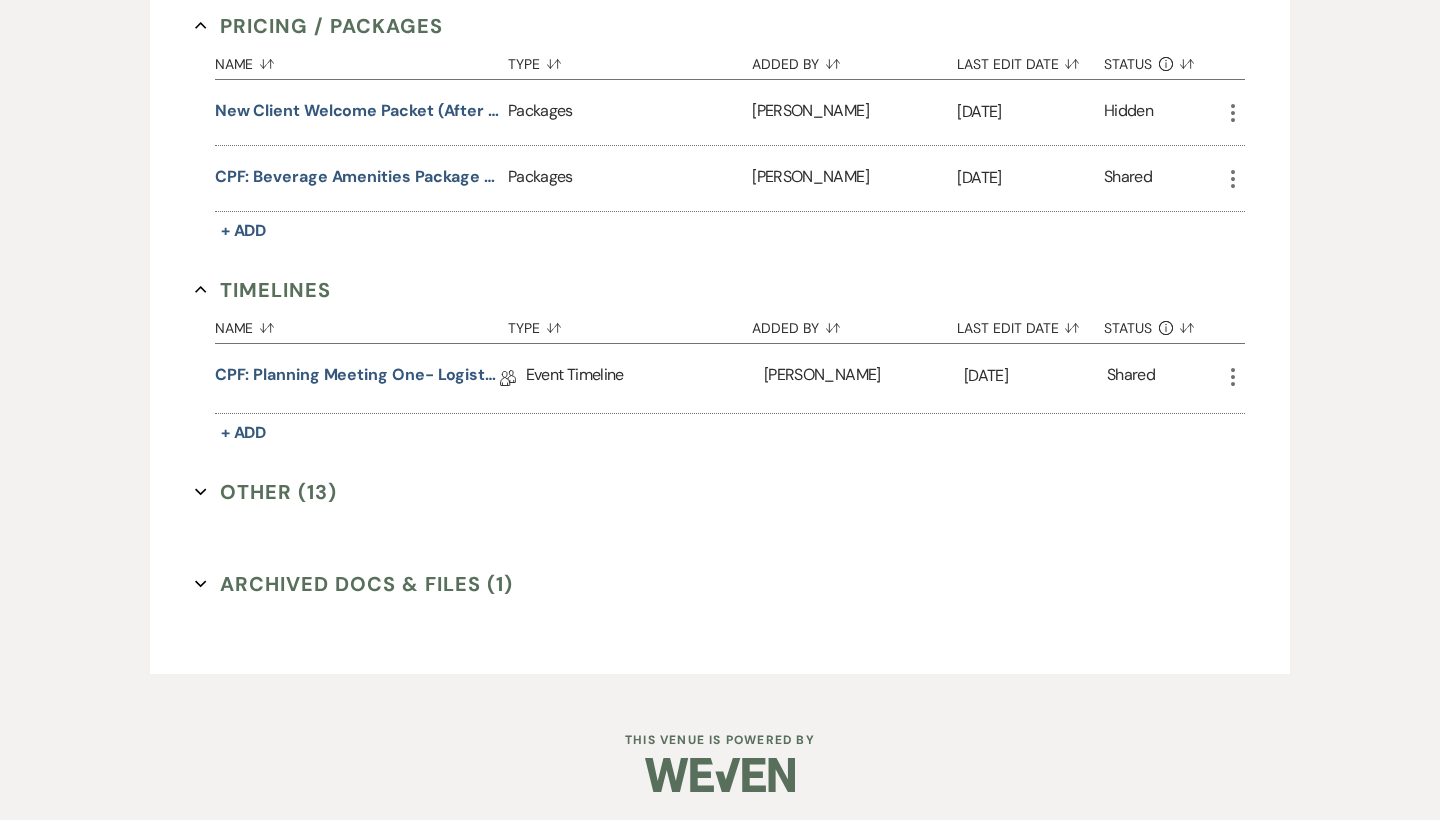 click on "Archived Docs & Files (1) Expand" at bounding box center (354, 584) 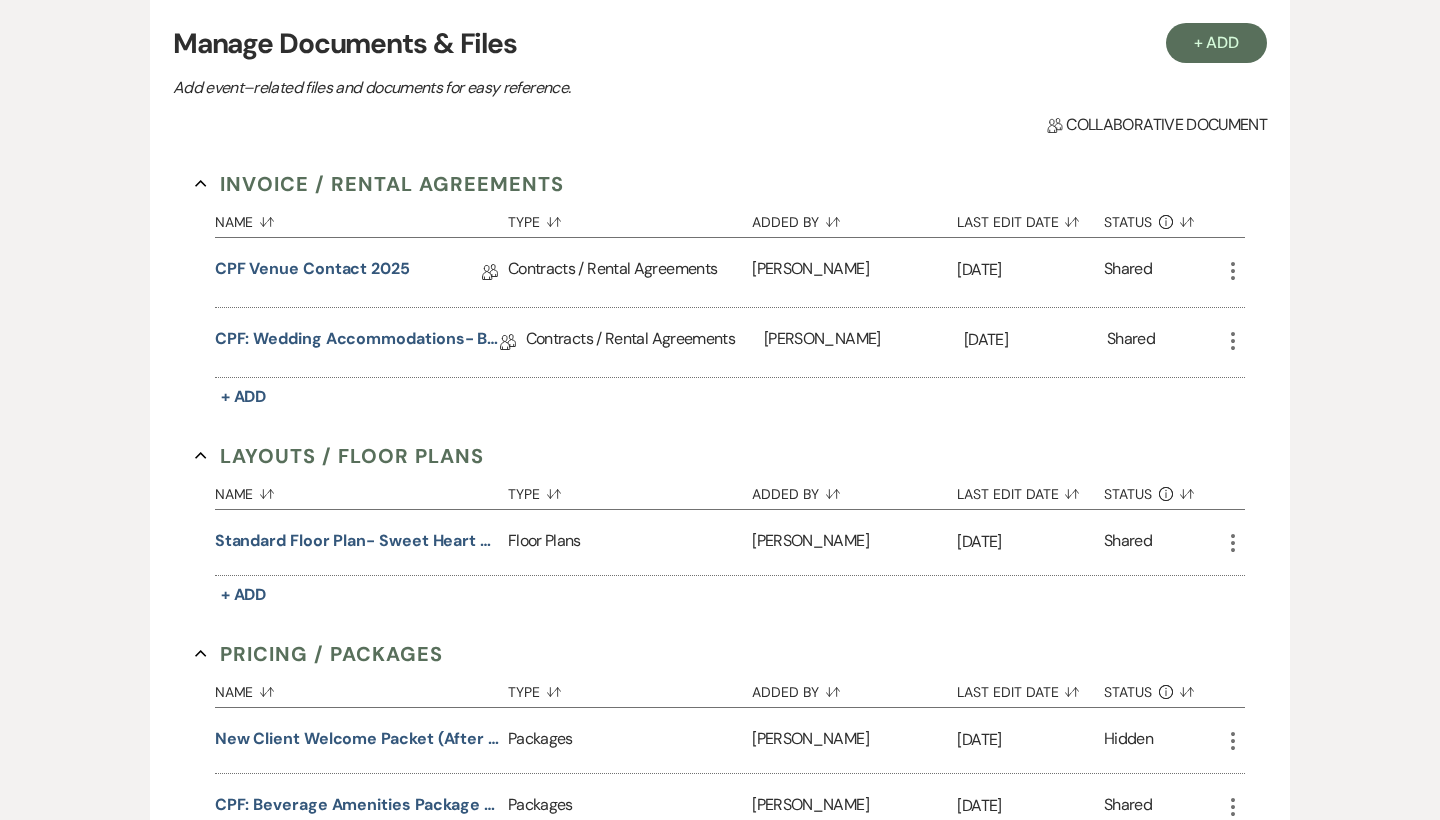 scroll, scrollTop: 501, scrollLeft: 0, axis: vertical 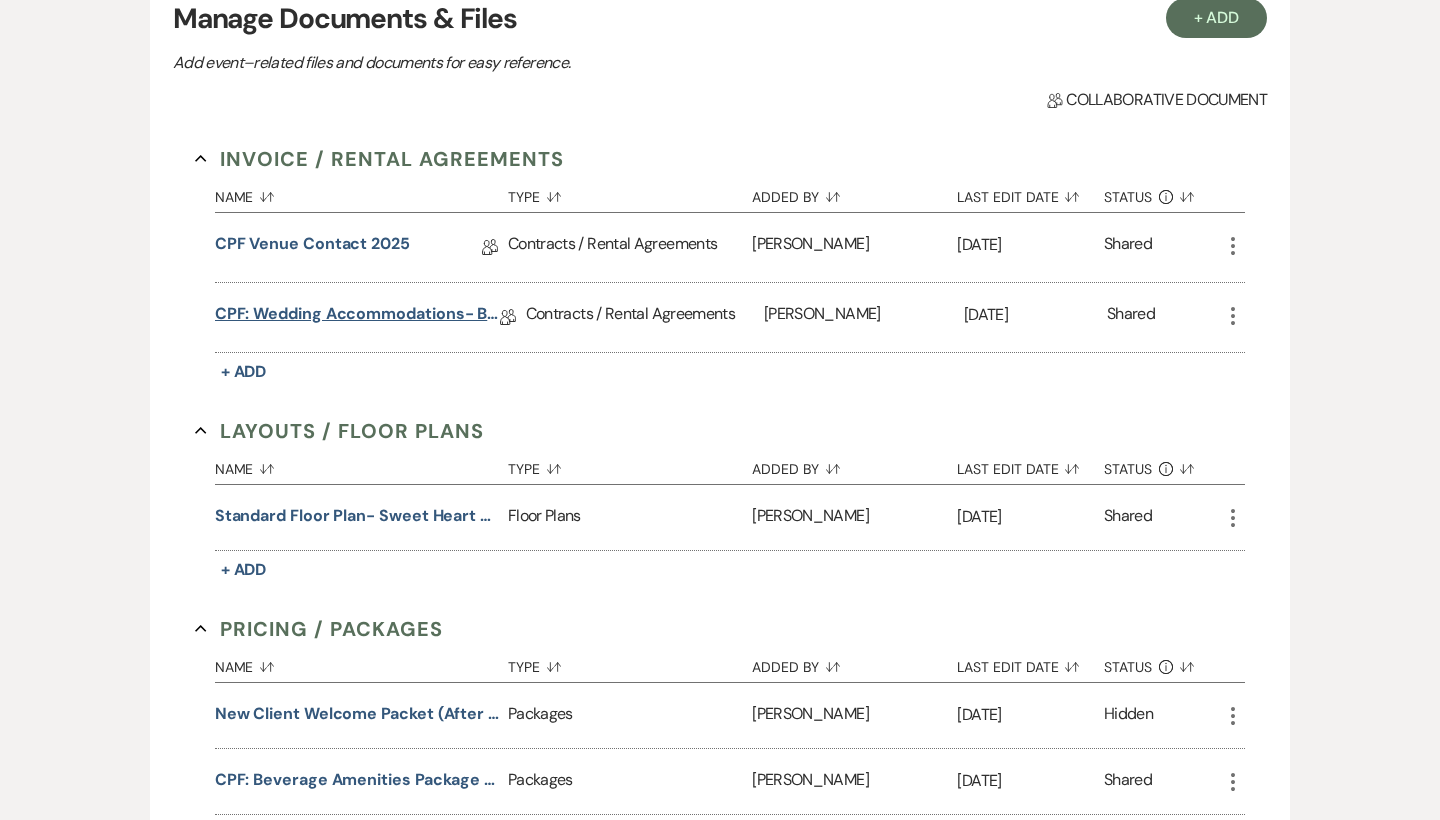 click on "CPF: Wedding Accommodations- Bar Usage Fee 2025" at bounding box center (357, 317) 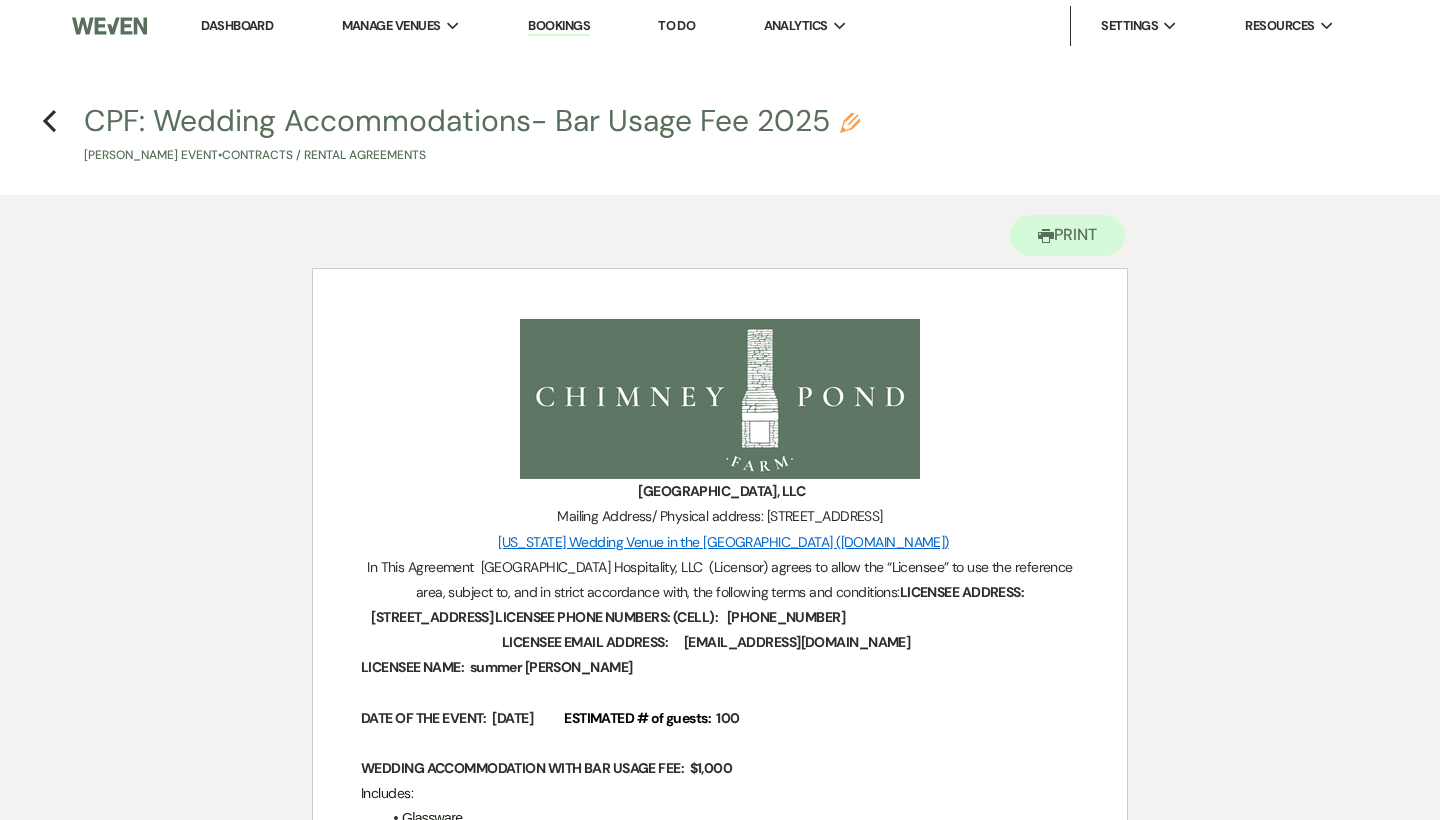 scroll, scrollTop: 0, scrollLeft: 0, axis: both 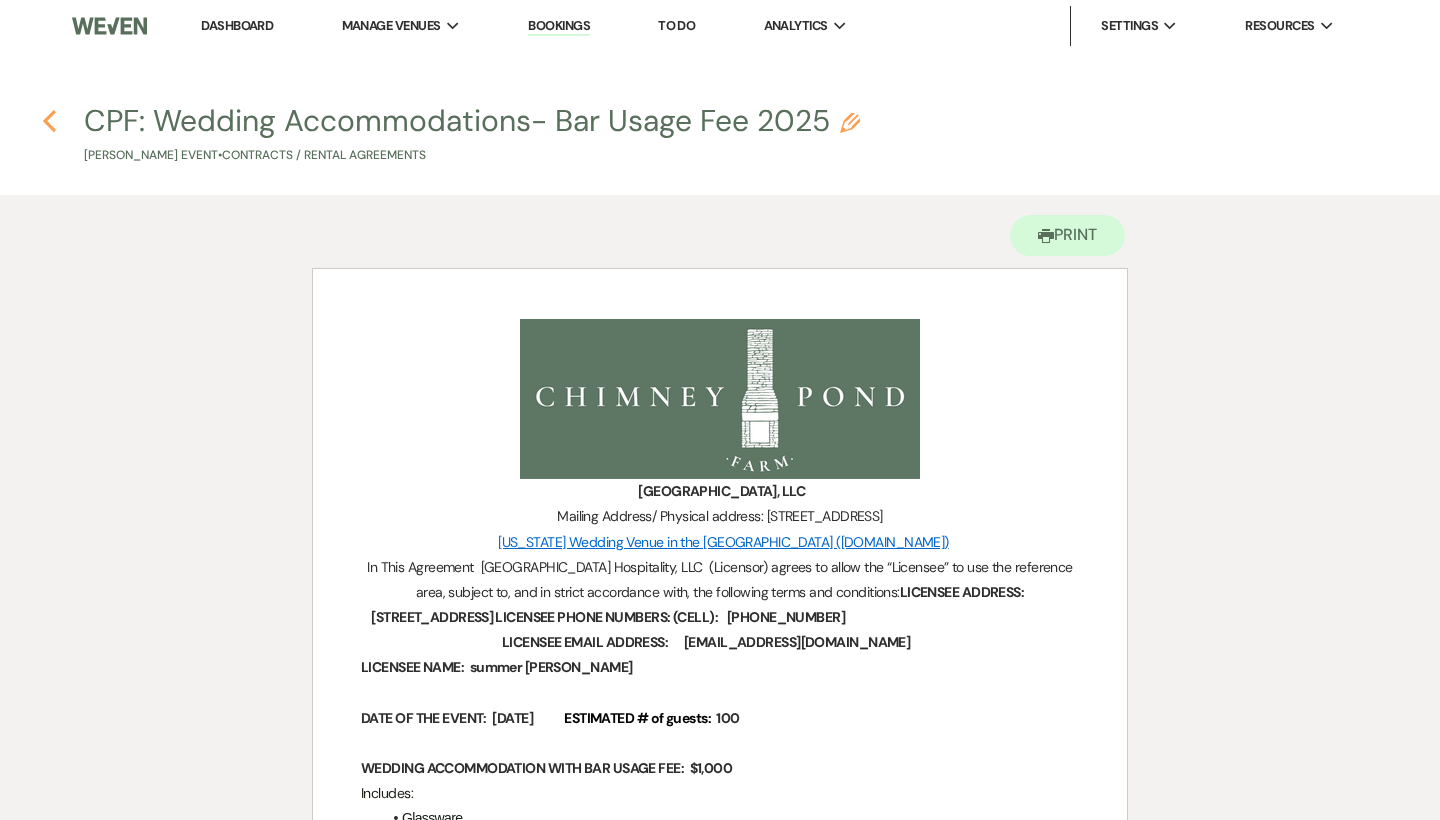 click on "Previous" 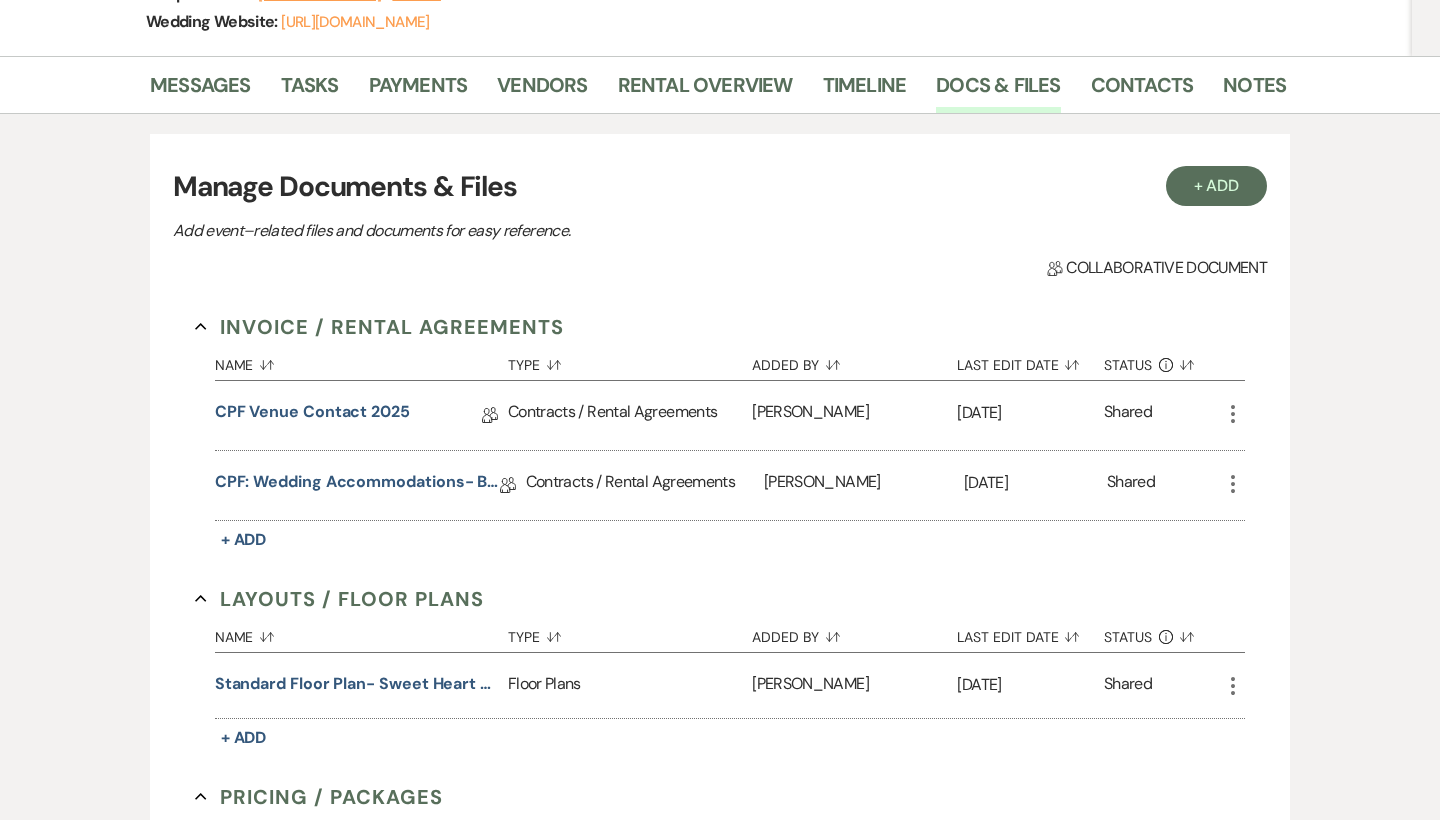 scroll, scrollTop: 329, scrollLeft: 0, axis: vertical 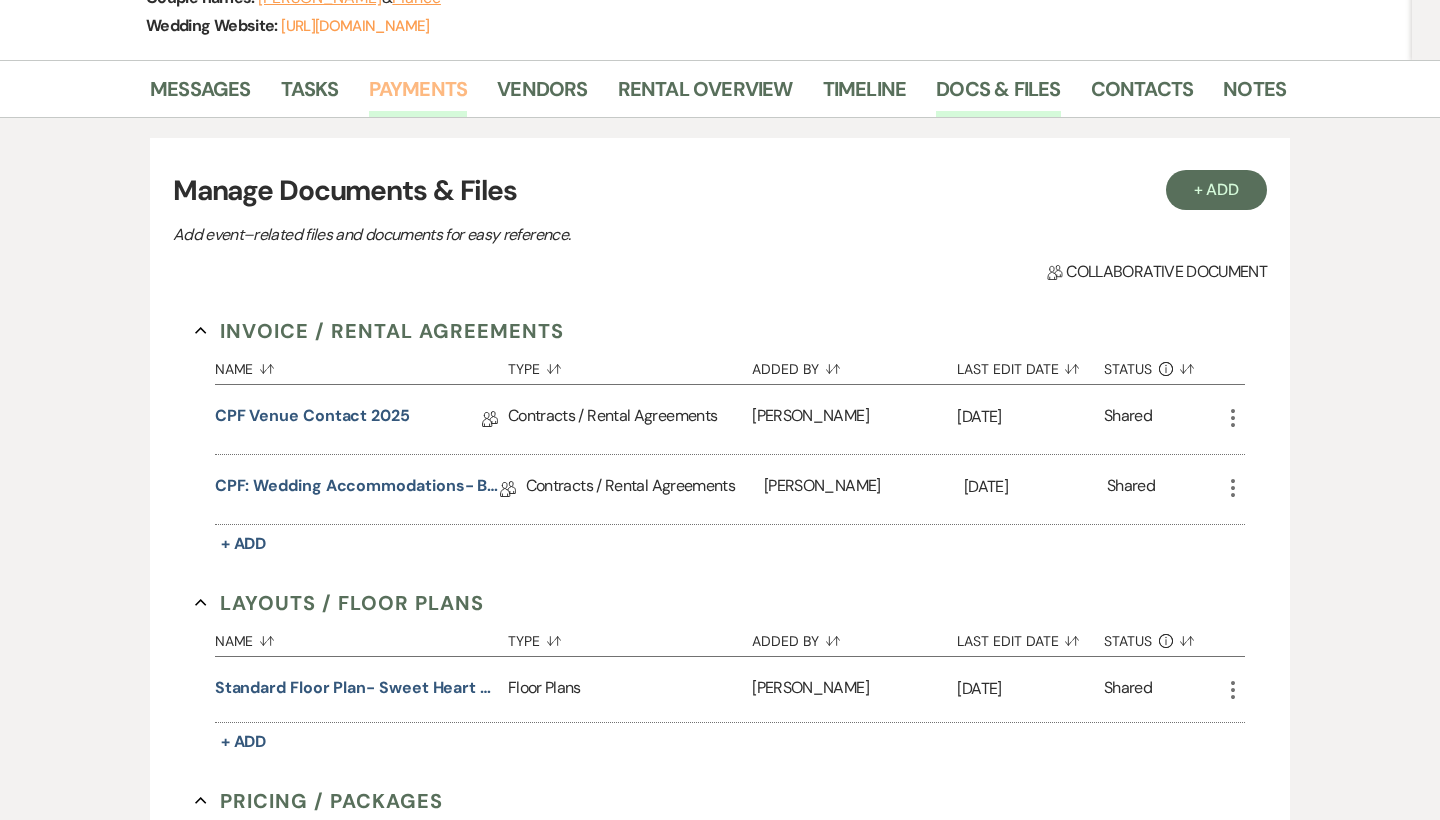 click on "Payments" at bounding box center [418, 95] 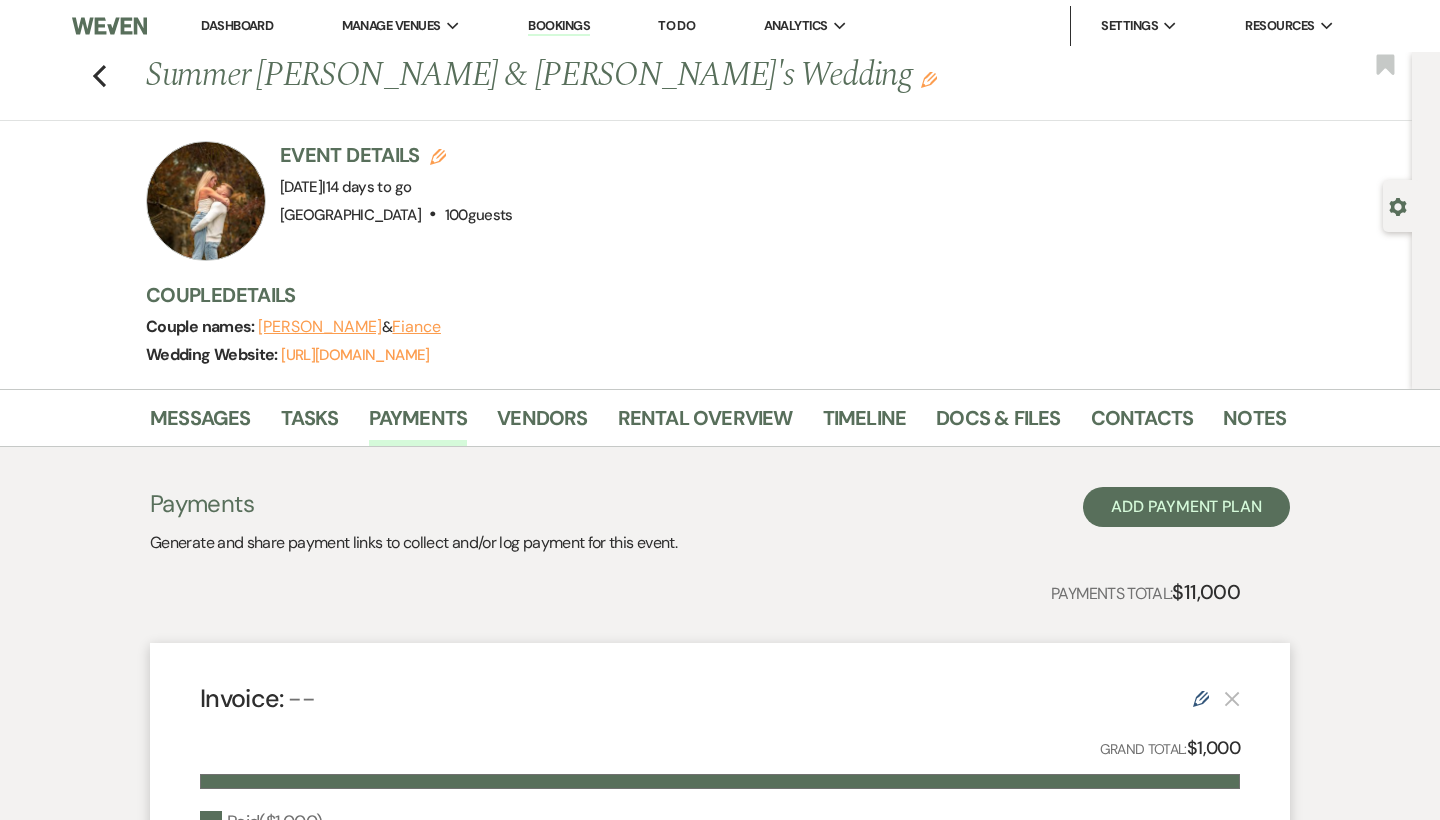 scroll, scrollTop: 0, scrollLeft: 0, axis: both 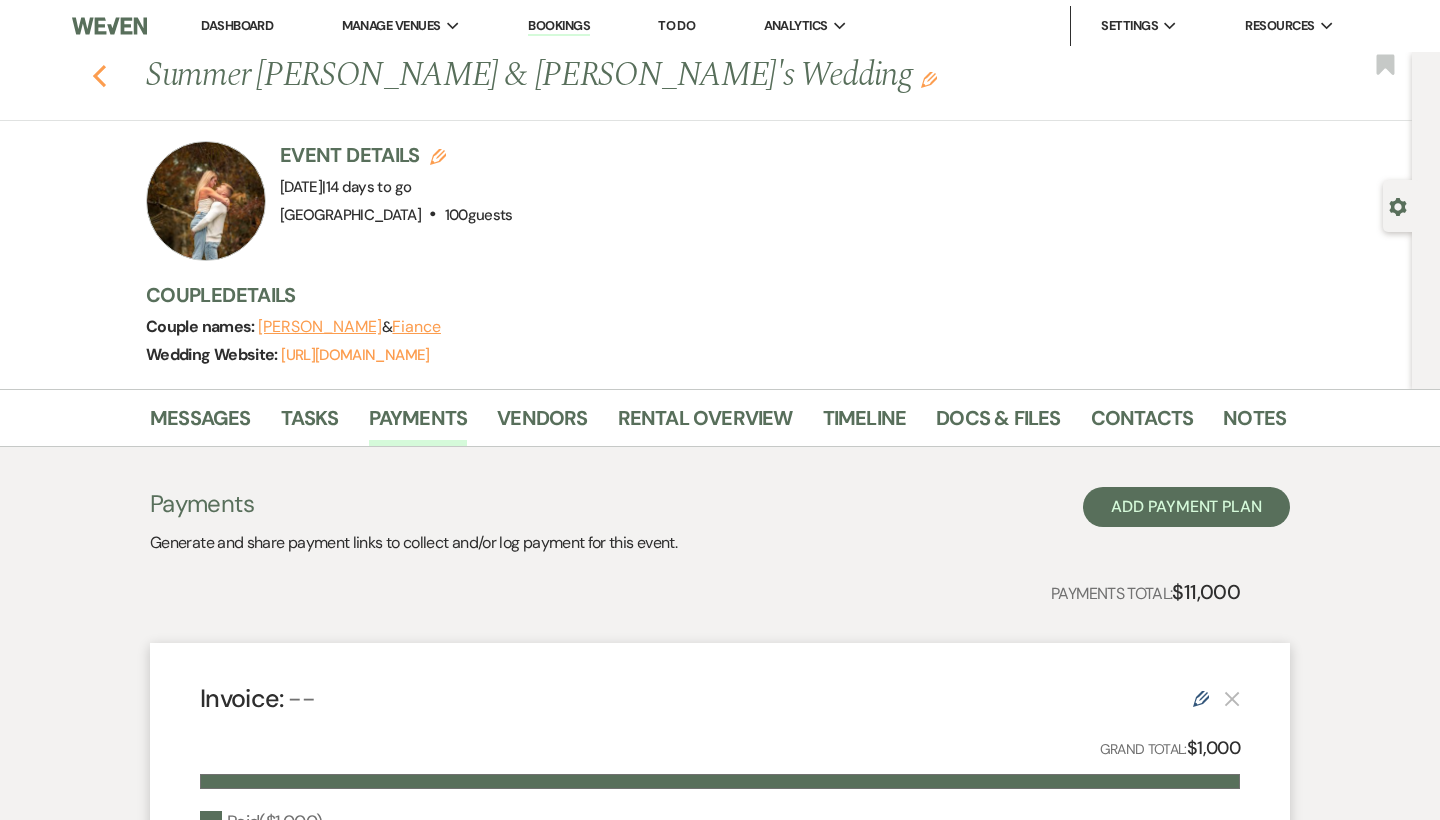 click on "Previous" 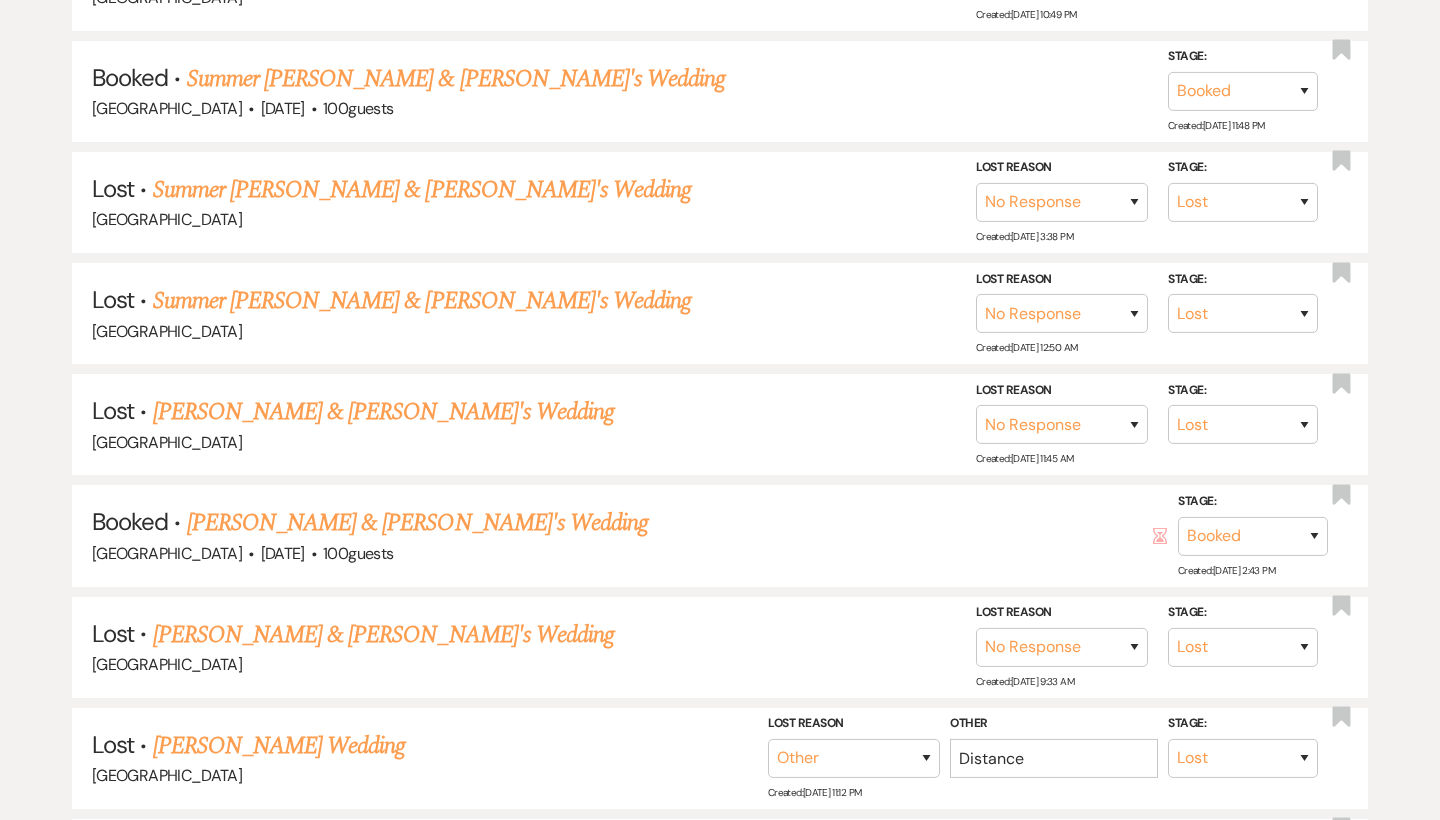 scroll, scrollTop: 953, scrollLeft: 0, axis: vertical 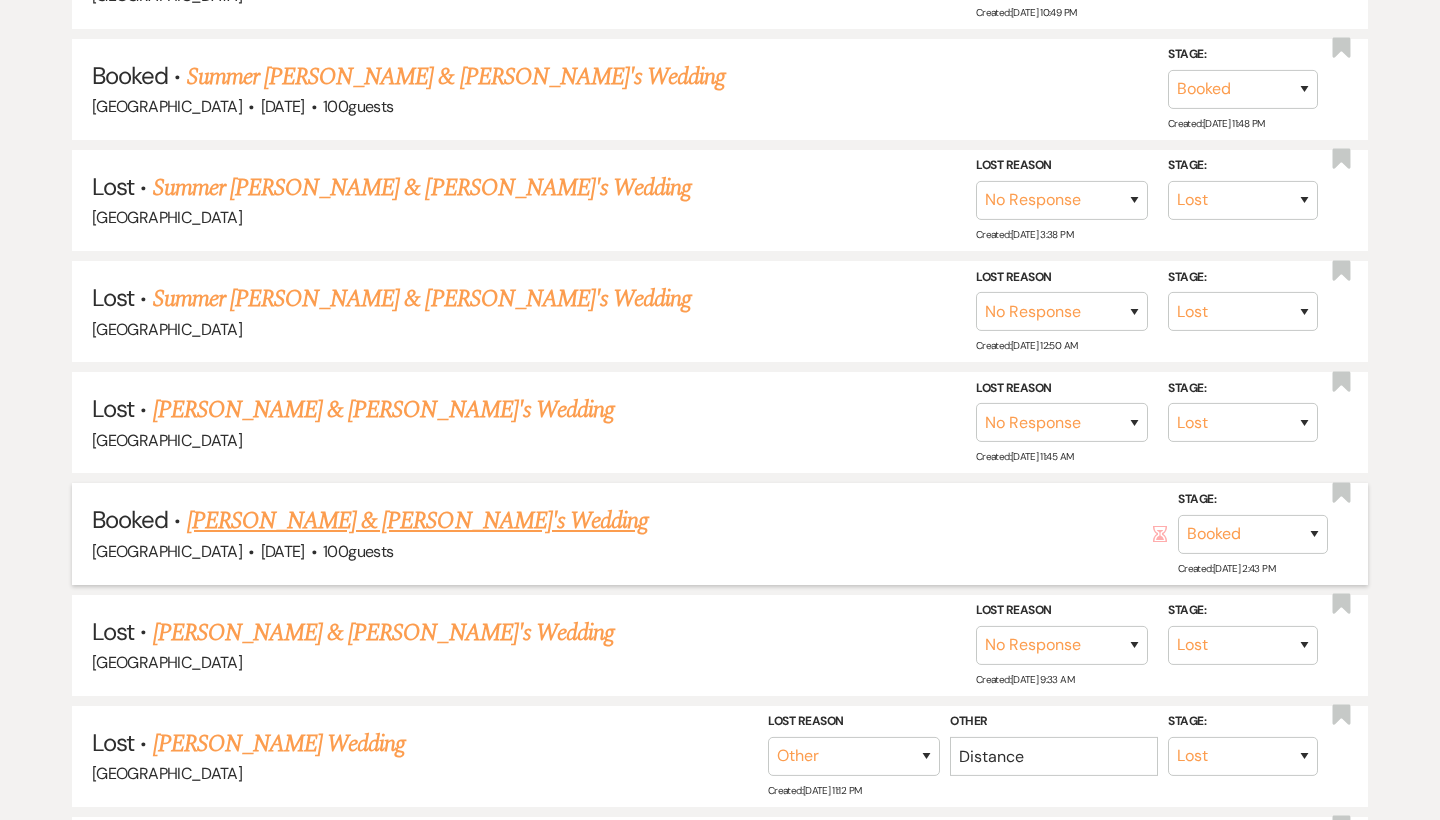 click on "[PERSON_NAME] & [PERSON_NAME]'s Wedding" at bounding box center [418, 521] 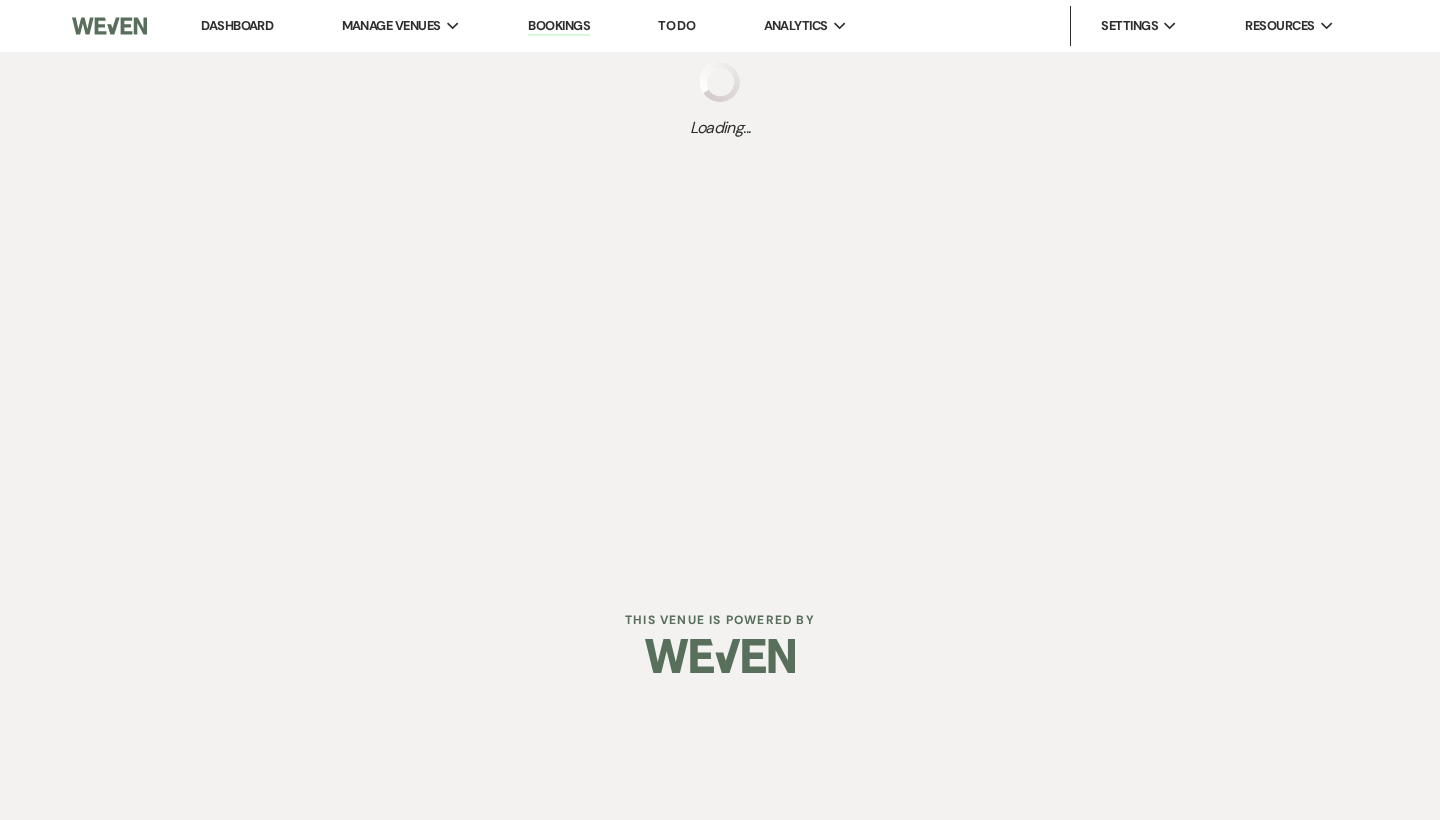 scroll, scrollTop: 0, scrollLeft: 0, axis: both 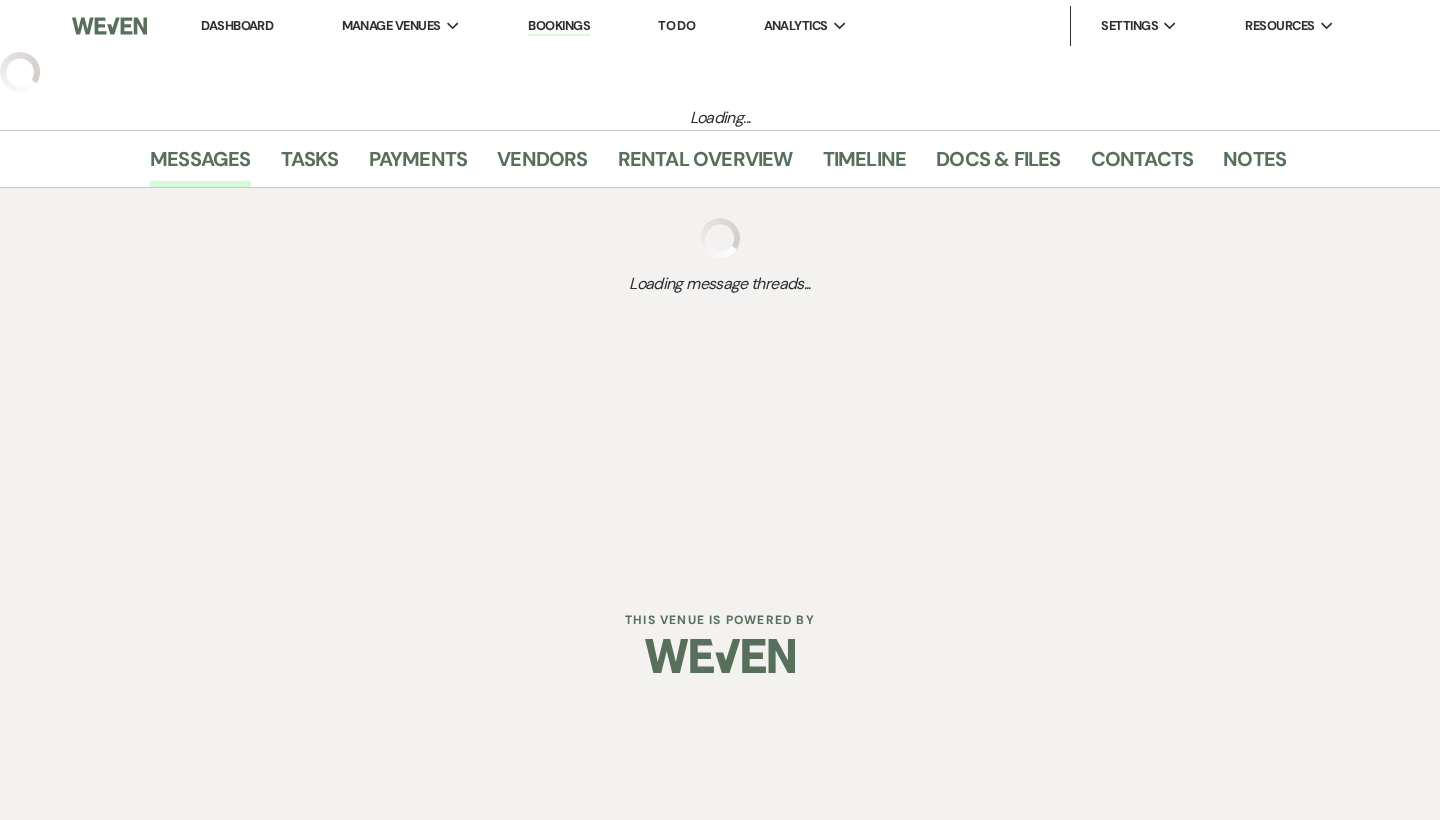select on "4" 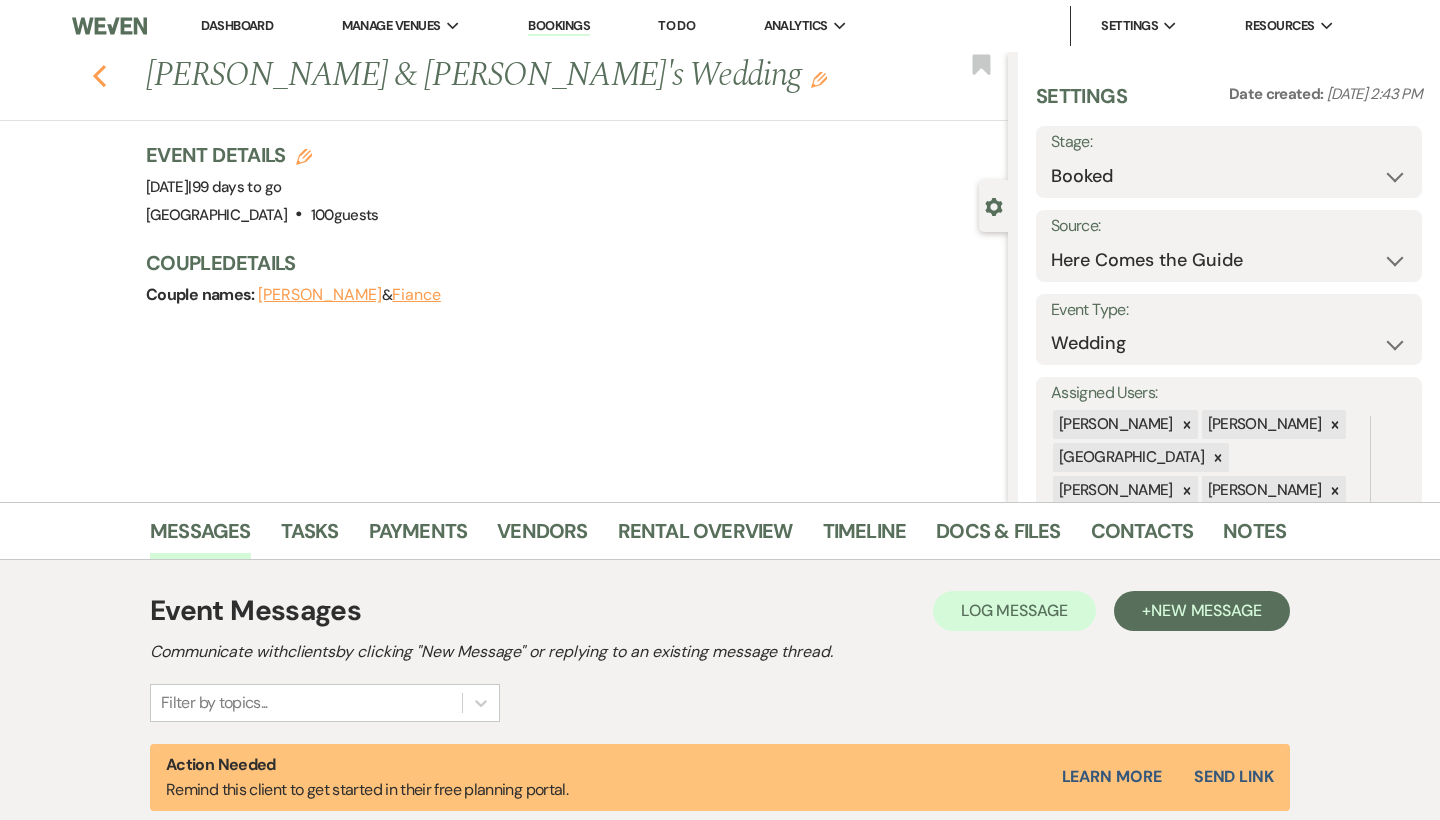 click on "Previous" 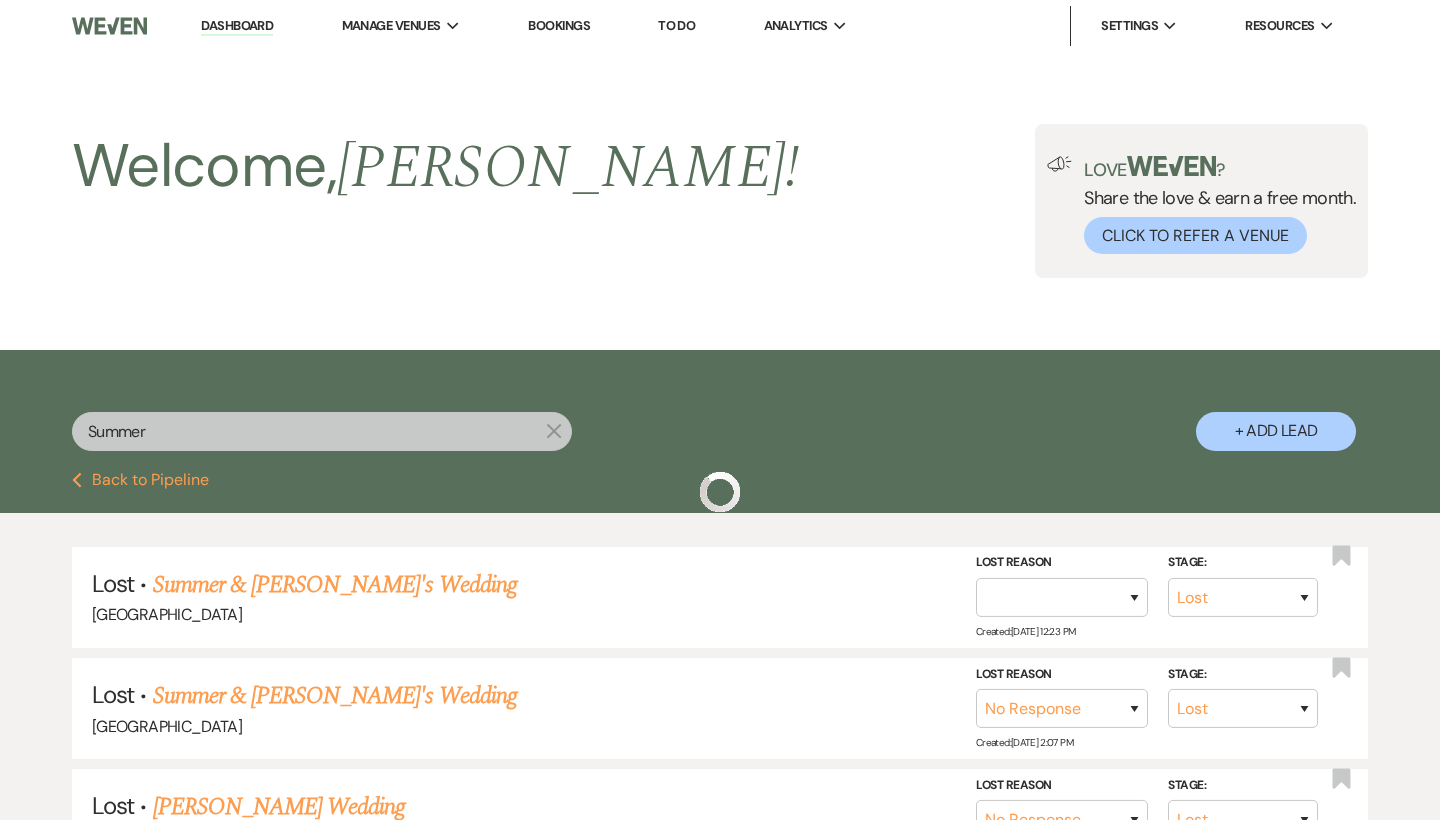 scroll, scrollTop: 953, scrollLeft: 0, axis: vertical 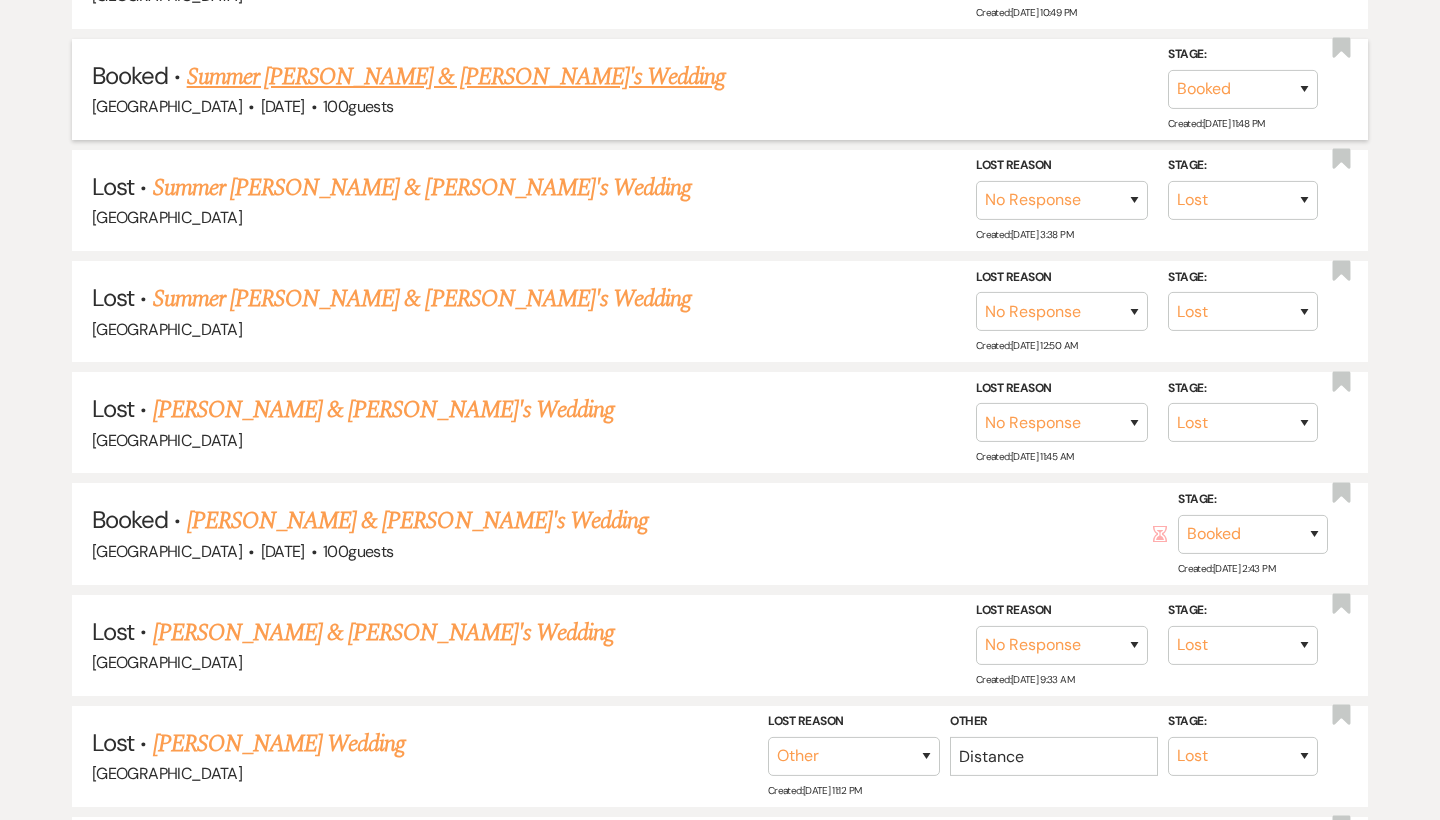 click on "Summer [PERSON_NAME] & [PERSON_NAME]'s Wedding" at bounding box center [456, 77] 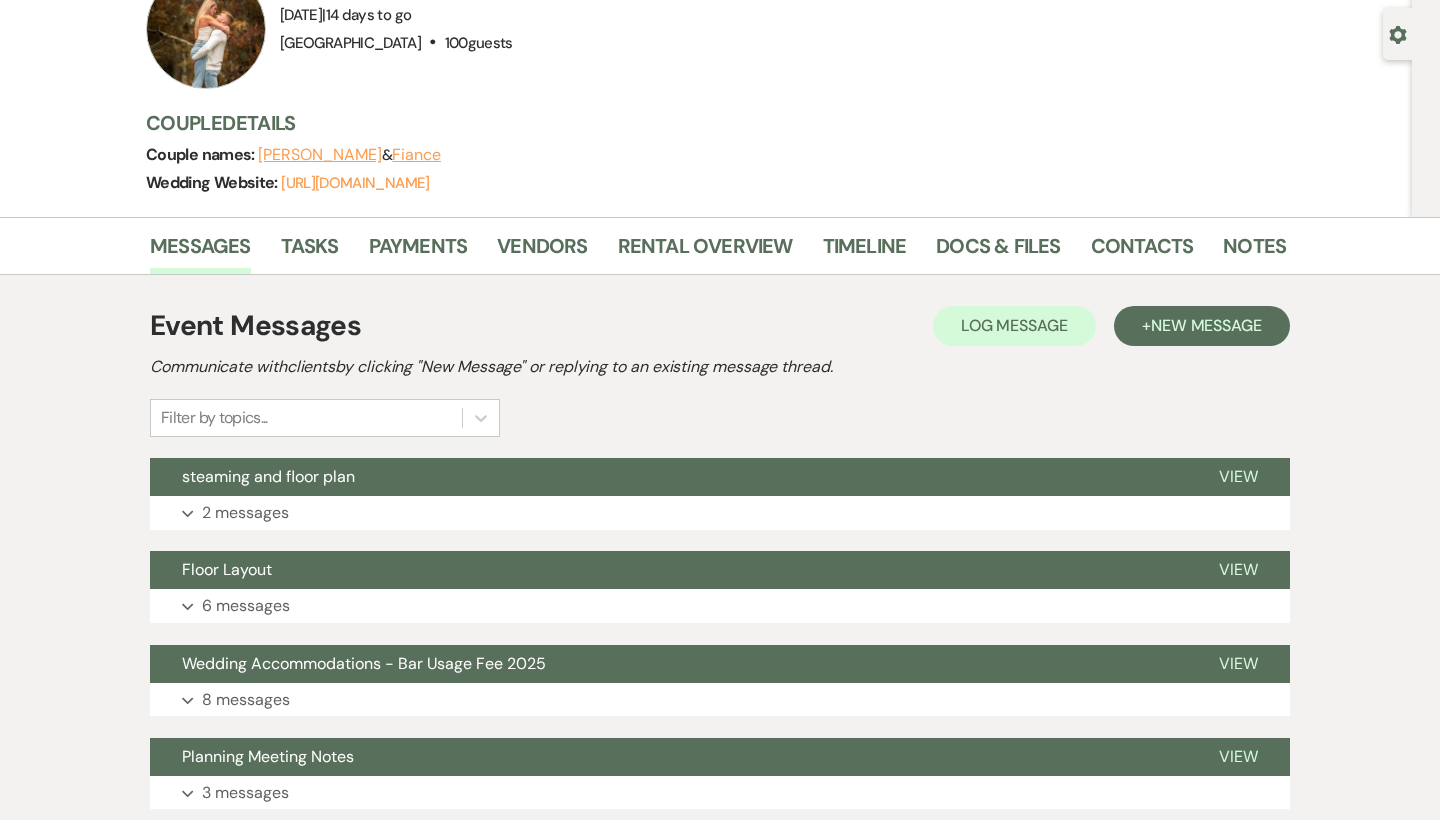 scroll, scrollTop: 168, scrollLeft: 0, axis: vertical 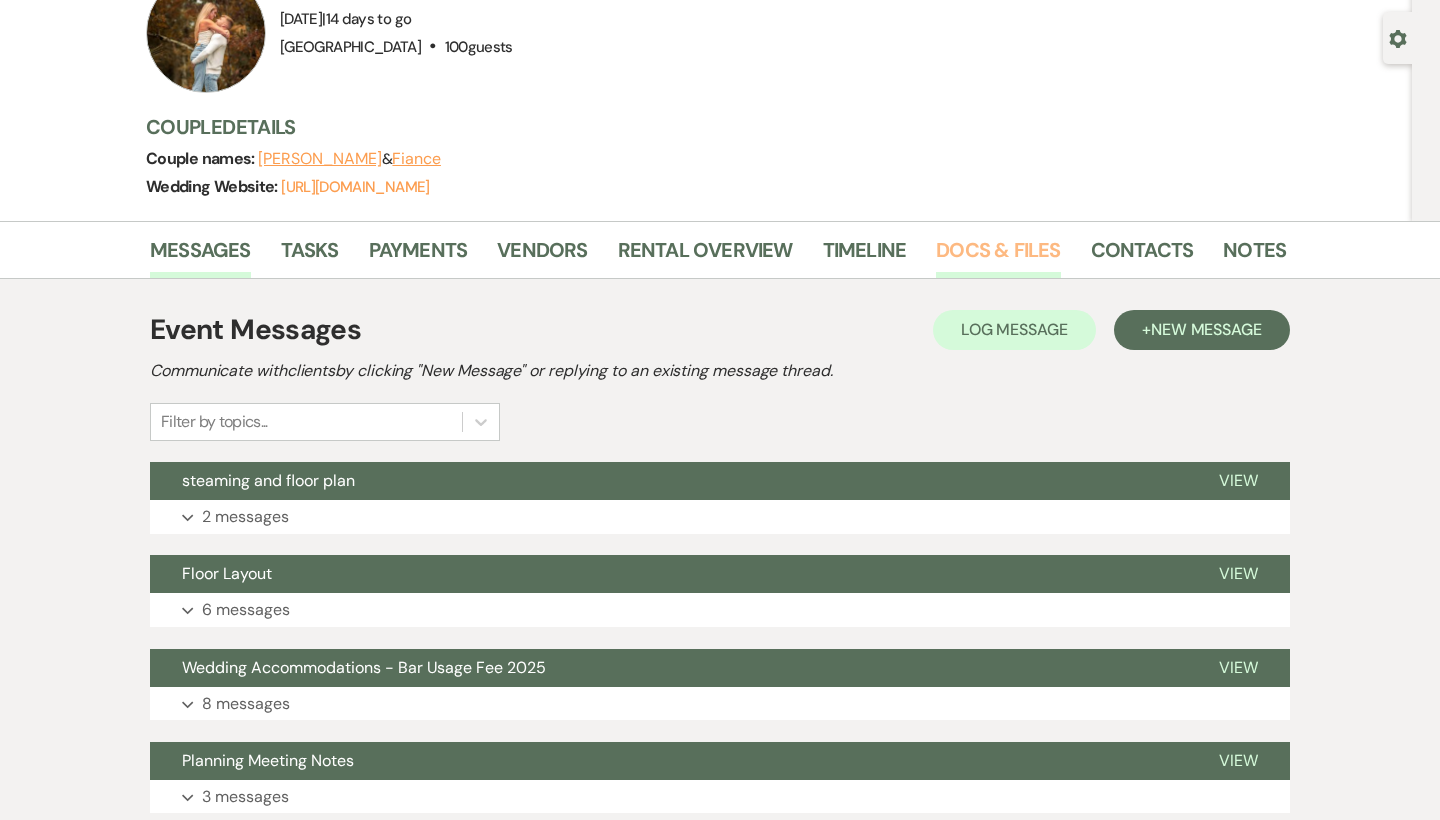 click on "Docs & Files" at bounding box center (998, 256) 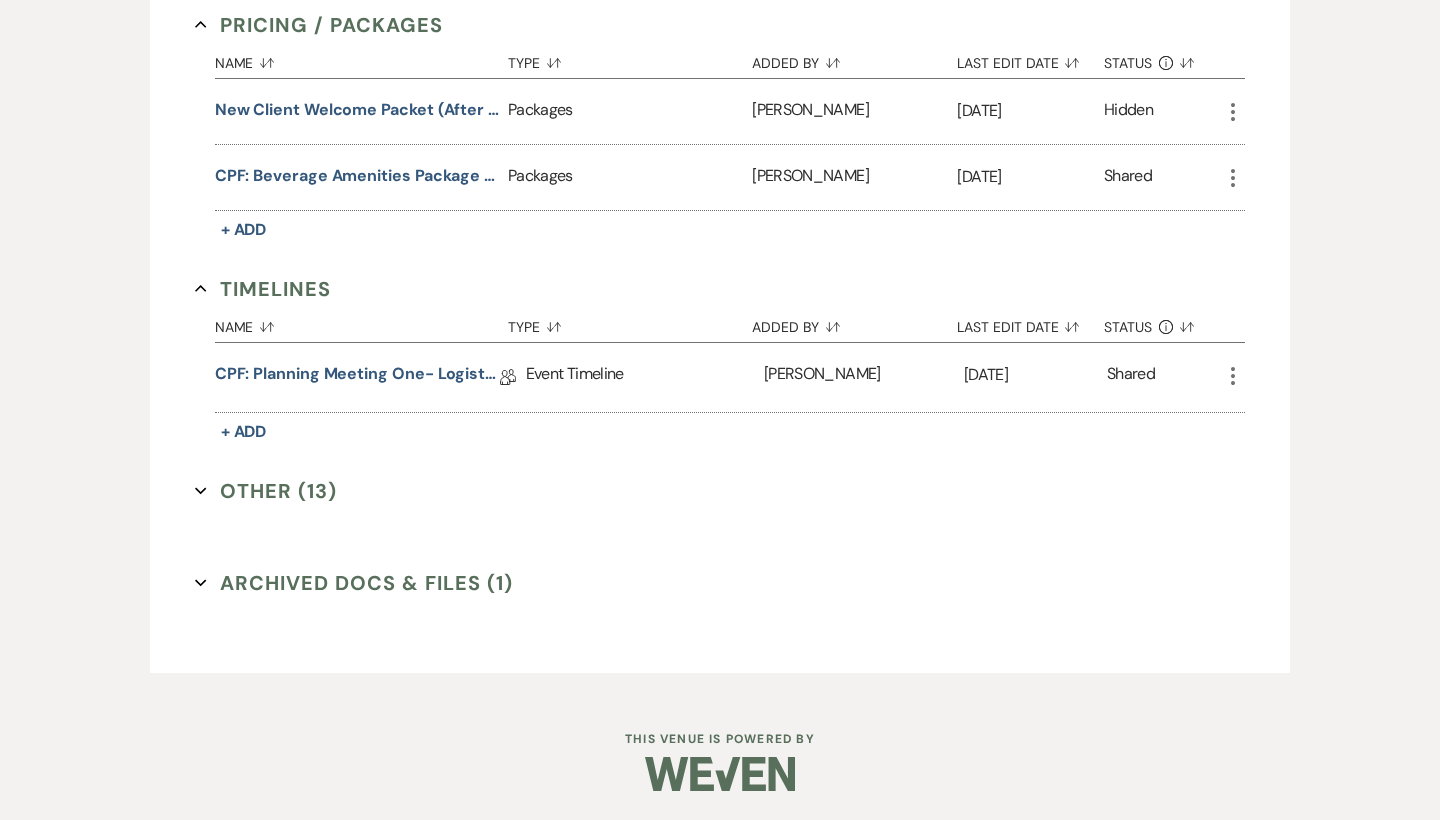 scroll, scrollTop: 1104, scrollLeft: 0, axis: vertical 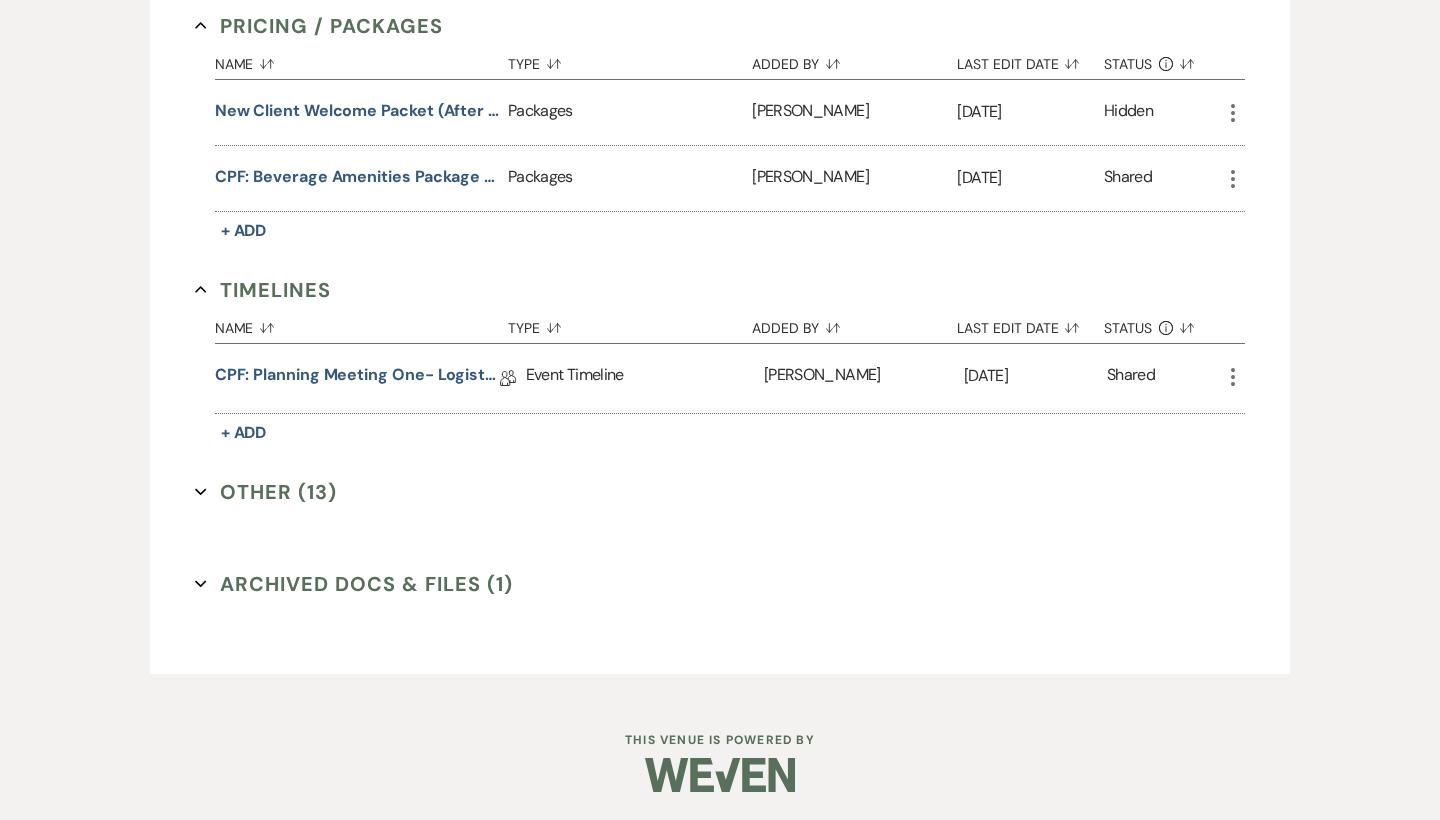 click on "Invoice / Rental Agreements Collapse Name   Sort Default Type   Sort Default Added By   Sort Default Last Edit Date   Sort Default Status Info   Sort Default CPF Venue Contact 2025  Collab Doc Contracts / Rental Agreements Lauren Segedin Dec 12, 2024   Shared More CPF: Wedding Accommodations- Bar Usage Fee 2025  Collab Doc Contracts / Rental Agreements Raquel Apr 10, 2025   Shared More + Add Layouts / Floor Plans Collapse Name   Sort Default Type   Sort Default Added By   Sort Default Last Edit Date   Sort Default Status Info   Sort Default Standard Floor plan- Sweet Heart Table Flipped Floor Plans Brooke Robinson Jun 10, 2025   Shared More + Add Pricing / Packages Collapse Name   Sort Default Type   Sort Default Added By   Sort Default Last Edit Date   Sort Default Status Info   Sort Default New Client Welcome Packet (After Booking) - Packages Packages Brooke Robinson Sep 16, 2024   Hidden More CPF: Beverage Amenities Package 2025-2026 Packages Brooke Robinson Jan 23, 2025   Shared More + Add Timelines Name" at bounding box center [720, 39] 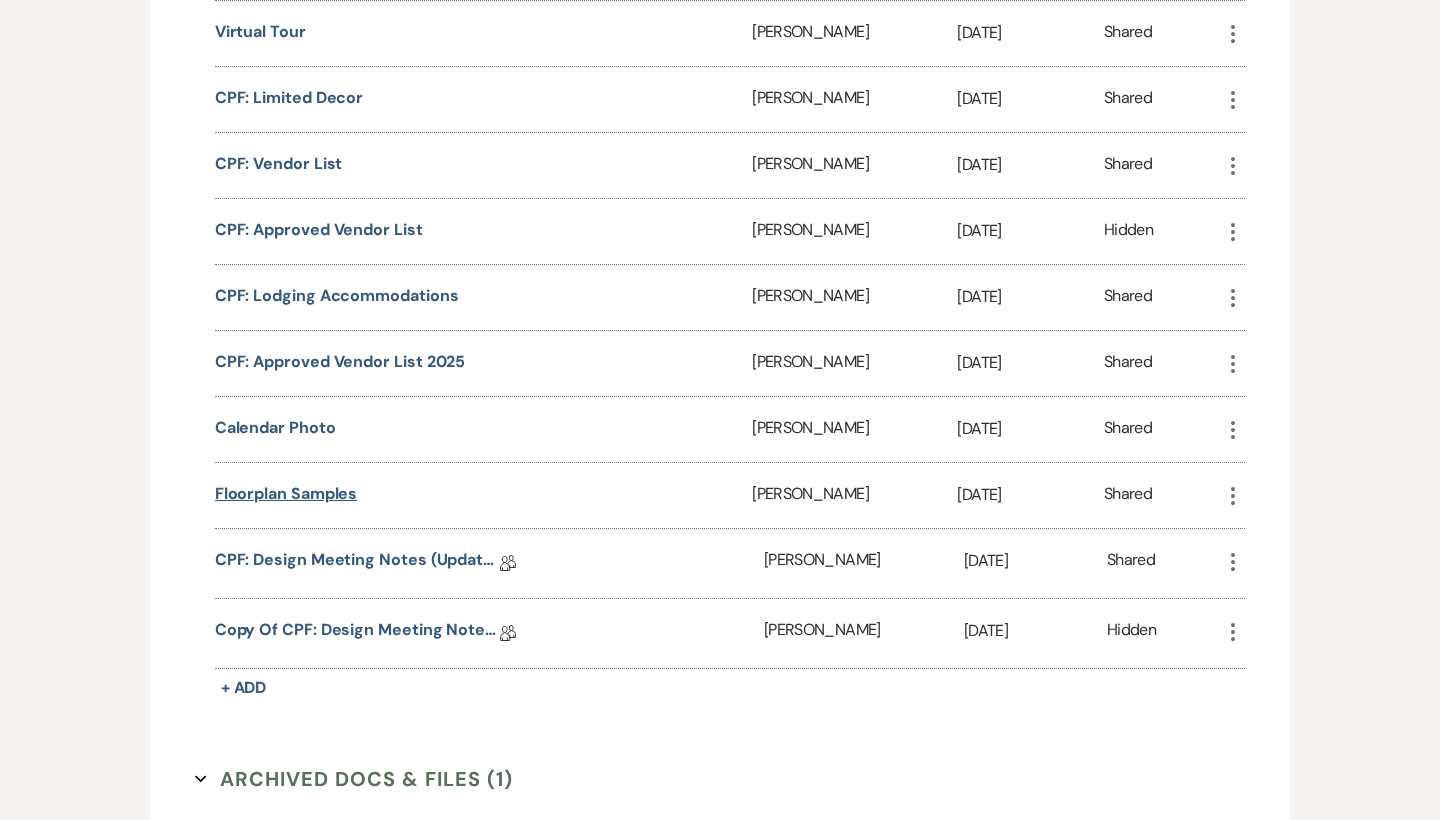 scroll, scrollTop: 1848, scrollLeft: 0, axis: vertical 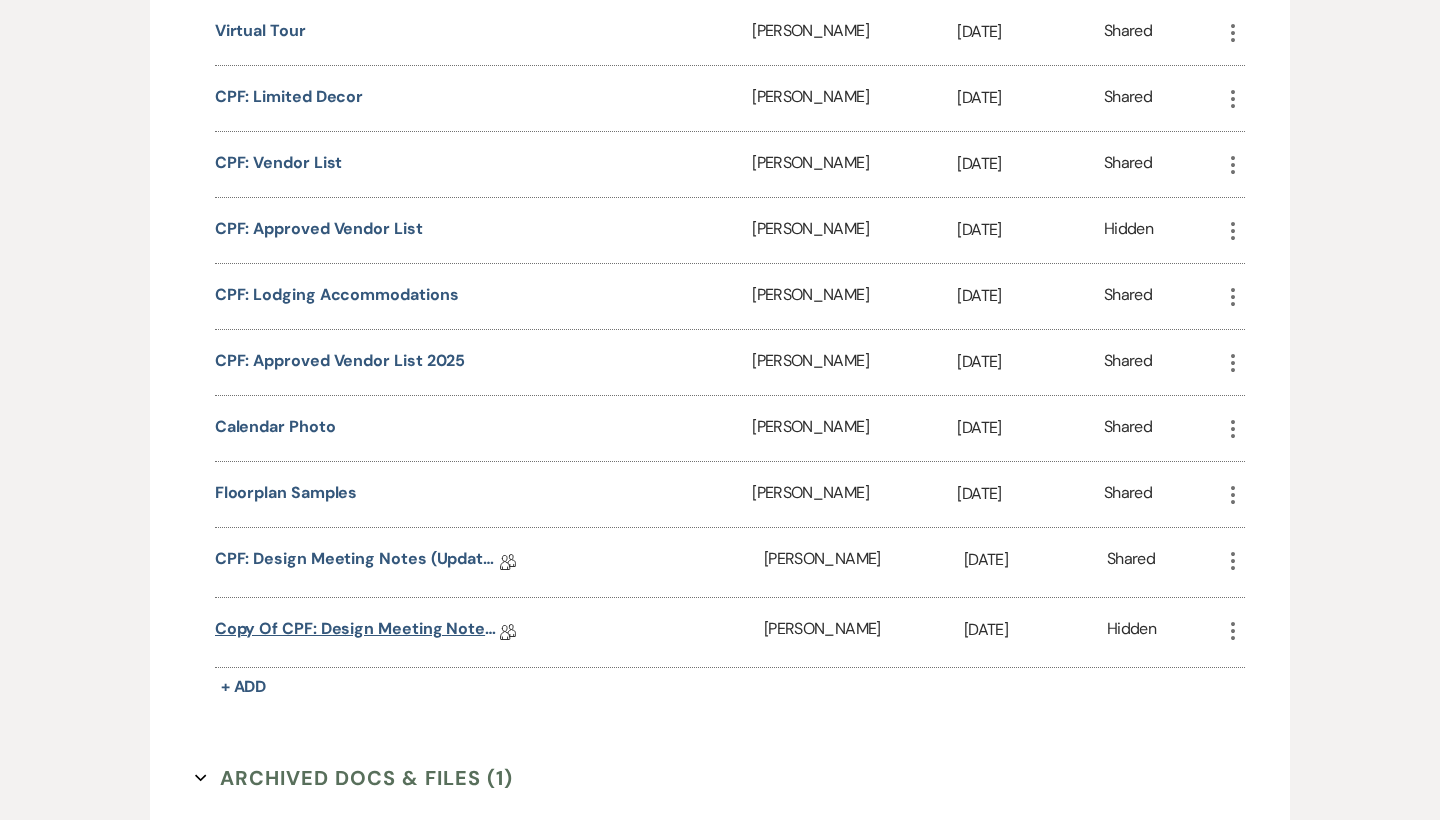 click on "Copy of  CPF: Design Meeting Notes (Updated: July 1st)" at bounding box center (357, 632) 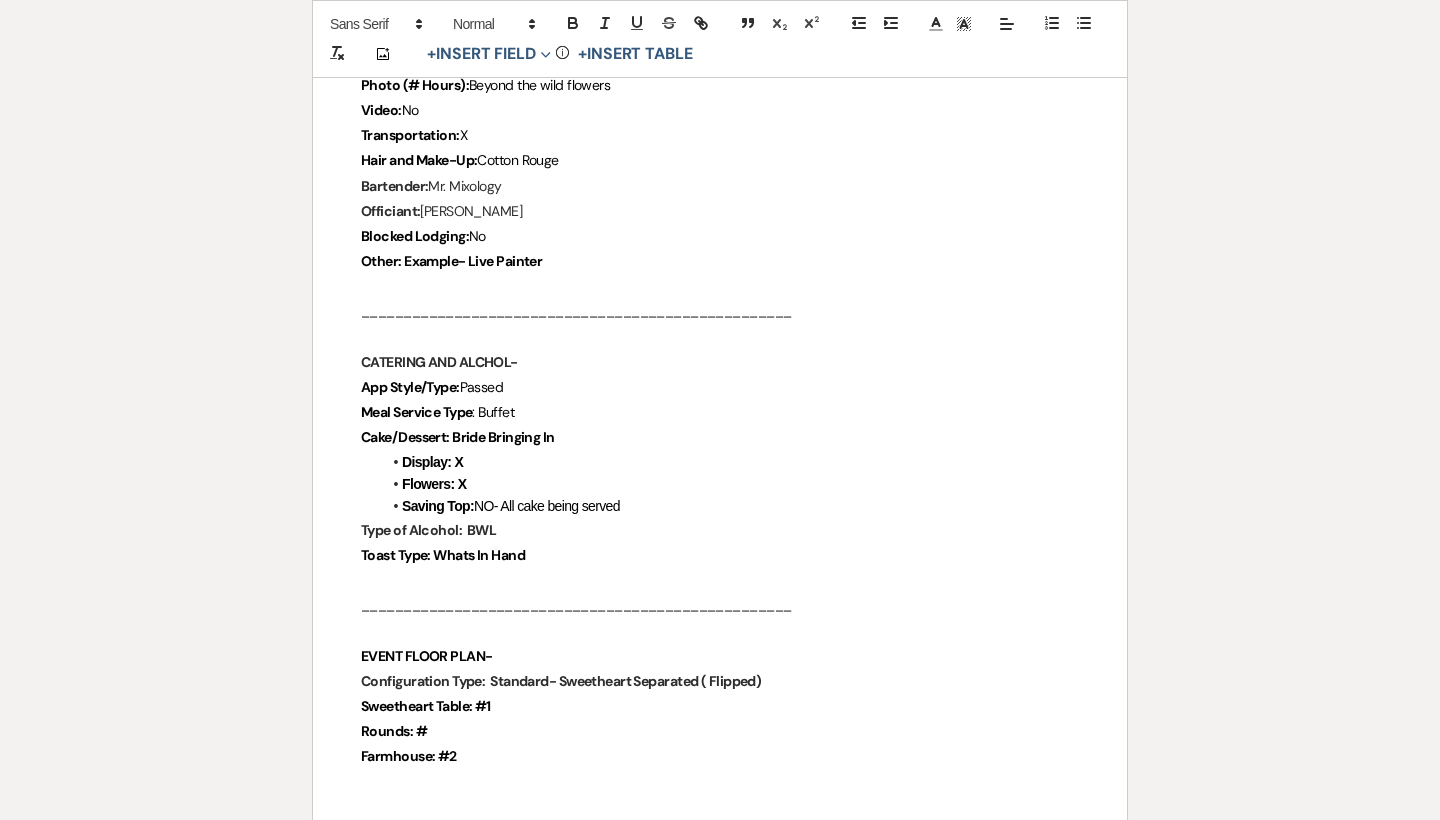 scroll, scrollTop: 1518, scrollLeft: 0, axis: vertical 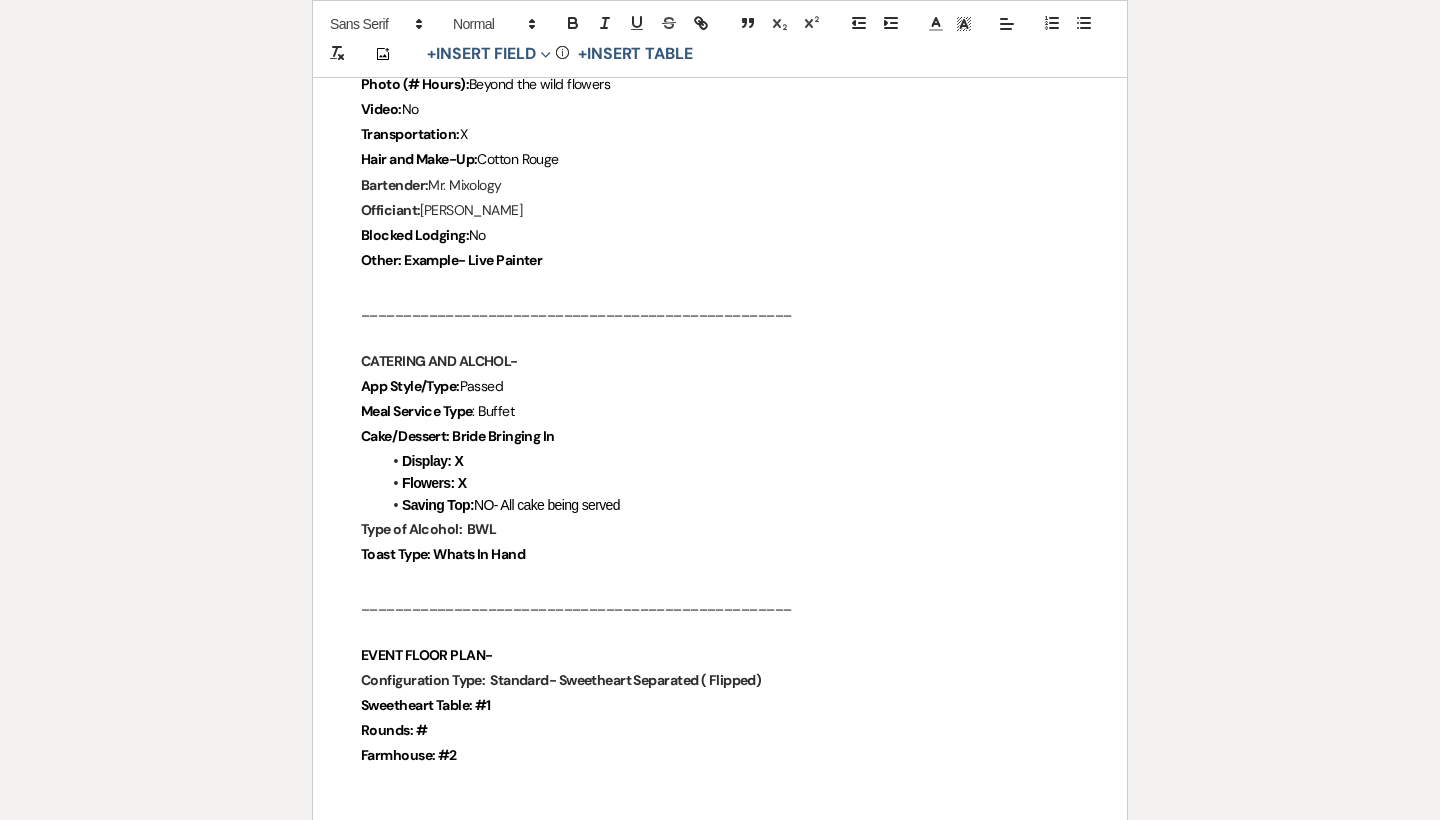 click on "Rounds: #" at bounding box center [720, 730] 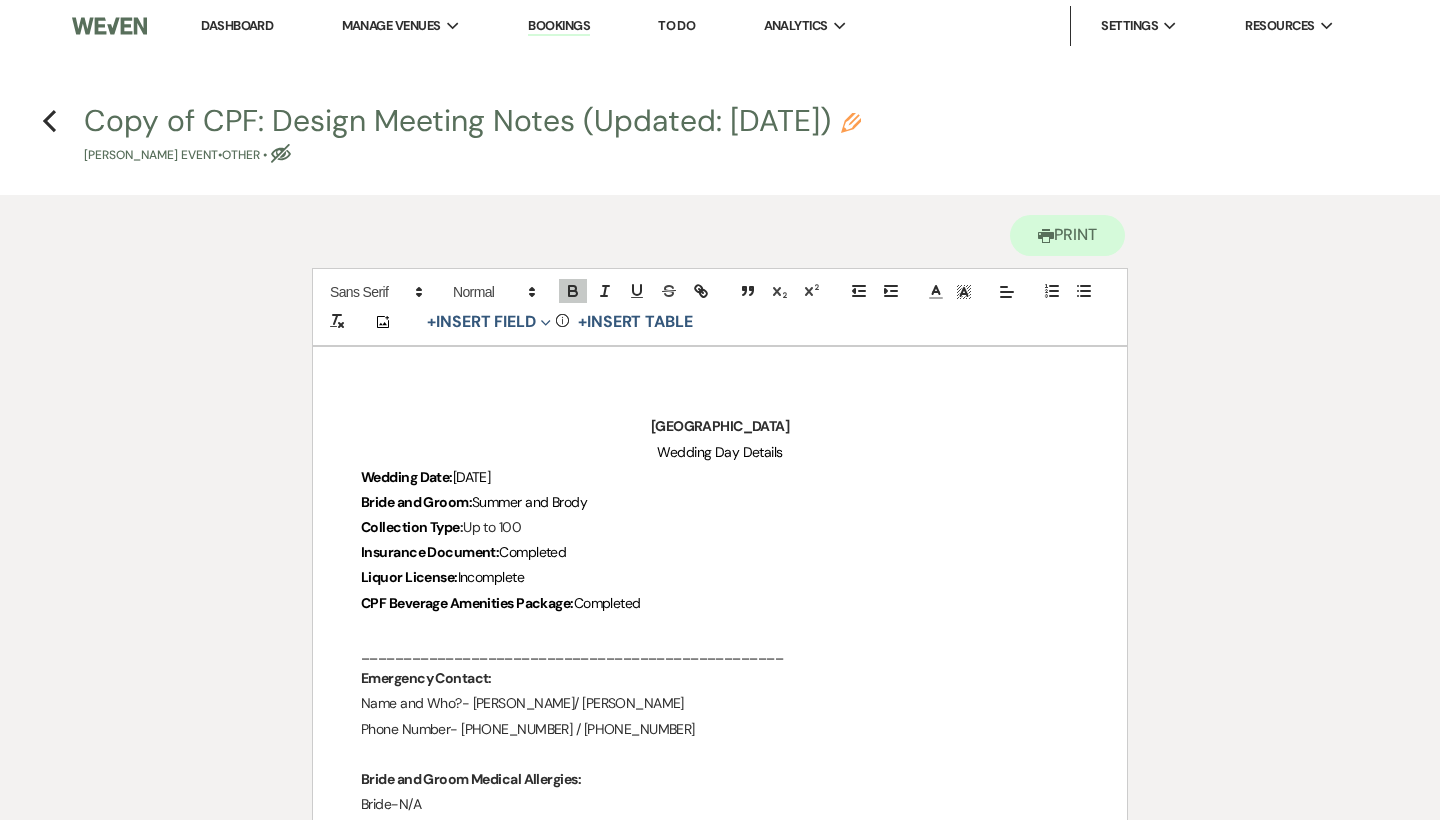 scroll, scrollTop: 0, scrollLeft: 0, axis: both 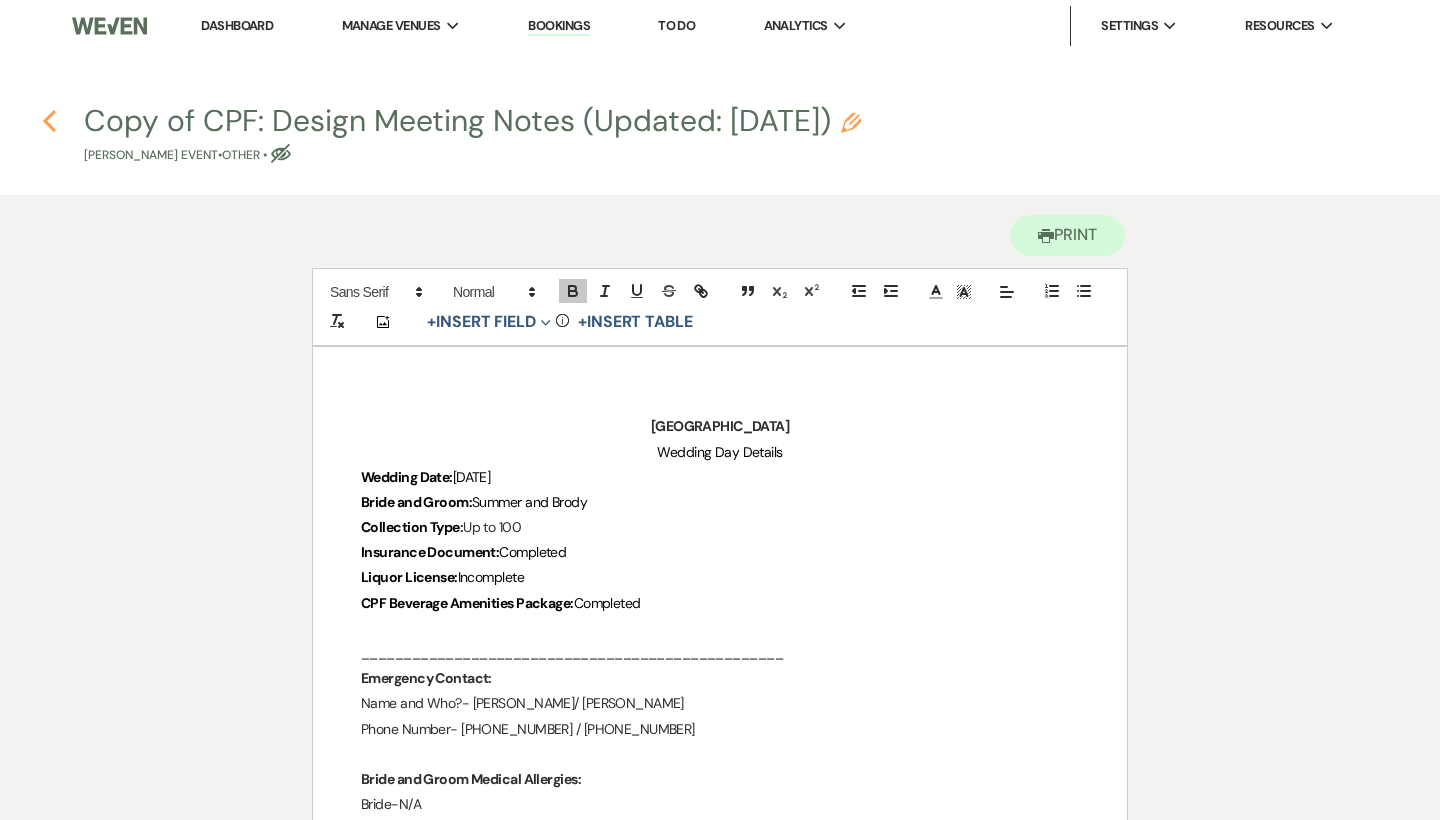 click on "Previous" 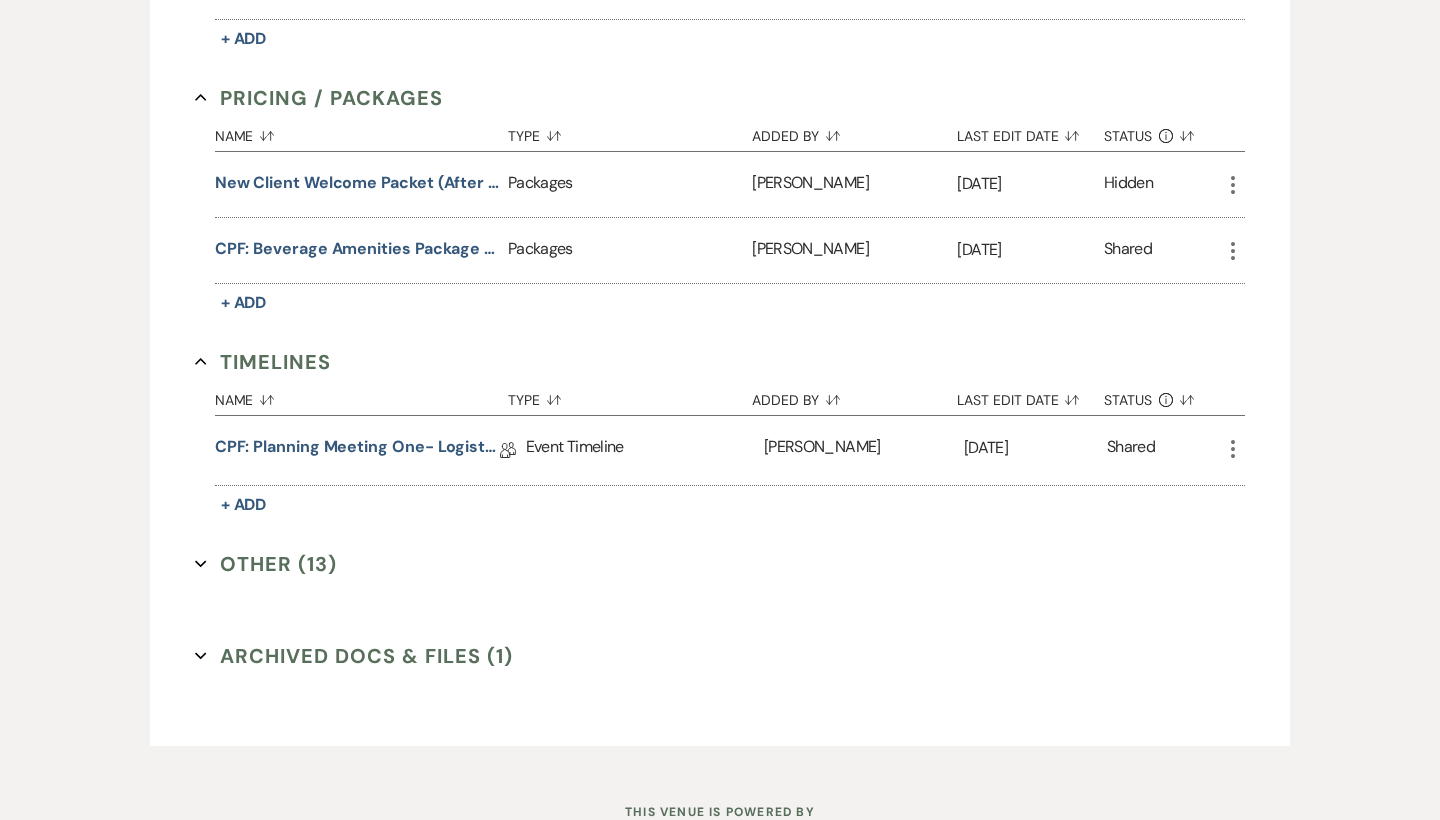 scroll, scrollTop: 1035, scrollLeft: 0, axis: vertical 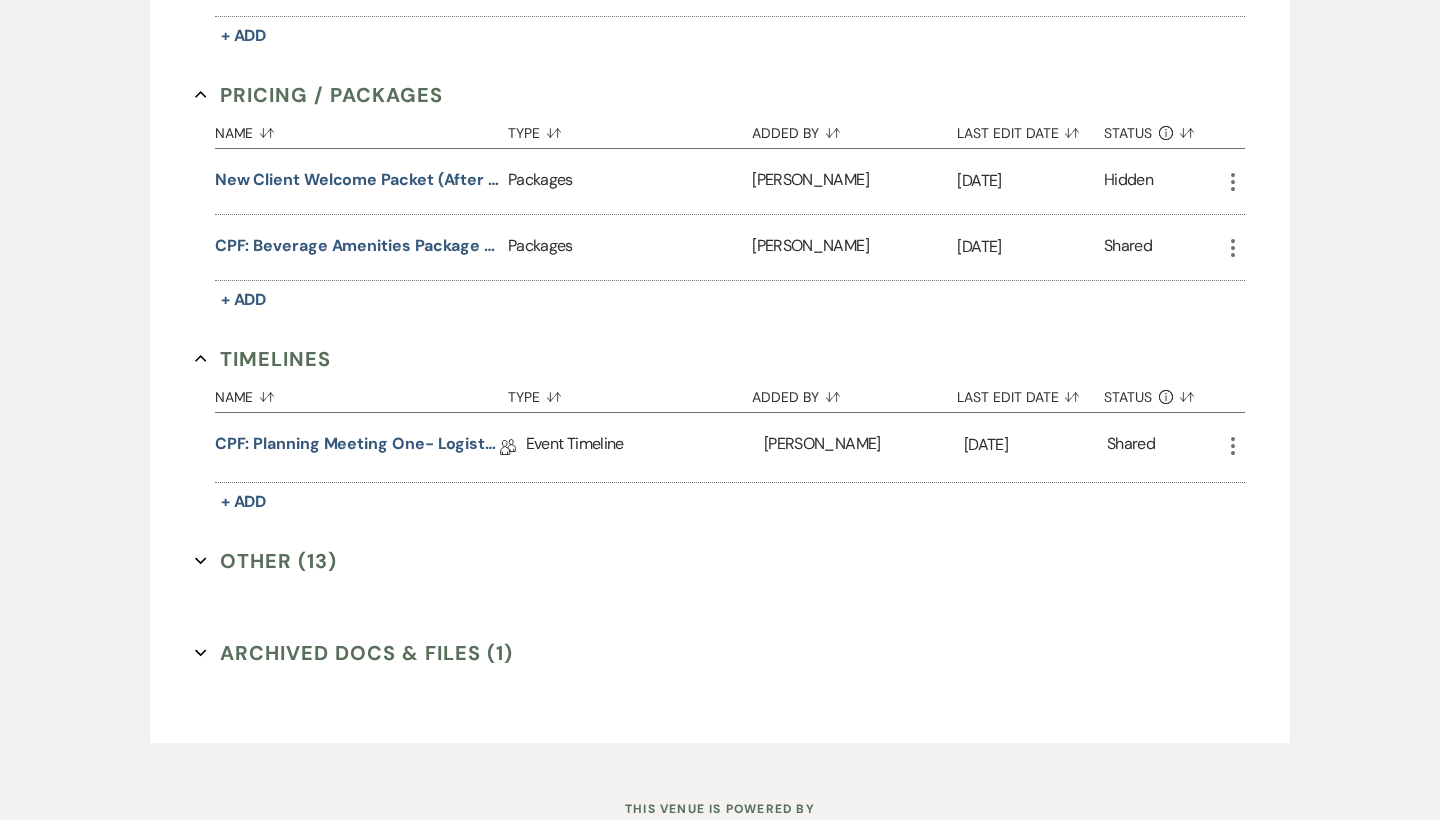 click on "Other (13) Expand" at bounding box center (266, 561) 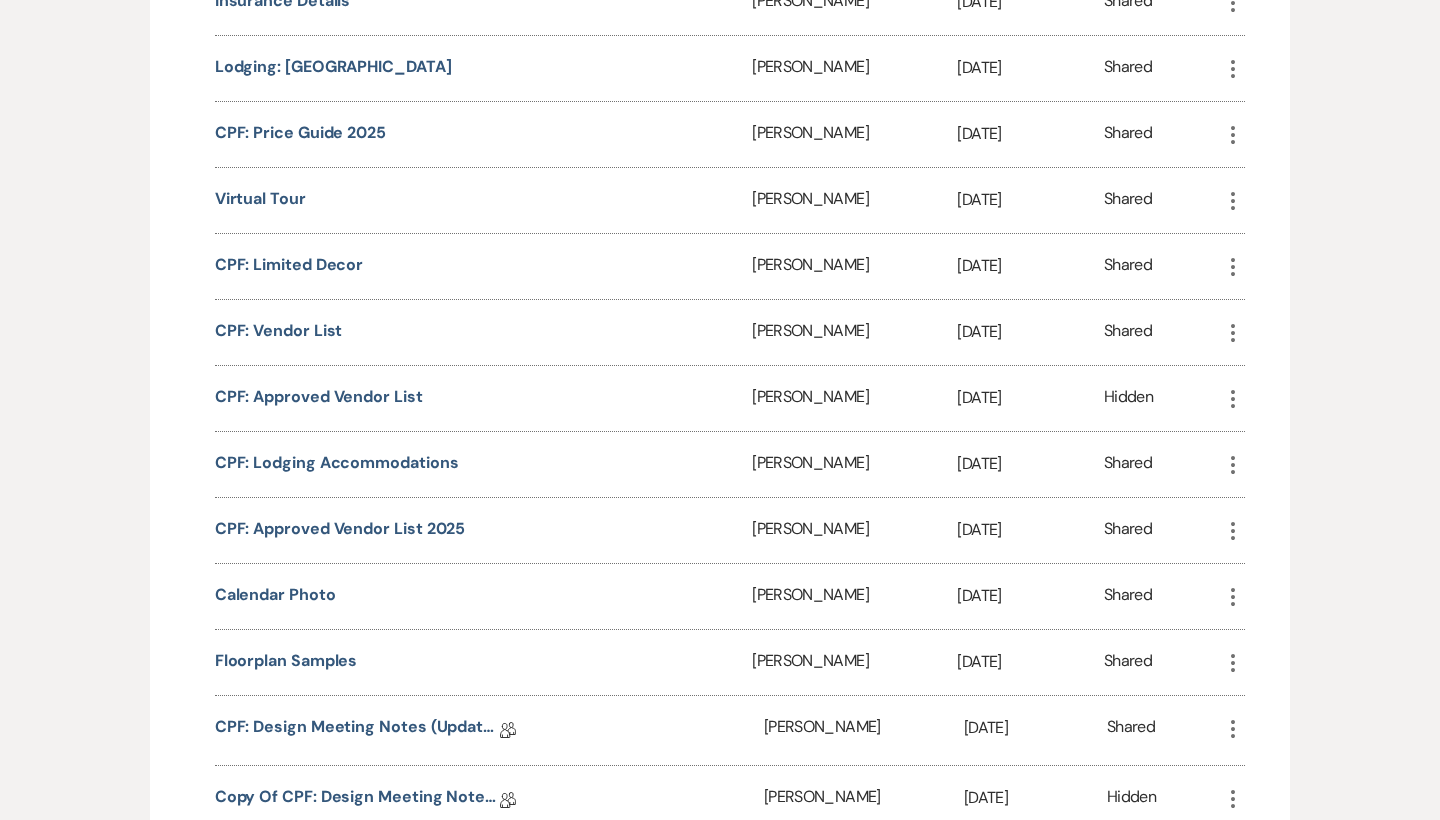 scroll, scrollTop: 1692, scrollLeft: 0, axis: vertical 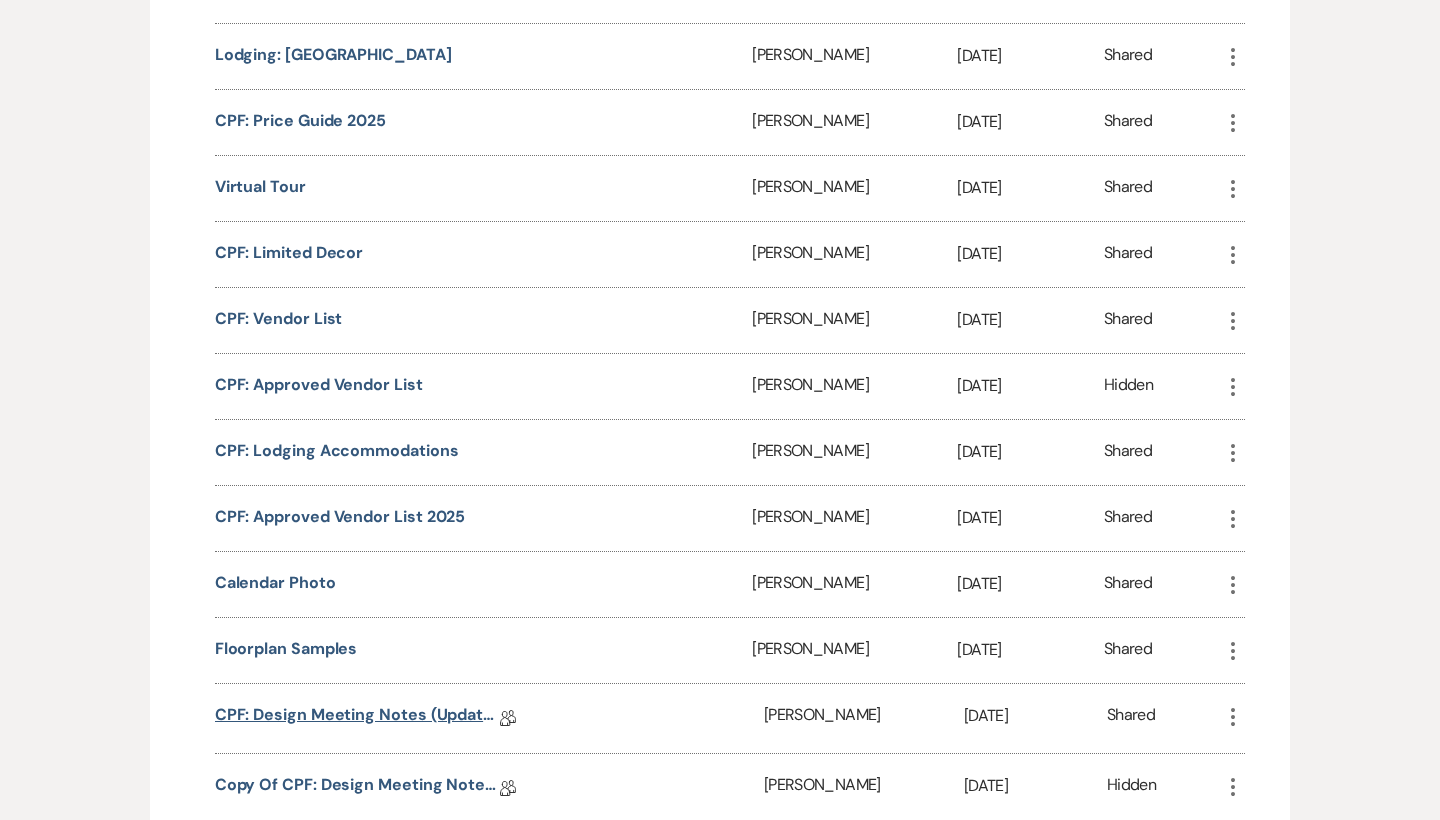 click on "CPF: Design Meeting Notes (Updated: July 1st)" at bounding box center [357, 718] 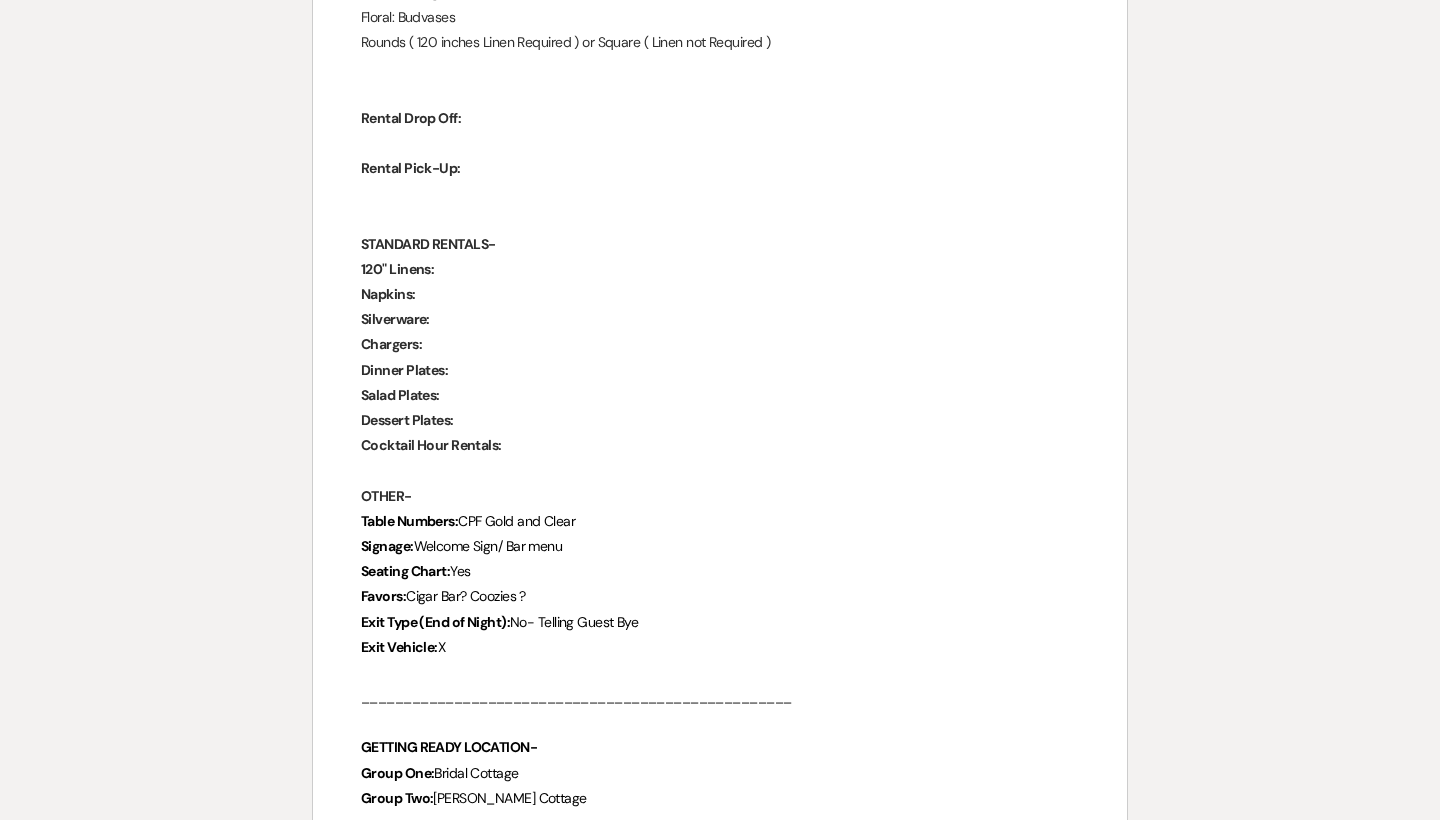 scroll, scrollTop: 2717, scrollLeft: 0, axis: vertical 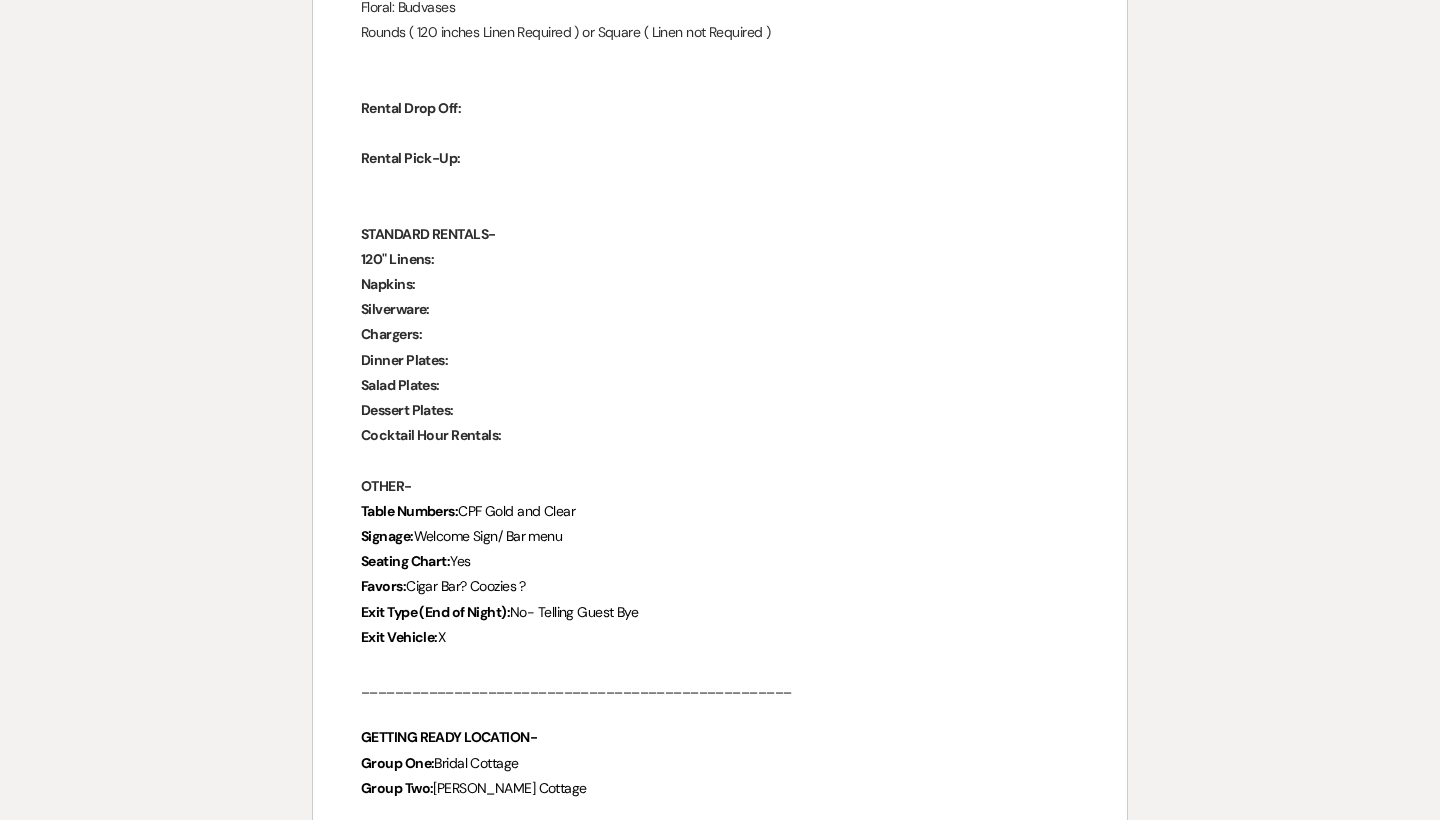 click on "Cocktail Hour Rentals:" at bounding box center [720, 435] 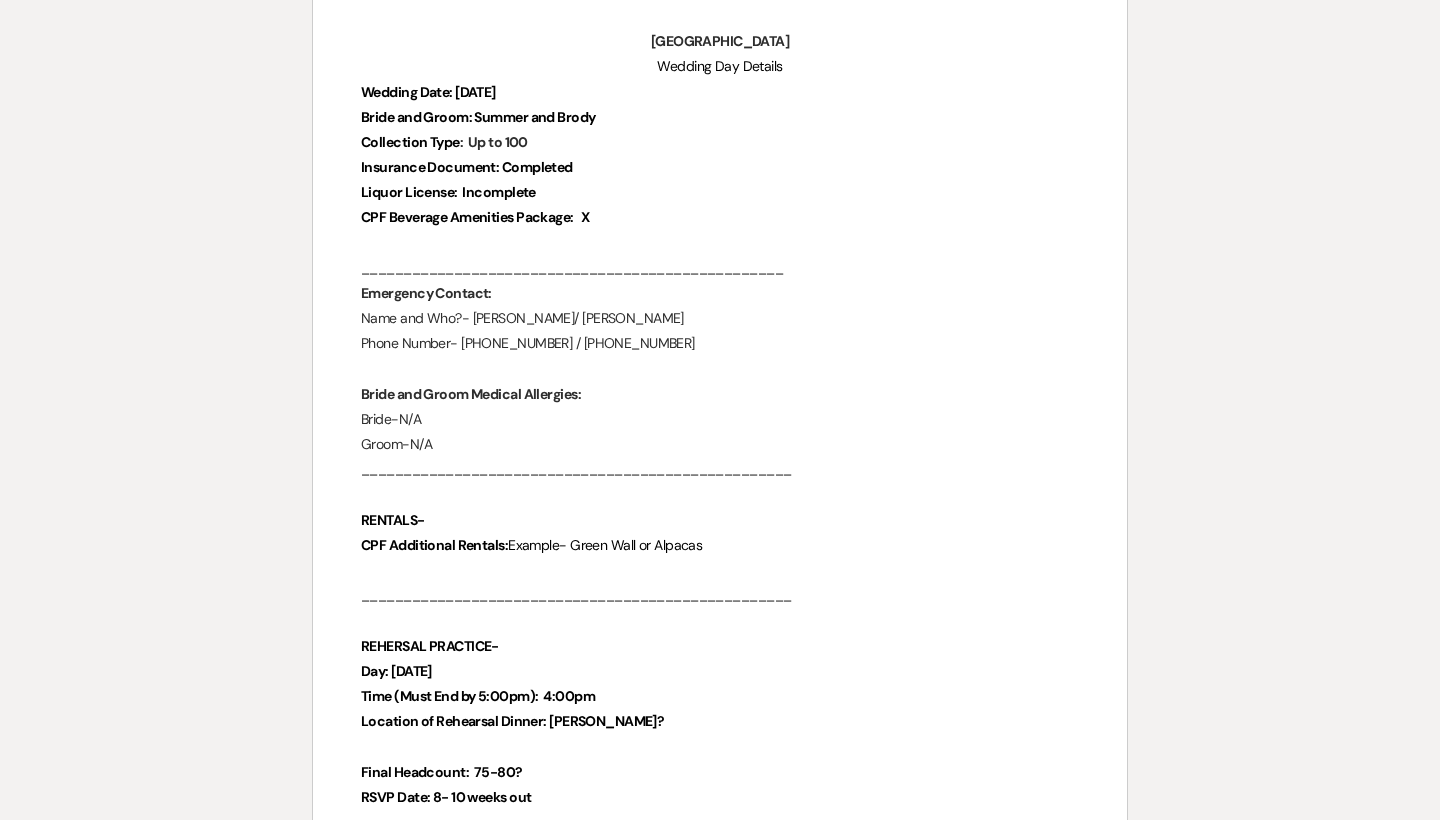 scroll, scrollTop: 292, scrollLeft: 0, axis: vertical 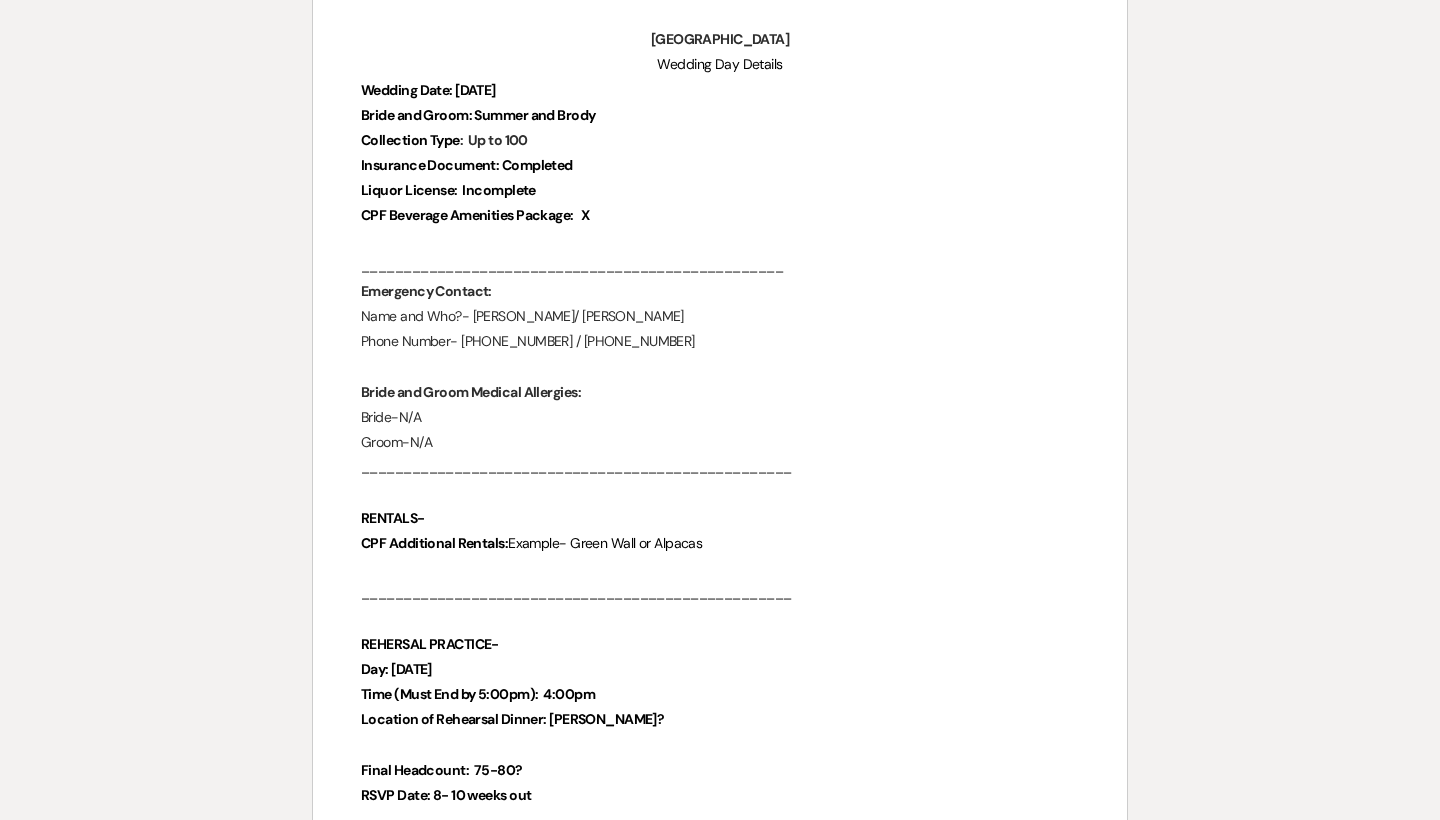 drag, startPoint x: 467, startPoint y: 190, endPoint x: 547, endPoint y: 193, distance: 80.05623 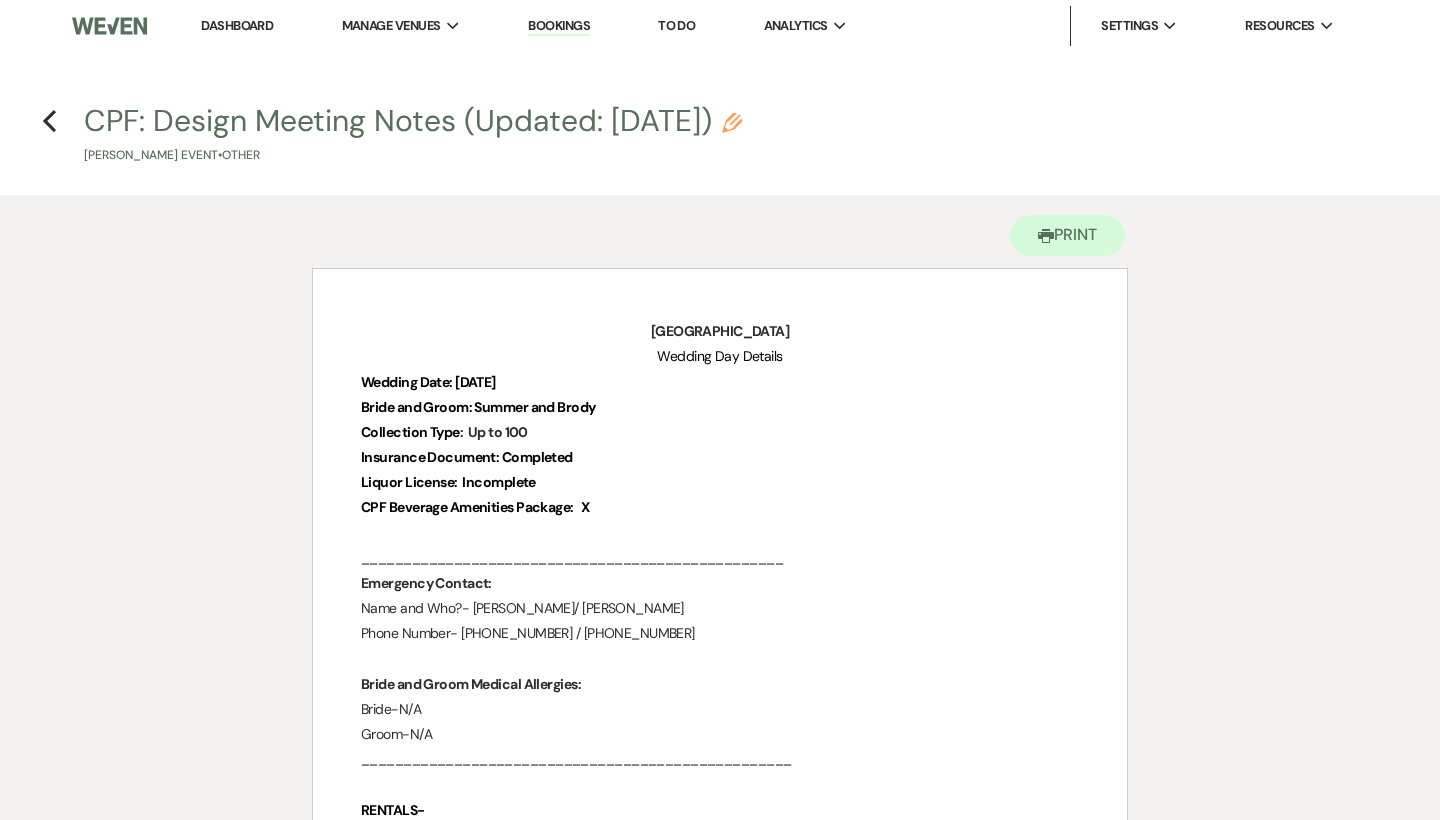 scroll, scrollTop: 0, scrollLeft: 0, axis: both 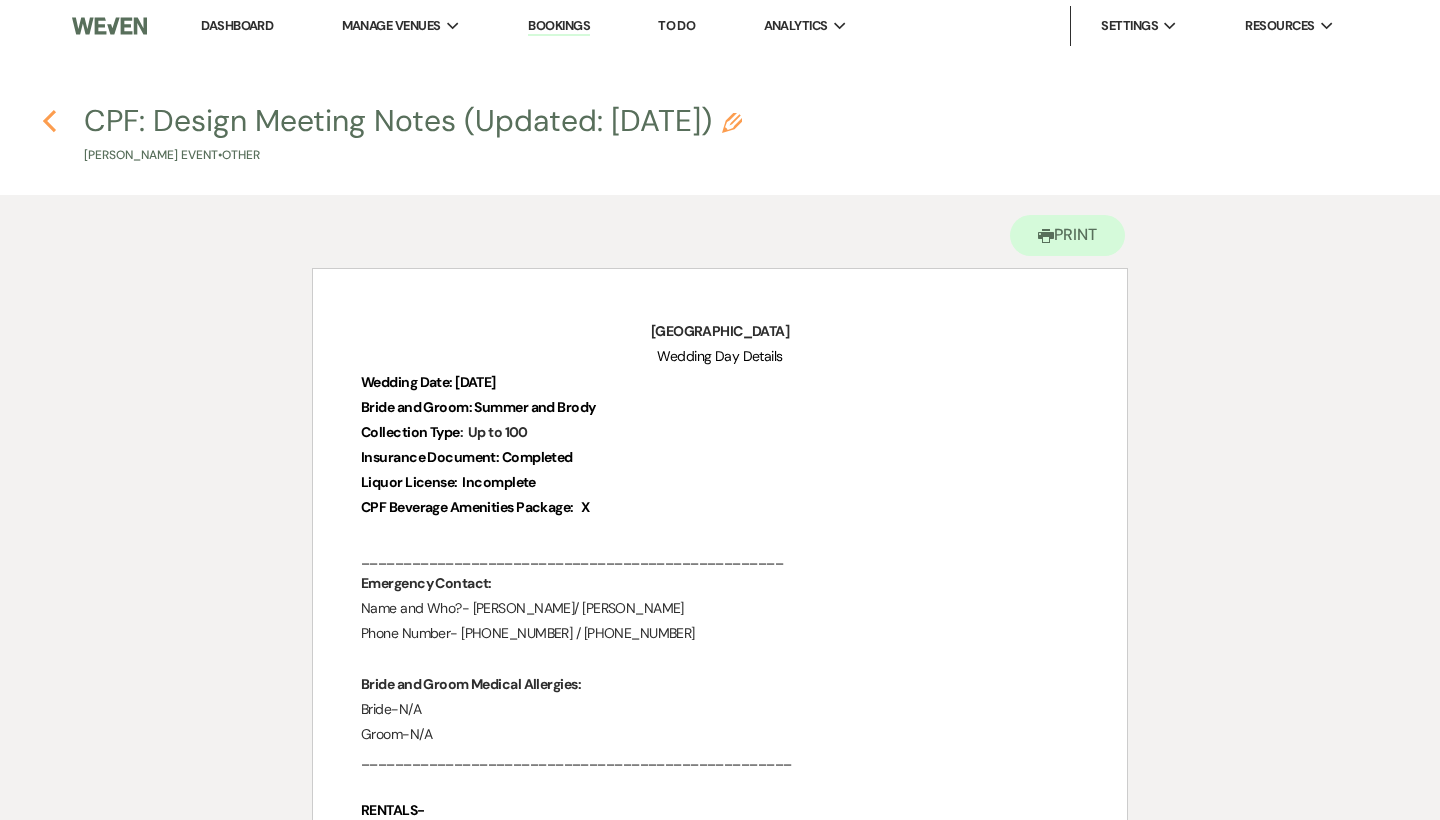 click on "Previous" 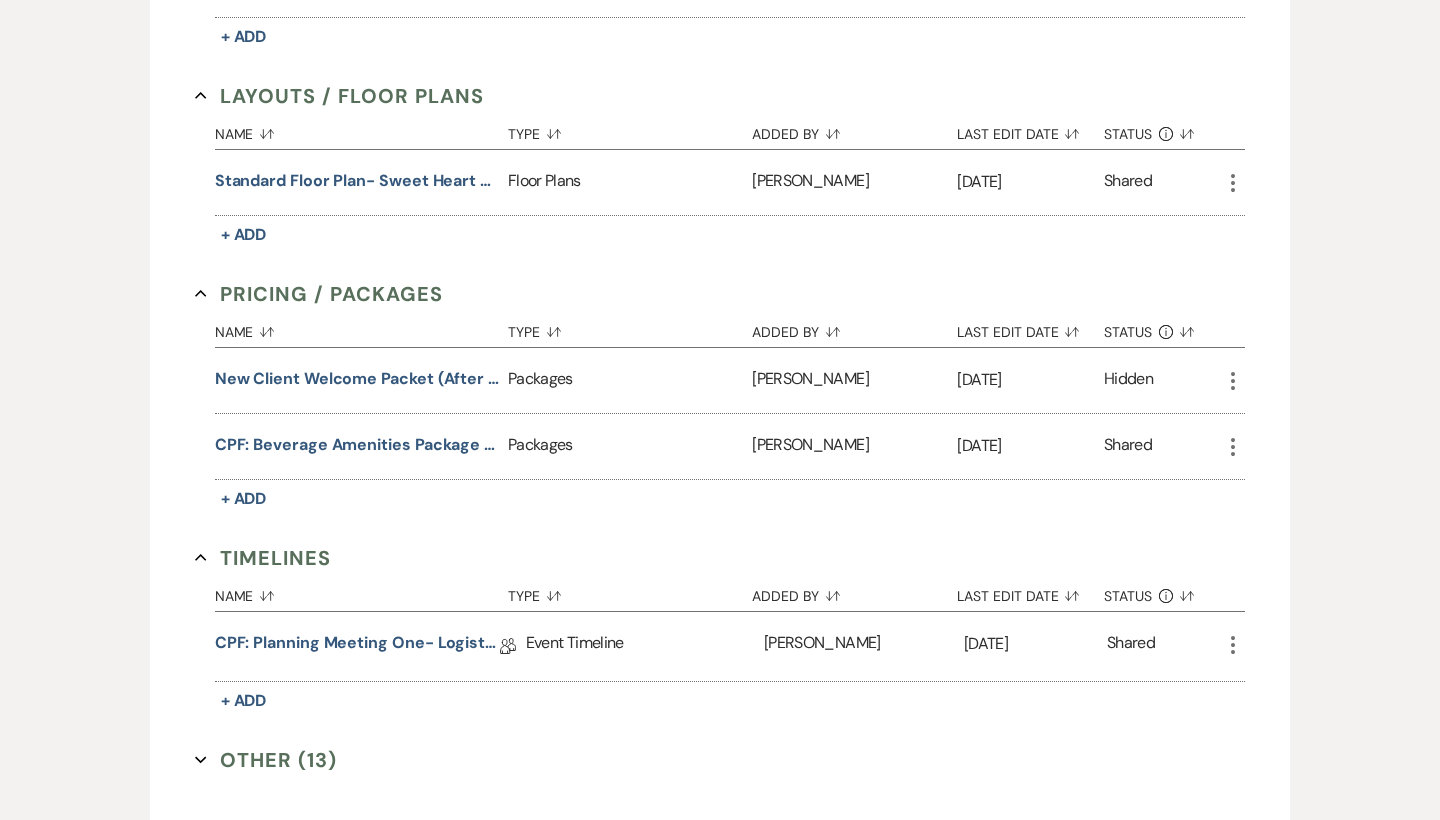 scroll, scrollTop: 835, scrollLeft: 0, axis: vertical 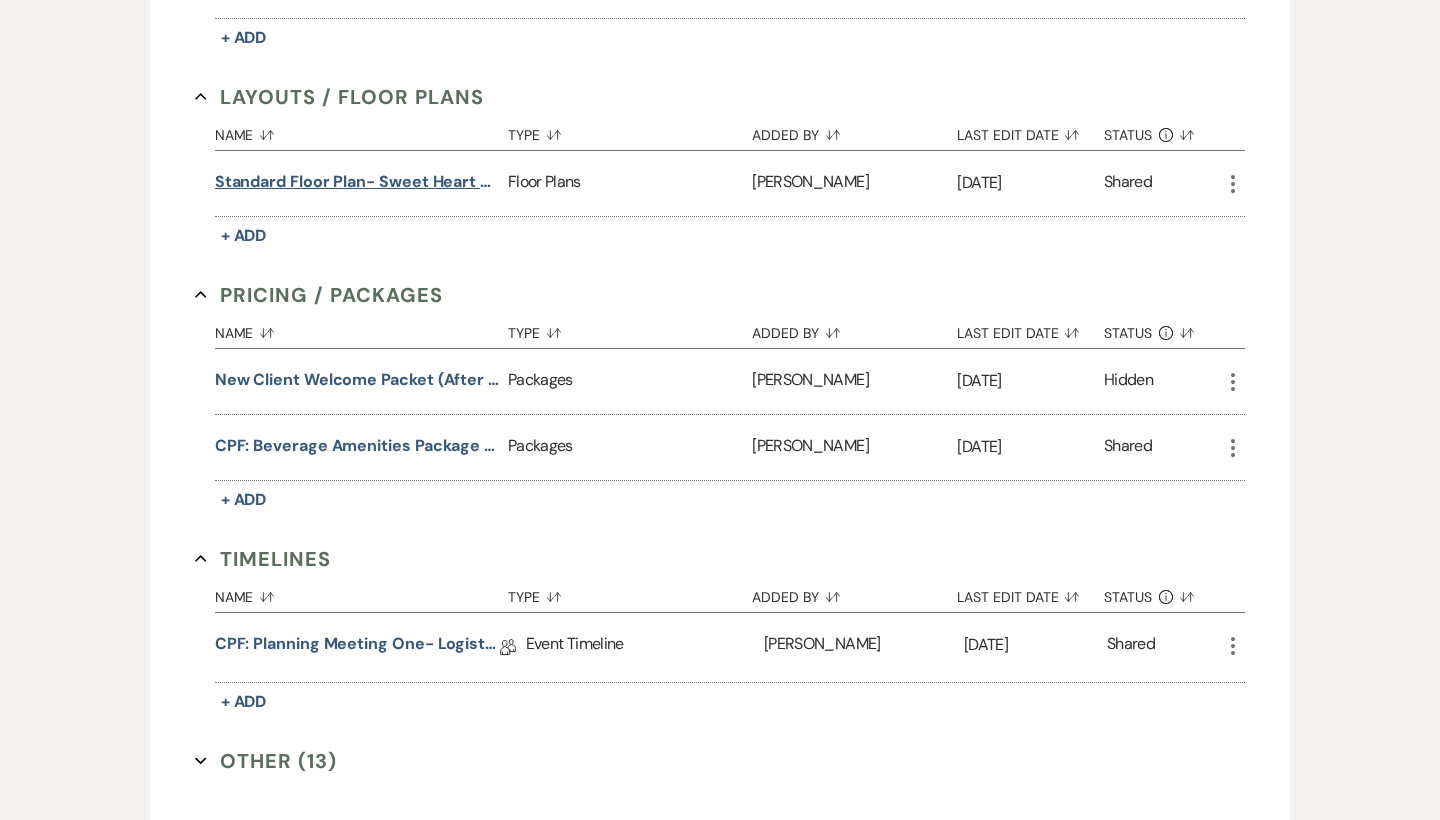 click on "Standard Floor plan- Sweet Heart Table Flipped" at bounding box center [357, 182] 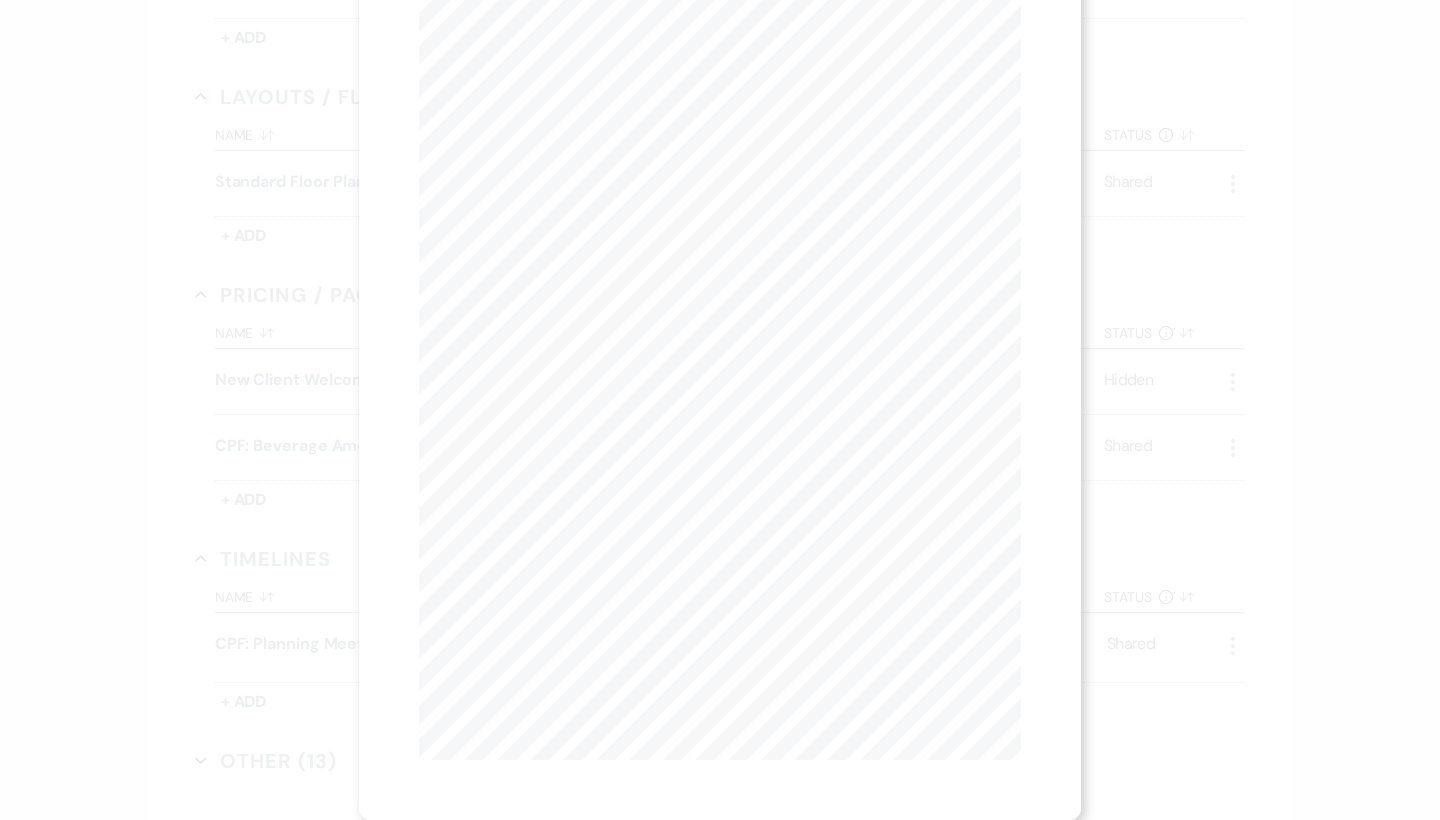 scroll, scrollTop: 105, scrollLeft: 0, axis: vertical 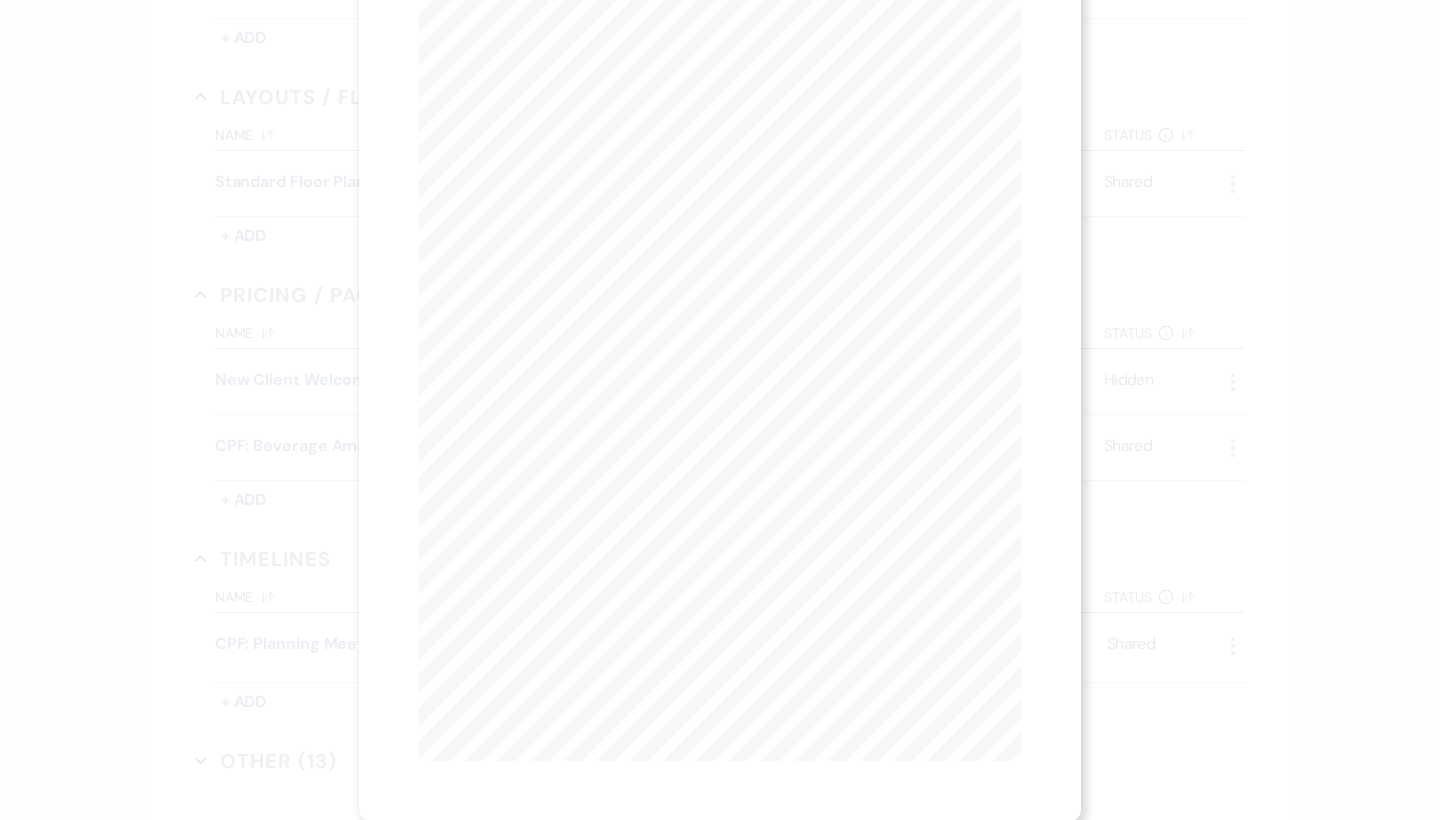 click on "X Previous  Previous Next  Next Page  1  of  1 - Zoom + Download" at bounding box center (720, 410) 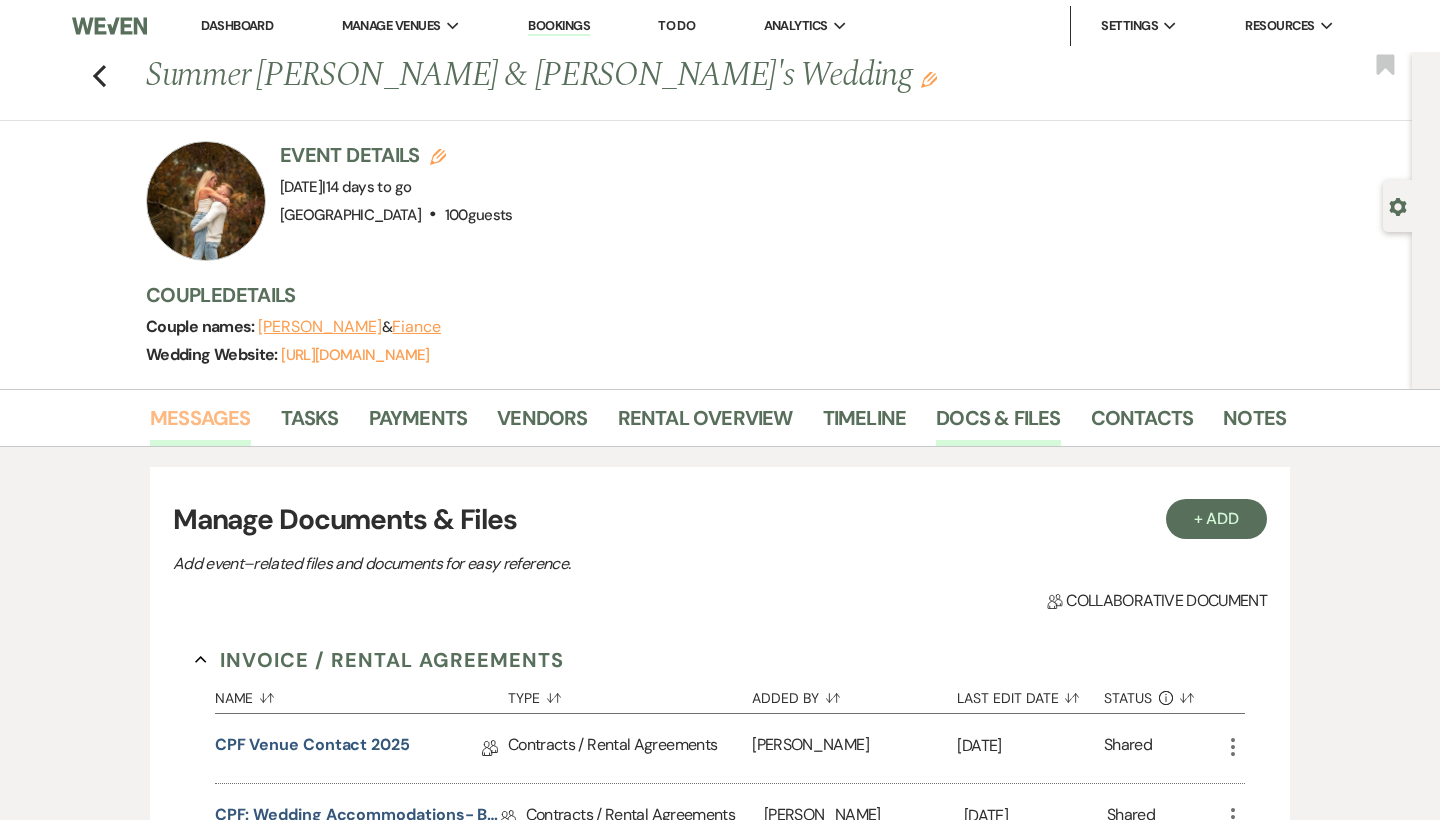 scroll, scrollTop: 0, scrollLeft: 0, axis: both 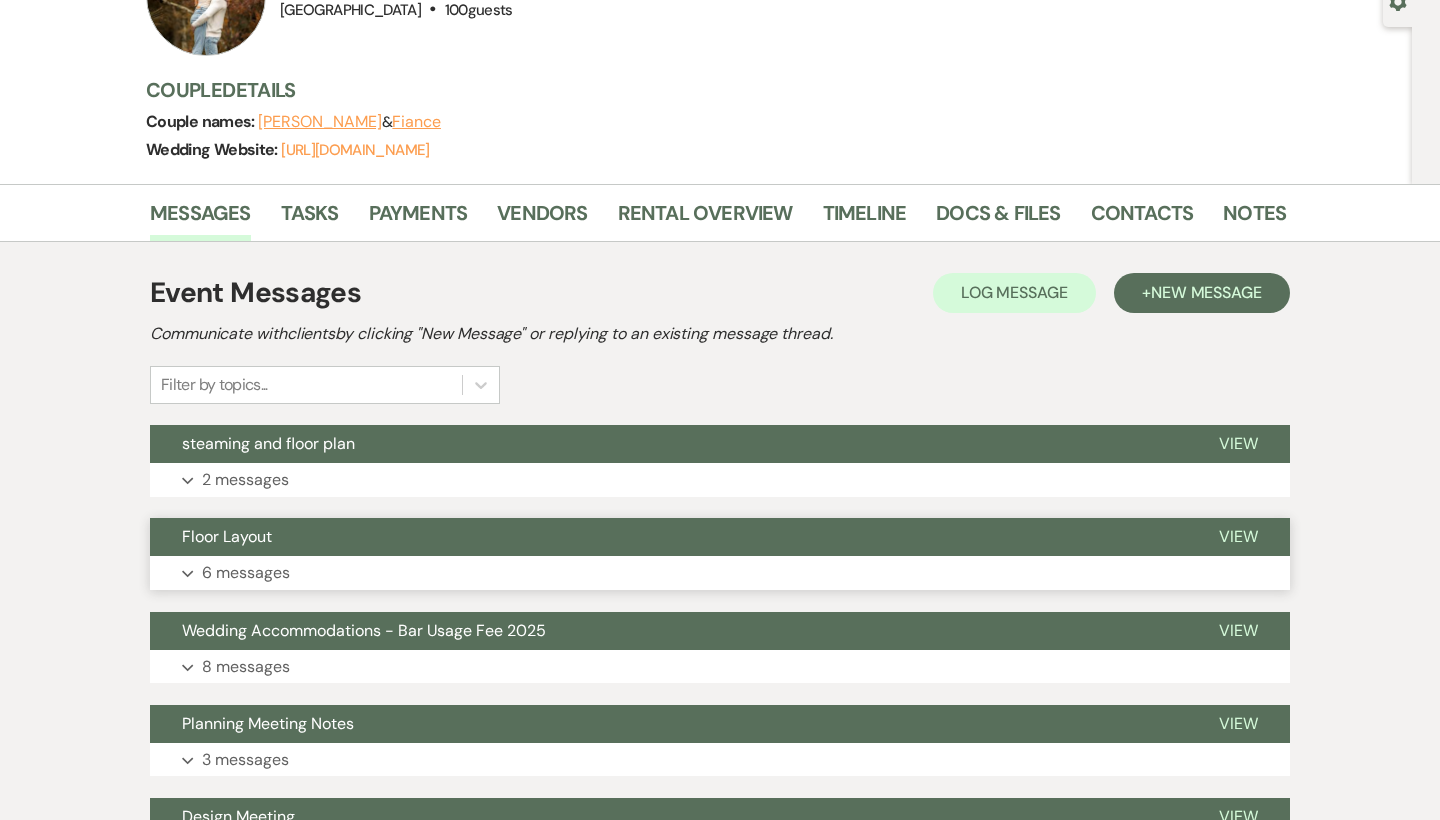 click on "Expand 6 messages" at bounding box center [720, 573] 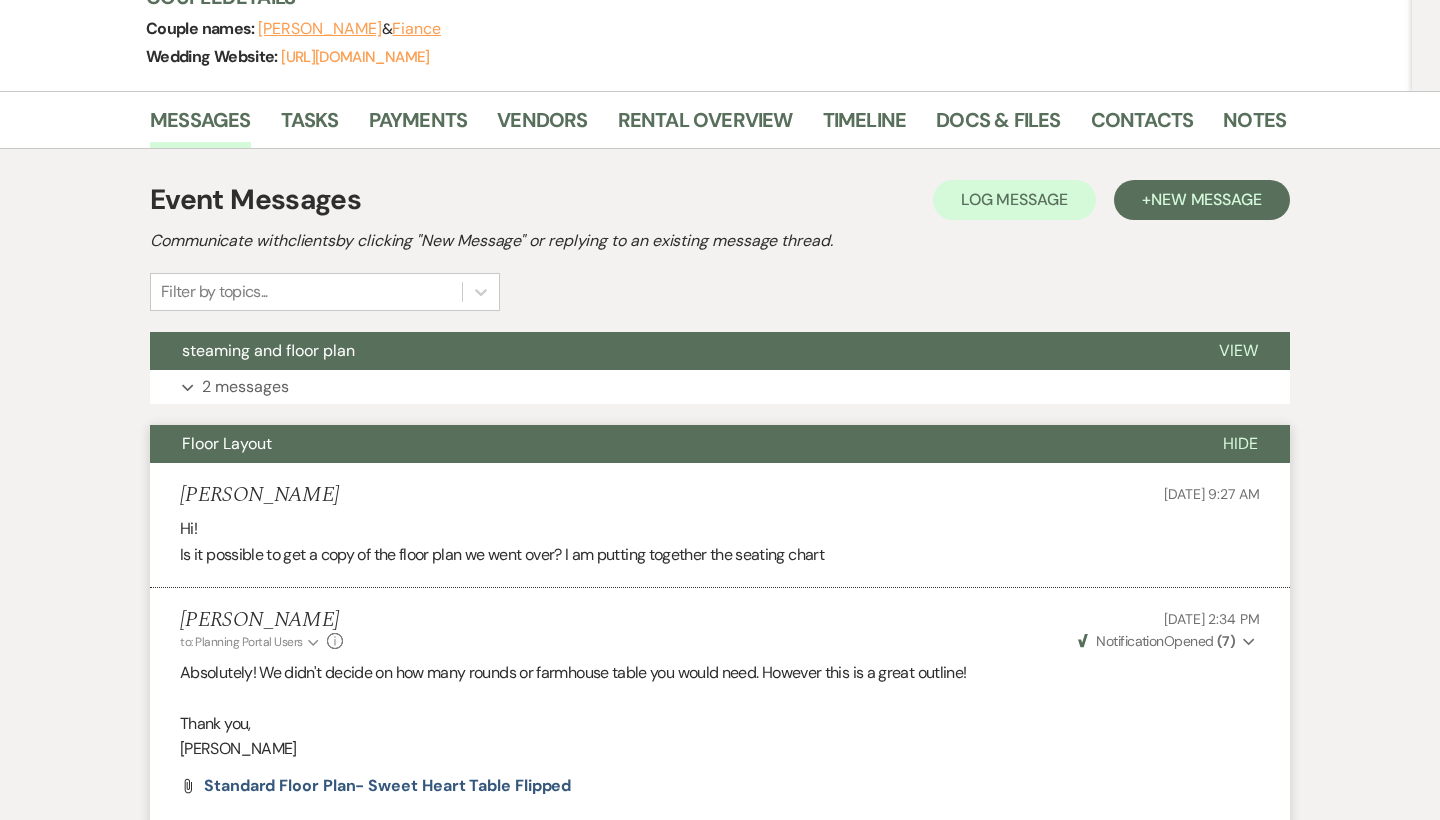 scroll, scrollTop: 263, scrollLeft: 0, axis: vertical 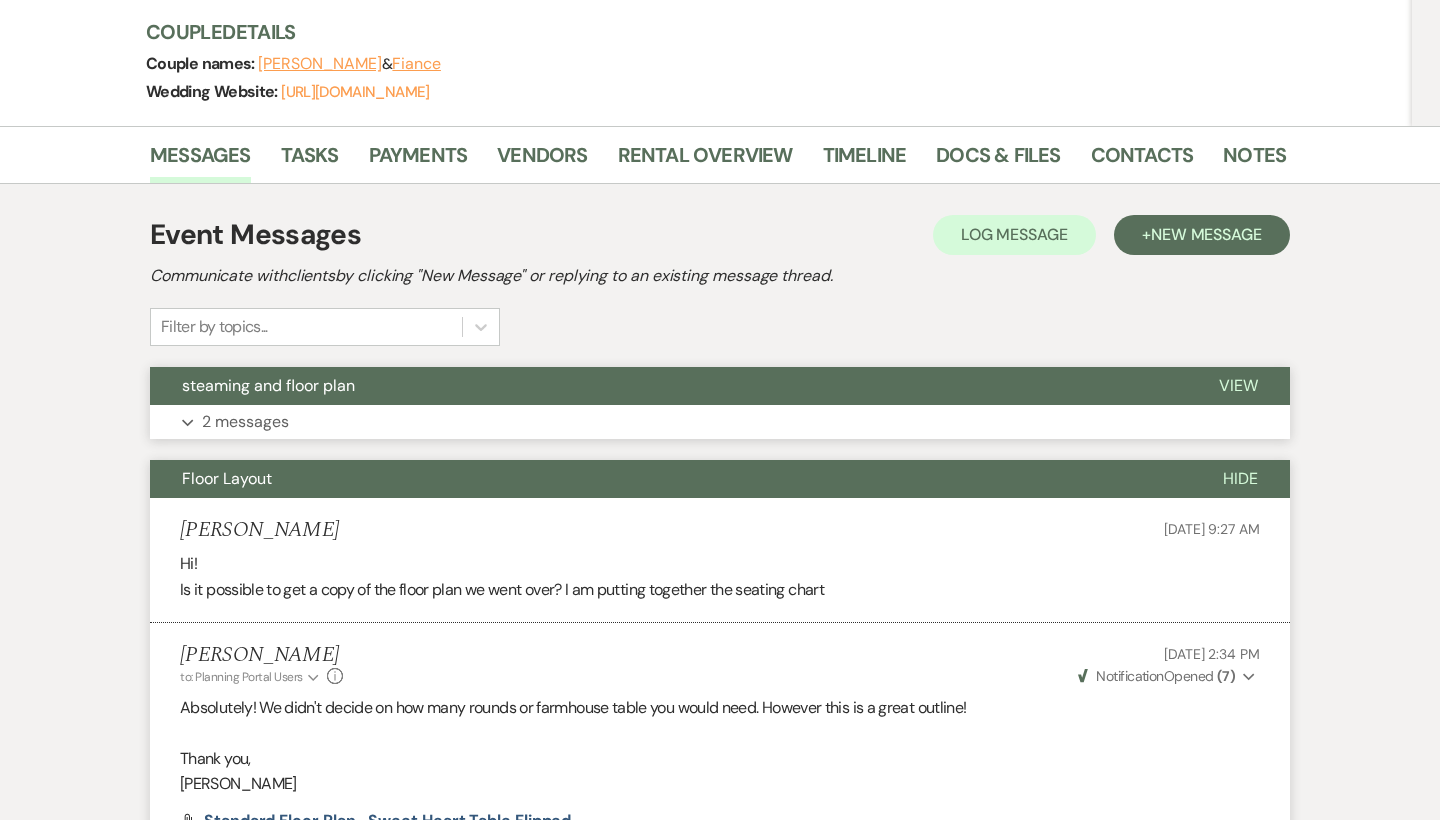 click on "Expand 2 messages" at bounding box center [720, 422] 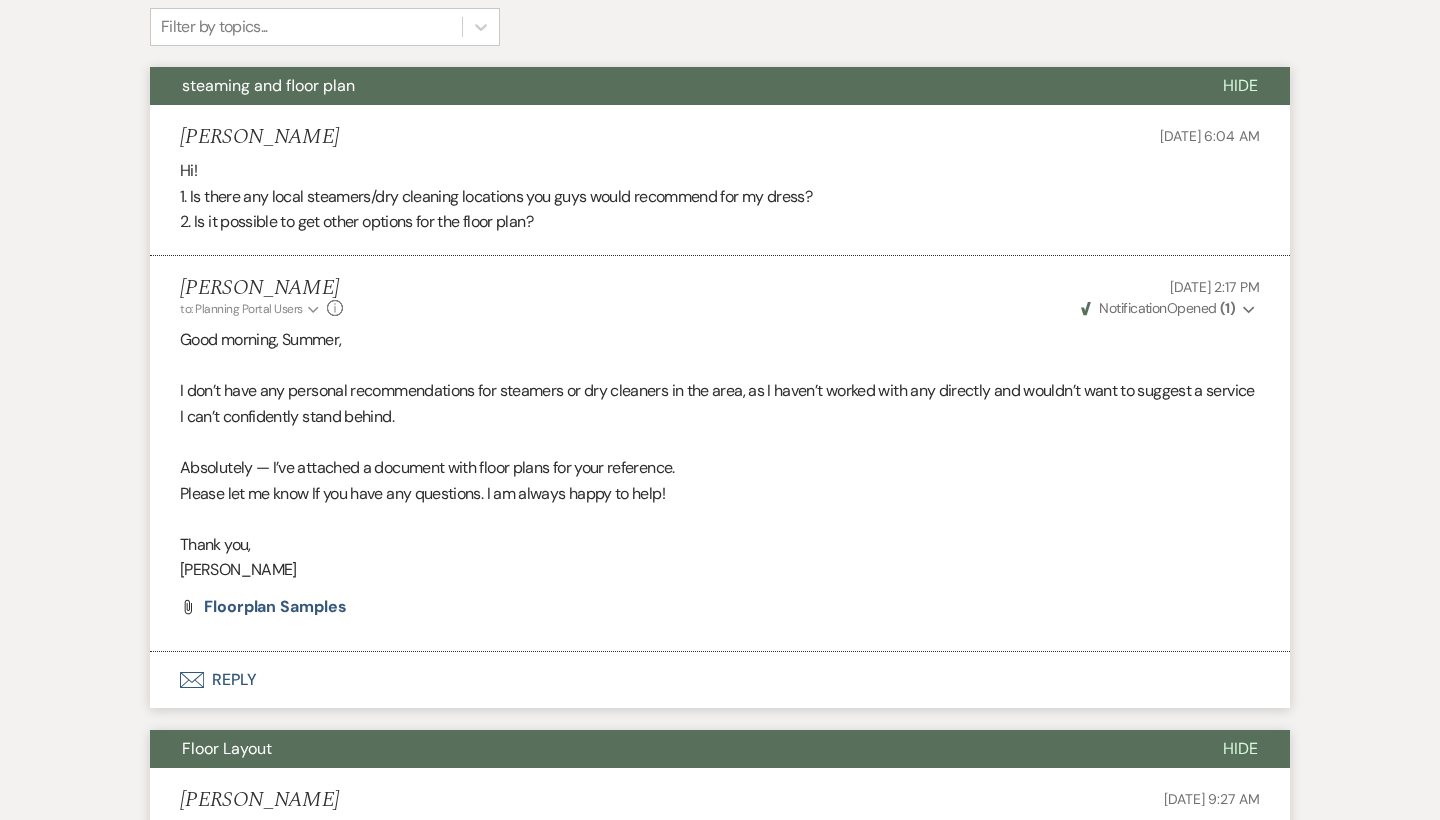 scroll, scrollTop: 561, scrollLeft: 0, axis: vertical 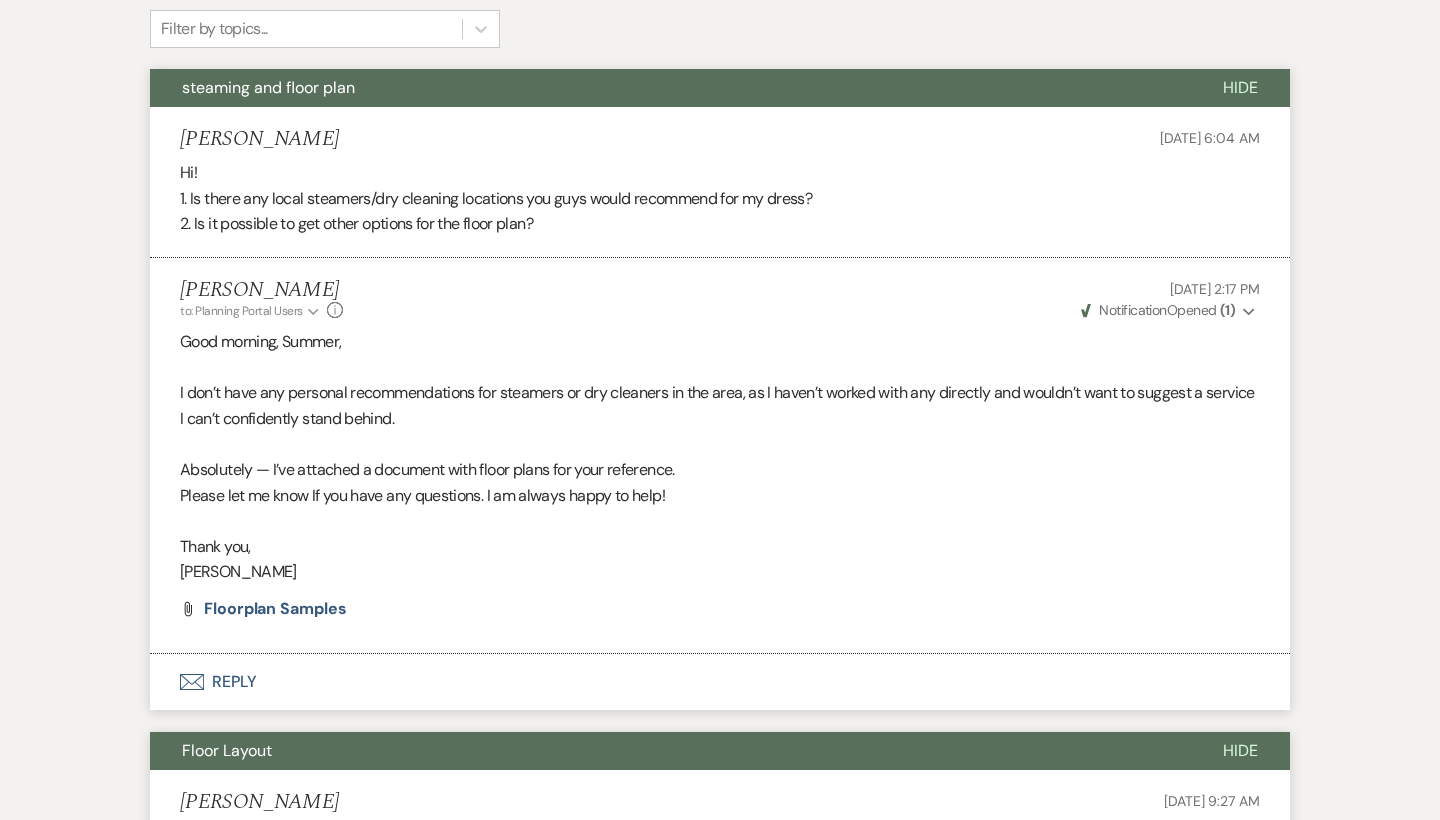 drag, startPoint x: 1101, startPoint y: 280, endPoint x: 1256, endPoint y: 286, distance: 155.11609 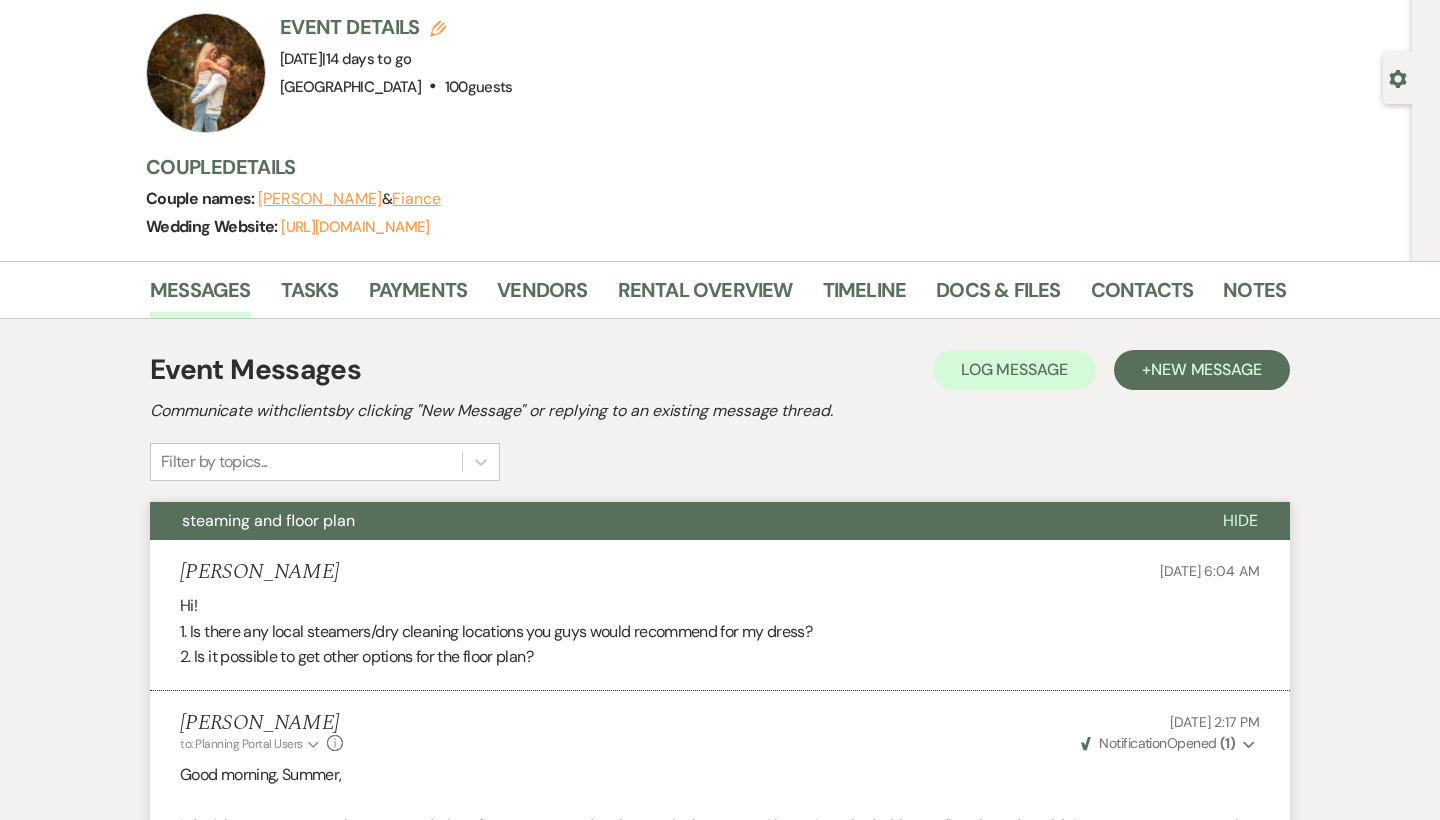 scroll, scrollTop: 49, scrollLeft: 0, axis: vertical 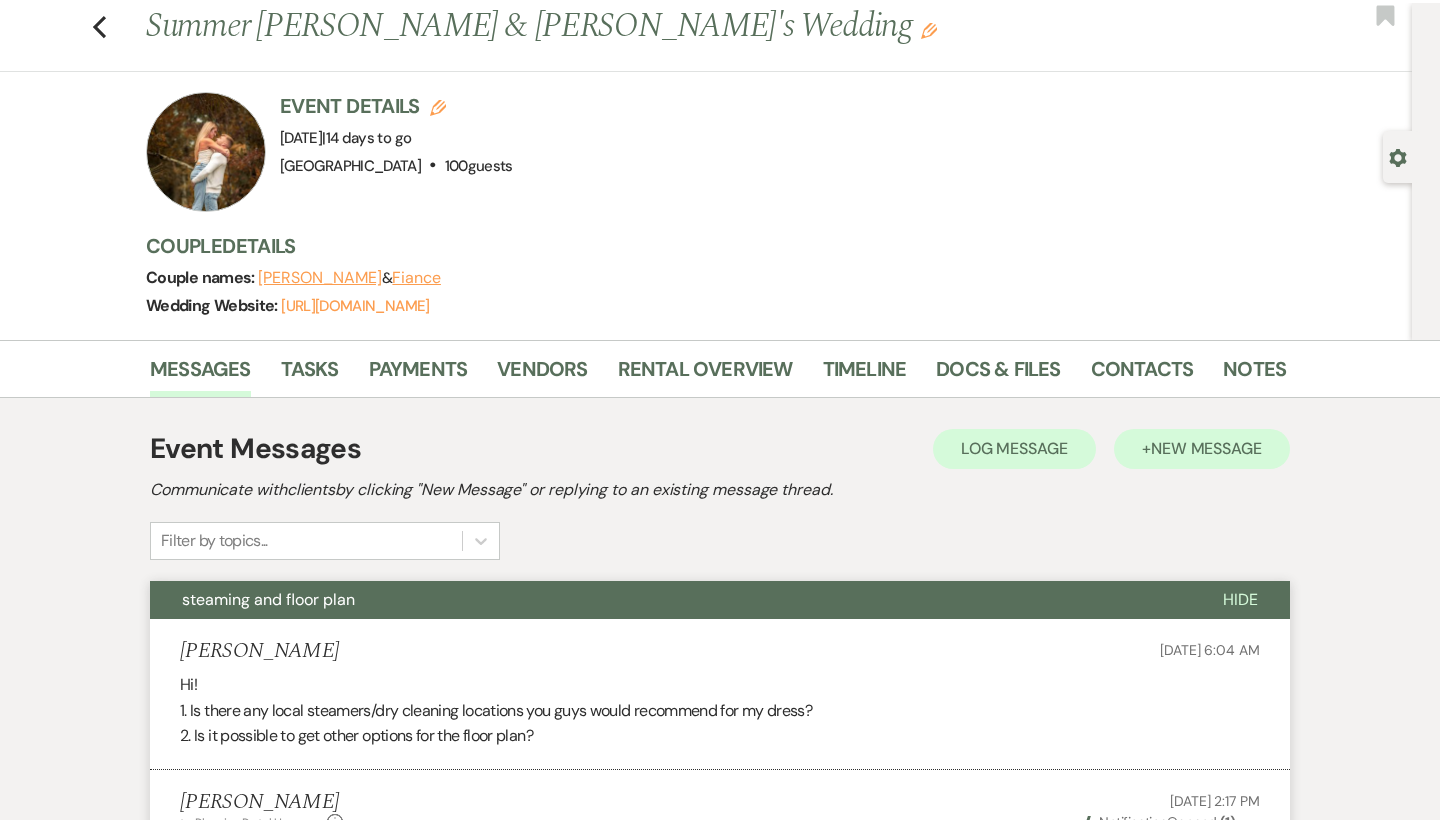 click on "New Message" at bounding box center (1206, 448) 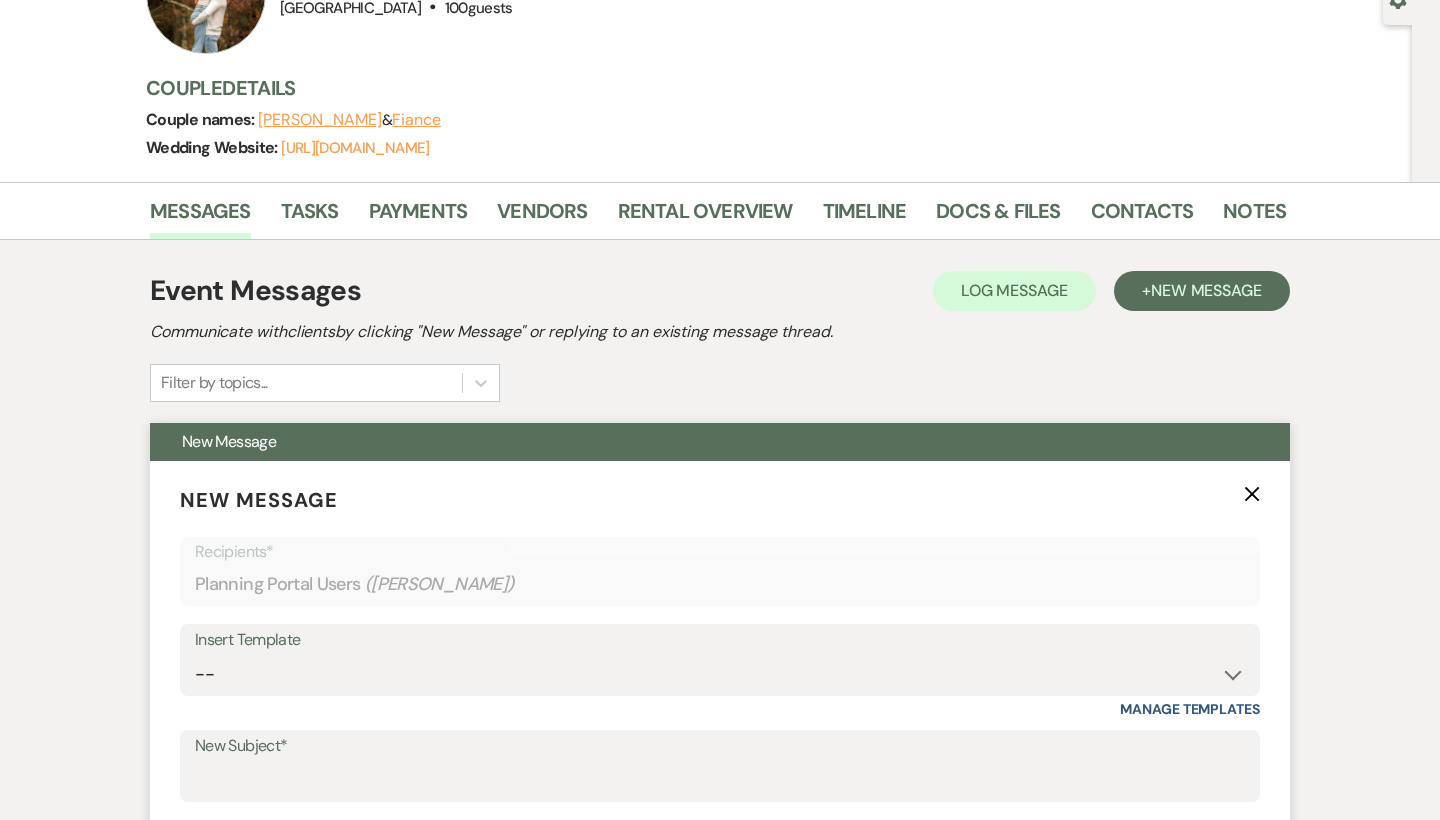 scroll, scrollTop: 224, scrollLeft: 0, axis: vertical 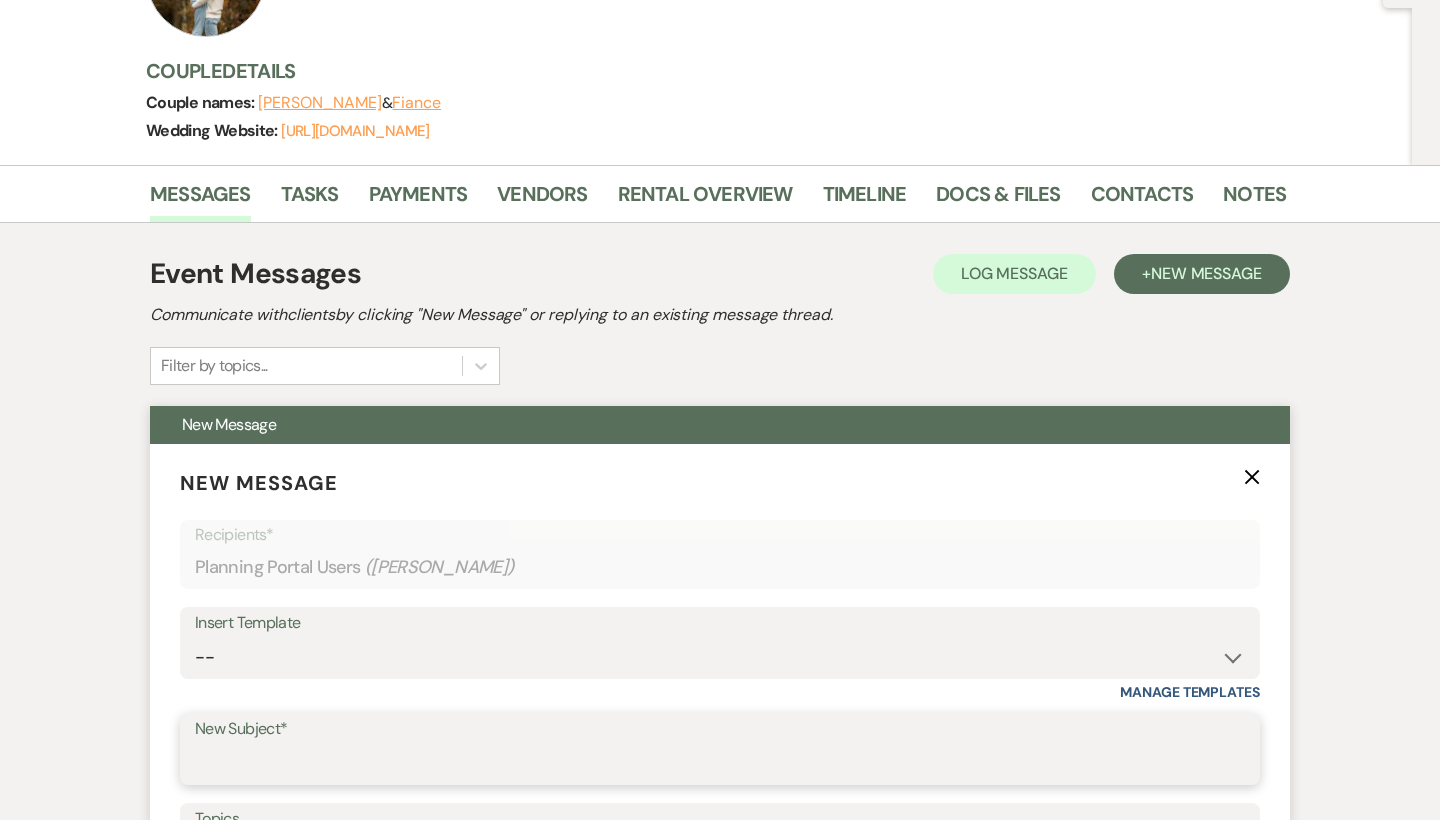 click on "New Subject*" at bounding box center [720, 763] 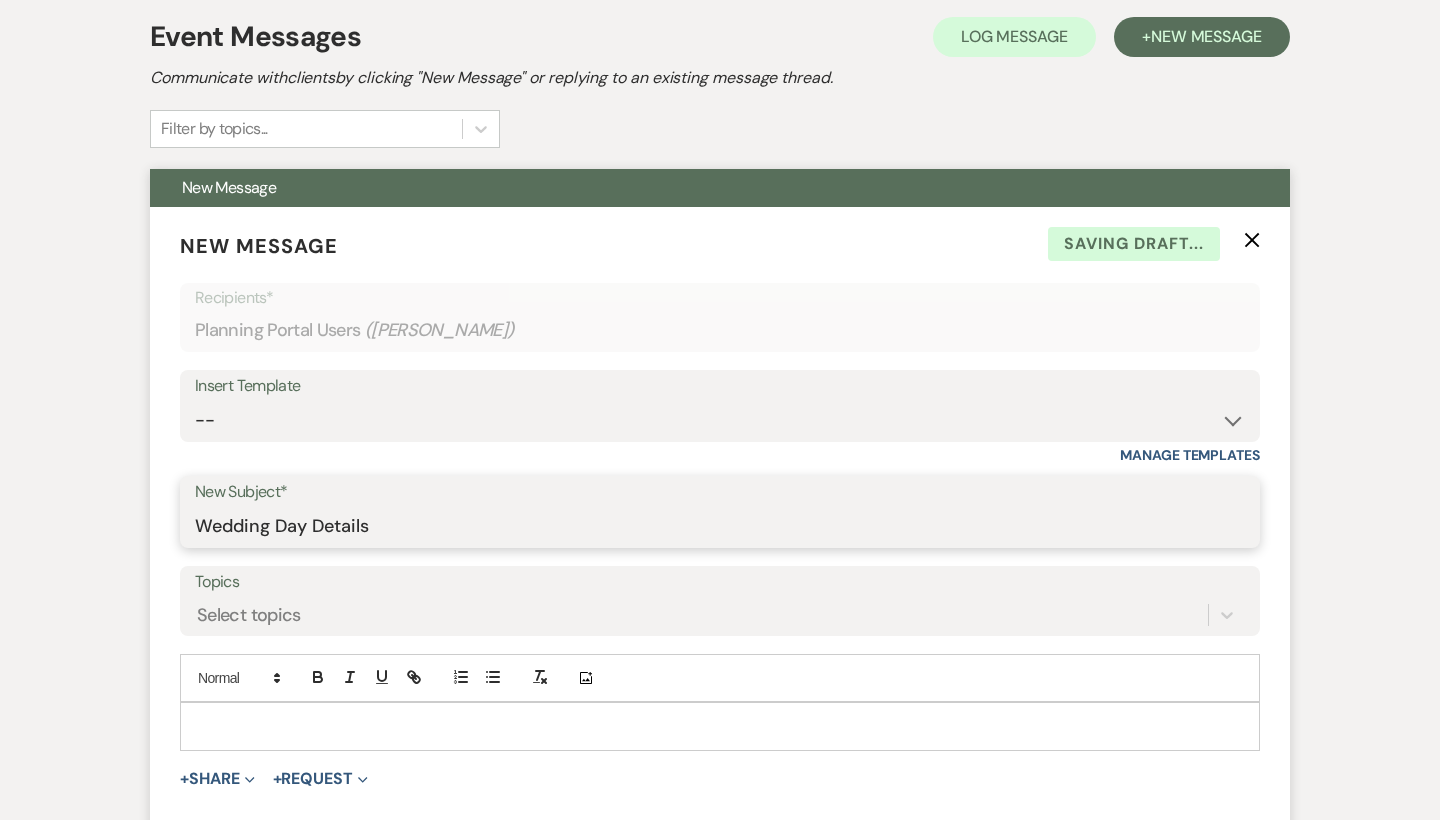 scroll, scrollTop: 529, scrollLeft: 0, axis: vertical 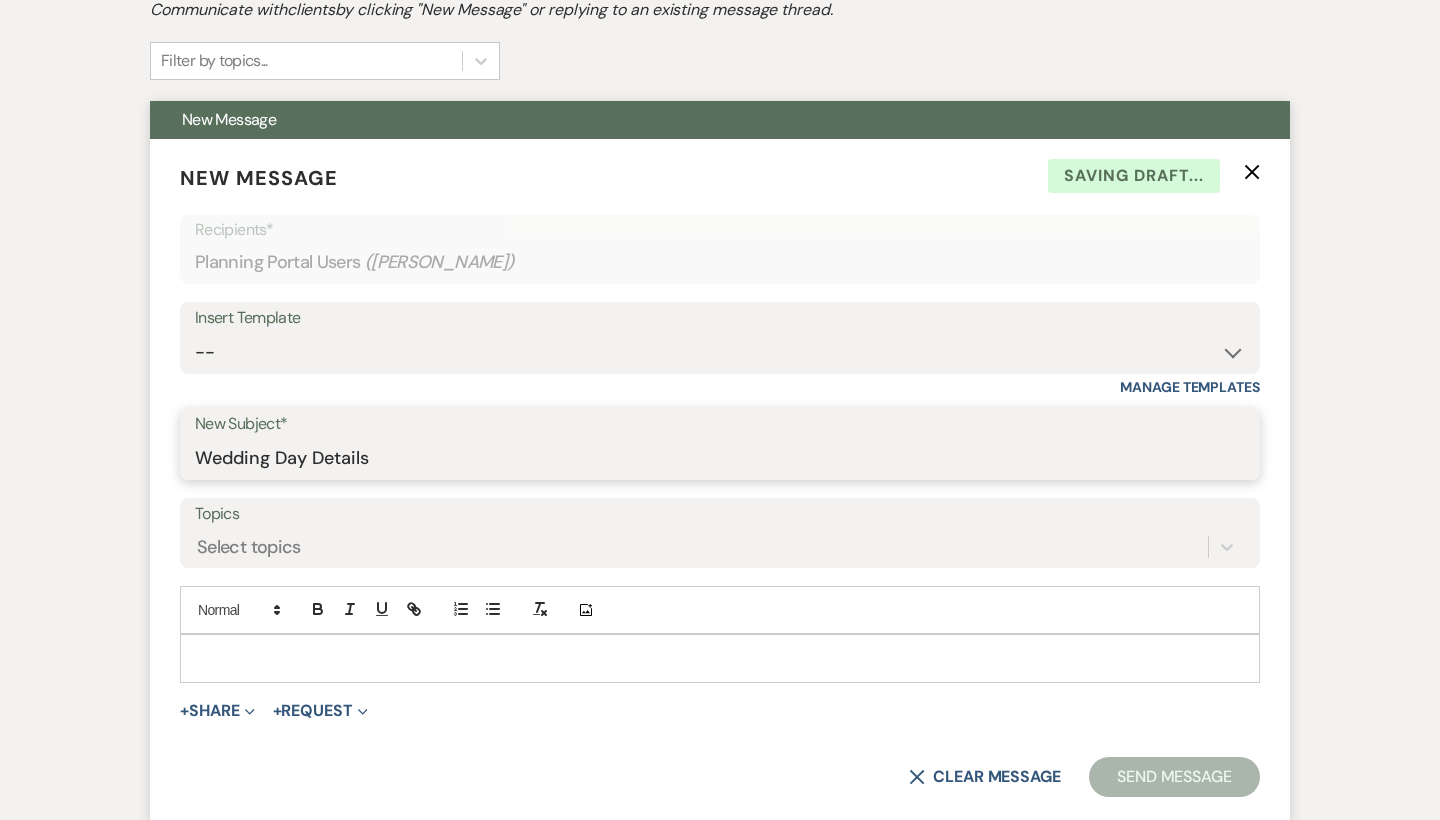 type on "Wedding Day Details" 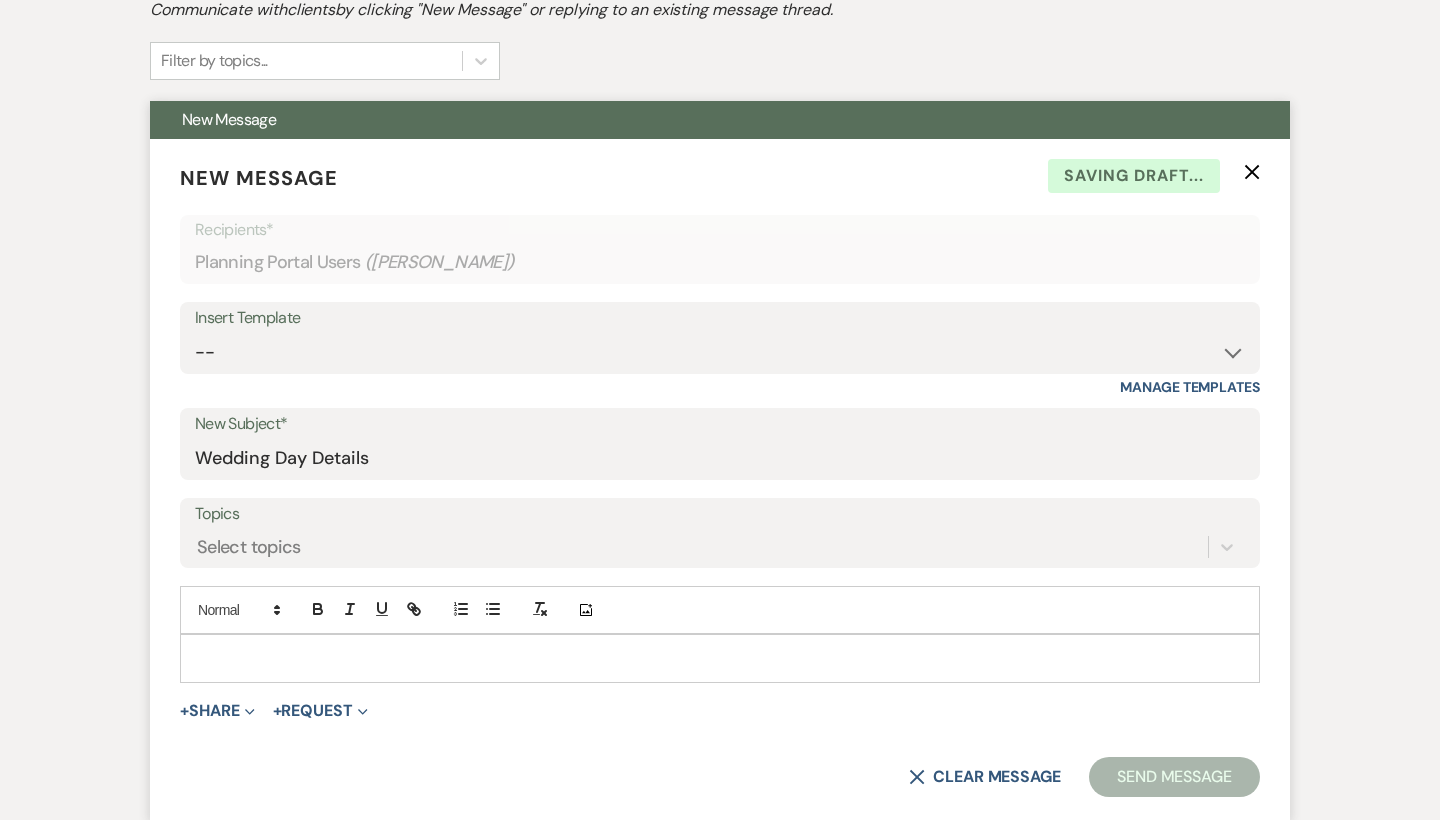 click at bounding box center [720, 658] 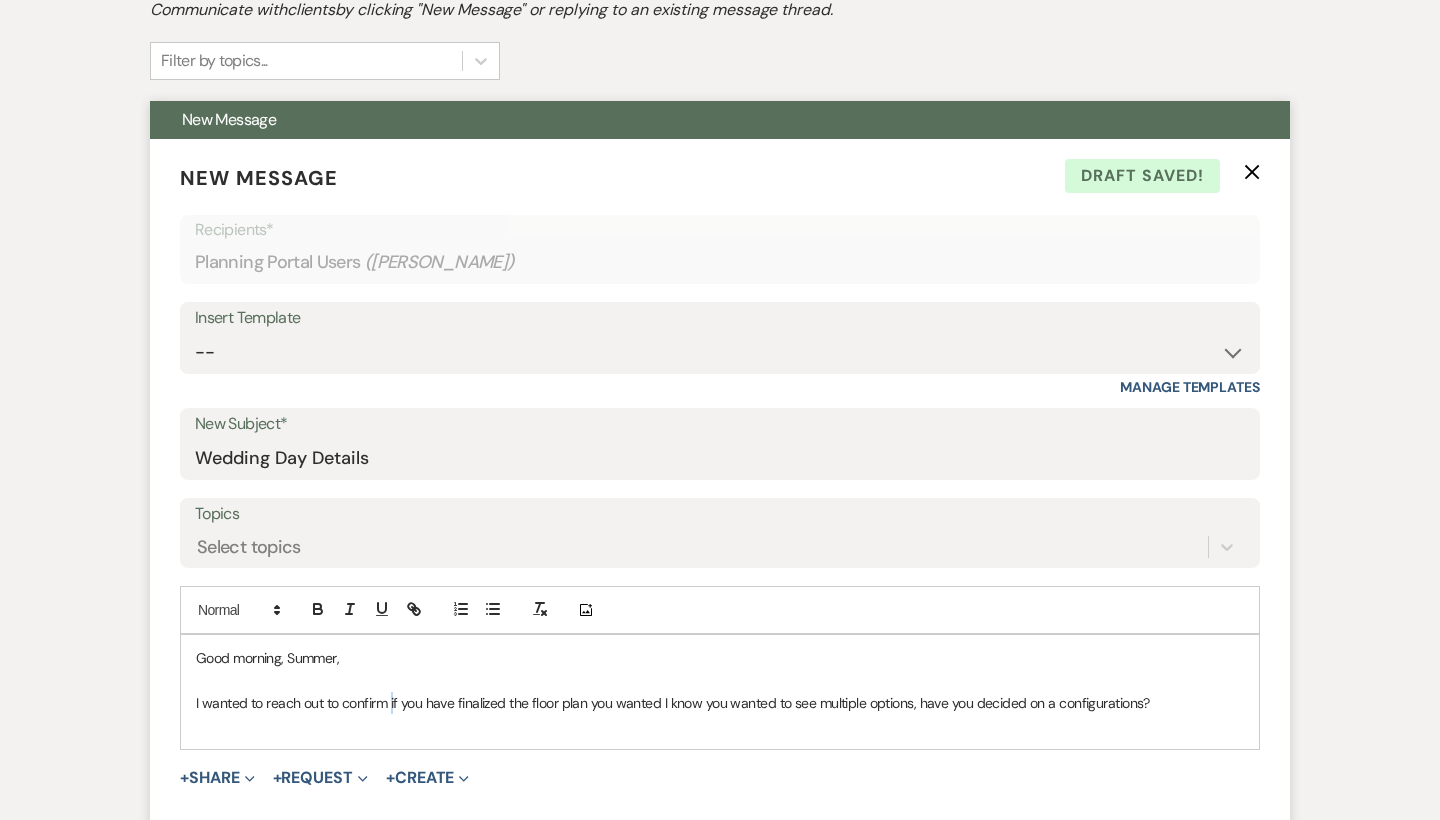 click on "I wanted to reach out to confirm if you have finalized the floor plan you wanted I know you wanted to see multiple options, have you decided on a configurations?" at bounding box center (720, 703) 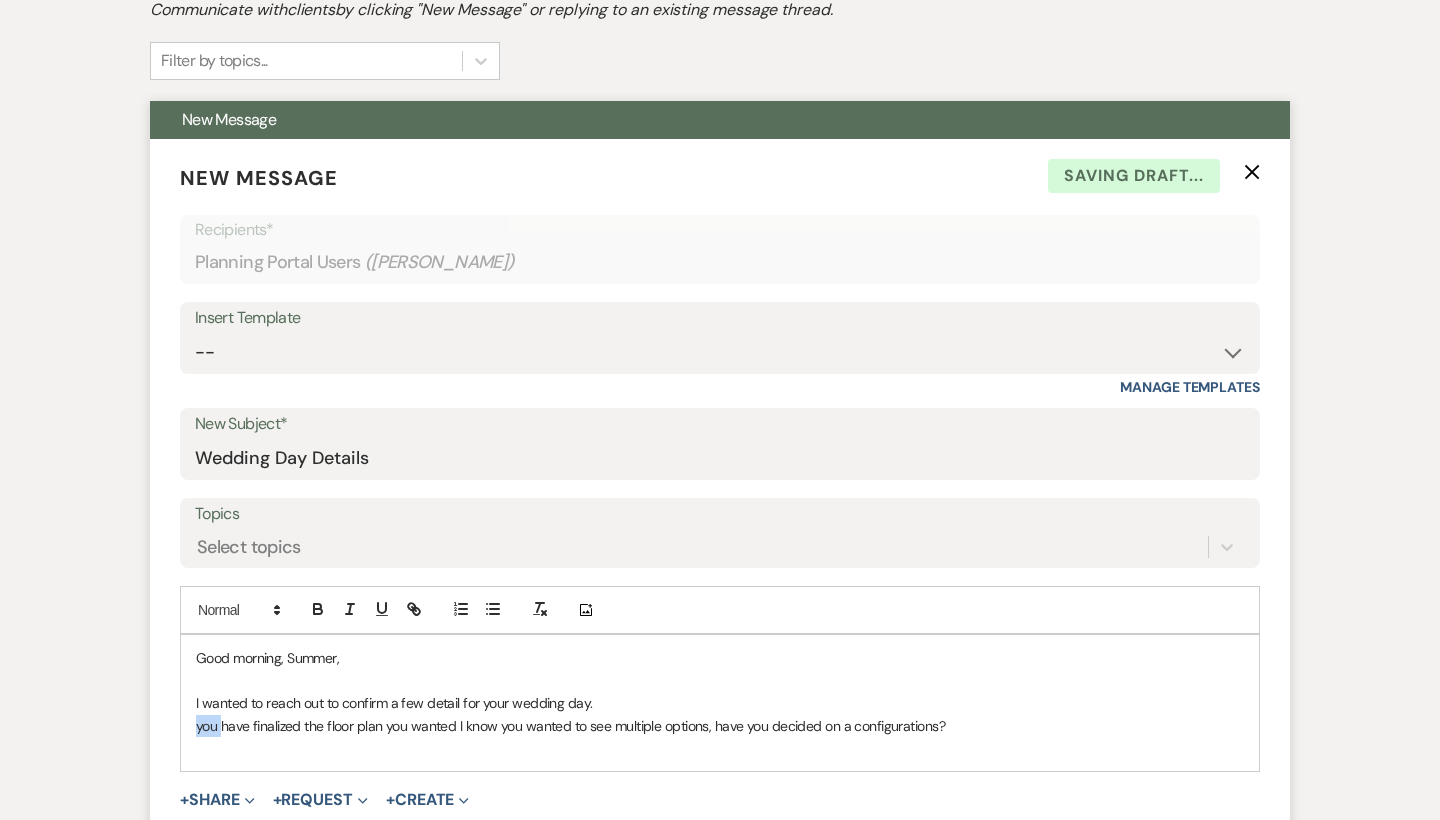 drag, startPoint x: 221, startPoint y: 724, endPoint x: 187, endPoint y: 723, distance: 34.0147 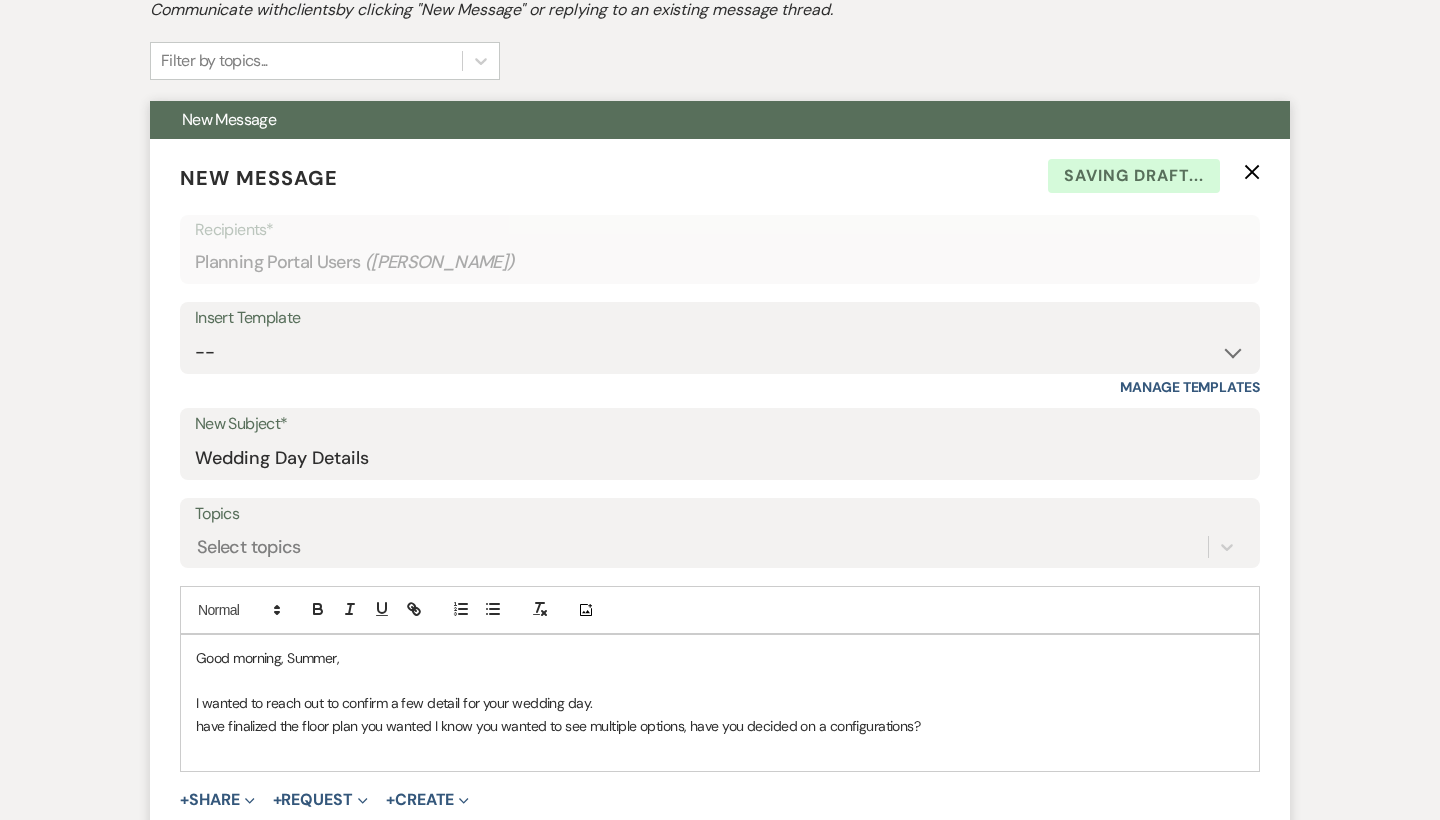 click on "have finalized the floor plan you wanted I know you wanted to see multiple options, have you decided on a configurations?" at bounding box center (720, 726) 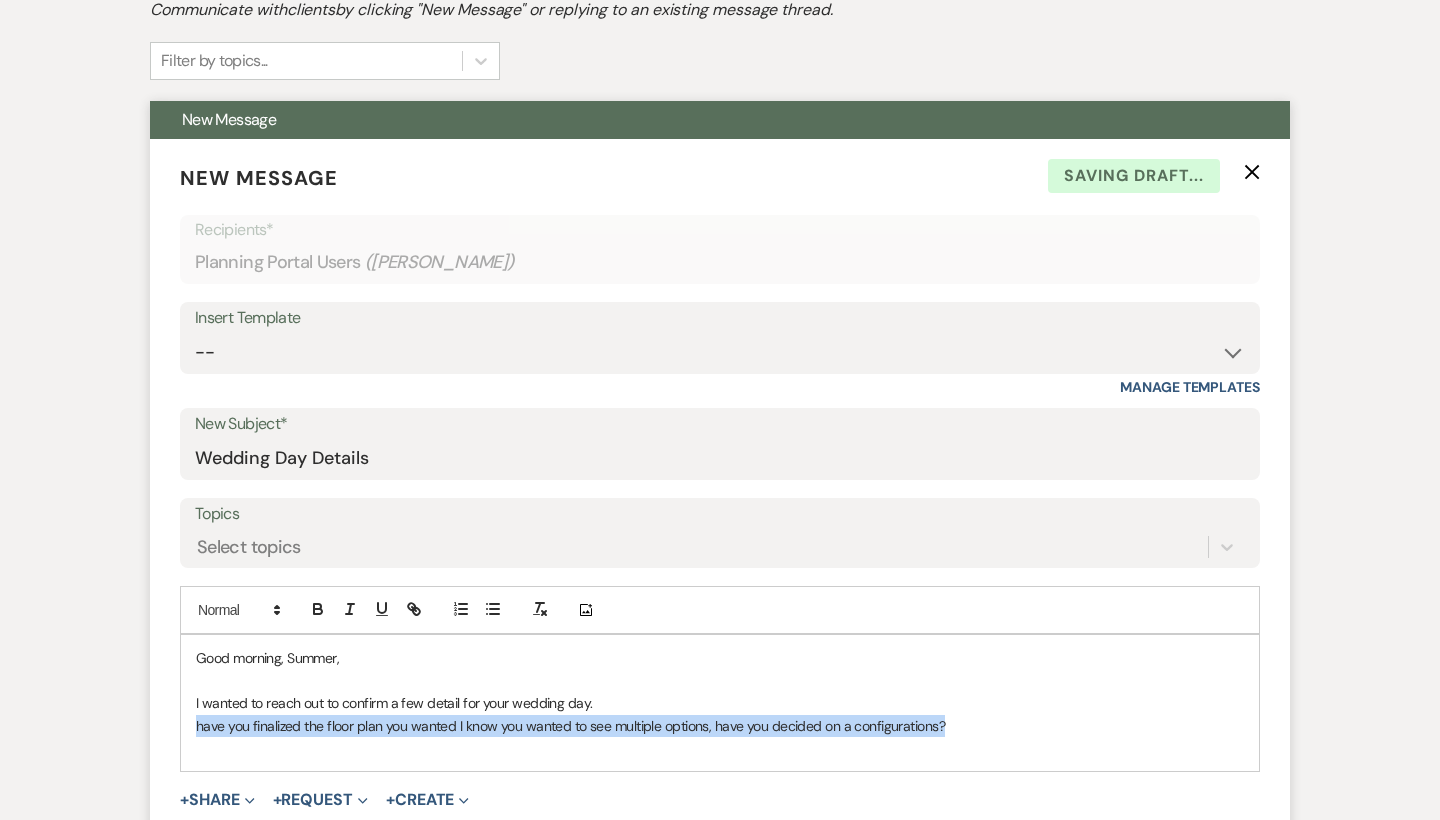 click on "have you finalized the floor plan you wanted I know you wanted to see multiple options, have you decided on a configurations?" at bounding box center [720, 726] 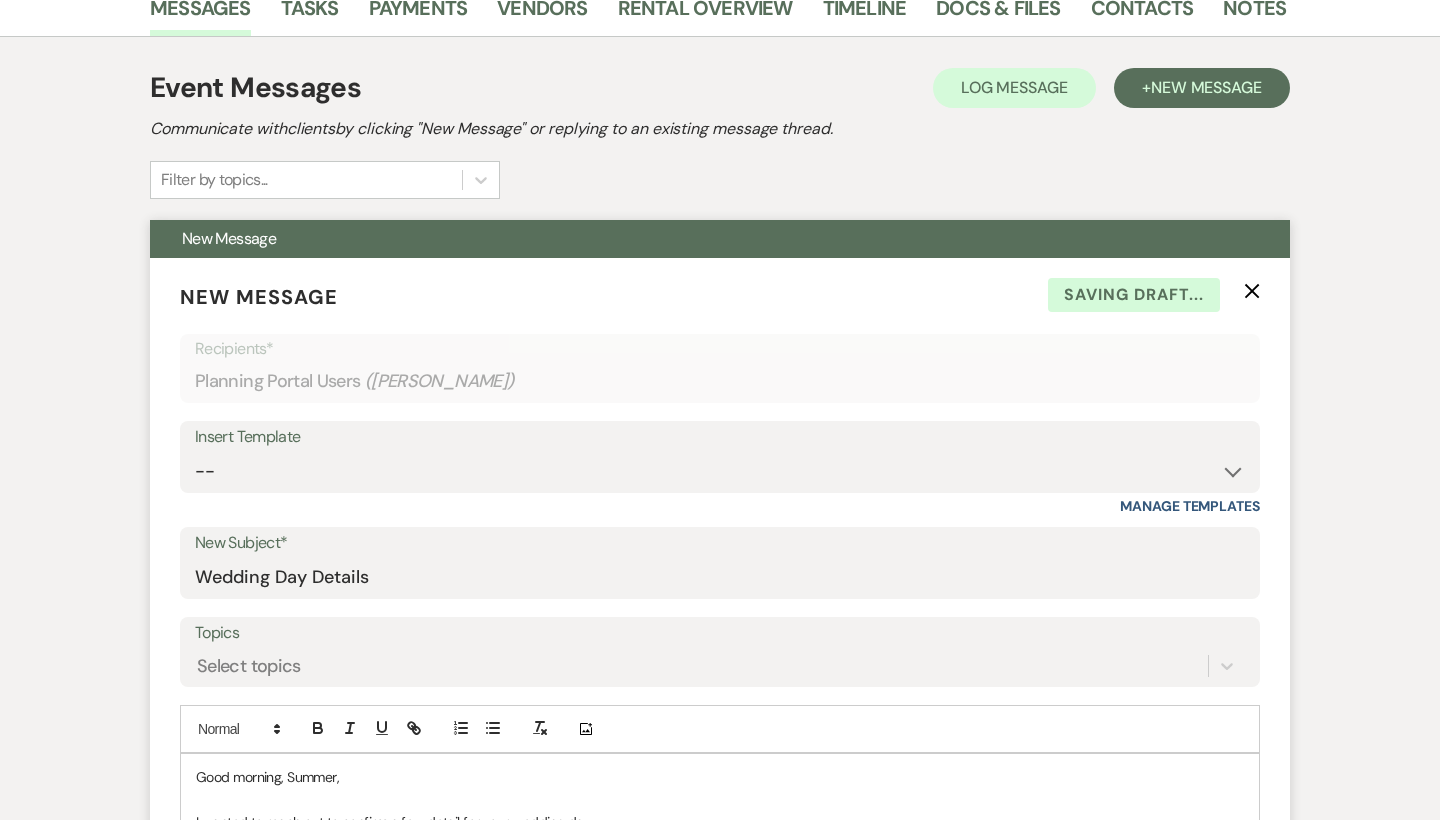 scroll, scrollTop: 405, scrollLeft: 0, axis: vertical 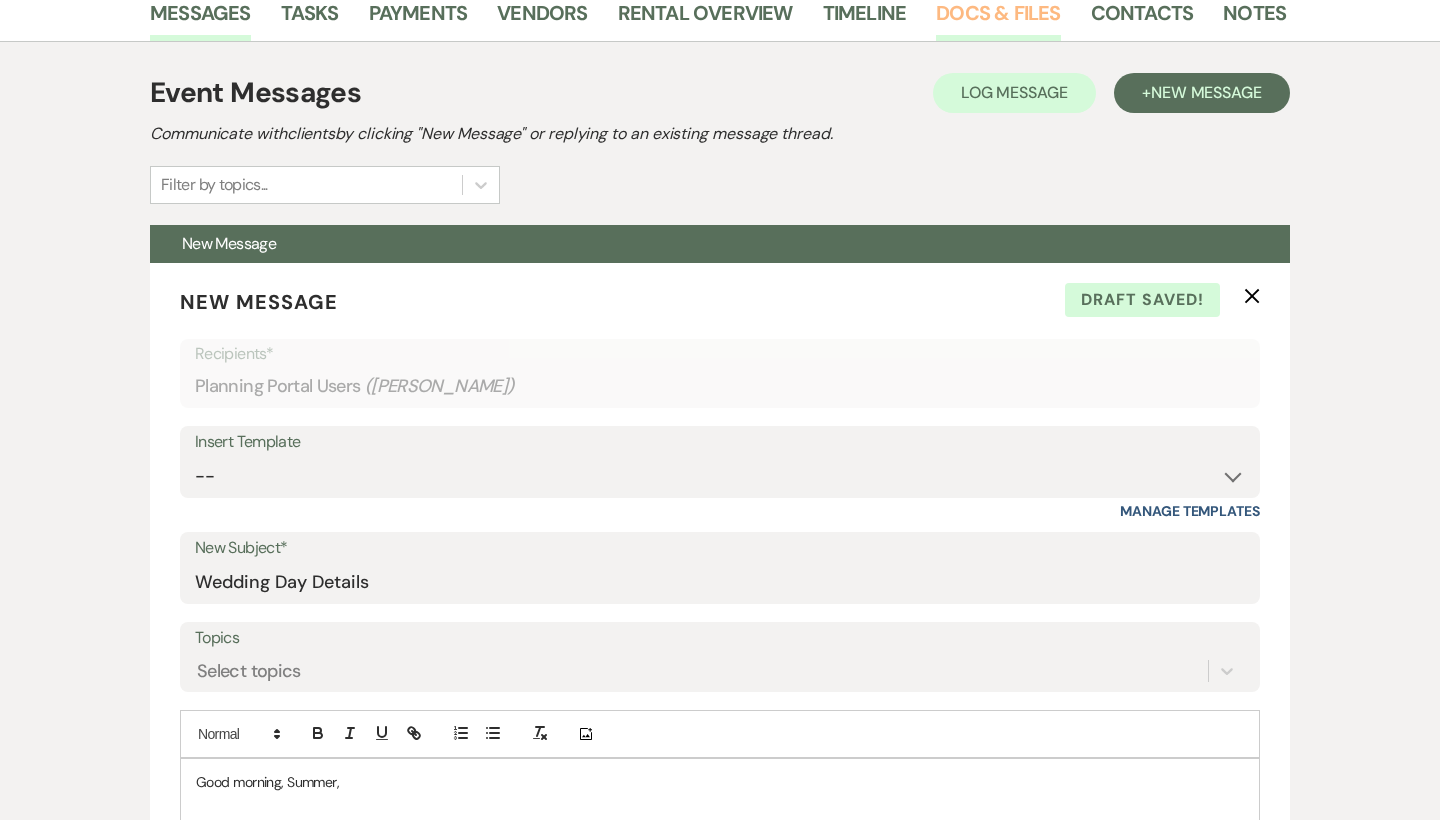 click on "Docs & Files" at bounding box center [998, 19] 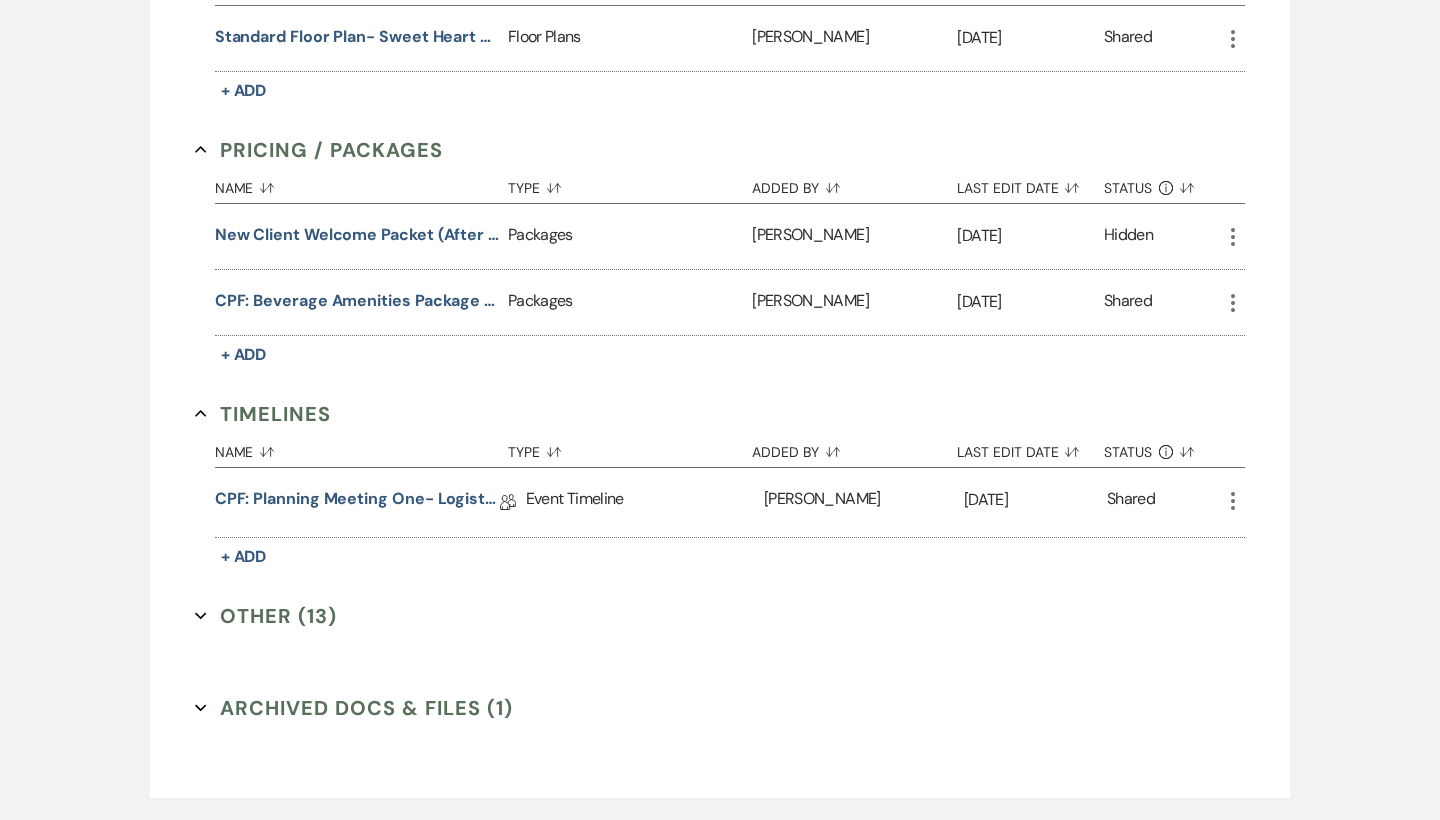 scroll, scrollTop: 1026, scrollLeft: 0, axis: vertical 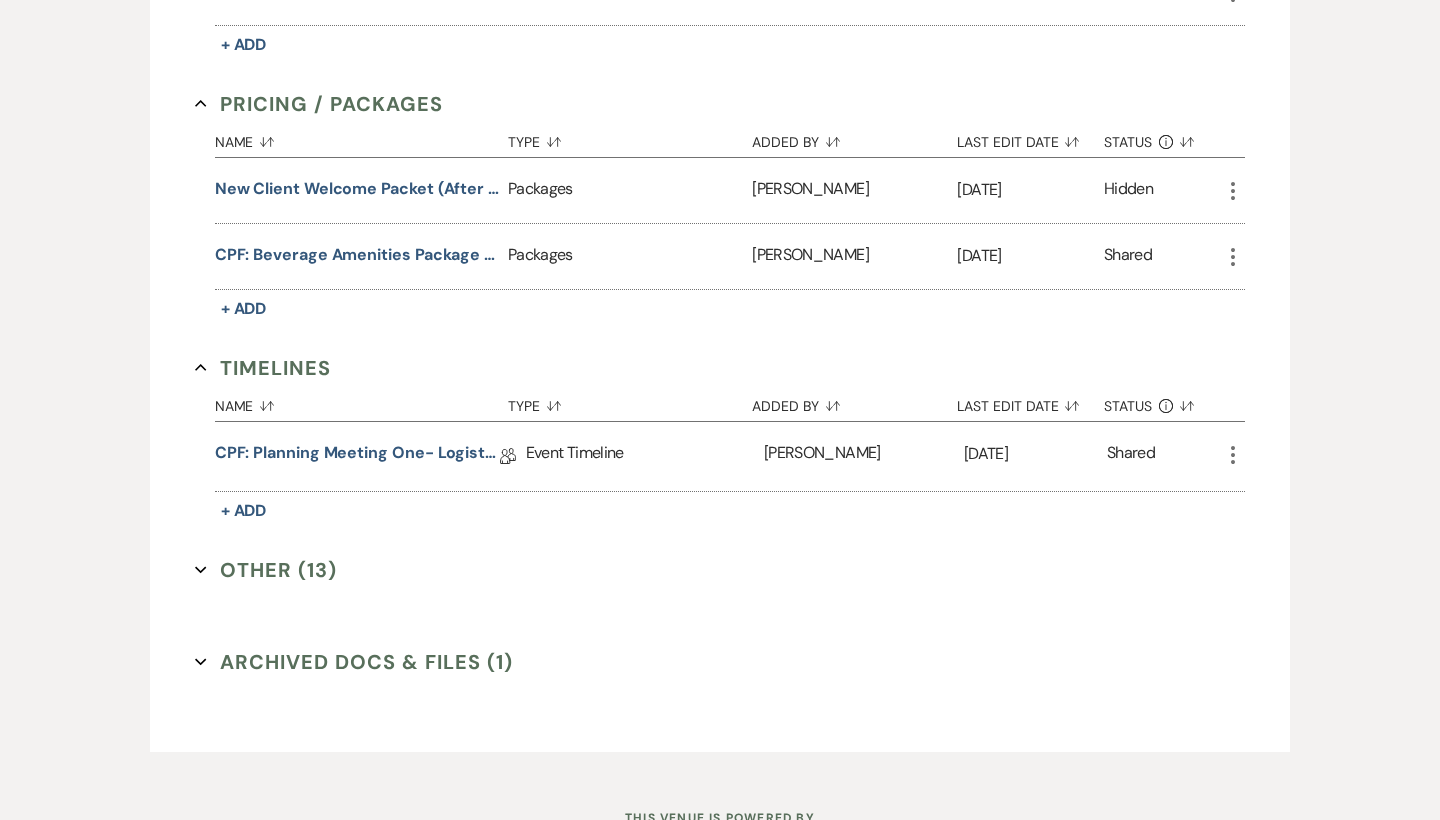 click on "Other (13) Expand" at bounding box center (266, 570) 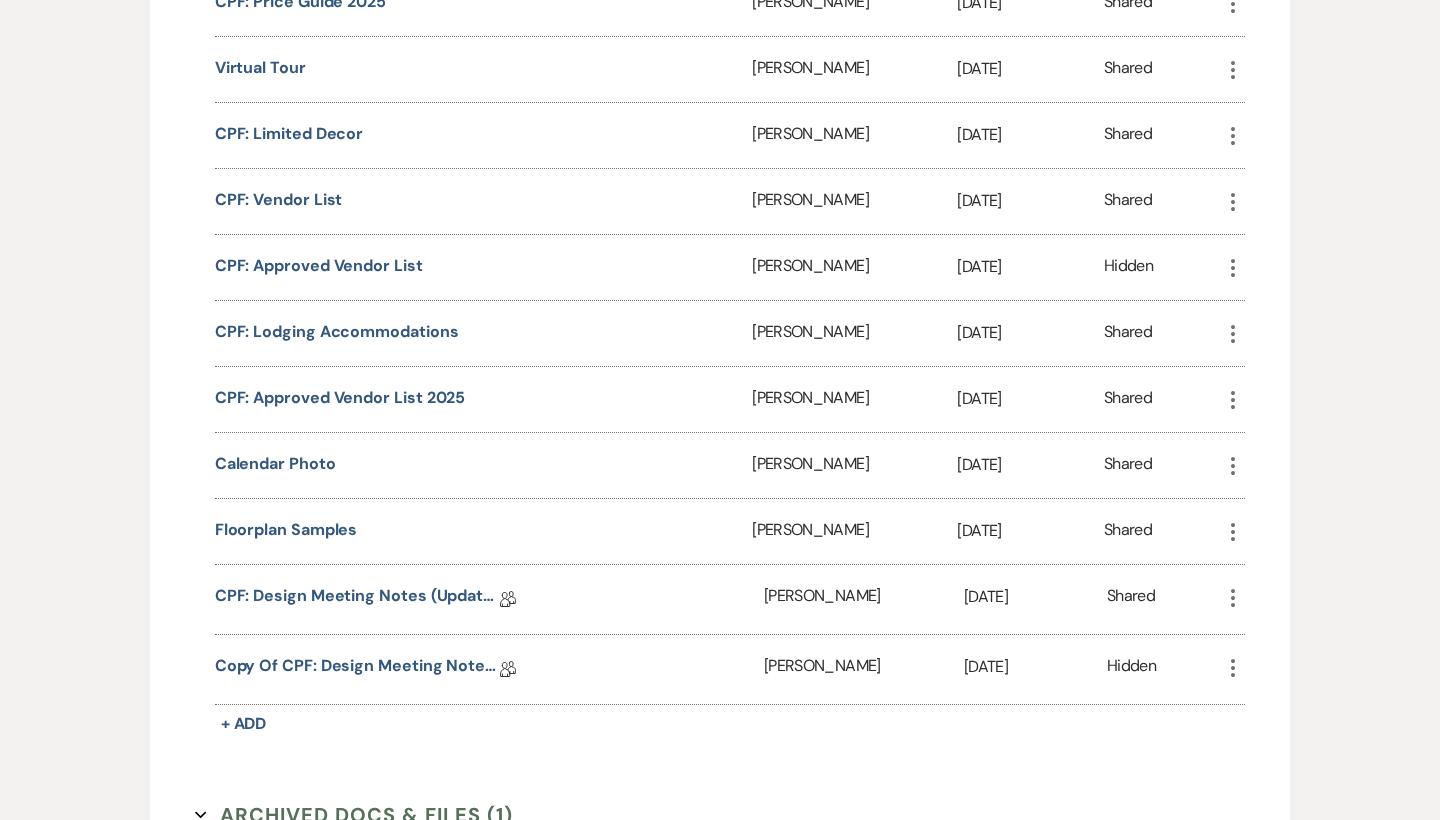 scroll, scrollTop: 1815, scrollLeft: 0, axis: vertical 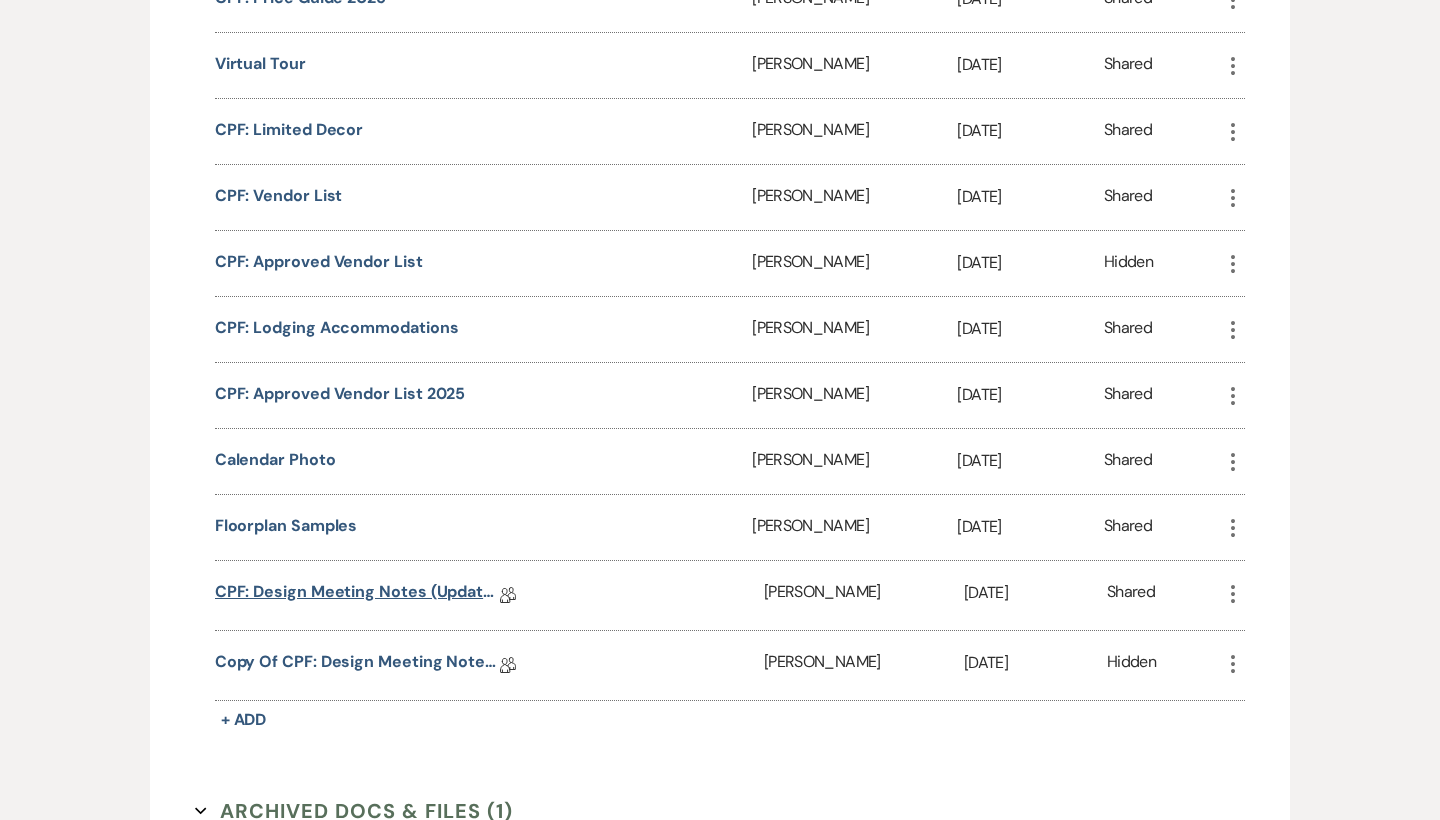 click on "CPF: Design Meeting Notes (Updated: July 1st)" at bounding box center [357, 595] 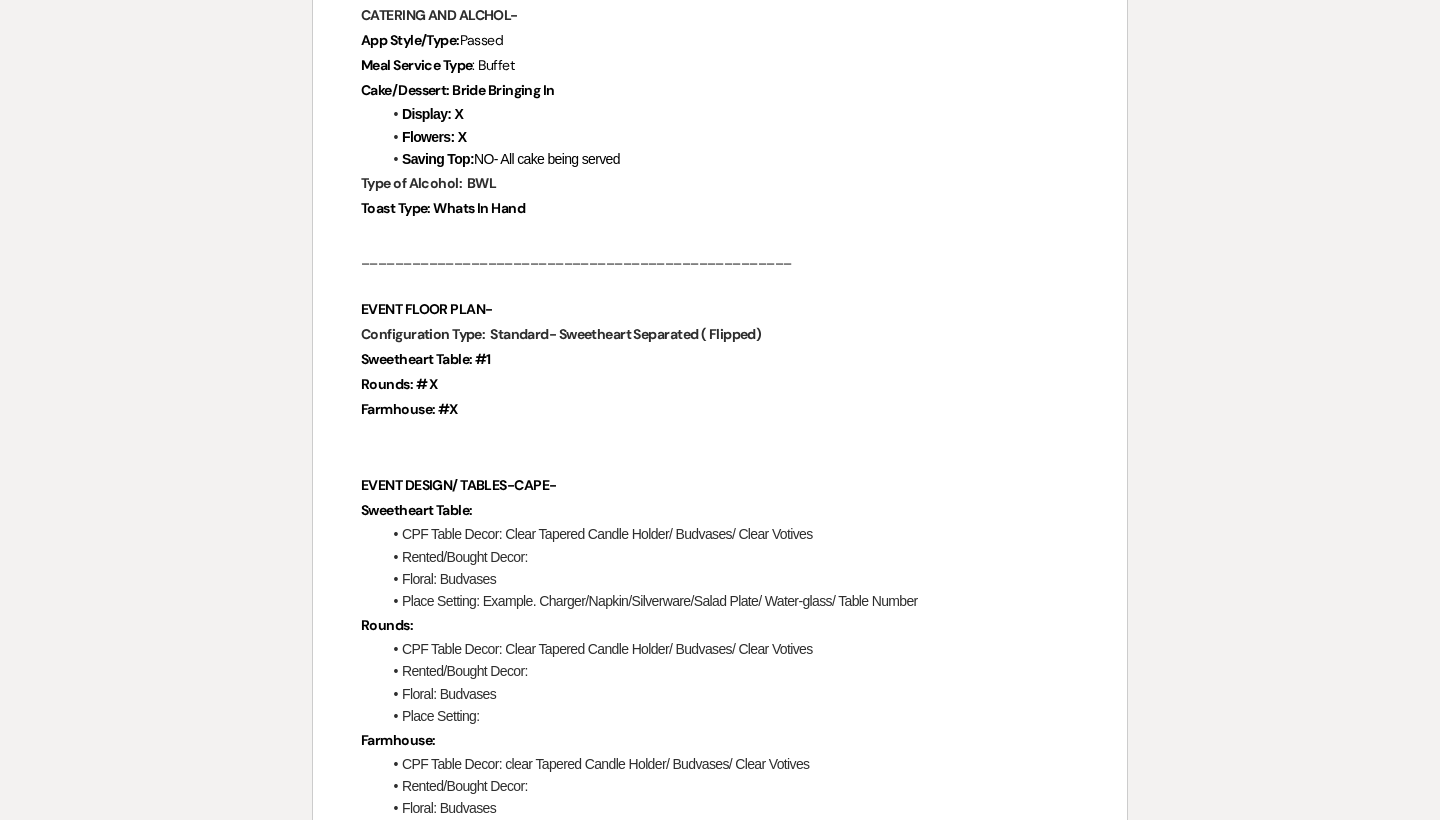 scroll, scrollTop: 1770, scrollLeft: 0, axis: vertical 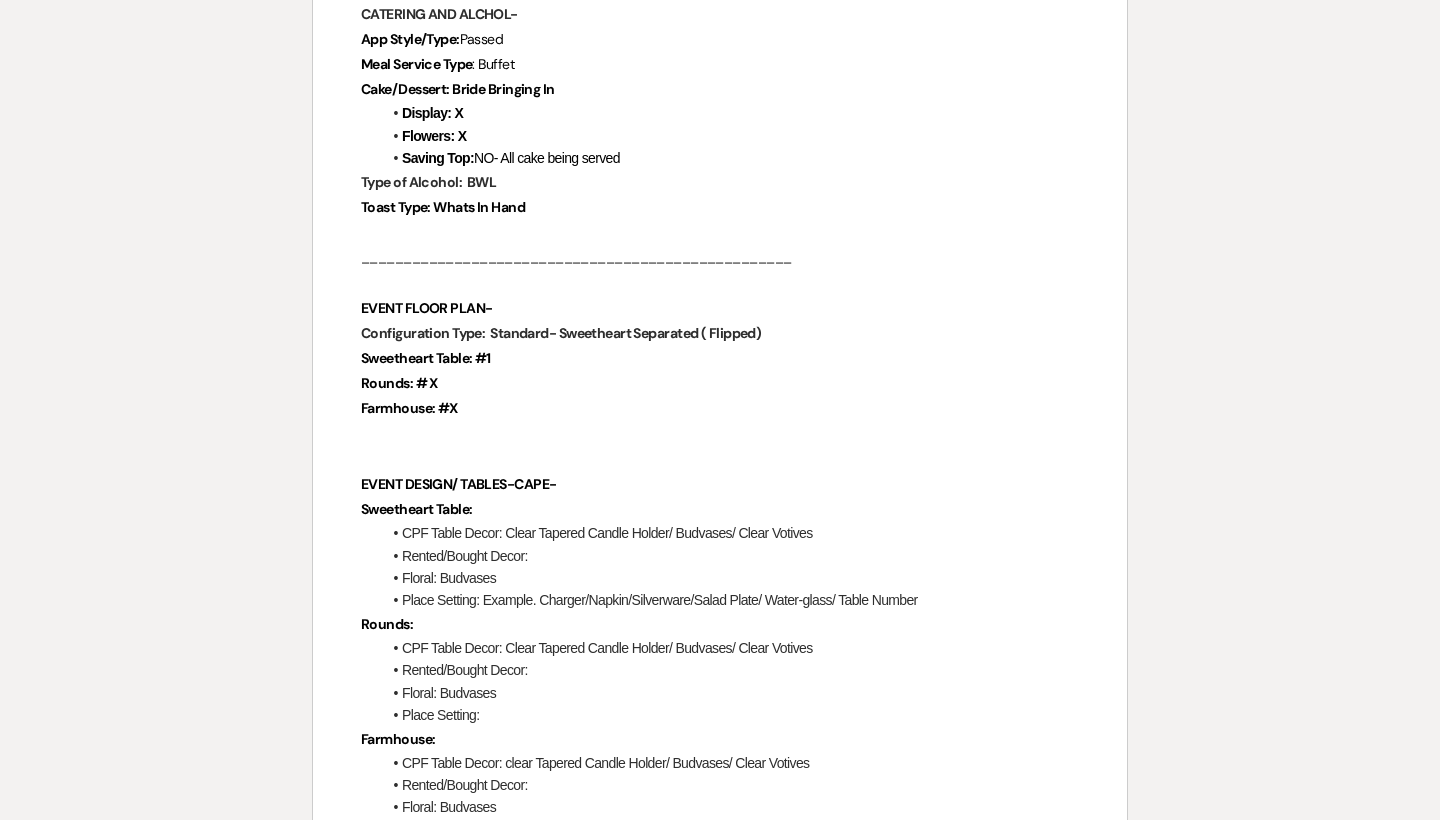 click on "Rounds: # X" at bounding box center [720, 383] 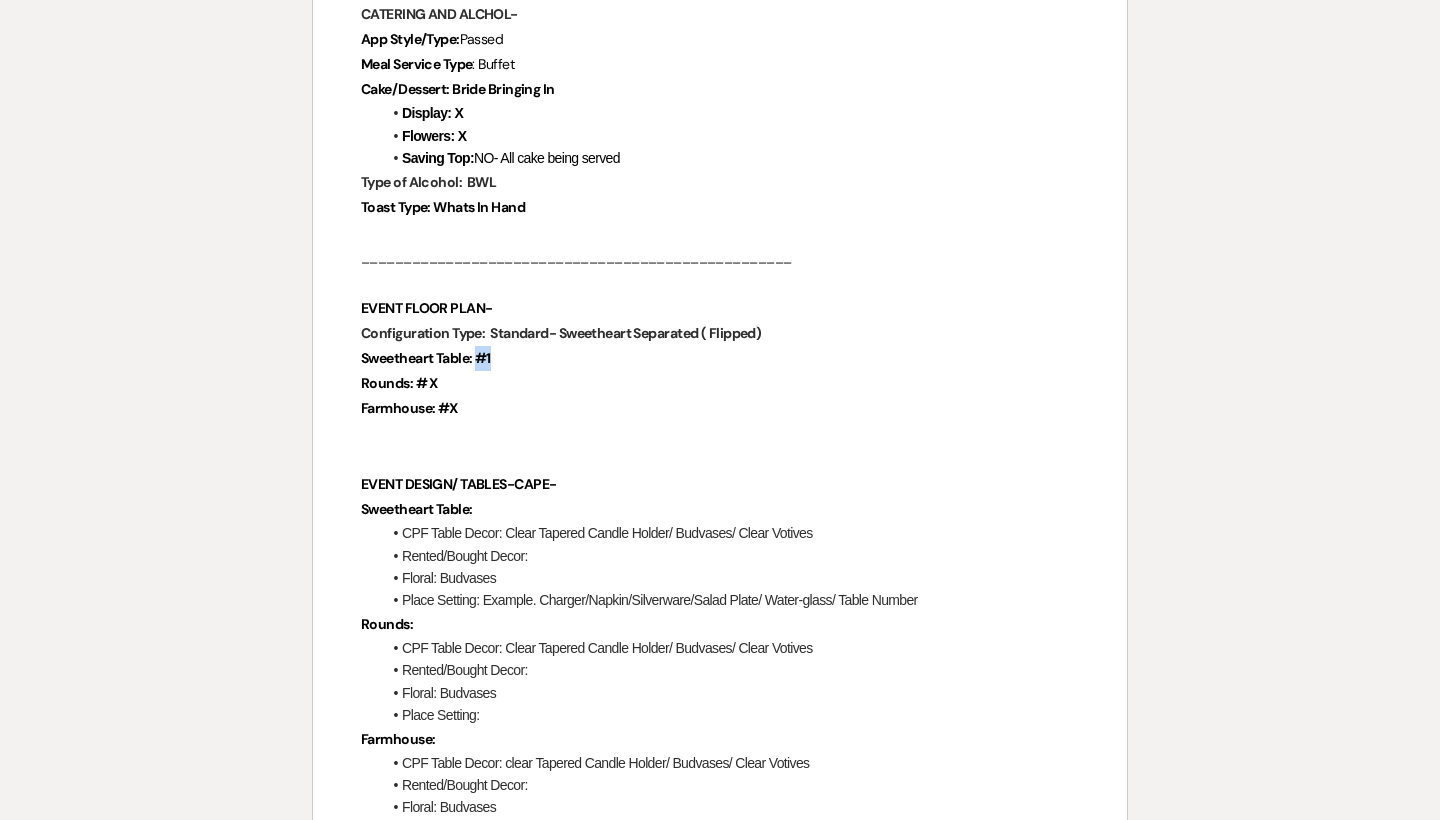drag, startPoint x: 479, startPoint y: 349, endPoint x: 508, endPoint y: 349, distance: 29 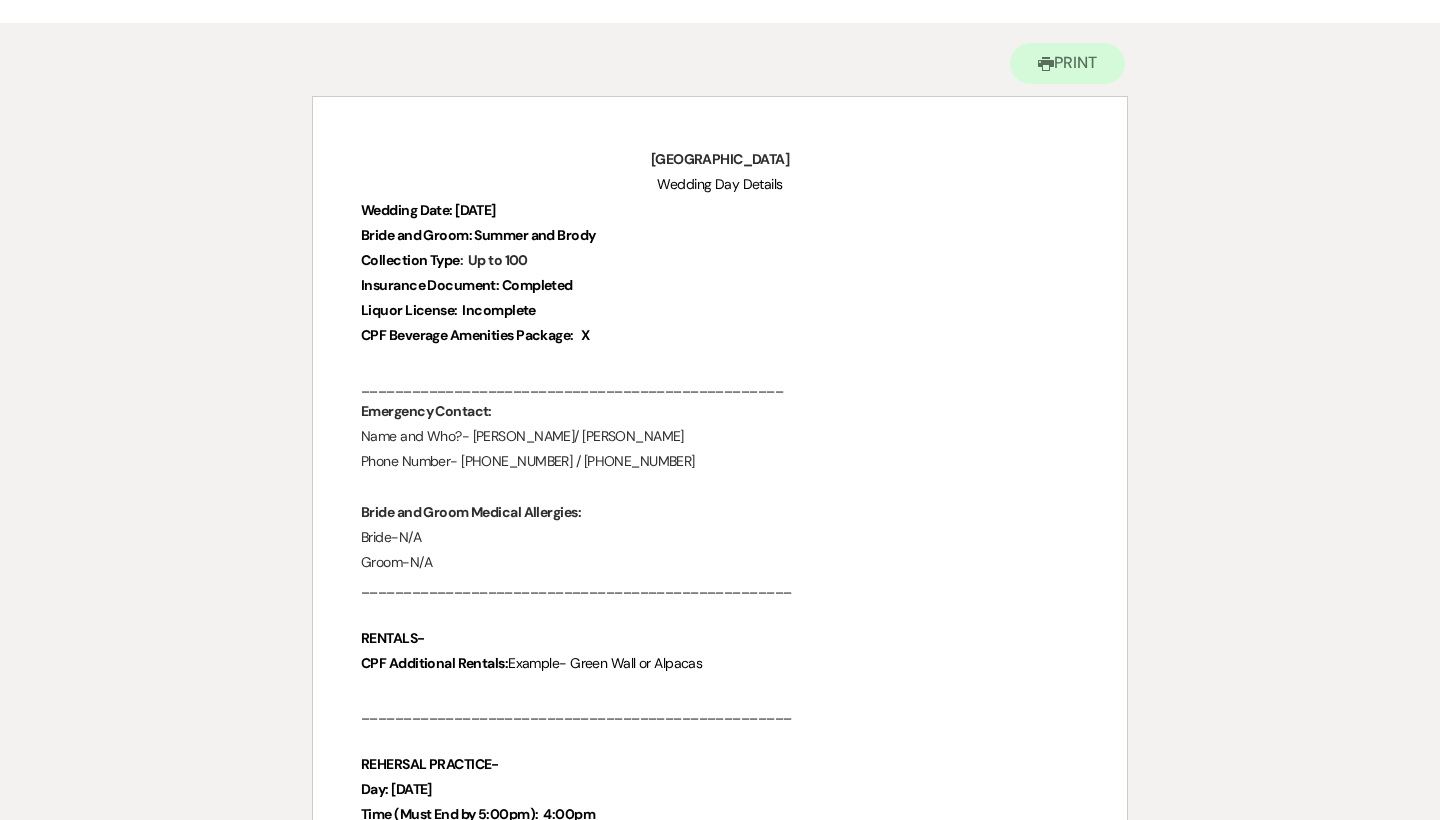 scroll, scrollTop: 173, scrollLeft: 0, axis: vertical 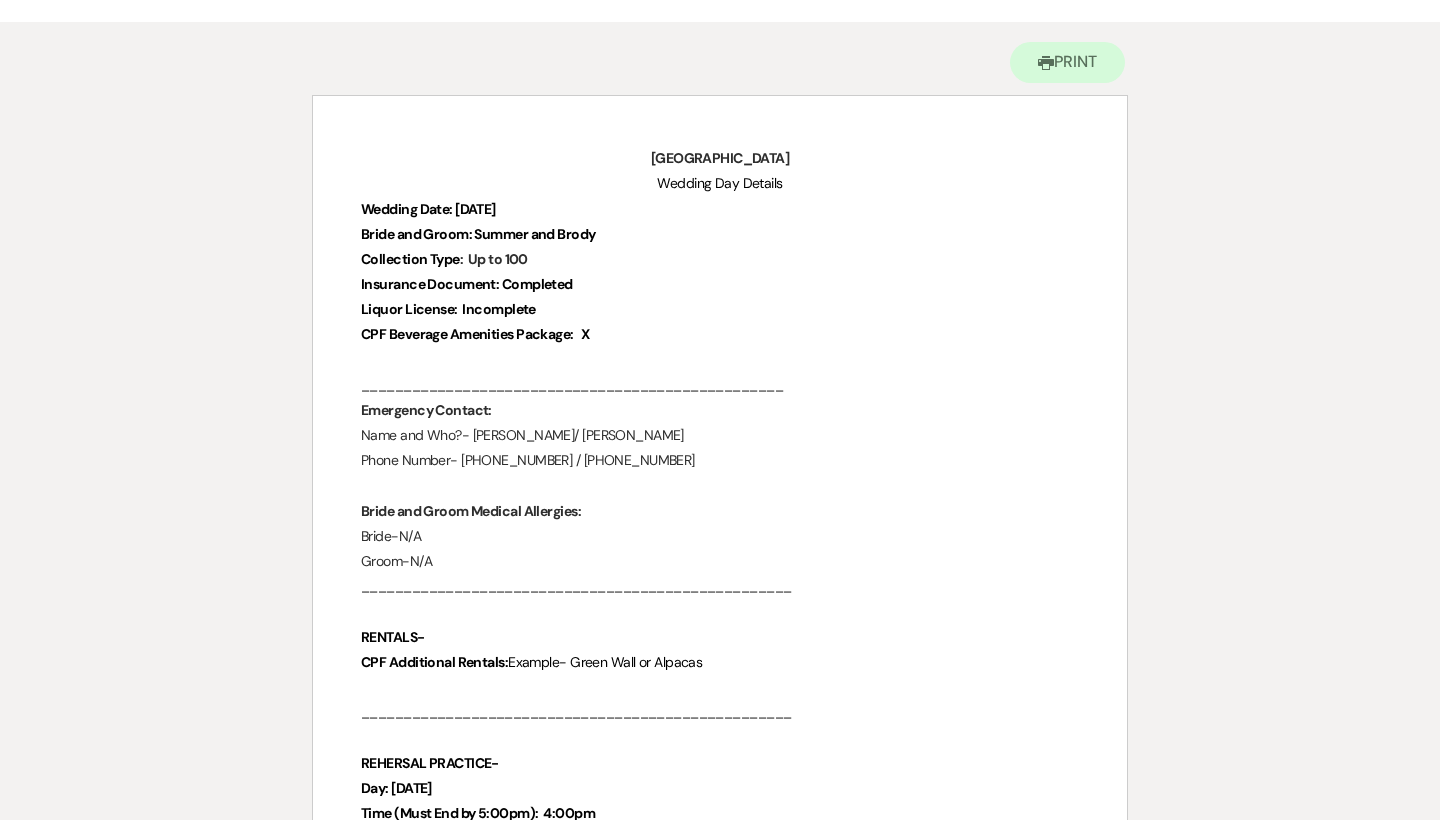 click on "CPF Beverage Amenities Package:   X" at bounding box center (720, 334) 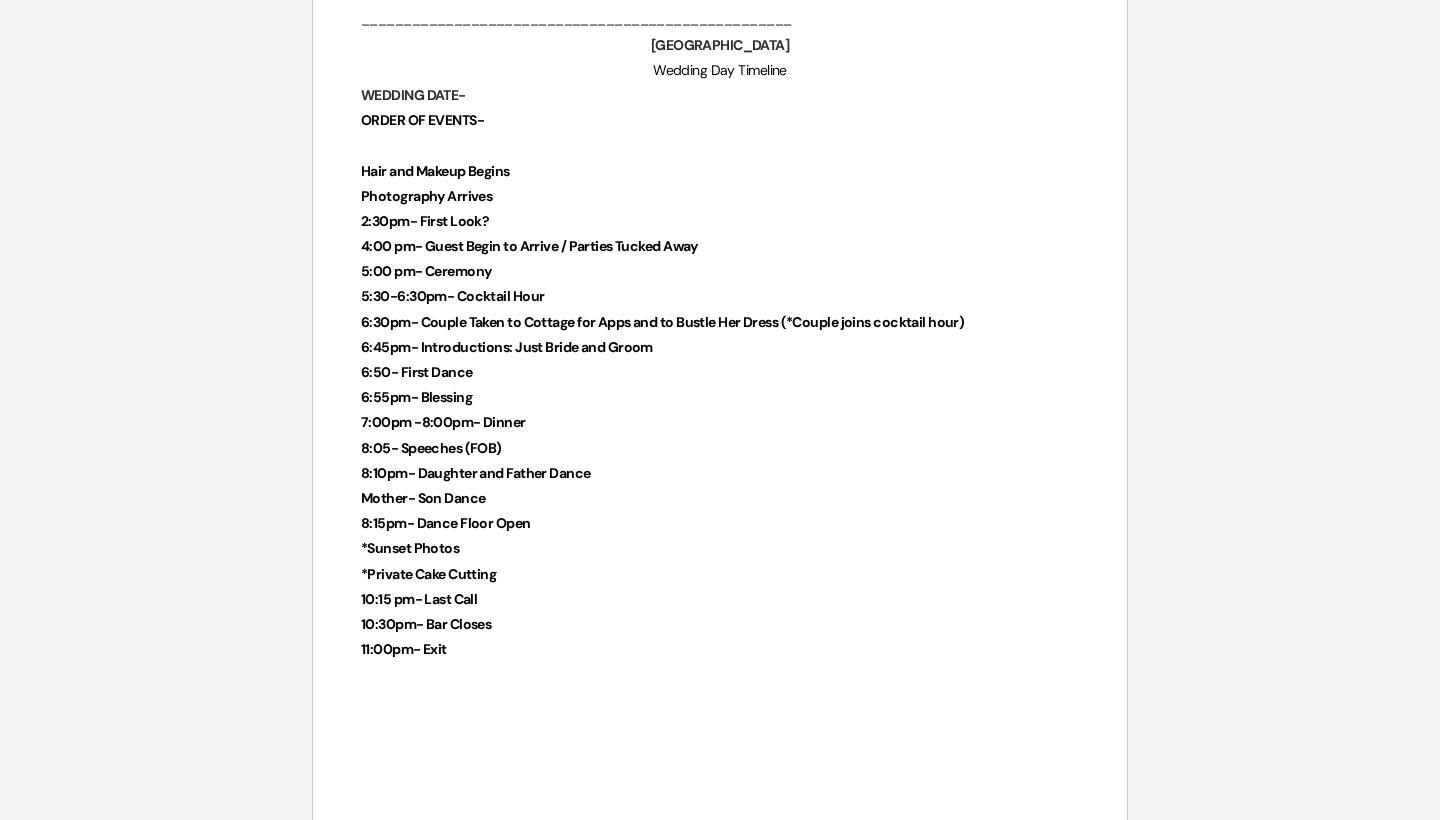 scroll, scrollTop: 4729, scrollLeft: 0, axis: vertical 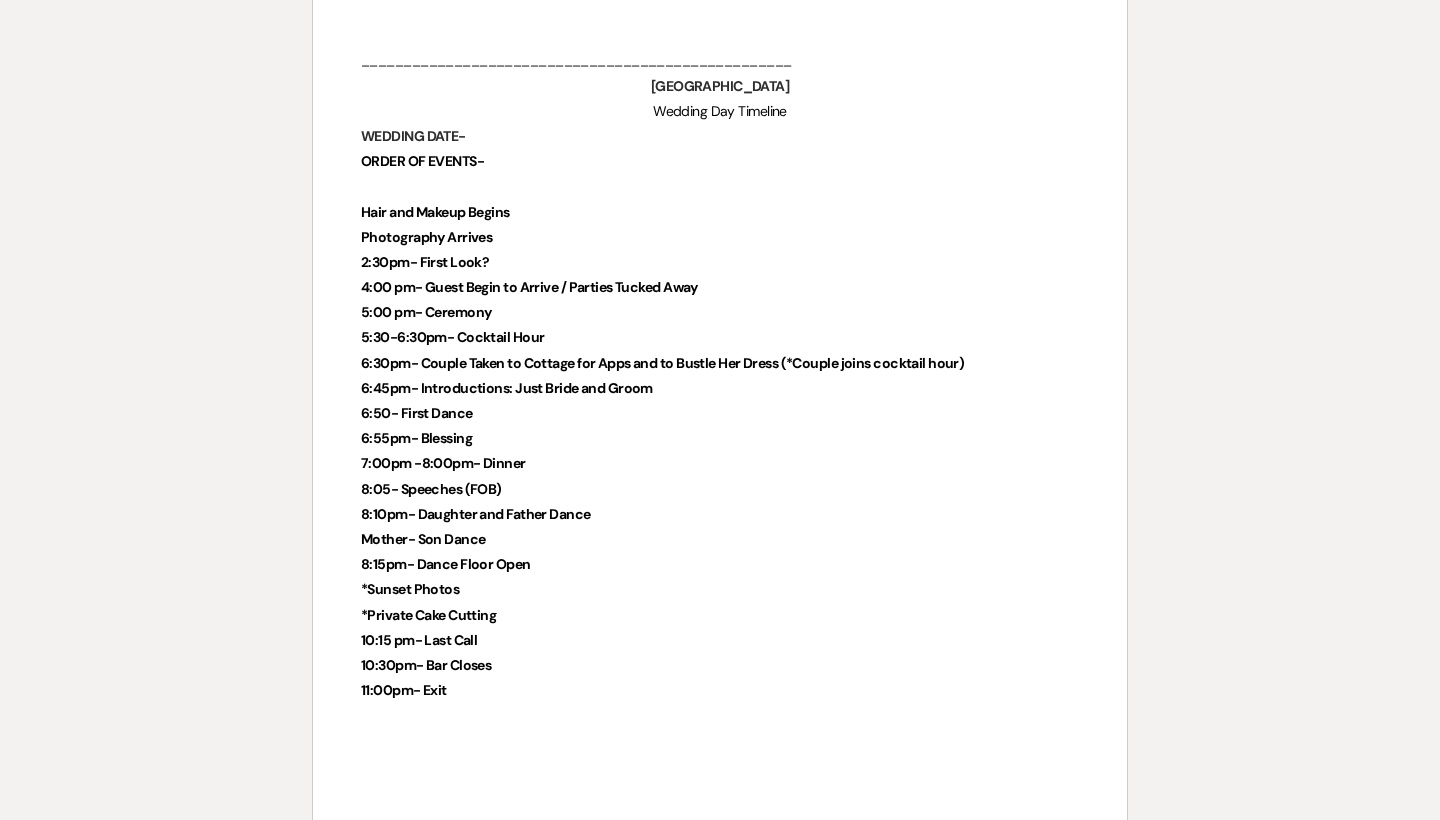 drag, startPoint x: 491, startPoint y: 659, endPoint x: 349, endPoint y: 150, distance: 528.4364 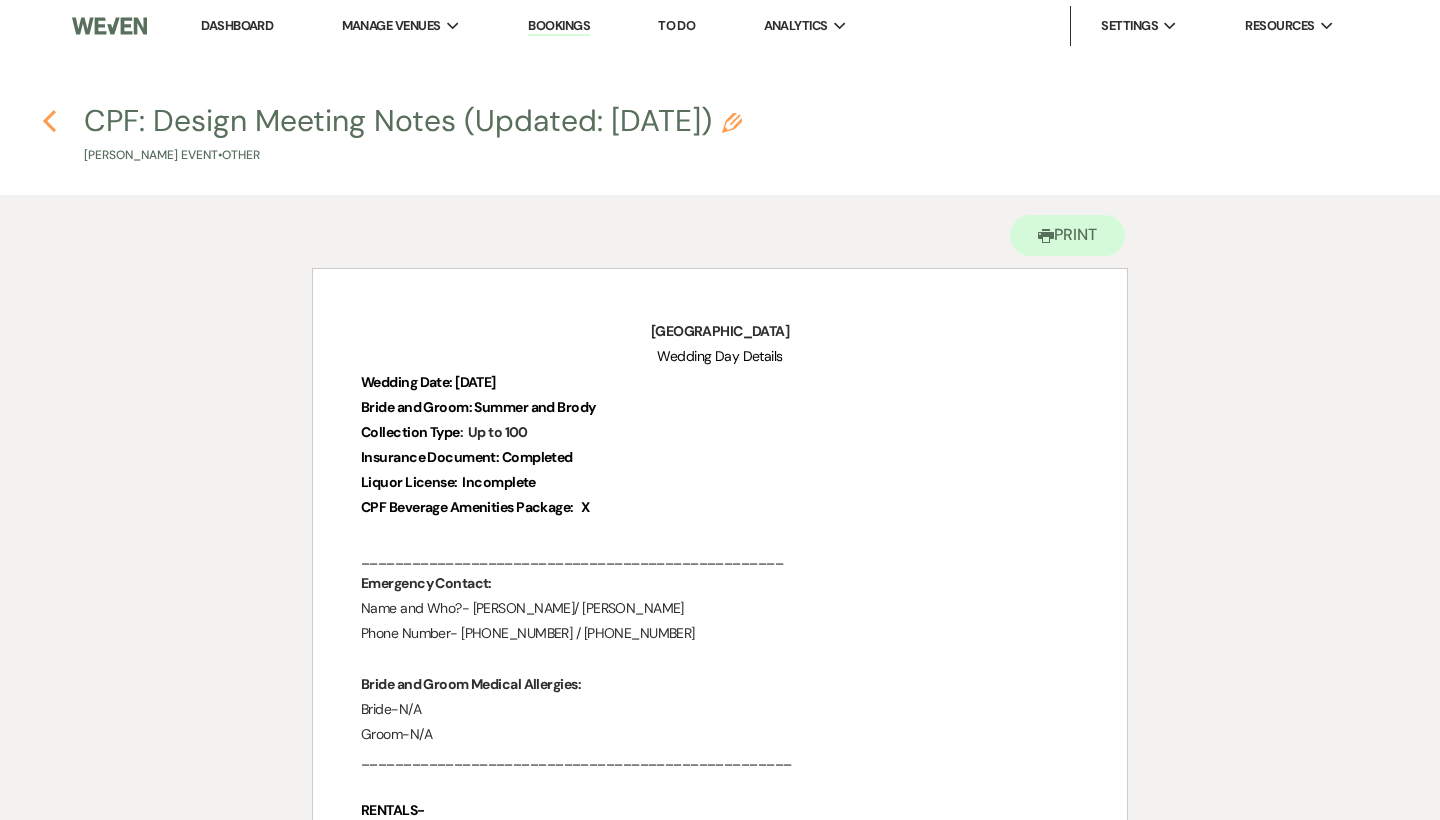 scroll, scrollTop: 0, scrollLeft: 0, axis: both 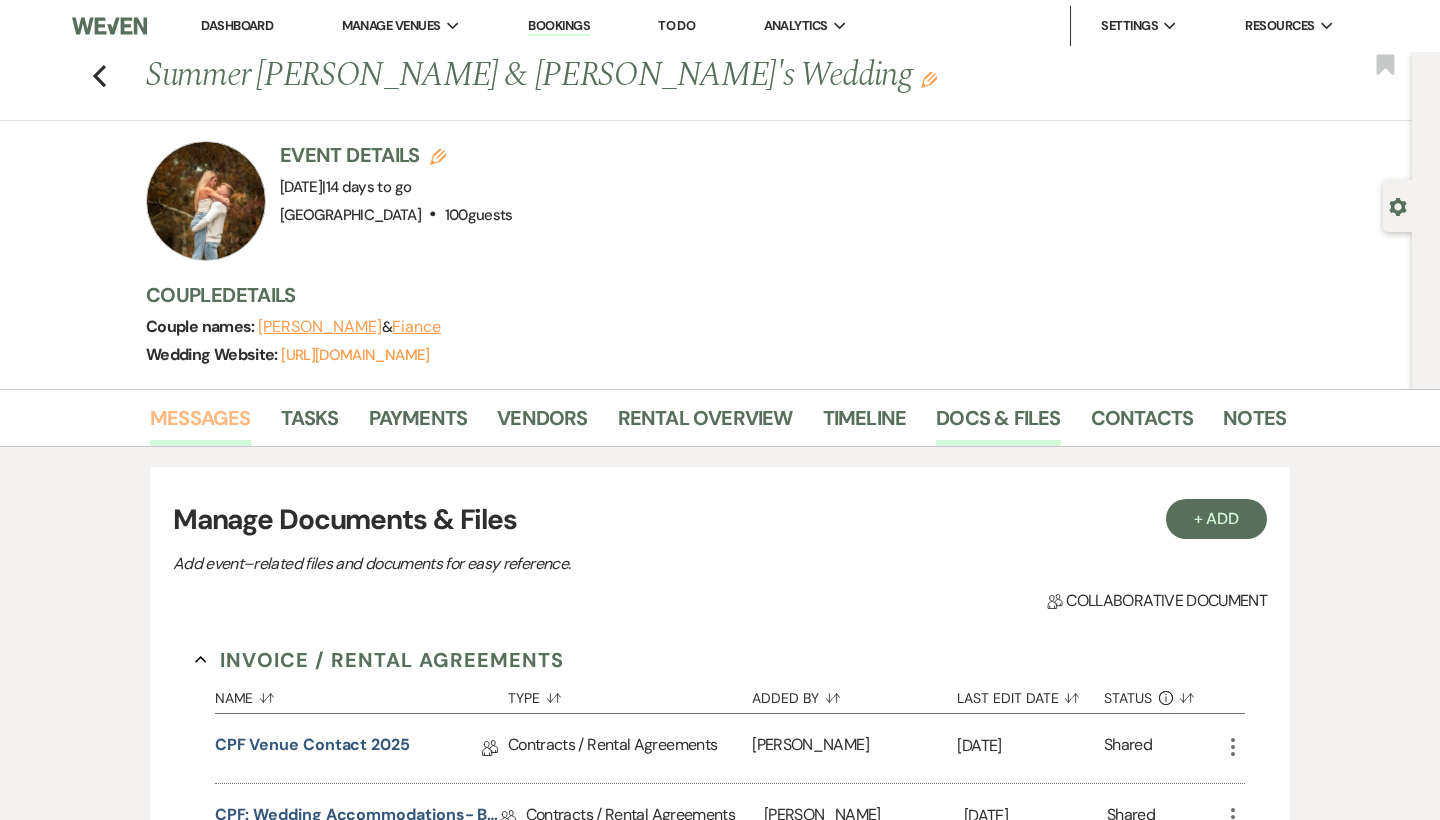 click on "Messages" at bounding box center (200, 424) 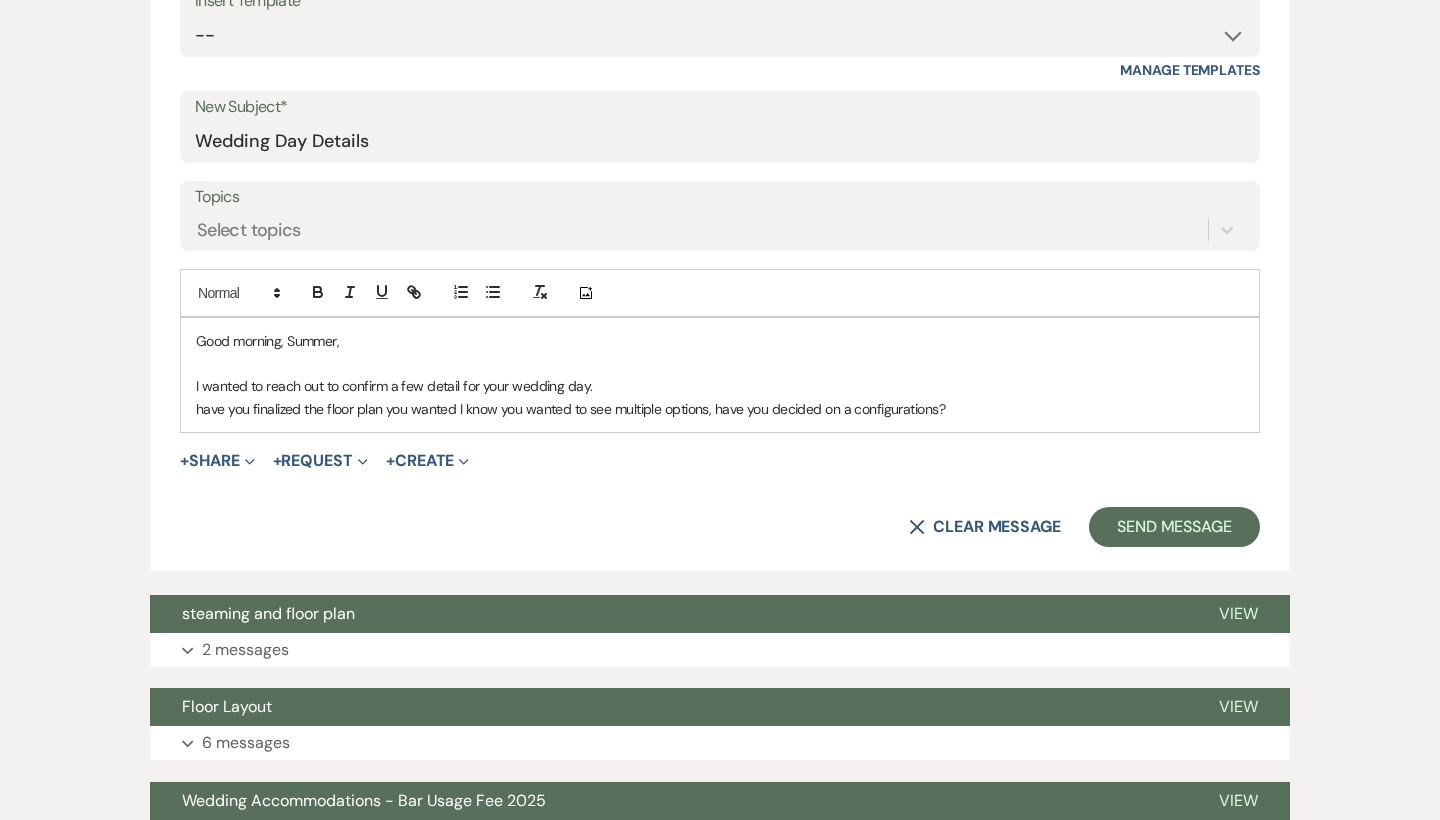 scroll, scrollTop: 862, scrollLeft: 0, axis: vertical 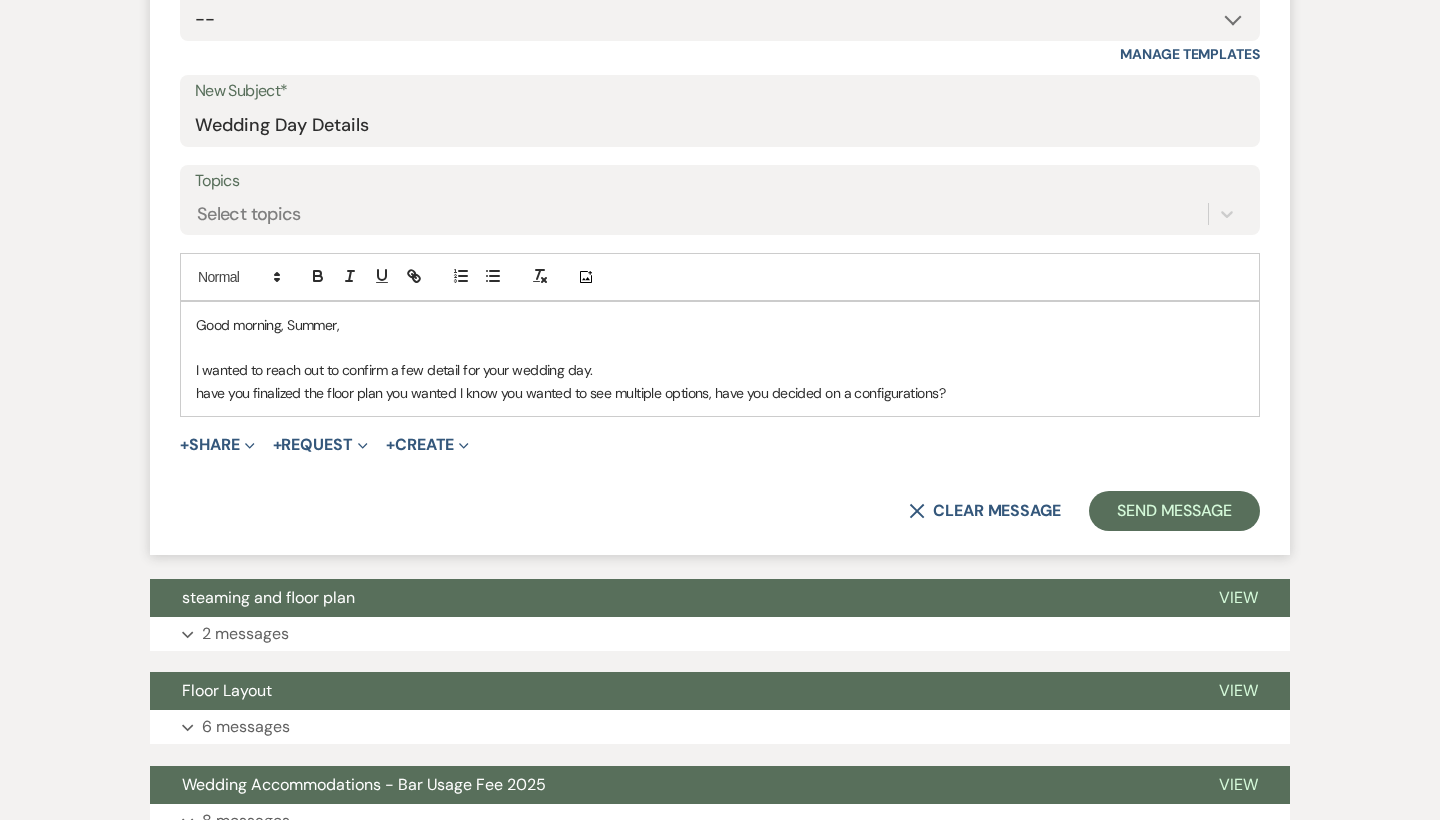 click on "have you finalized the floor plan you wanted I know you wanted to see multiple options, have you decided on a configurations?" at bounding box center (720, 393) 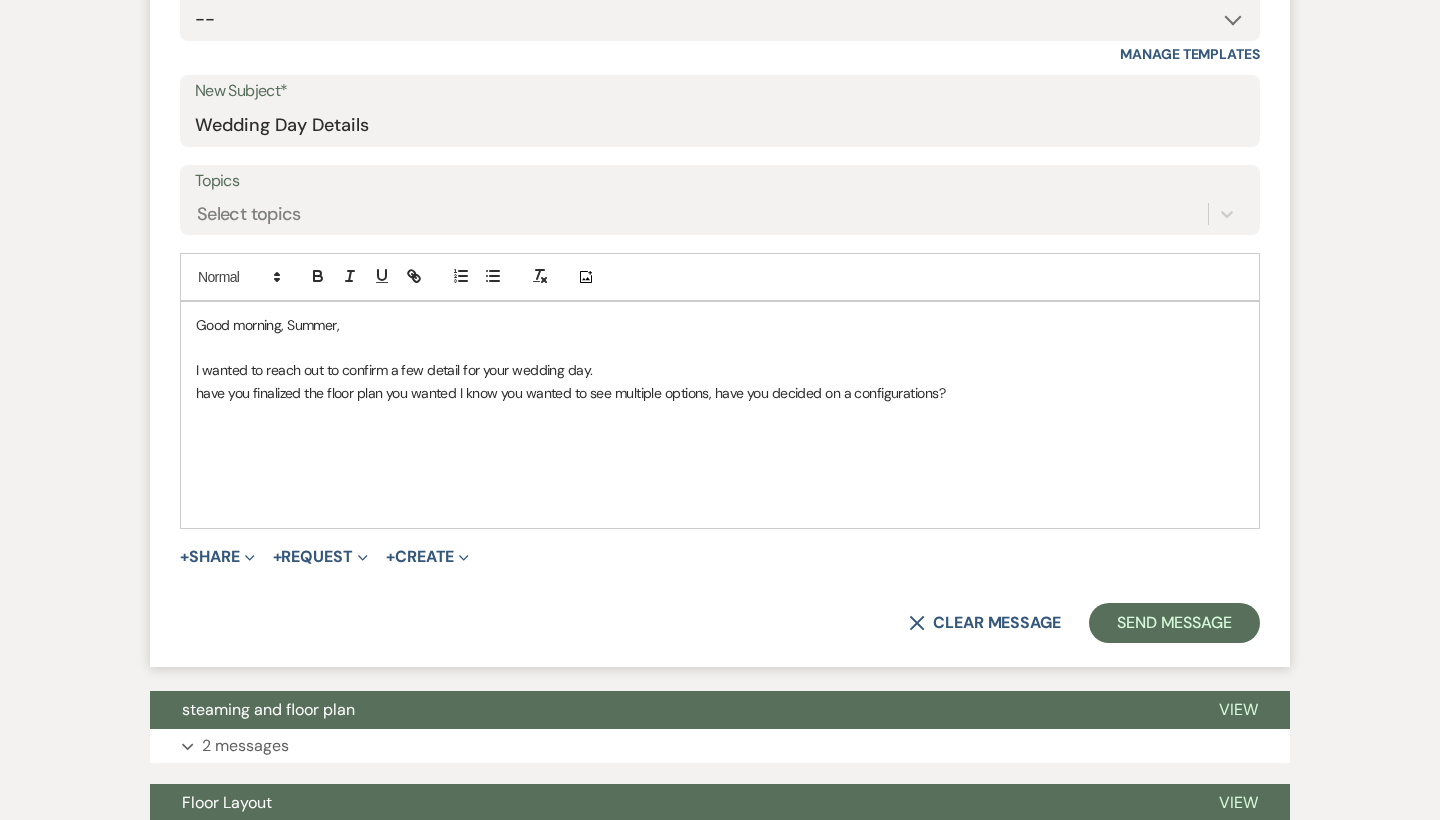 type 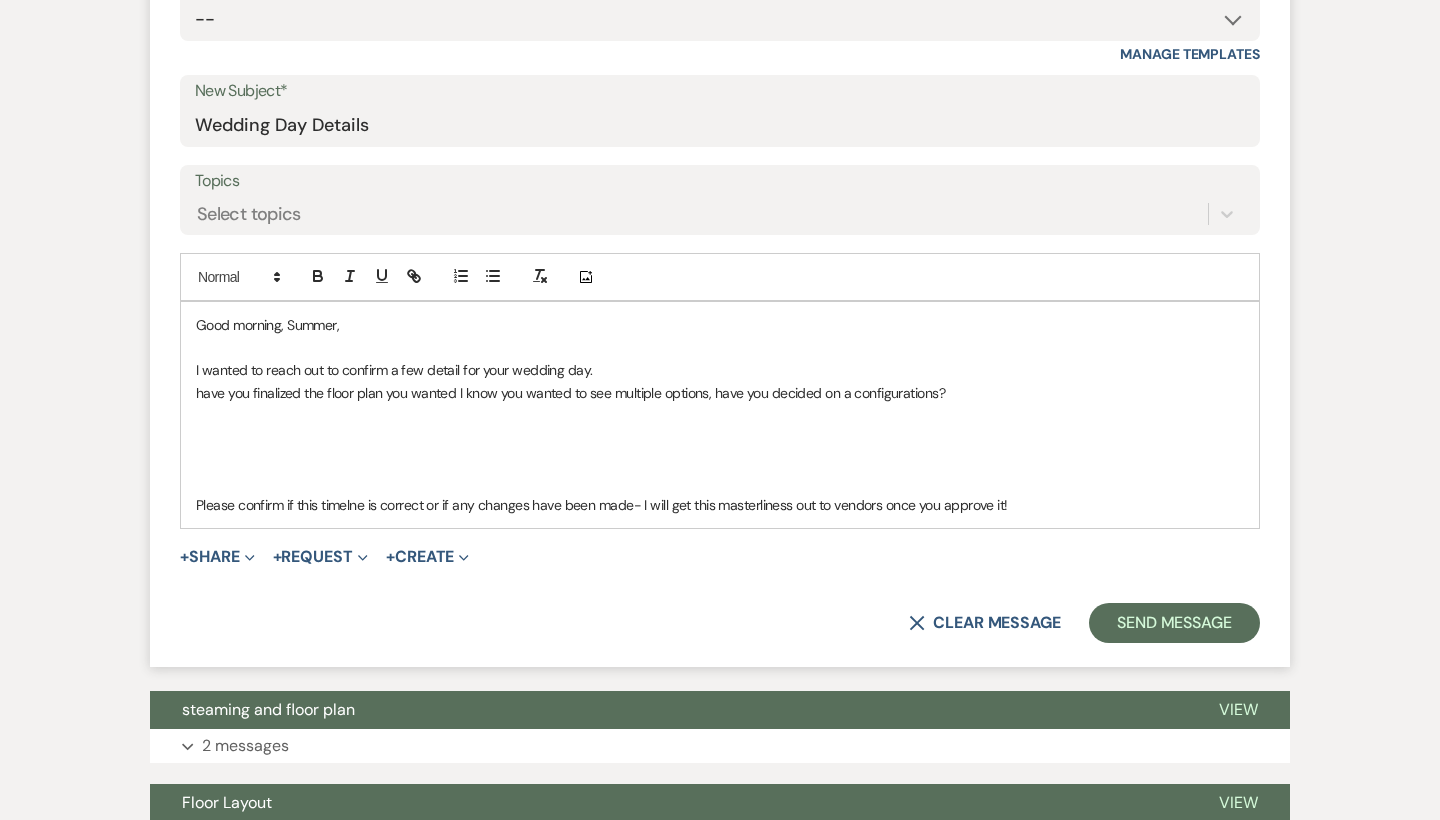 click at bounding box center [720, 415] 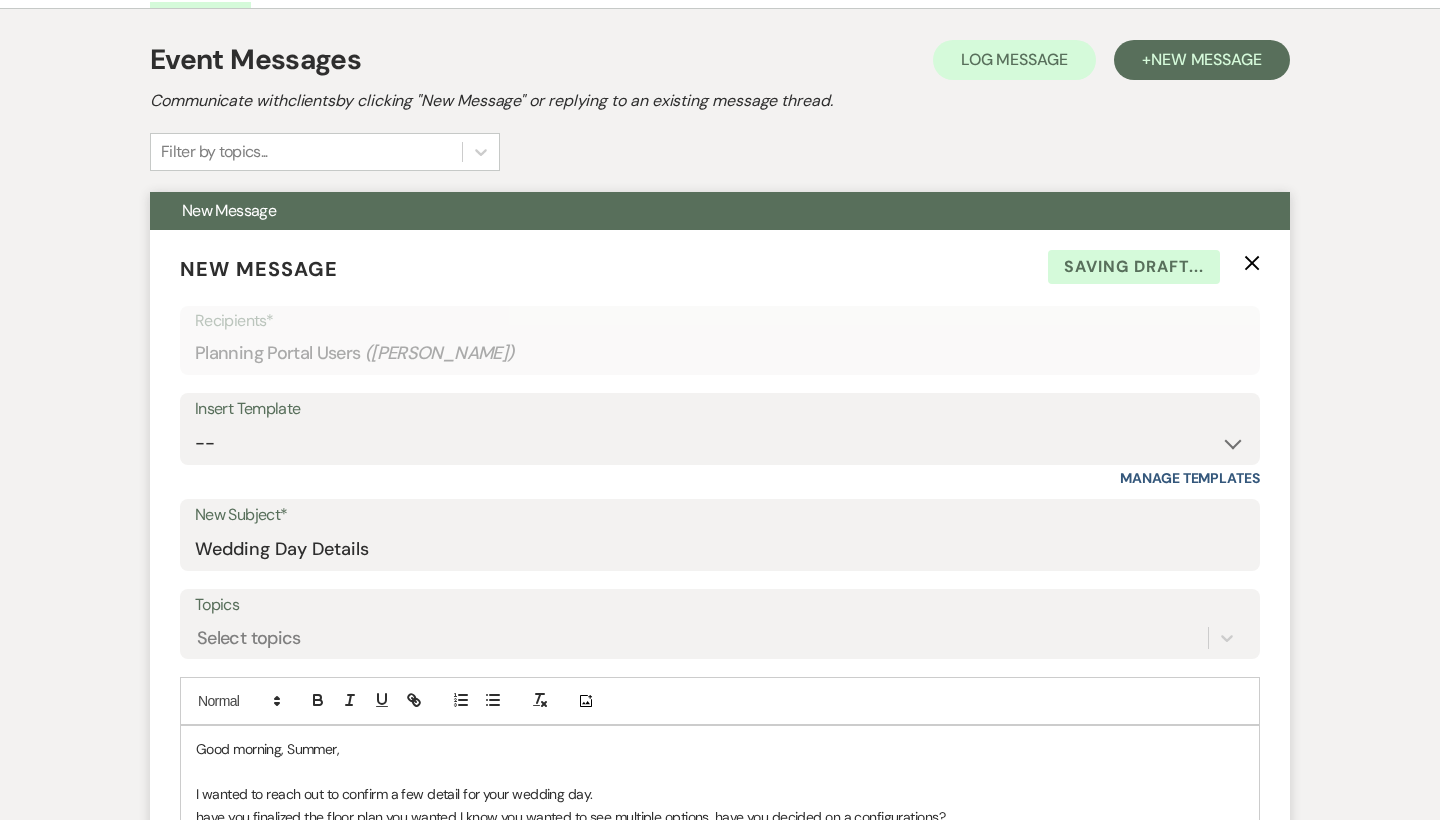 scroll, scrollTop: 186, scrollLeft: 0, axis: vertical 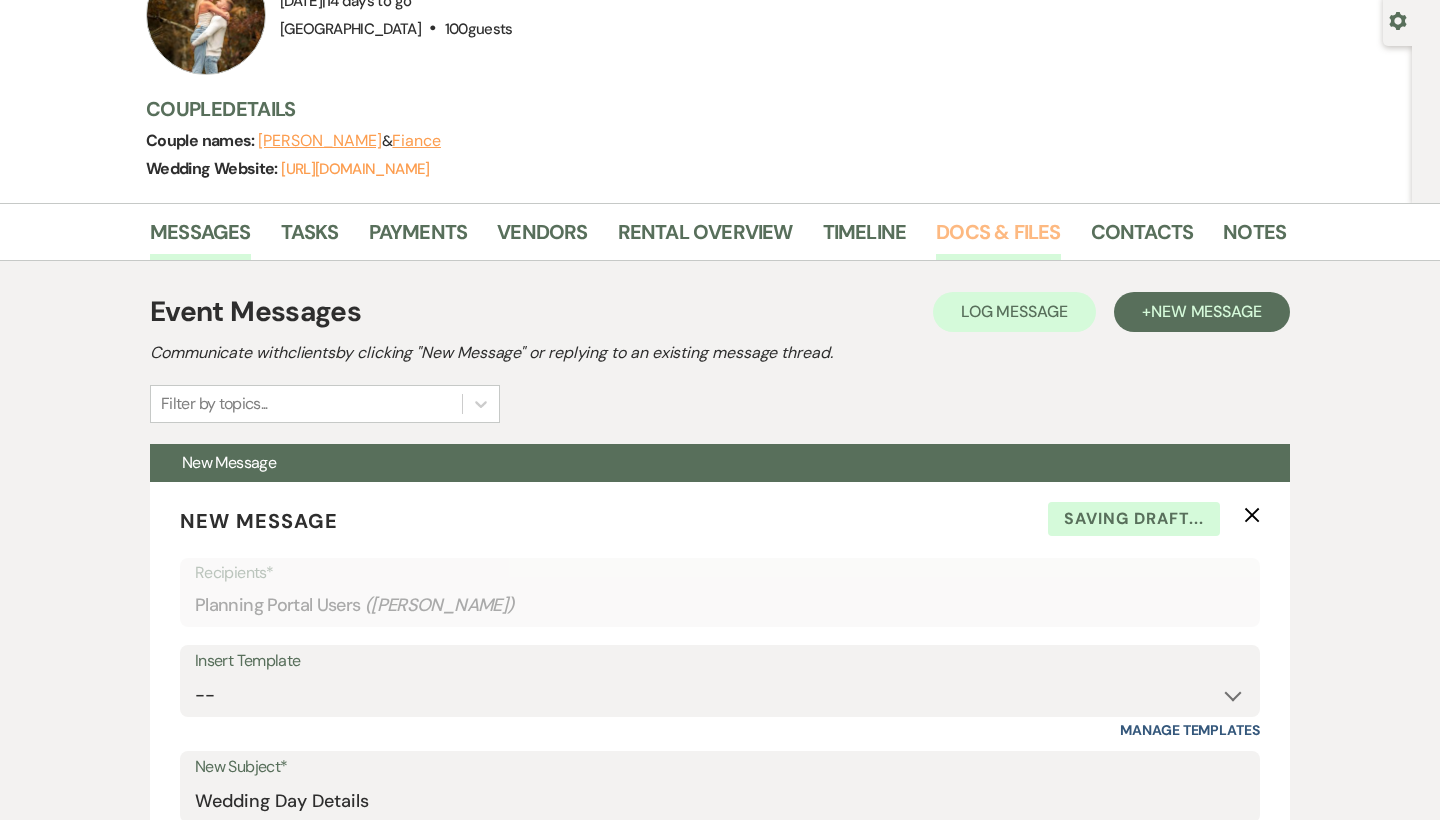 click on "Docs & Files" at bounding box center (998, 238) 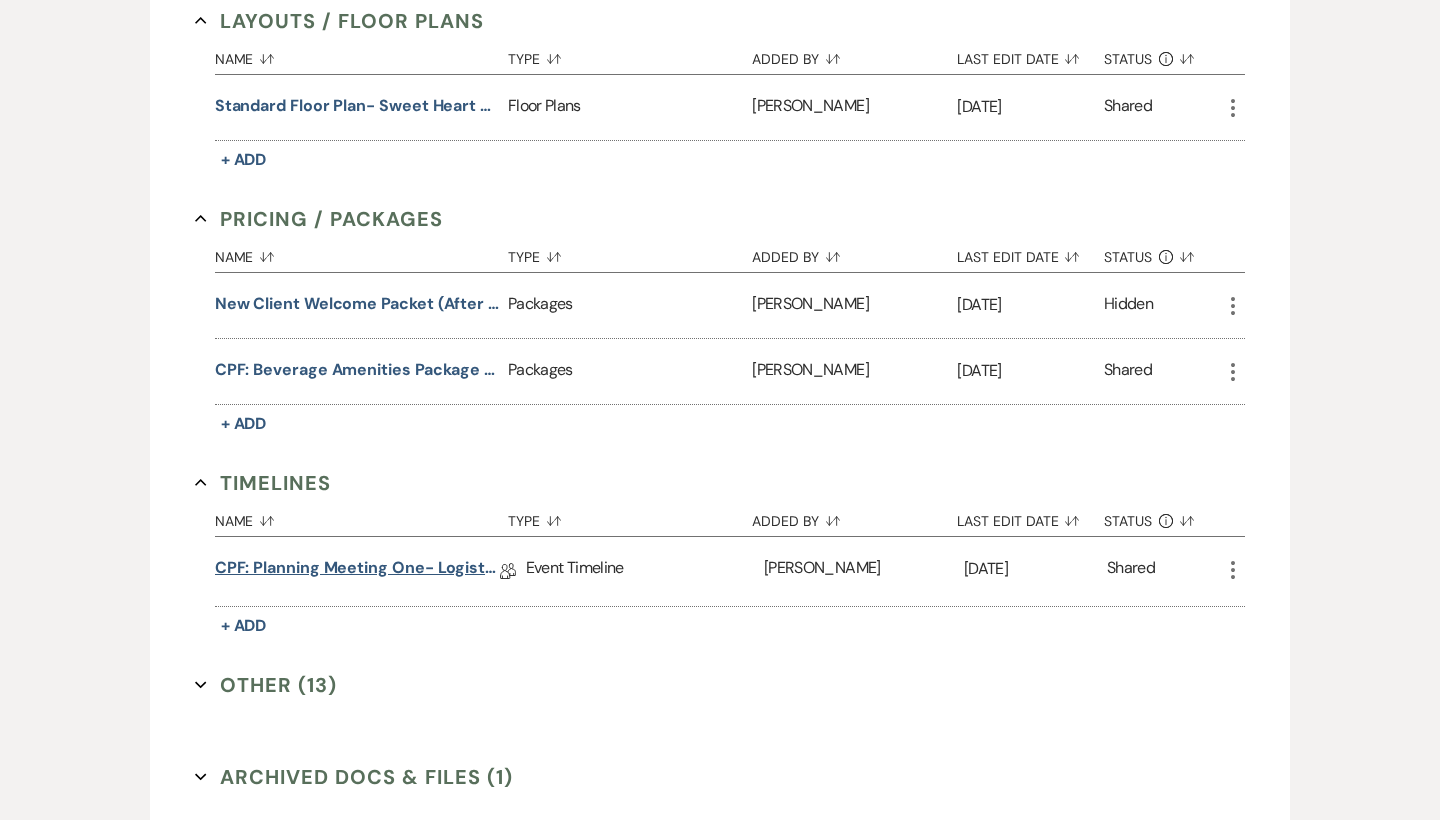 scroll, scrollTop: 923, scrollLeft: 0, axis: vertical 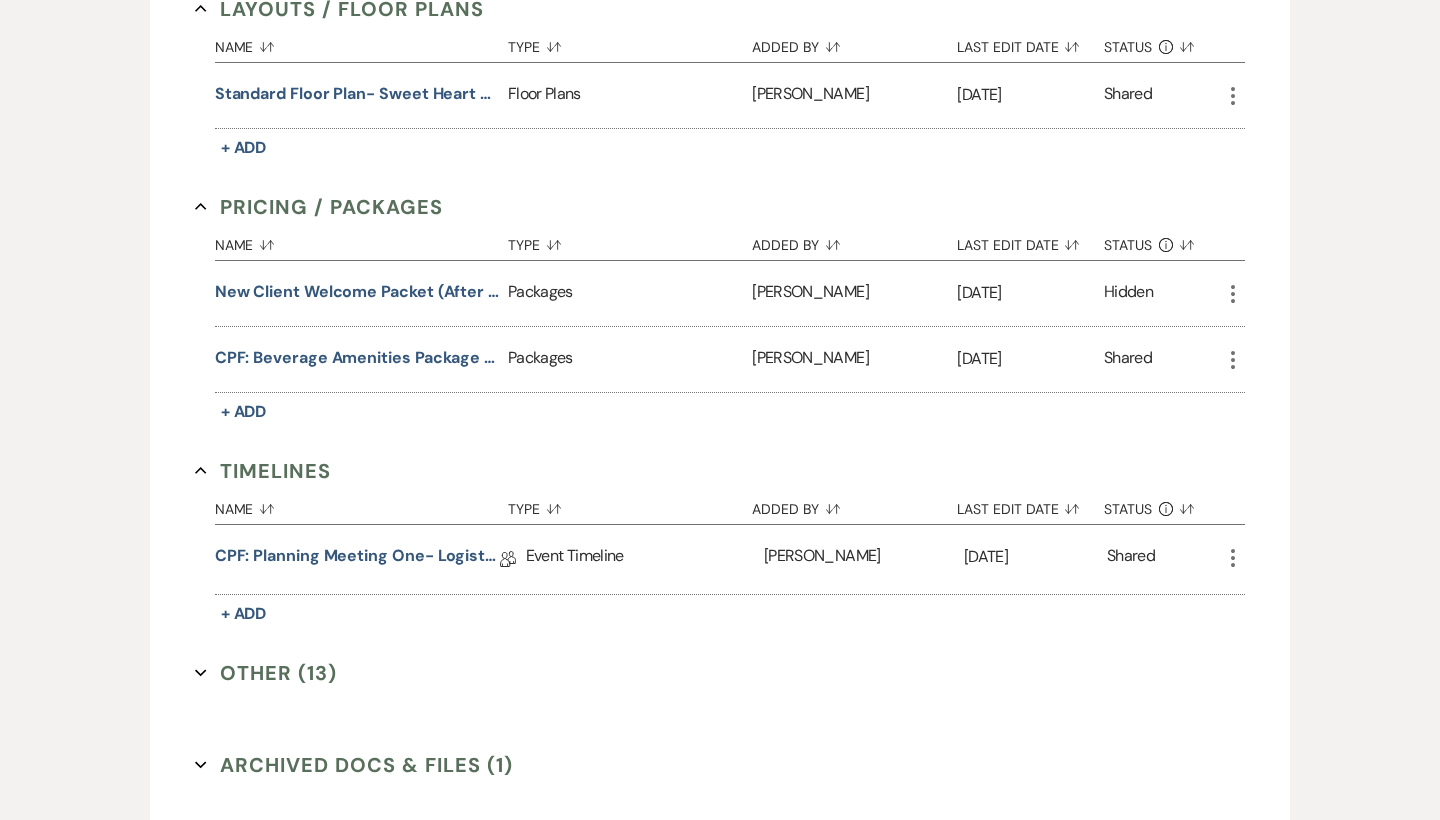 click on "Other (13) Expand" at bounding box center (266, 673) 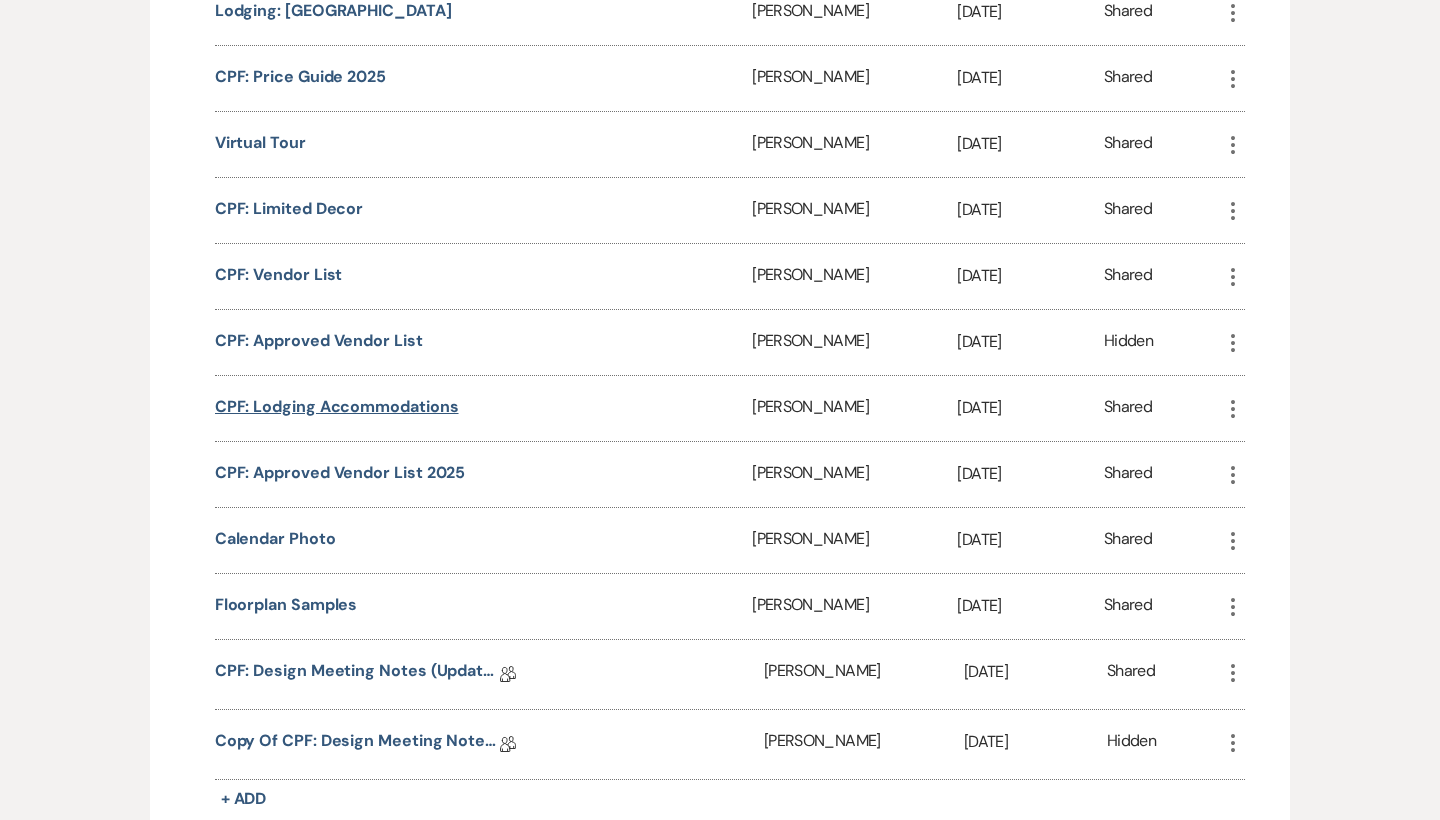 scroll, scrollTop: 1751, scrollLeft: 0, axis: vertical 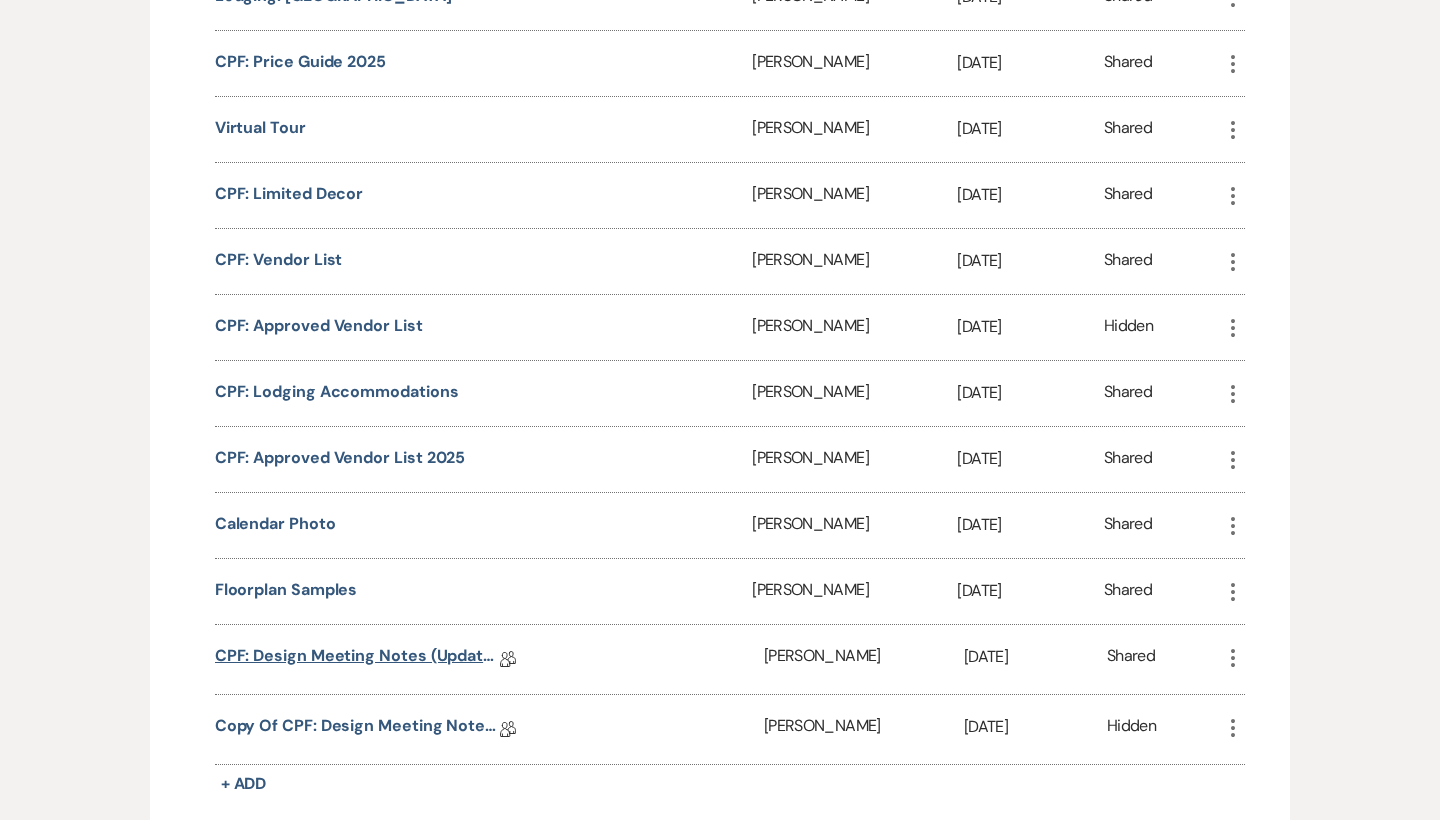 click on "CPF: Design Meeting Notes (Updated: July 1st)" at bounding box center [357, 659] 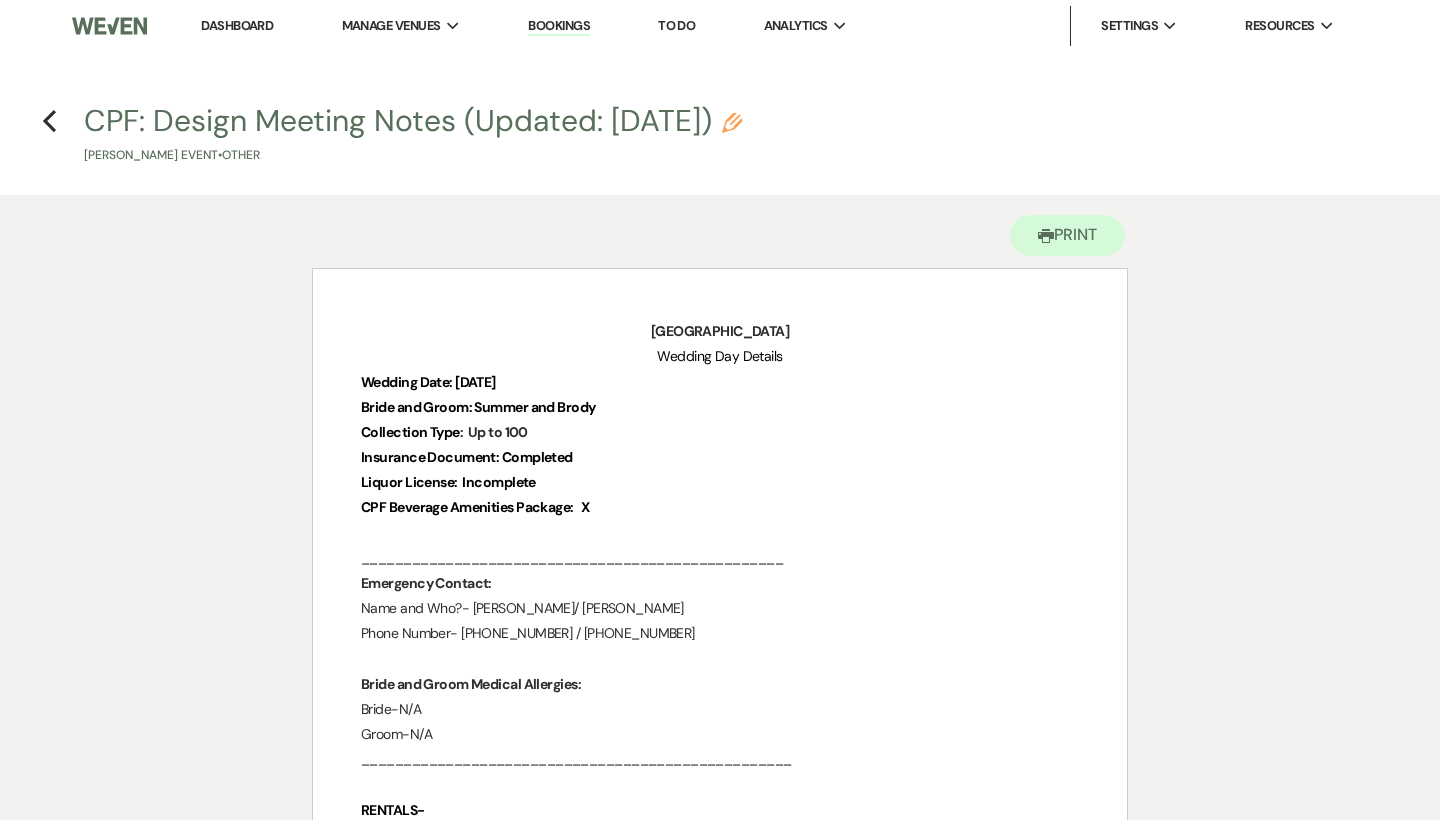 scroll, scrollTop: 0, scrollLeft: 0, axis: both 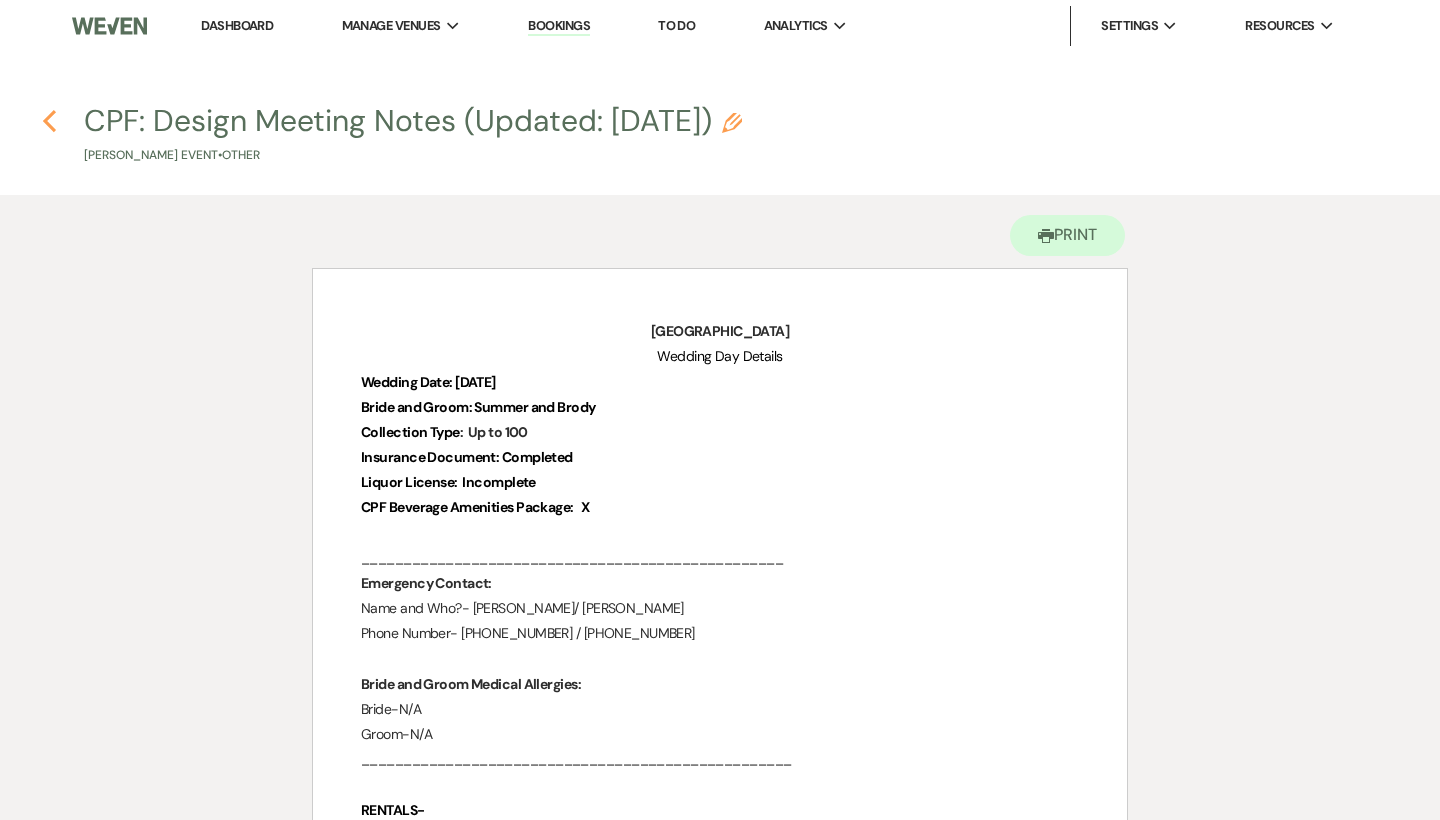 click on "Previous" 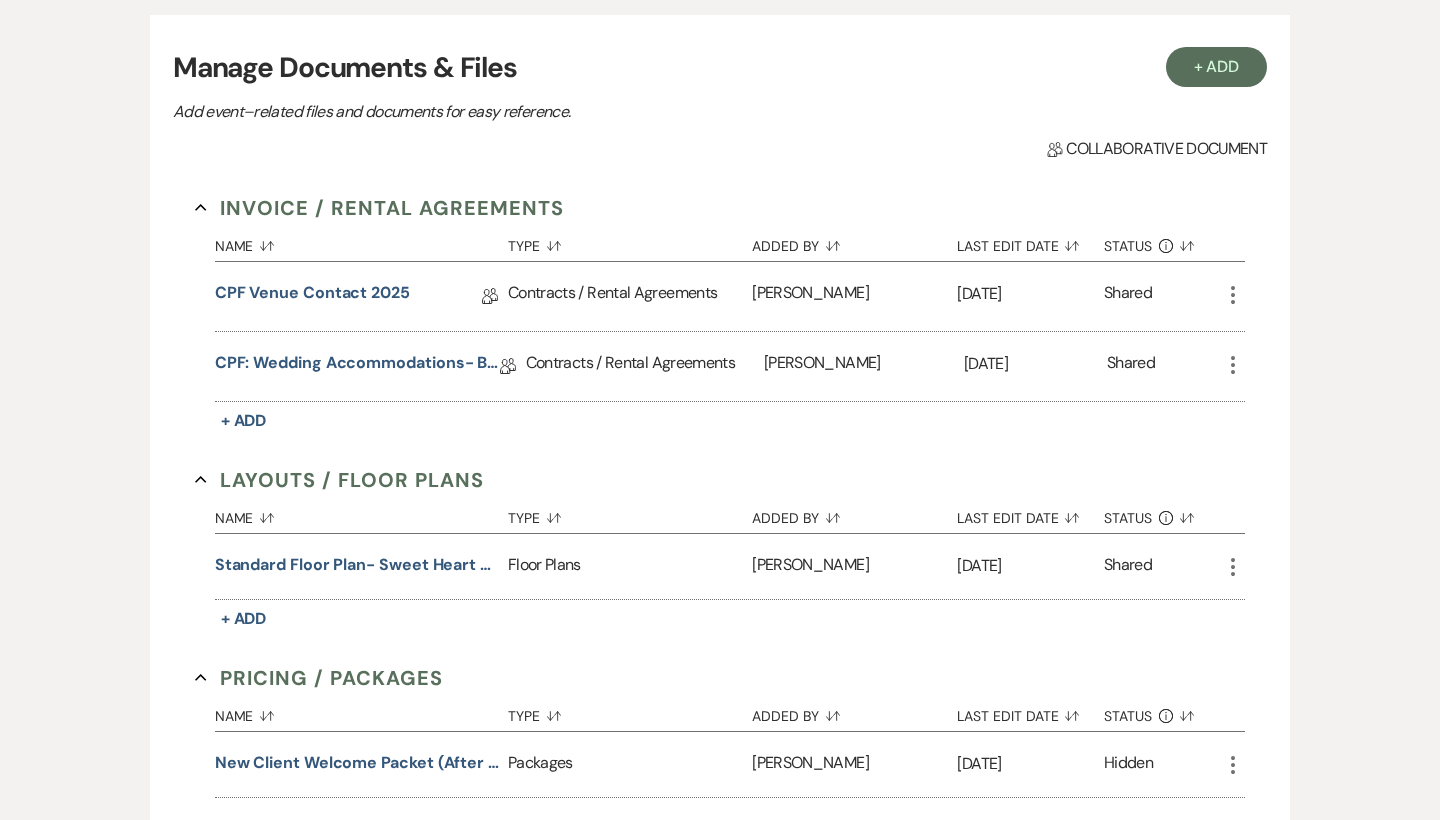 scroll, scrollTop: 245, scrollLeft: 0, axis: vertical 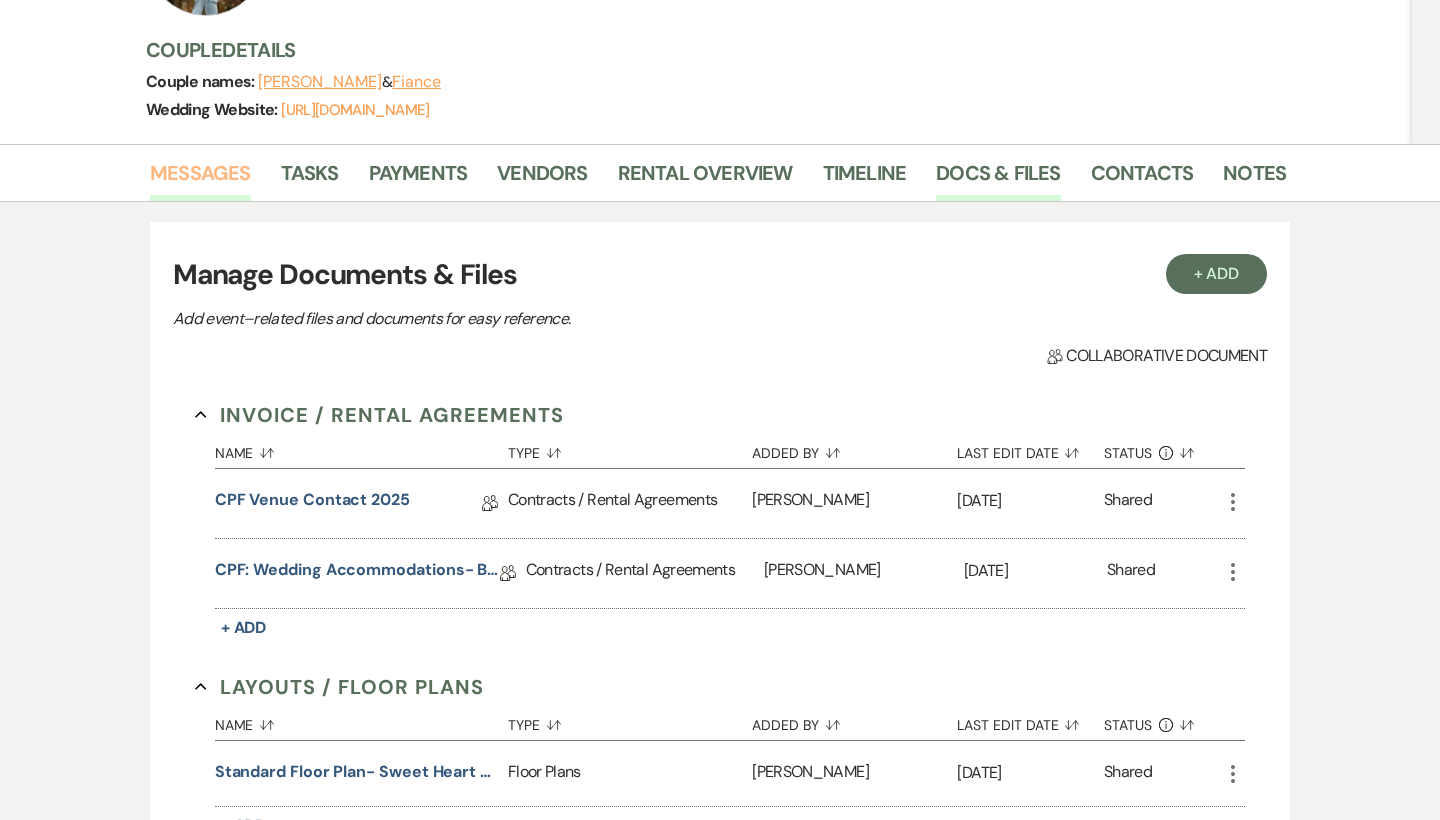 click on "Messages" at bounding box center [200, 179] 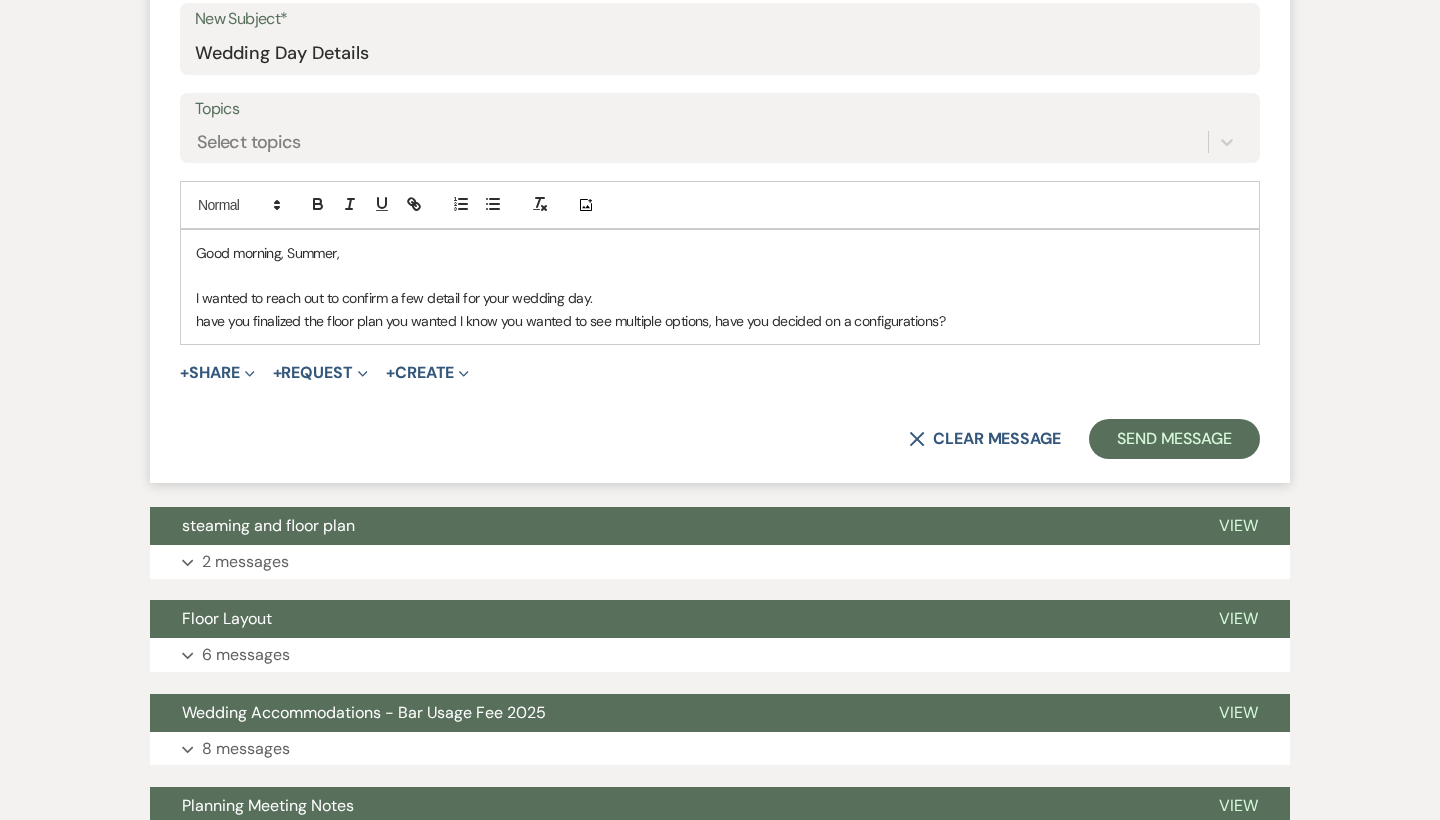 scroll, scrollTop: 931, scrollLeft: 0, axis: vertical 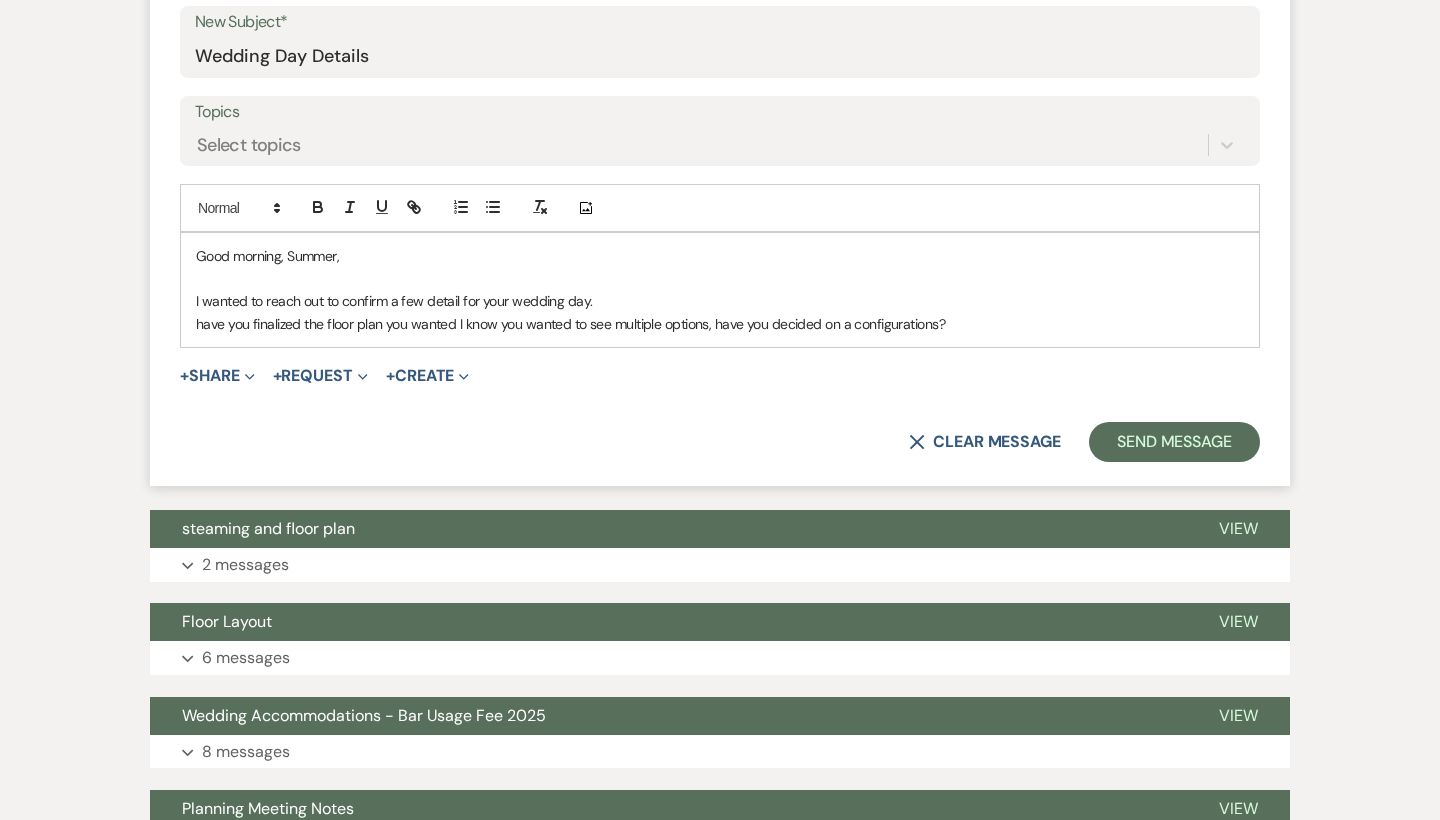 click on "have you finalized the floor plan you wanted I know you wanted to see multiple options, have you decided on a configurations?" at bounding box center (720, 324) 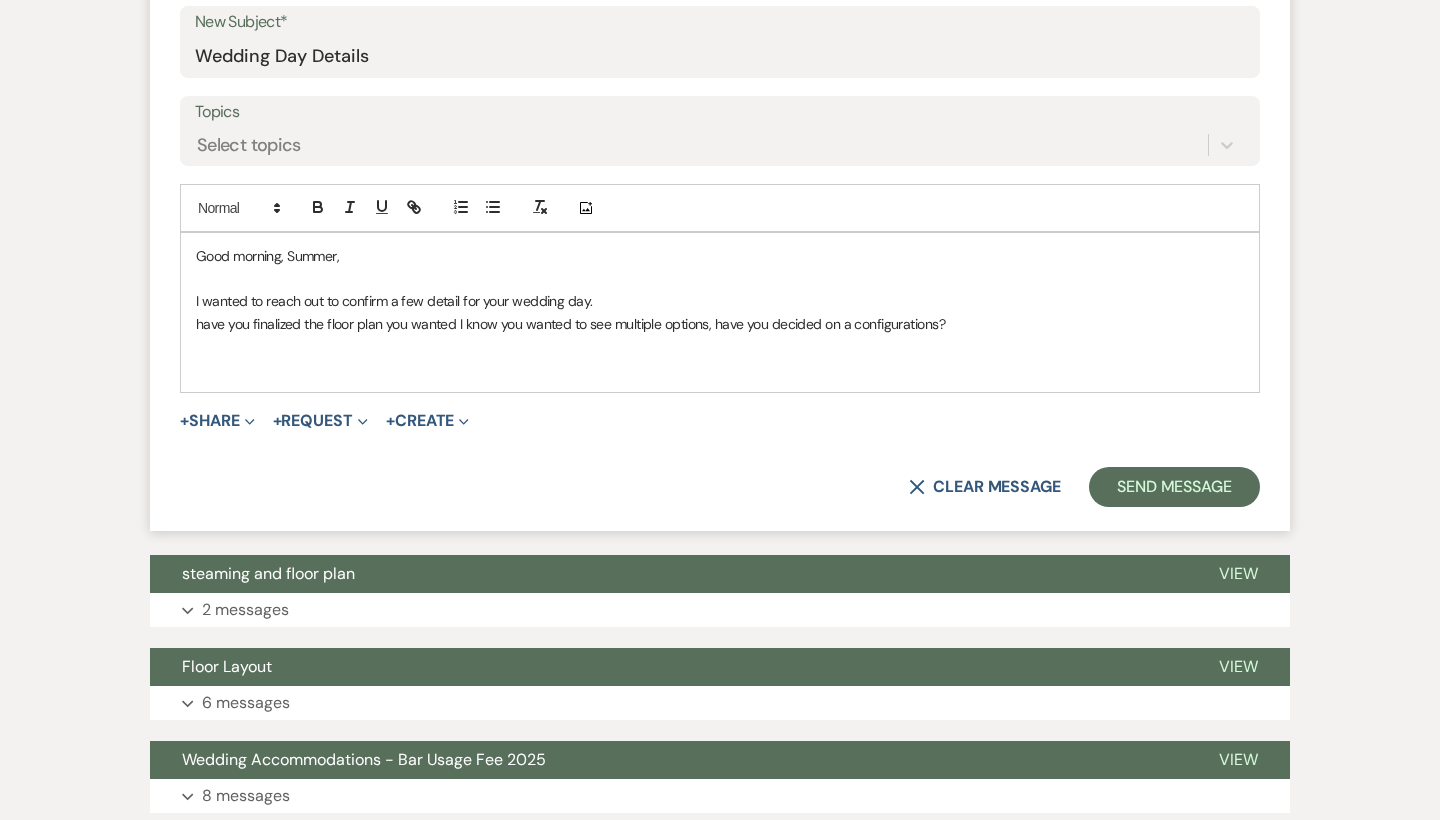 type 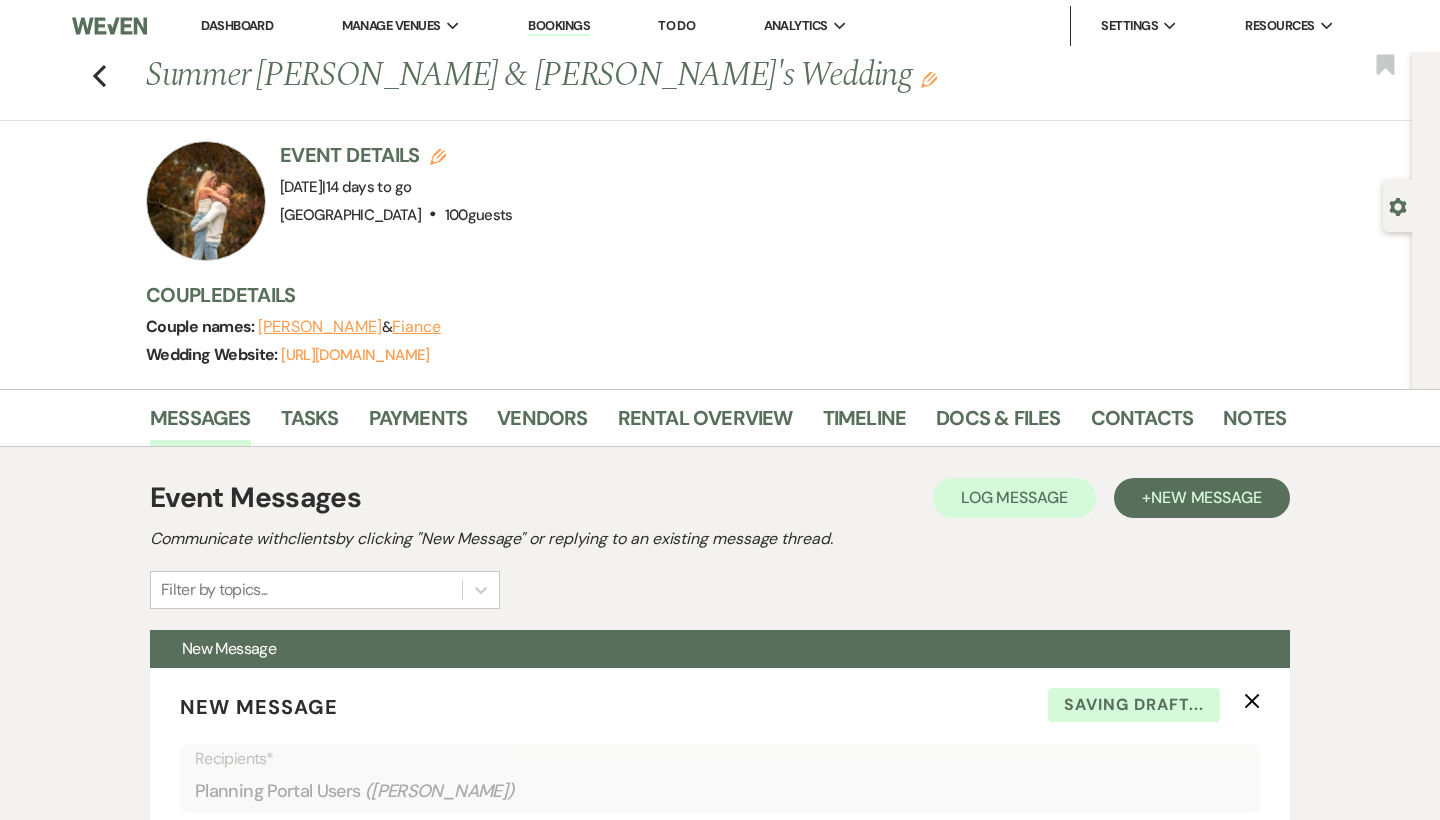 scroll, scrollTop: 0, scrollLeft: 0, axis: both 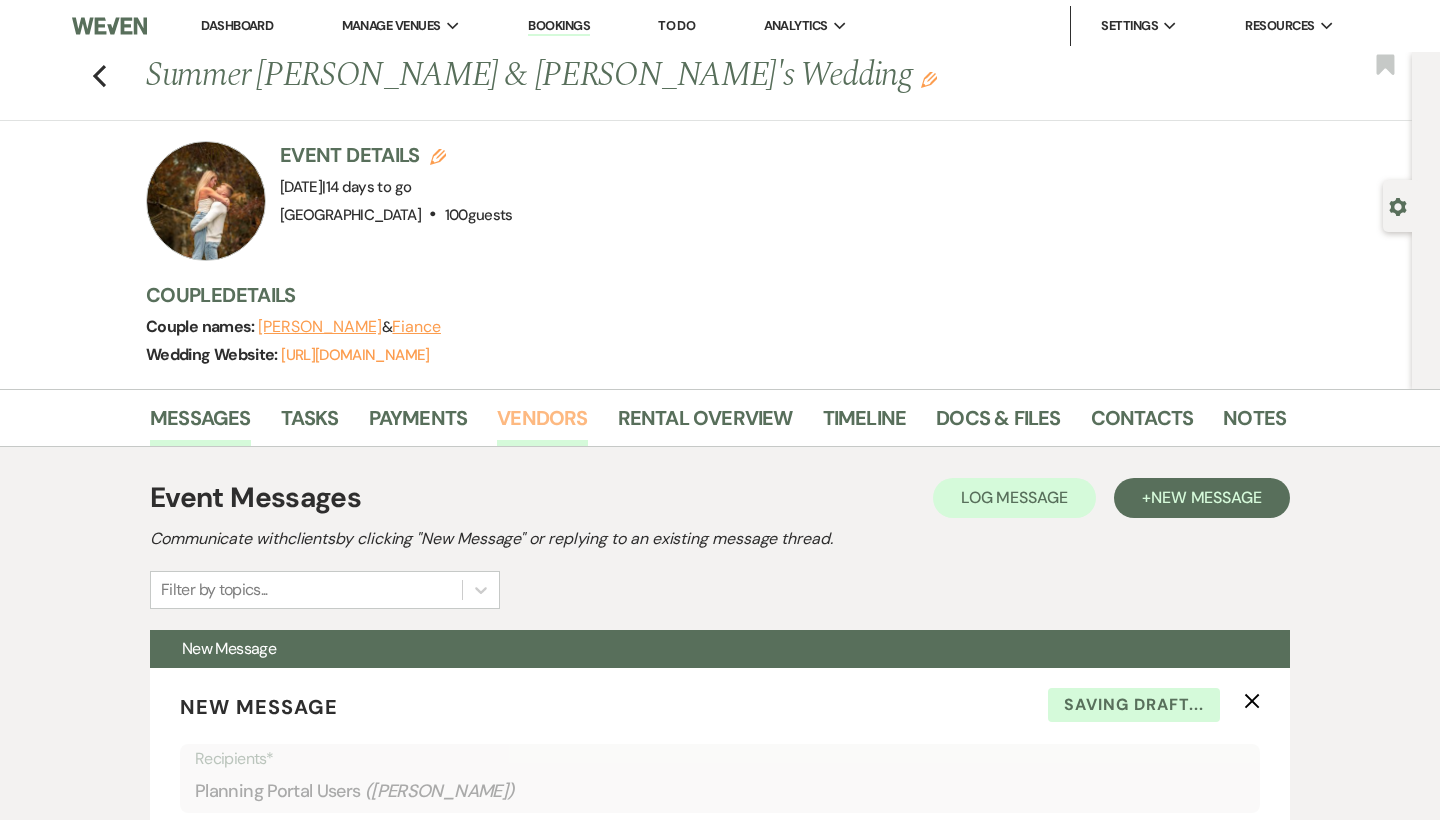 click on "Vendors" at bounding box center [542, 424] 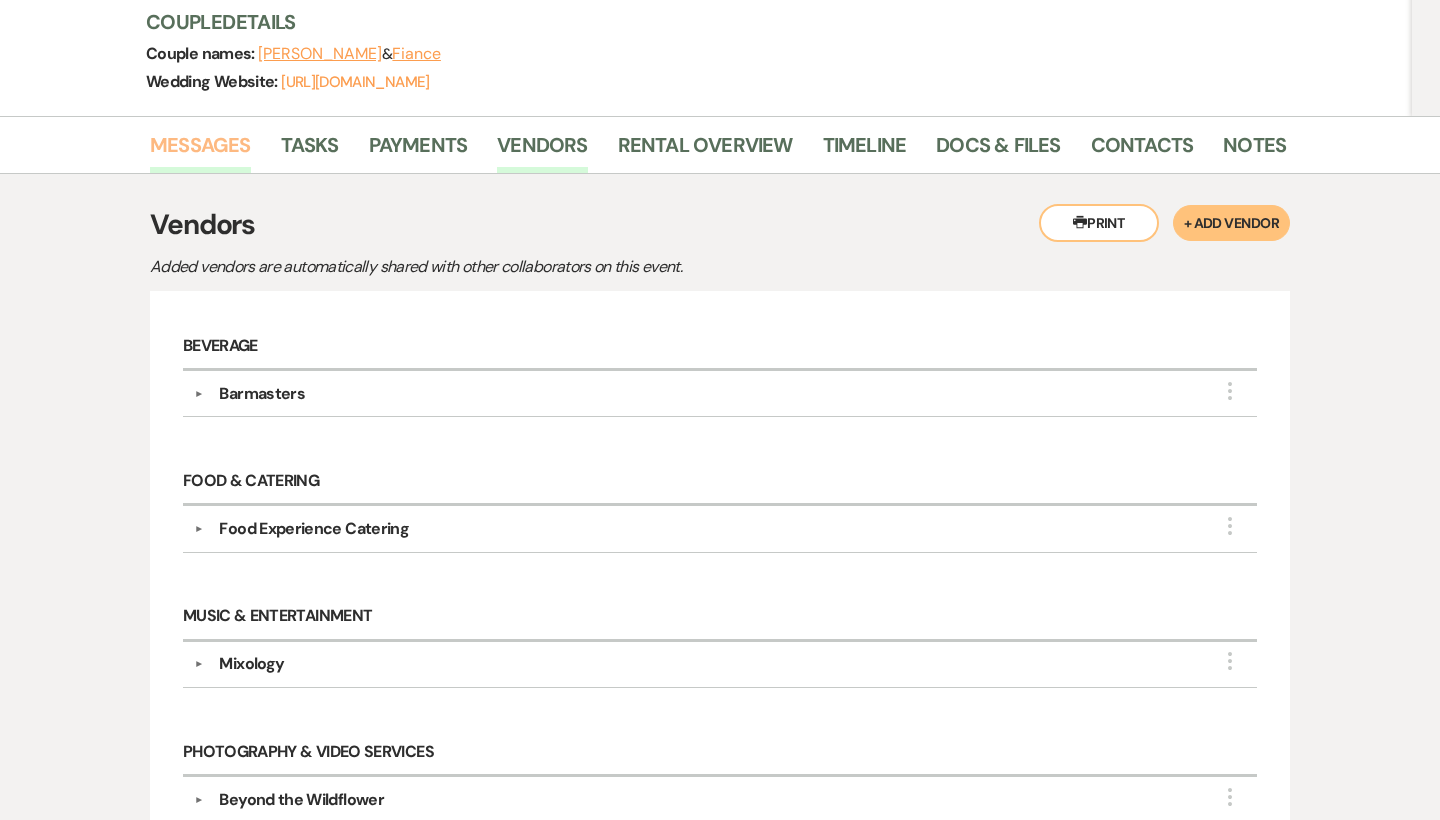 click on "Messages" at bounding box center [200, 151] 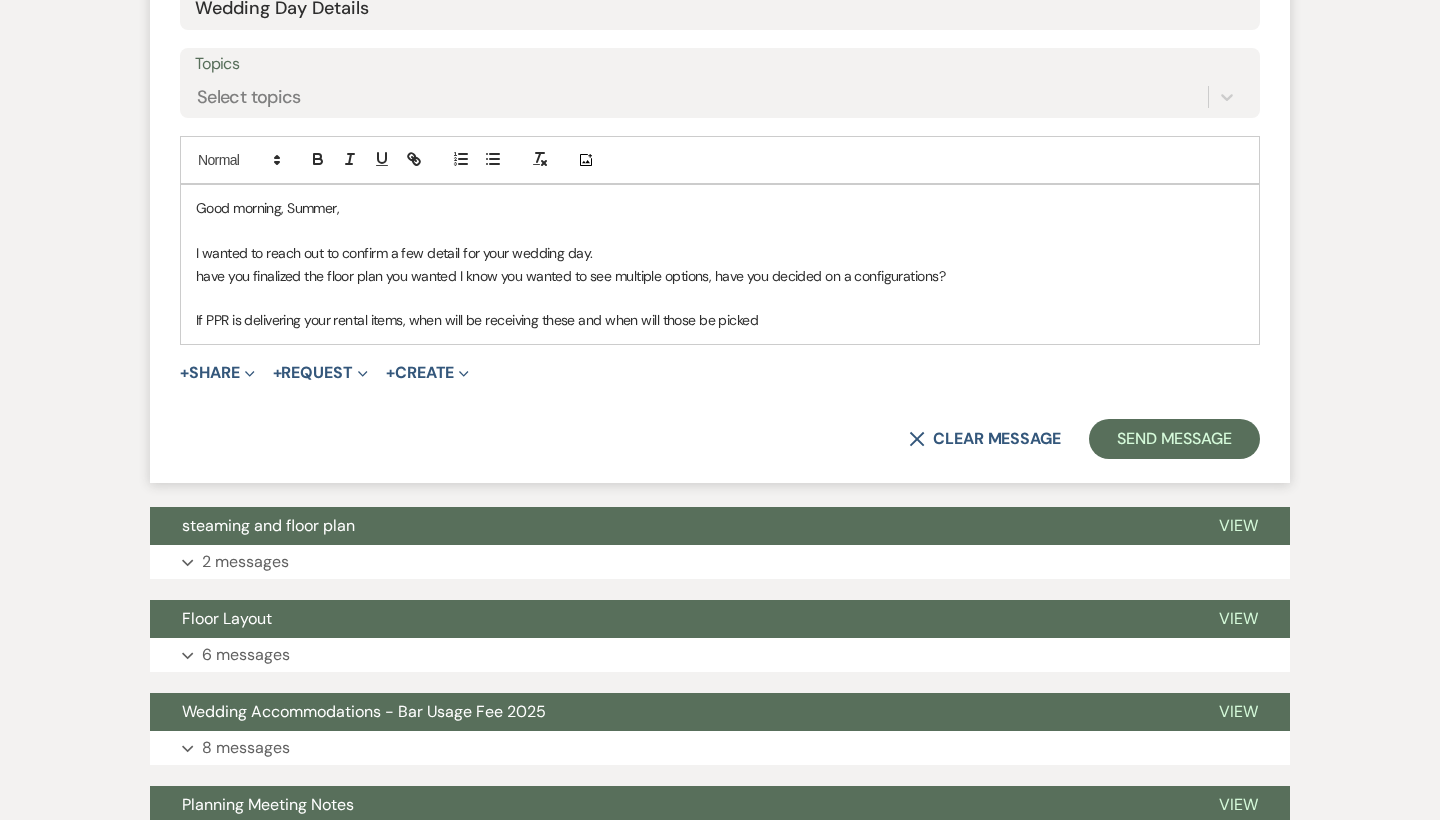 scroll, scrollTop: 989, scrollLeft: 0, axis: vertical 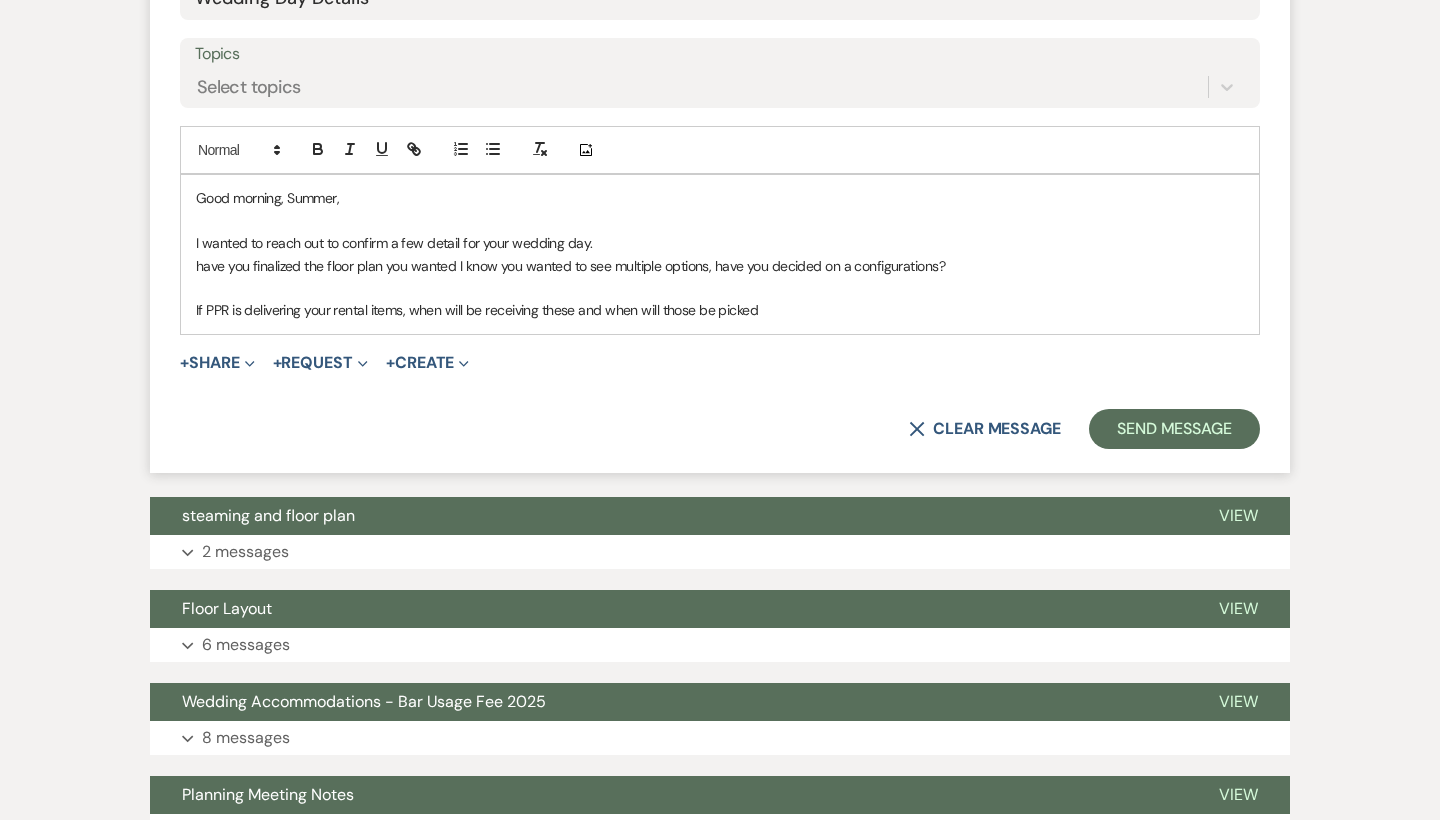 click on "If PPR is delivering your rental items, when will be receiving these and when will those be picked" at bounding box center (720, 310) 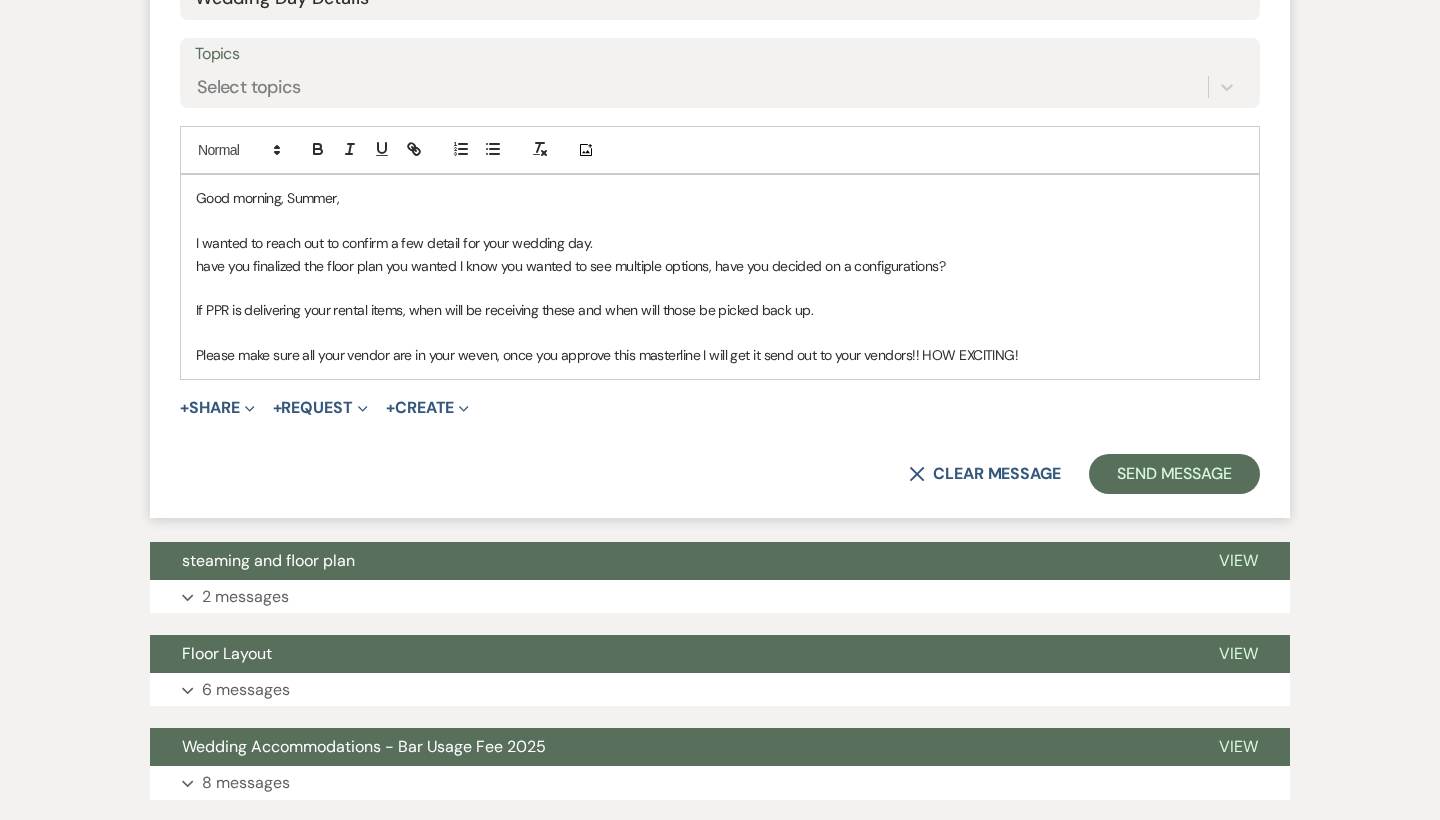 click on "Please make sure all your vendor are in your weven, once you approve this masterline I will get it send out to your vendors!! HOW EXCITING!" at bounding box center [720, 355] 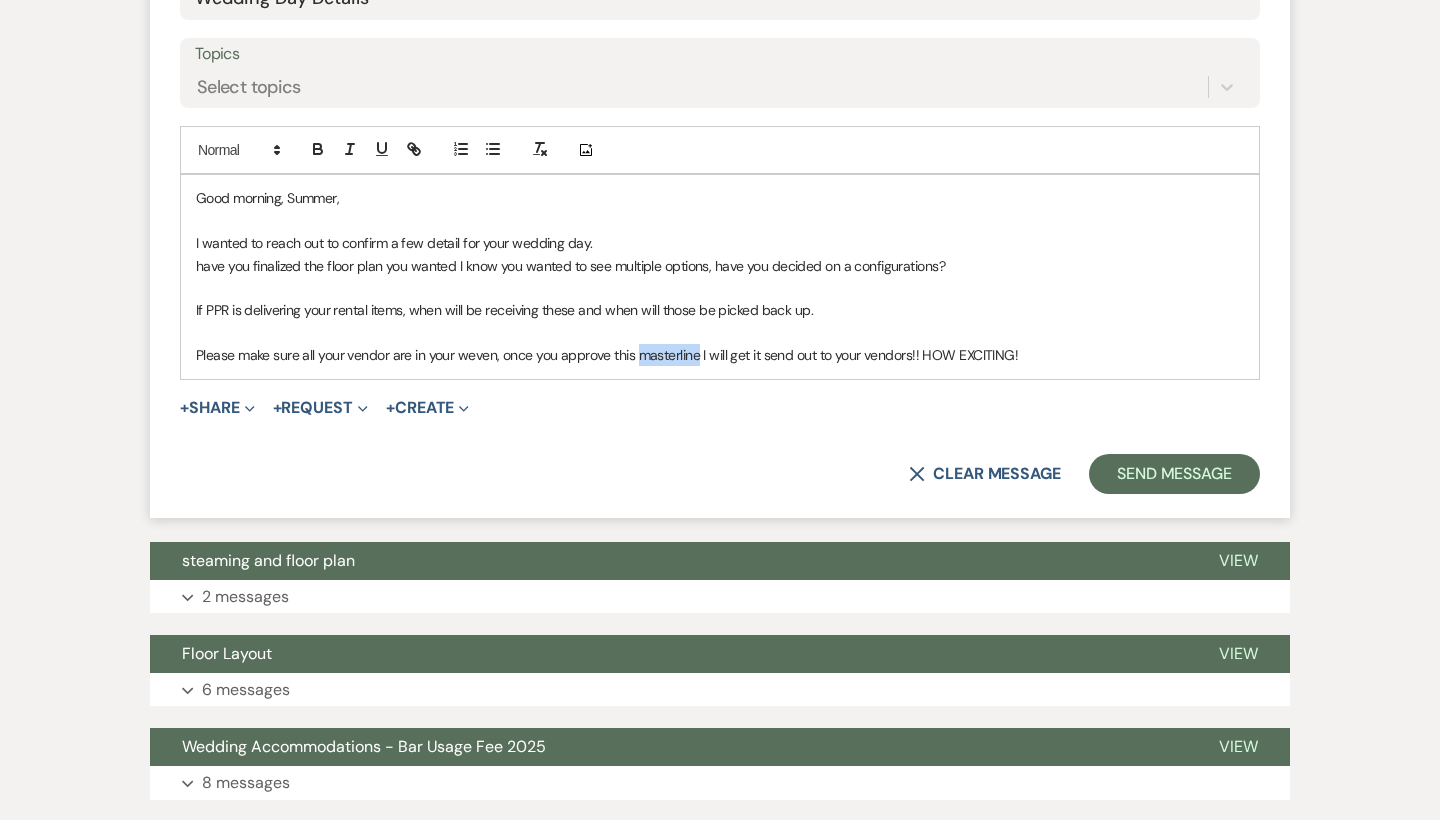 click on "Please make sure all your vendor are in your weven, once you approve this masterline I will get it send out to your vendors!! HOW EXCITING!" at bounding box center (720, 355) 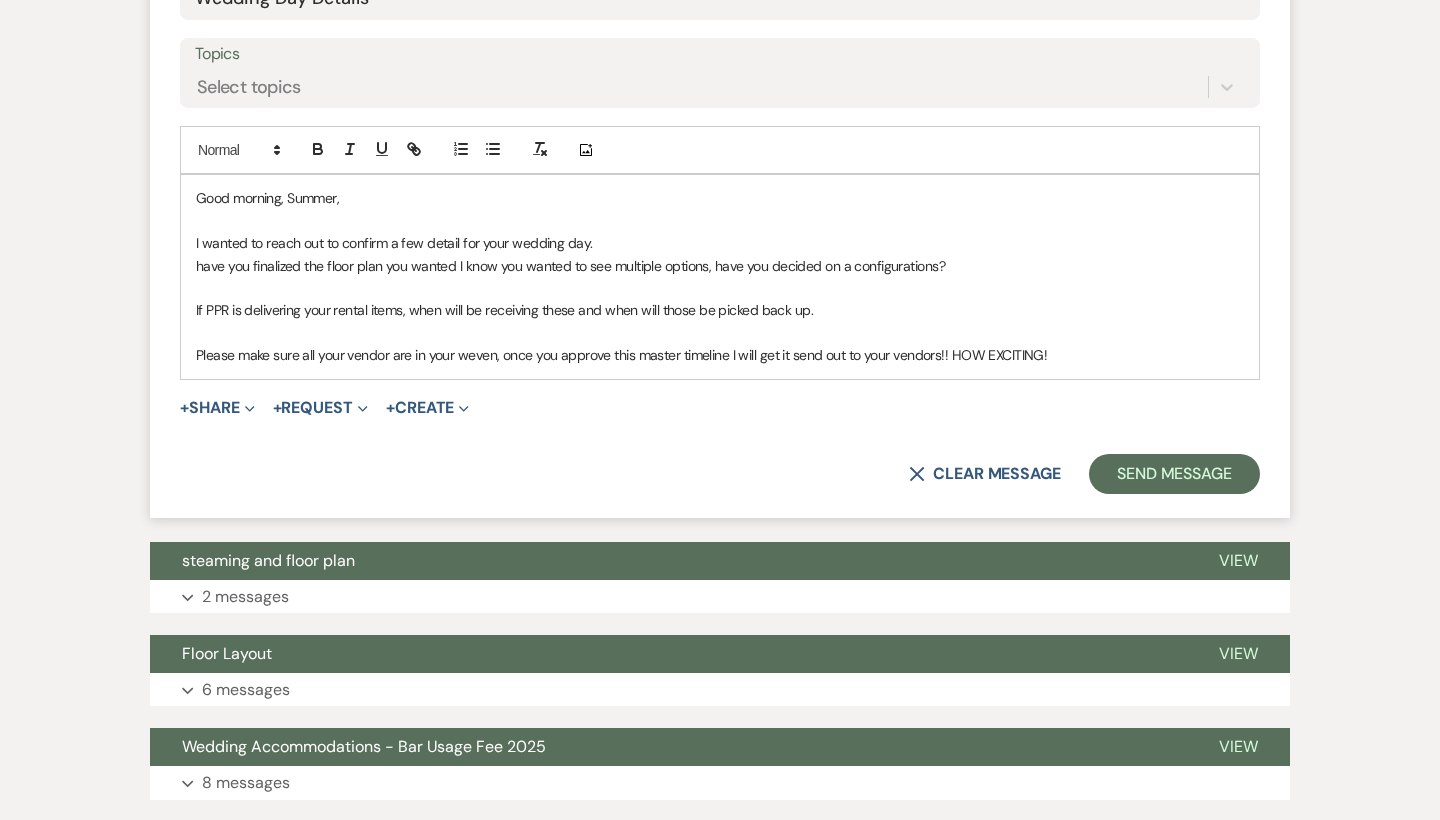 click on "Good morning, Summer, I wanted to reach out to confirm a few detail for your wedding day. have you finalized the floor plan you wanted I know you wanted to see multiple options, have you decided on a configurations? If PPR is delivering your rental items, when will be receiving these and when will those be picked back up.  Please make sure all your vendor are in your weven, once you approve this master timeline I will get it send out to your vendors!! HOW EXCITING!" at bounding box center [720, 276] 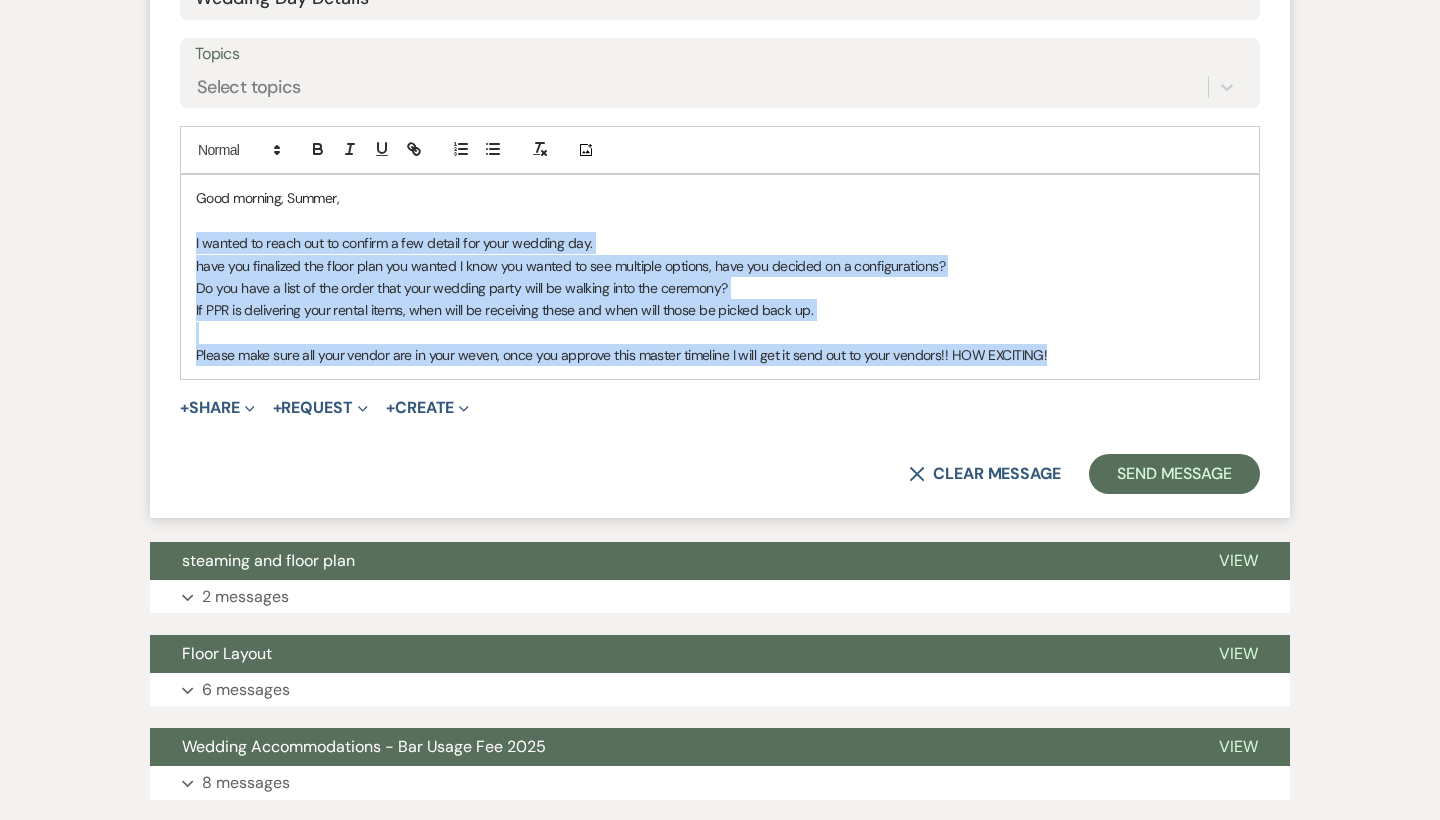 drag, startPoint x: 1152, startPoint y: 355, endPoint x: 174, endPoint y: 235, distance: 985.3345 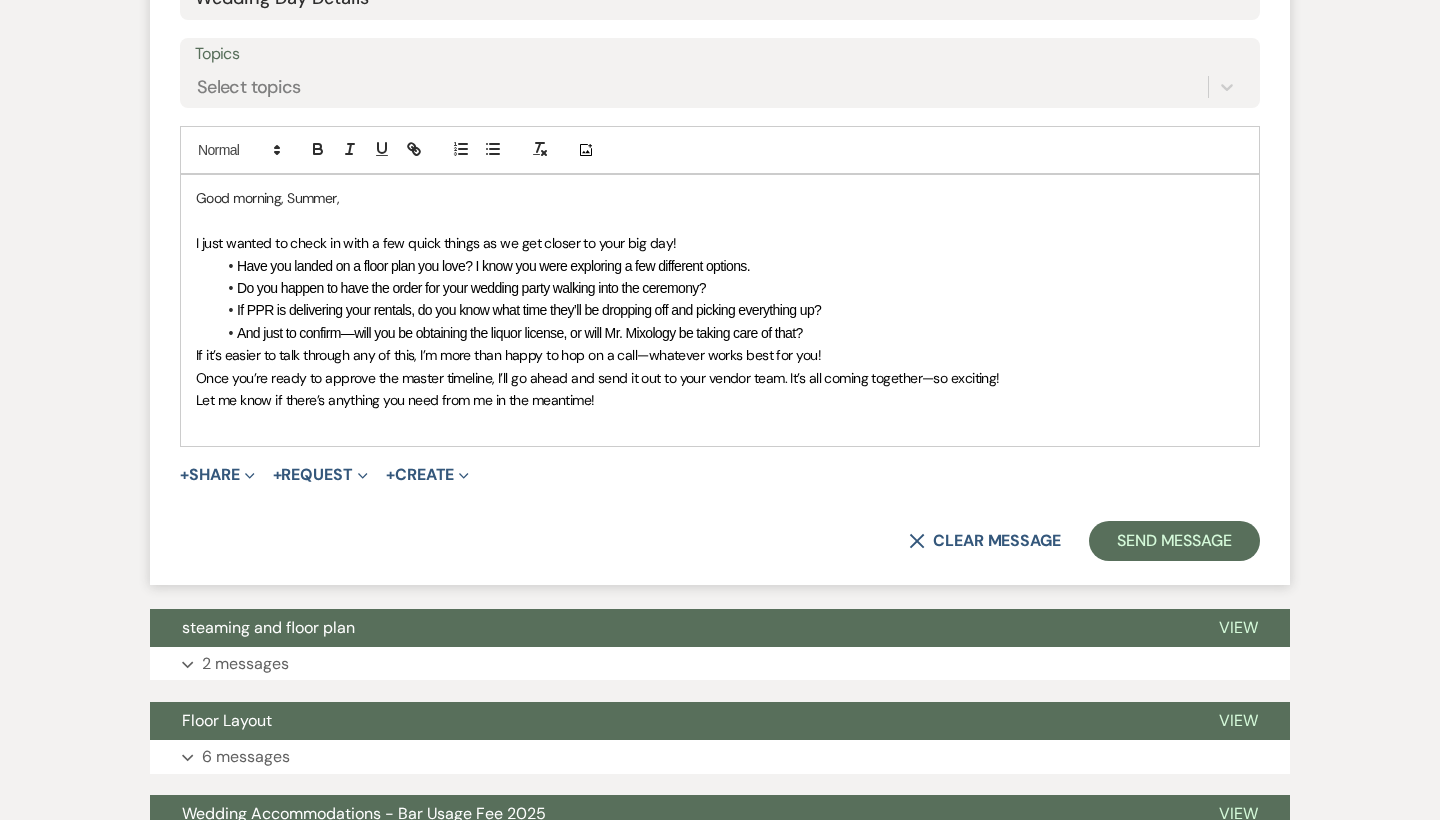 click on "Good morning, Summer, I just wanted to check in with a few quick things as we get closer to your big day! Have you landed on a floor plan you love? I know you were exploring a few different options. Do you happen to have the order for your wedding party walking into the ceremony? If PPR is delivering your rentals, do you know what time they’ll be dropping off and picking everything up? And just to confirm—will you be obtaining the liquor license, or will Mr. Mixology be taking care of that? If it’s easier to talk through any of this, I’m more than happy to hop on a call—whatever works best for you! Once you’re ready to approve the master timeline, I’ll go ahead and send it out to your vendor team. It’s all coming together—so exciting! Let me know if there’s anything you need from me in the meantime!" at bounding box center (720, 310) 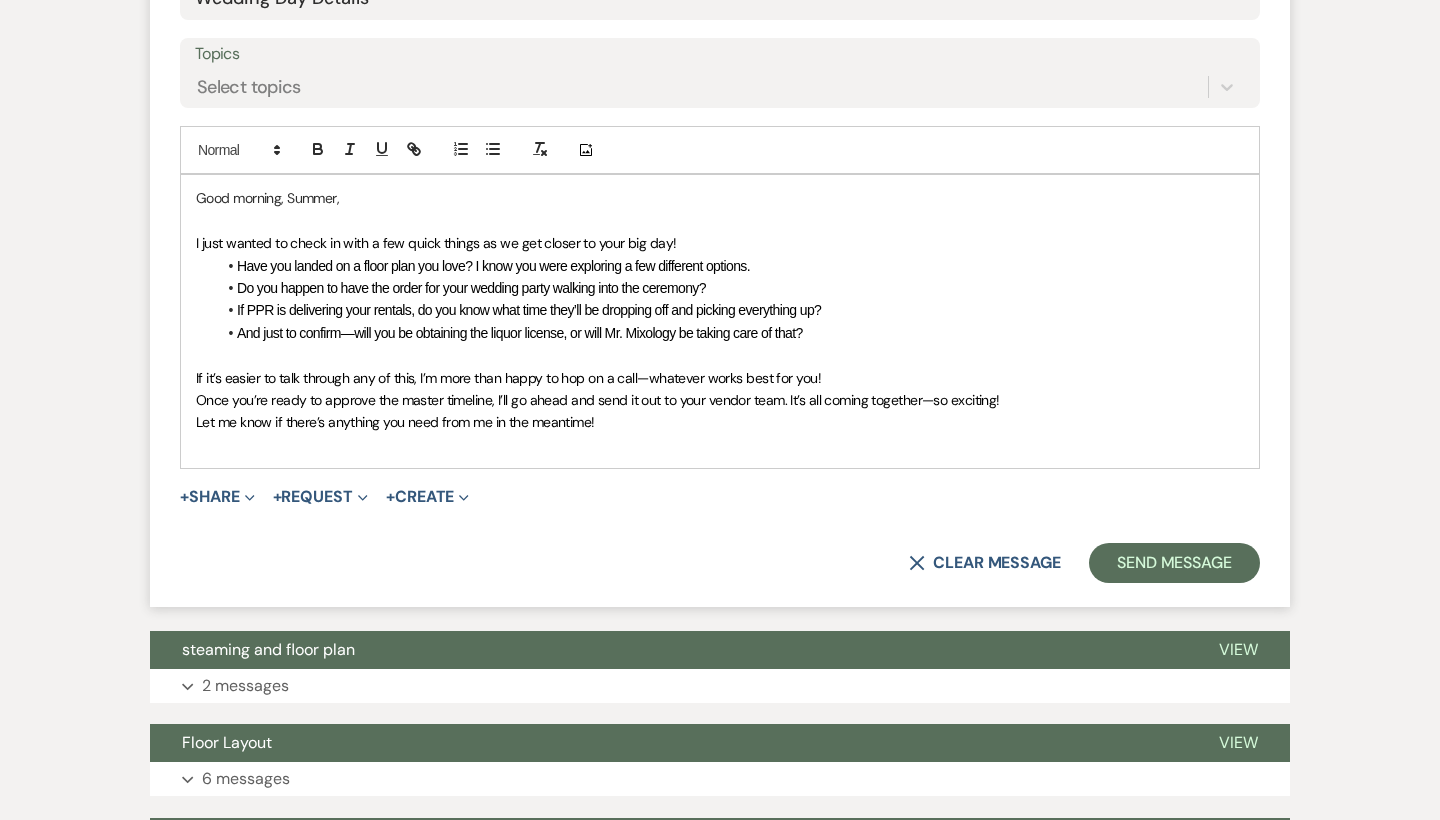 click at bounding box center [720, 445] 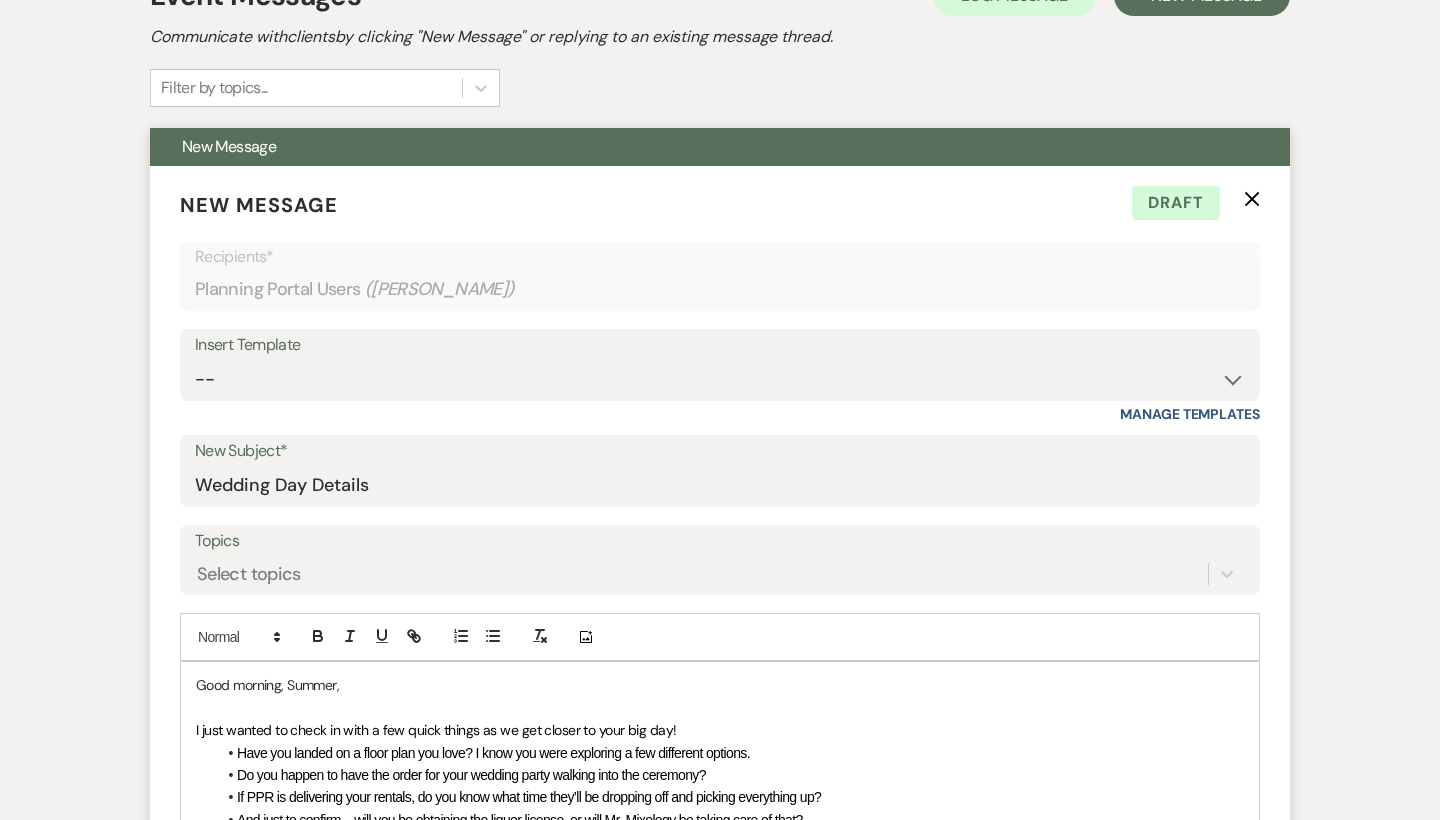 scroll, scrollTop: 265, scrollLeft: 0, axis: vertical 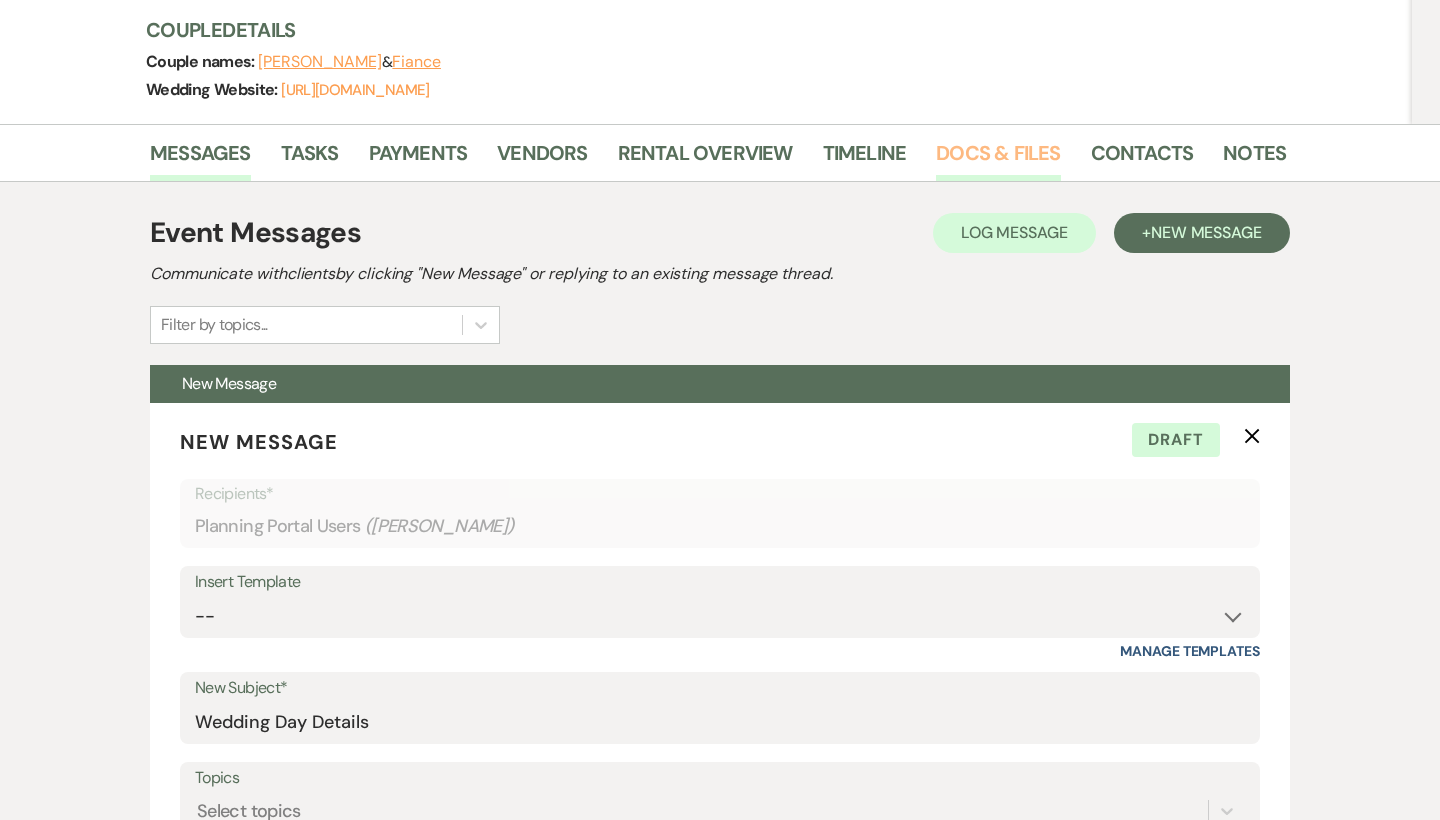 click on "Docs & Files" at bounding box center [998, 159] 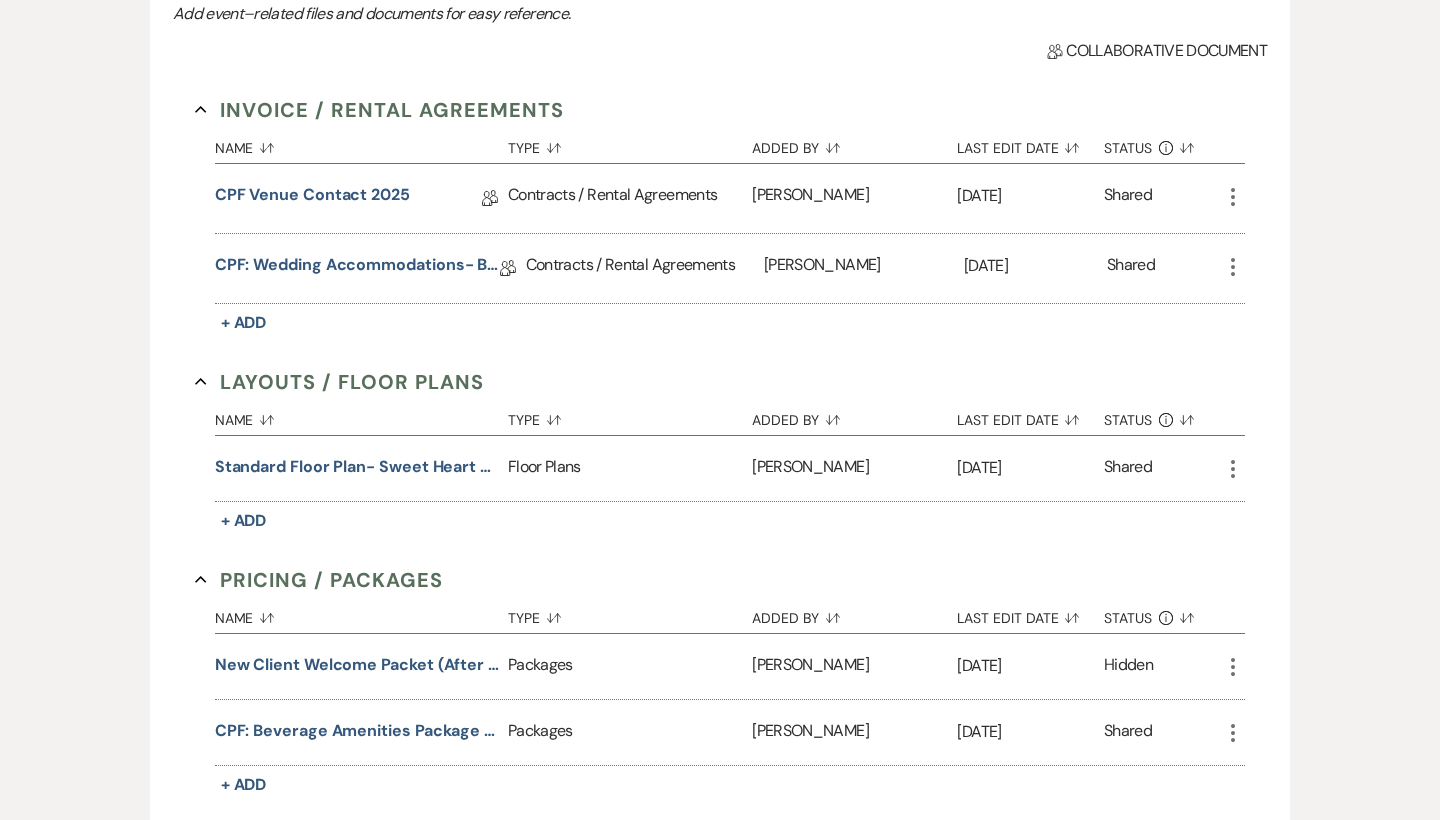 scroll, scrollTop: 559, scrollLeft: 0, axis: vertical 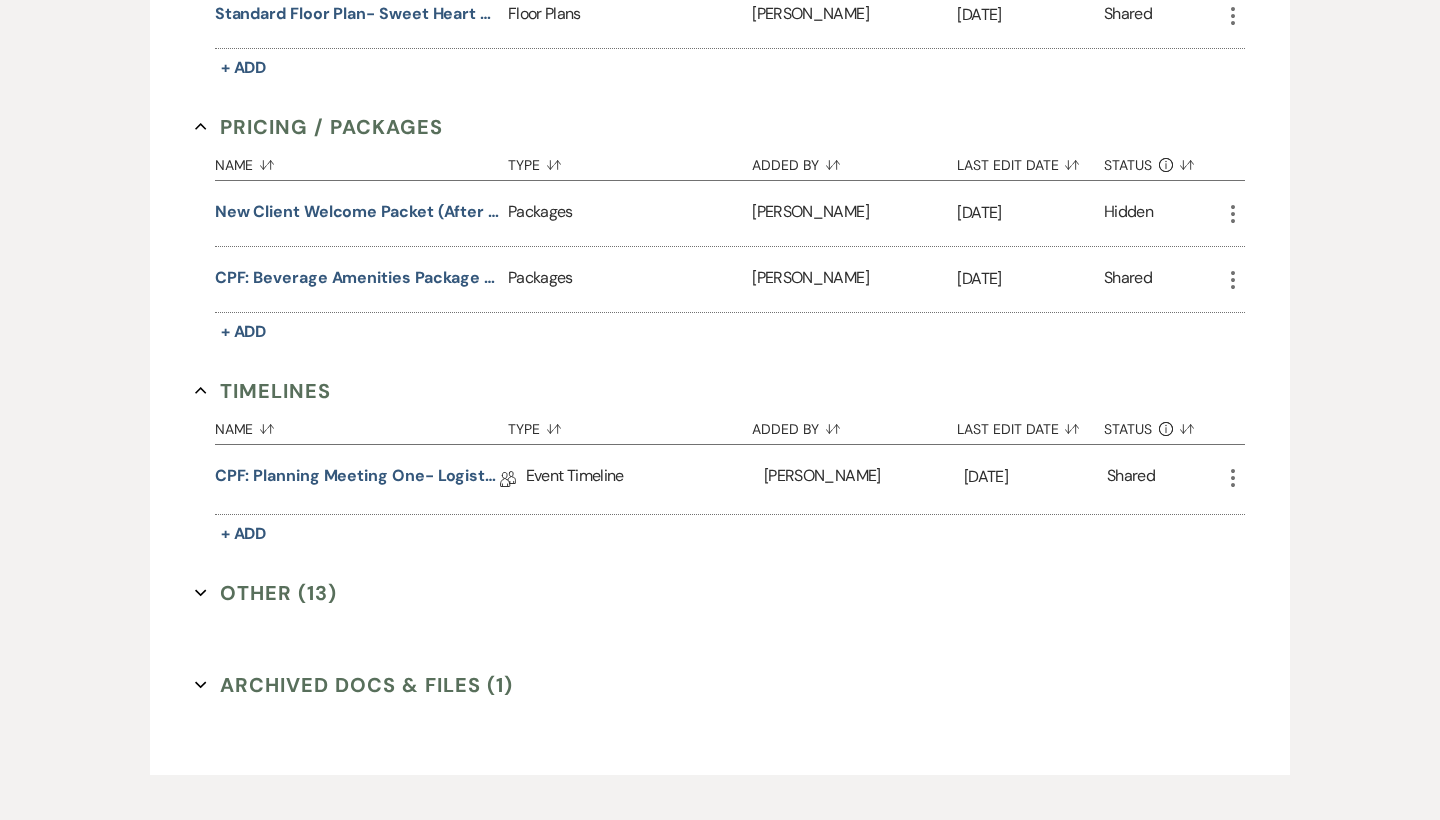 click on "Other (13) Expand" at bounding box center (266, 593) 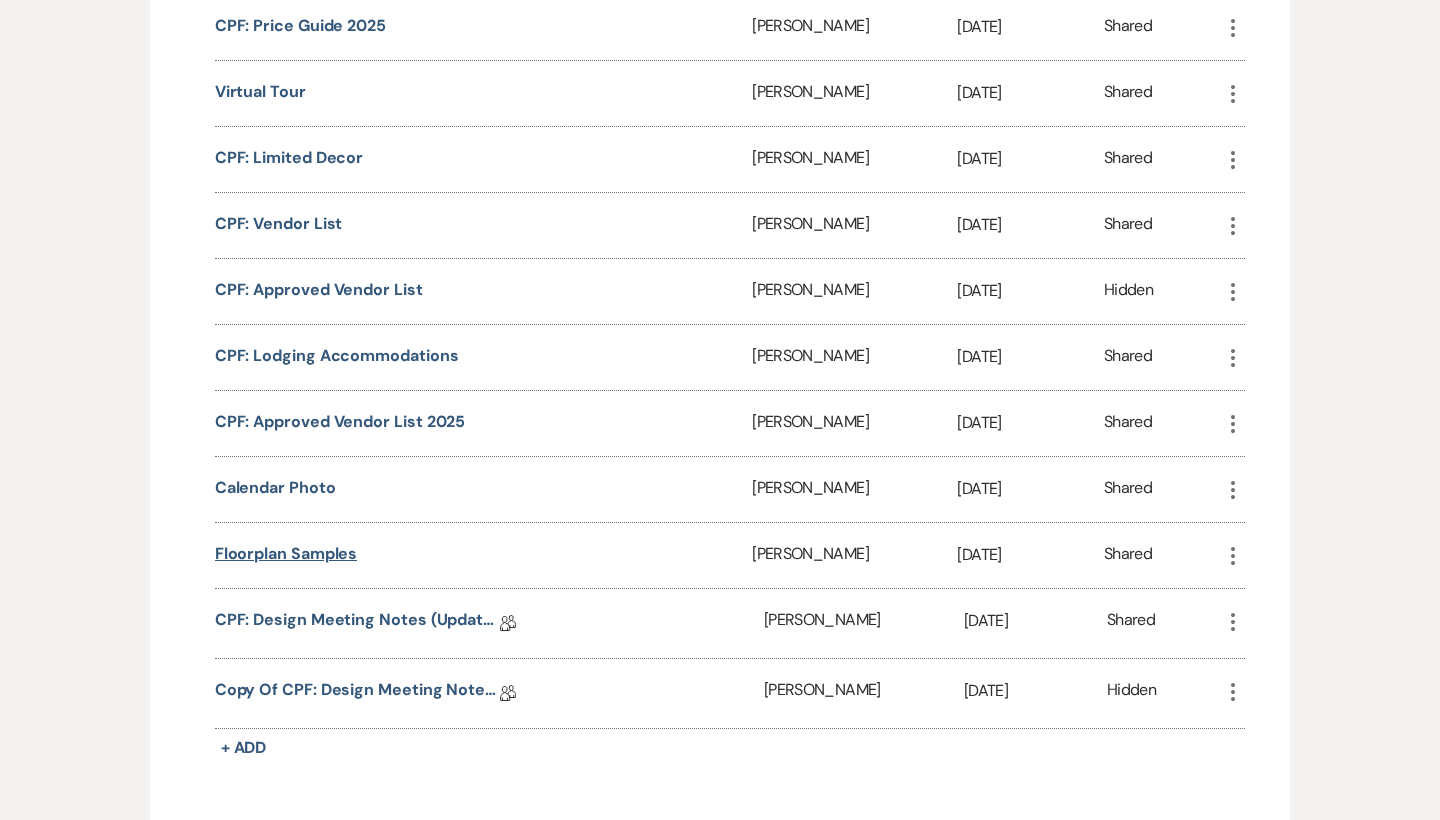 scroll, scrollTop: 1800, scrollLeft: 0, axis: vertical 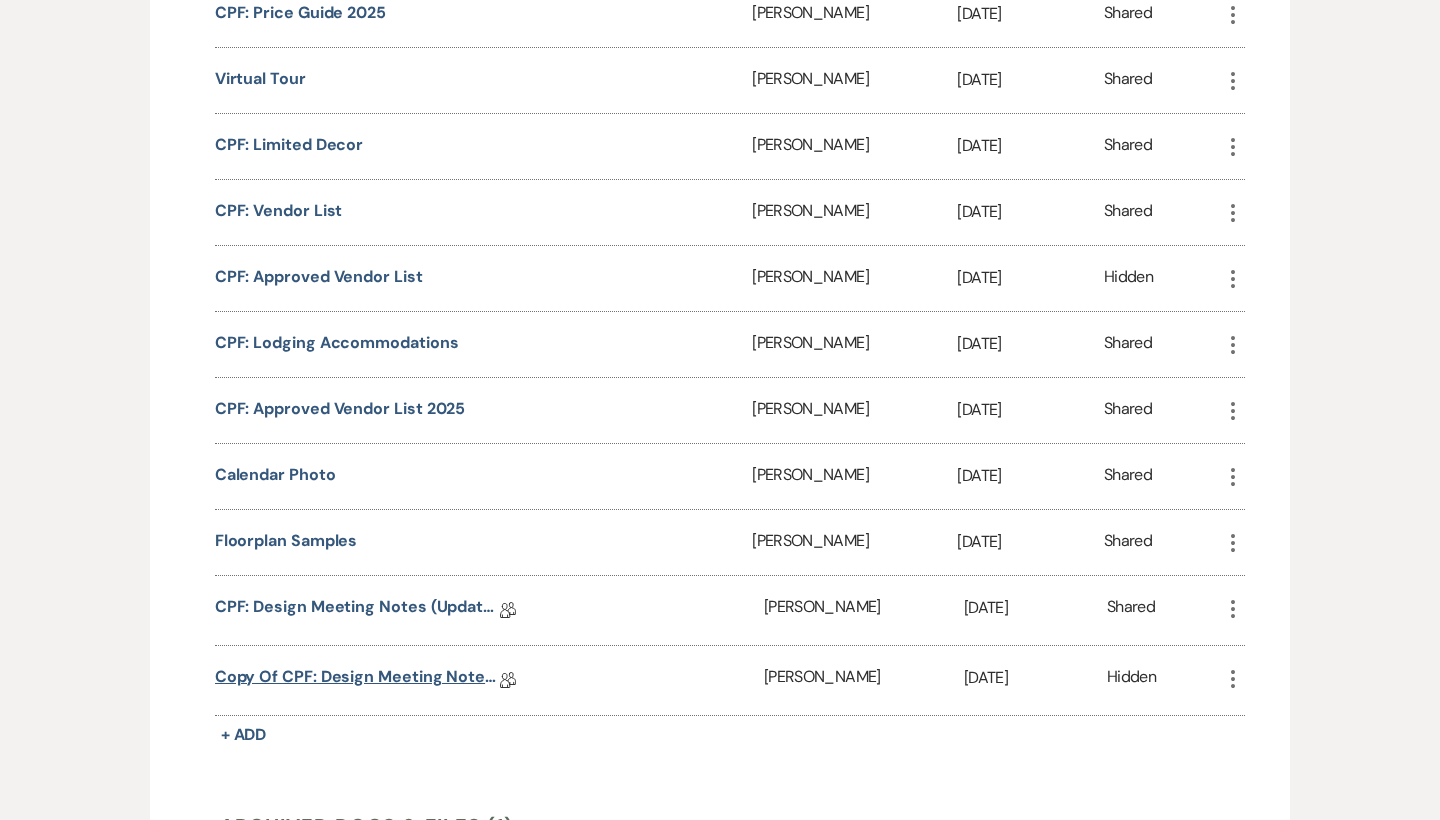 click on "Copy of  CPF: Design Meeting Notes (Updated: July 1st)" at bounding box center [357, 680] 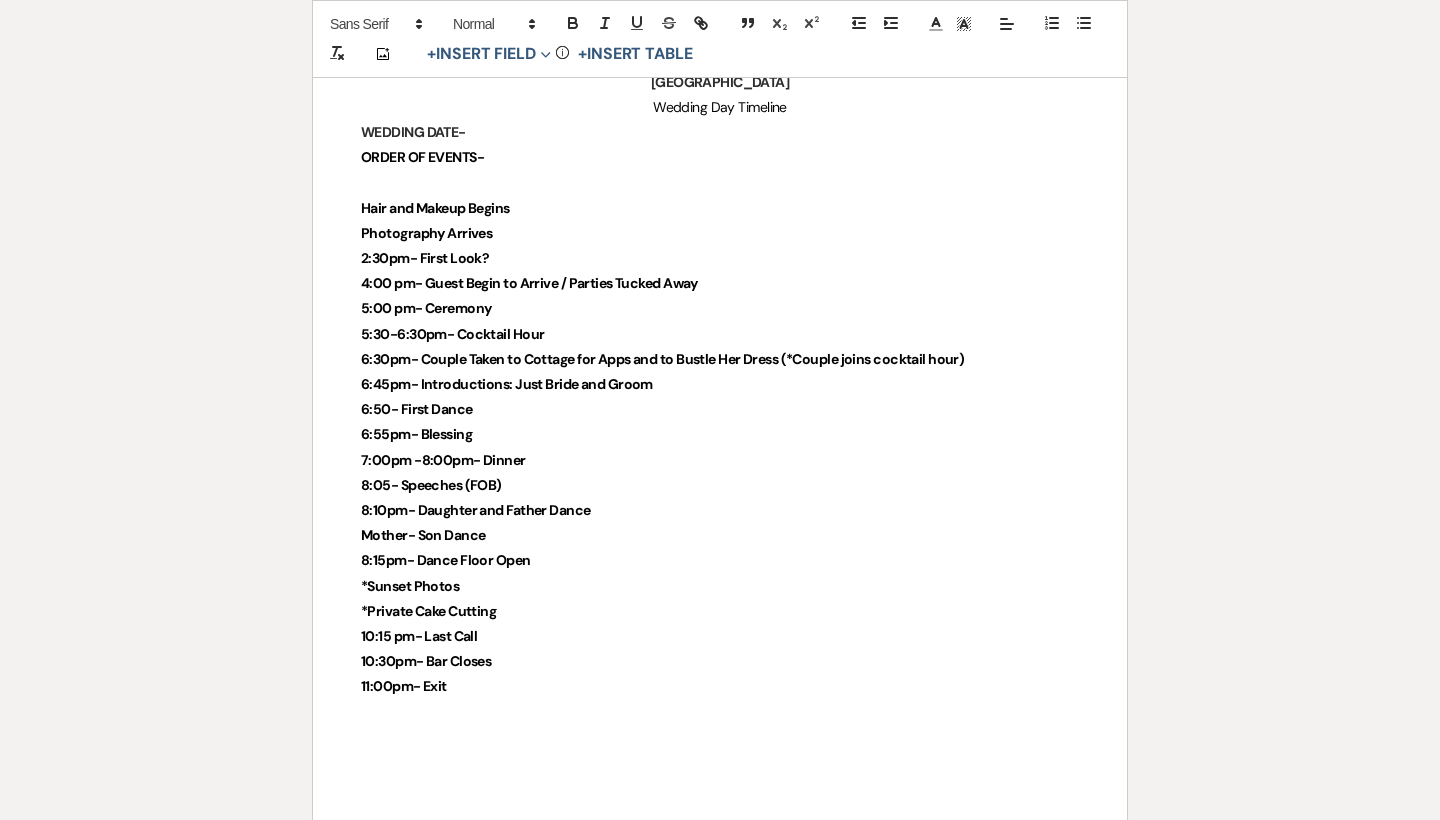 scroll, scrollTop: 4865, scrollLeft: 0, axis: vertical 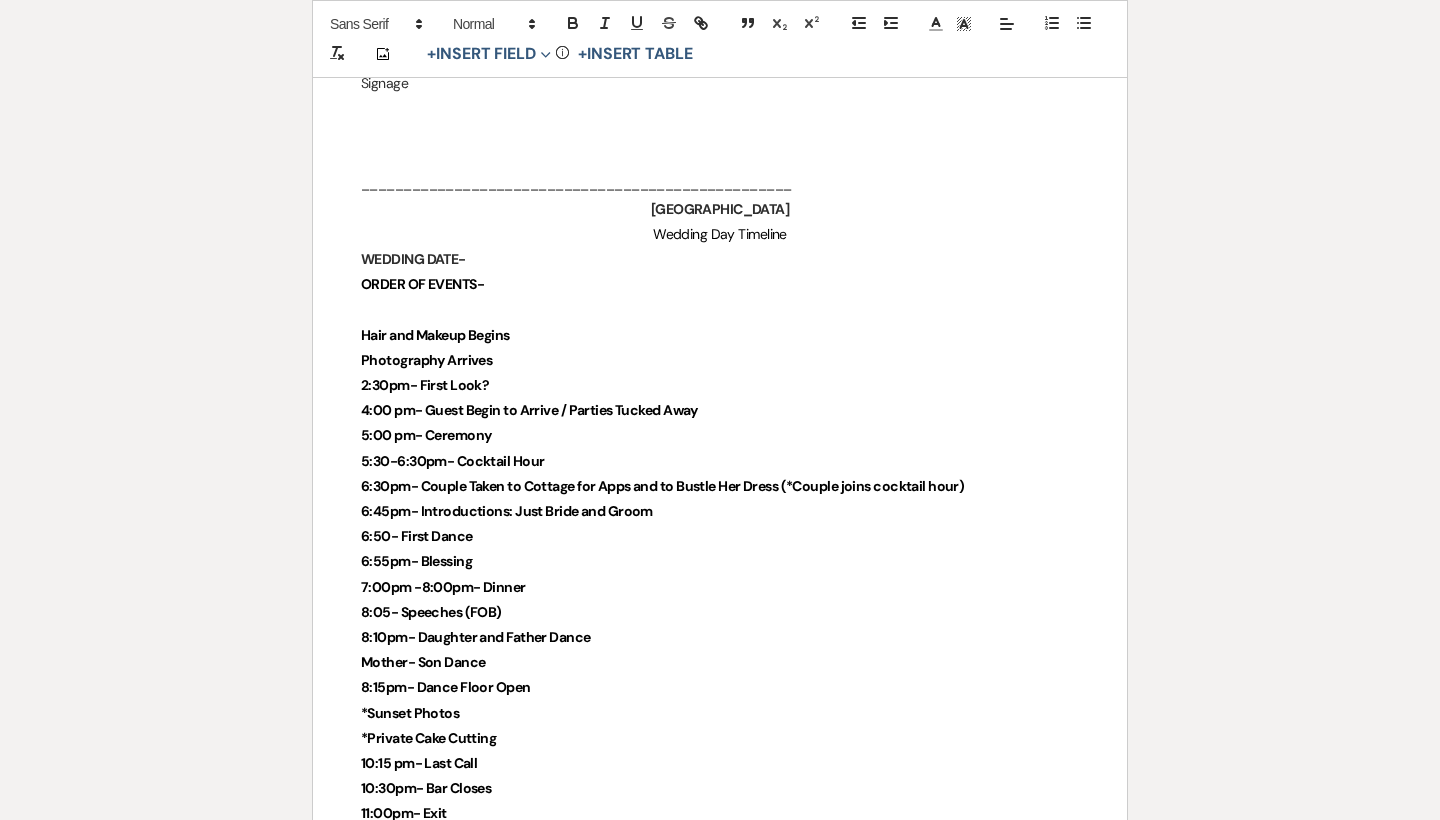 drag, startPoint x: 502, startPoint y: 611, endPoint x: 356, endPoint y: 169, distance: 465.48898 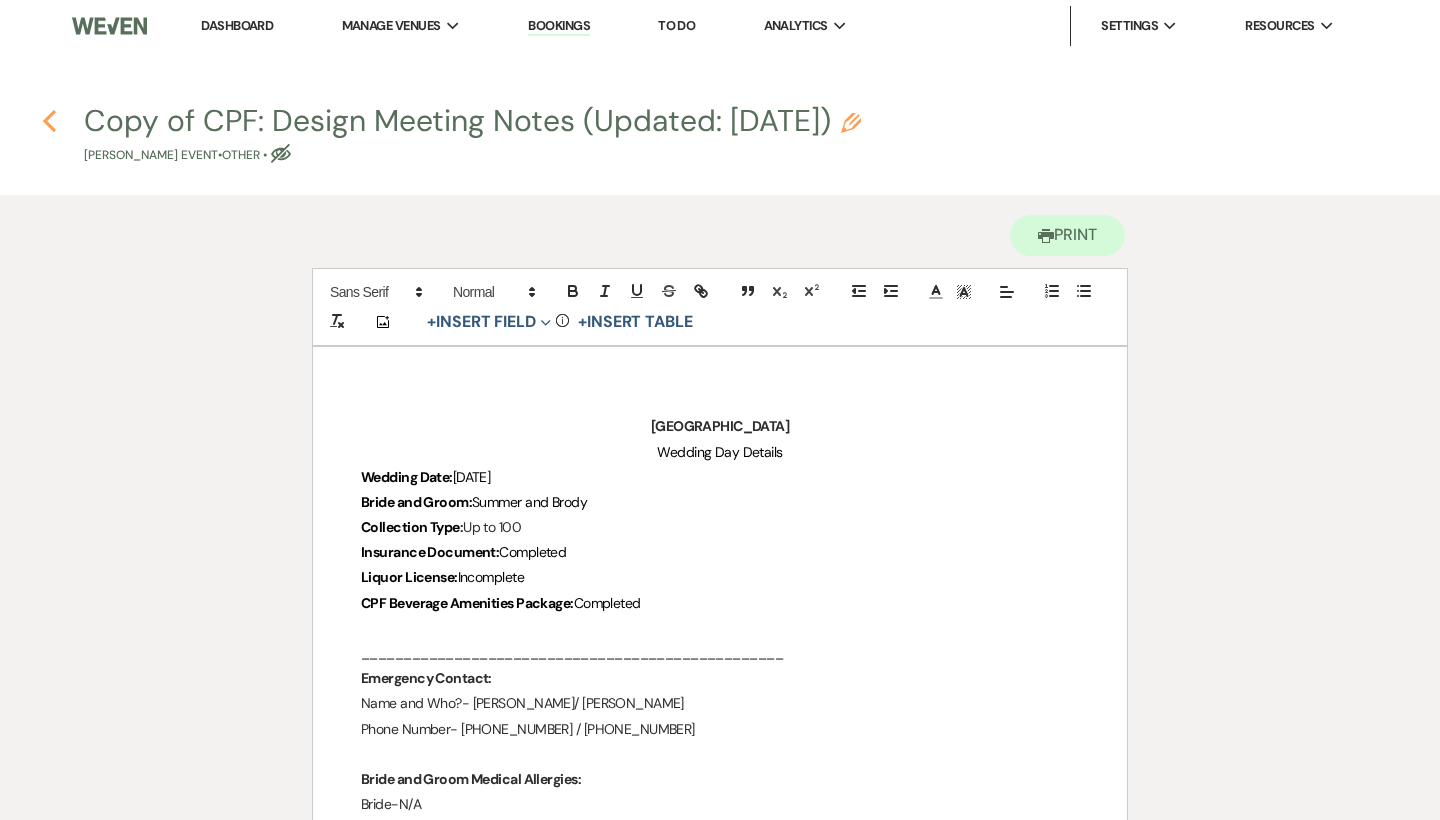 scroll, scrollTop: 0, scrollLeft: 0, axis: both 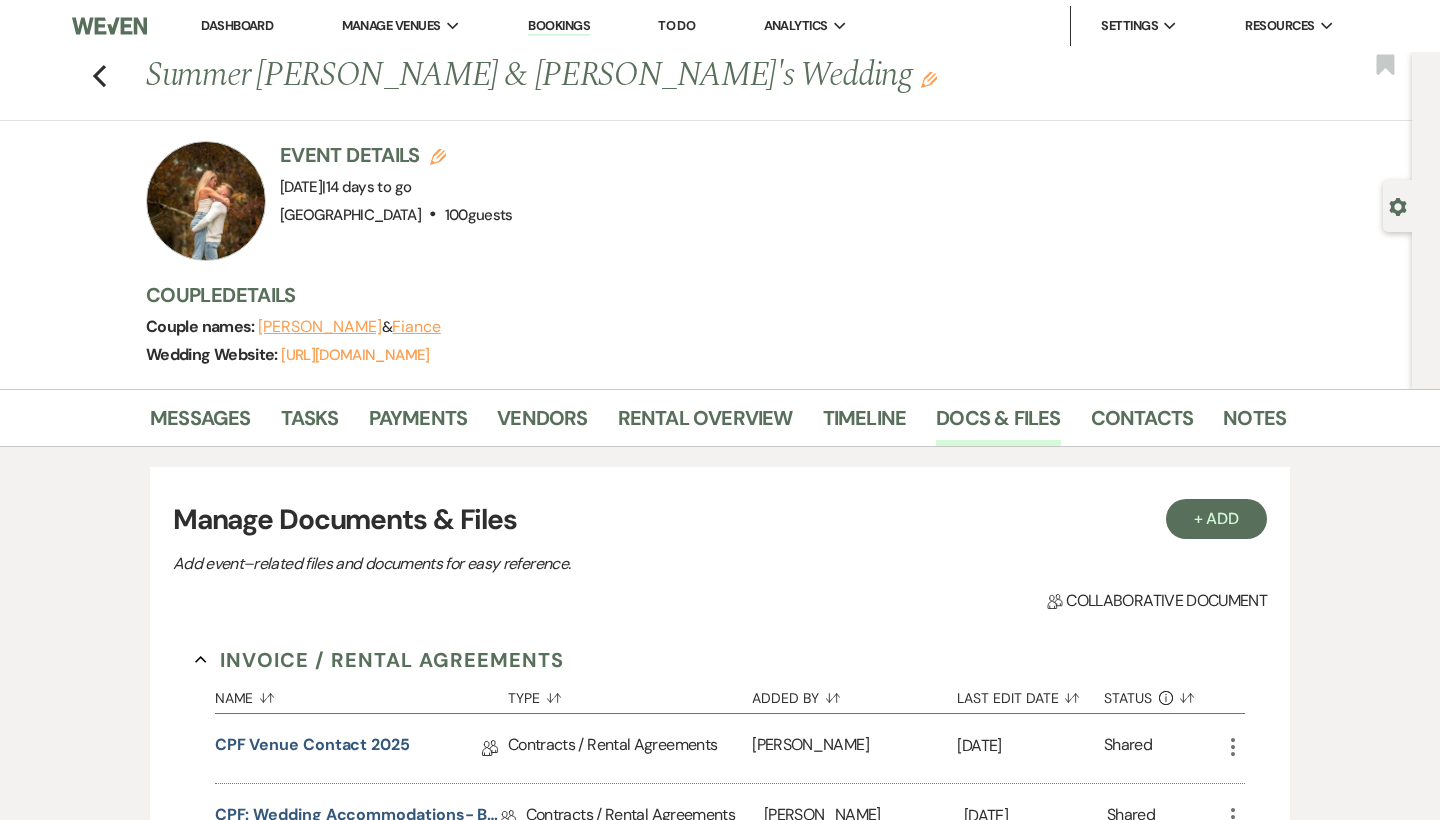 click on "Event Details Edit Event Date:   Friday, August 1st, 2025  |  14 days to go Venue:   Chimney Pond Farm . 100  guests Venue Address:   240 Chimney Pond Rd Glenville   NC, 28736 Guest count:   100  guests Couple  Details Couple names:   Summer Arndt  &  Fiance Wedding Website:   https://weven.co/ww/Arndt2025" at bounding box center [716, 265] 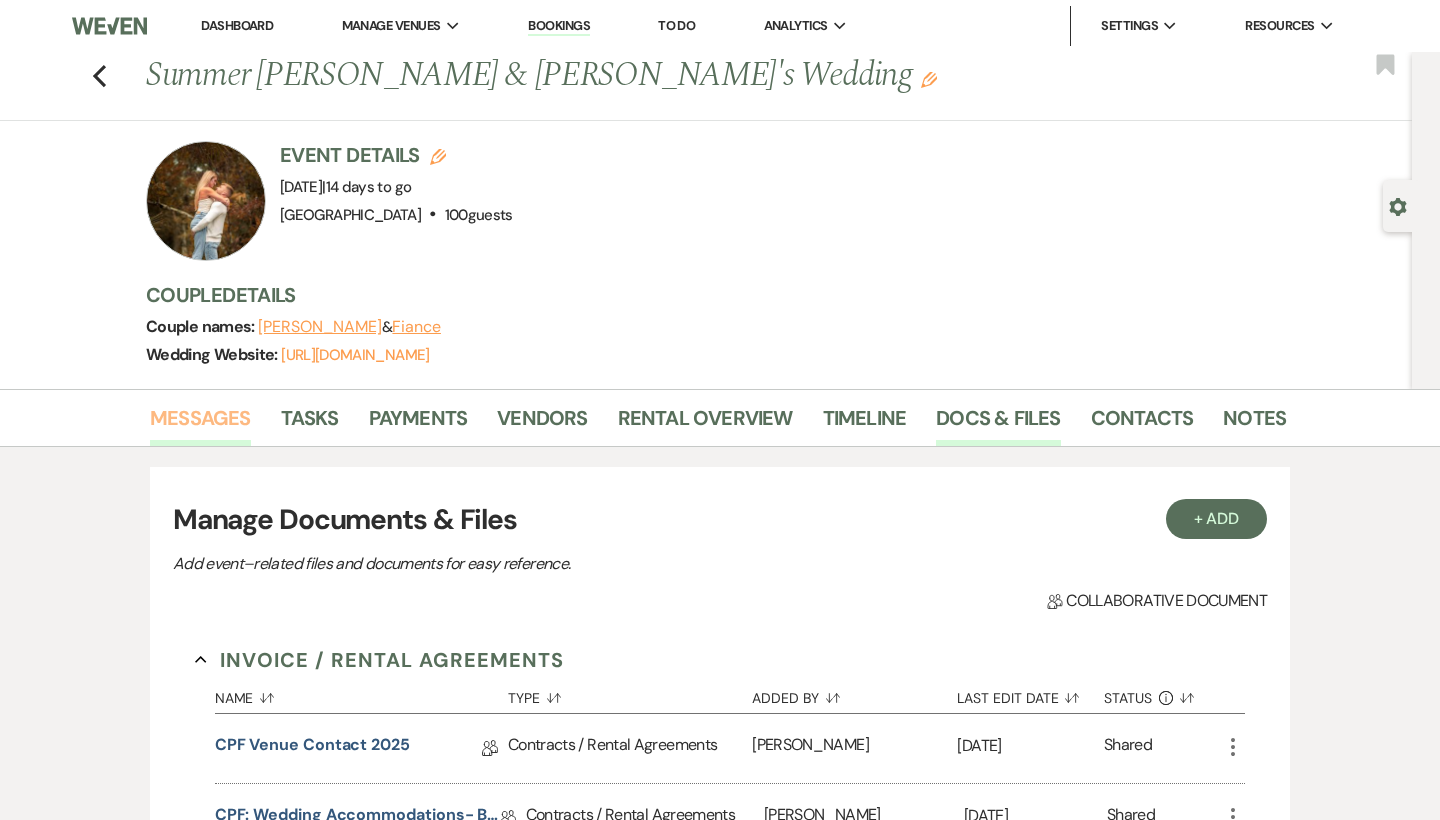 click on "Messages" at bounding box center (200, 424) 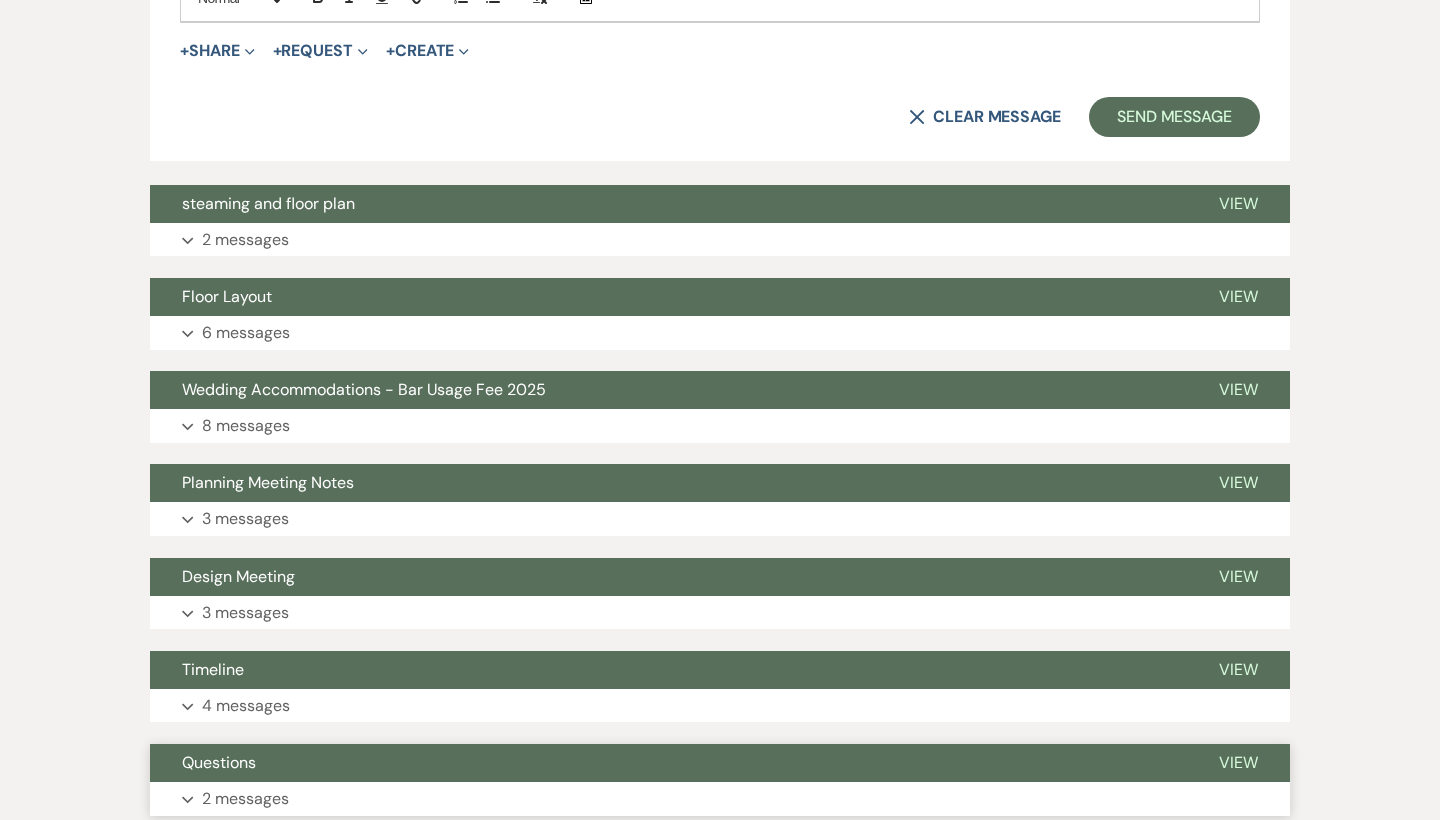 scroll, scrollTop: 760, scrollLeft: 0, axis: vertical 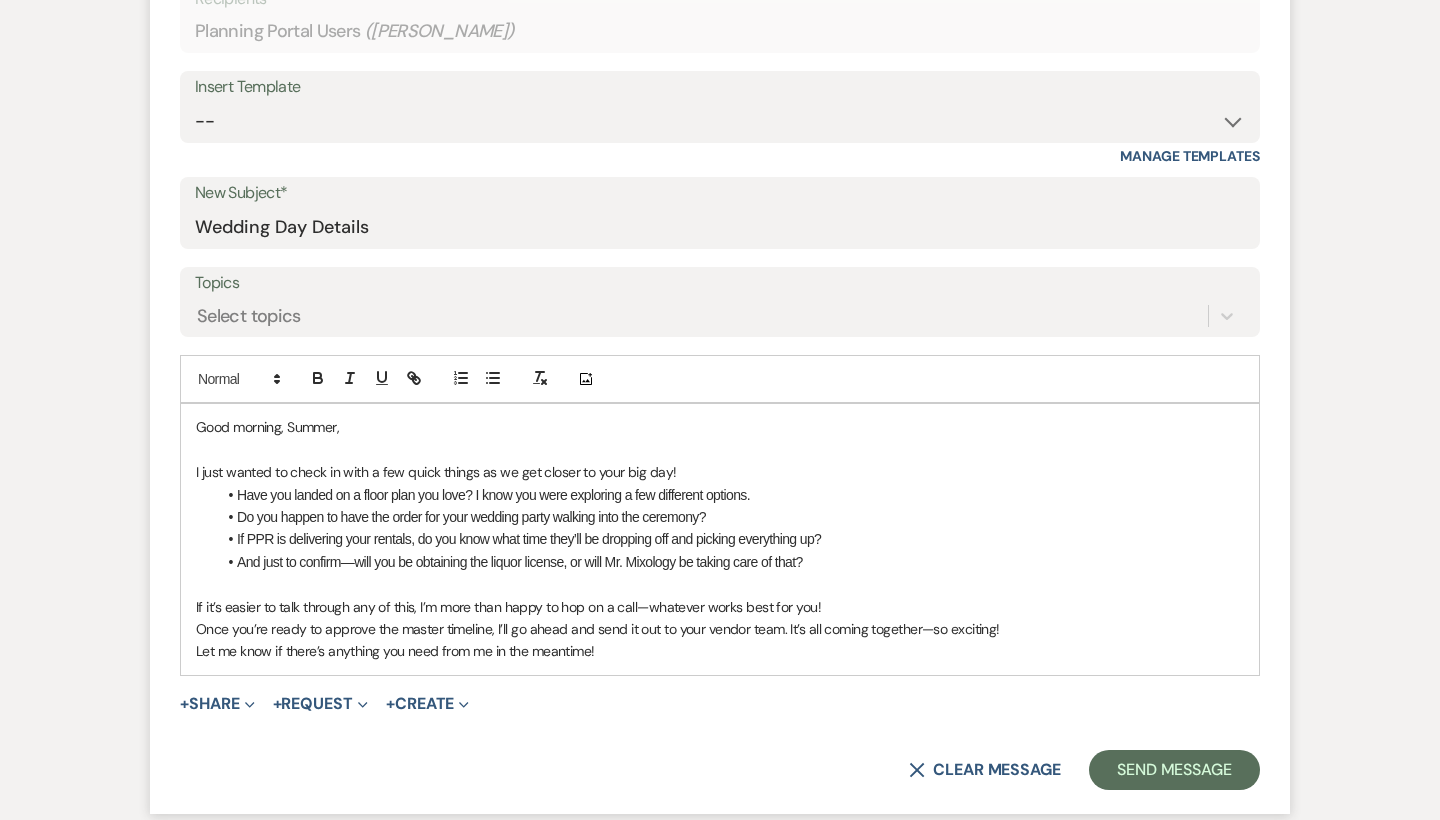 click on "Let me know if there’s anything you need from me in the meantime!" at bounding box center (720, 651) 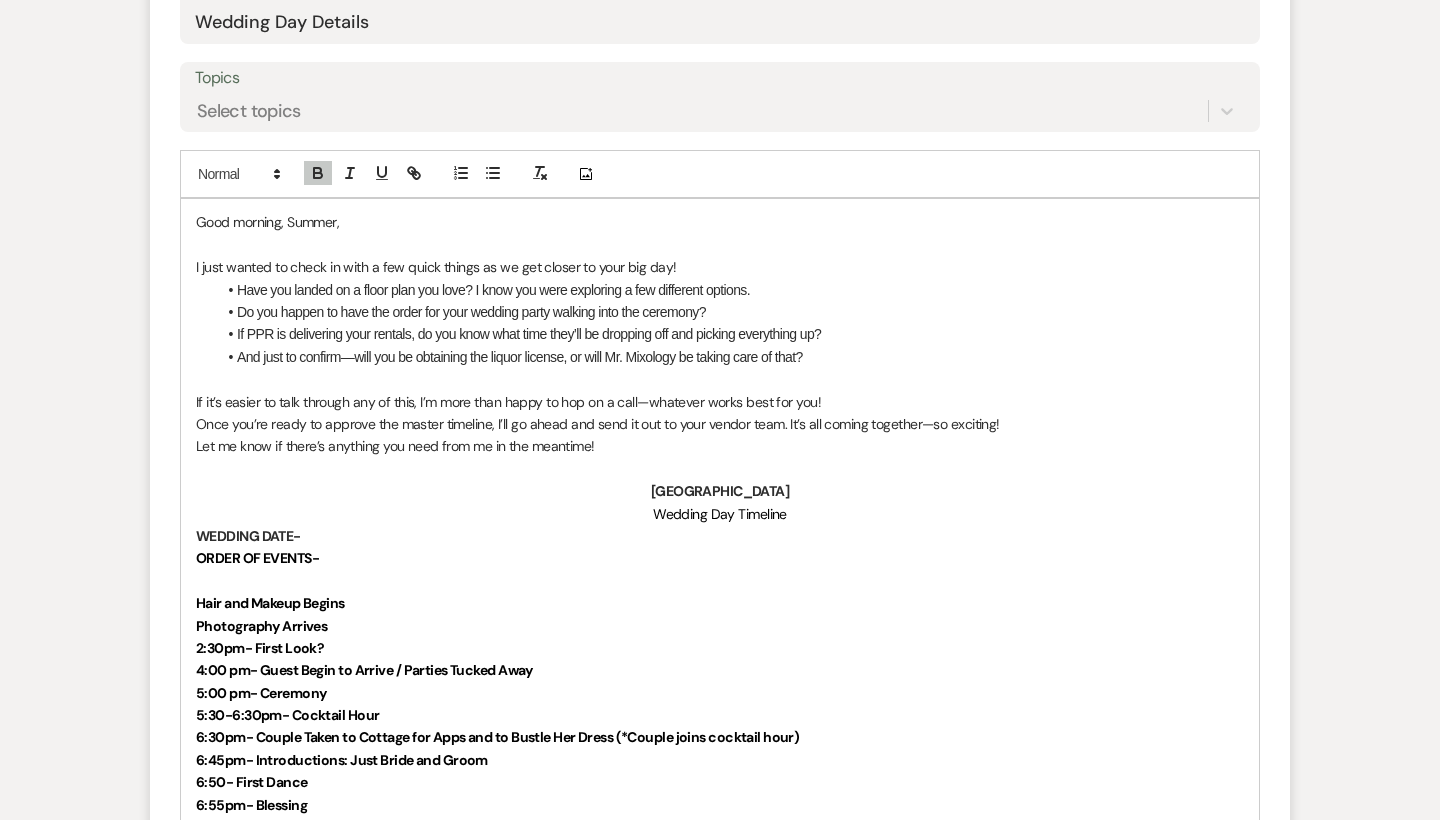 scroll, scrollTop: 1011, scrollLeft: 0, axis: vertical 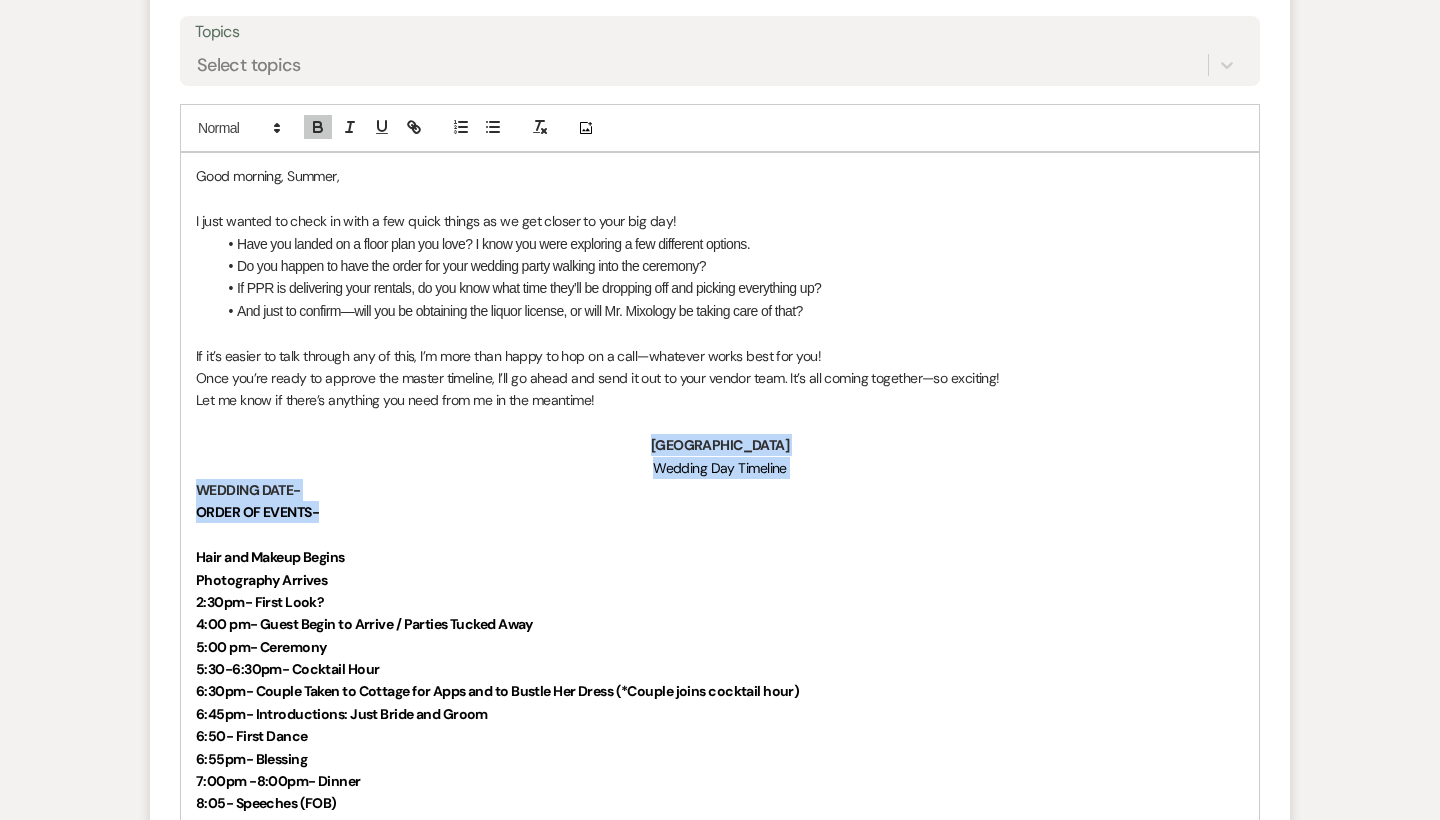 drag, startPoint x: 810, startPoint y: 500, endPoint x: 155, endPoint y: 435, distance: 658.2173 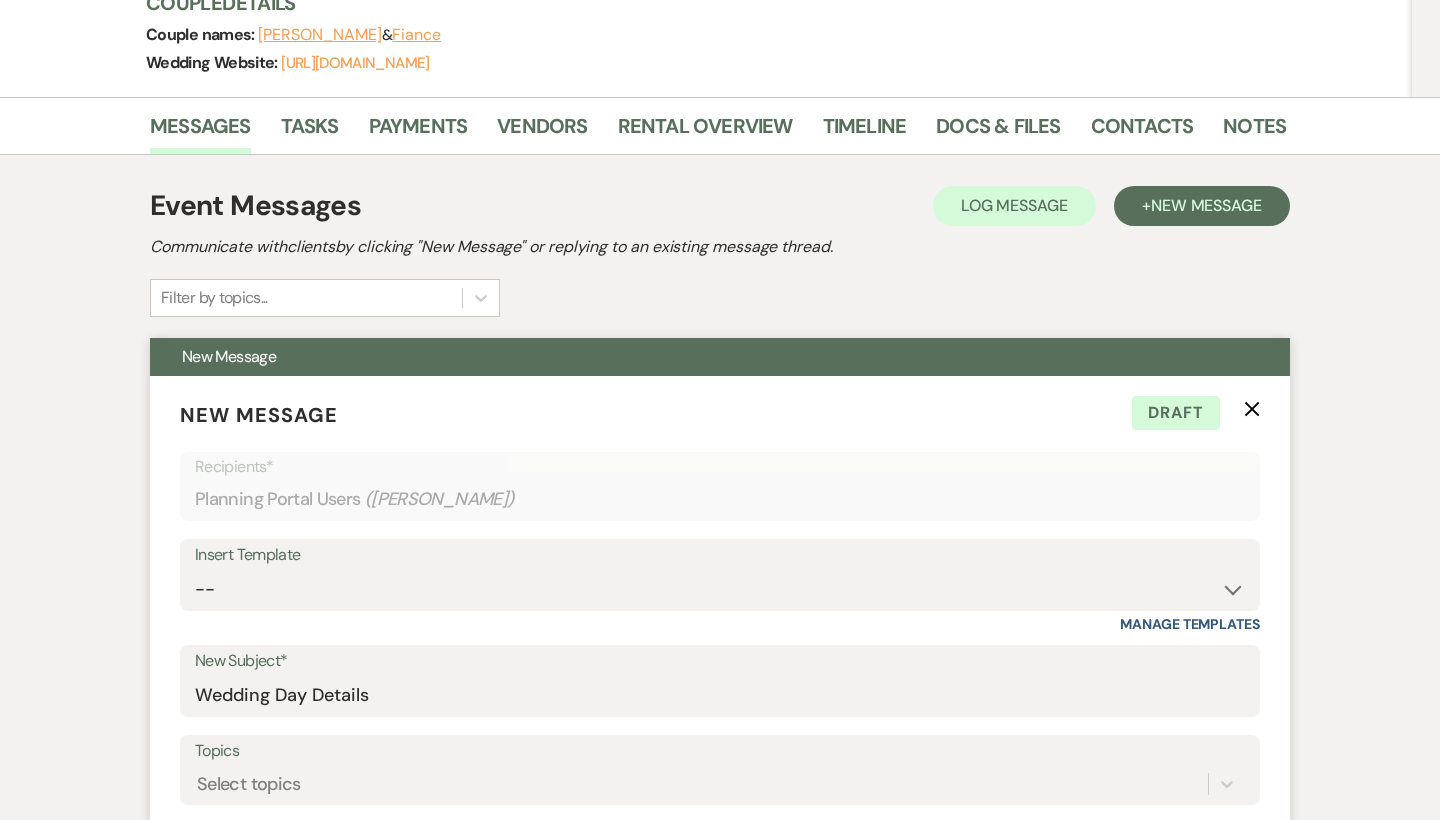 scroll, scrollTop: 163, scrollLeft: 0, axis: vertical 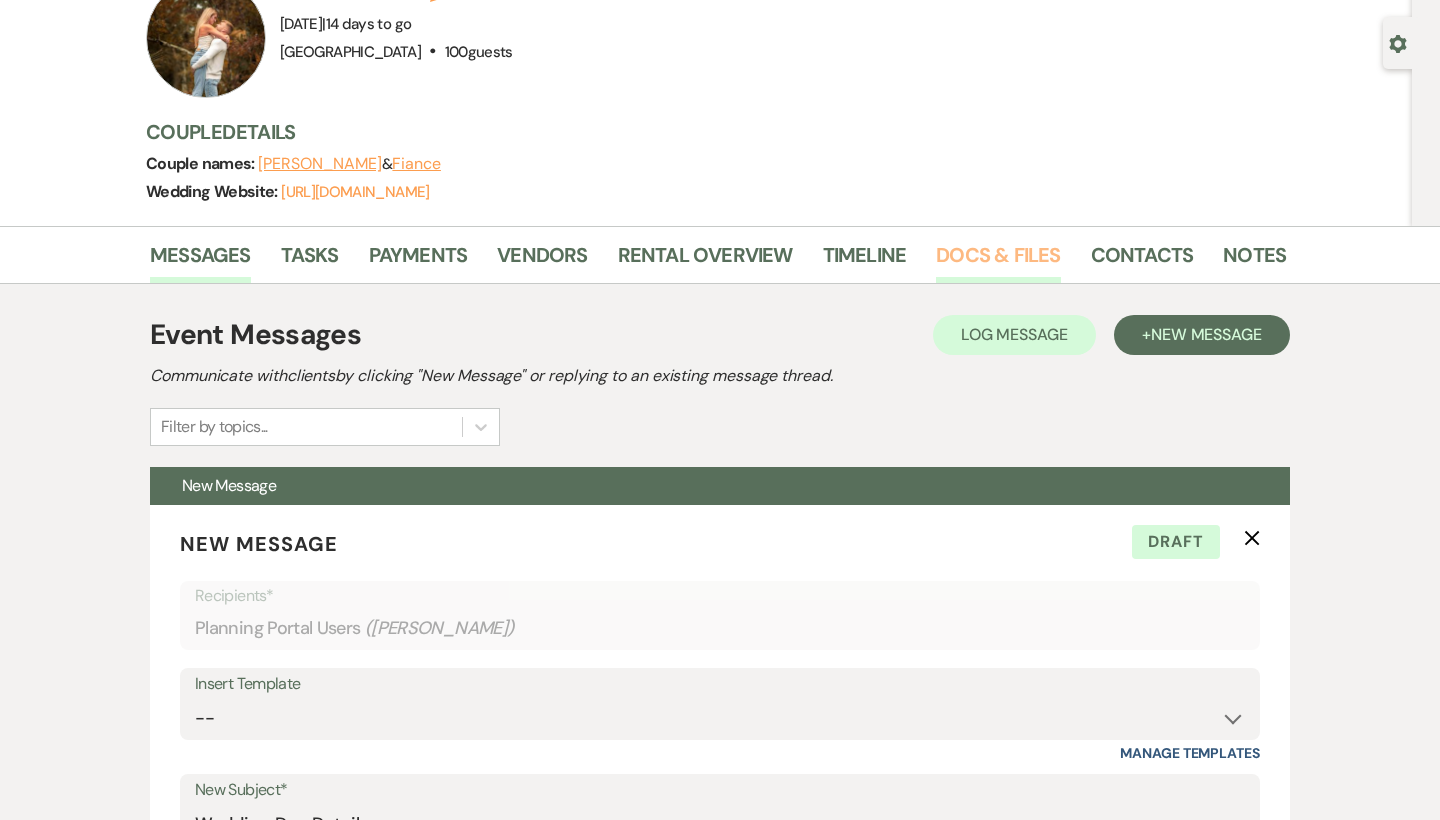 click on "Docs & Files" at bounding box center (998, 261) 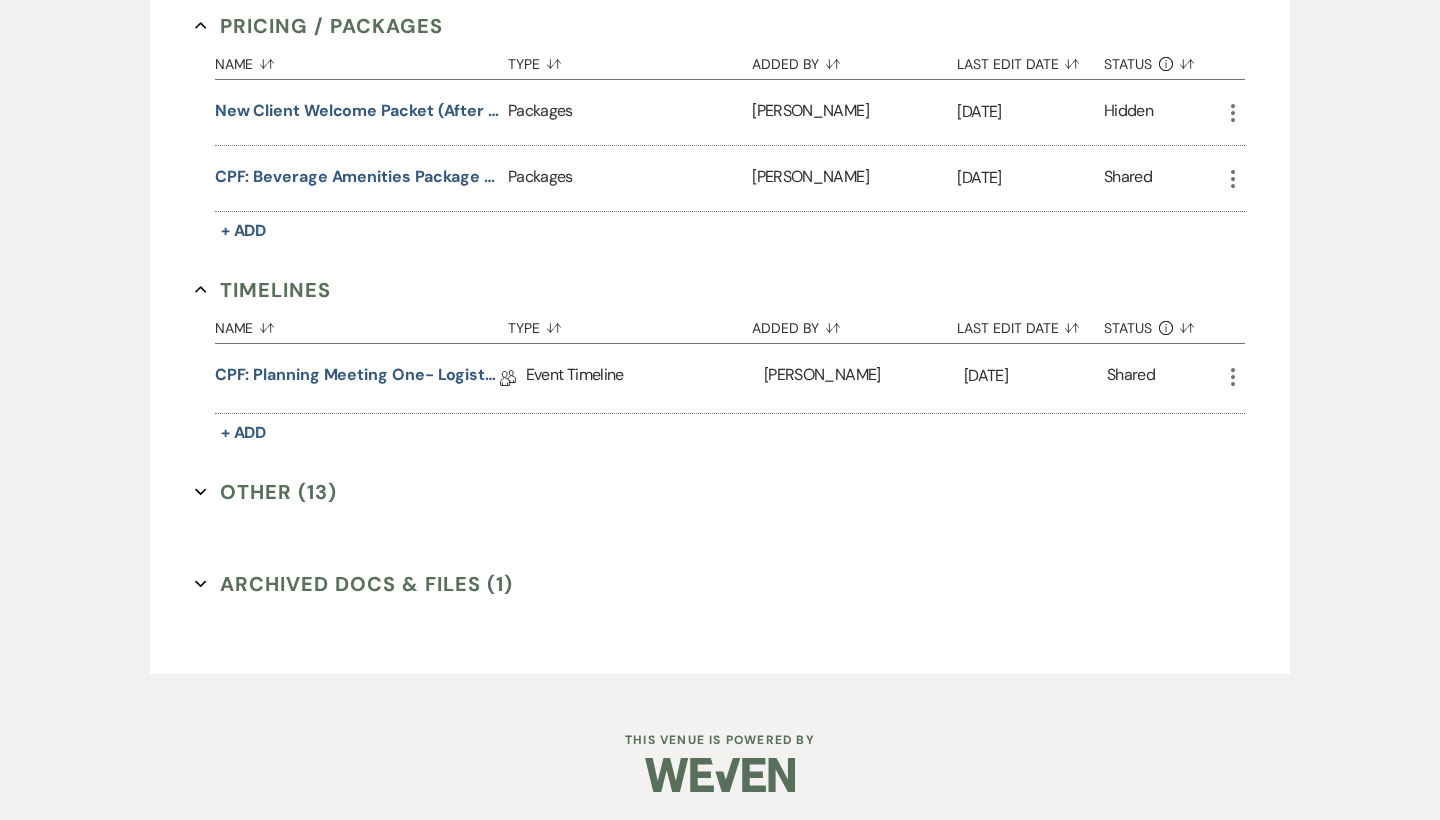 click on "Other (13) Expand" at bounding box center [266, 492] 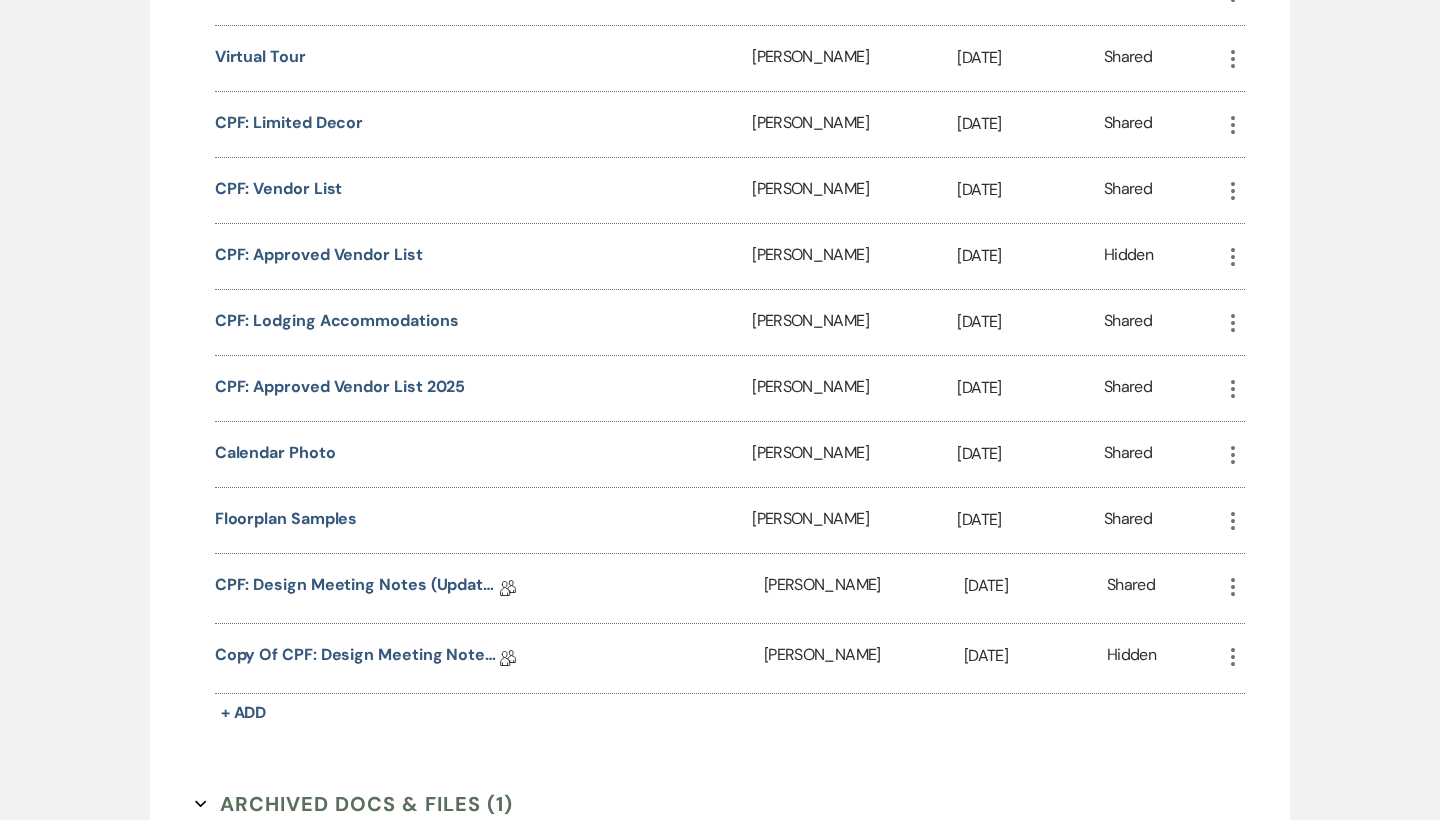 scroll, scrollTop: 1841, scrollLeft: 0, axis: vertical 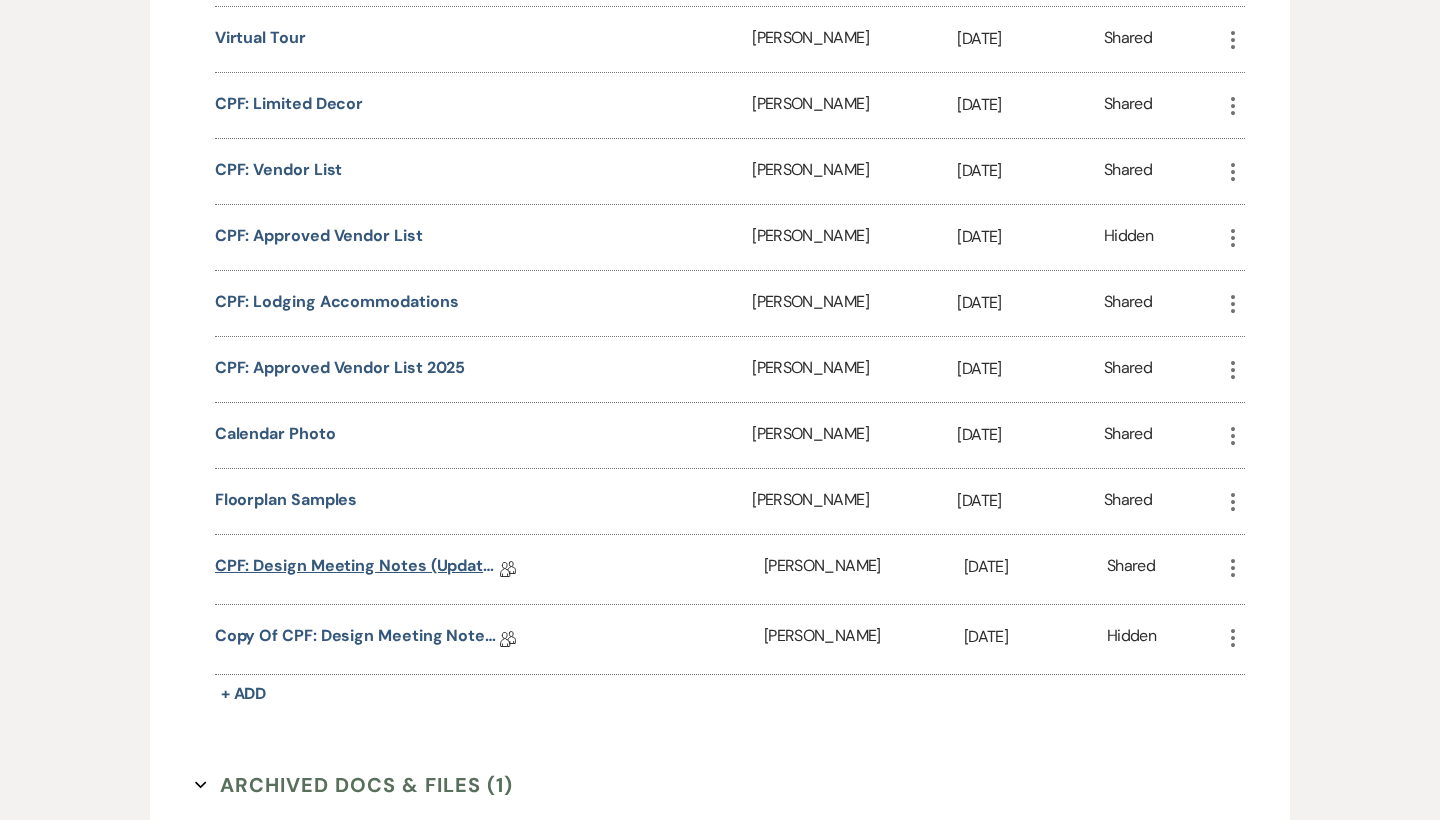 click on "CPF: Design Meeting Notes (Updated: July 1st)" at bounding box center (357, 569) 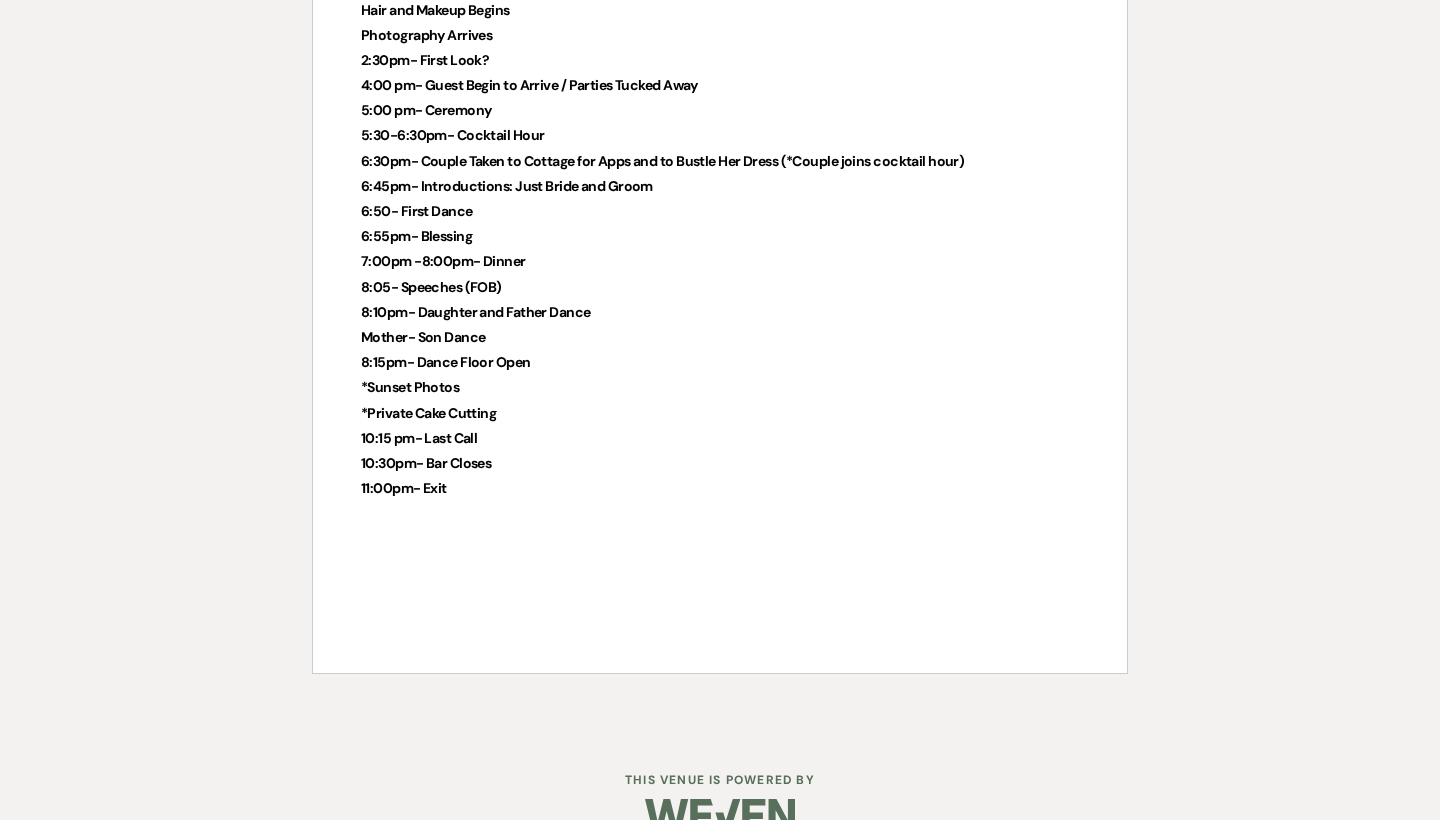 scroll, scrollTop: 4930, scrollLeft: 0, axis: vertical 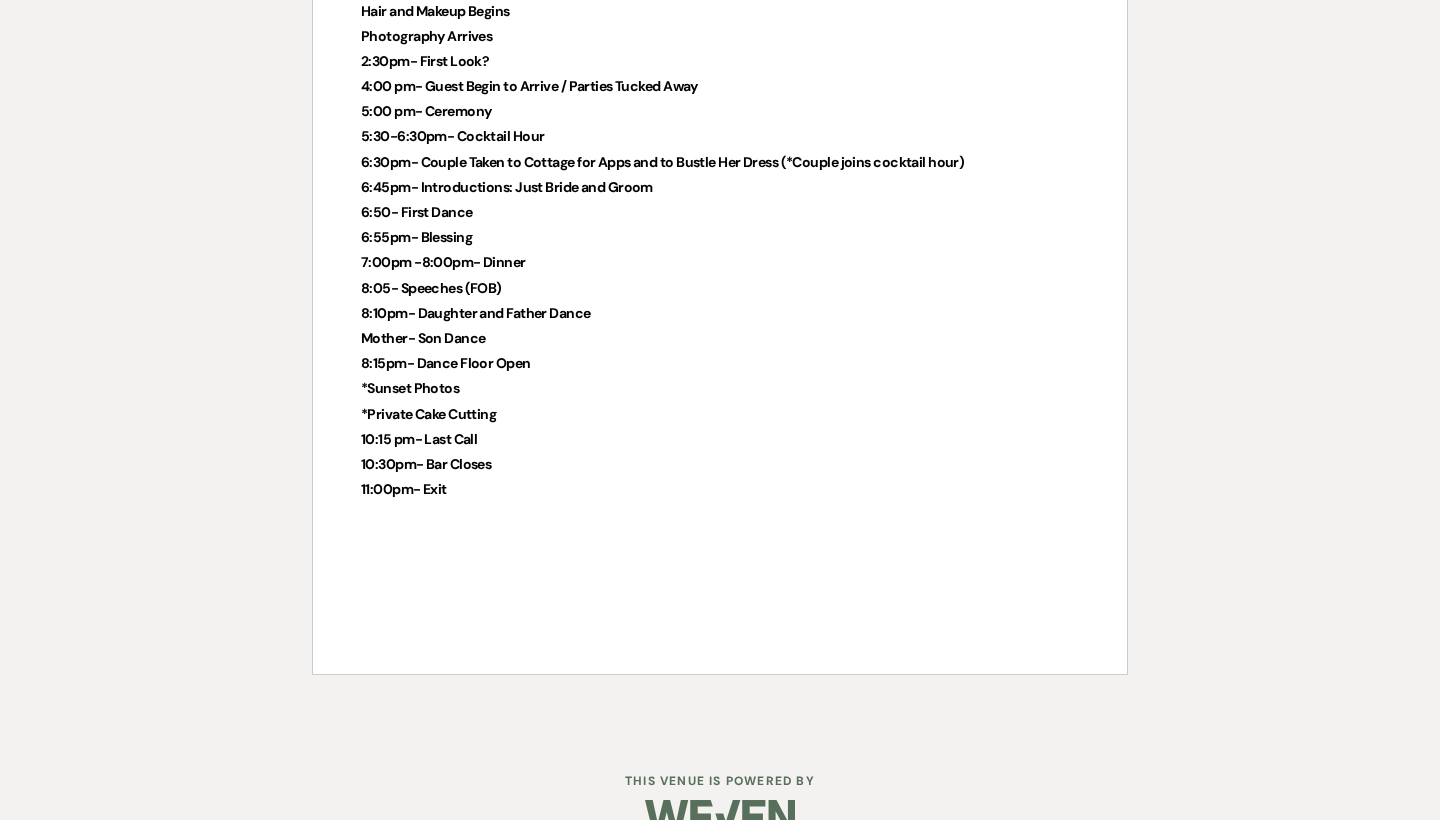 click on "11:00pm- Exit" at bounding box center (720, 489) 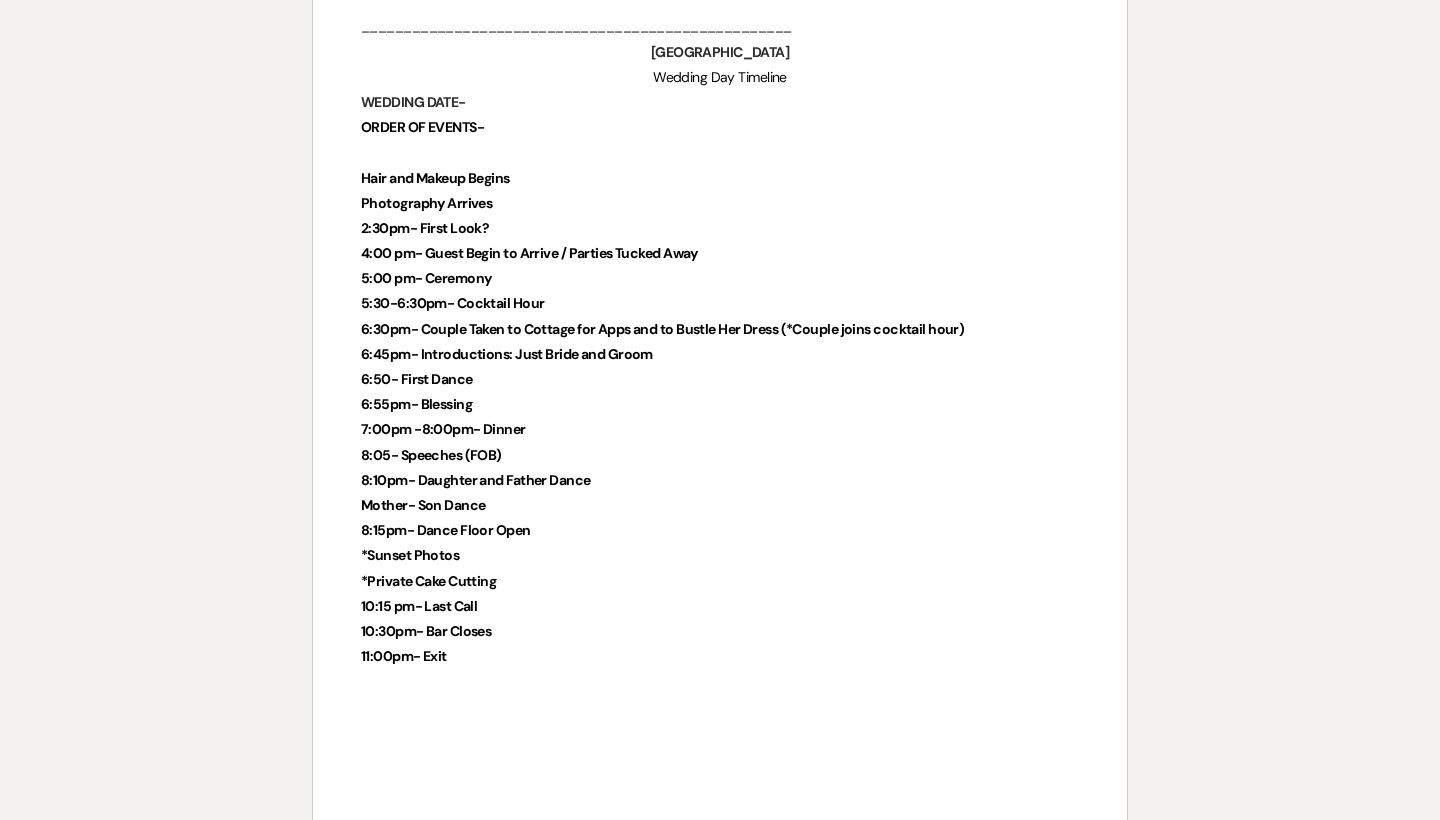 scroll, scrollTop: 4739, scrollLeft: 0, axis: vertical 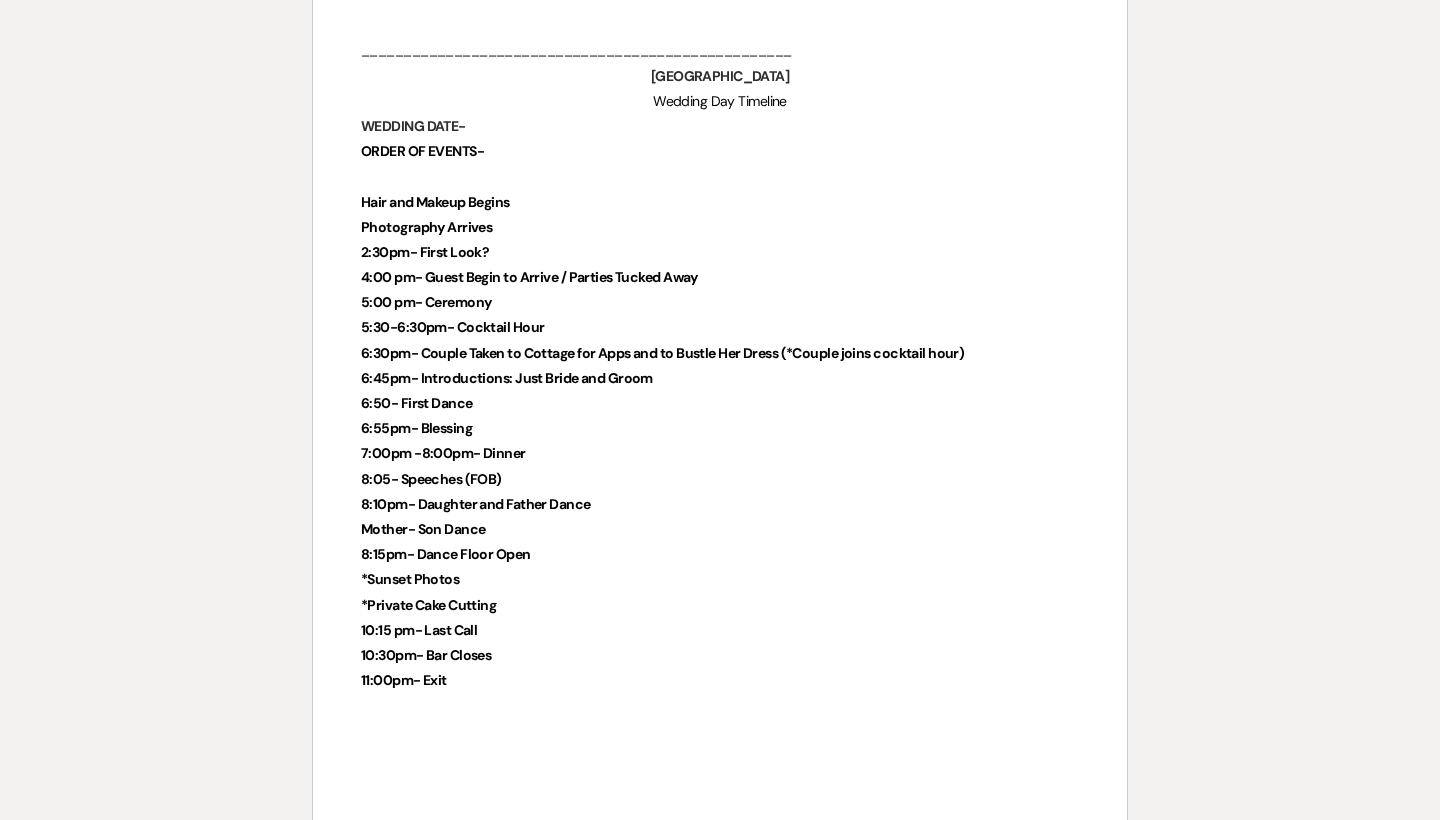 drag, startPoint x: 494, startPoint y: 457, endPoint x: 345, endPoint y: 171, distance: 322.48566 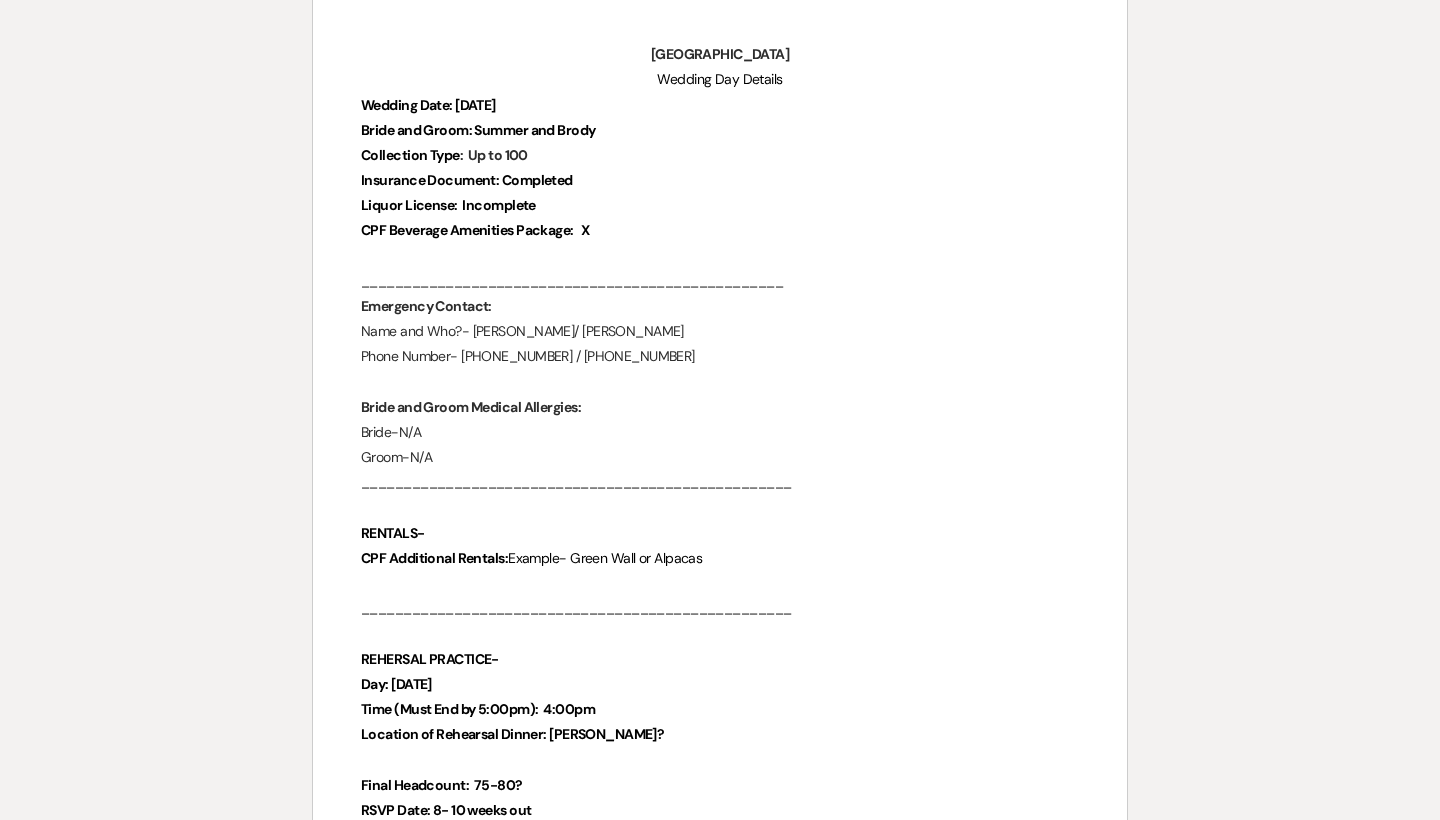 scroll, scrollTop: 0, scrollLeft: 0, axis: both 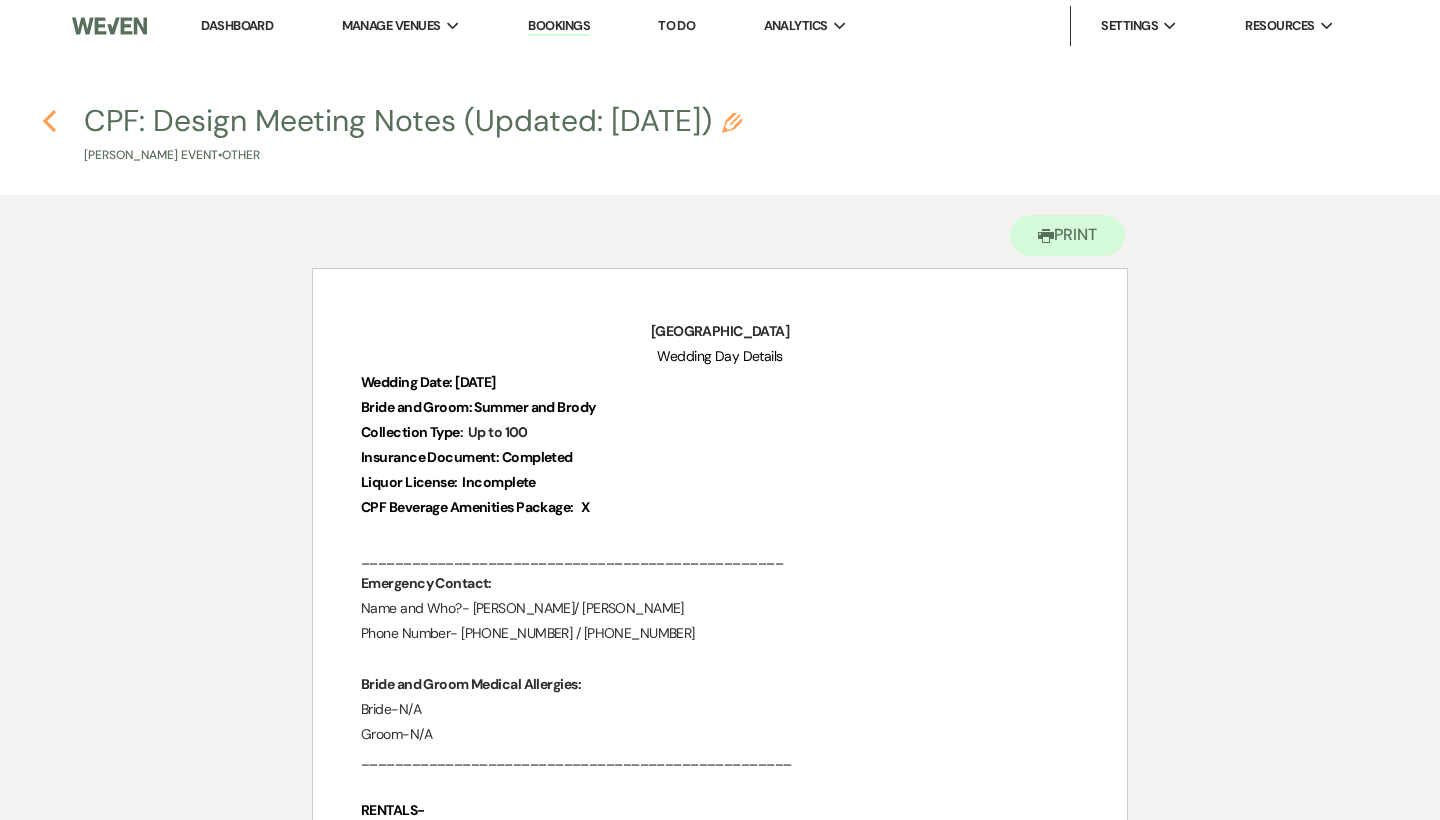 click 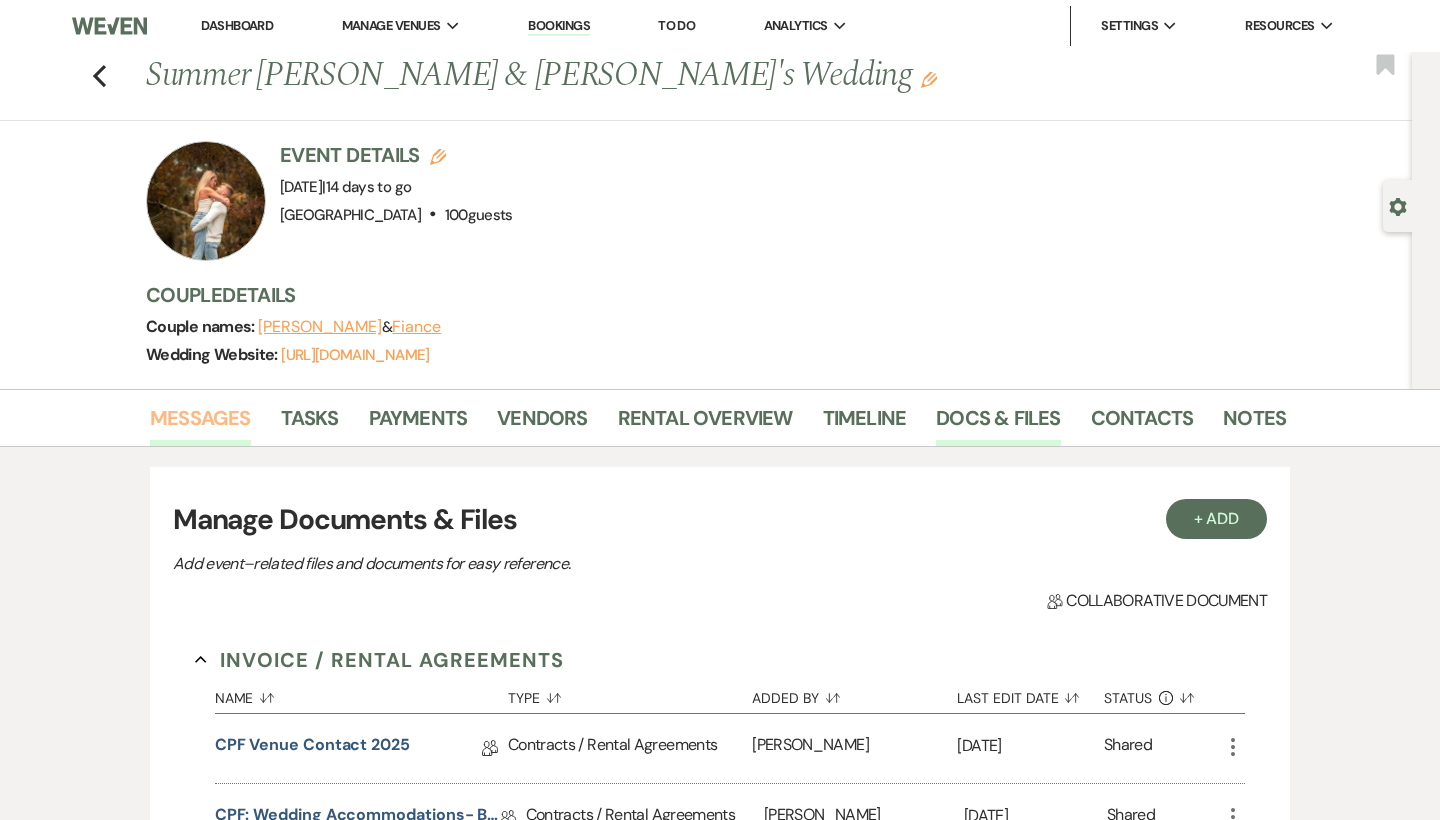 scroll, scrollTop: 0, scrollLeft: 0, axis: both 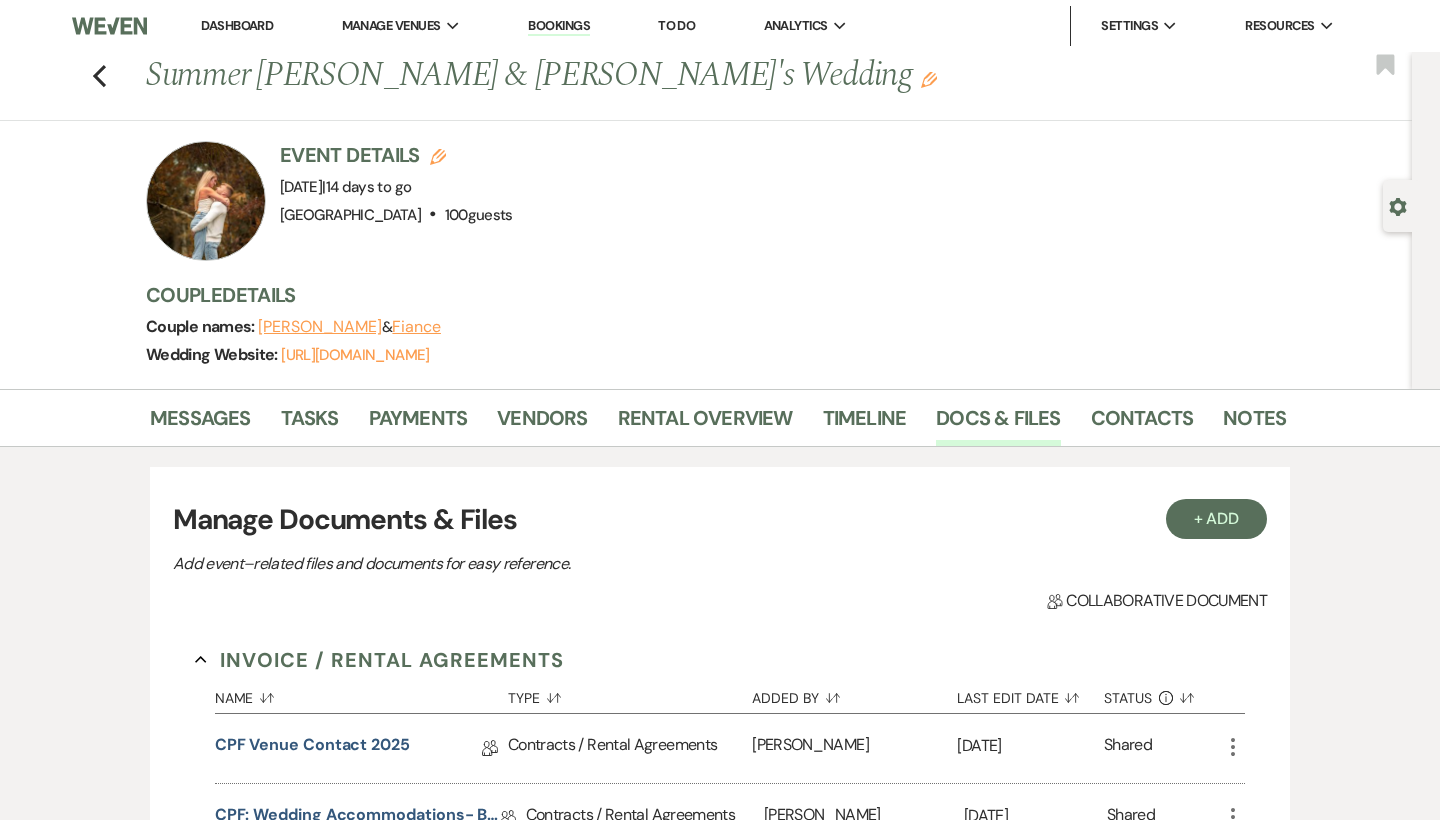 click on "Messages Tasks Payments Vendors Rental Overview Timeline Docs & Files Contacts Notes" at bounding box center [720, 418] 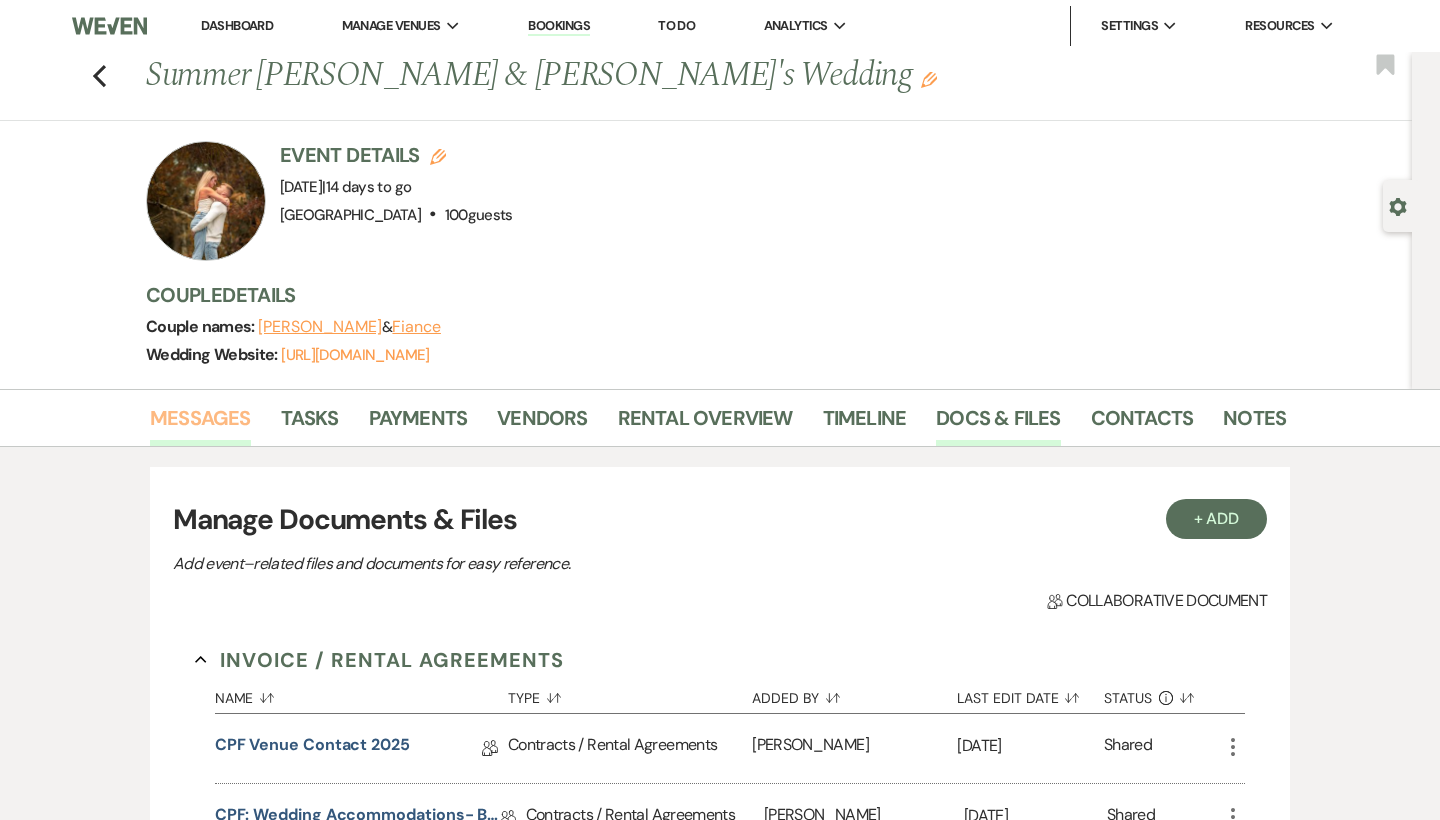 click on "Messages" at bounding box center (200, 424) 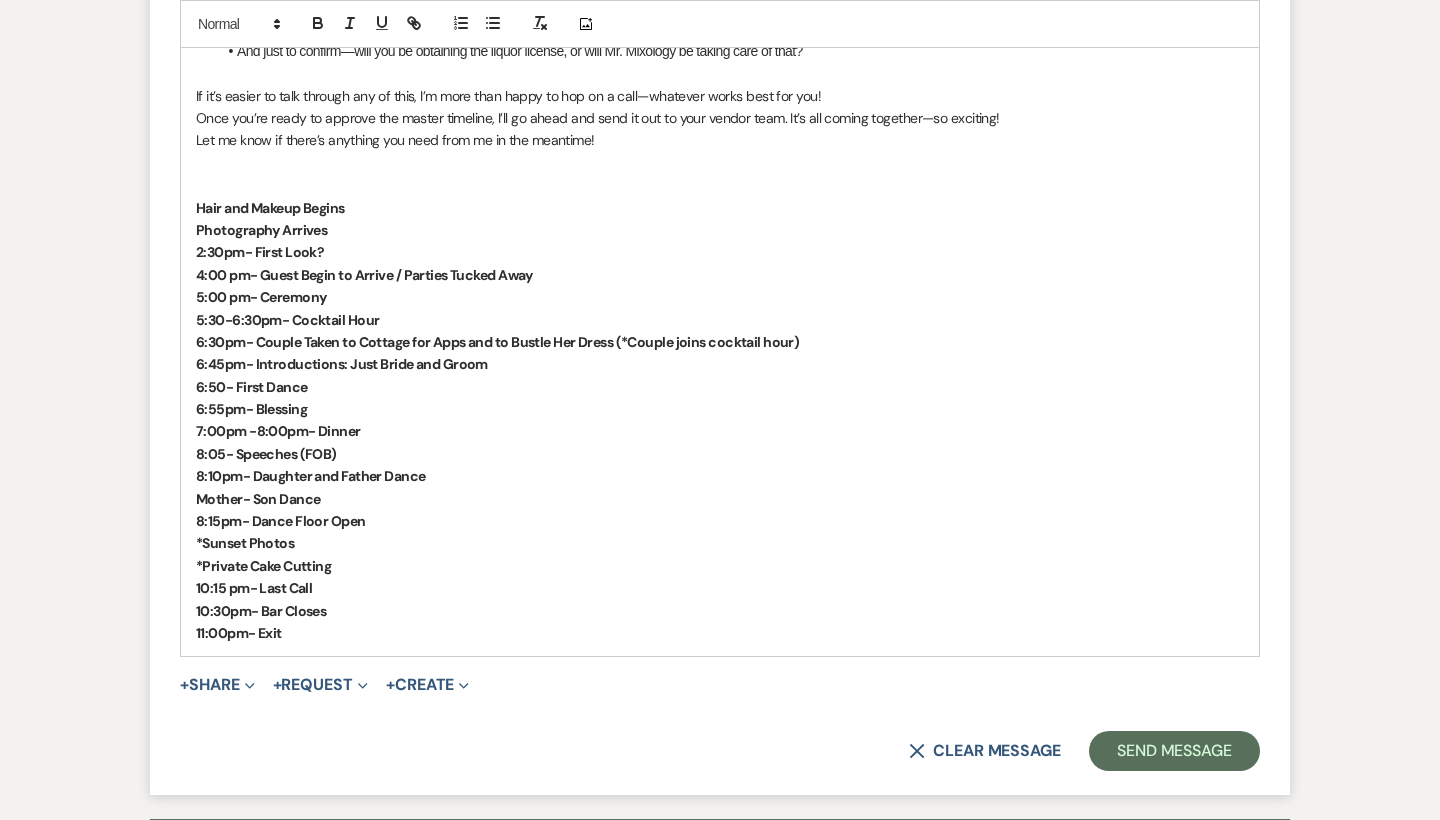 scroll, scrollTop: 1312, scrollLeft: 0, axis: vertical 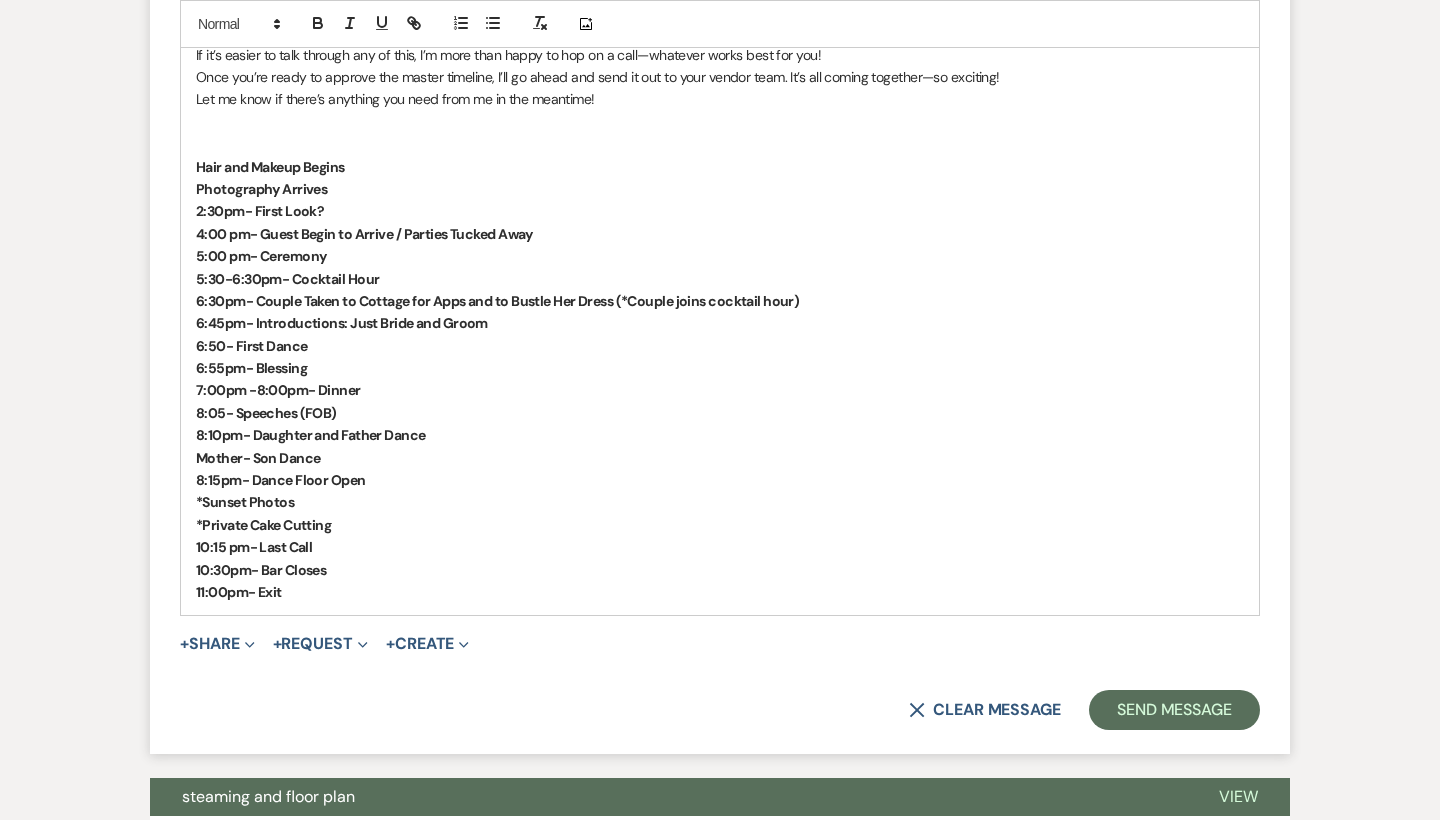 drag, startPoint x: 332, startPoint y: 584, endPoint x: 177, endPoint y: 184, distance: 428.98135 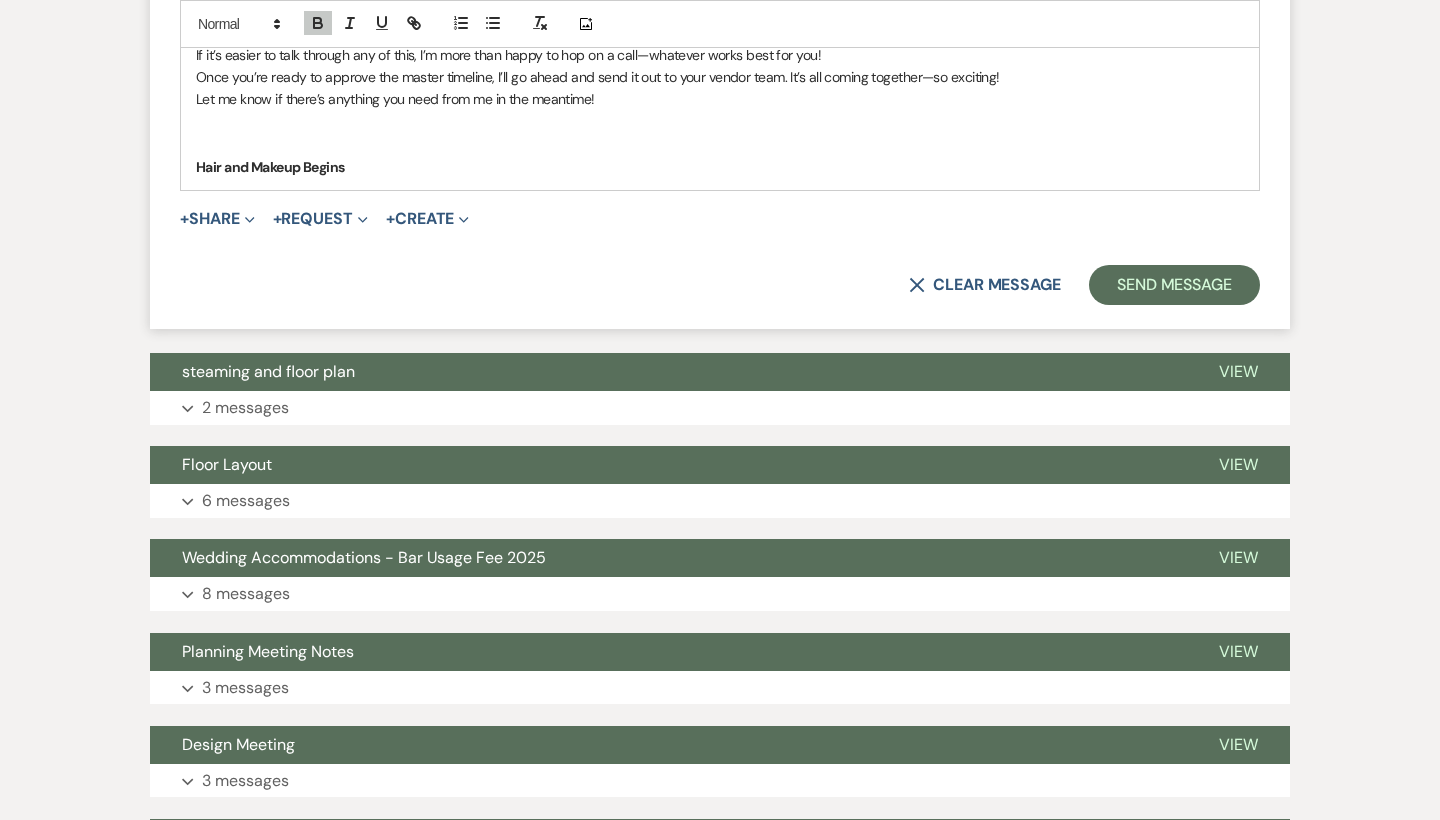 type 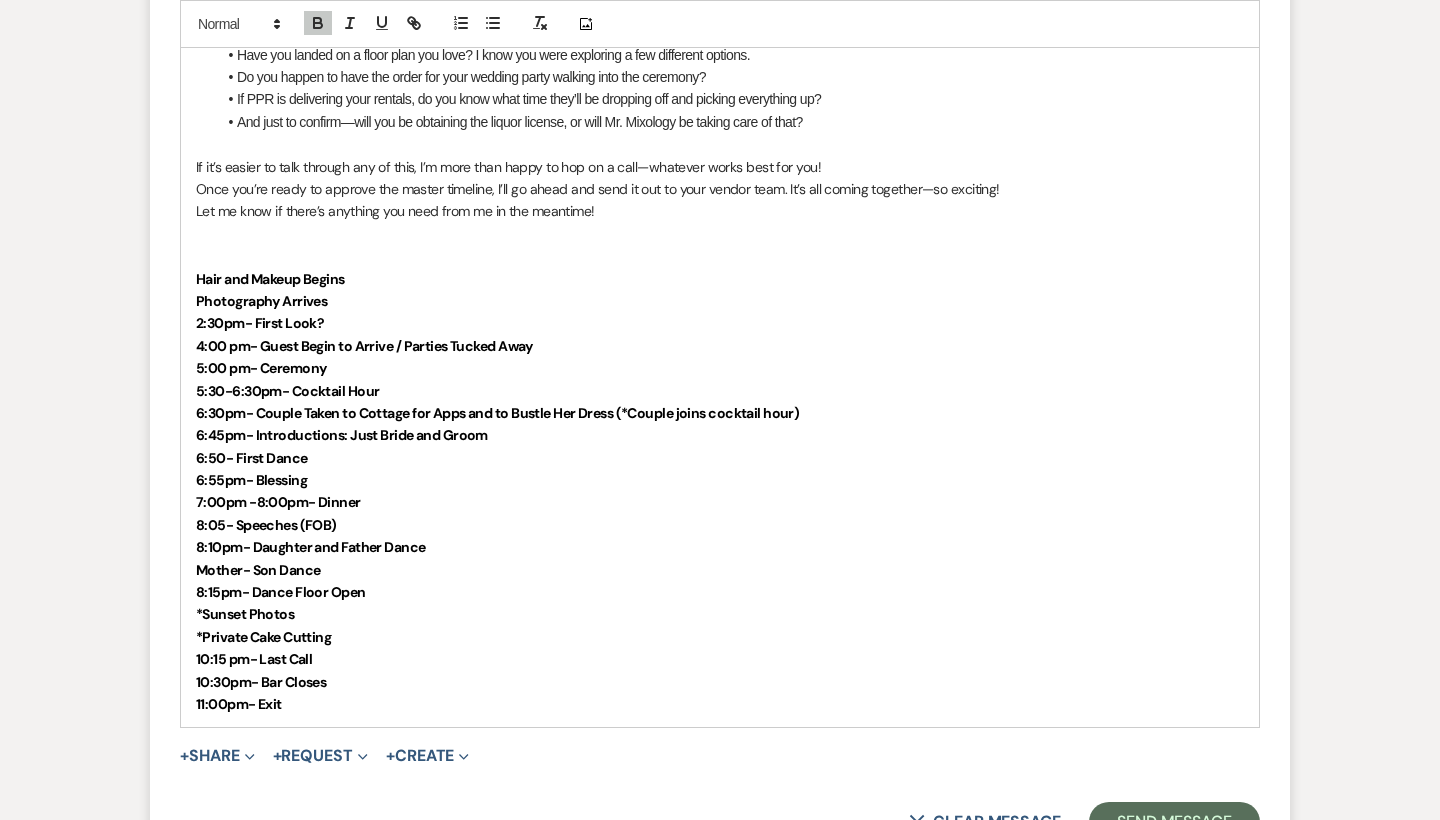 scroll, scrollTop: 1105, scrollLeft: 0, axis: vertical 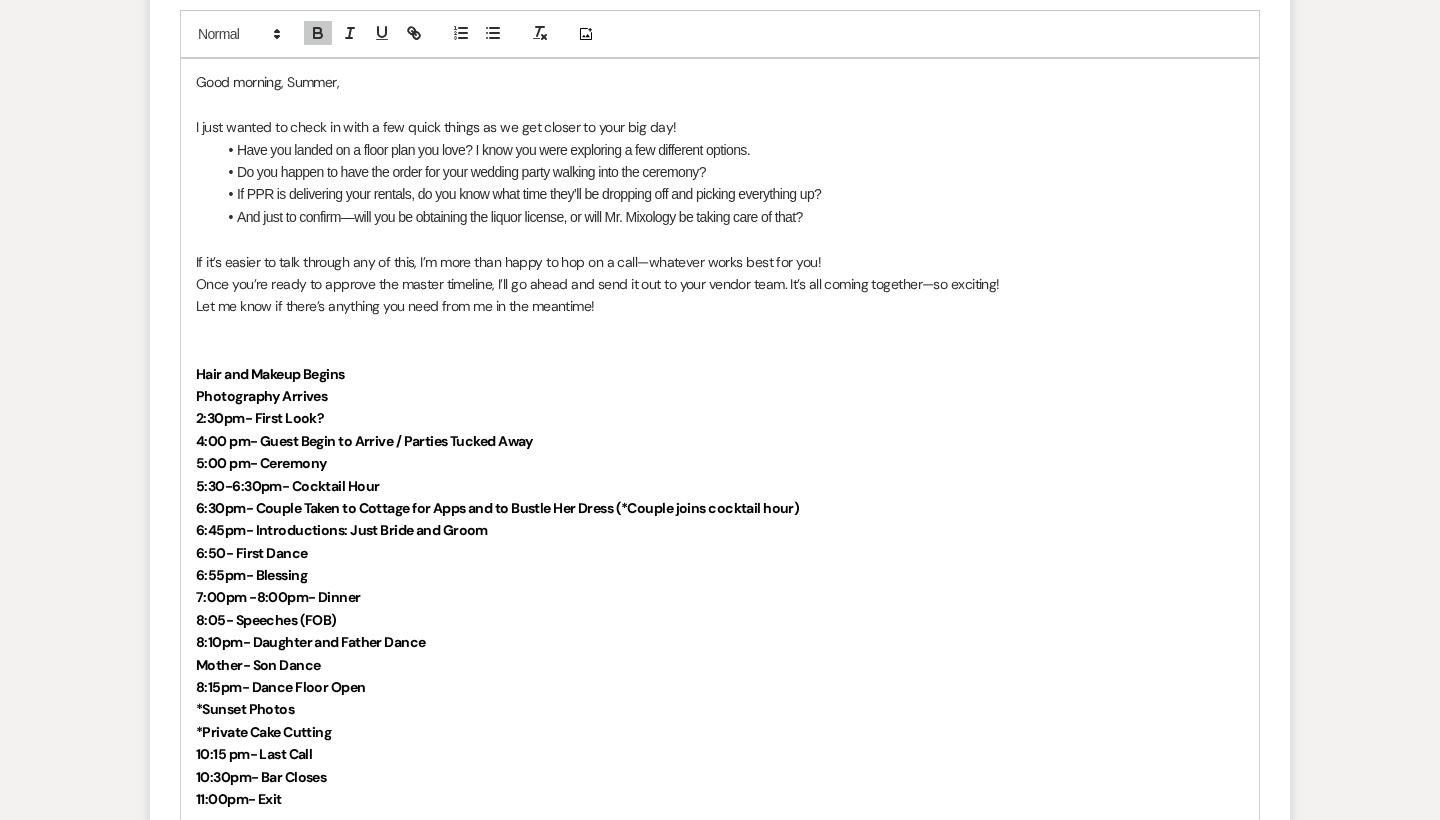 click on "And just to confirm—will you be obtaining the liquor license, or will Mr. Mixology be taking care of that?" at bounding box center [730, 217] 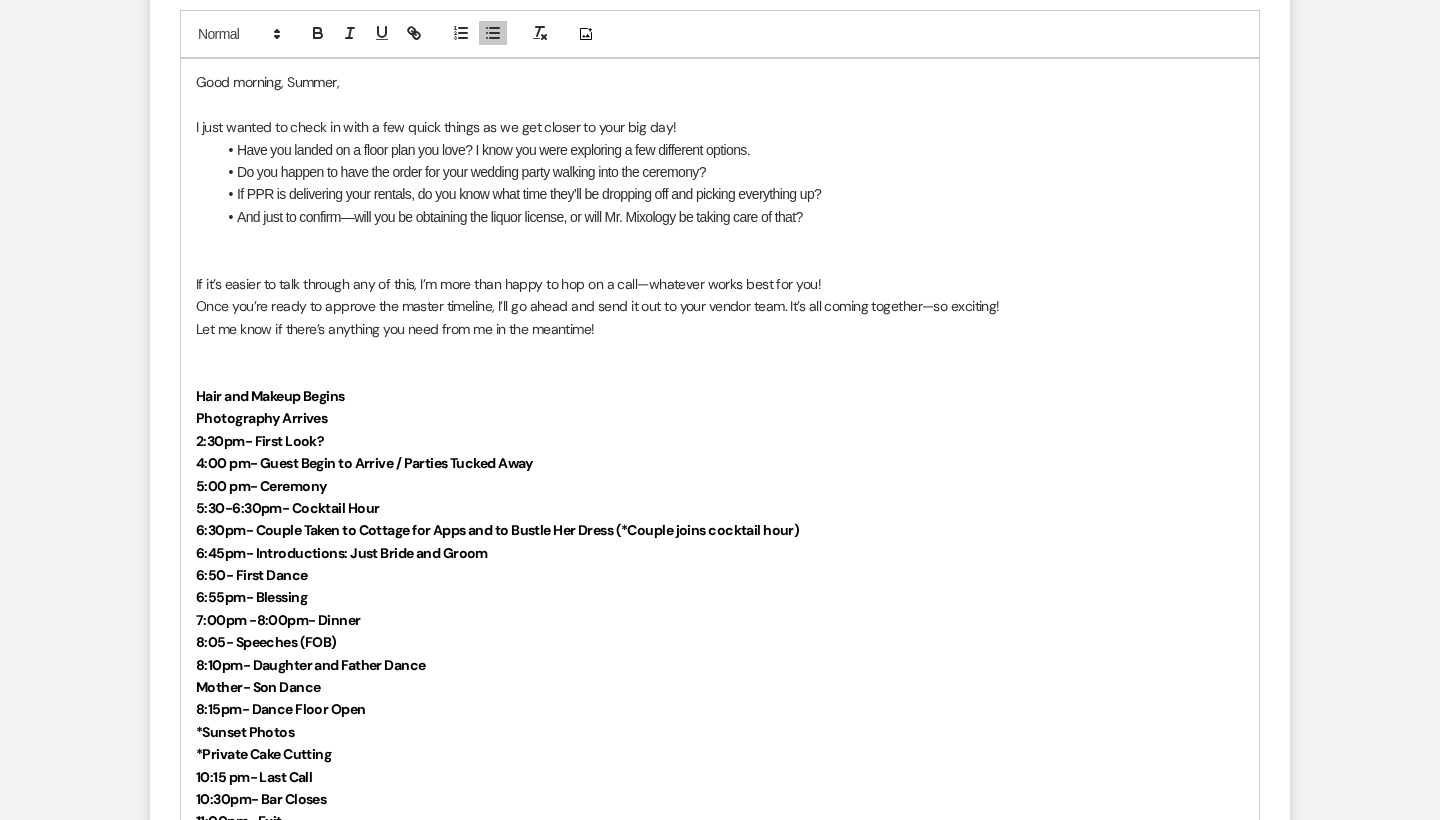 click on "Have you landed on a floor plan you love? I know you were exploring a few different options." at bounding box center [730, 150] 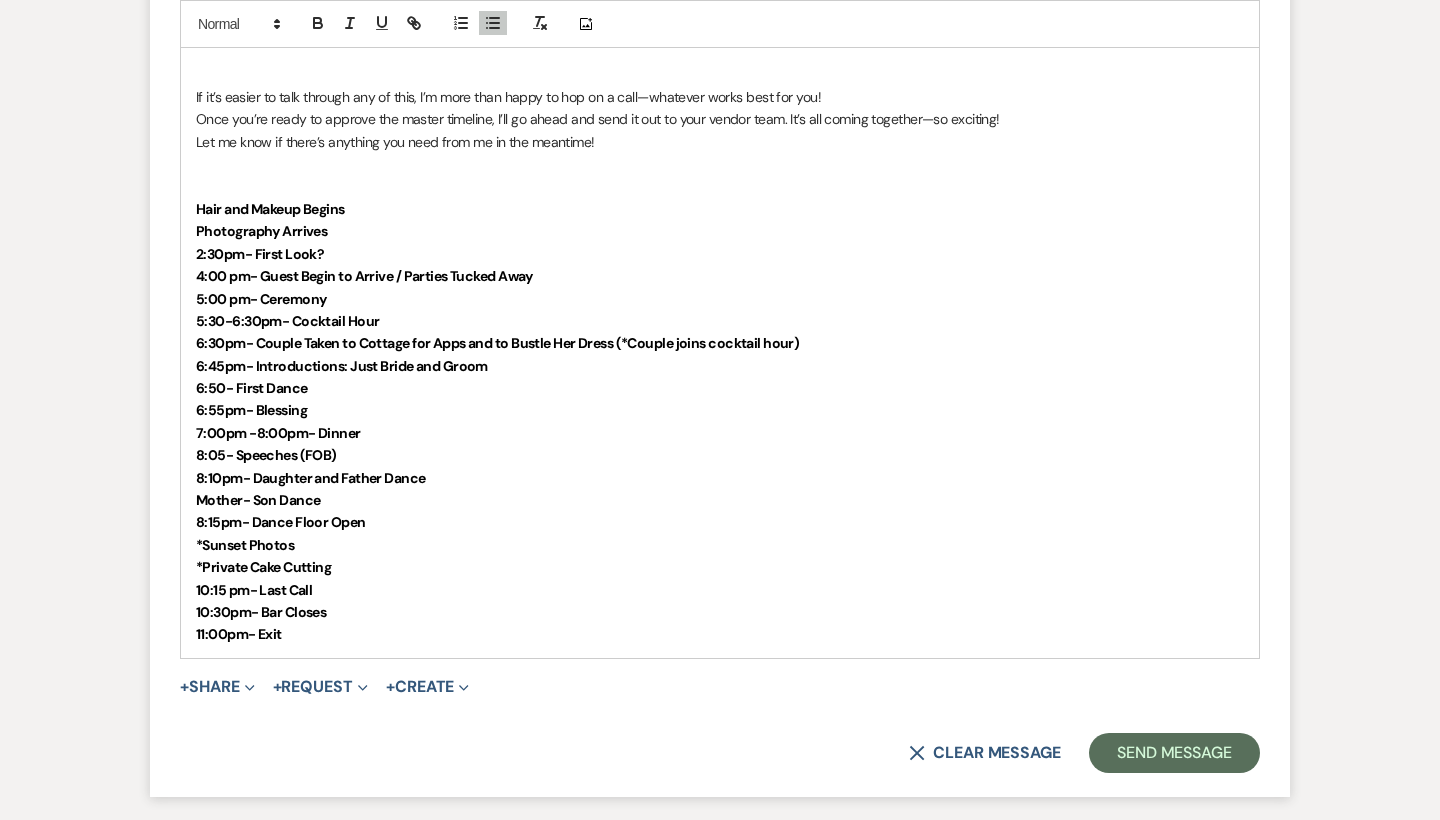 scroll, scrollTop: 1322, scrollLeft: 0, axis: vertical 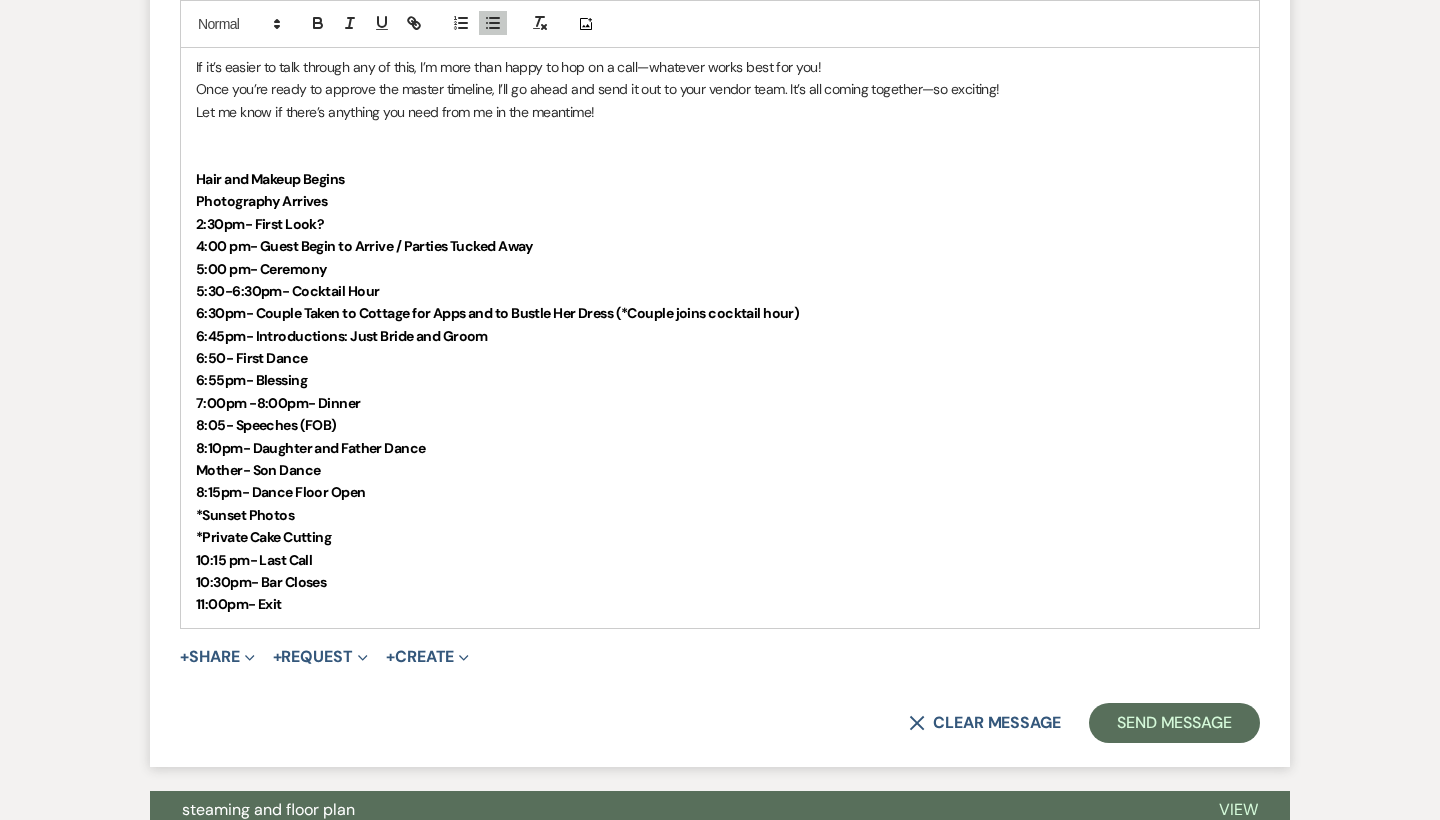 click on "10:30pm- Bar Closes" at bounding box center (720, 582) 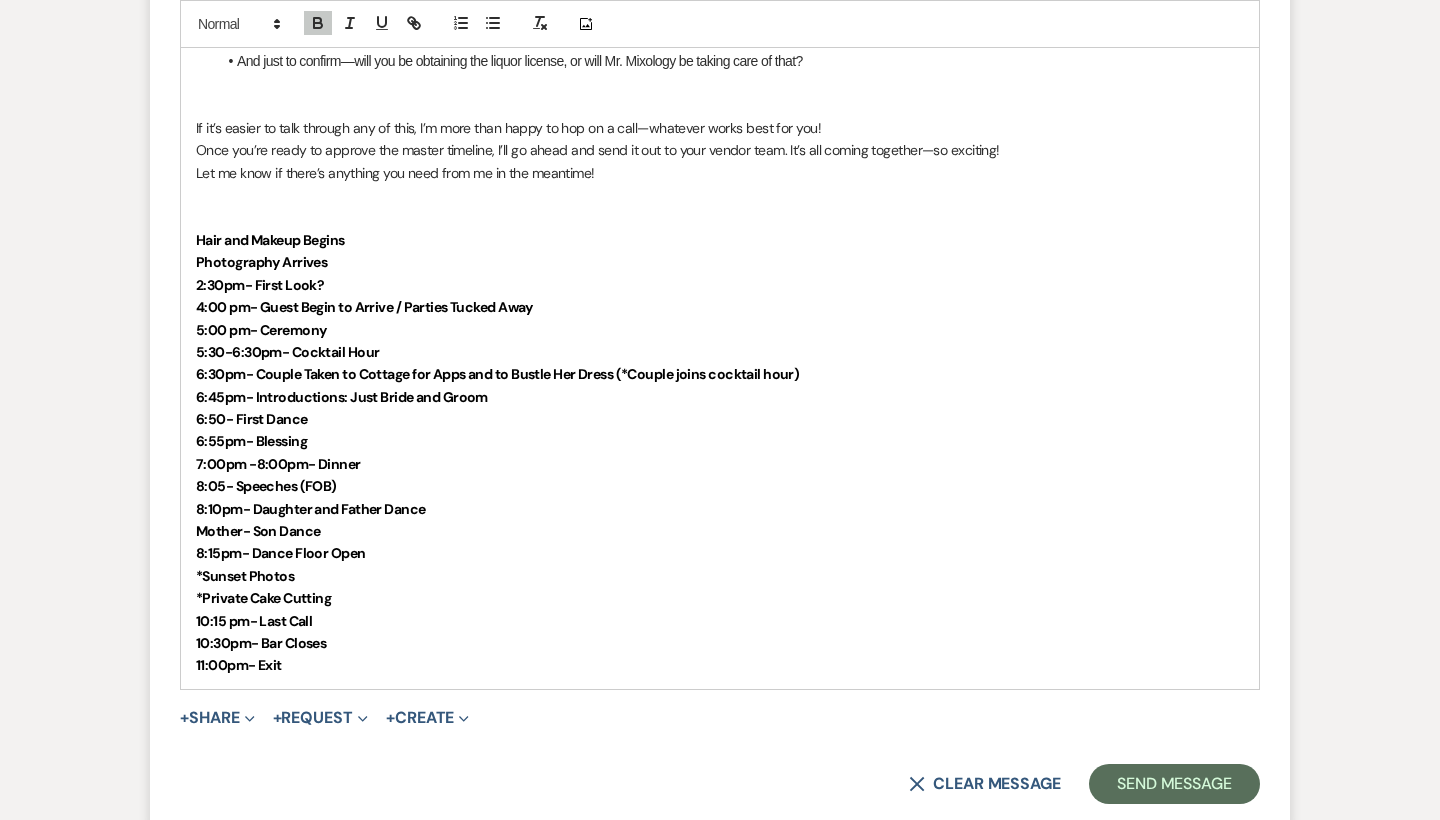 scroll, scrollTop: 1266, scrollLeft: 0, axis: vertical 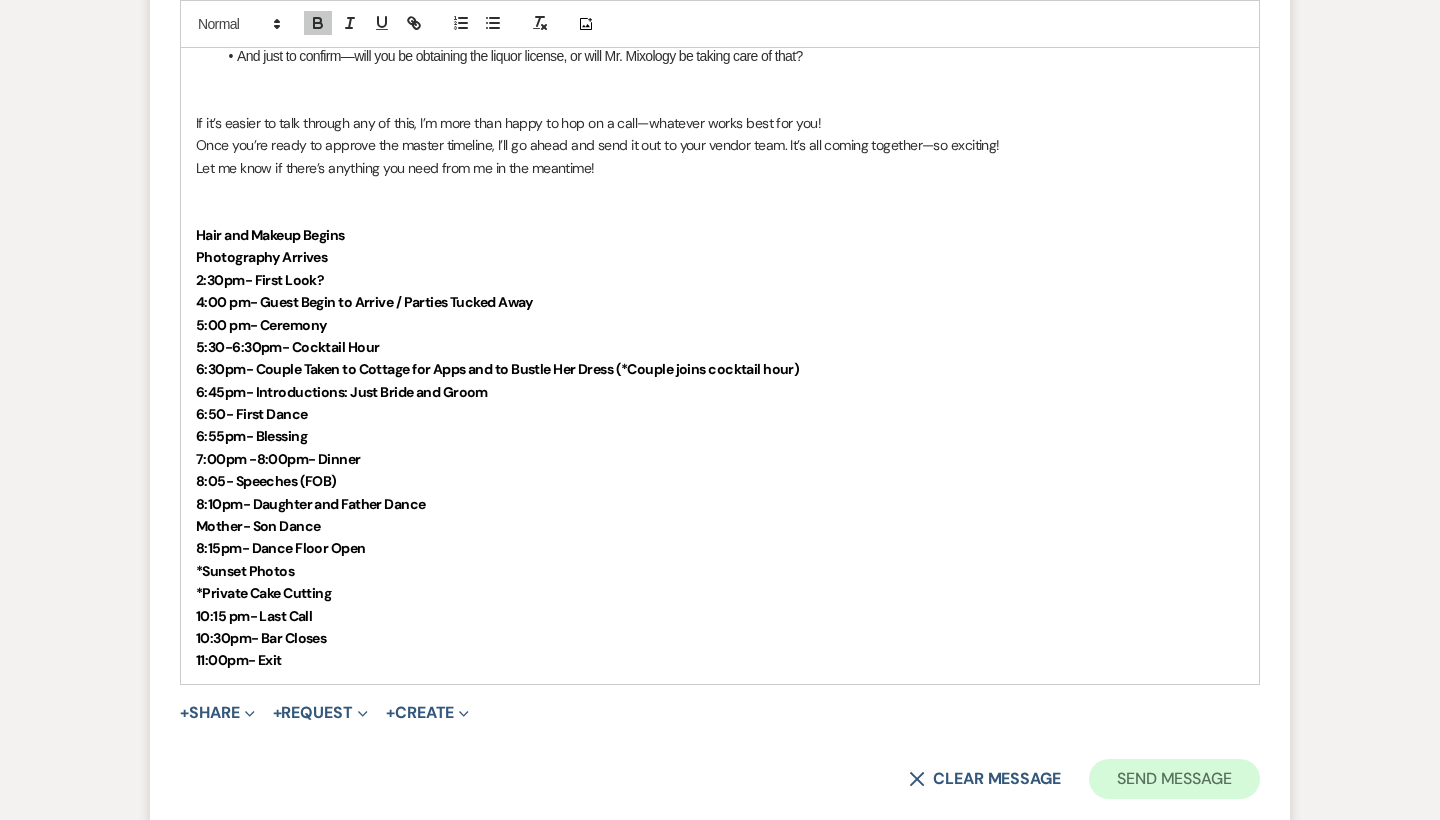 click on "Send Message" at bounding box center [1174, 779] 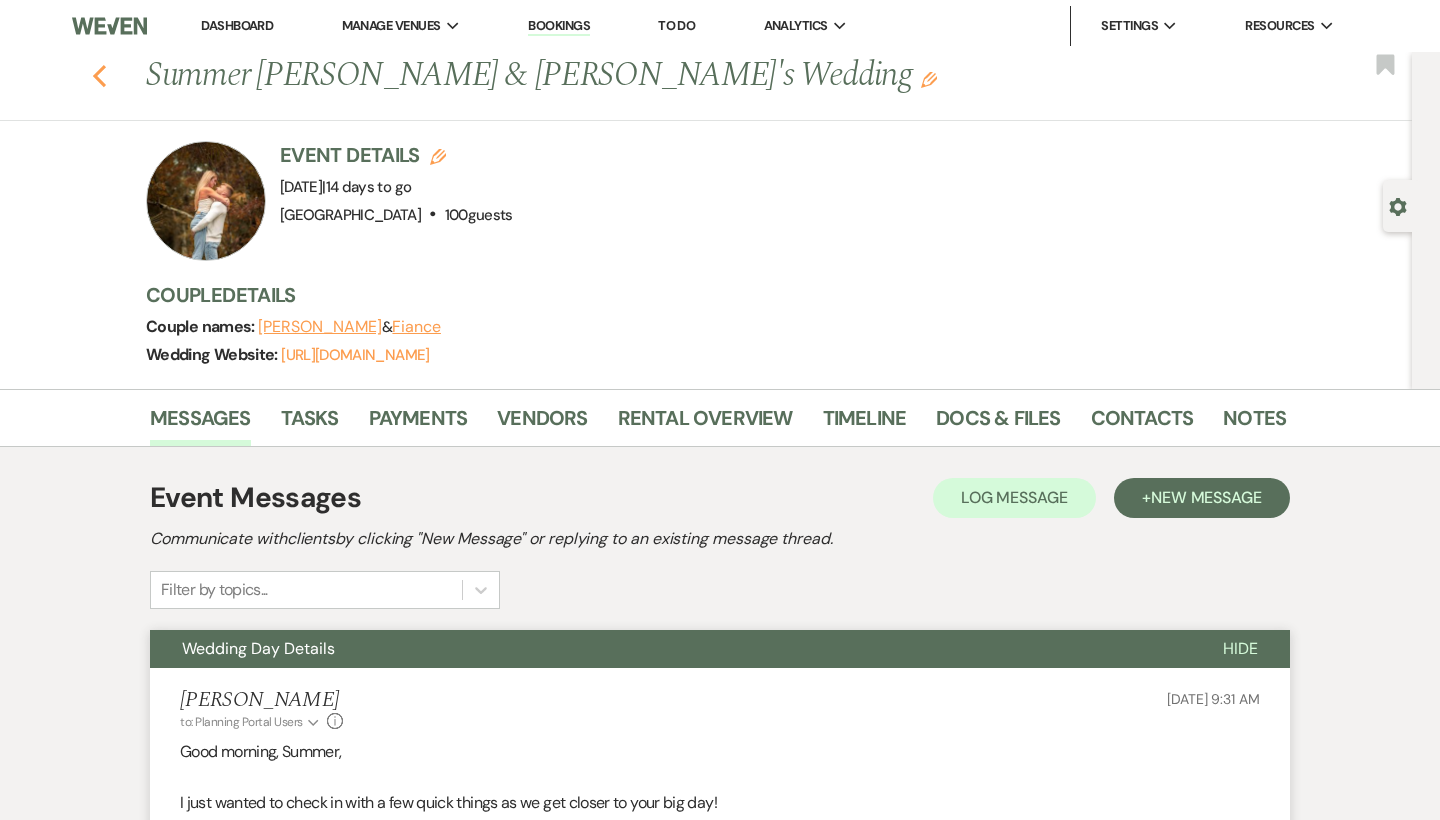 scroll, scrollTop: 0, scrollLeft: 0, axis: both 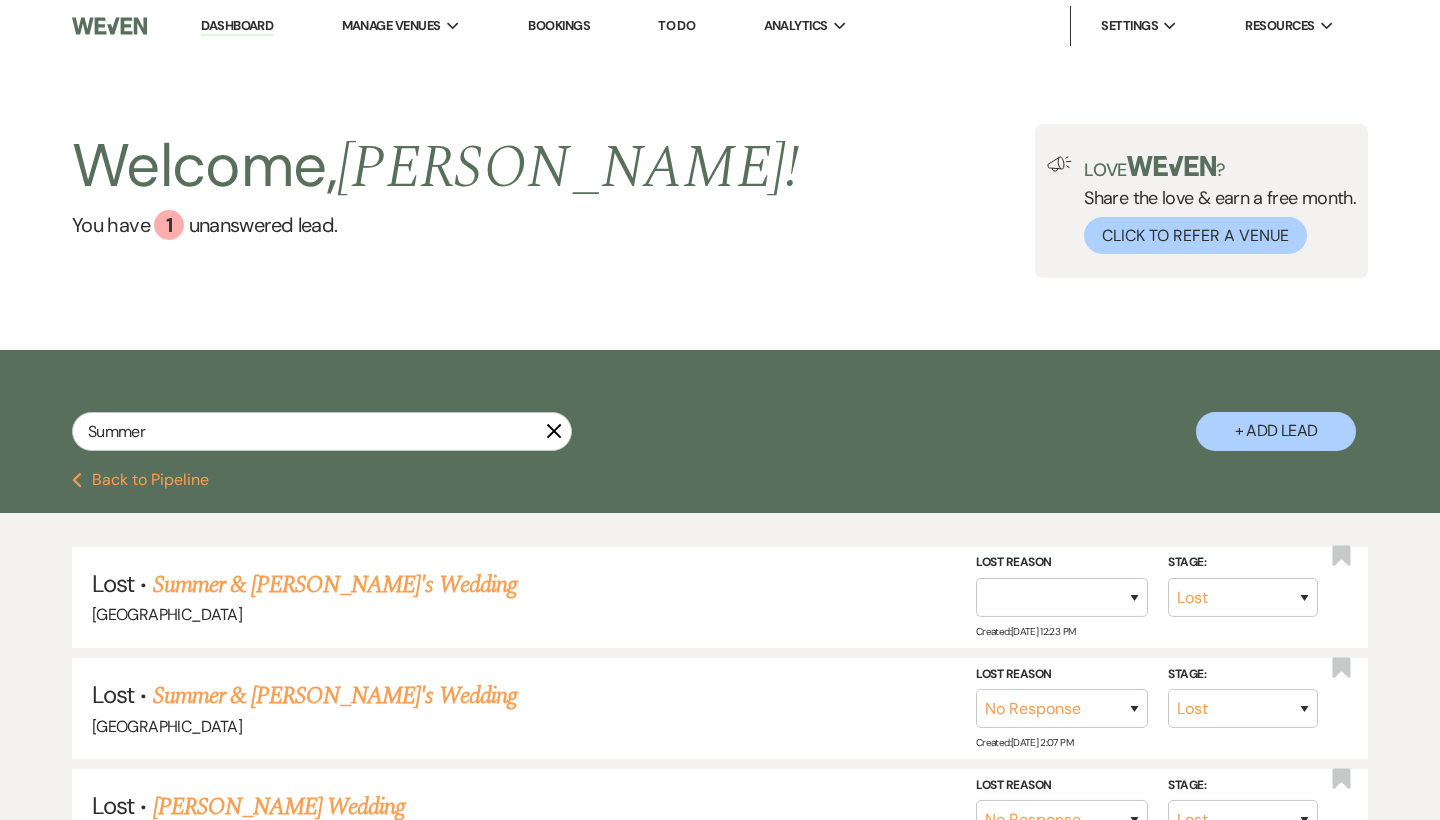 click 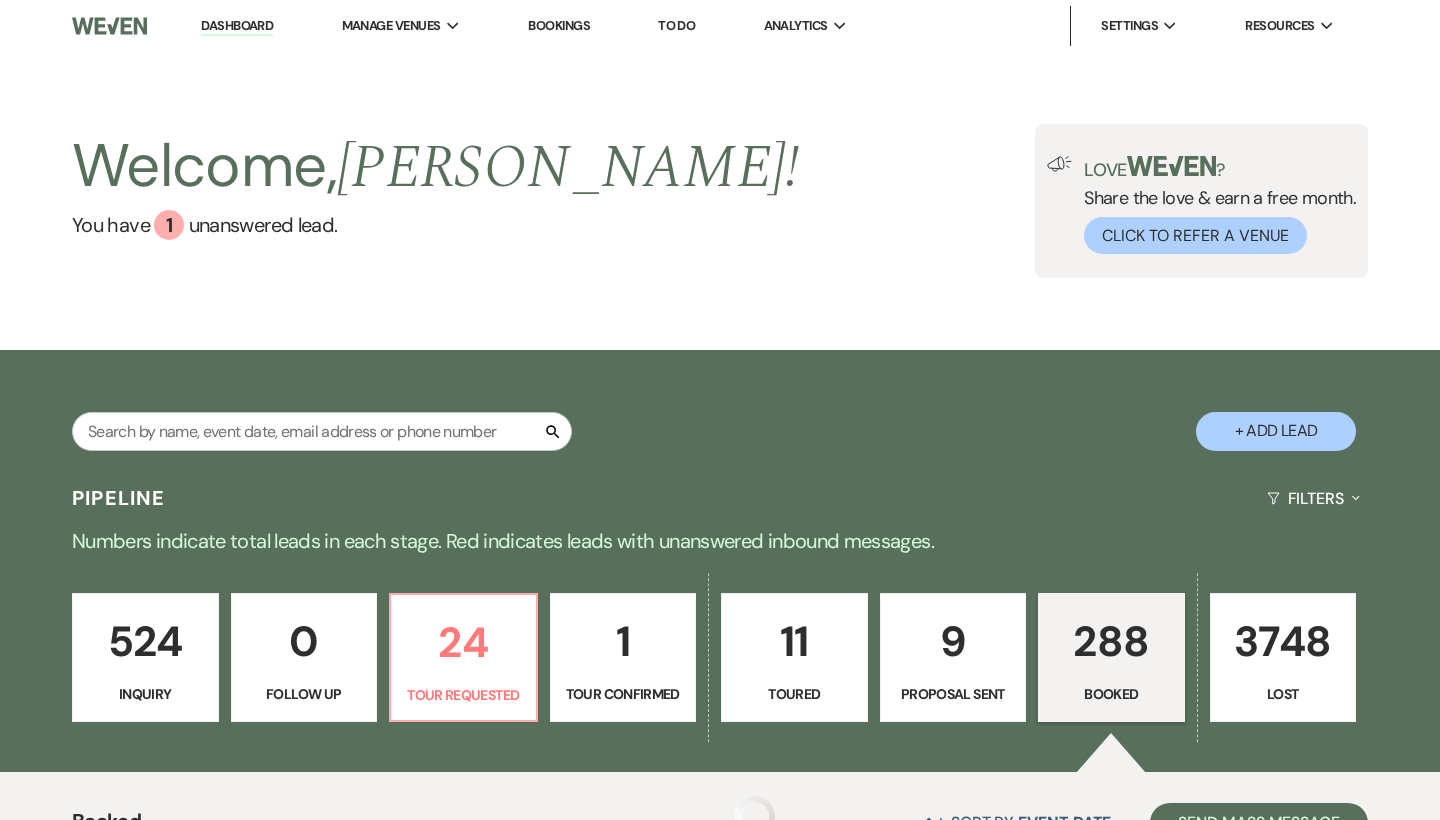 type 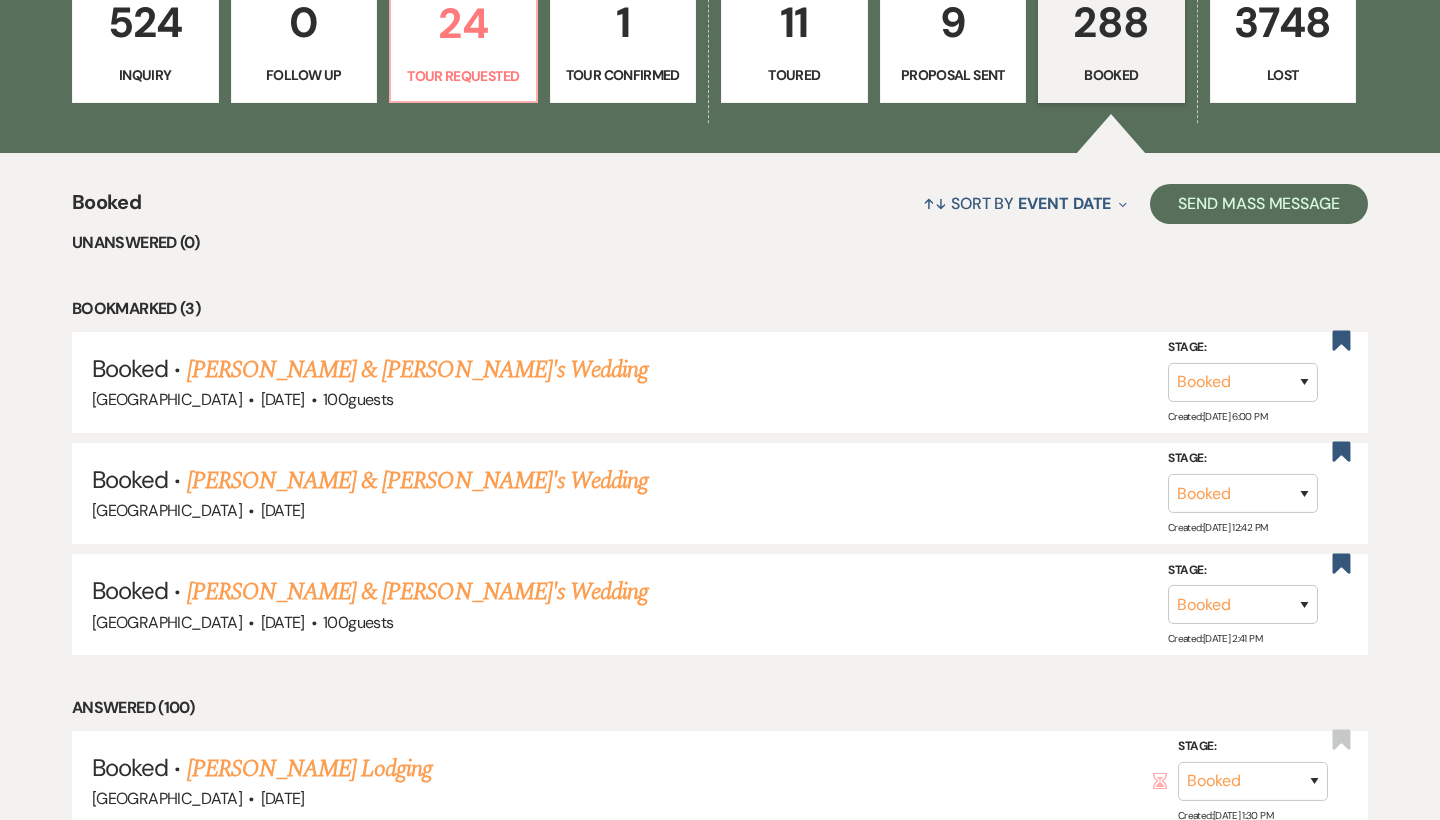 scroll, scrollTop: 621, scrollLeft: 0, axis: vertical 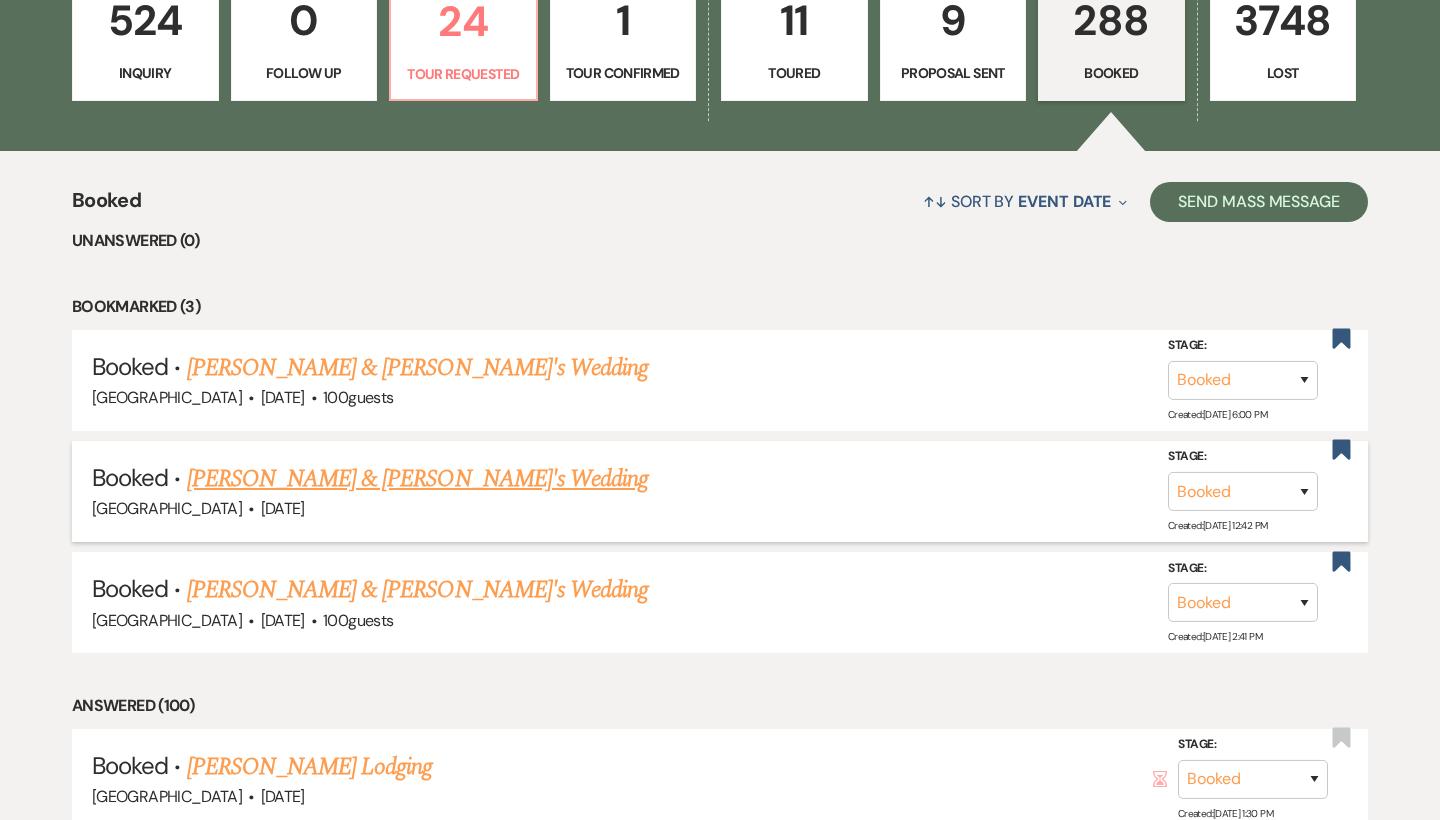 click on "[PERSON_NAME] & [PERSON_NAME]'s Wedding" at bounding box center [418, 479] 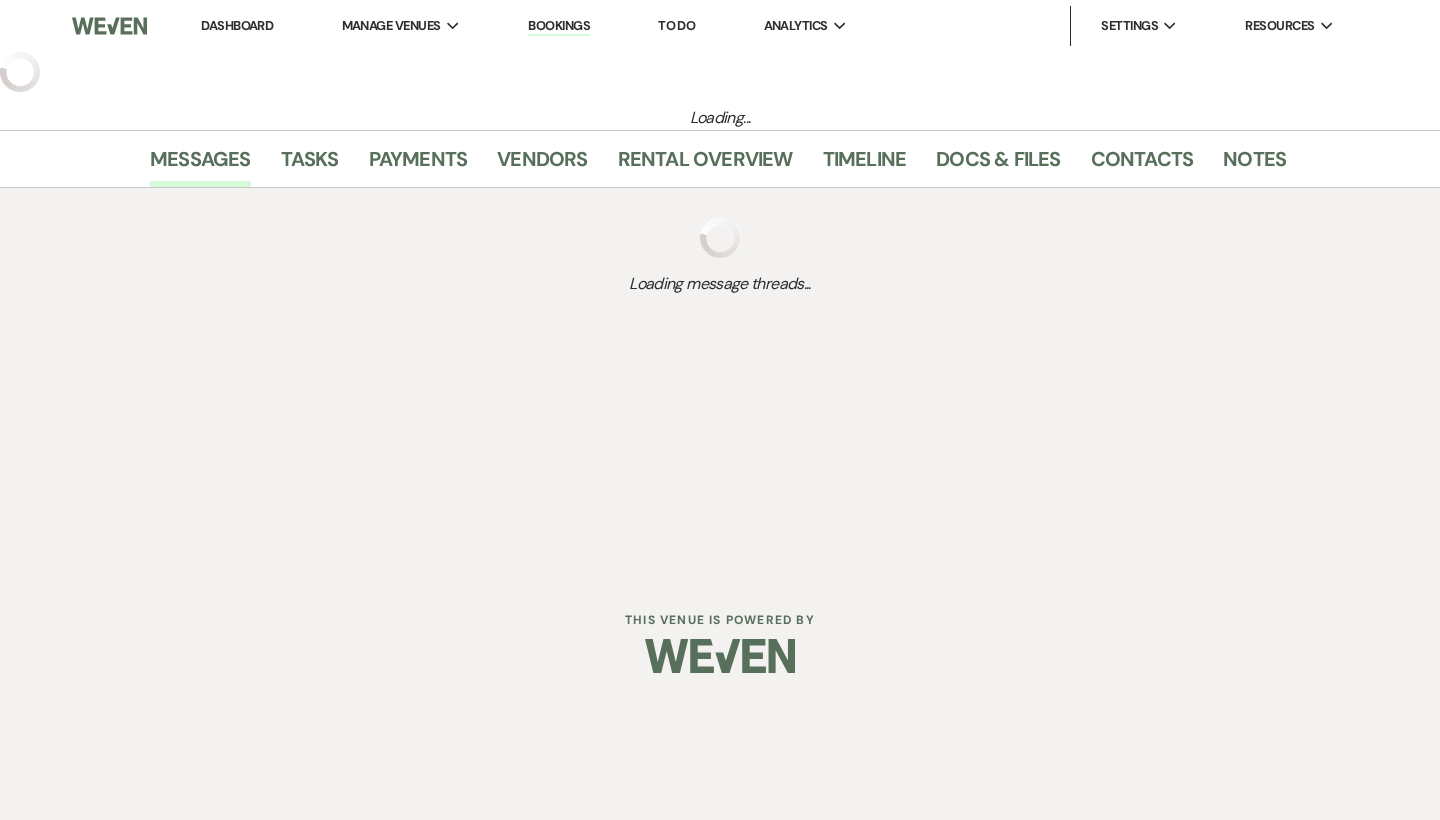 scroll, scrollTop: 0, scrollLeft: 0, axis: both 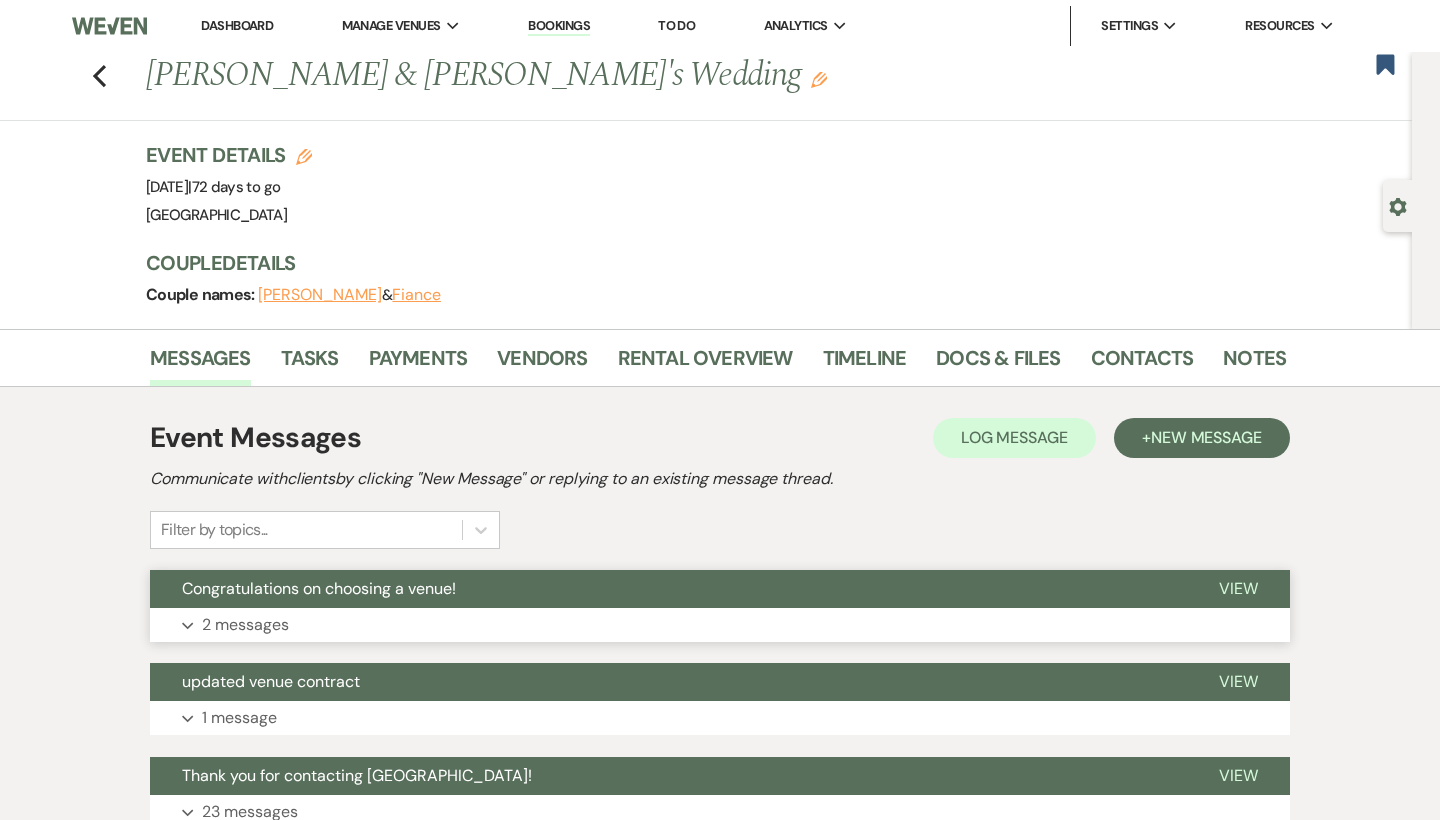 click on "Congratulations on choosing a venue!" at bounding box center (319, 588) 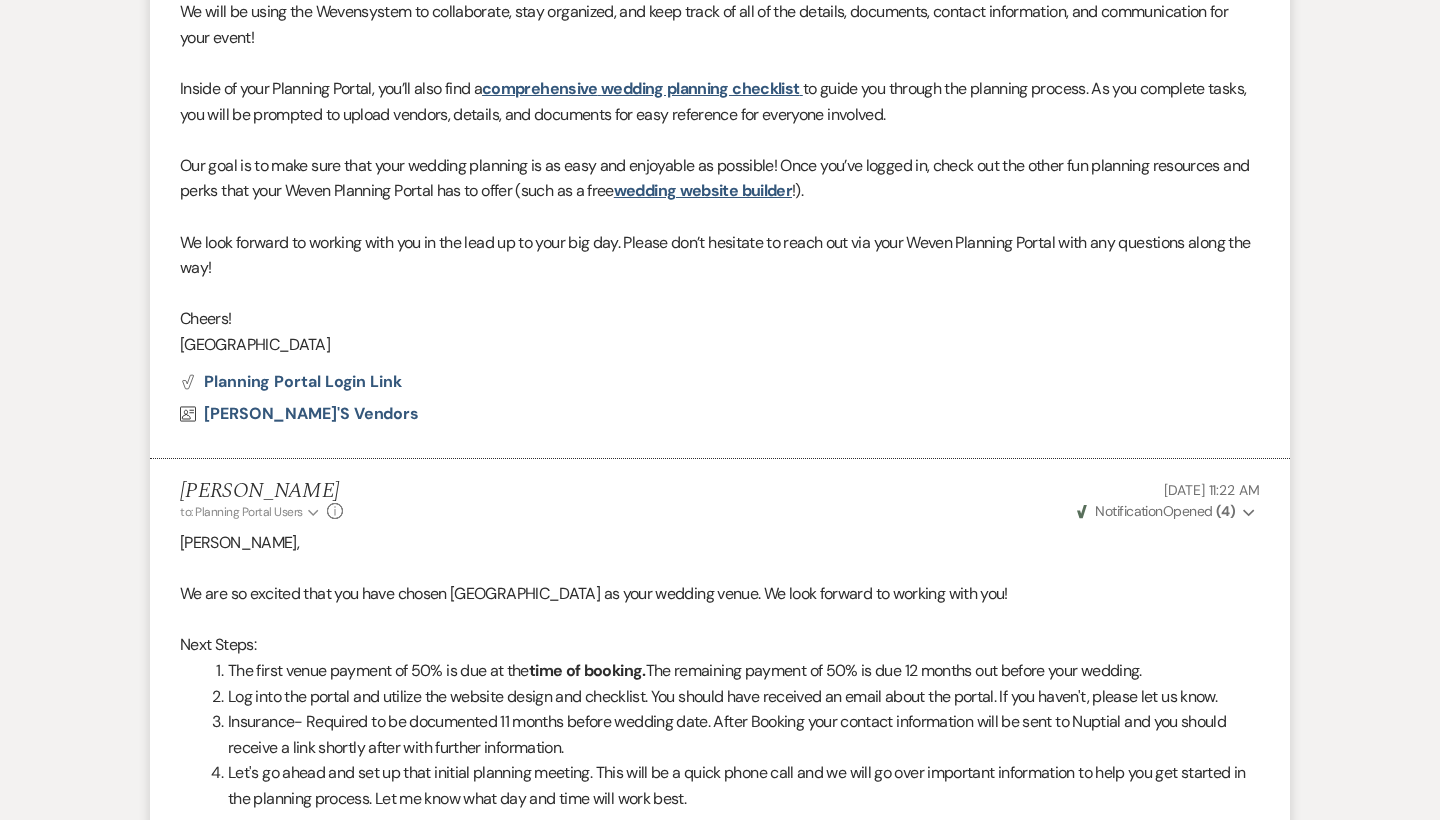 scroll, scrollTop: 1408, scrollLeft: 0, axis: vertical 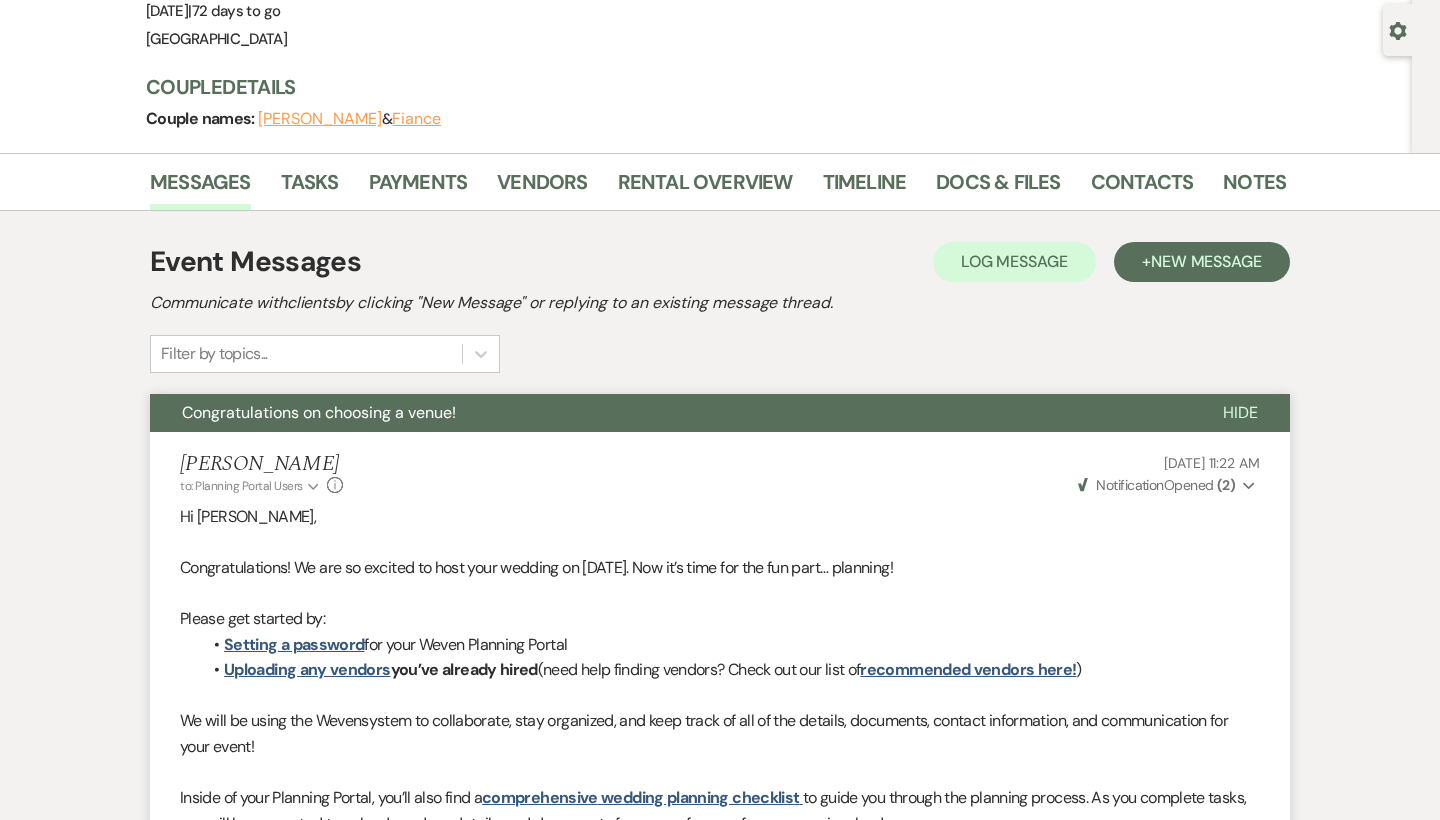 click on "Congratulations on choosing a venue!" at bounding box center (319, 412) 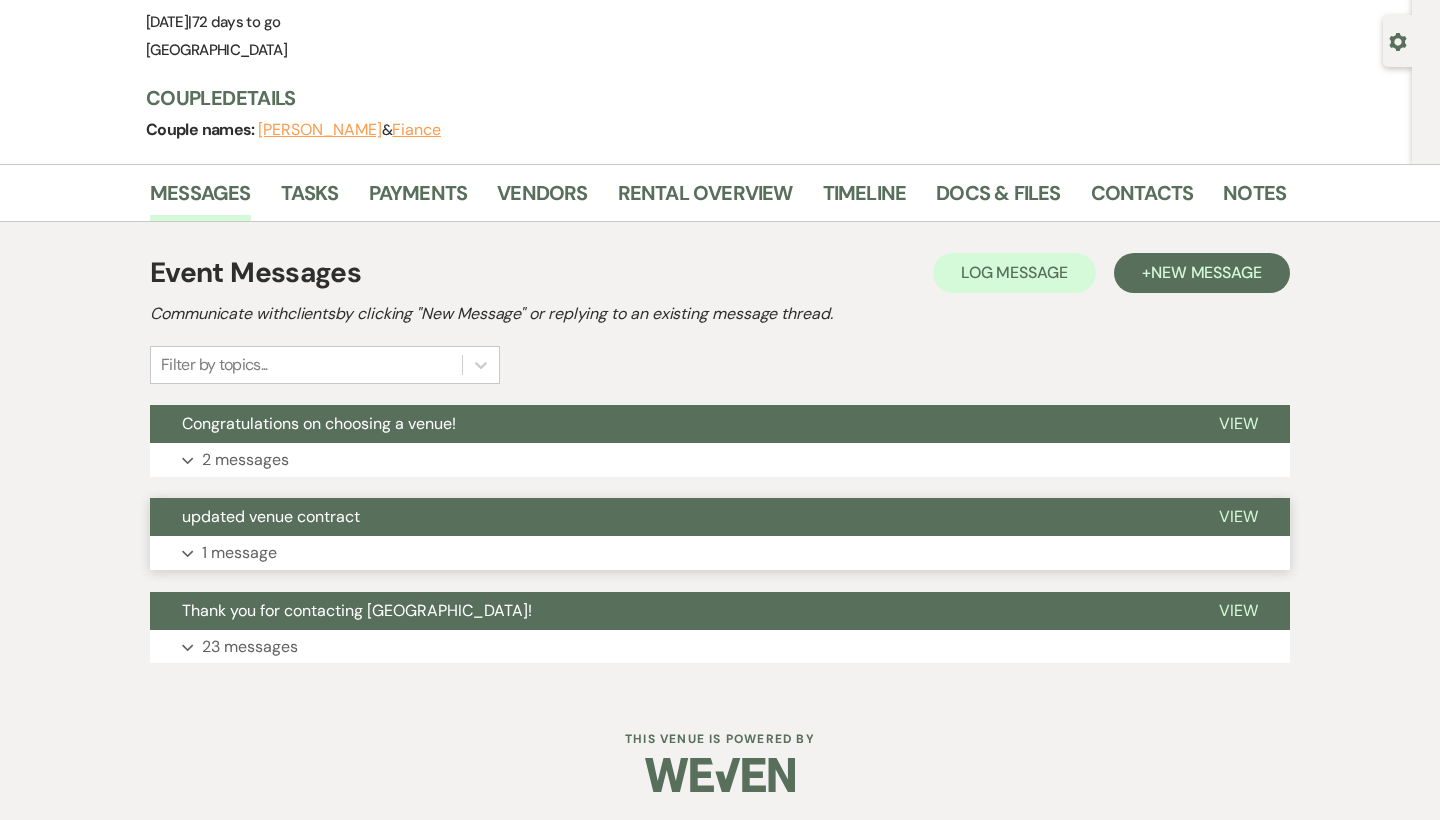 scroll, scrollTop: 164, scrollLeft: 0, axis: vertical 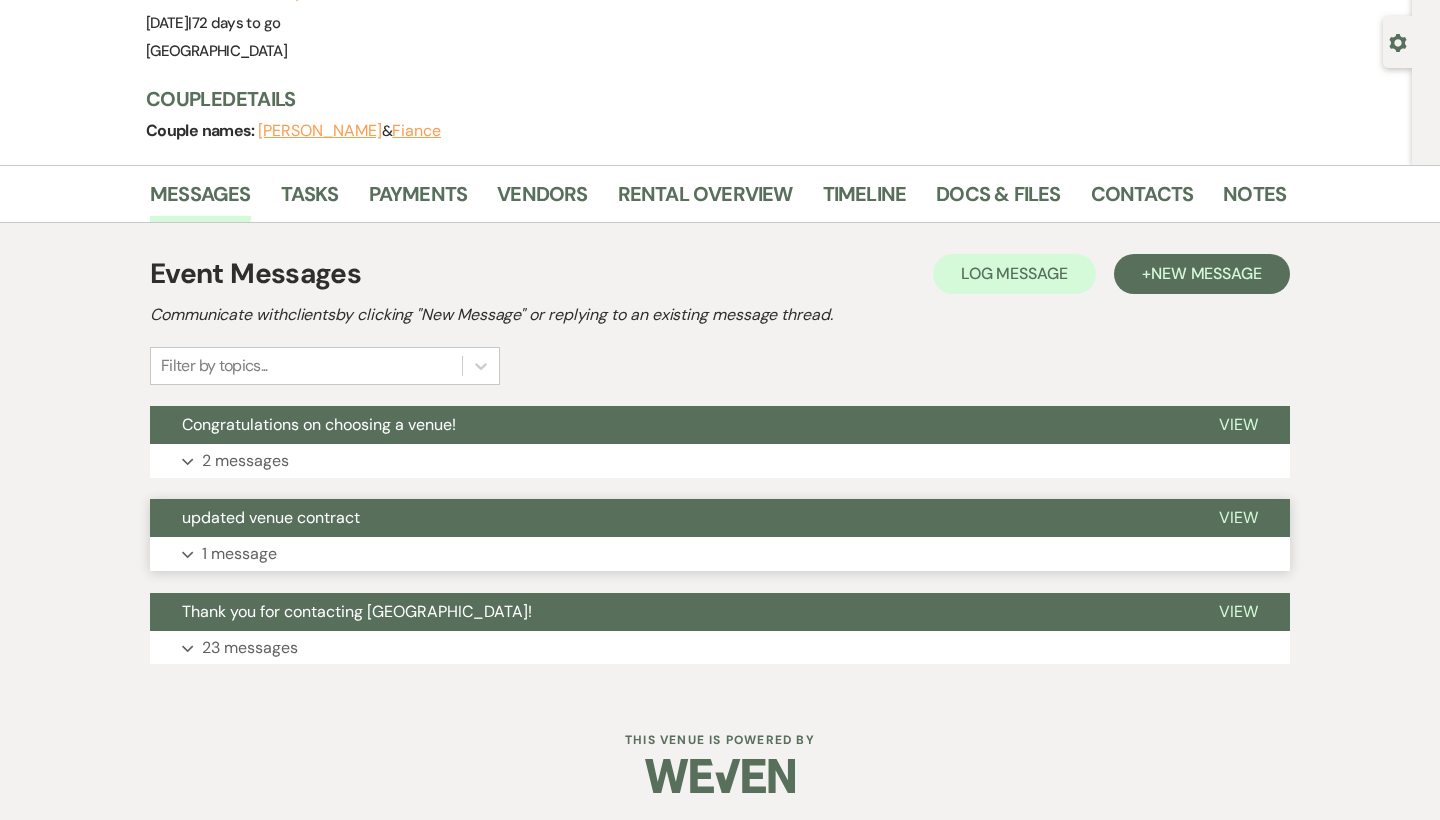 click on "Expand 1 message" at bounding box center (720, 554) 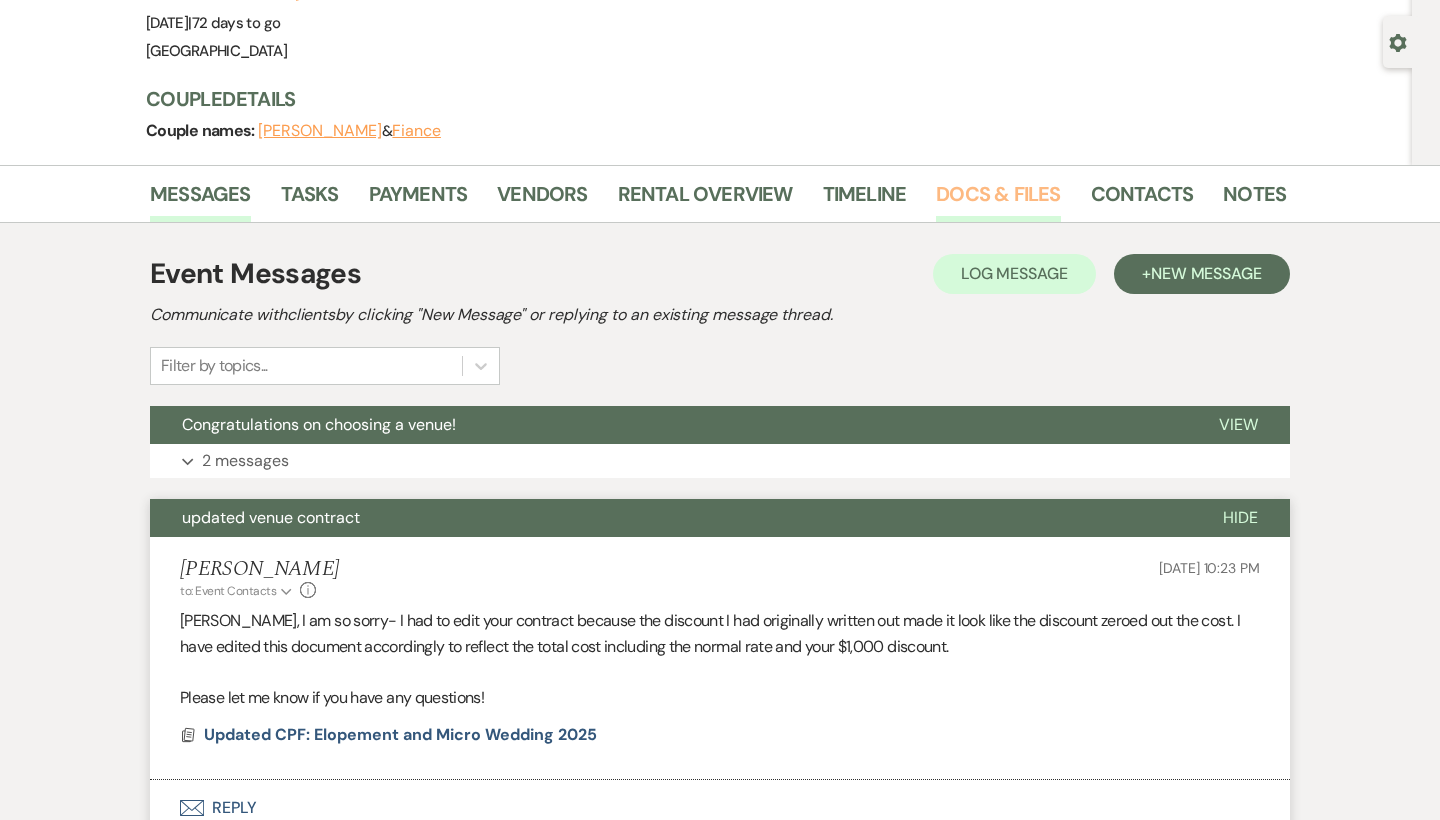 click on "Docs & Files" at bounding box center (998, 200) 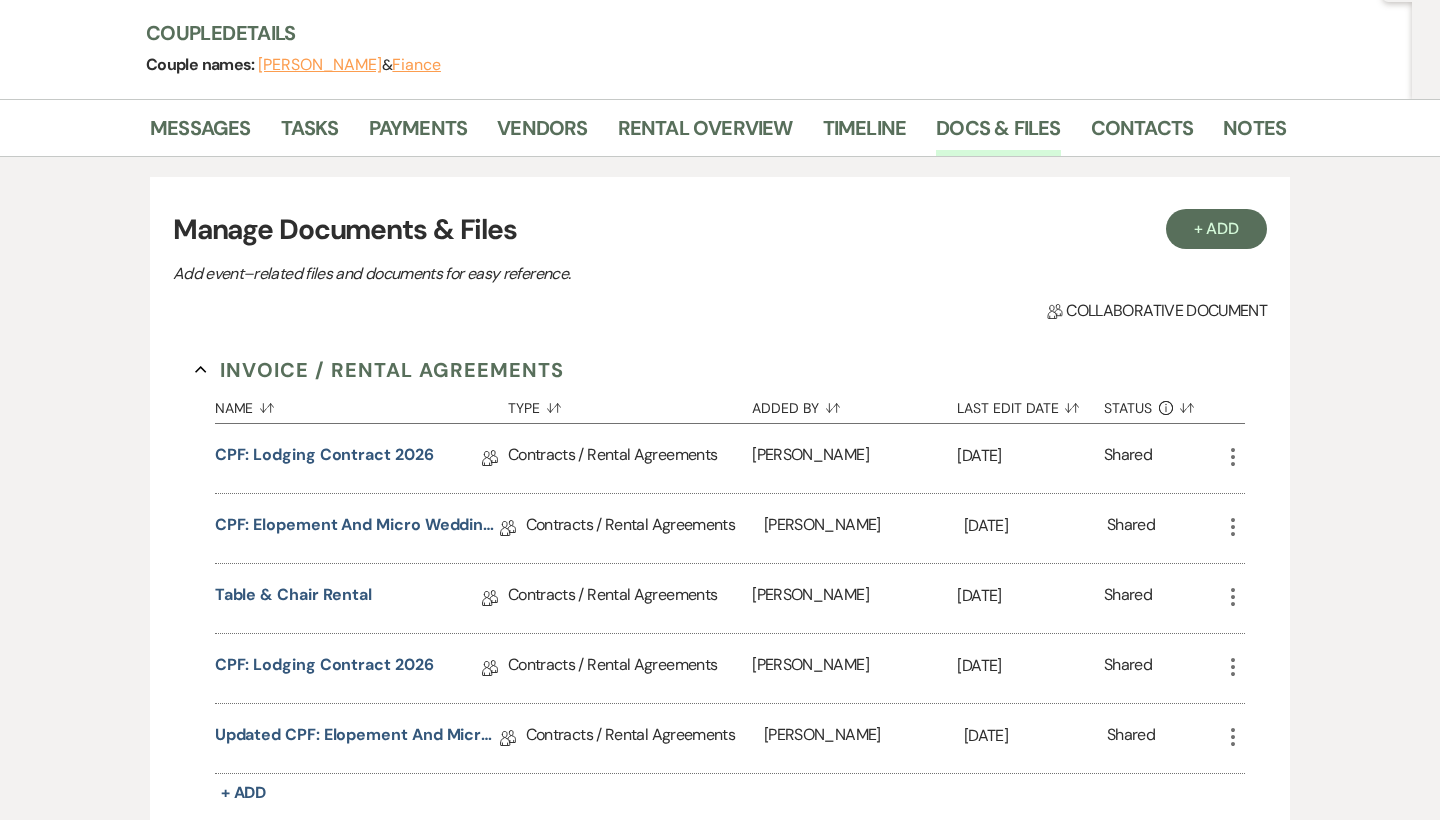 scroll, scrollTop: 243, scrollLeft: 0, axis: vertical 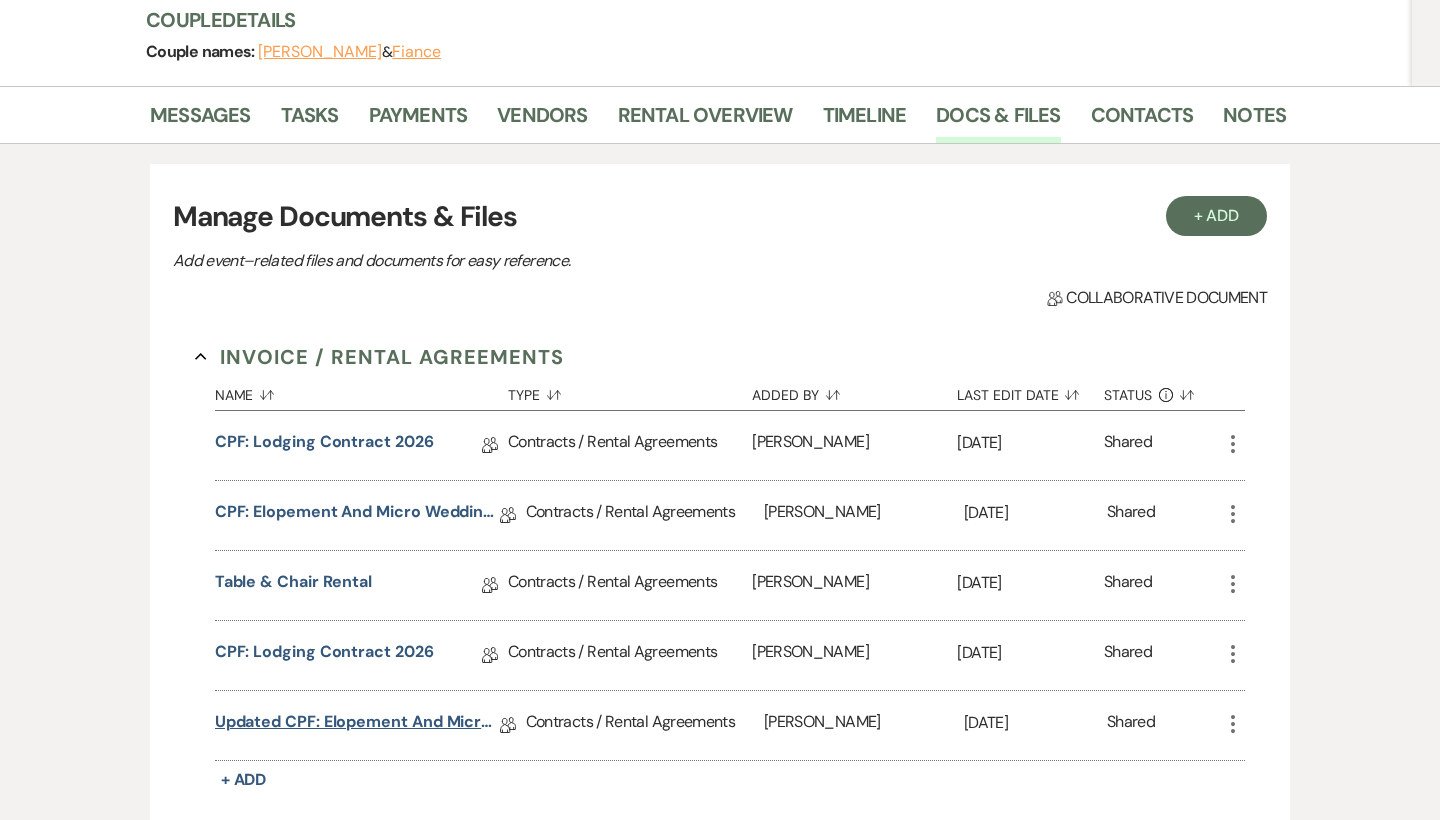 click on "Updated CPF: Elopement and Micro Wedding 2025" at bounding box center (357, 725) 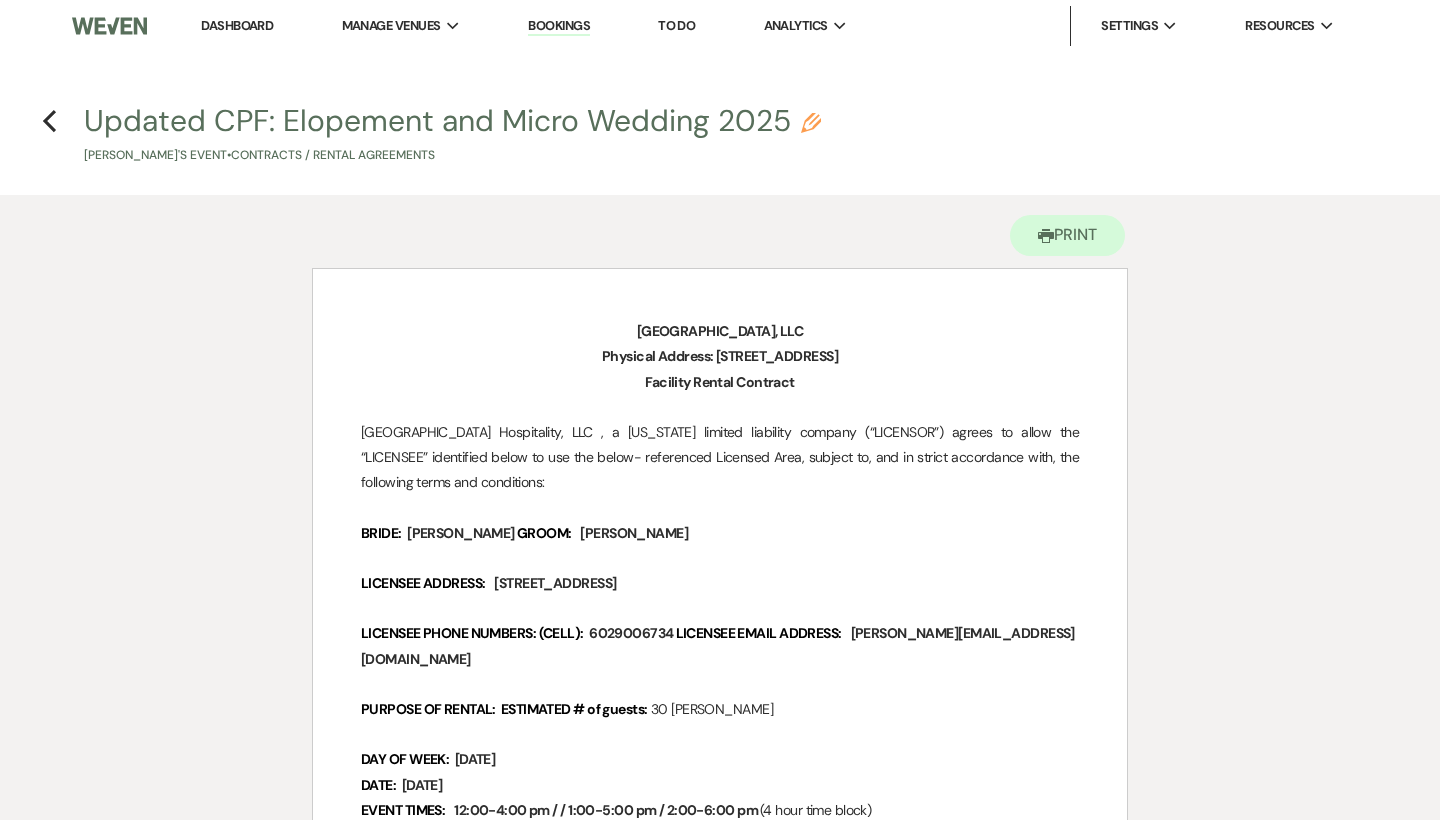 scroll, scrollTop: 0, scrollLeft: 0, axis: both 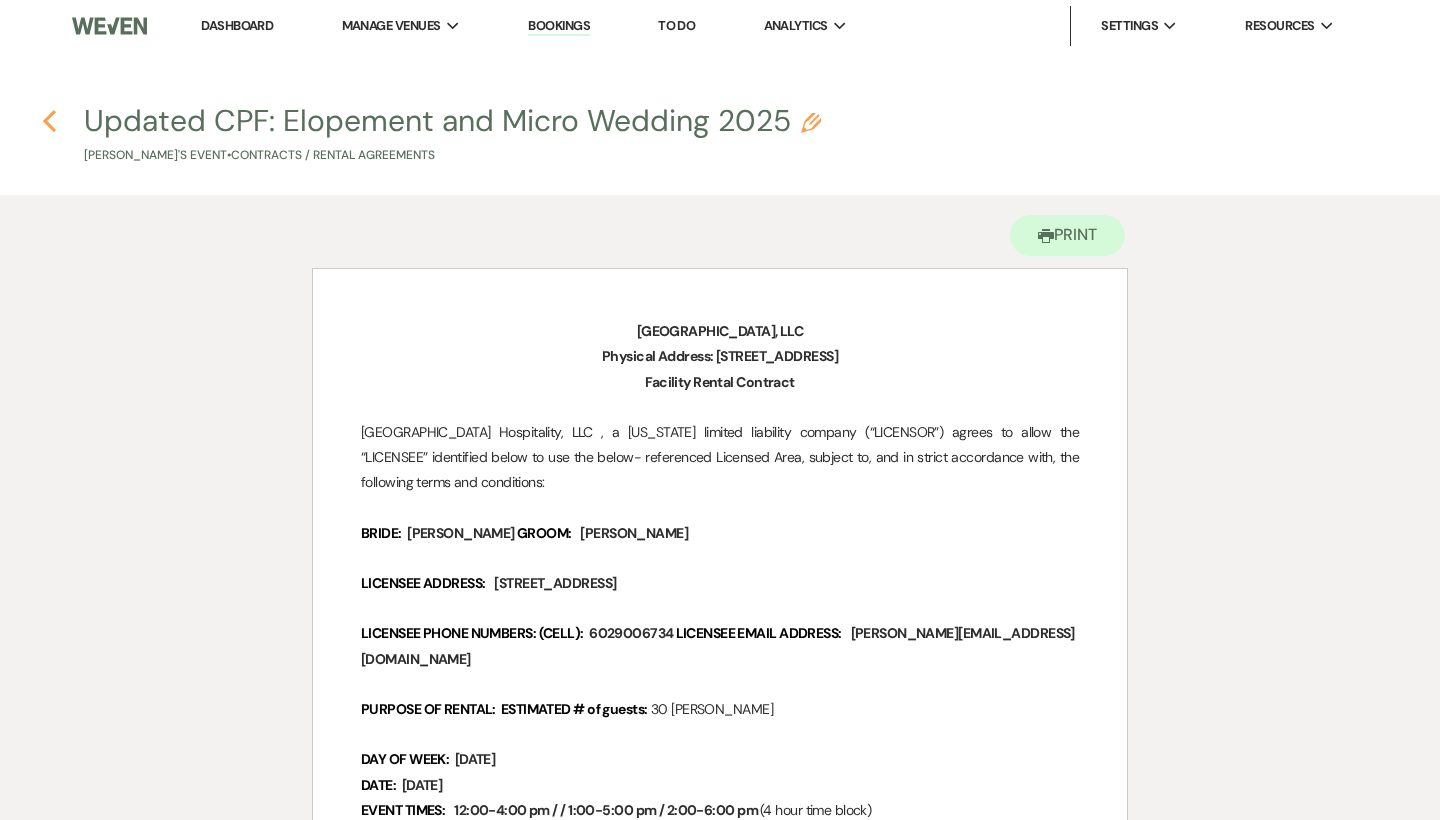 click 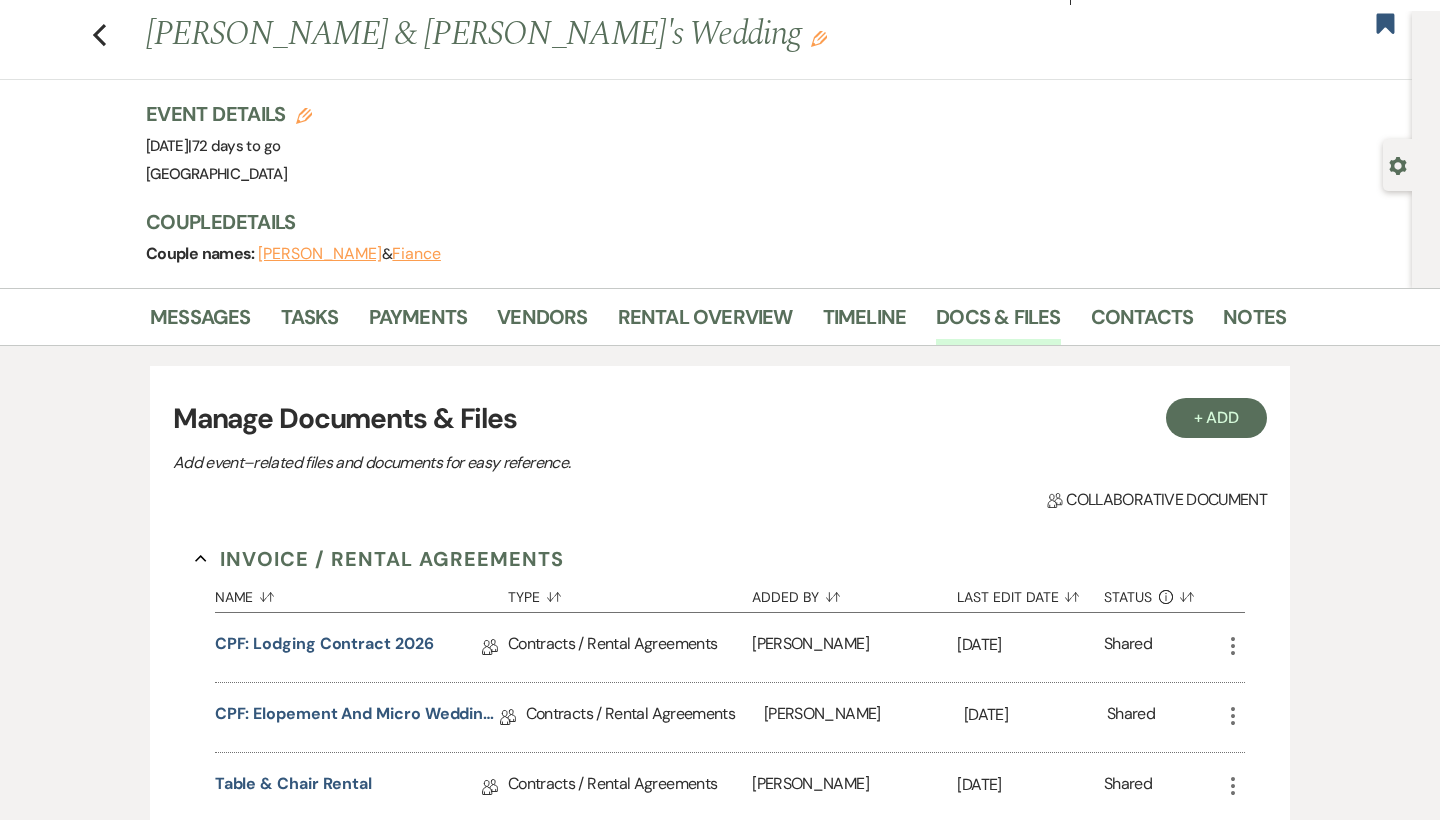 scroll, scrollTop: 20, scrollLeft: 0, axis: vertical 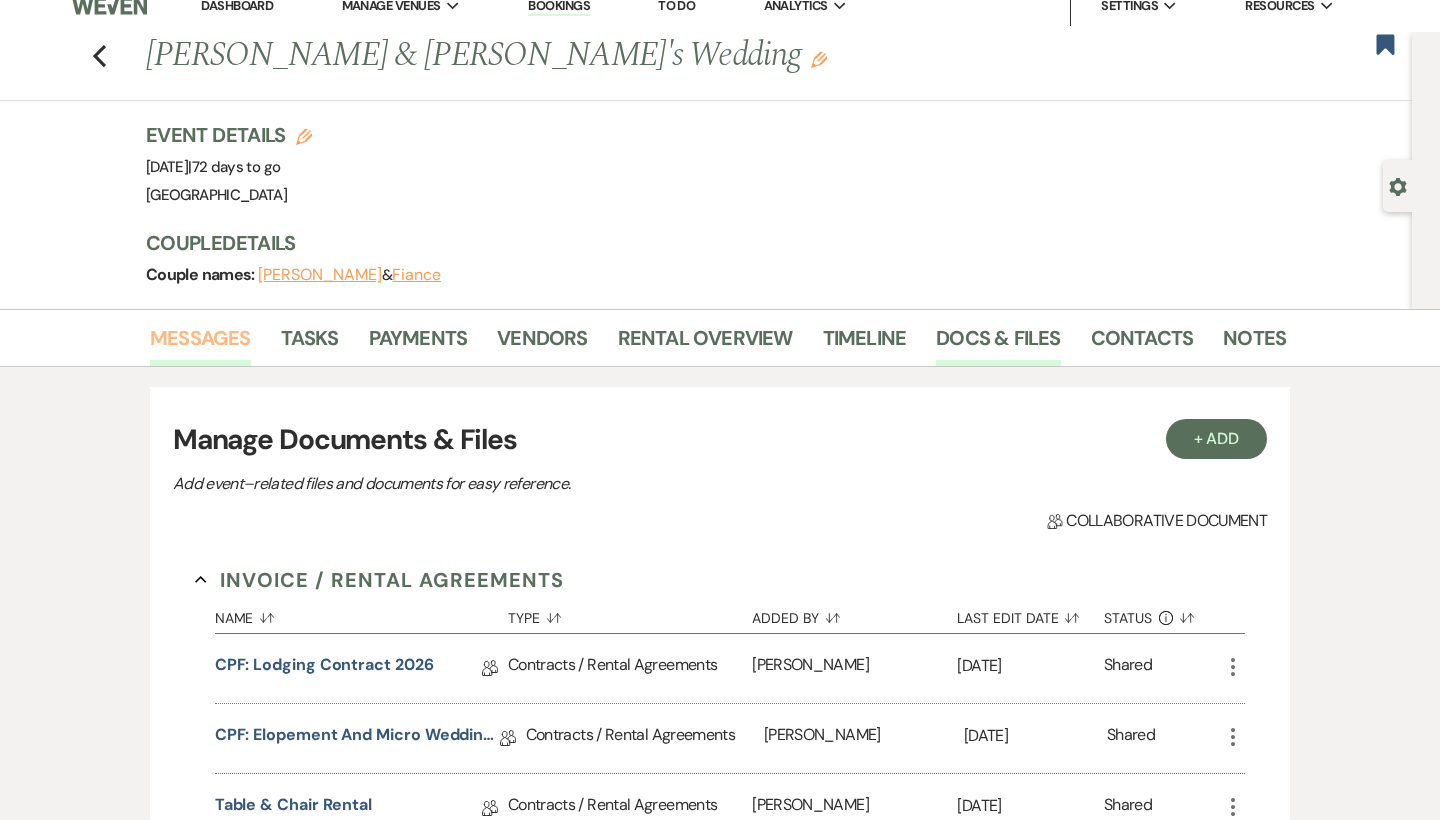 click on "Messages" at bounding box center (200, 344) 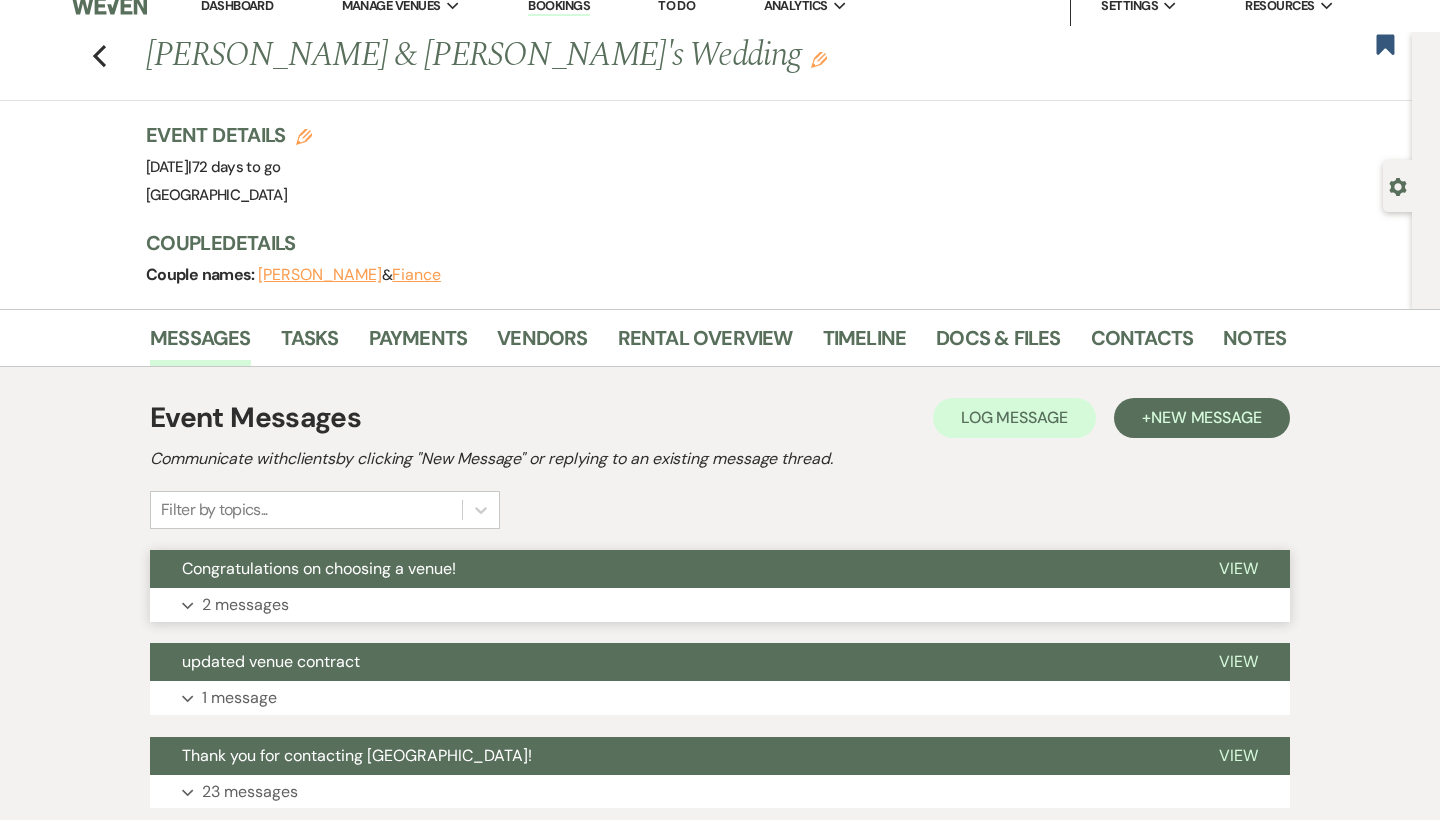 click on "Expand 2 messages" at bounding box center [720, 605] 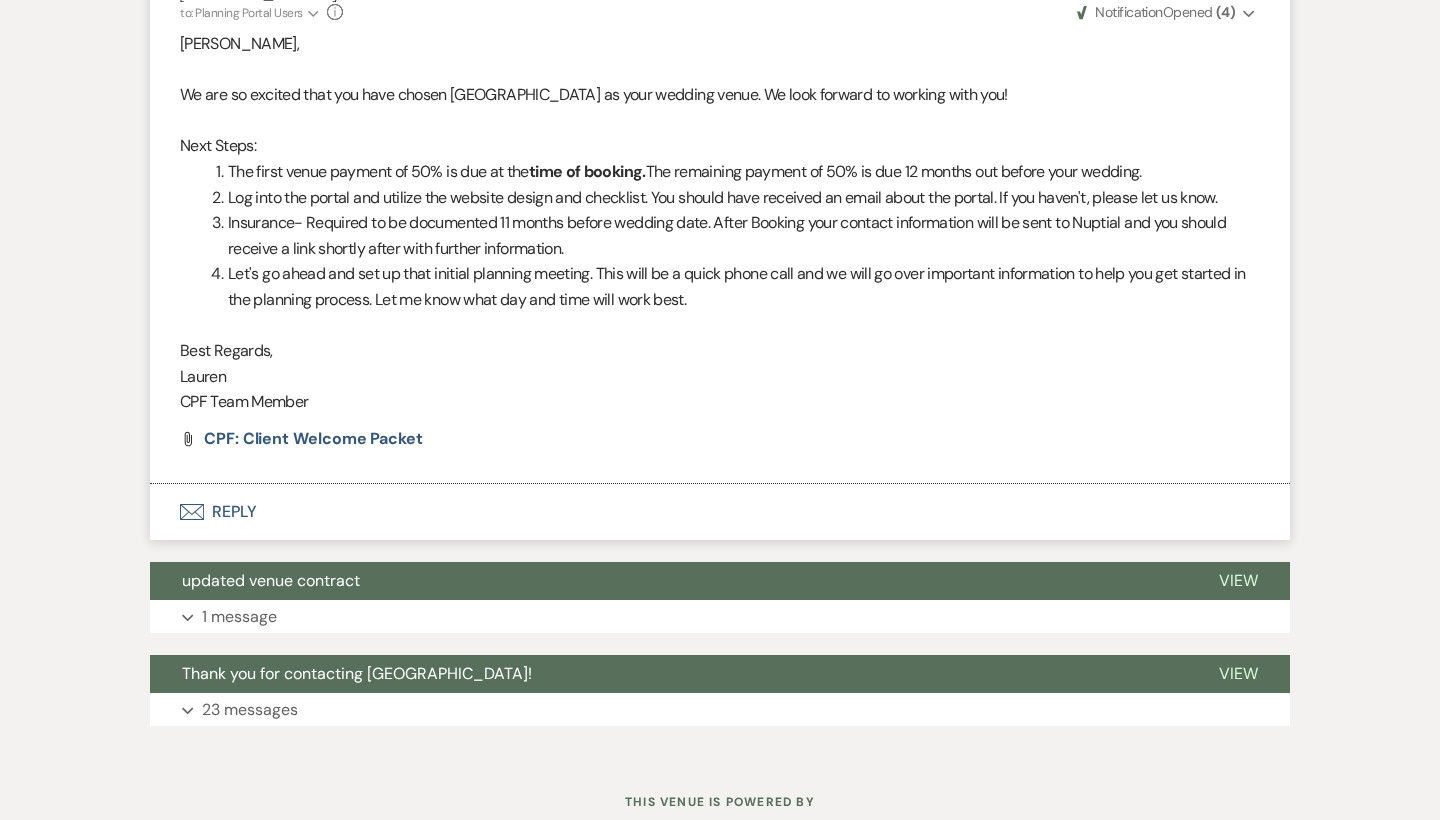 click on "Envelope Reply" at bounding box center [720, 512] 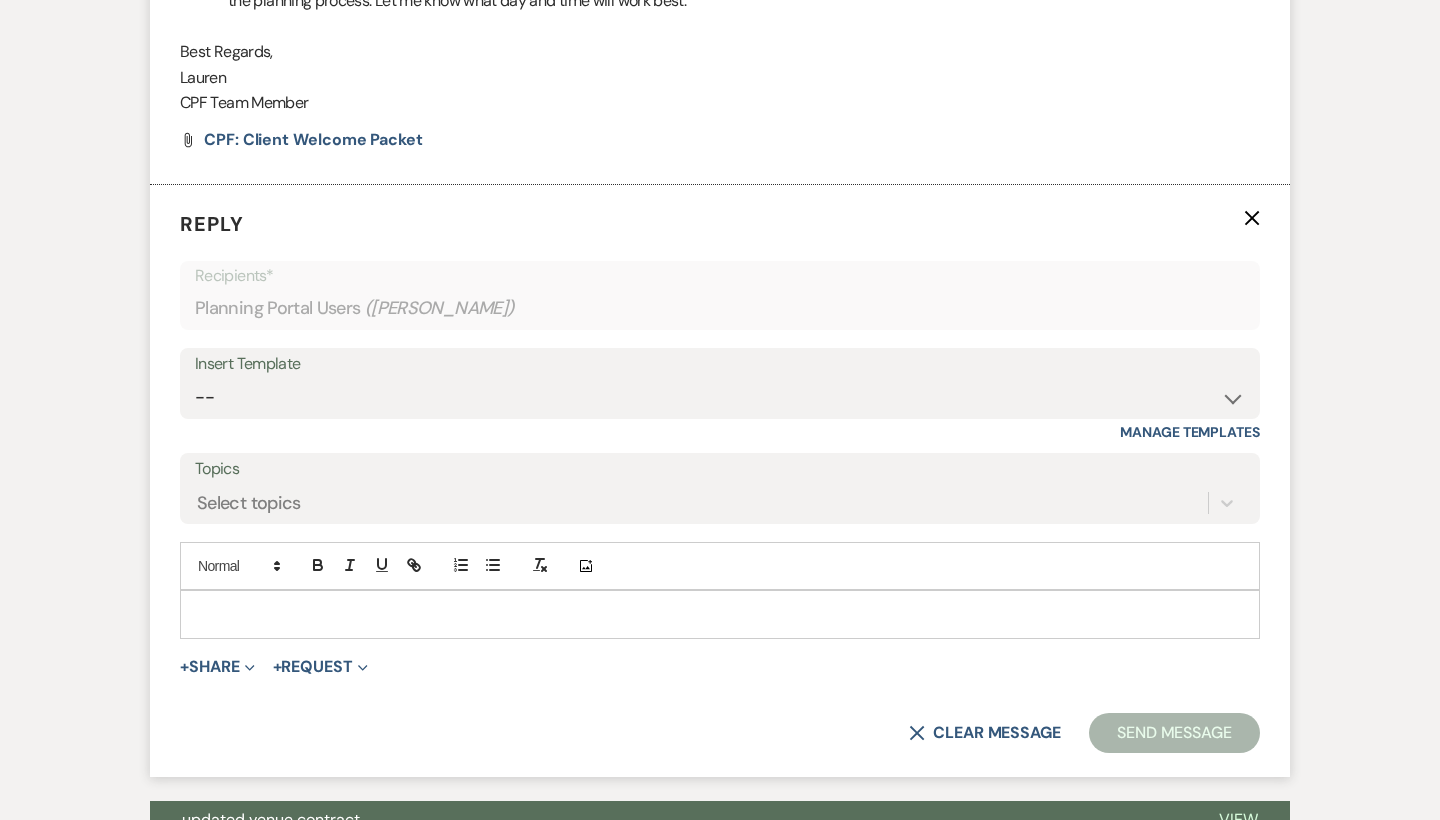 scroll, scrollTop: 1730, scrollLeft: 0, axis: vertical 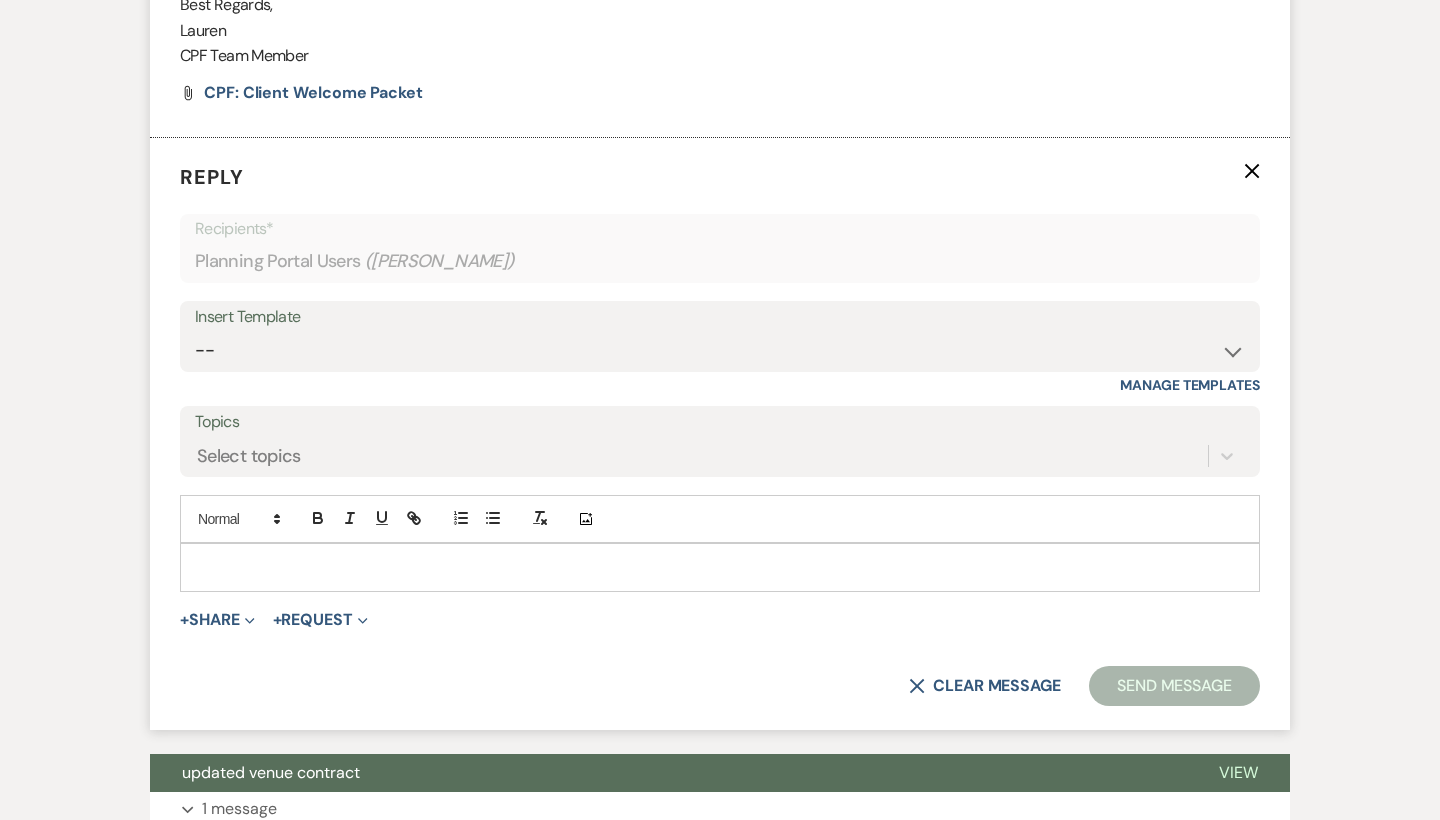 click at bounding box center (720, 567) 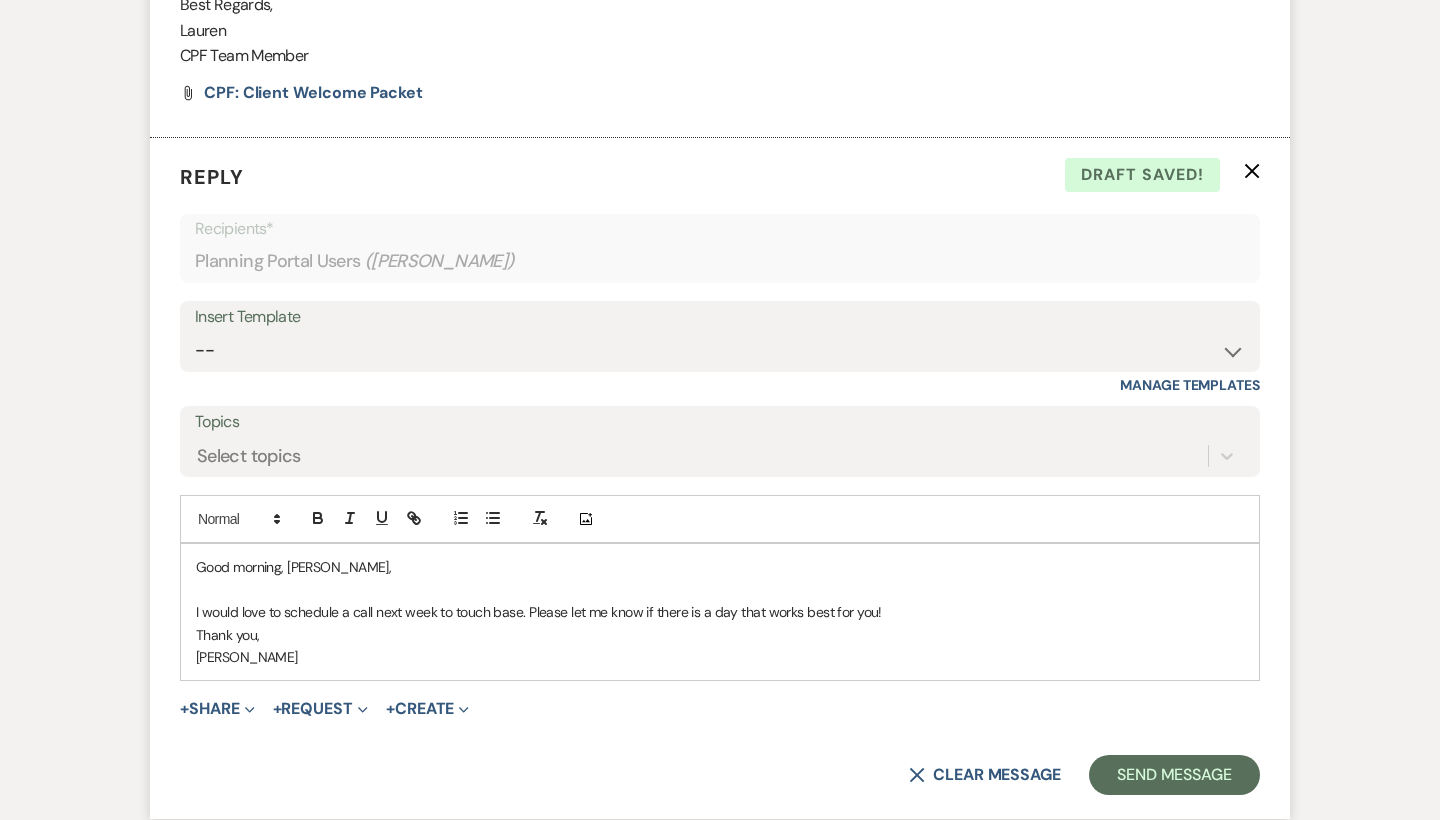 drag, startPoint x: 314, startPoint y: 610, endPoint x: 126, endPoint y: 608, distance: 188.01064 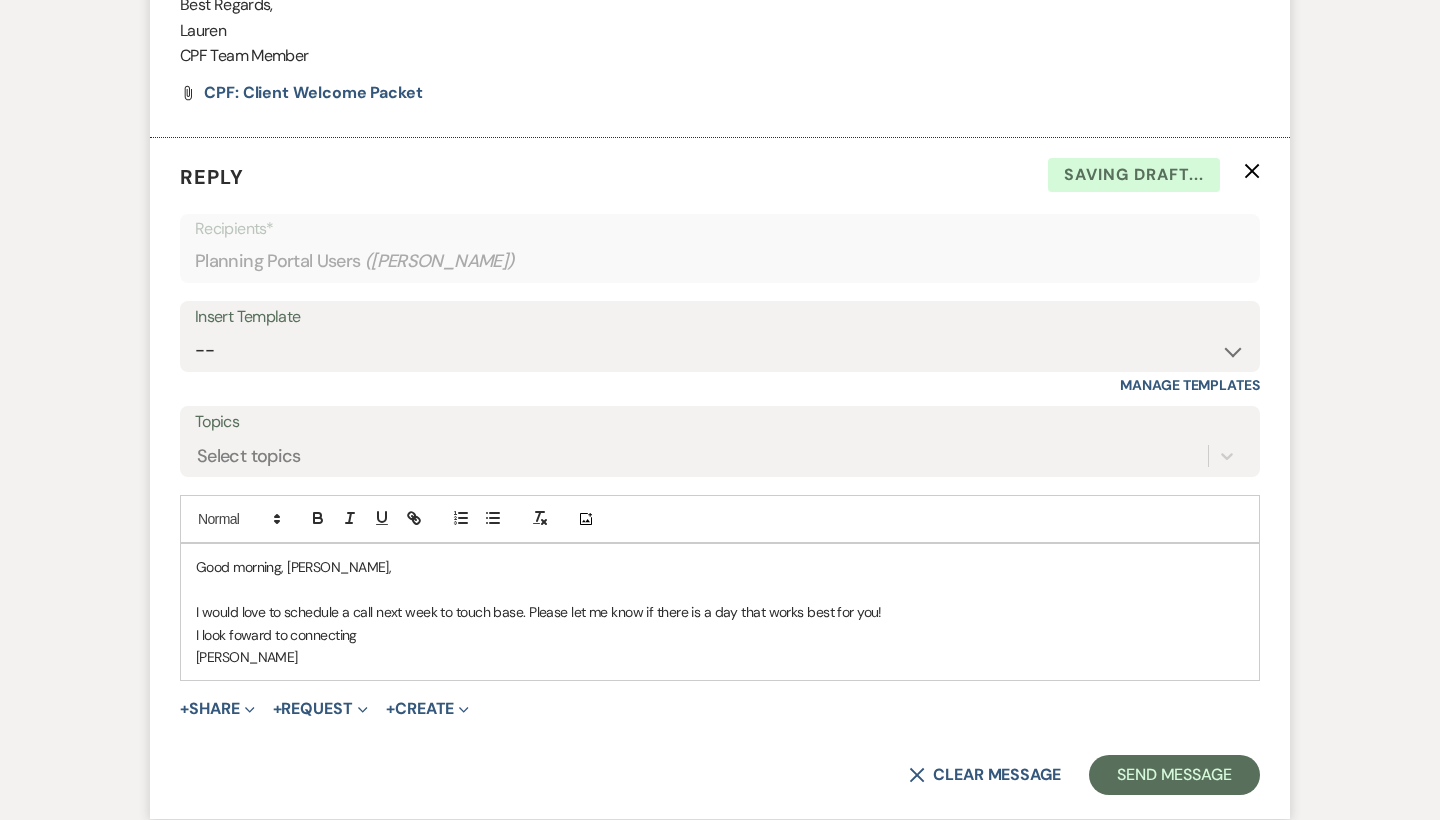 click on "I look foward to connecting" at bounding box center [720, 635] 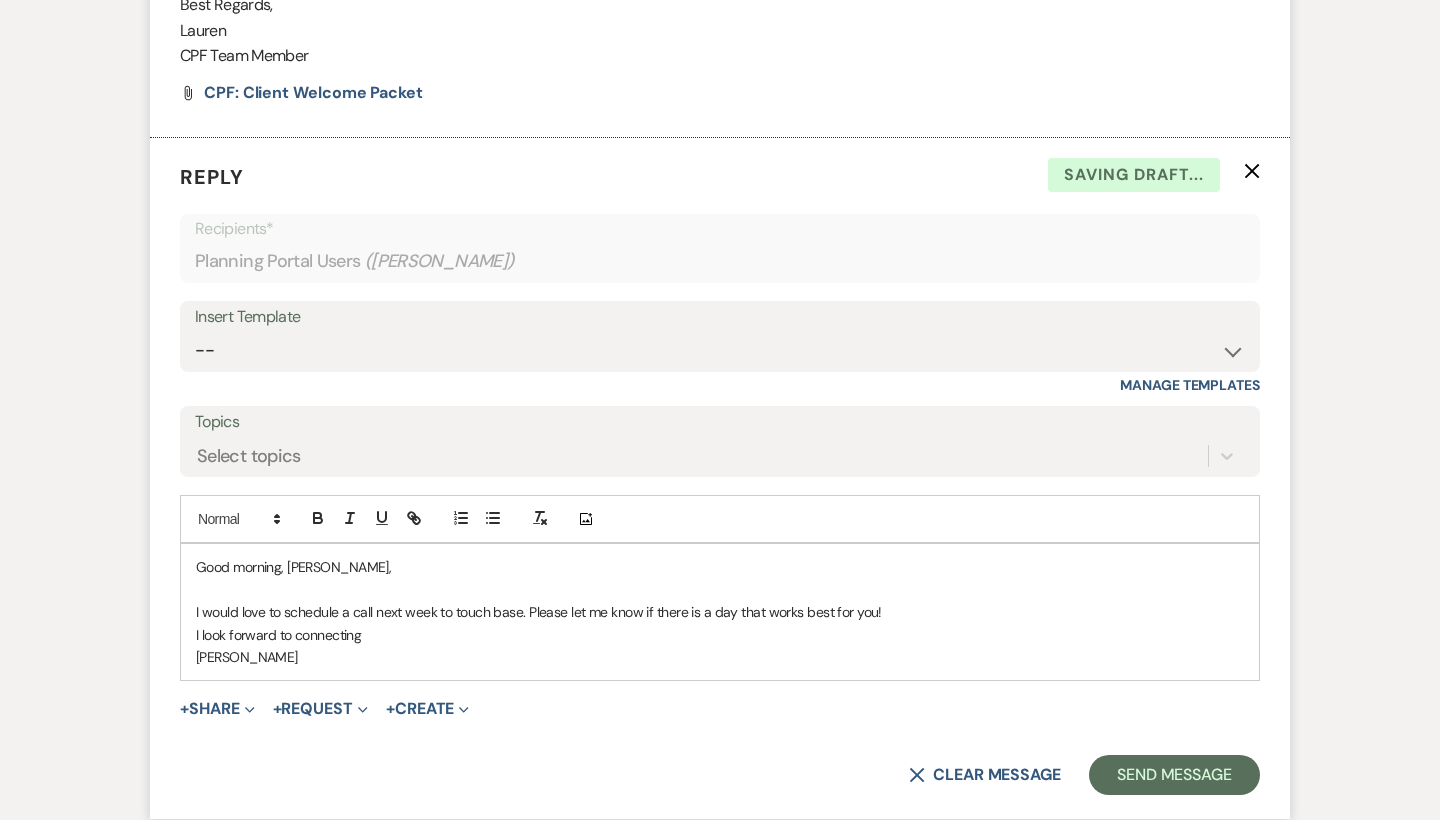 click on "I look forward to connecting" at bounding box center (720, 635) 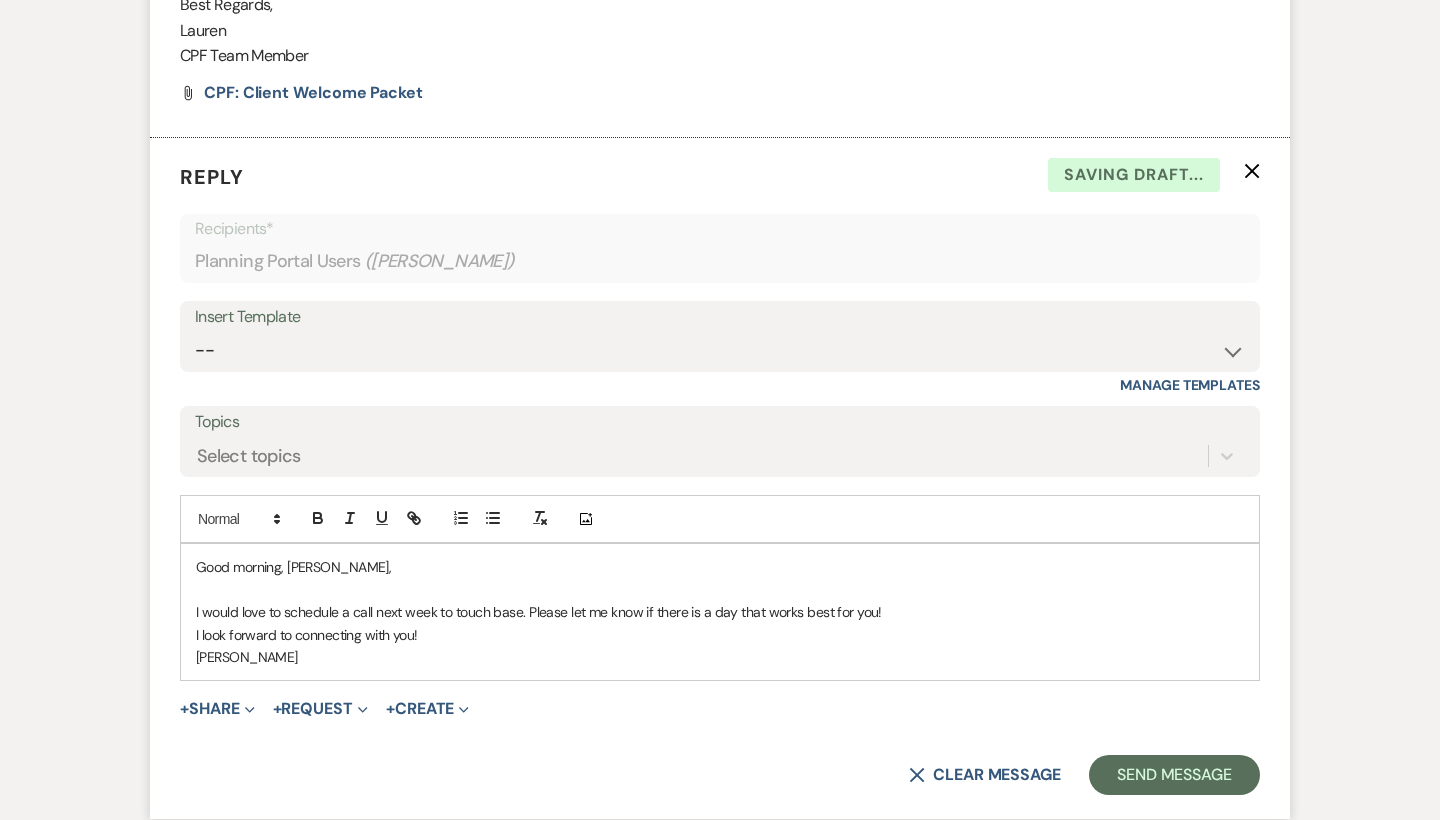 drag, startPoint x: 270, startPoint y: 639, endPoint x: 180, endPoint y: 639, distance: 90 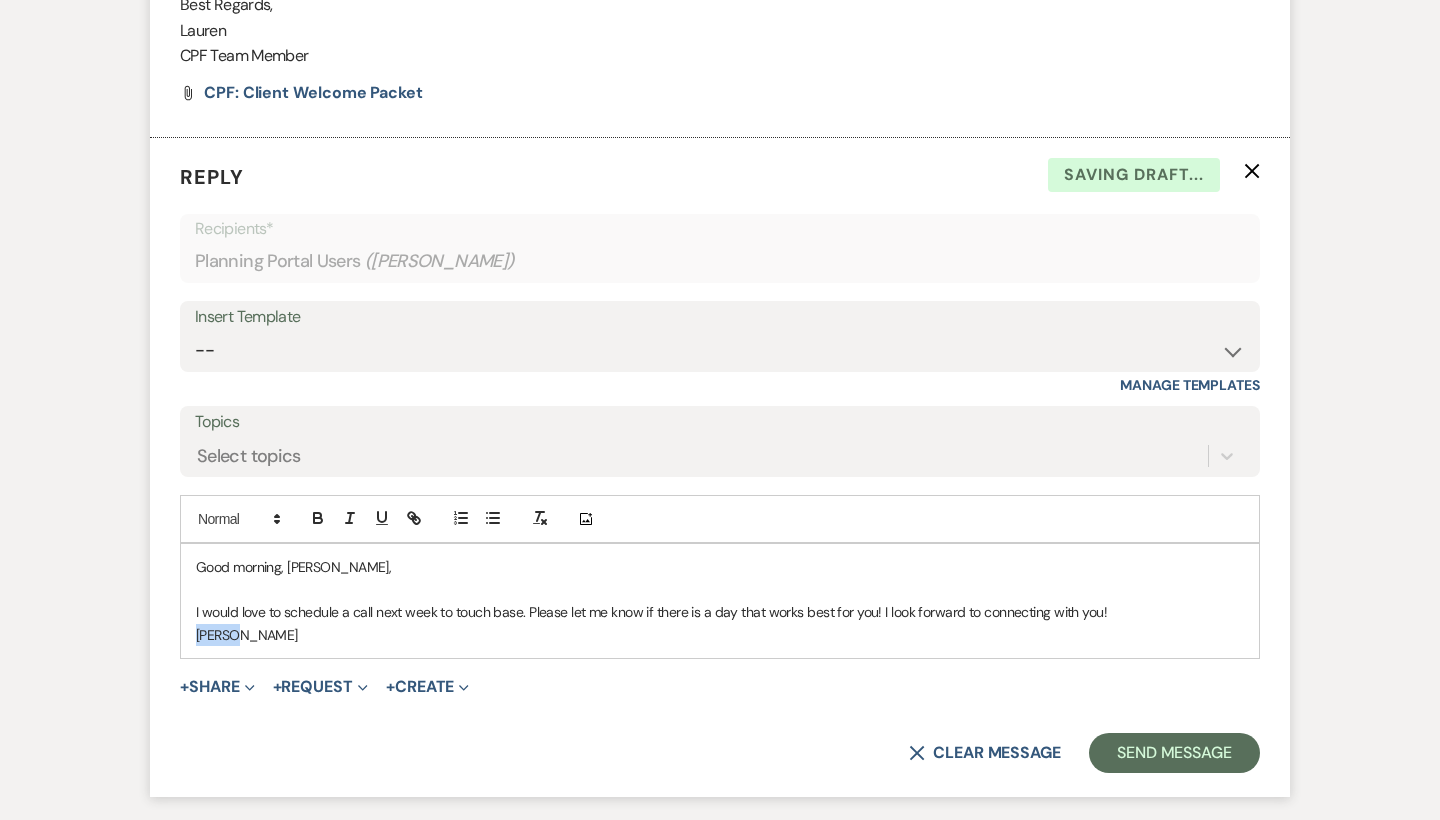 drag, startPoint x: 263, startPoint y: 610, endPoint x: 120, endPoint y: 610, distance: 143 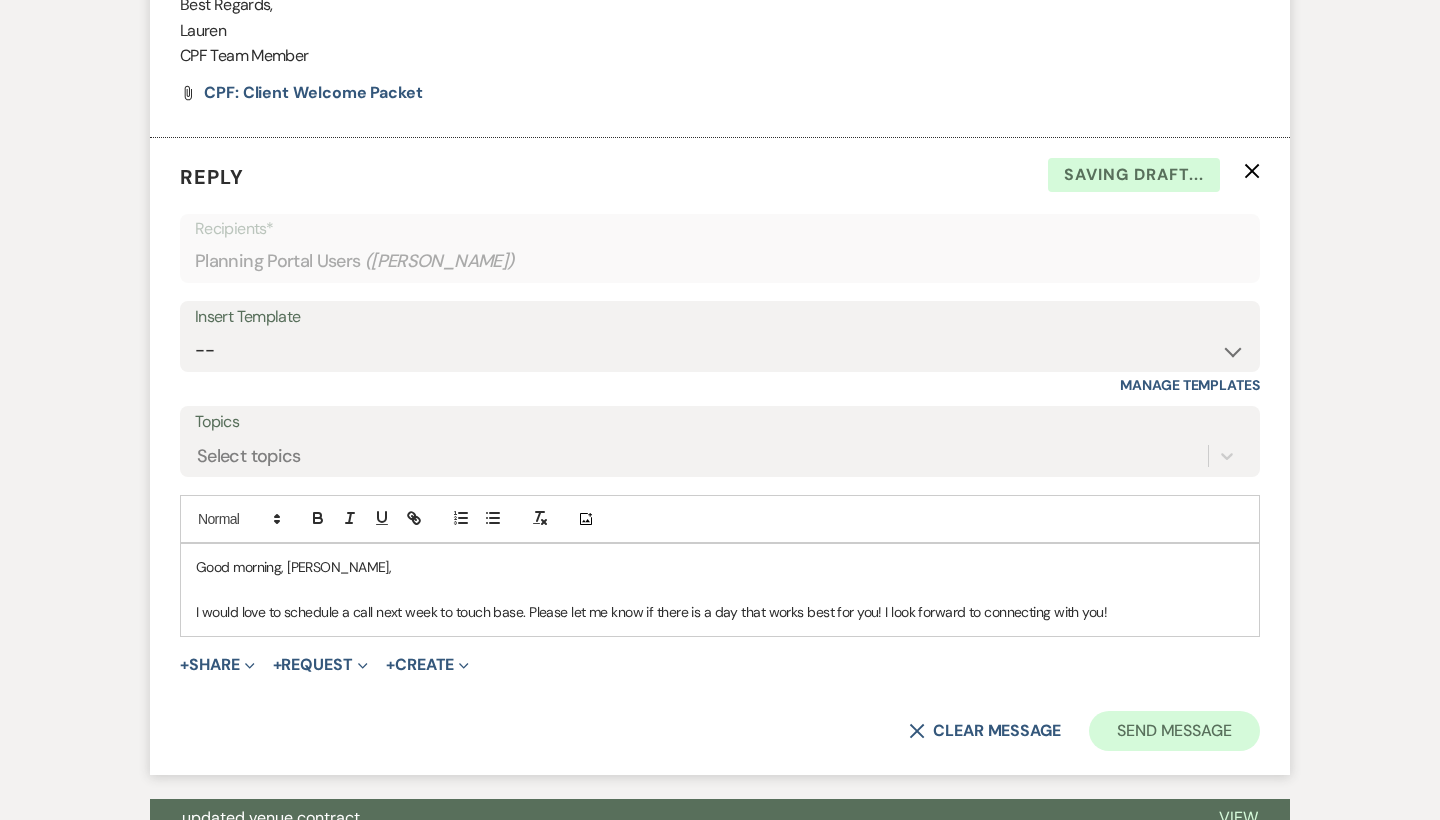click on "Send Message" at bounding box center (1174, 731) 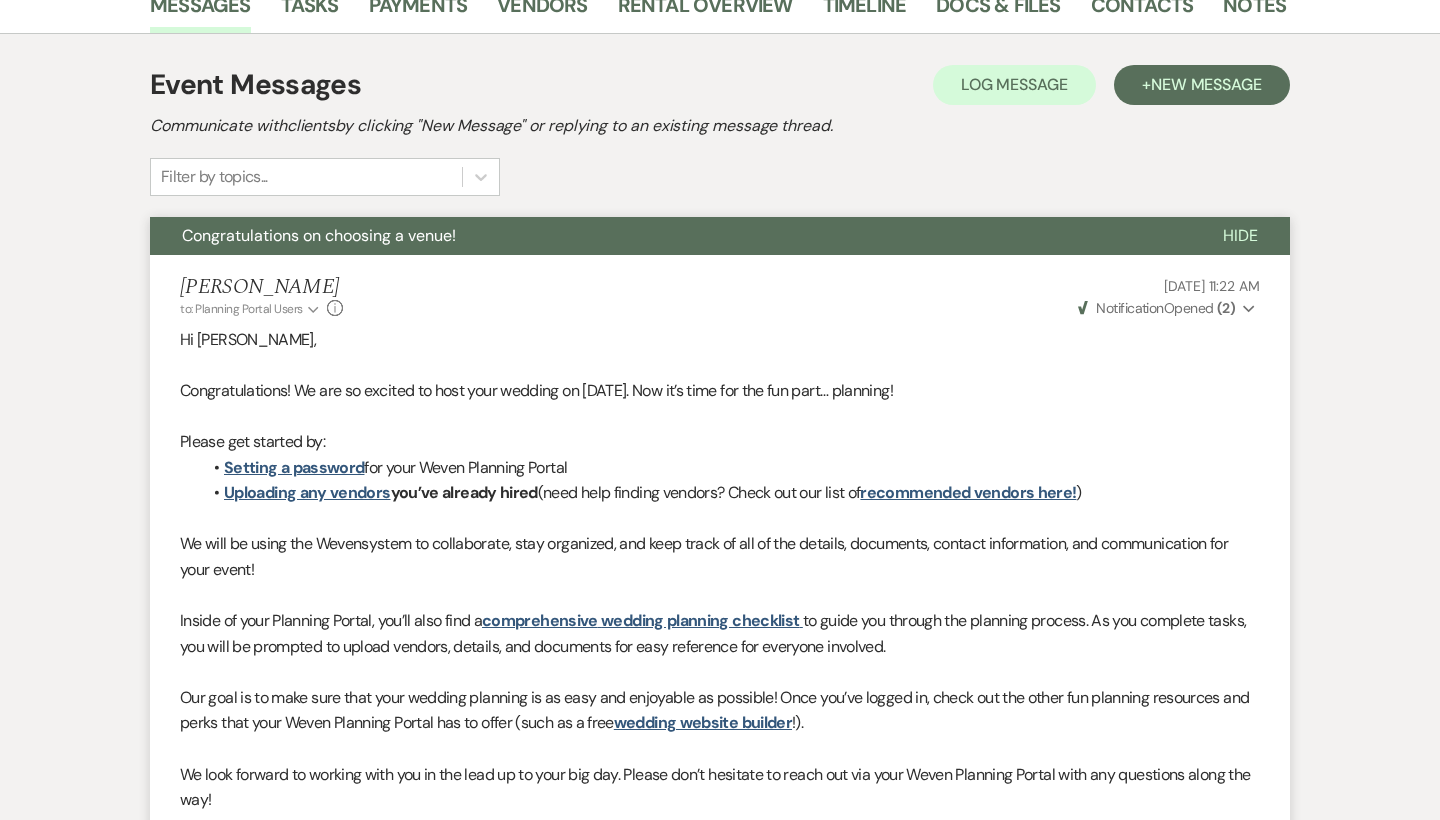 scroll, scrollTop: 0, scrollLeft: 0, axis: both 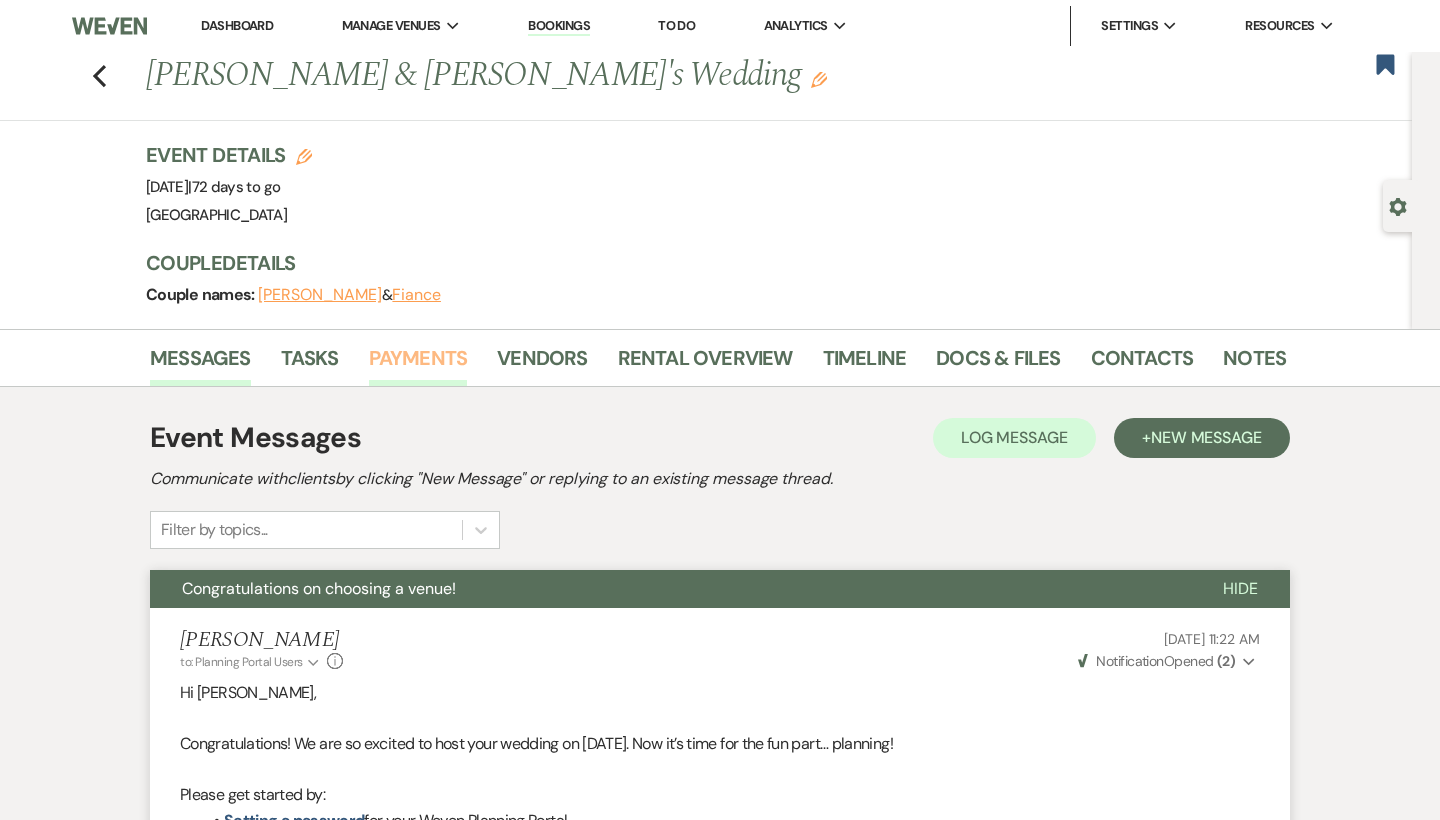 click on "Payments" at bounding box center (418, 364) 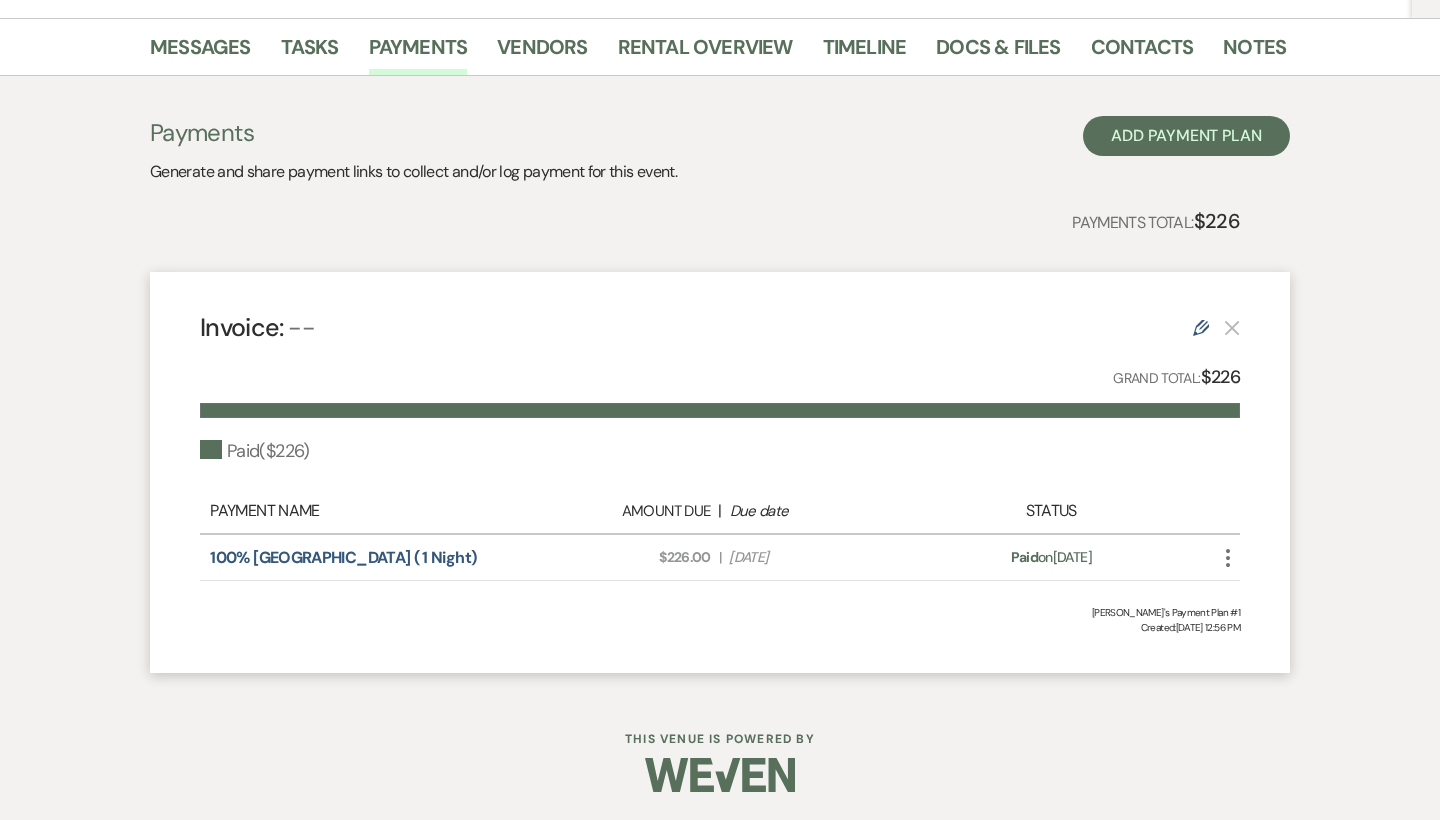 scroll, scrollTop: 310, scrollLeft: 0, axis: vertical 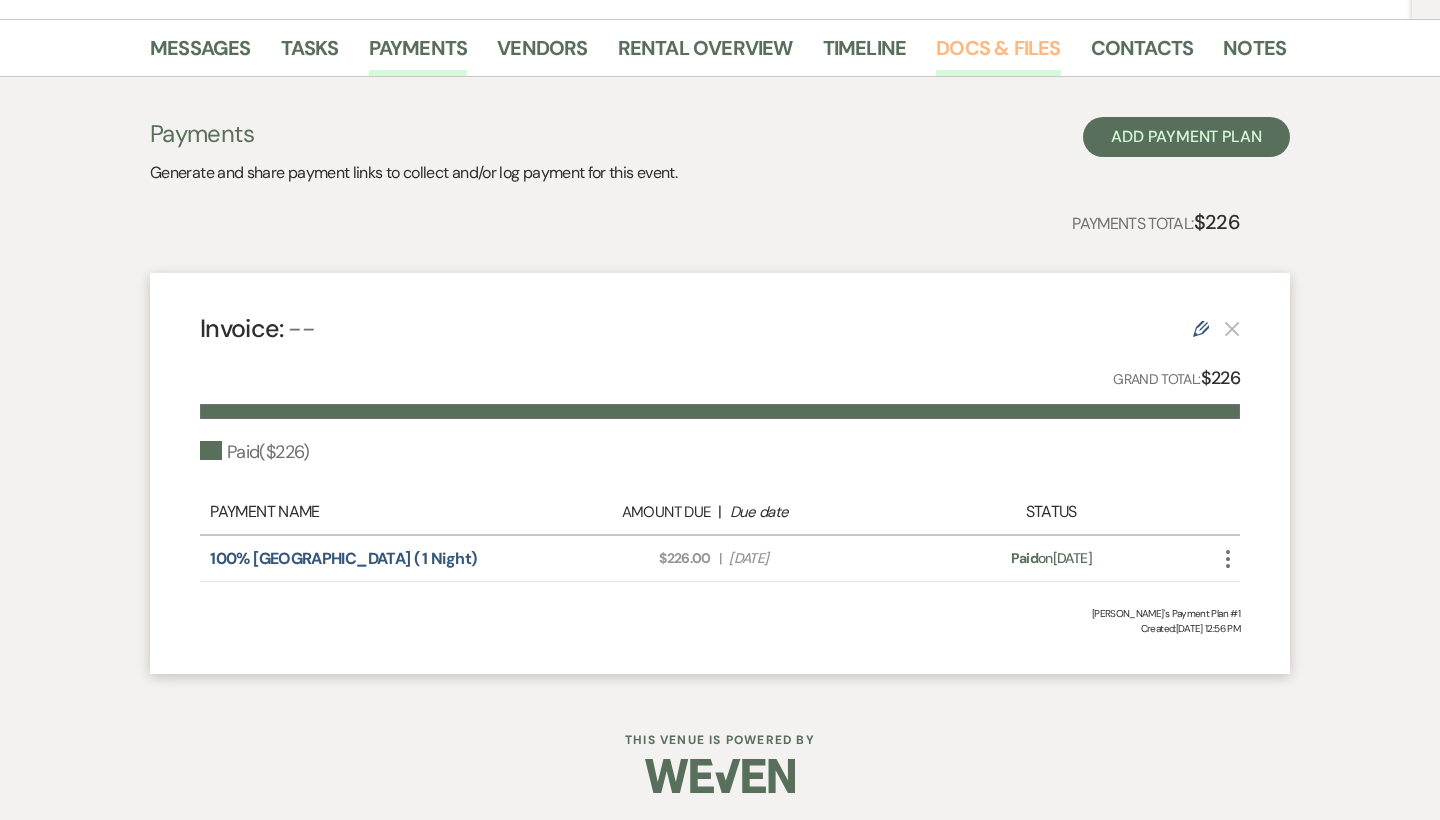 click on "Docs & Files" at bounding box center (998, 54) 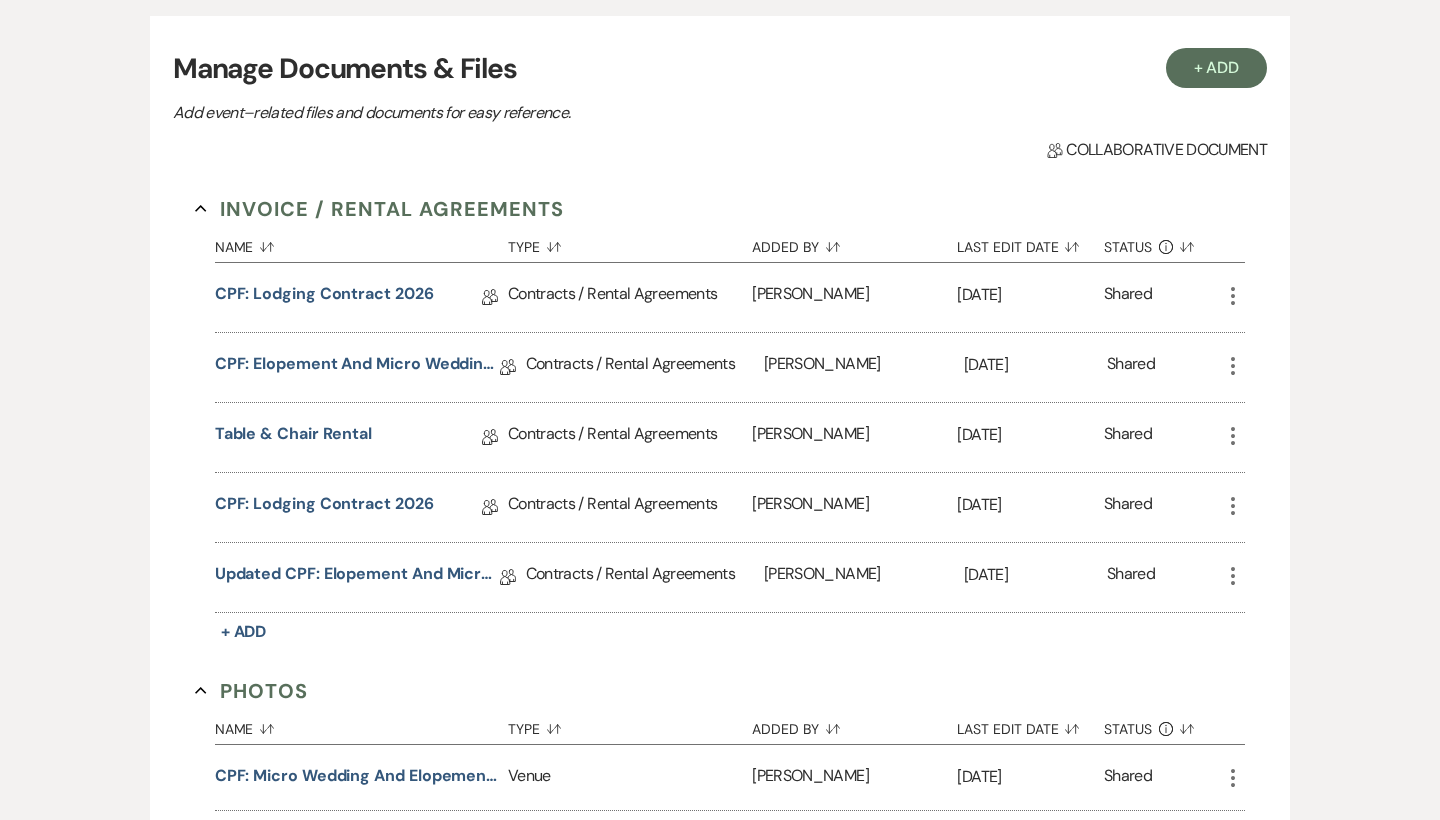 scroll, scrollTop: 408, scrollLeft: 0, axis: vertical 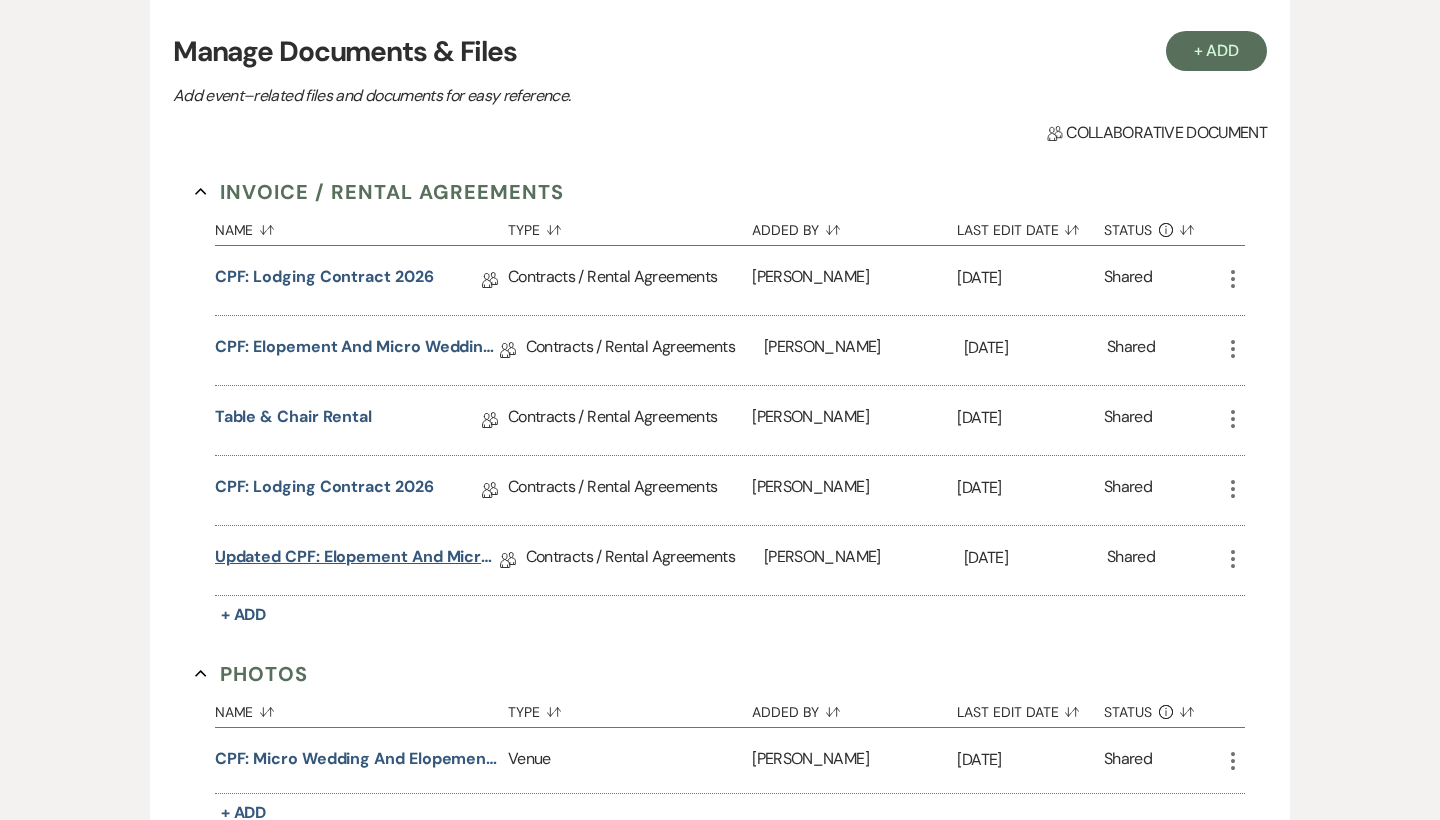 click on "Updated CPF: Elopement and Micro Wedding 2025" at bounding box center [357, 560] 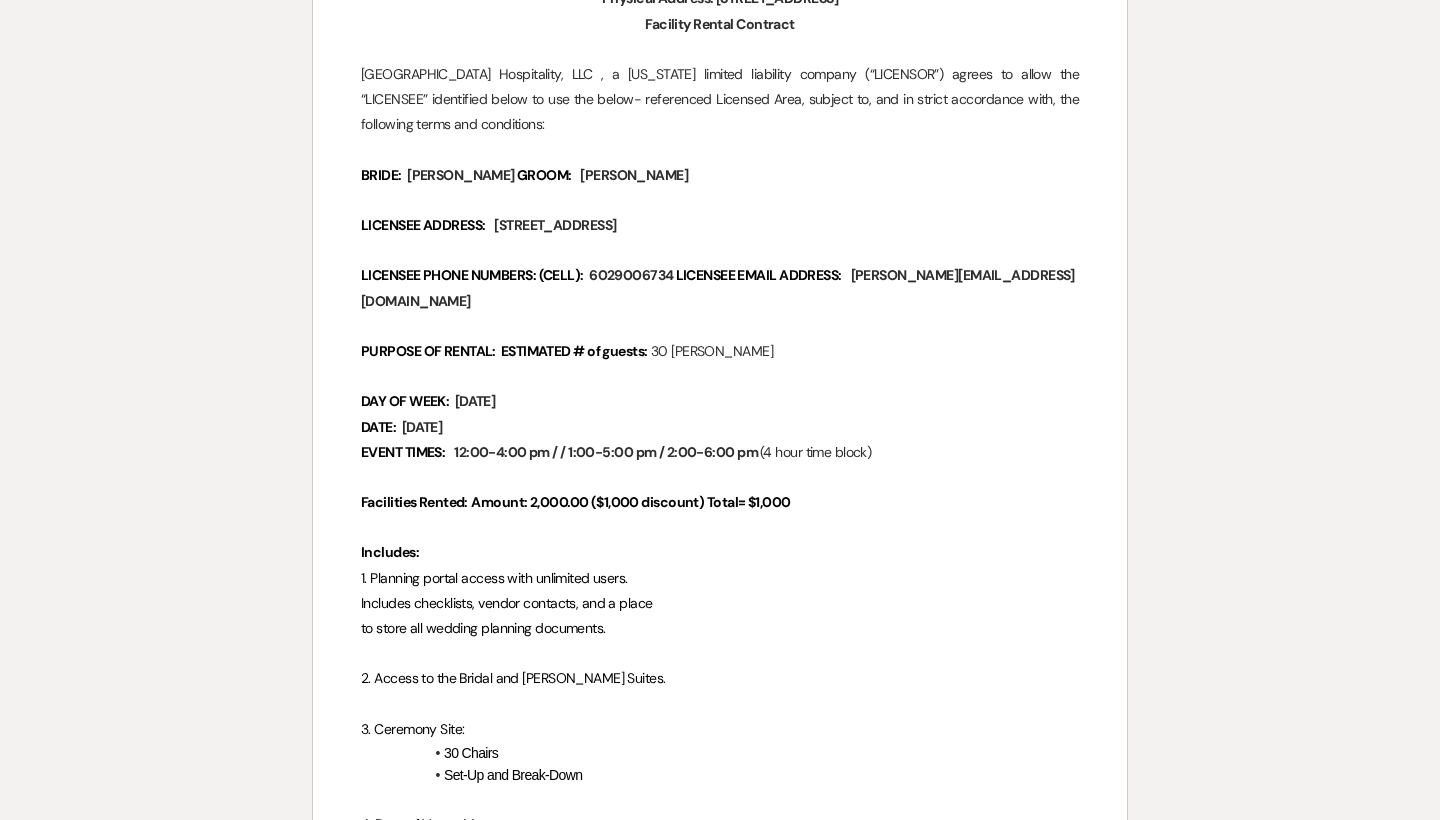 scroll, scrollTop: 360, scrollLeft: 0, axis: vertical 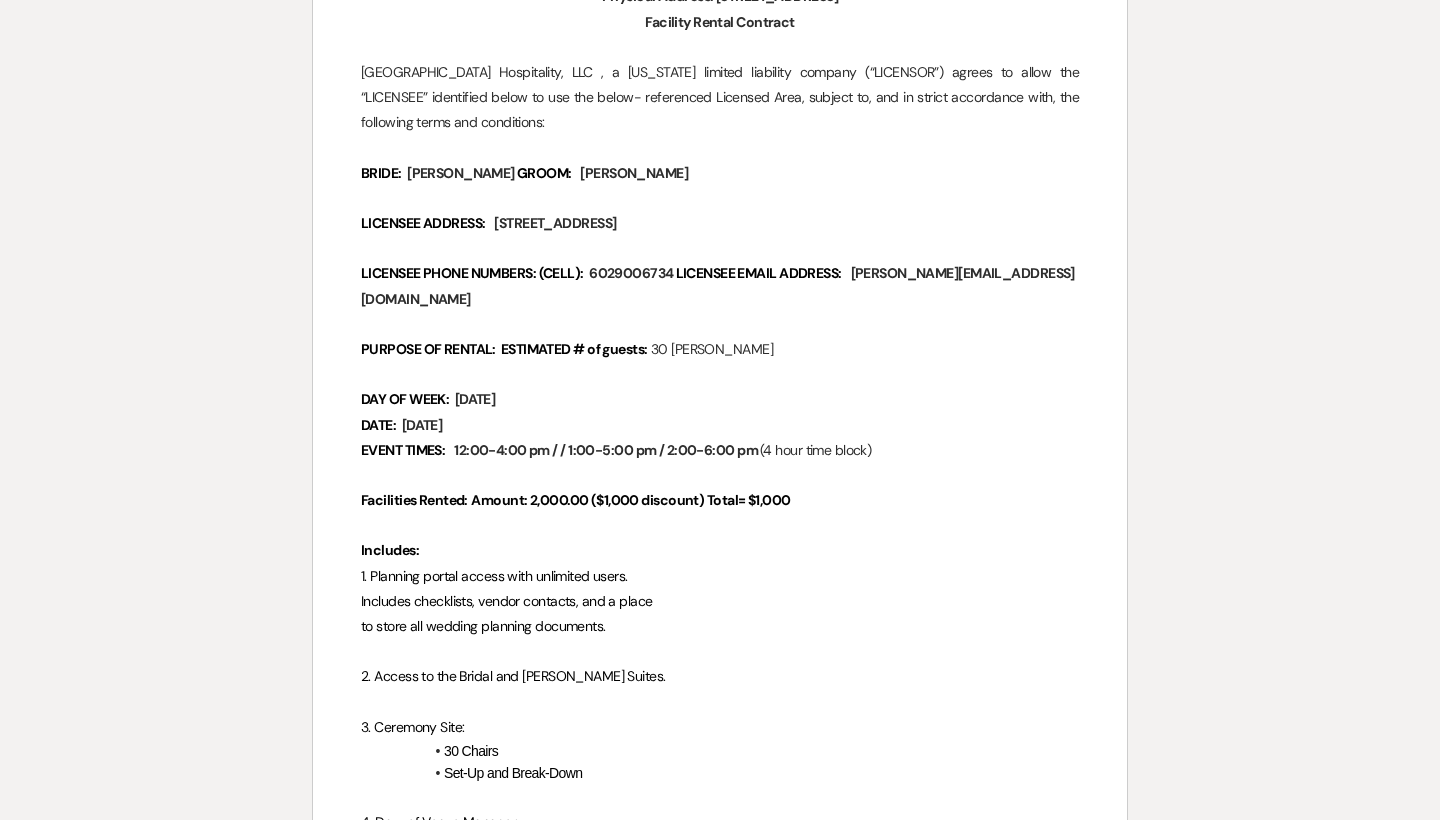 drag, startPoint x: 783, startPoint y: 473, endPoint x: 844, endPoint y: 471, distance: 61.03278 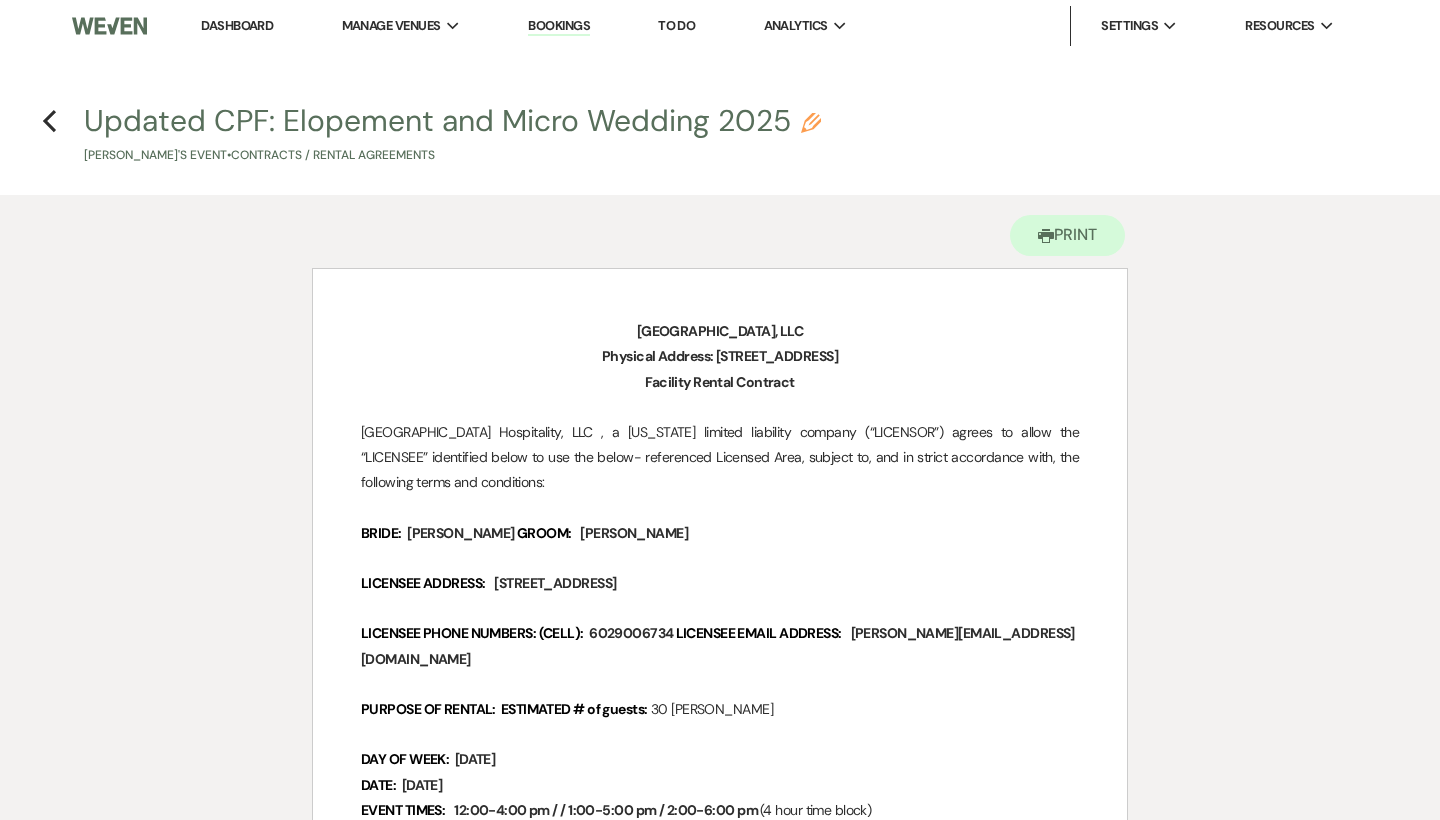 scroll, scrollTop: 0, scrollLeft: 0, axis: both 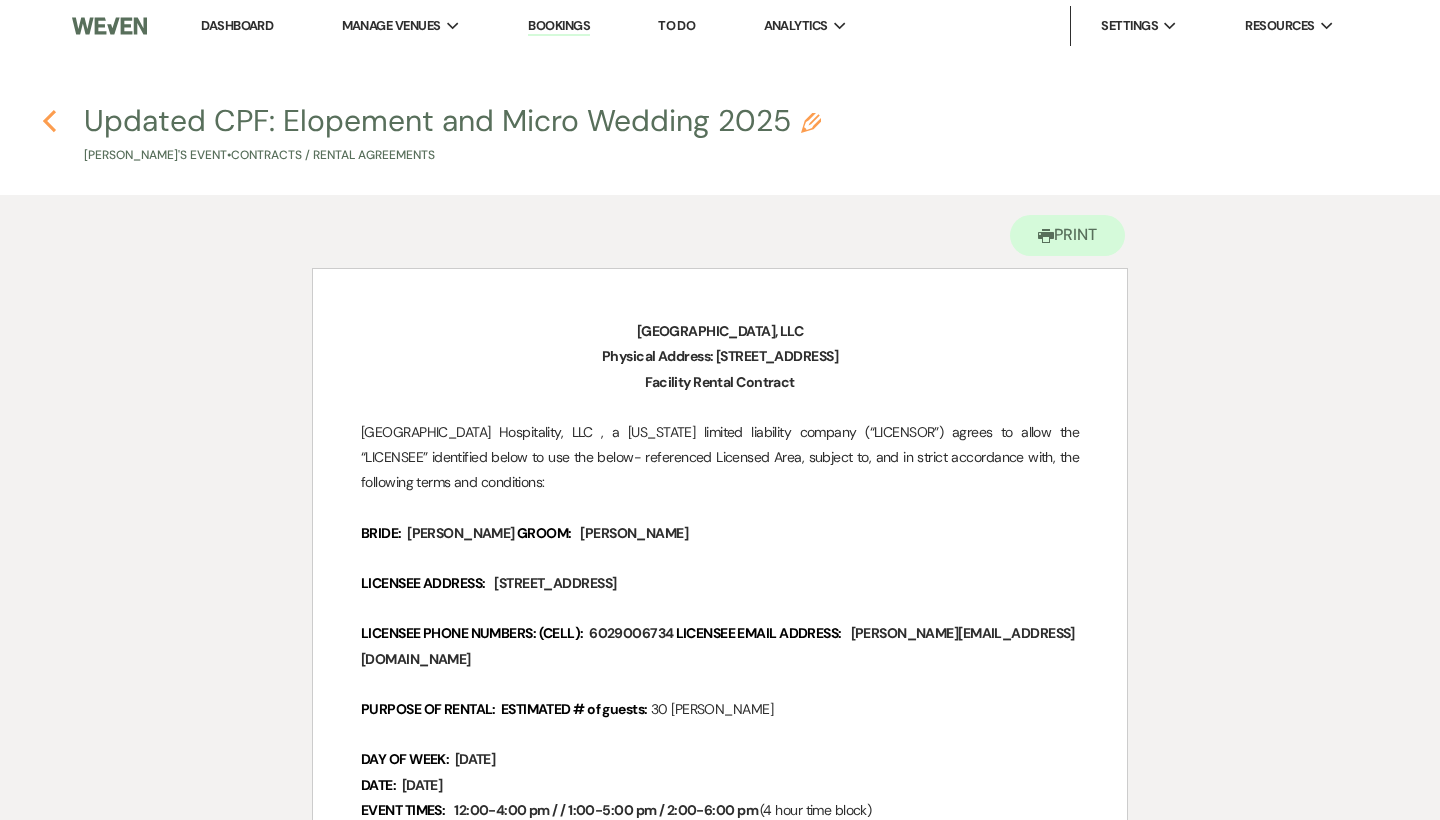 click 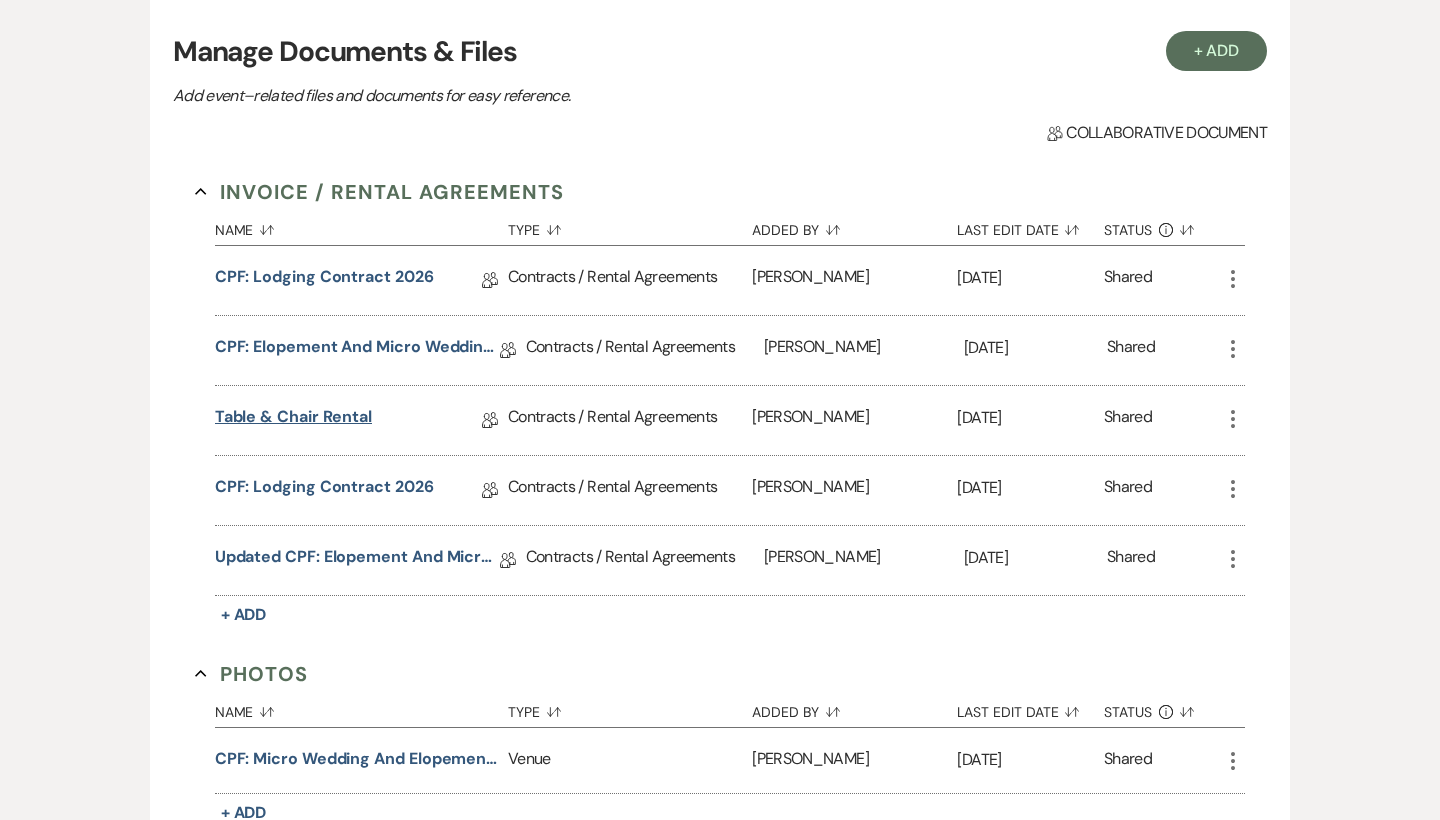 click on "Table & Chair Rental" at bounding box center (293, 420) 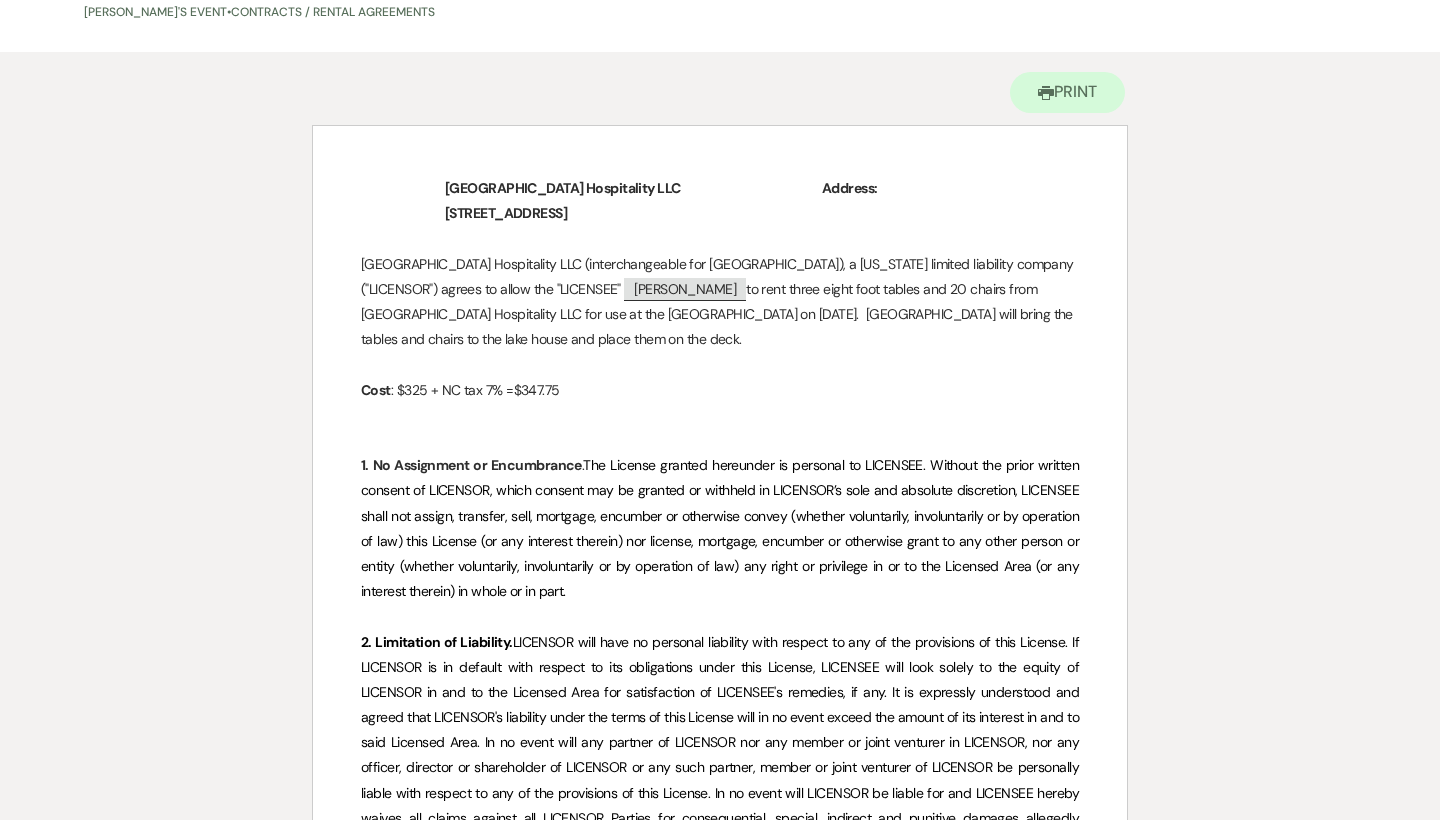 scroll, scrollTop: 147, scrollLeft: 0, axis: vertical 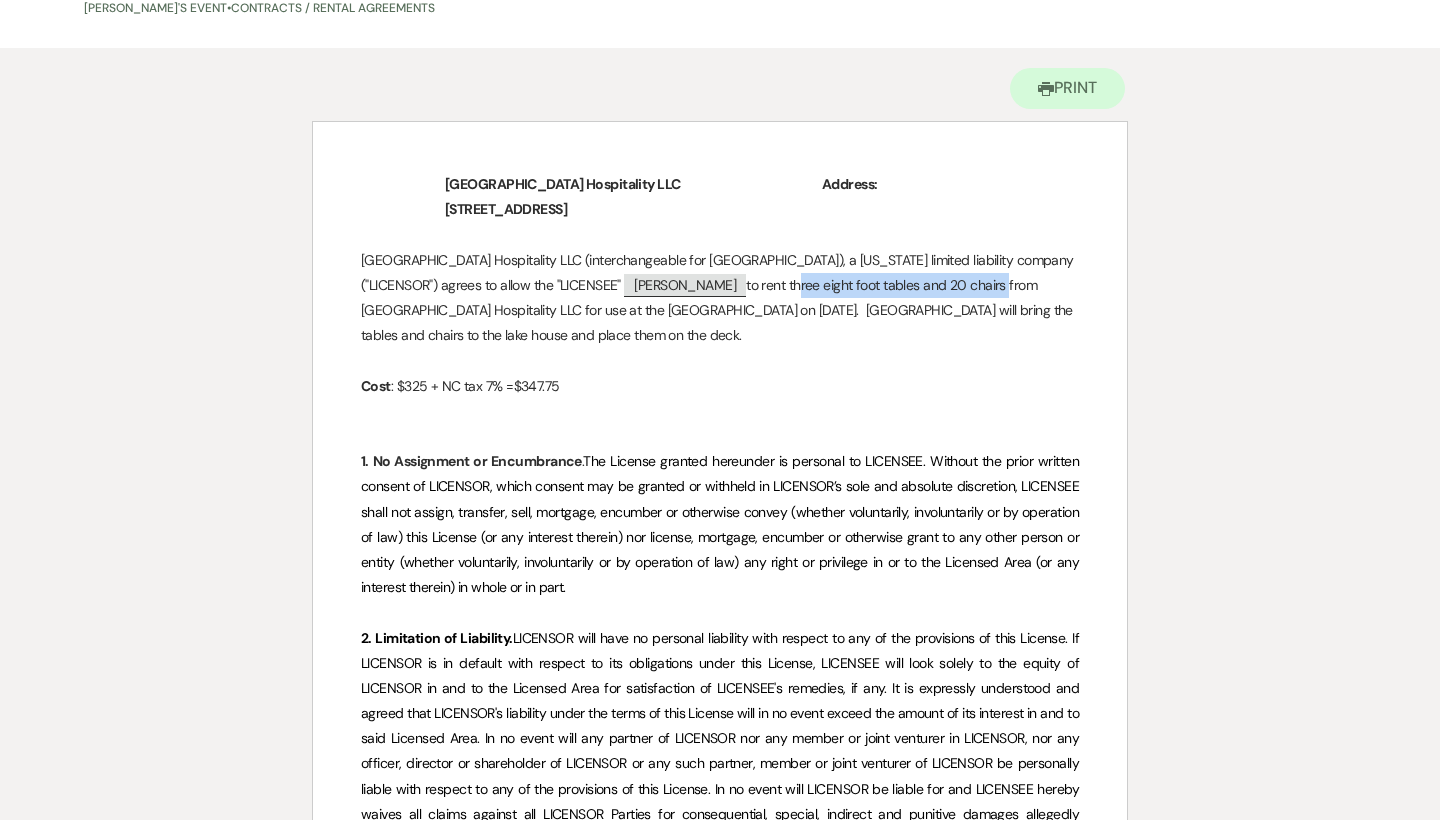 drag, startPoint x: 793, startPoint y: 281, endPoint x: 1005, endPoint y: 291, distance: 212.23572 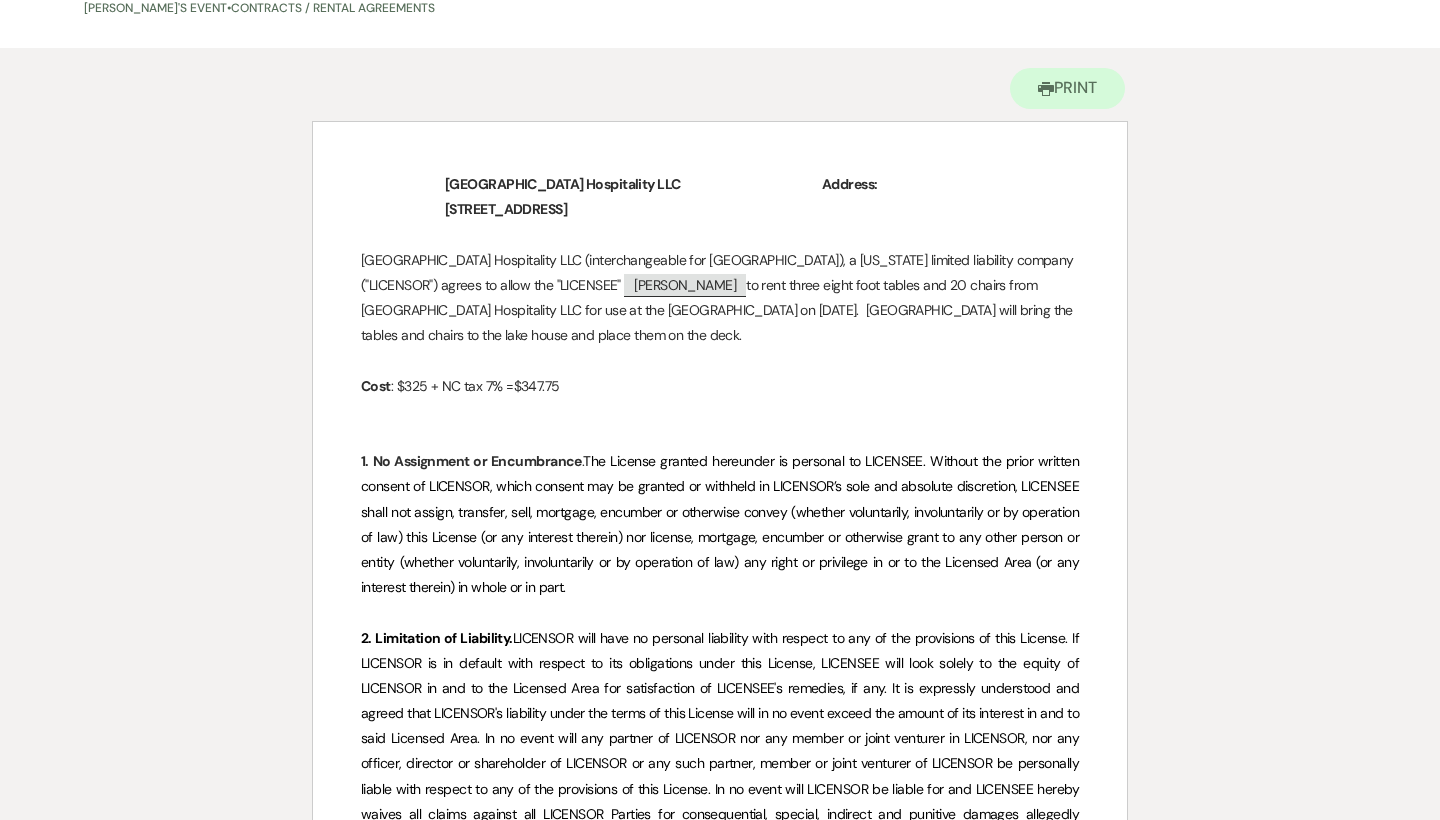 click on "Lake Glenville Hospitality LLC (interchangeable for Chimney Pond Farm), a North Carolina limited liability company ("LICENSOR") agrees to allow the "LICENSEE"  ﻿
Amanda Stefan
﻿  to rent three eight foot tables and 20 chairs from Lake Glenville Hospitality LLC for use at the Lake House on September 28, 2025.  Chimney Pond Farm will bring the tables and chairs to the lake house and place them on the deck." at bounding box center [720, 298] 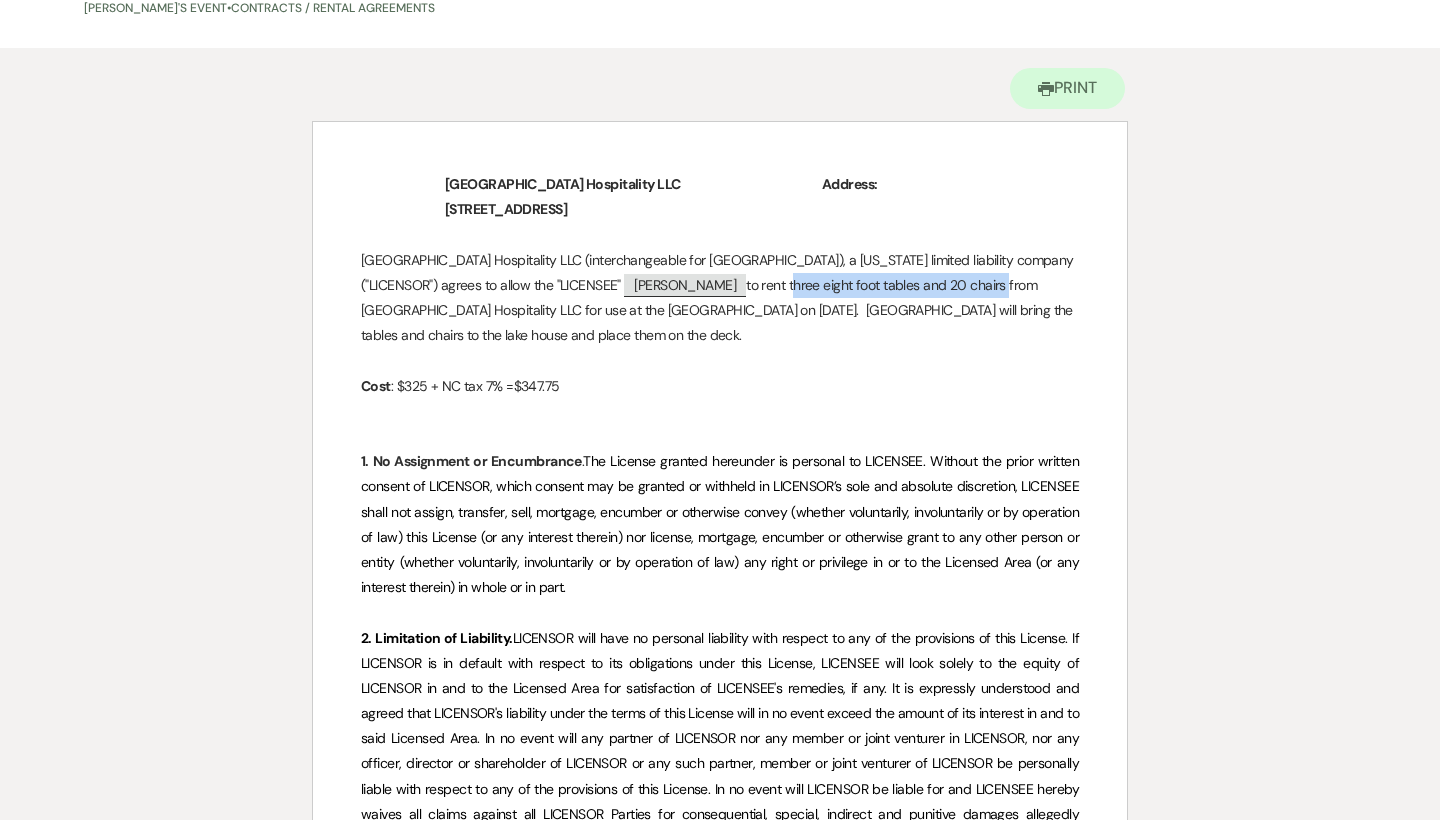 drag, startPoint x: 788, startPoint y: 285, endPoint x: 1005, endPoint y: 290, distance: 217.0576 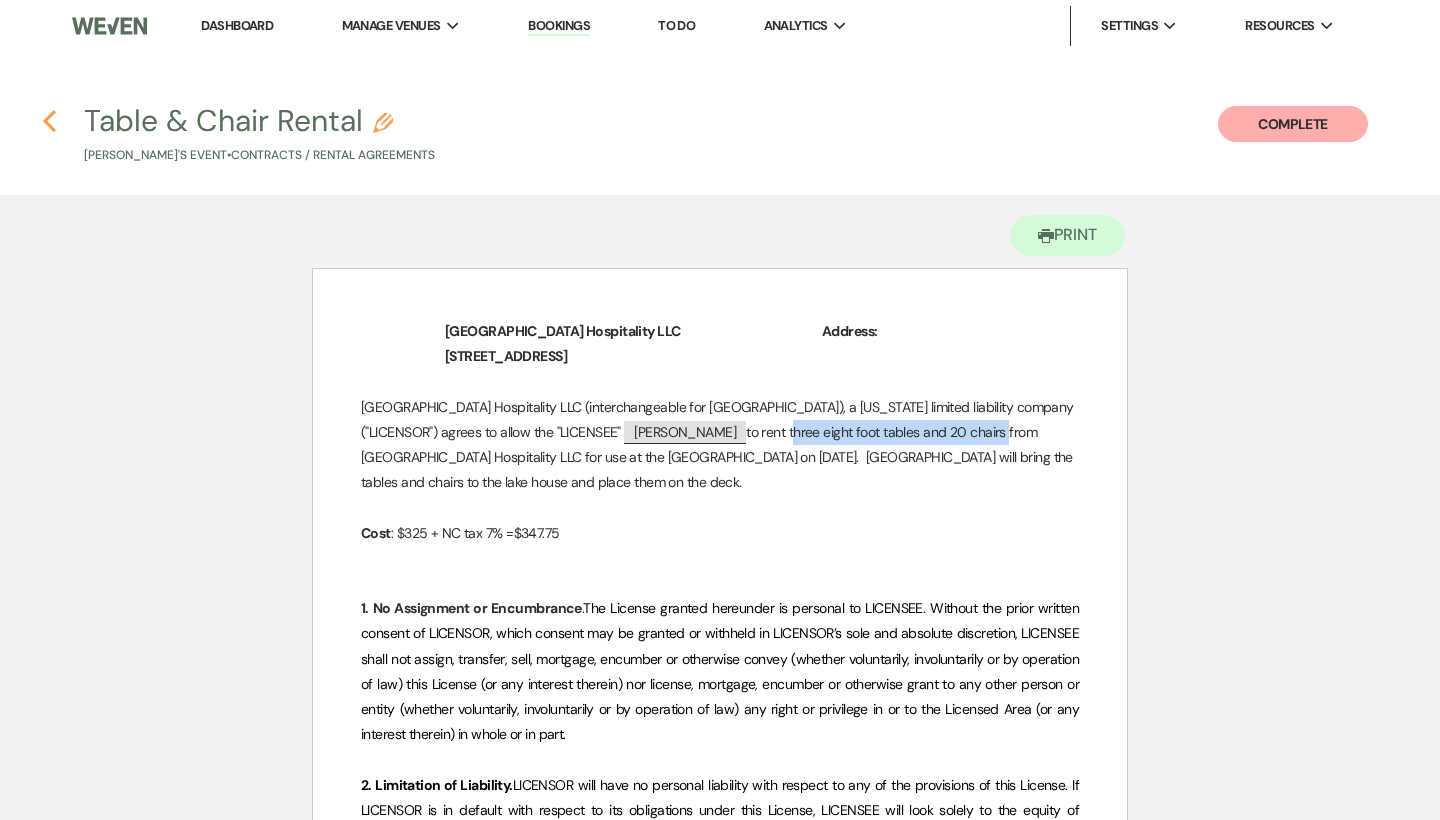 scroll, scrollTop: 0, scrollLeft: 0, axis: both 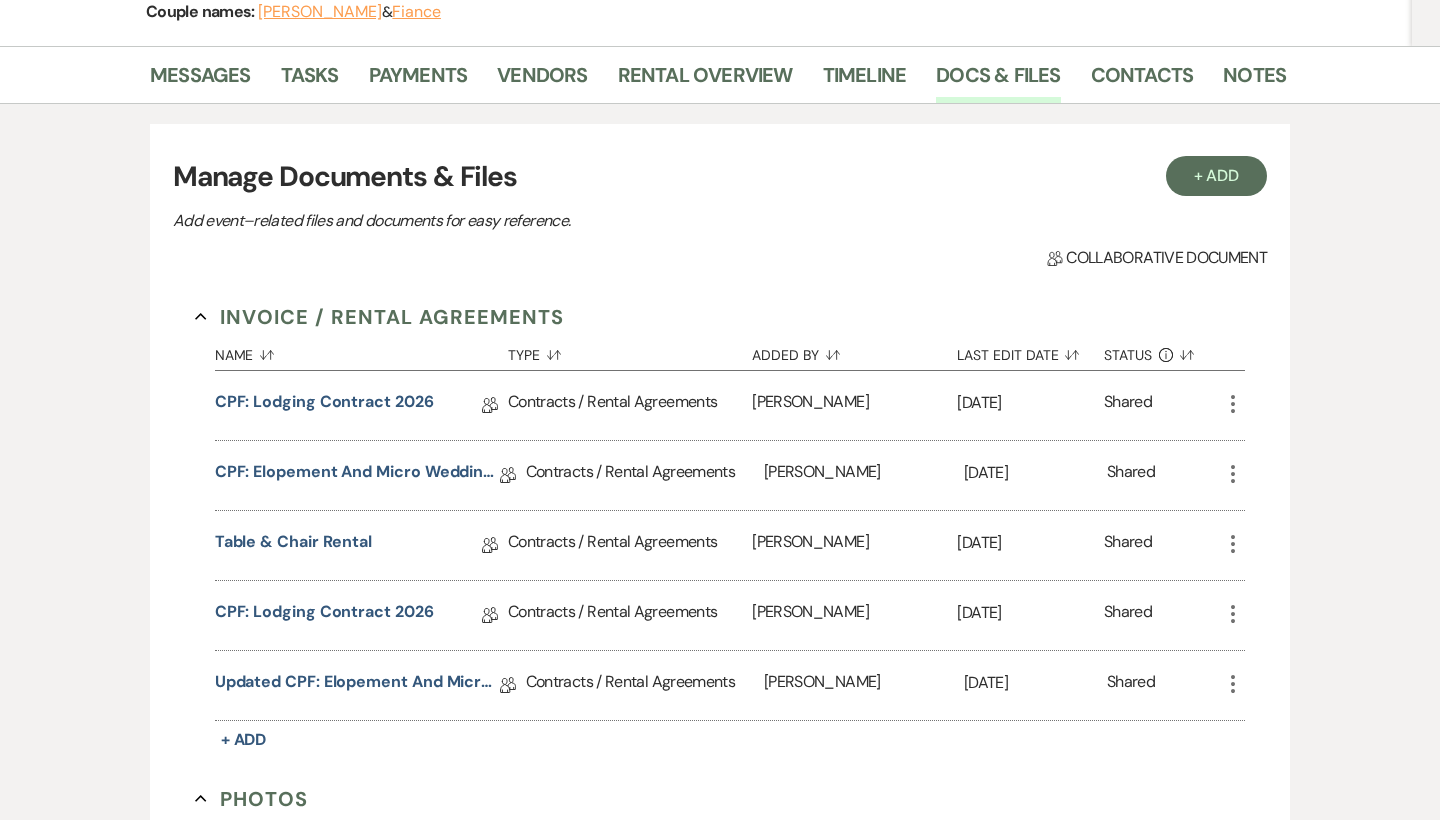 click on "Notes" at bounding box center [1269, 79] 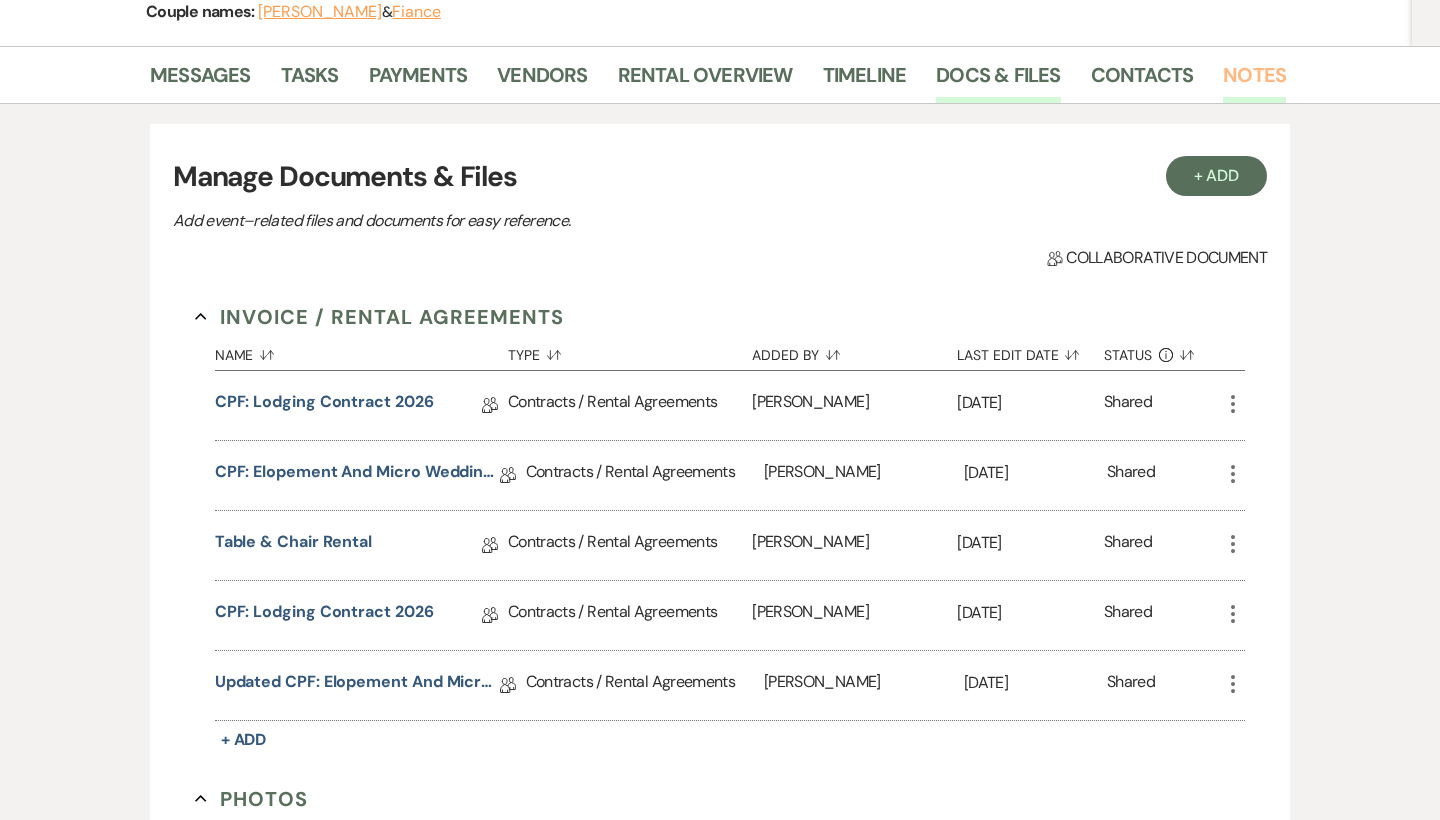 click on "Notes" at bounding box center (1254, 81) 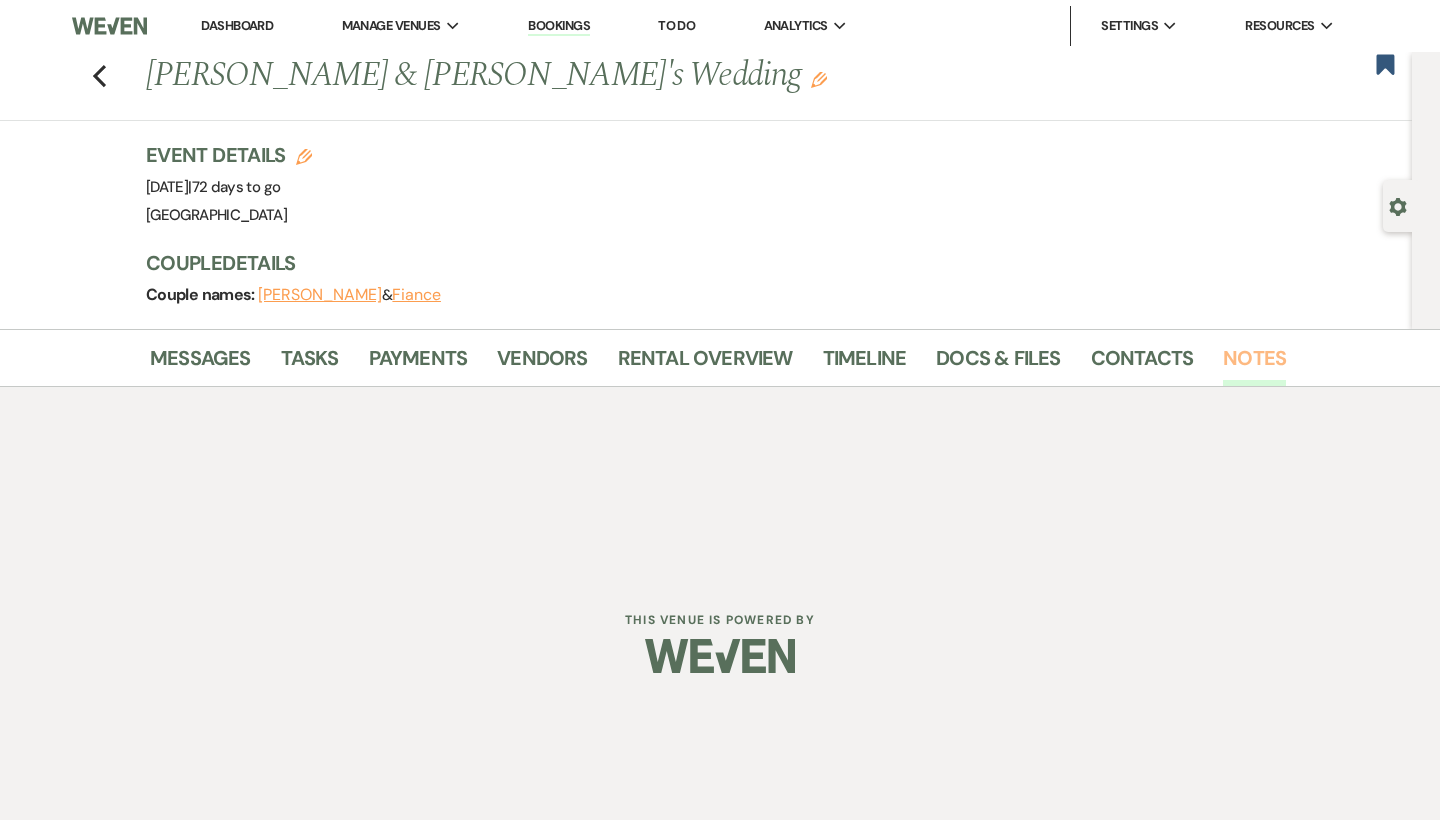 scroll, scrollTop: 0, scrollLeft: 0, axis: both 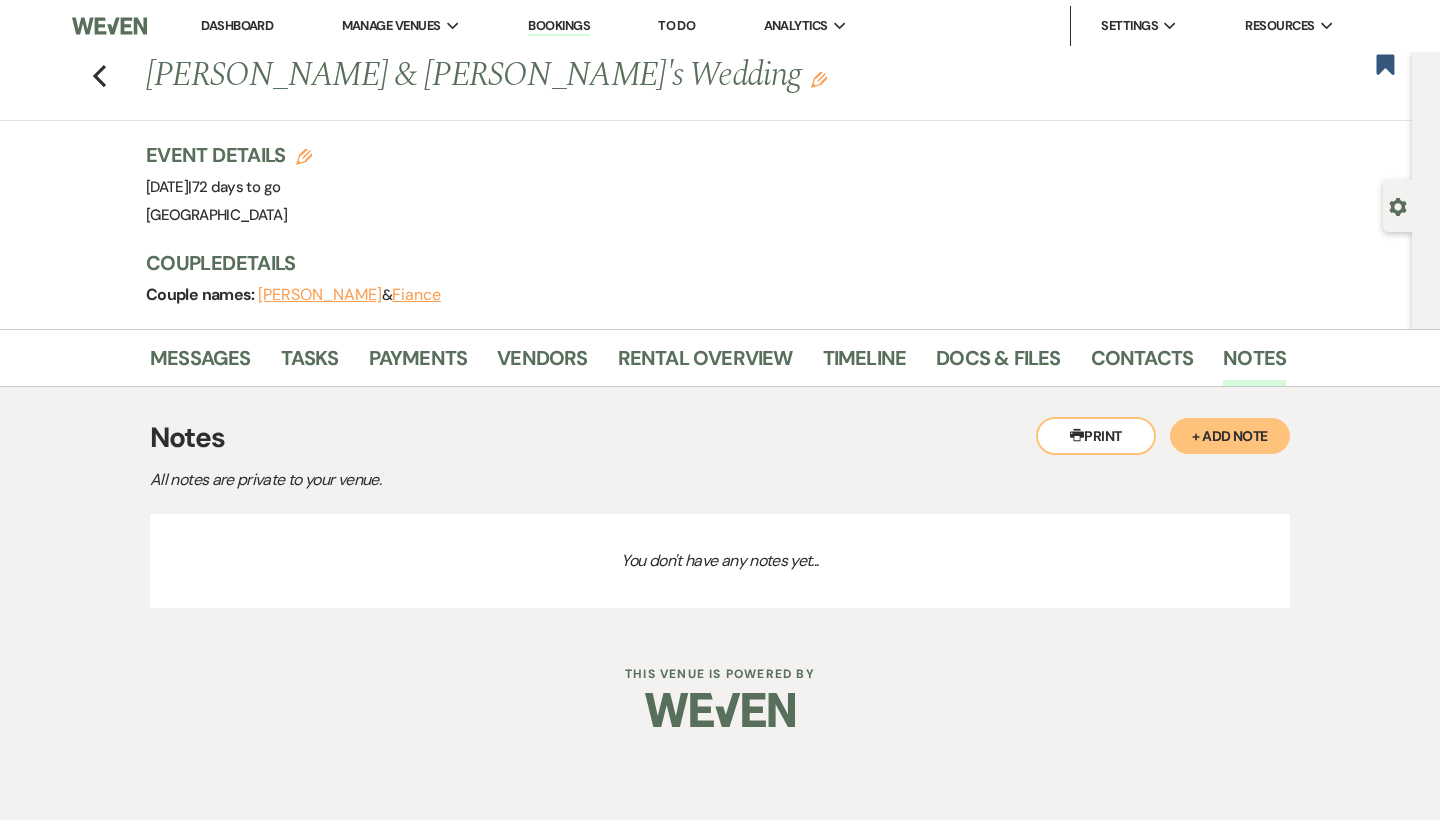 click on "+ Add Note" at bounding box center [1230, 436] 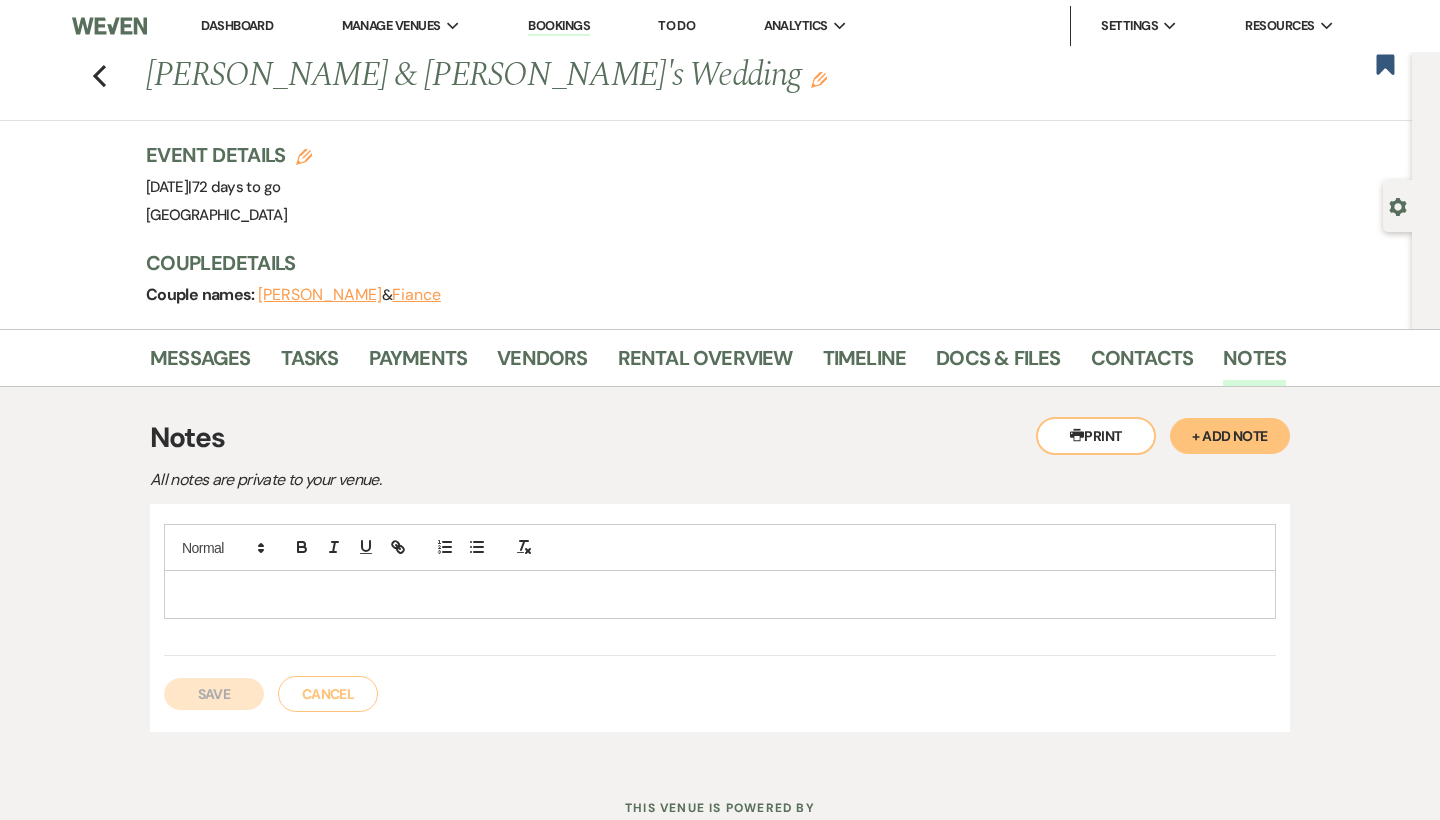 click at bounding box center [720, 594] 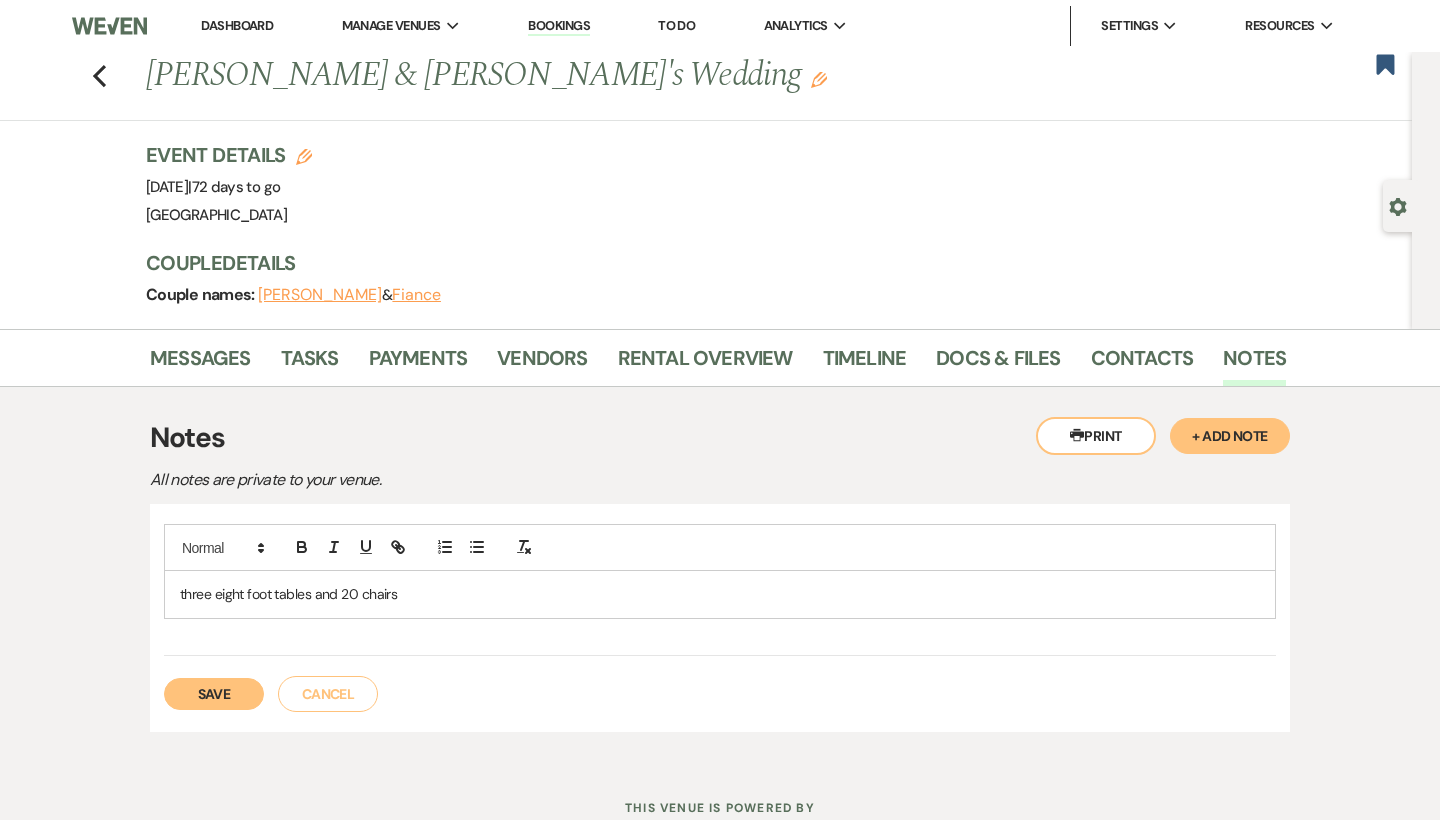 click on "Save" at bounding box center (214, 694) 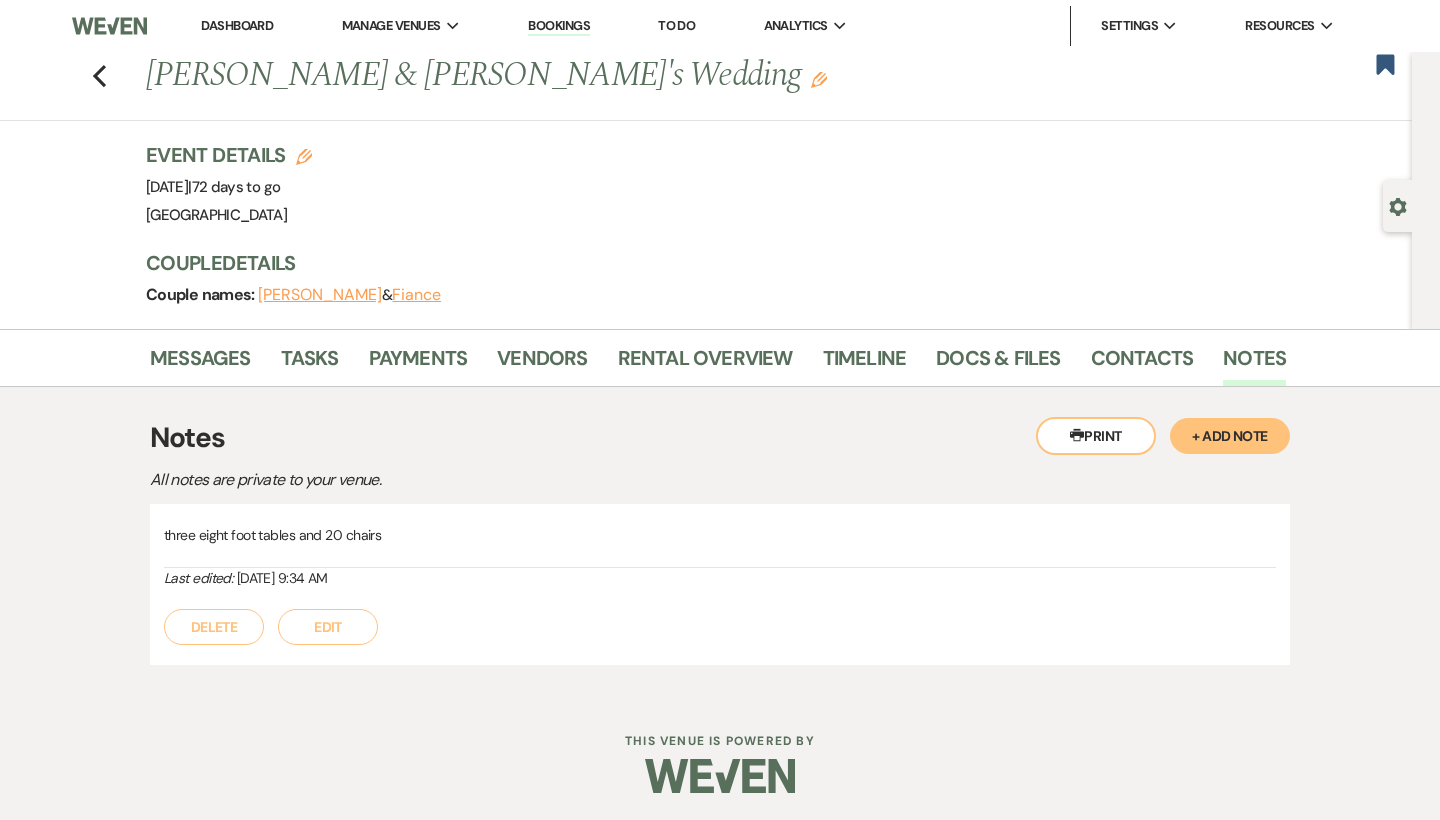 click on "Edit" at bounding box center [328, 627] 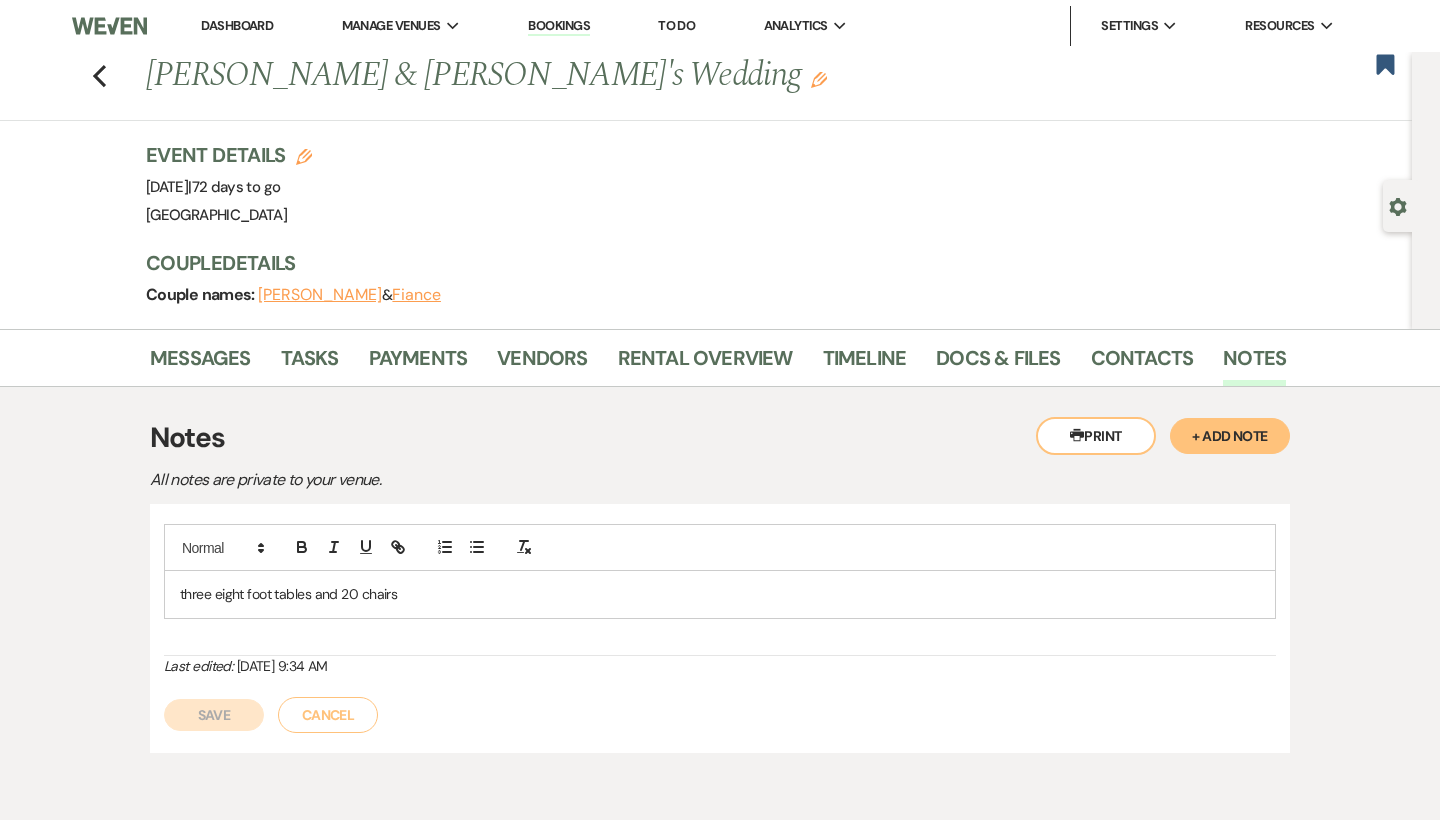 click on "three eight foot tables and 20 chairs" at bounding box center [720, 594] 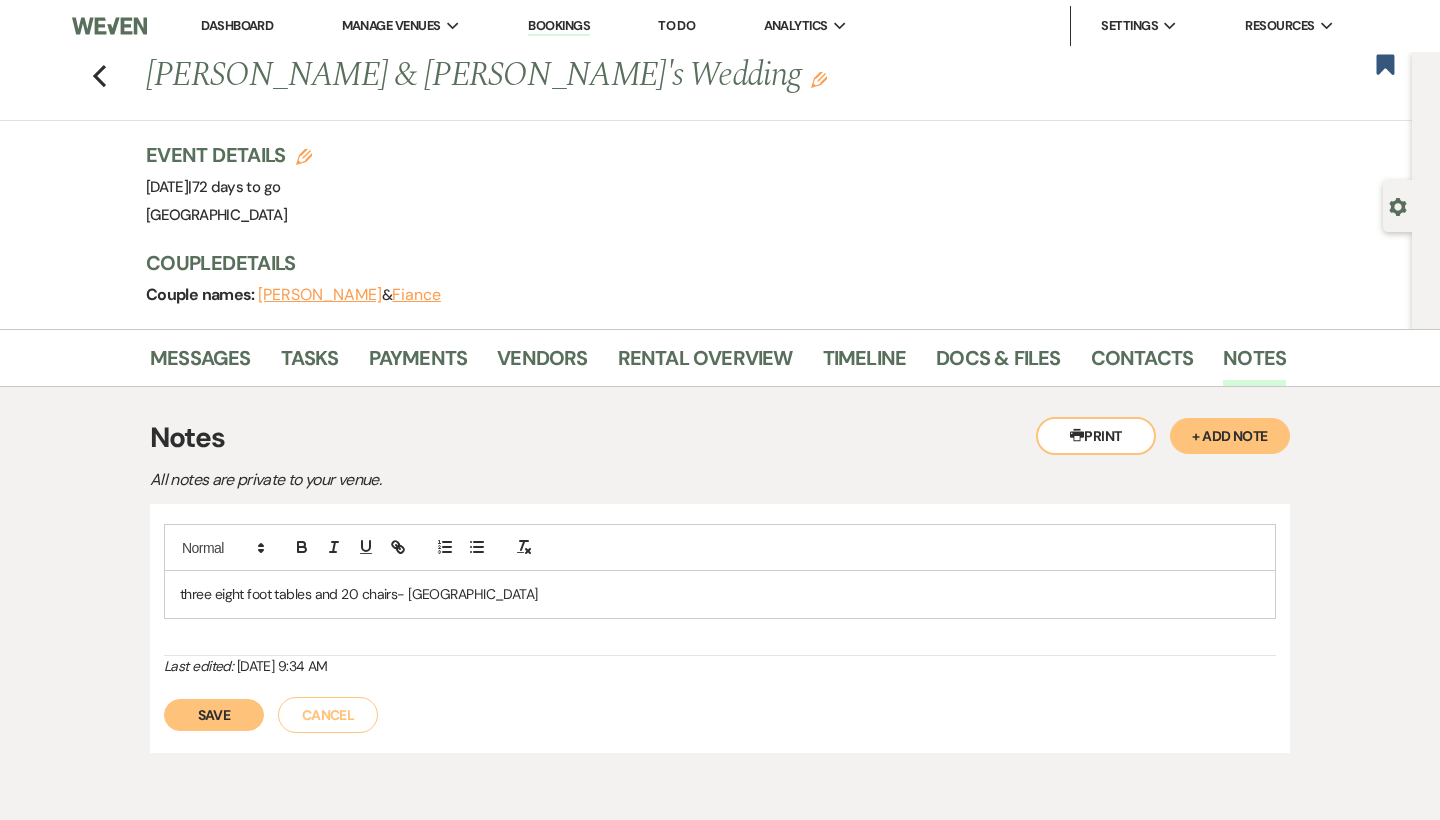 click on "Save" at bounding box center [214, 715] 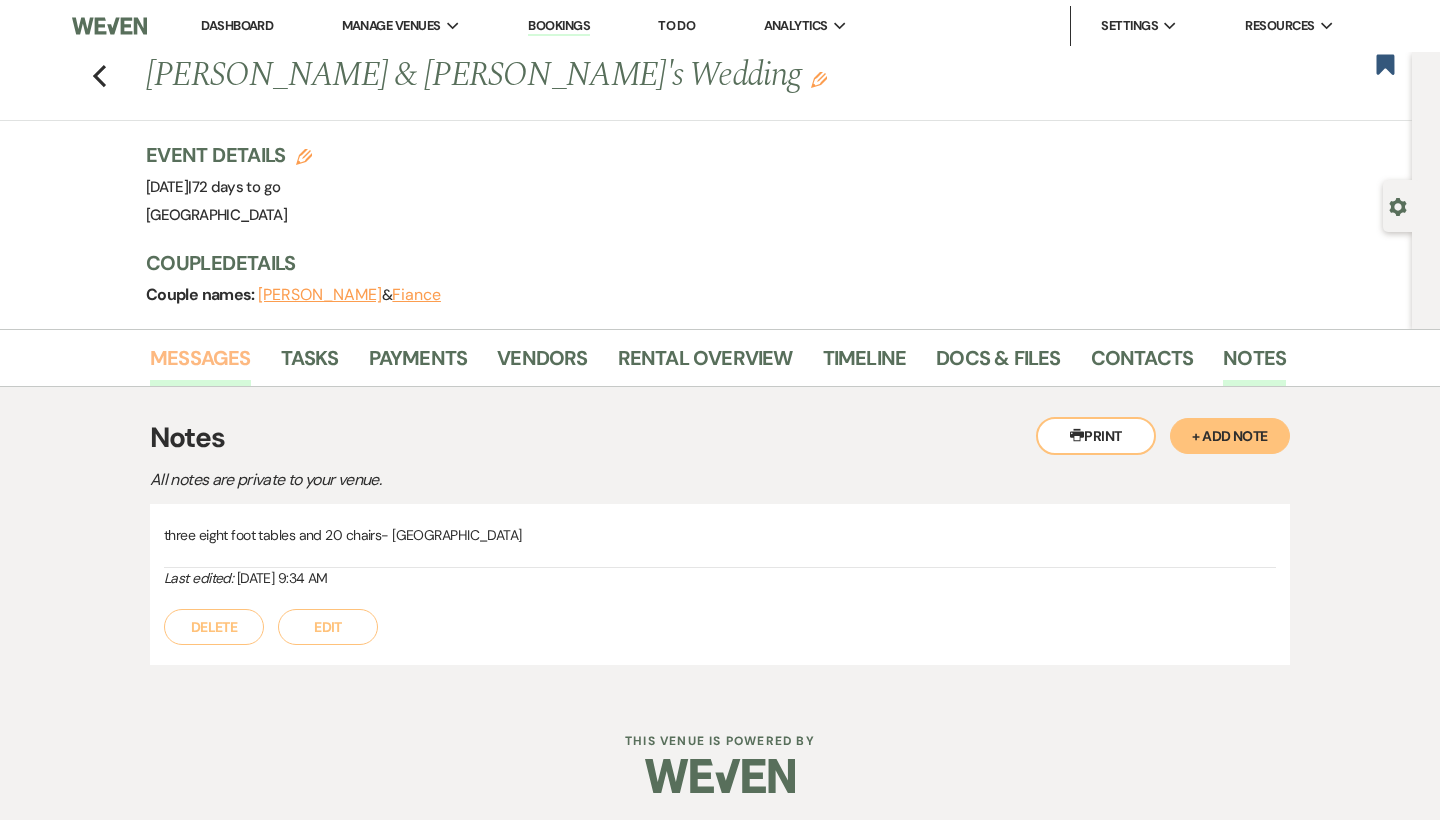 click on "Messages" at bounding box center [200, 364] 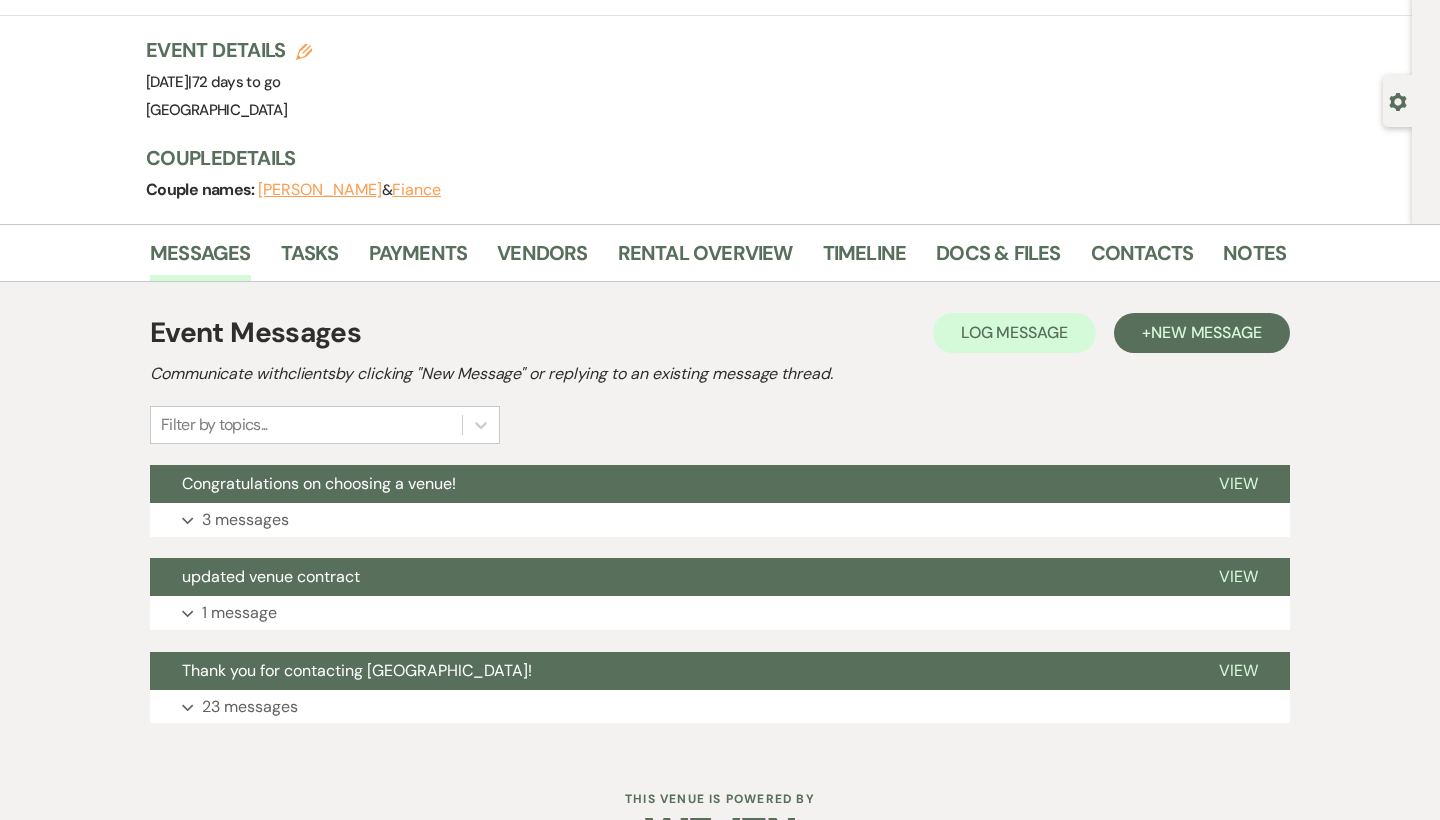 scroll, scrollTop: 106, scrollLeft: 0, axis: vertical 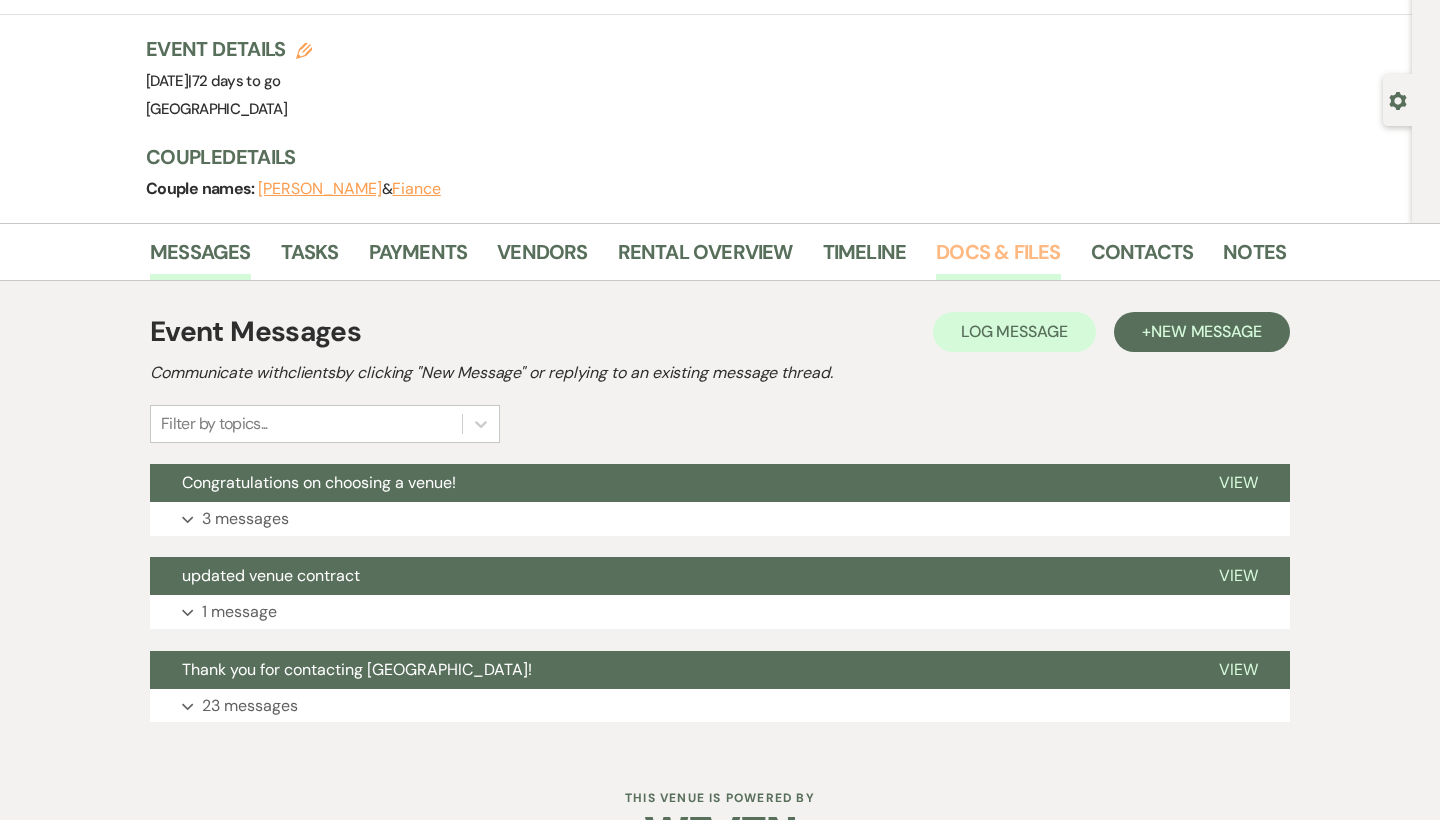 click on "Docs & Files" at bounding box center (998, 258) 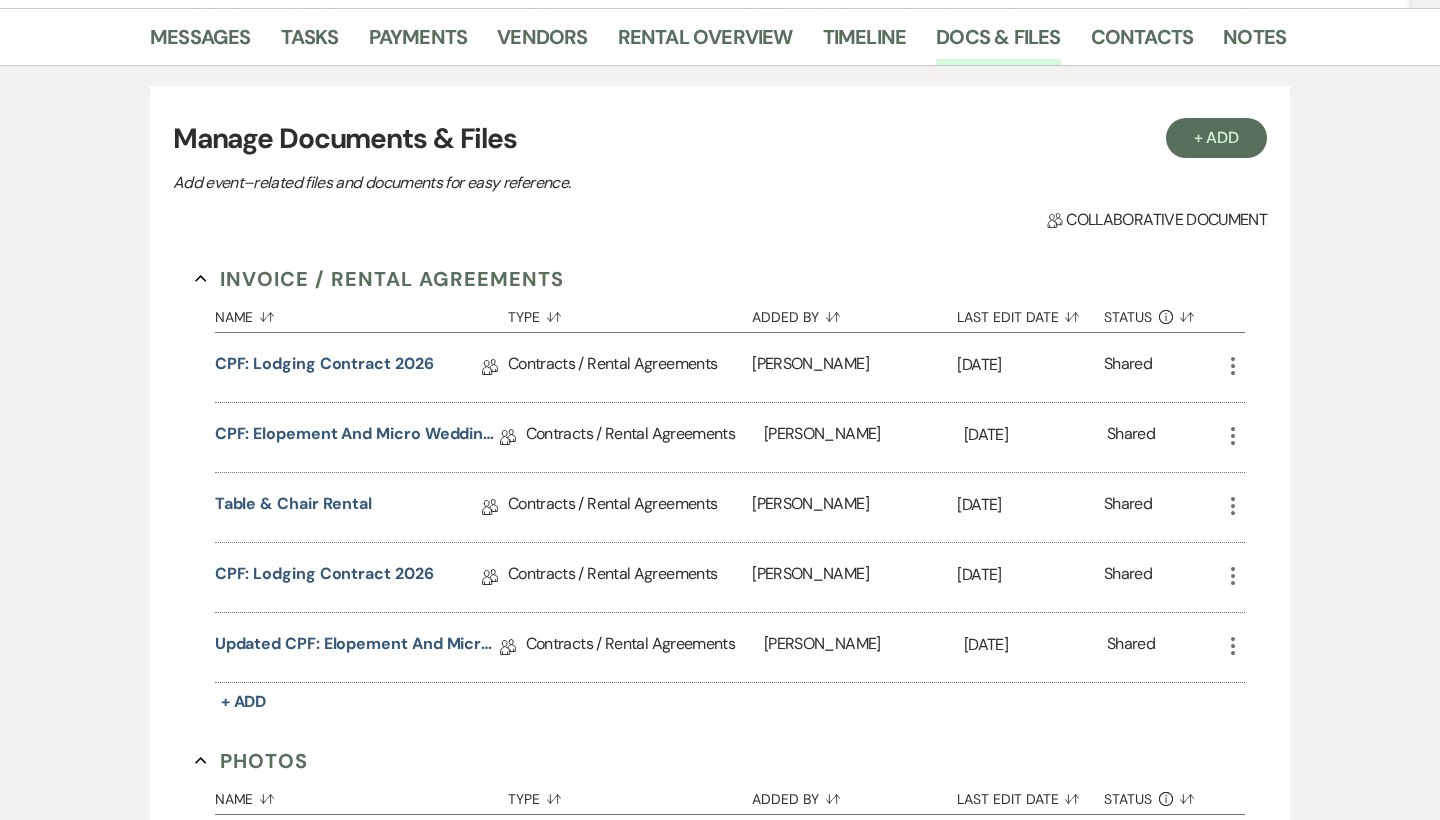 scroll, scrollTop: 322, scrollLeft: 0, axis: vertical 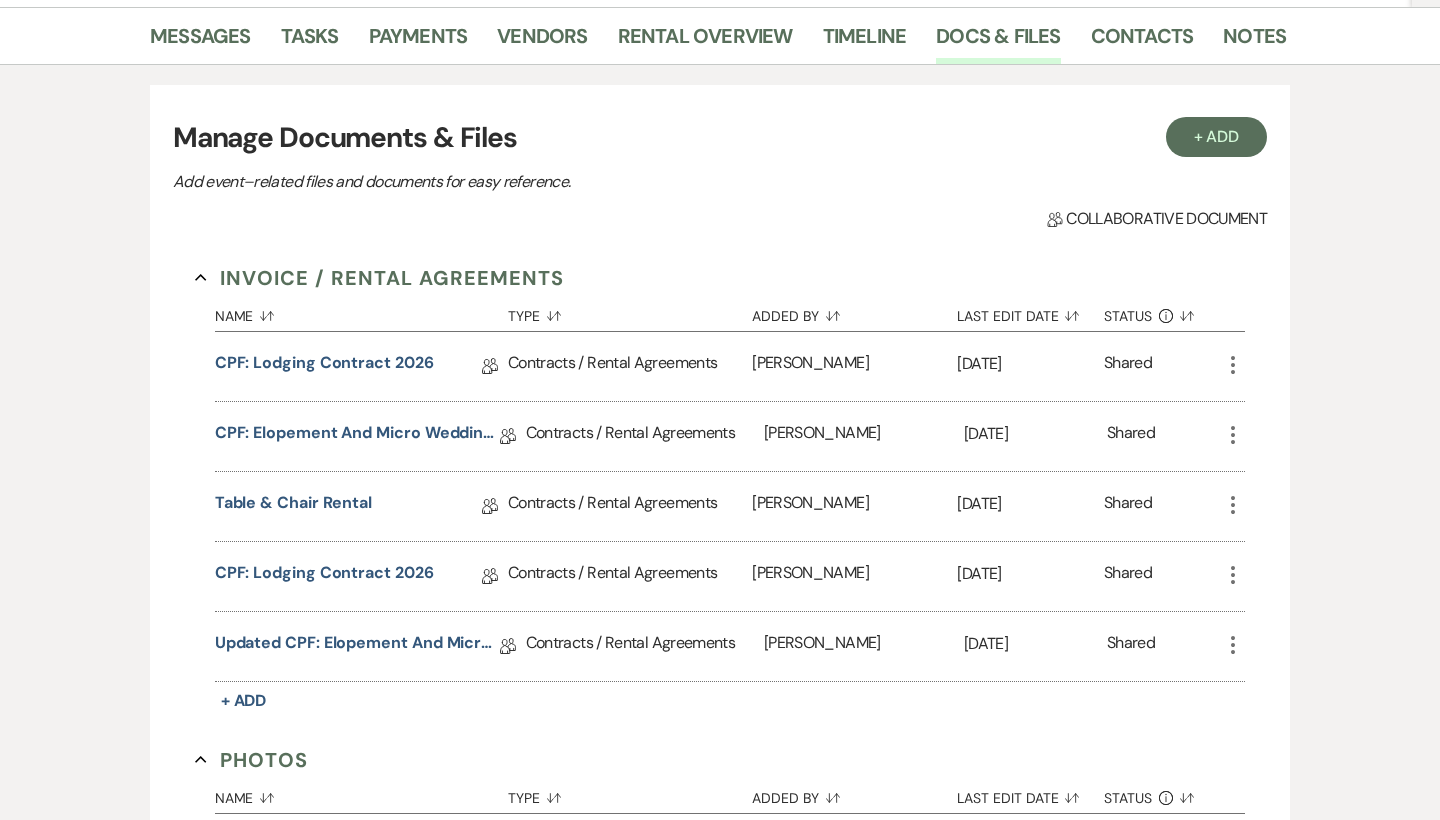 click on "CPF: Lodging Contract 2026 Collab Doc" at bounding box center [361, 576] 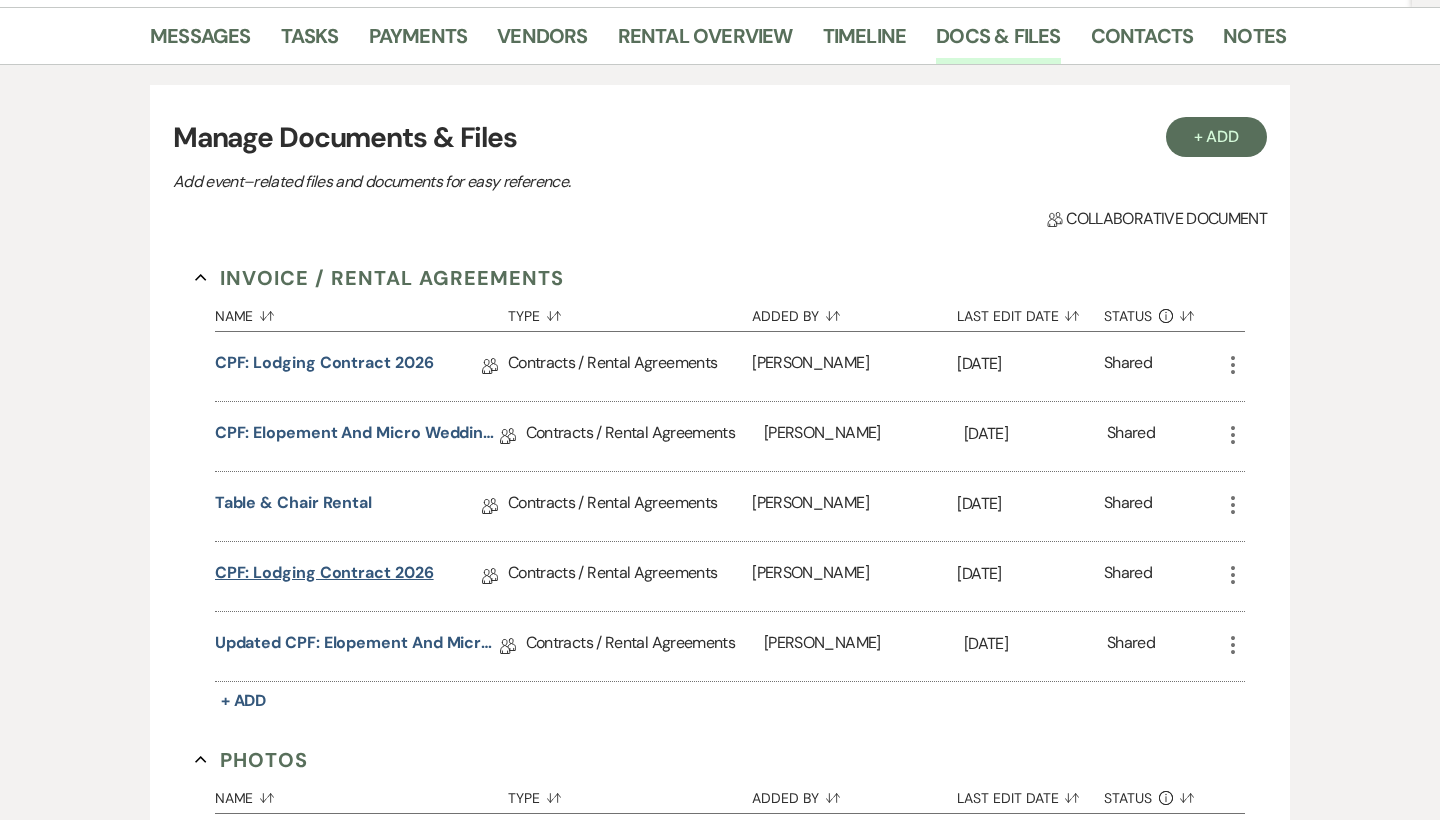 click on "CPF: Lodging Contract 2026" at bounding box center (324, 576) 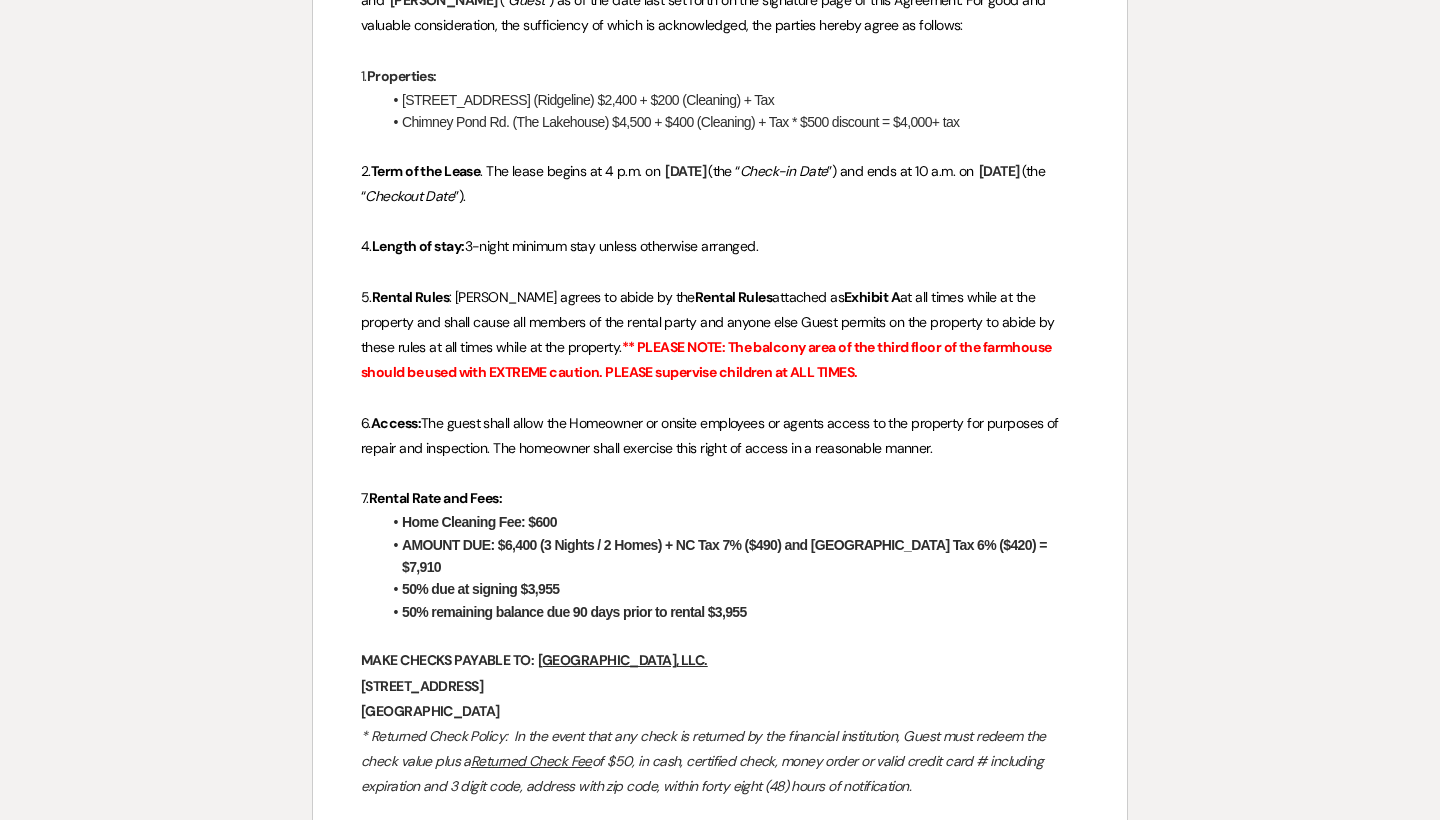 scroll, scrollTop: 713, scrollLeft: 0, axis: vertical 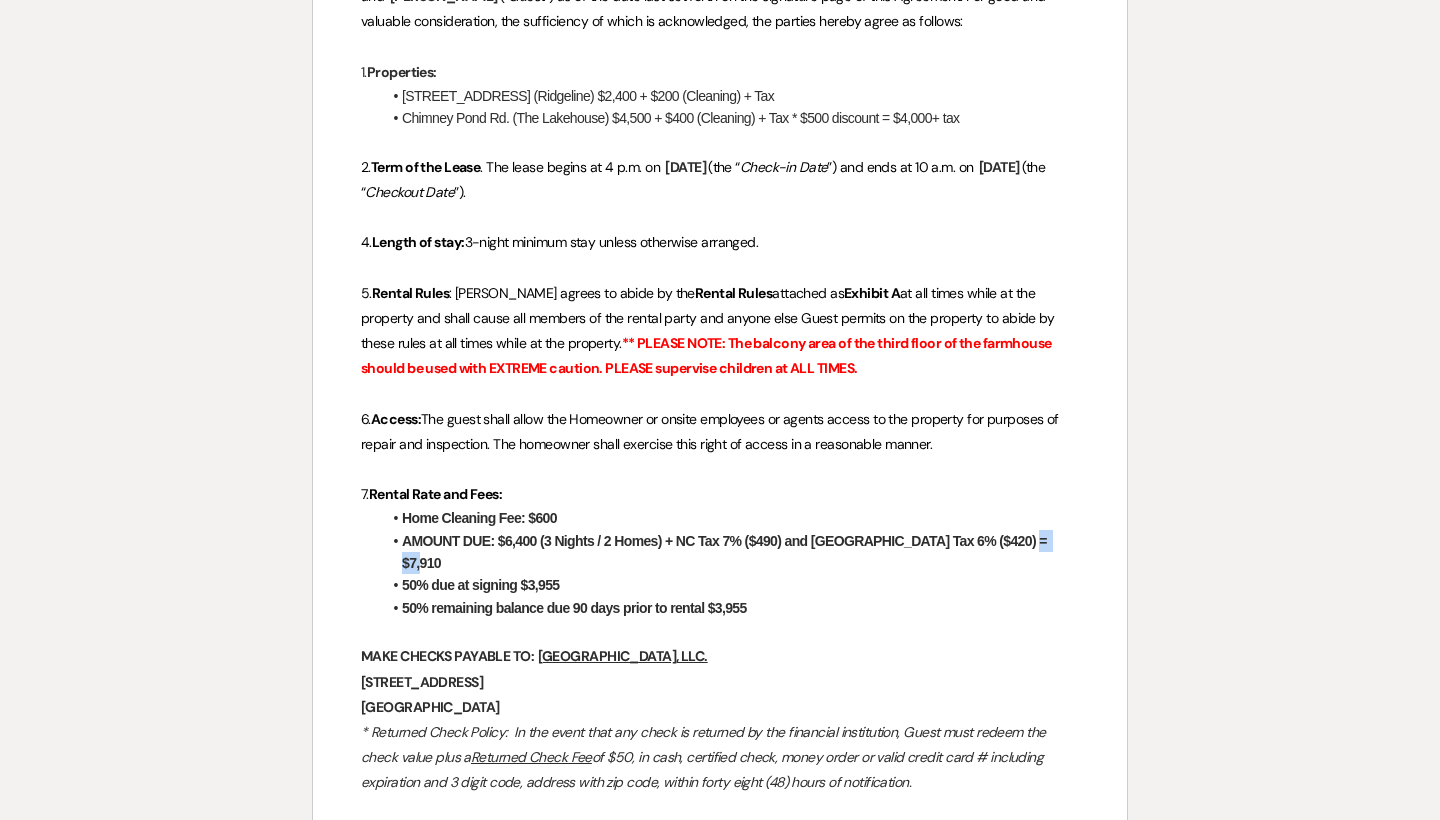 drag, startPoint x: 1020, startPoint y: 535, endPoint x: 1080, endPoint y: 535, distance: 60 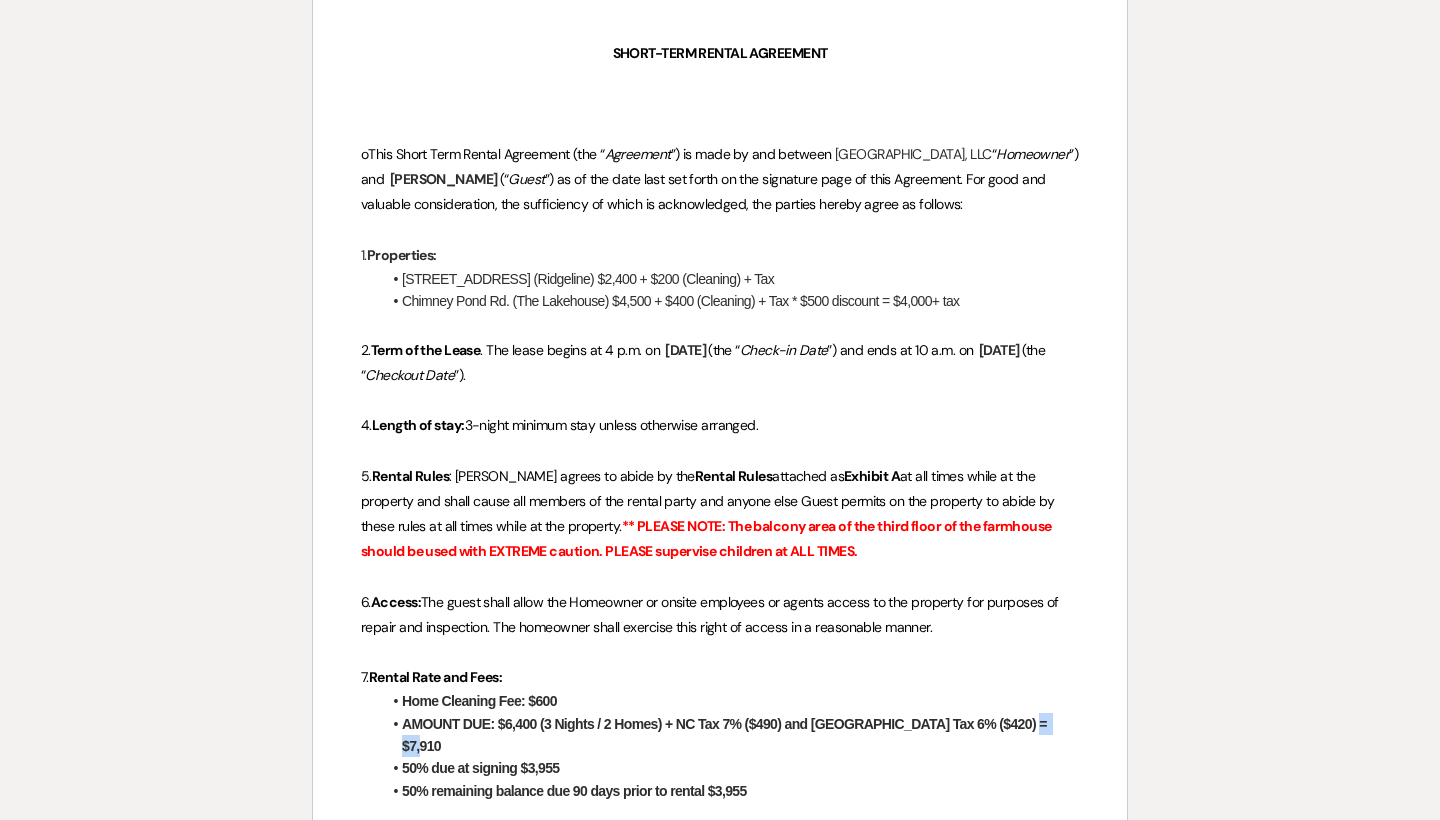 scroll, scrollTop: 495, scrollLeft: 0, axis: vertical 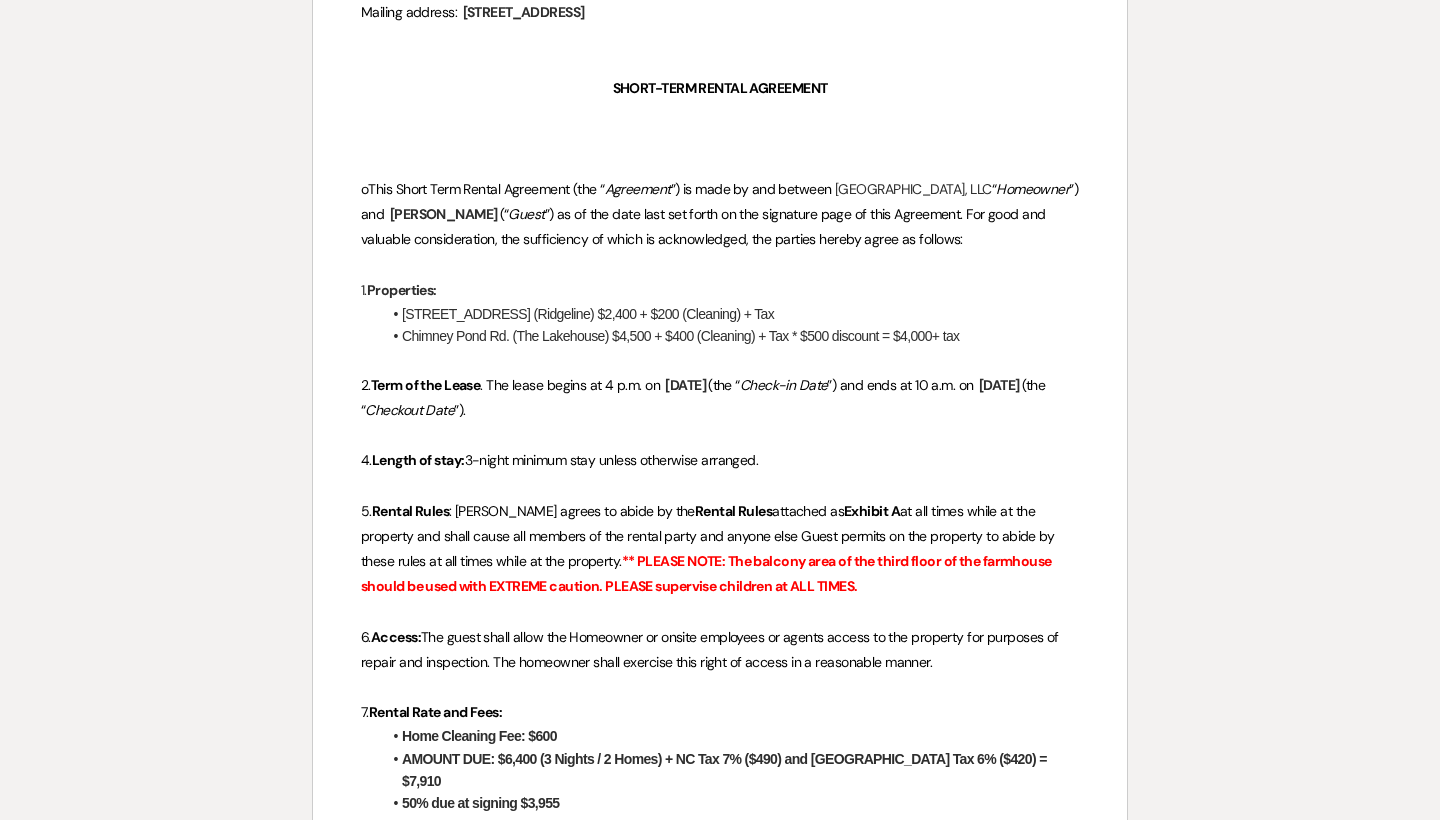 click at bounding box center [720, 687] 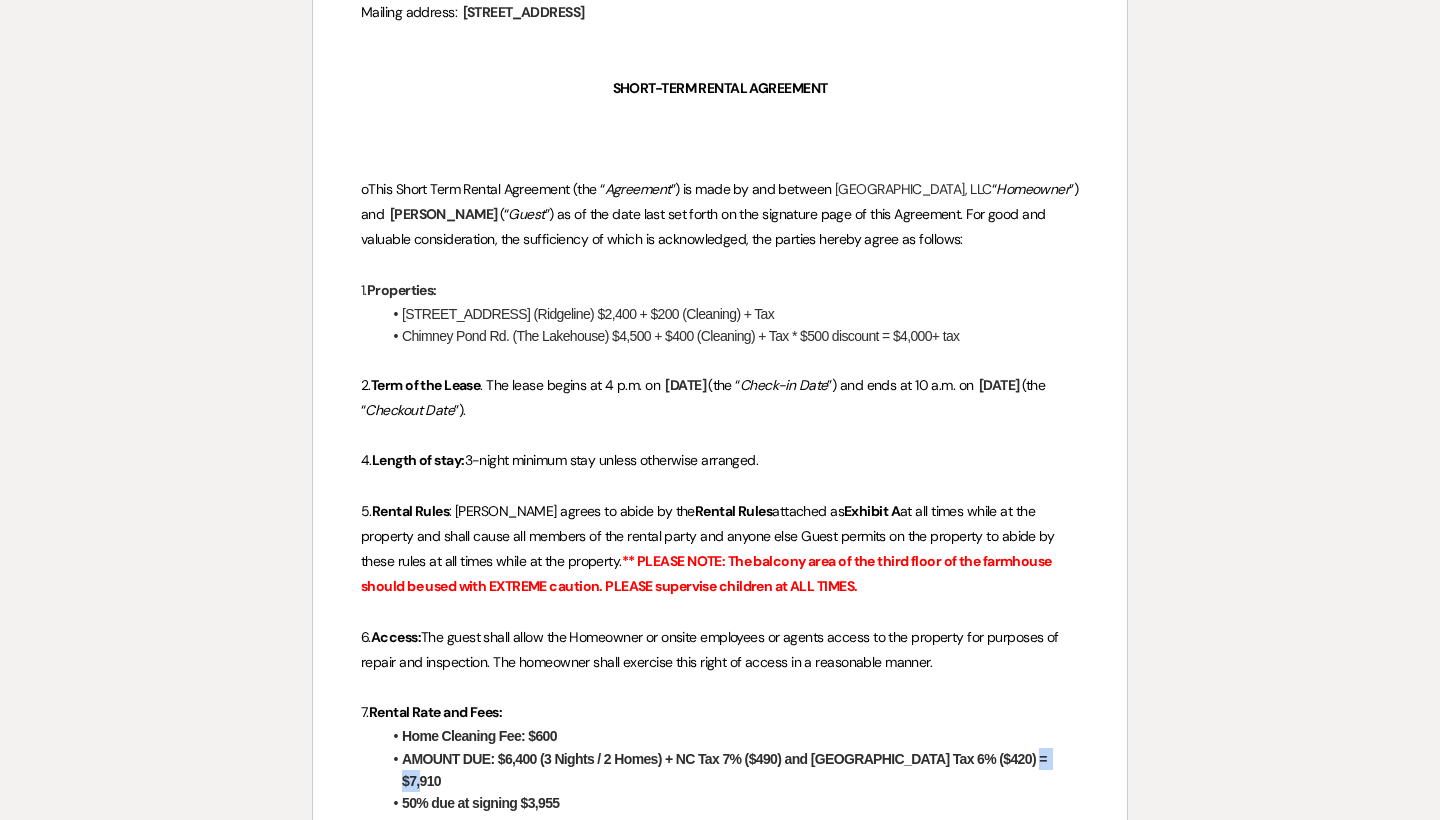 drag, startPoint x: 1018, startPoint y: 754, endPoint x: 1070, endPoint y: 754, distance: 52 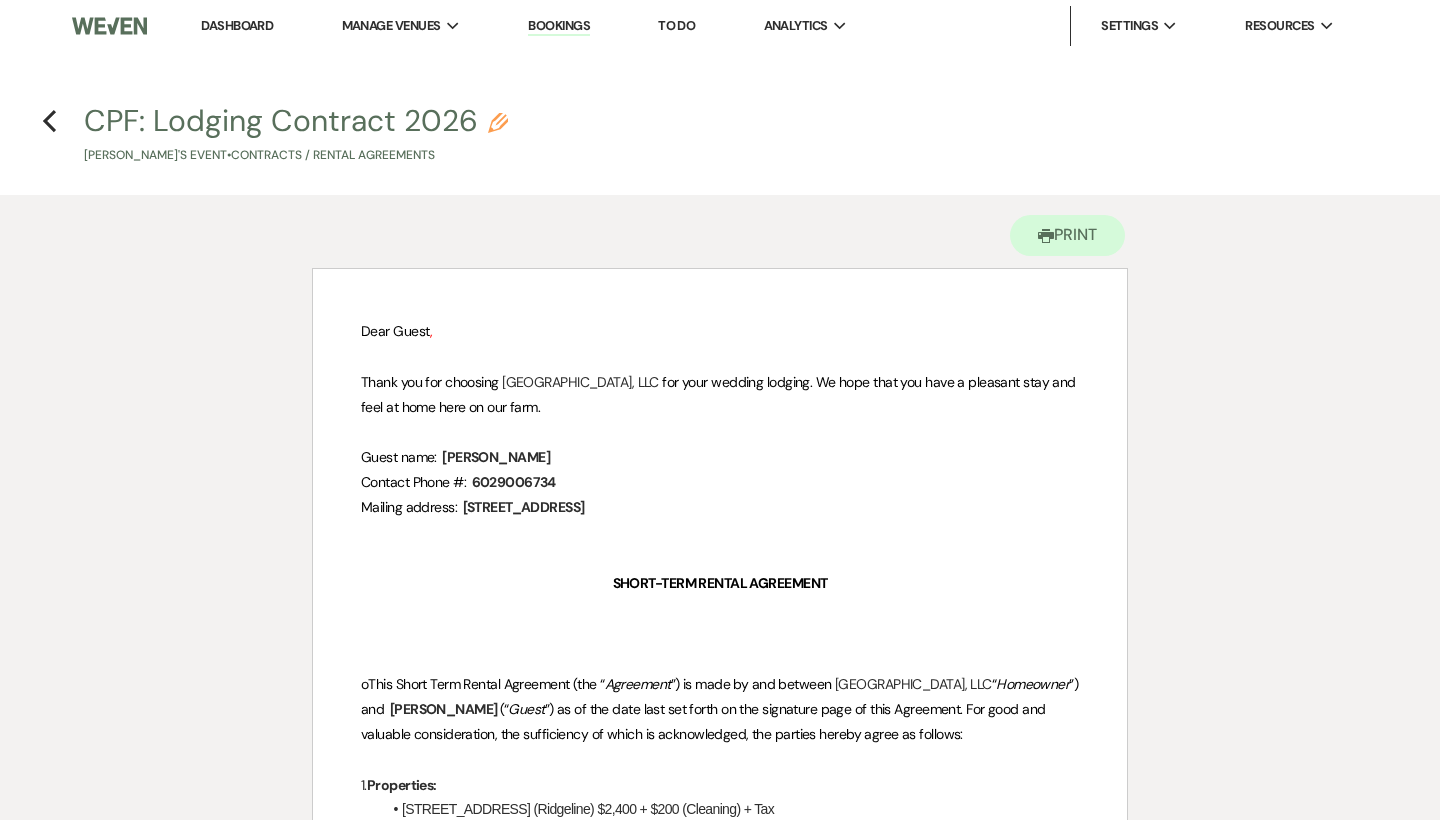 scroll, scrollTop: 0, scrollLeft: 0, axis: both 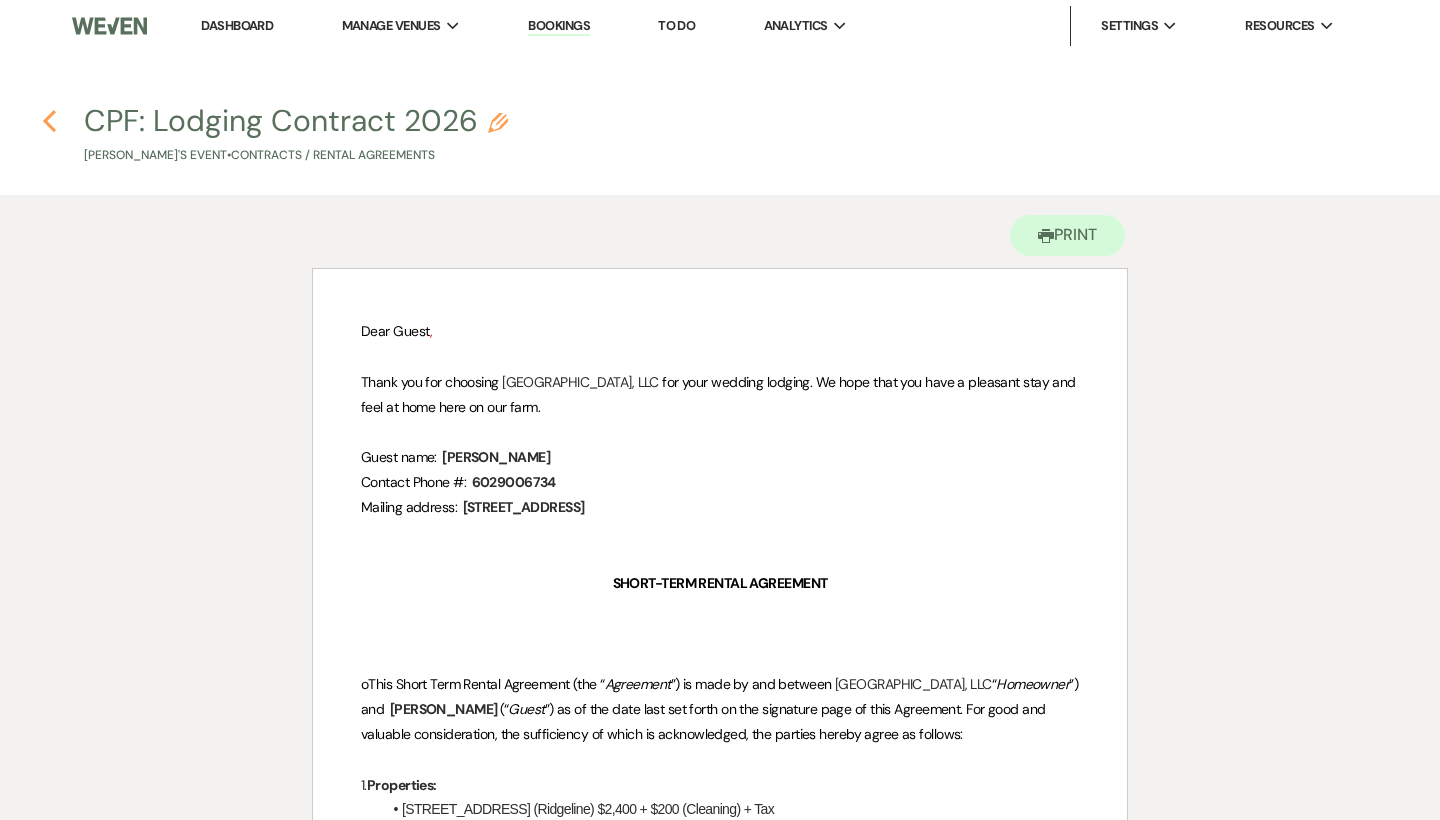 click 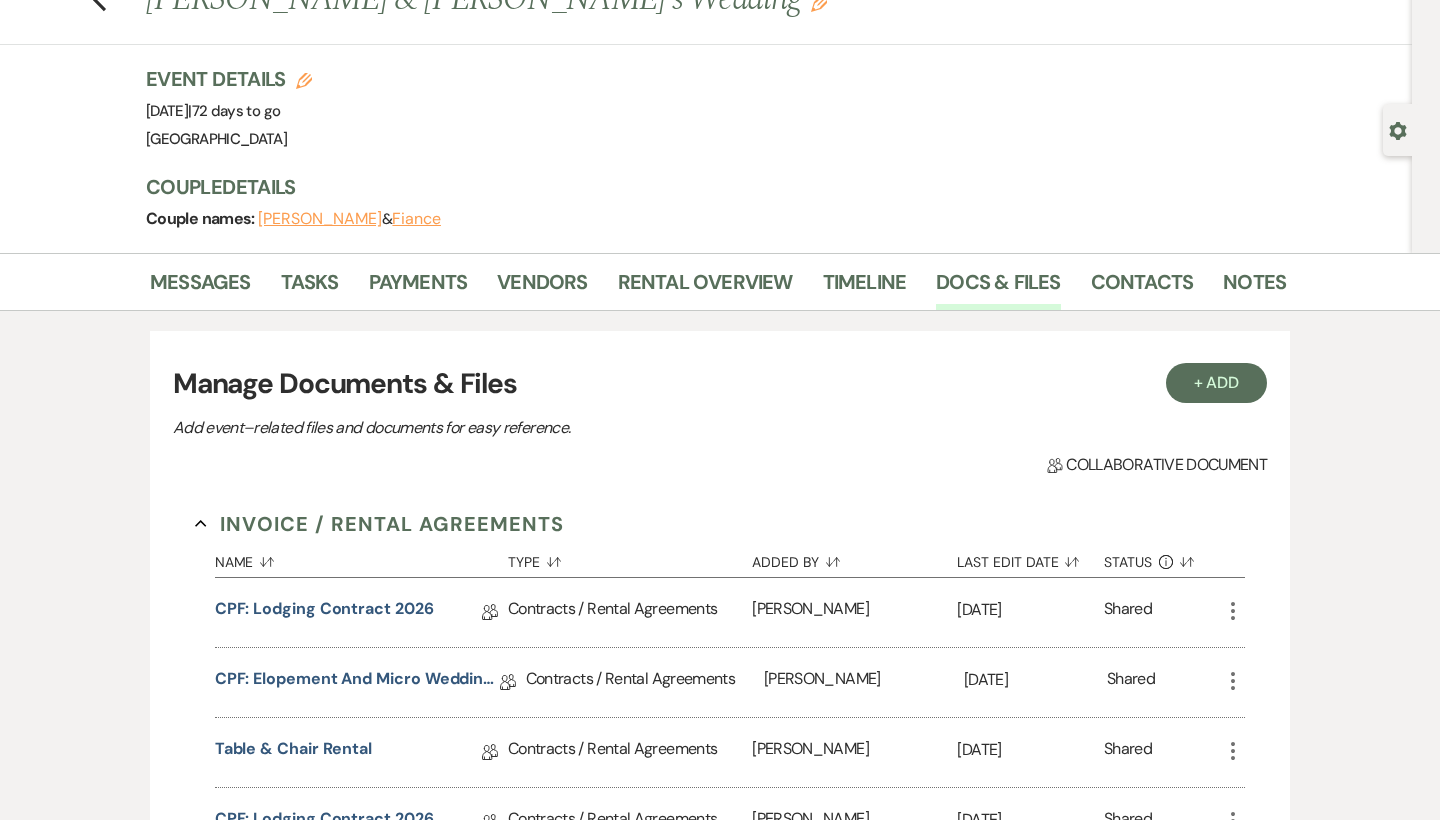 scroll, scrollTop: 70, scrollLeft: 0, axis: vertical 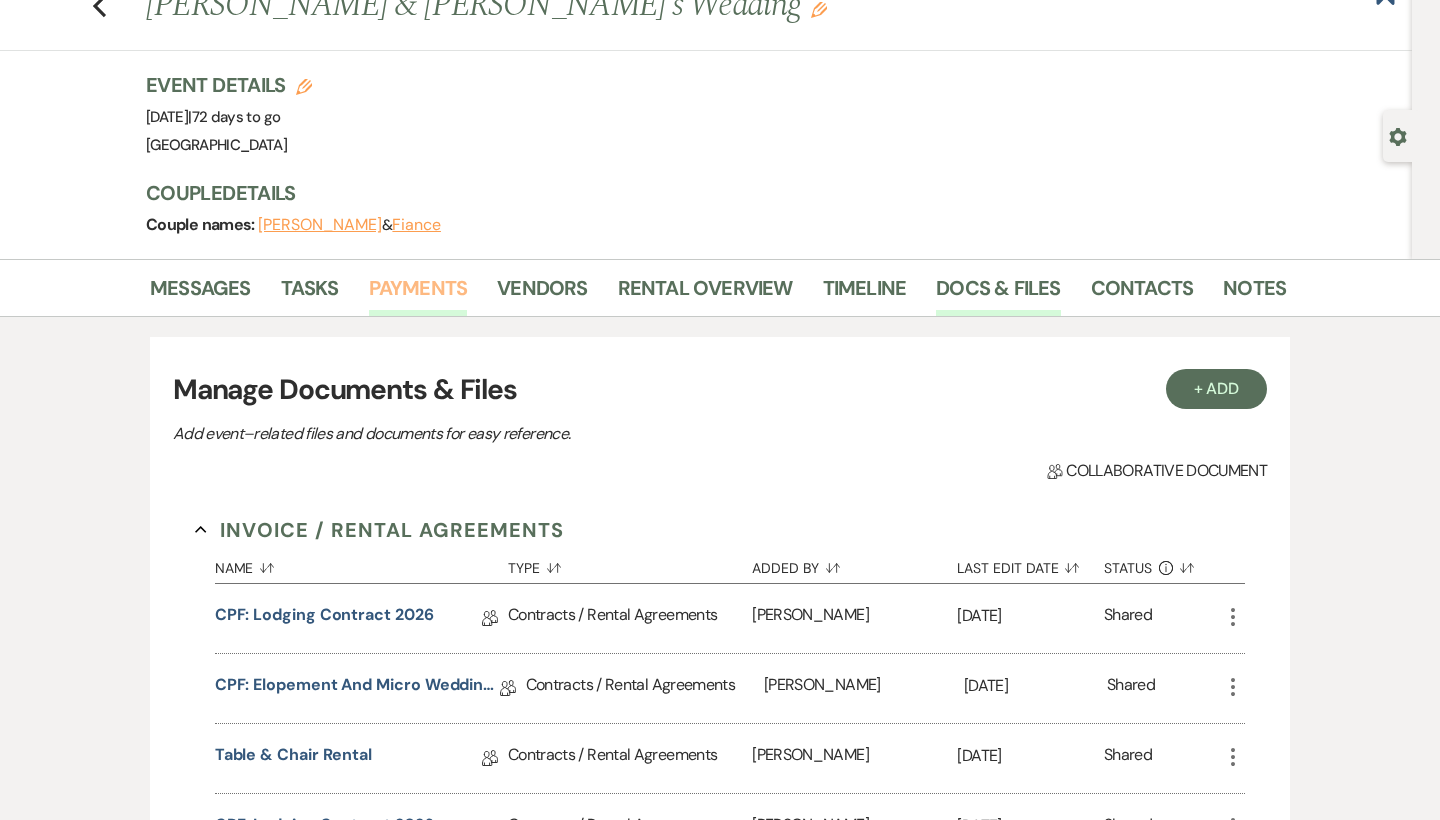 click on "Payments" at bounding box center (418, 294) 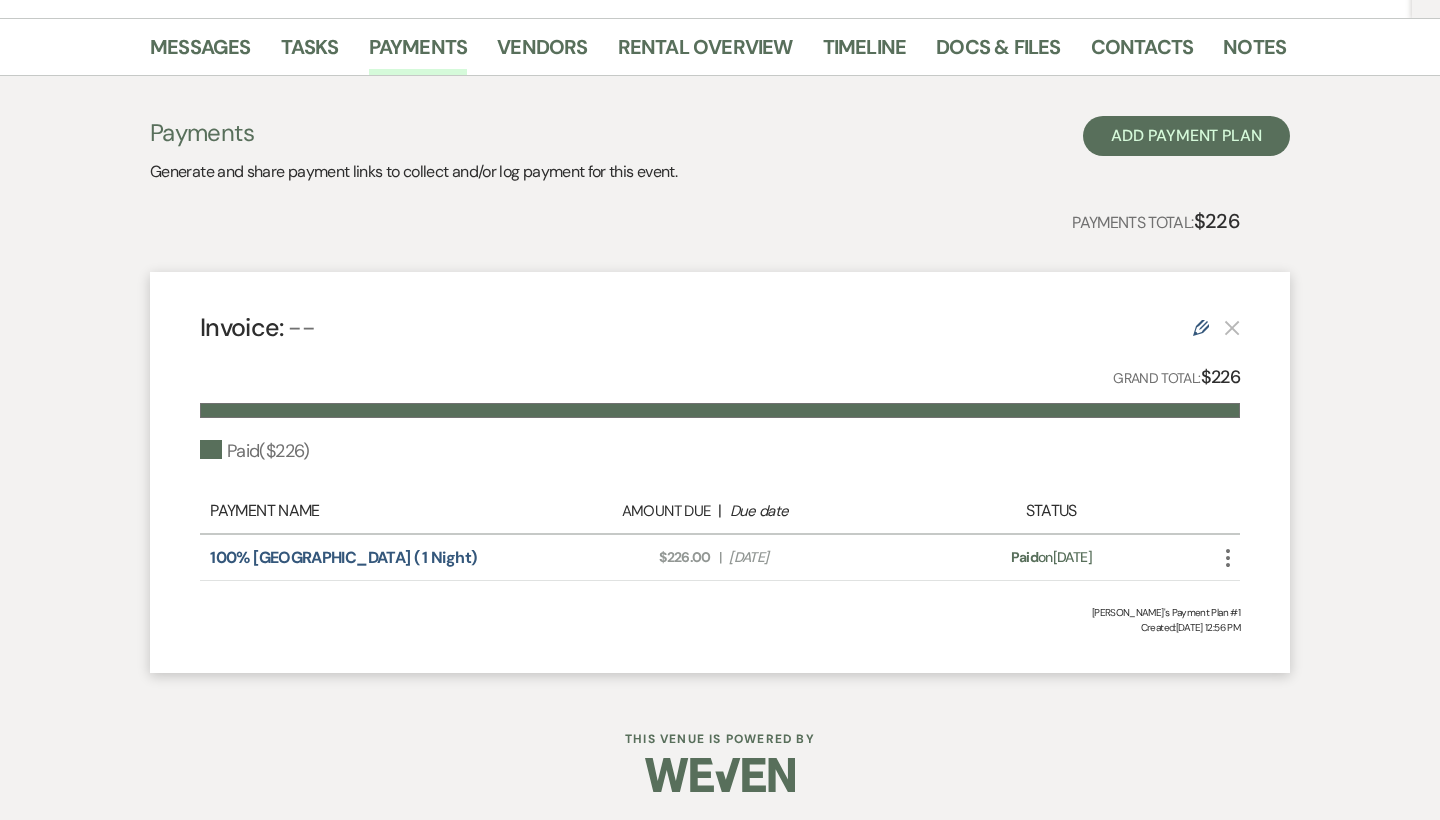 scroll, scrollTop: 310, scrollLeft: 0, axis: vertical 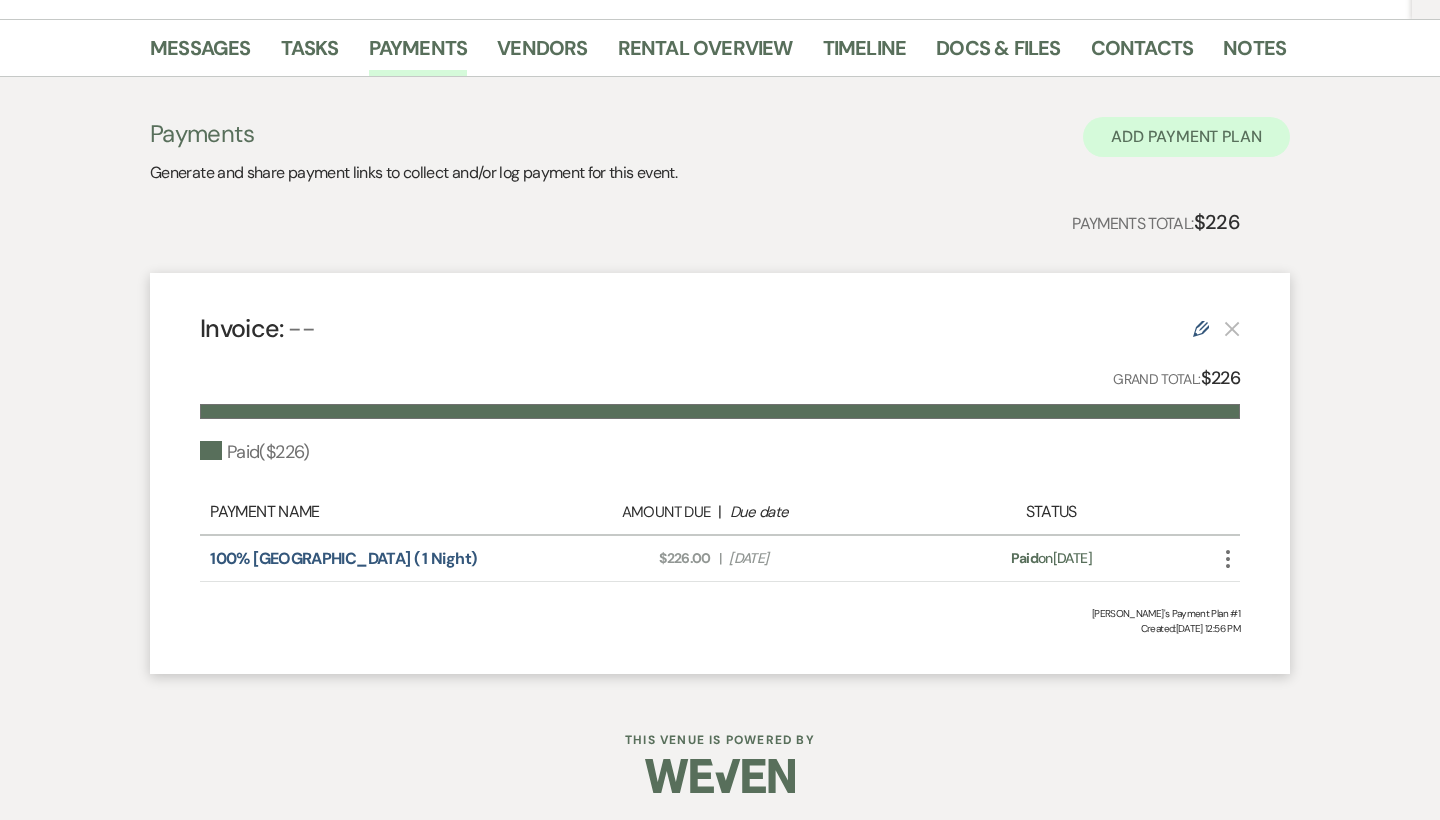 click on "Add Payment Plan" at bounding box center (1186, 137) 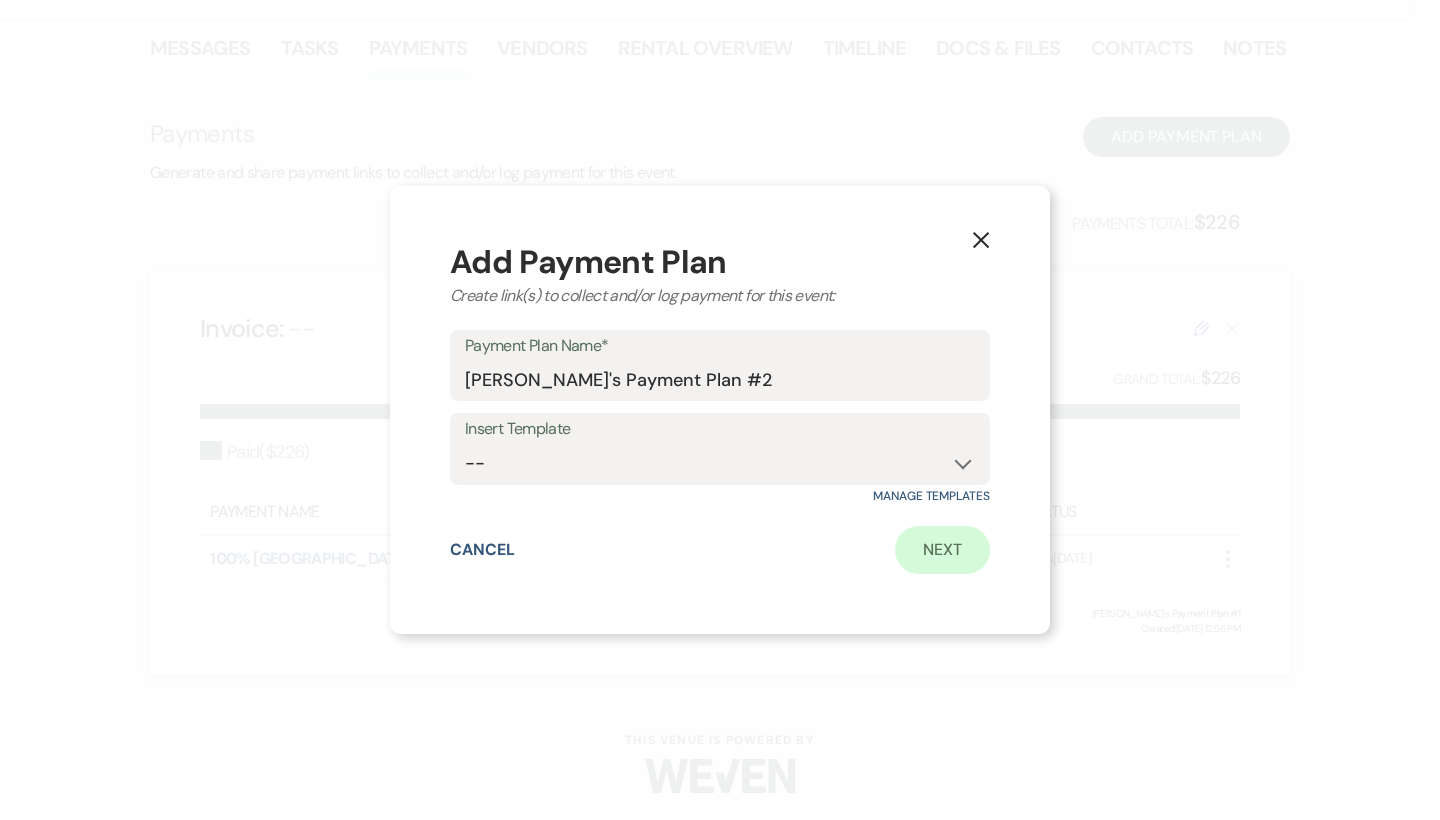 click on "Next" at bounding box center [942, 550] 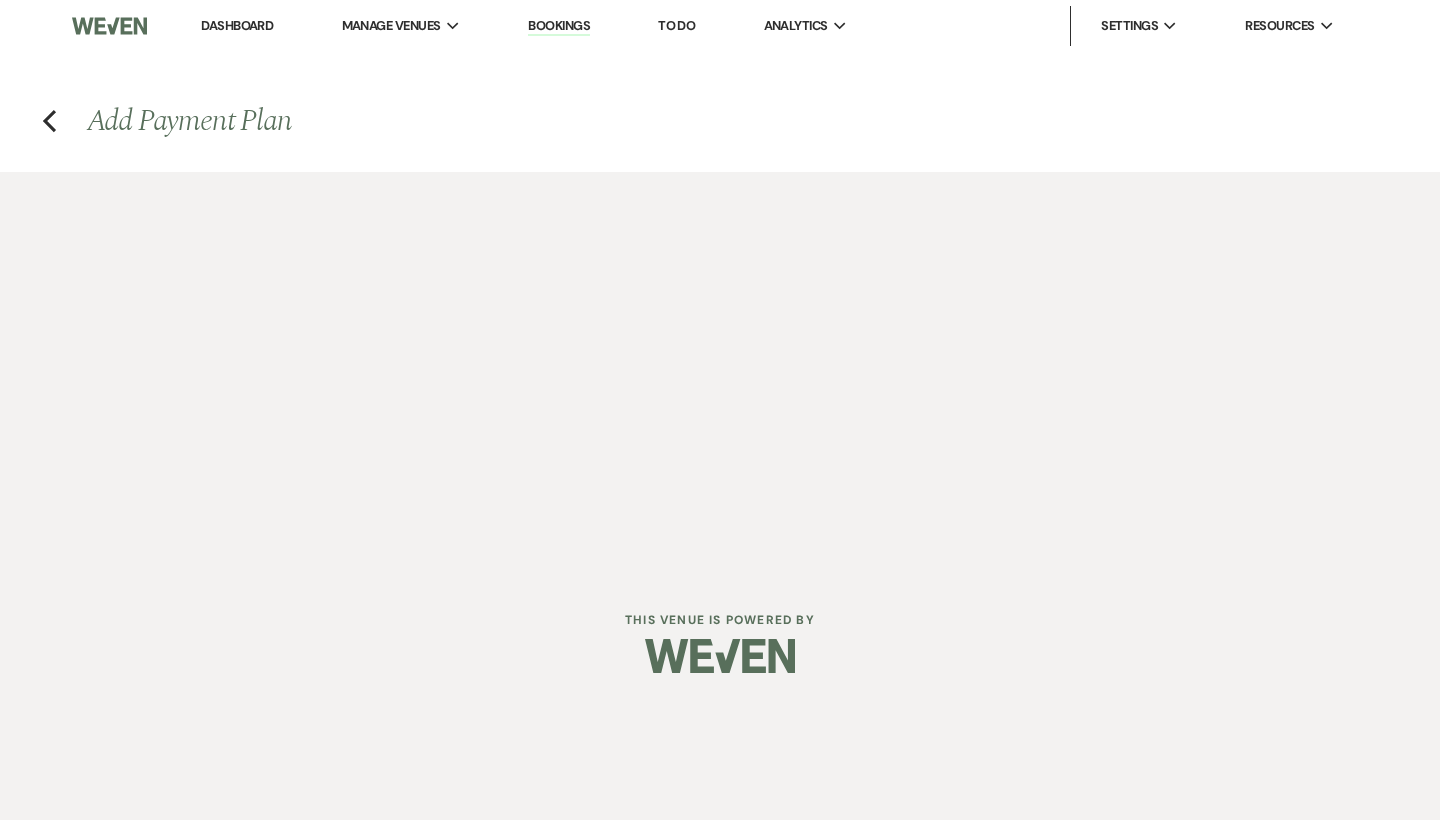 scroll, scrollTop: 0, scrollLeft: 0, axis: both 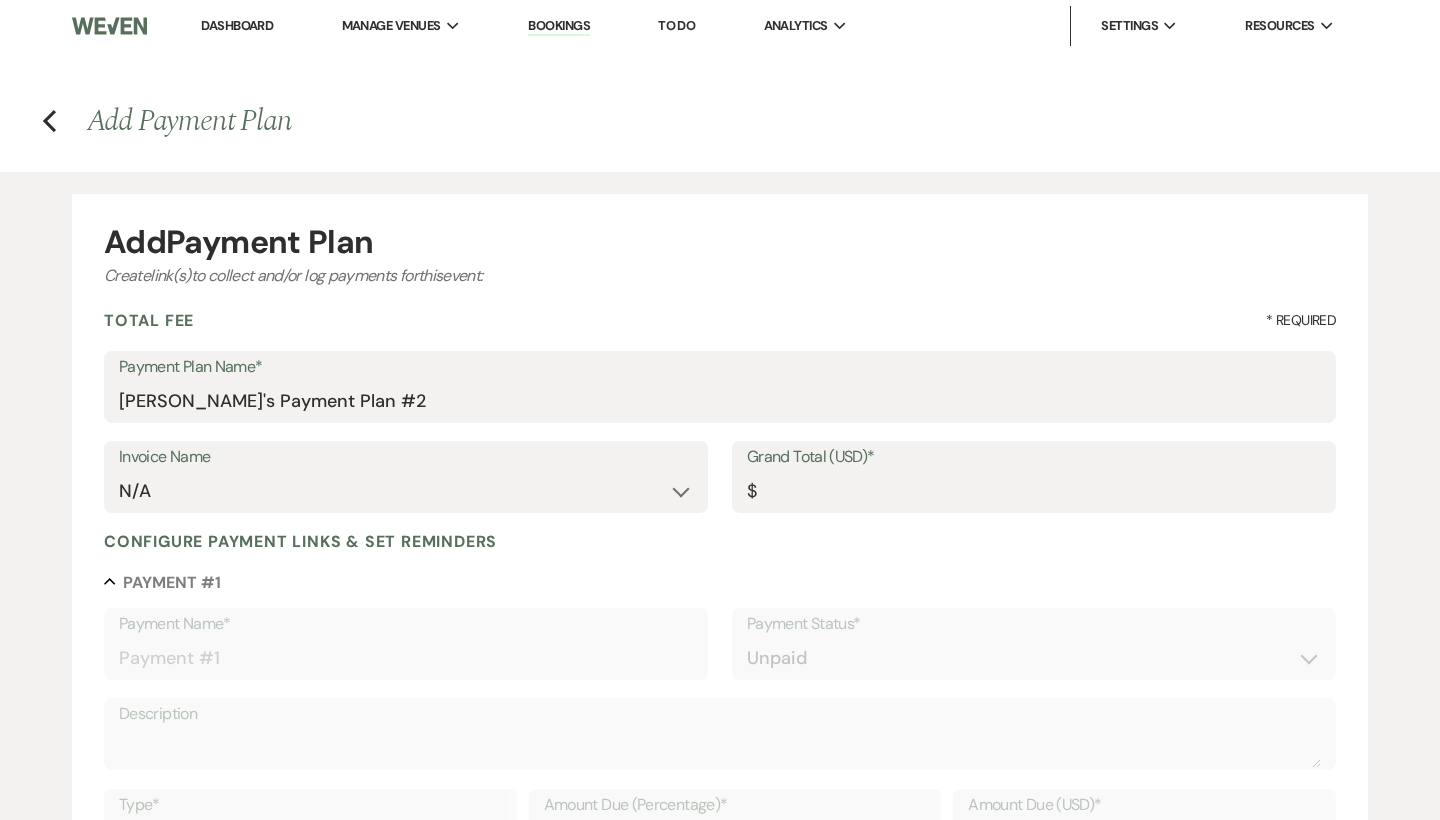 click on "Grand Total (USD)* $" at bounding box center (1034, 477) 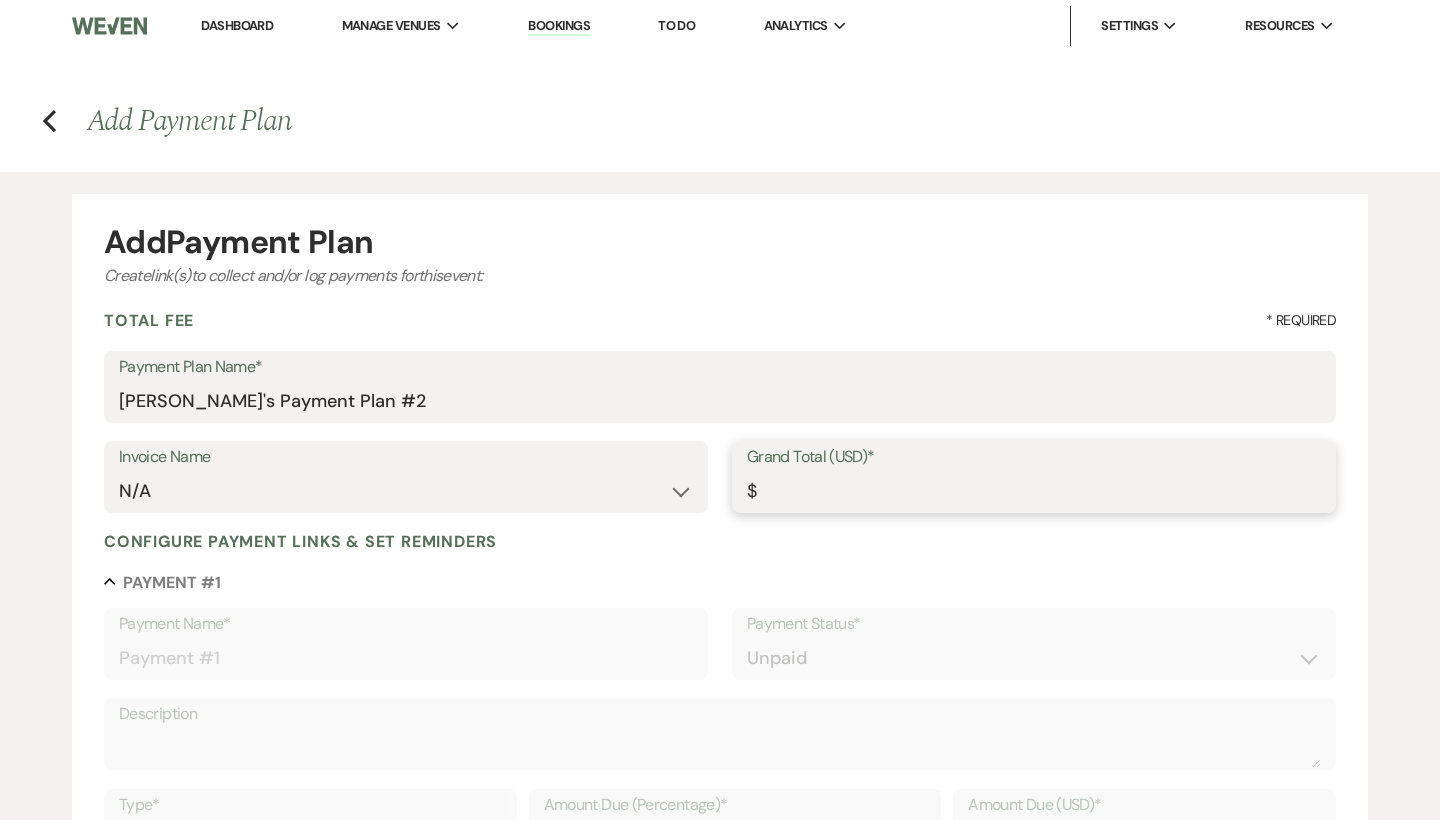 click on "Grand Total (USD)*" at bounding box center [1034, 491] 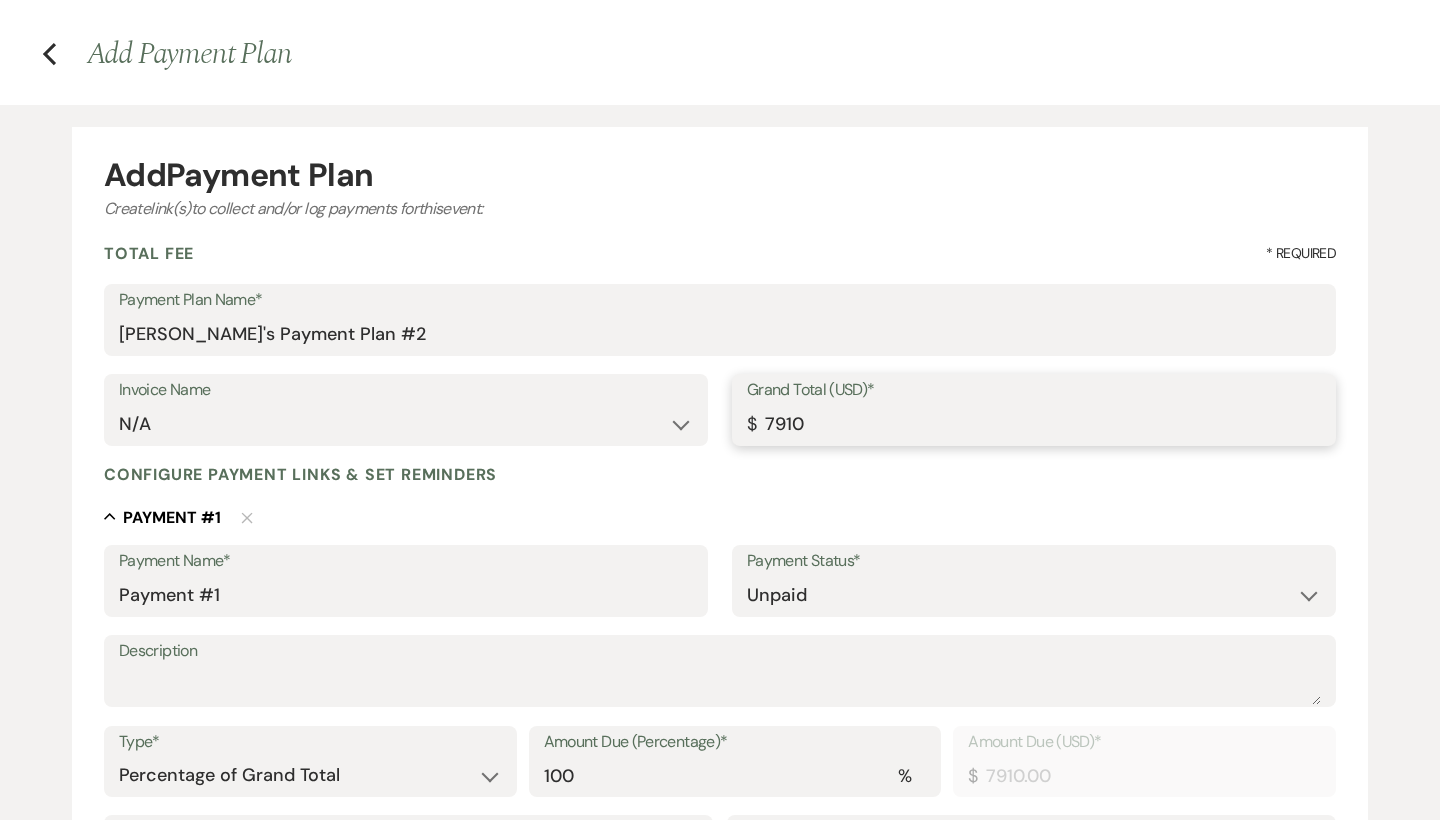 scroll, scrollTop: 77, scrollLeft: 0, axis: vertical 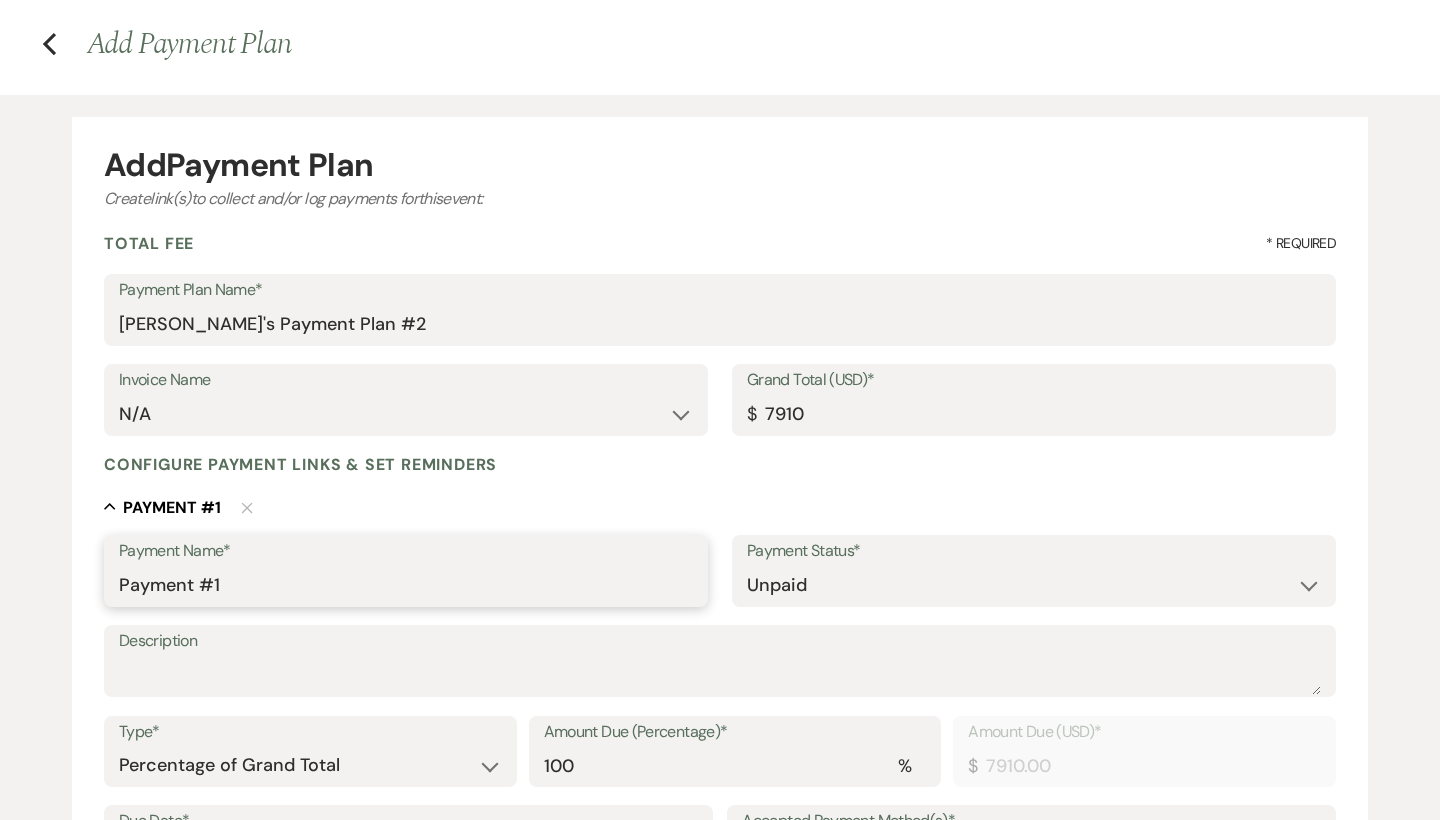 type on "7910.00" 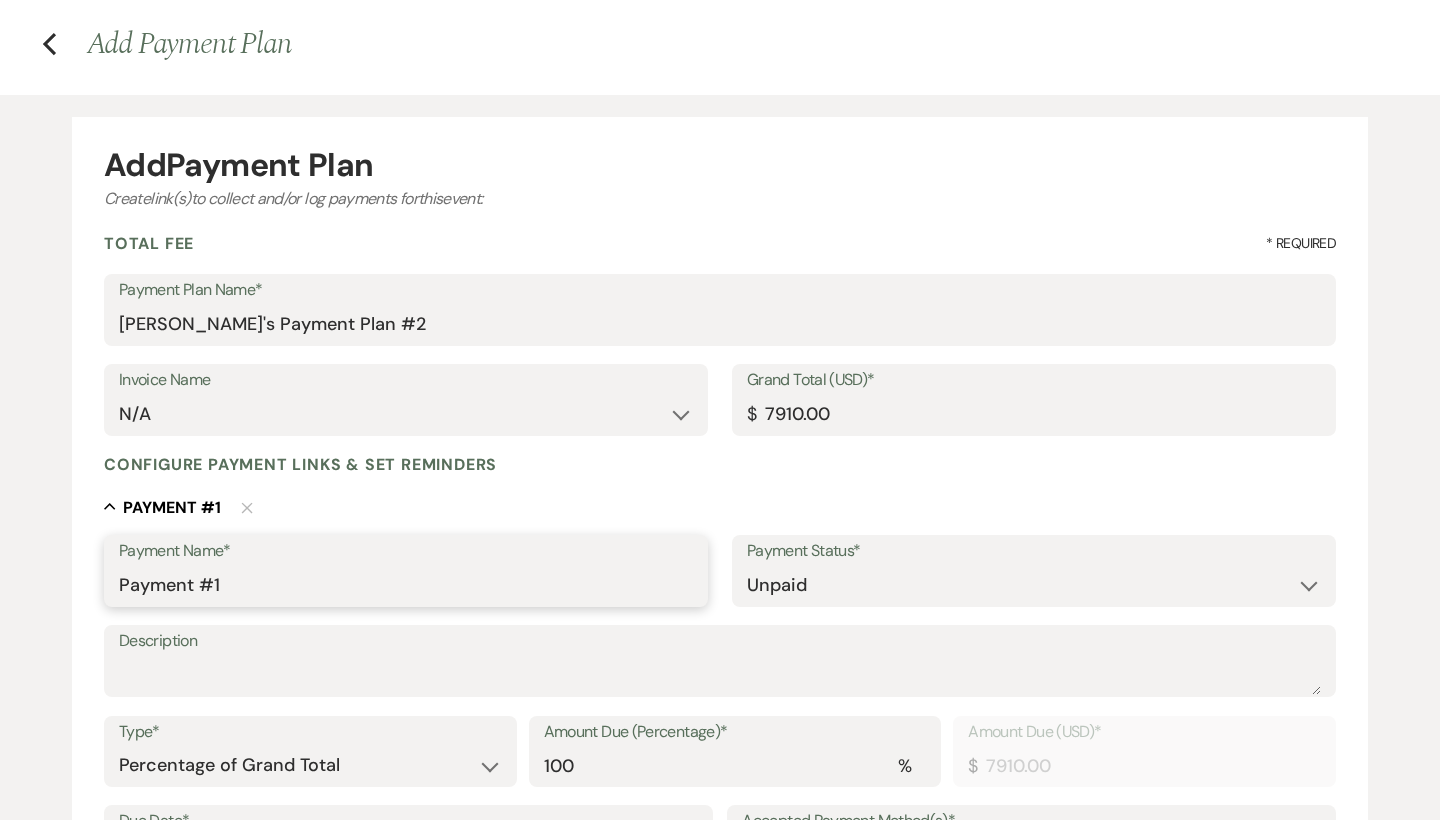 drag, startPoint x: 360, startPoint y: 576, endPoint x: 0, endPoint y: 562, distance: 360.27213 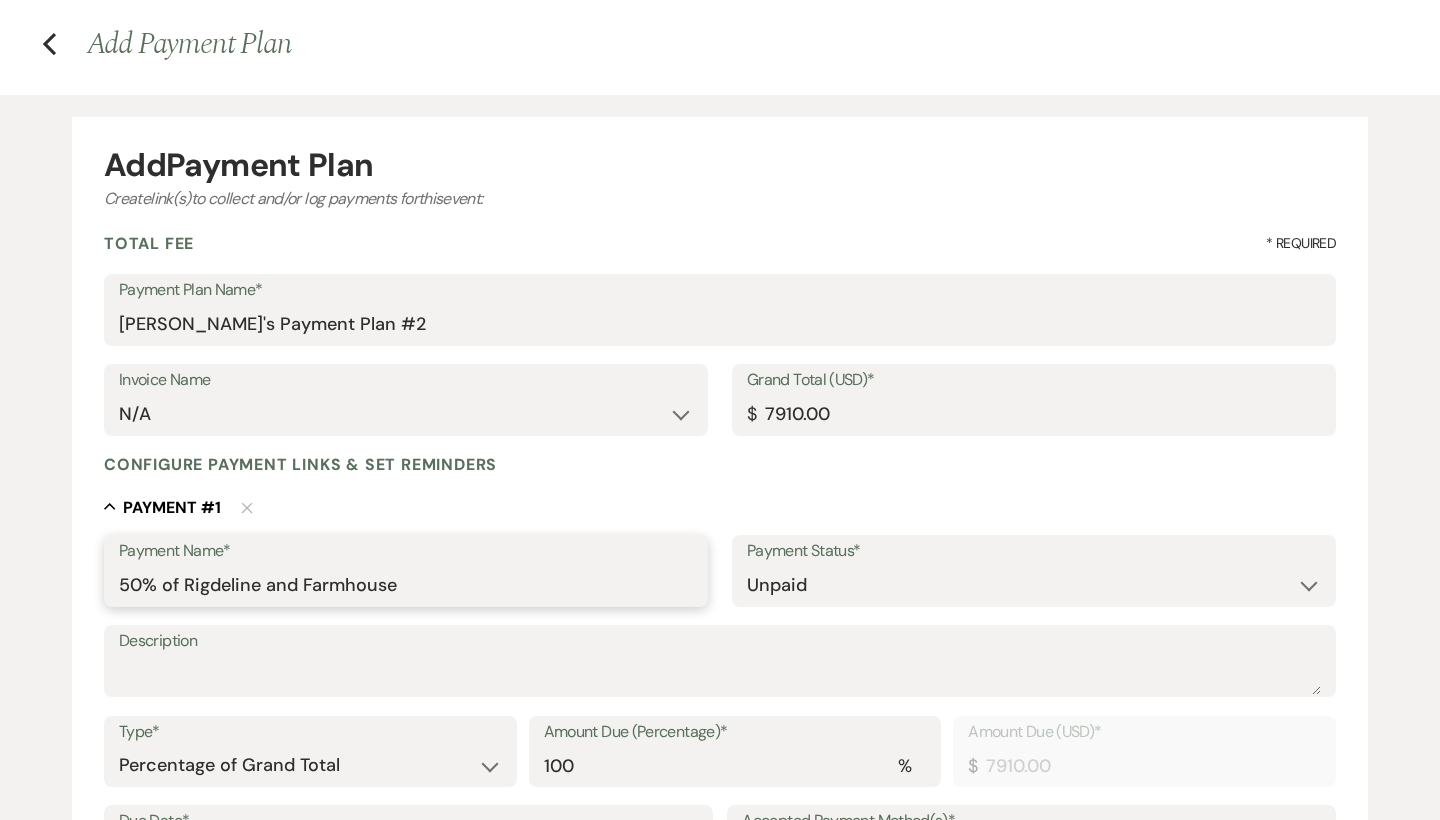 click on "50% of Rigdeline and Farmhouse" at bounding box center (406, 585) 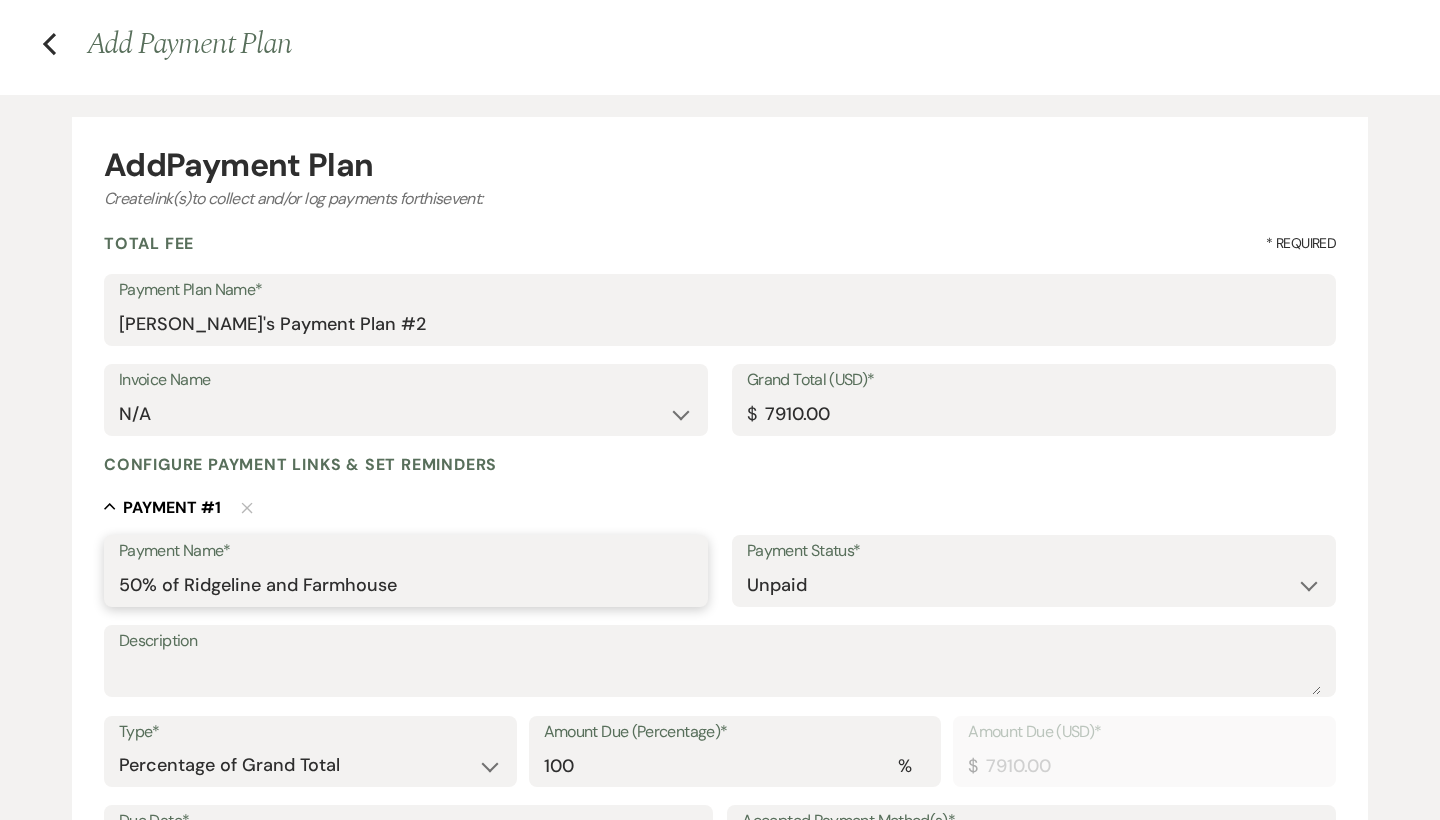 click on "50% of Ridgeline and Farmhouse" at bounding box center (406, 585) 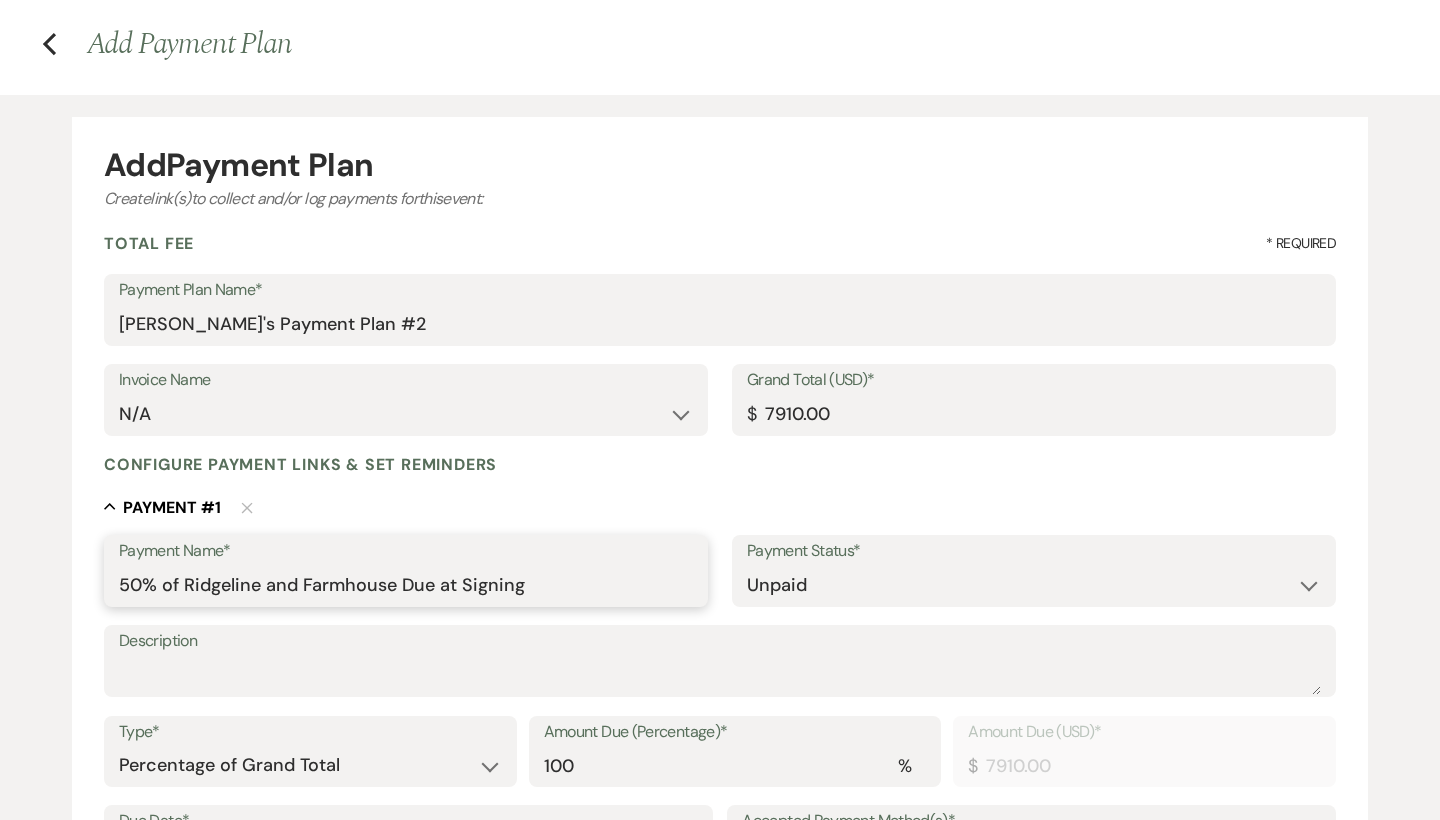 drag, startPoint x: 571, startPoint y: 583, endPoint x: 79, endPoint y: 569, distance: 492.19916 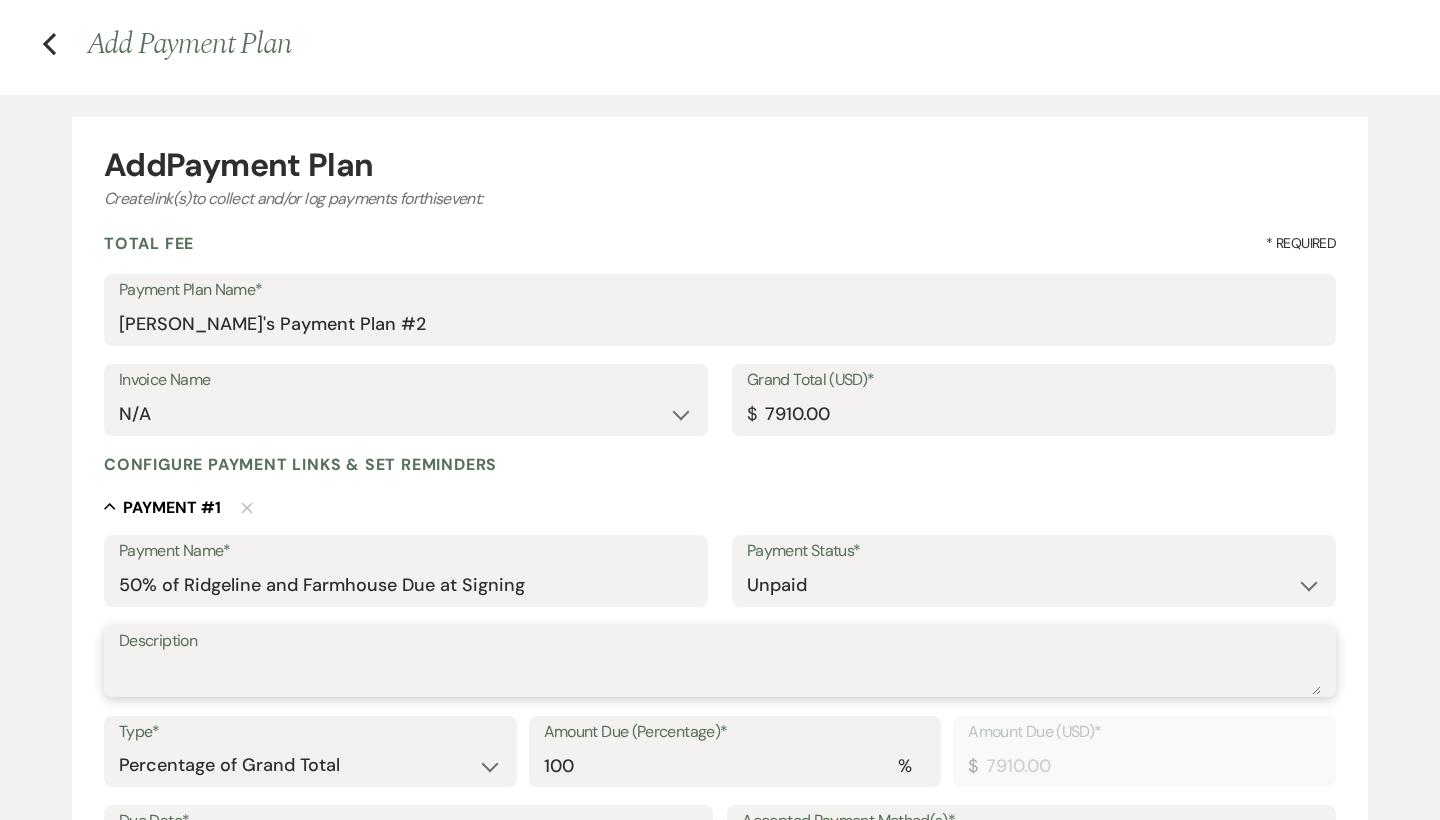 click on "Description" at bounding box center [720, 675] 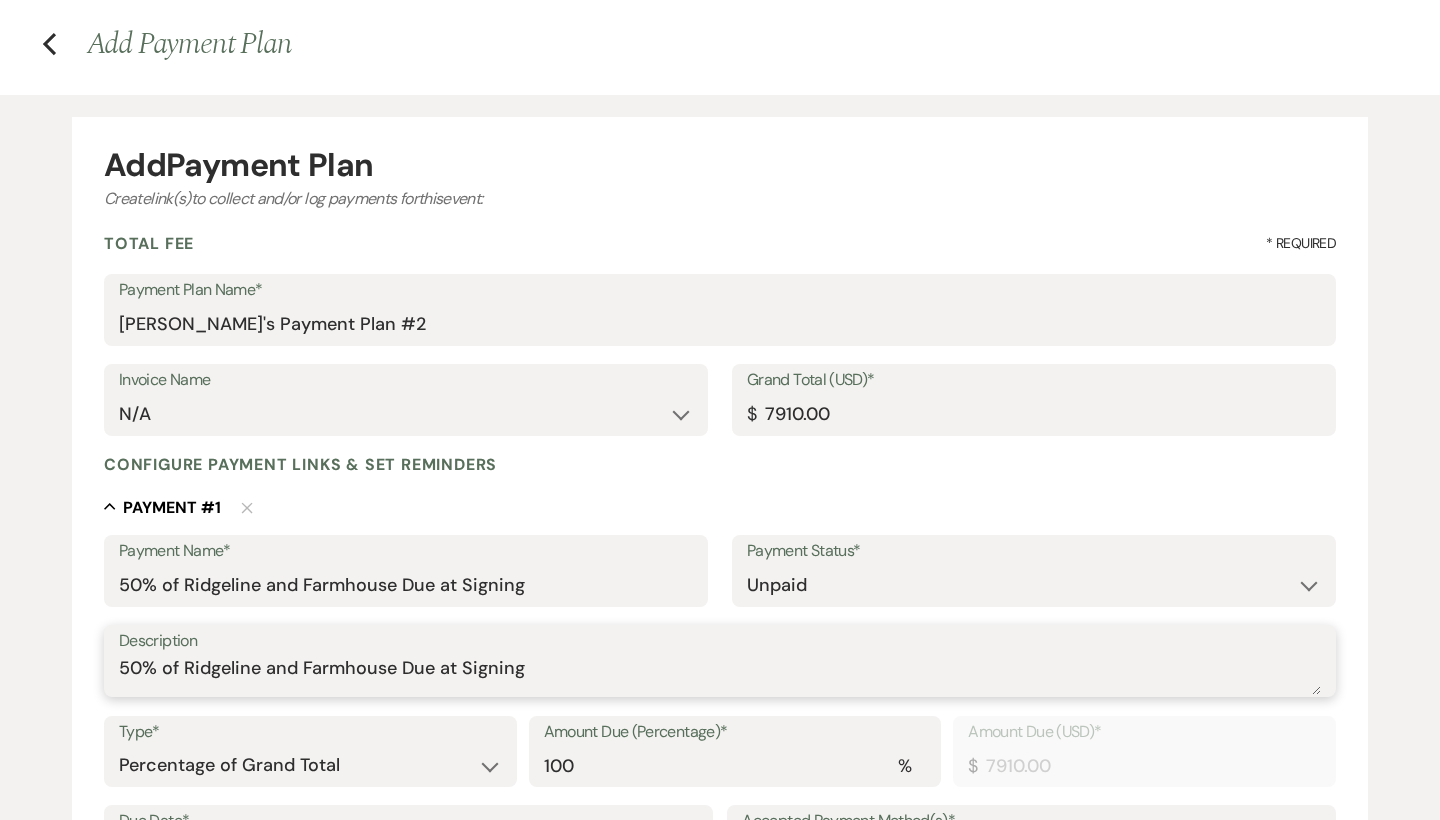 type on "50% of Ridgeline and Farmhouse Due at Signing" 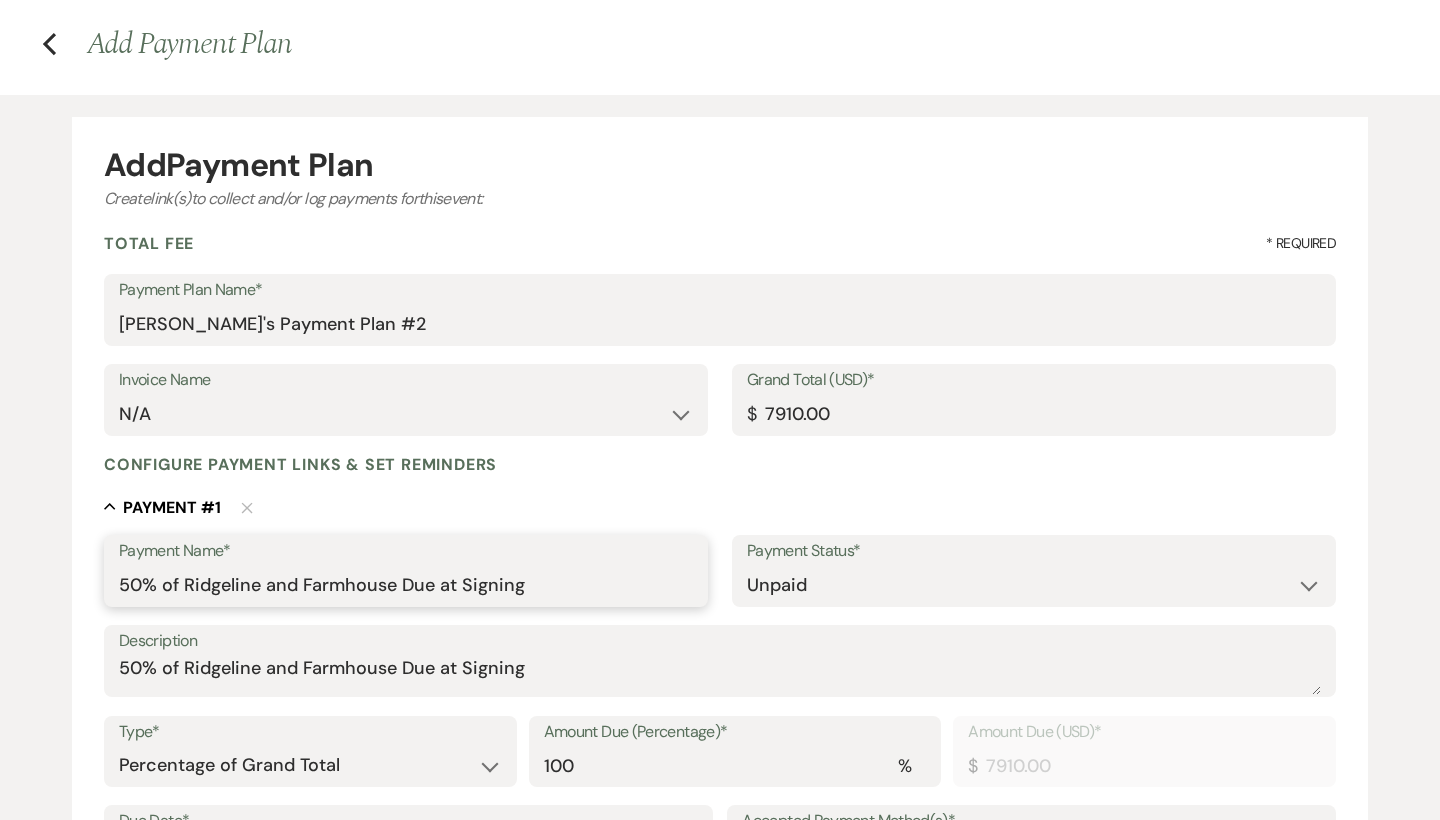 drag, startPoint x: 399, startPoint y: 587, endPoint x: 306, endPoint y: 581, distance: 93.193344 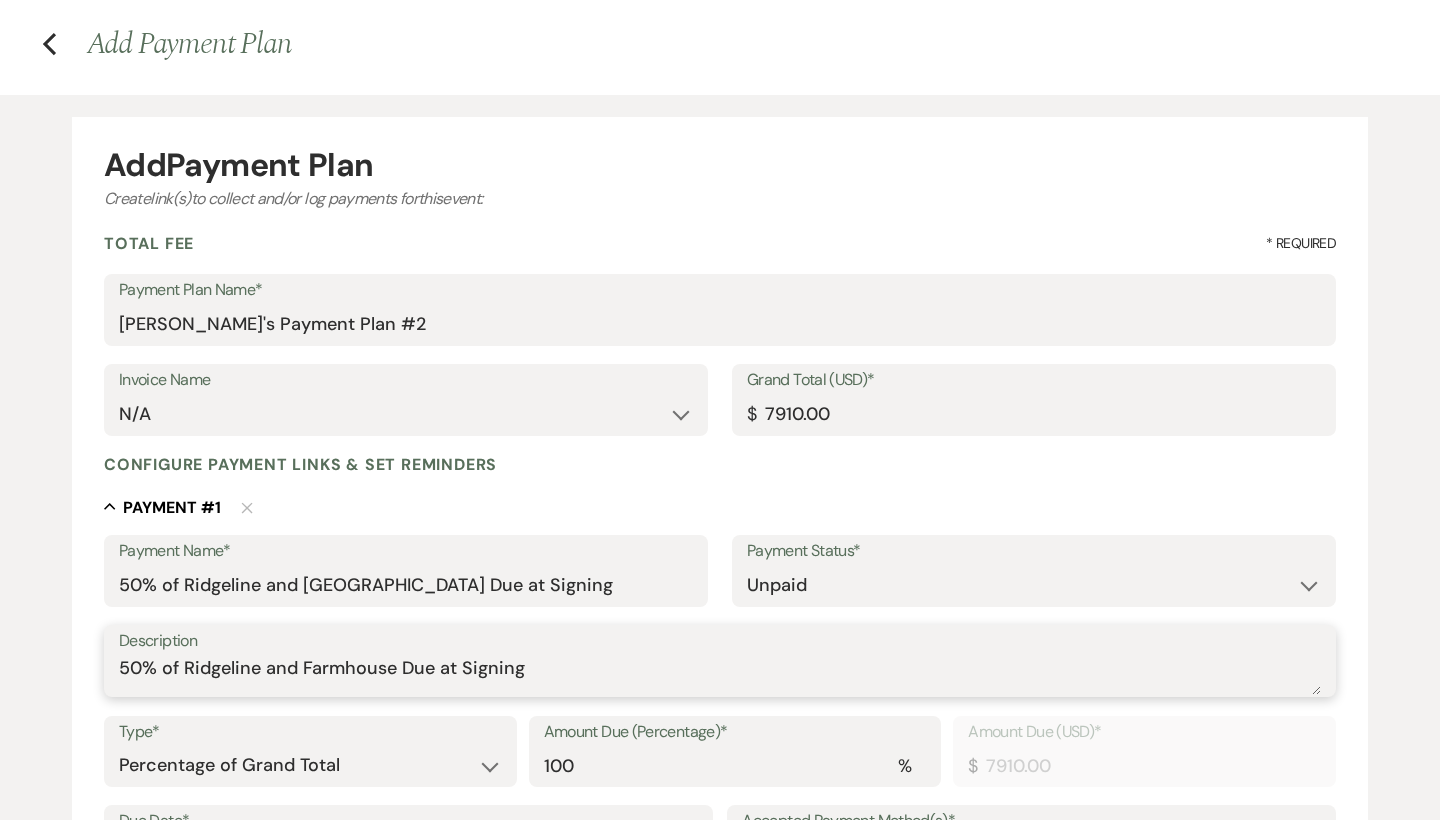 click on "50% of Ridgeline and Farmhouse Due at Signing" at bounding box center (720, 675) 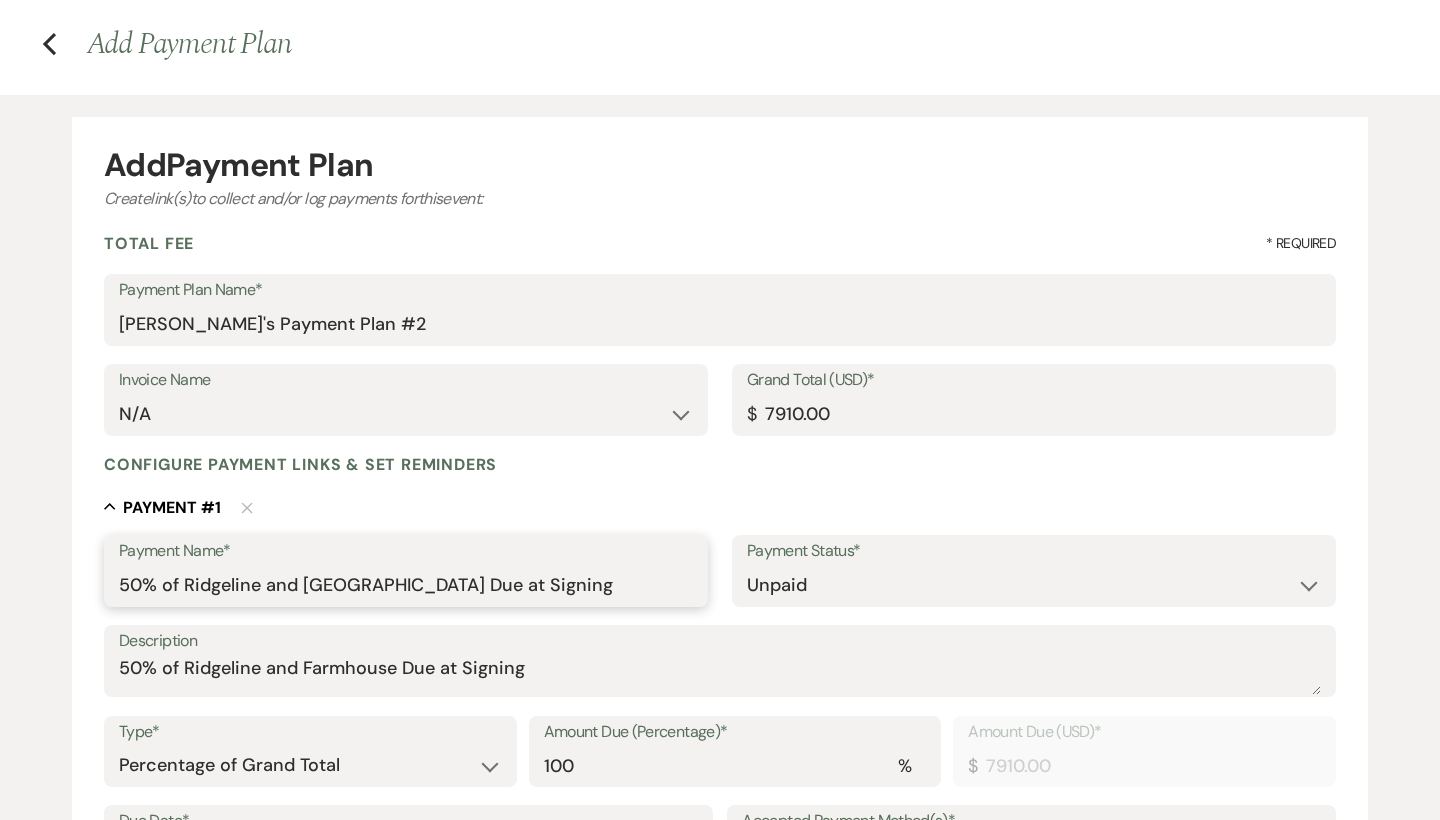 click on "50% of Ridgeline and Lake house Due at Signing" at bounding box center (406, 585) 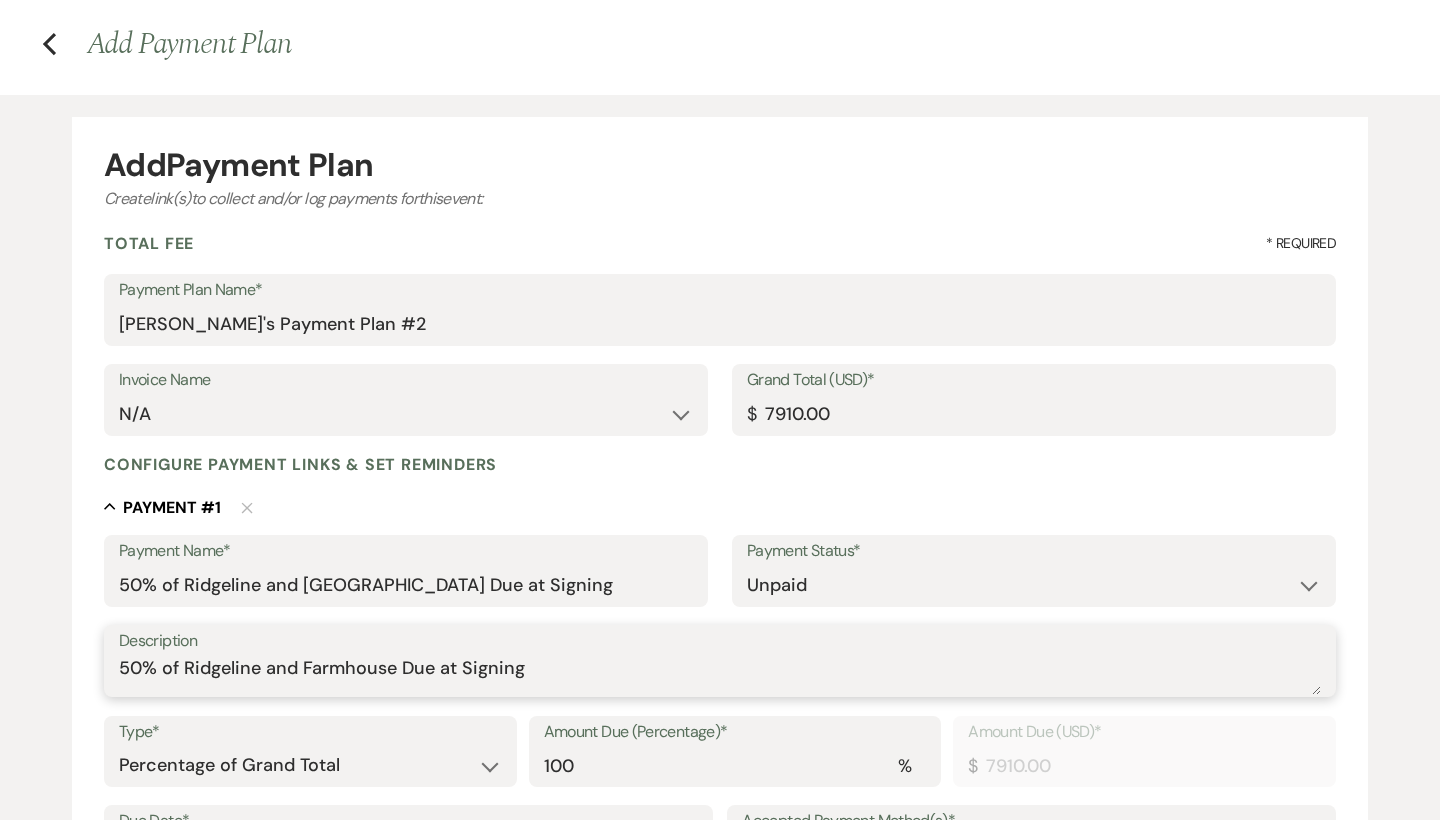 drag, startPoint x: 397, startPoint y: 670, endPoint x: 298, endPoint y: 670, distance: 99 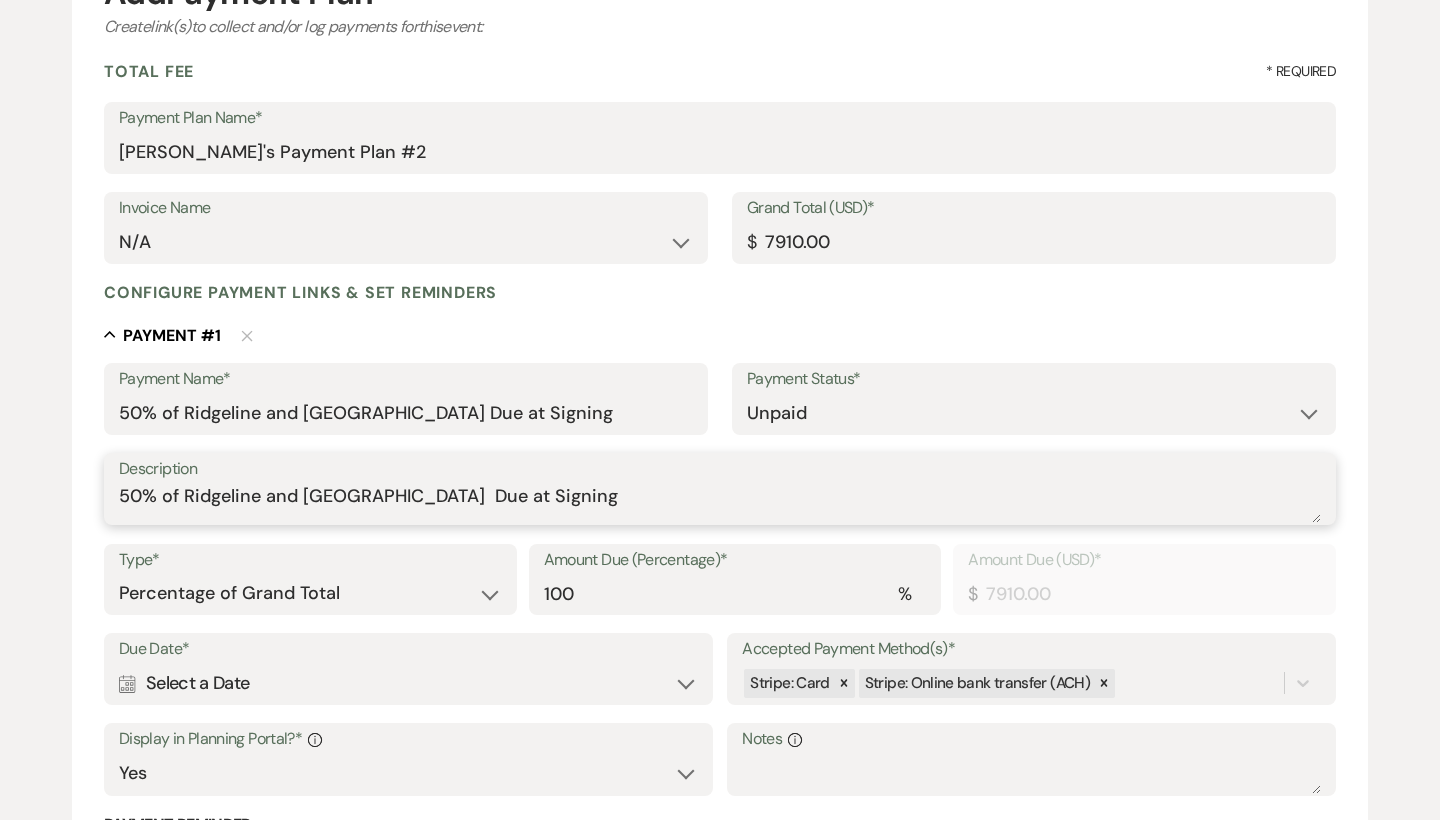 scroll, scrollTop: 250, scrollLeft: 0, axis: vertical 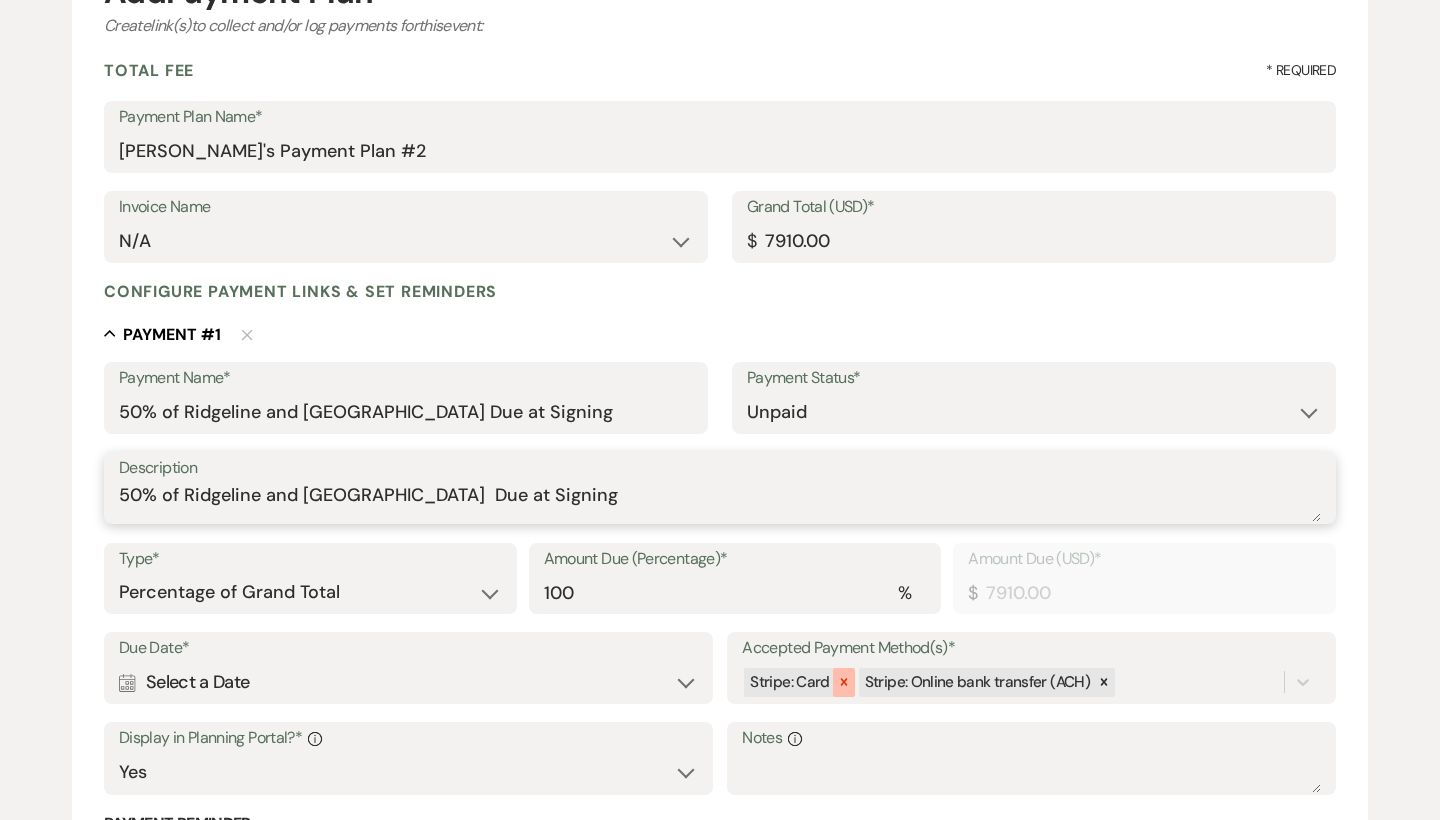 click 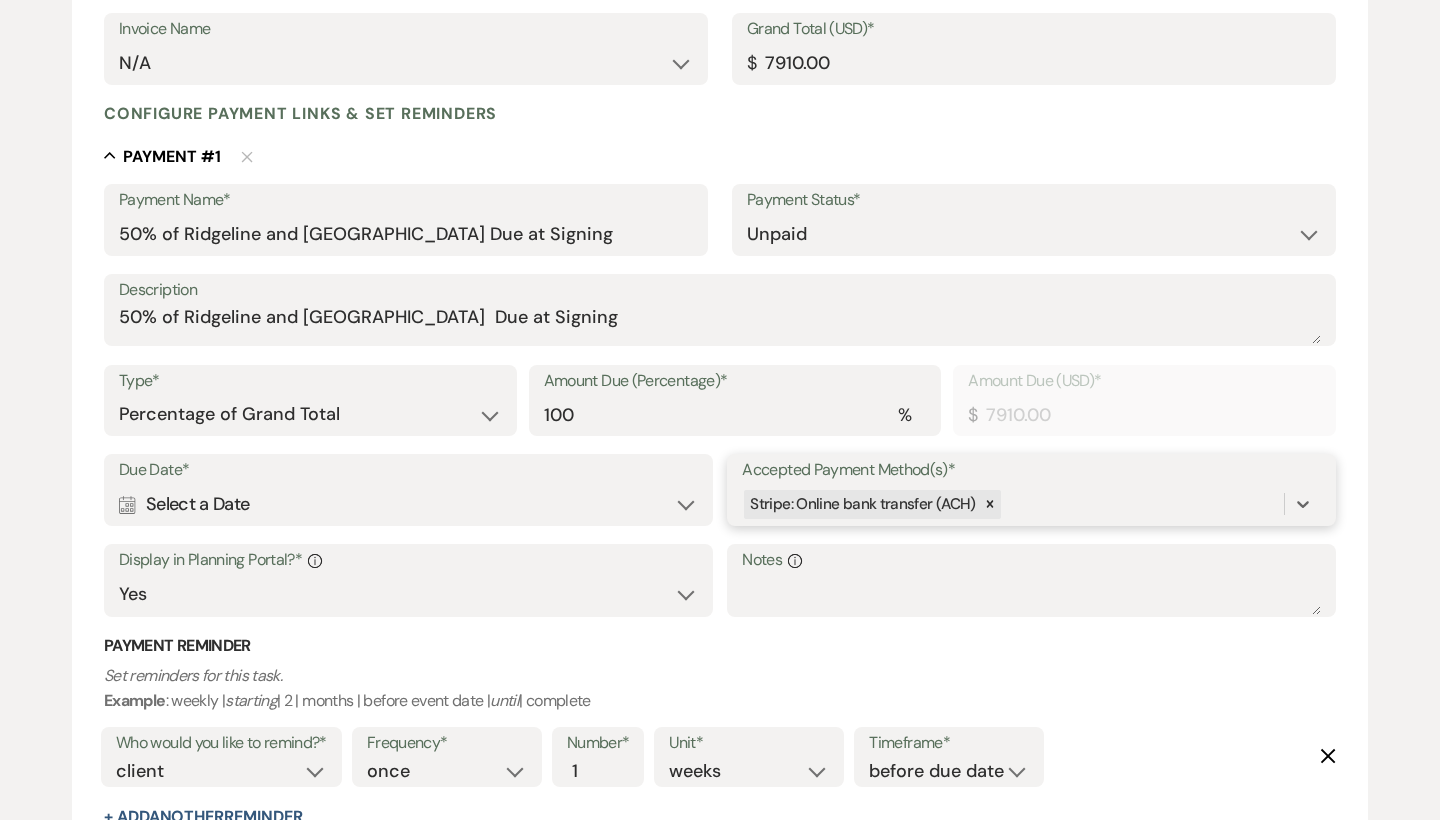 scroll, scrollTop: 439, scrollLeft: 0, axis: vertical 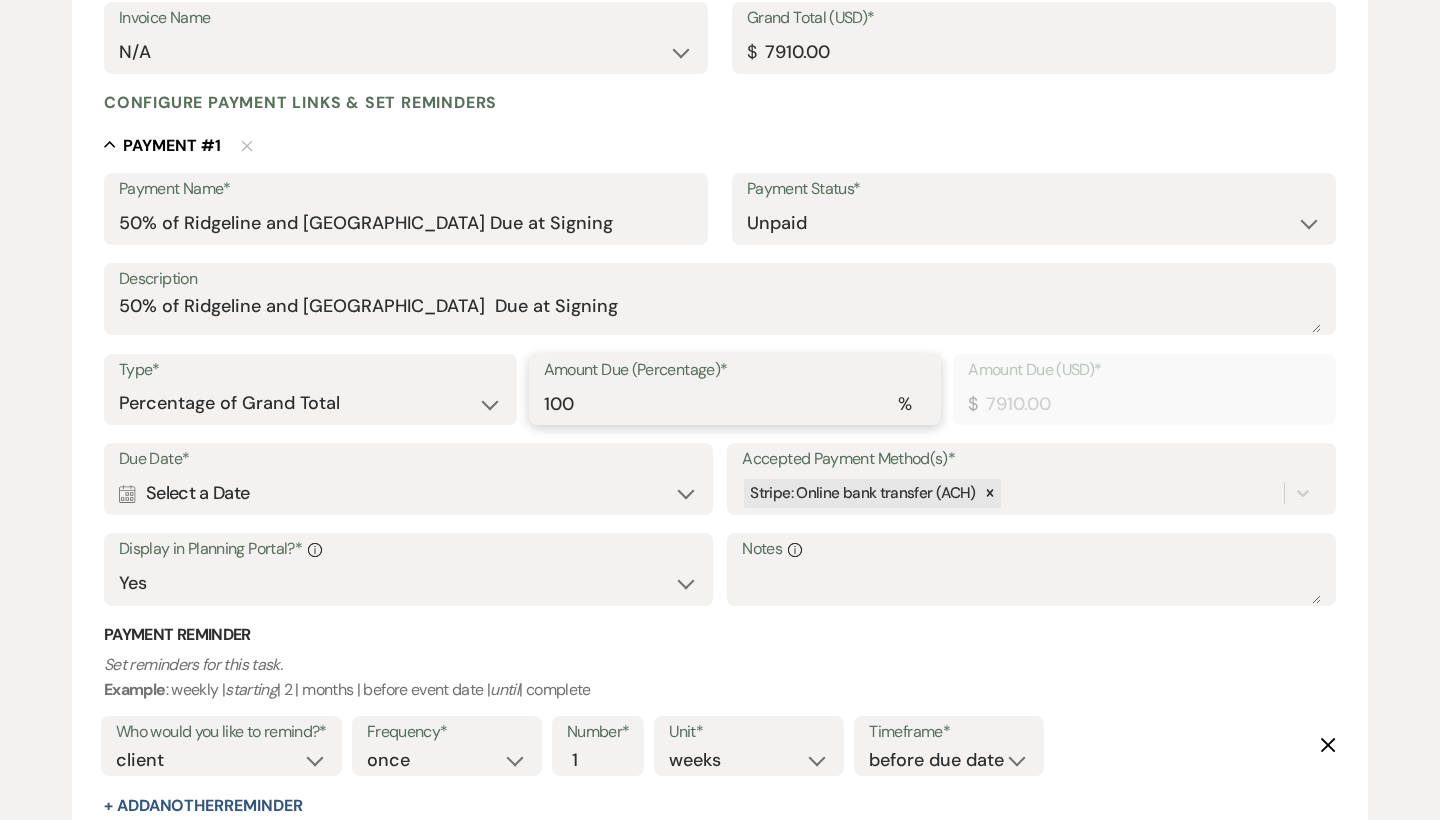 drag, startPoint x: 666, startPoint y: 395, endPoint x: 501, endPoint y: 392, distance: 165.02727 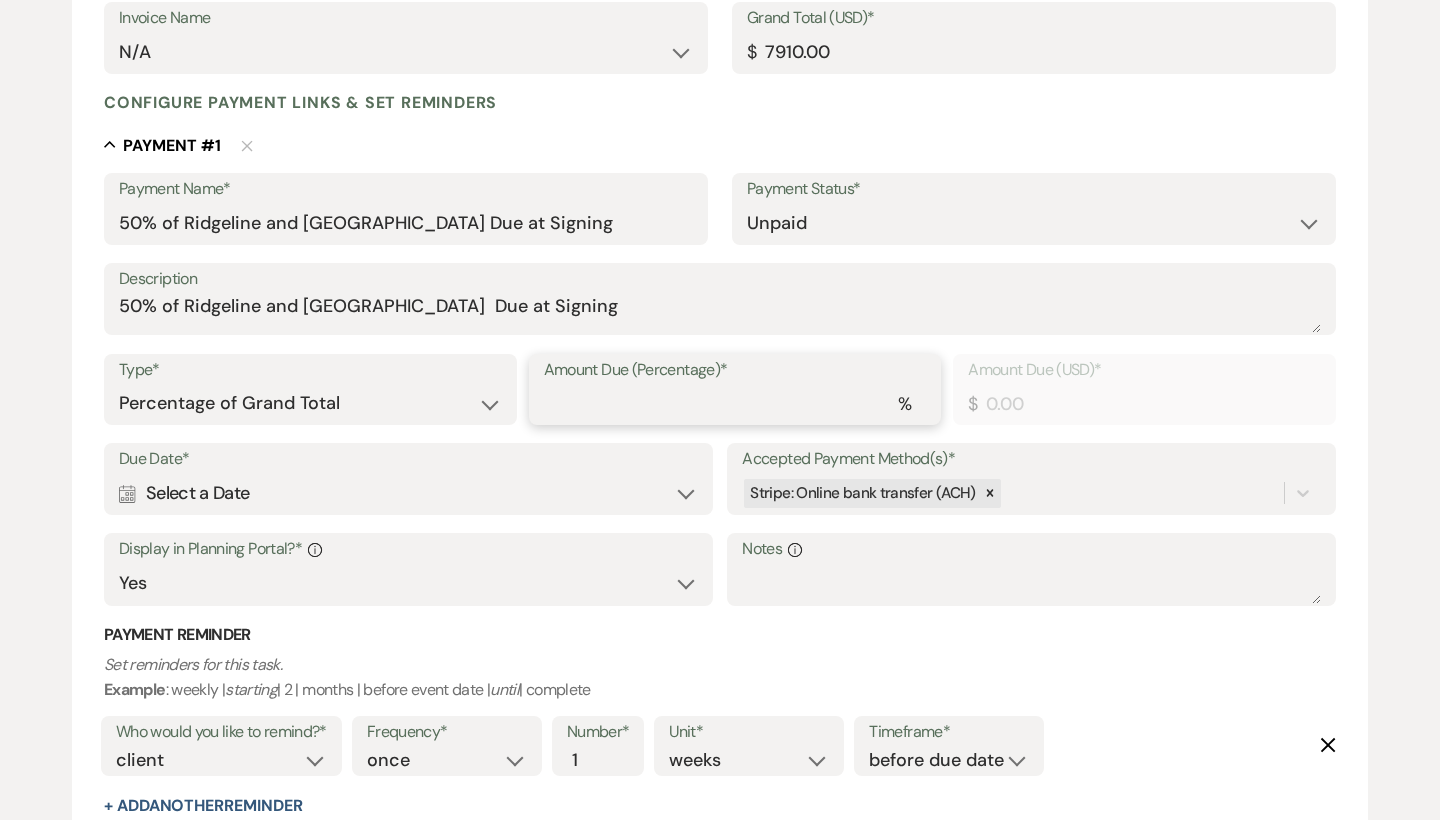 type on "5" 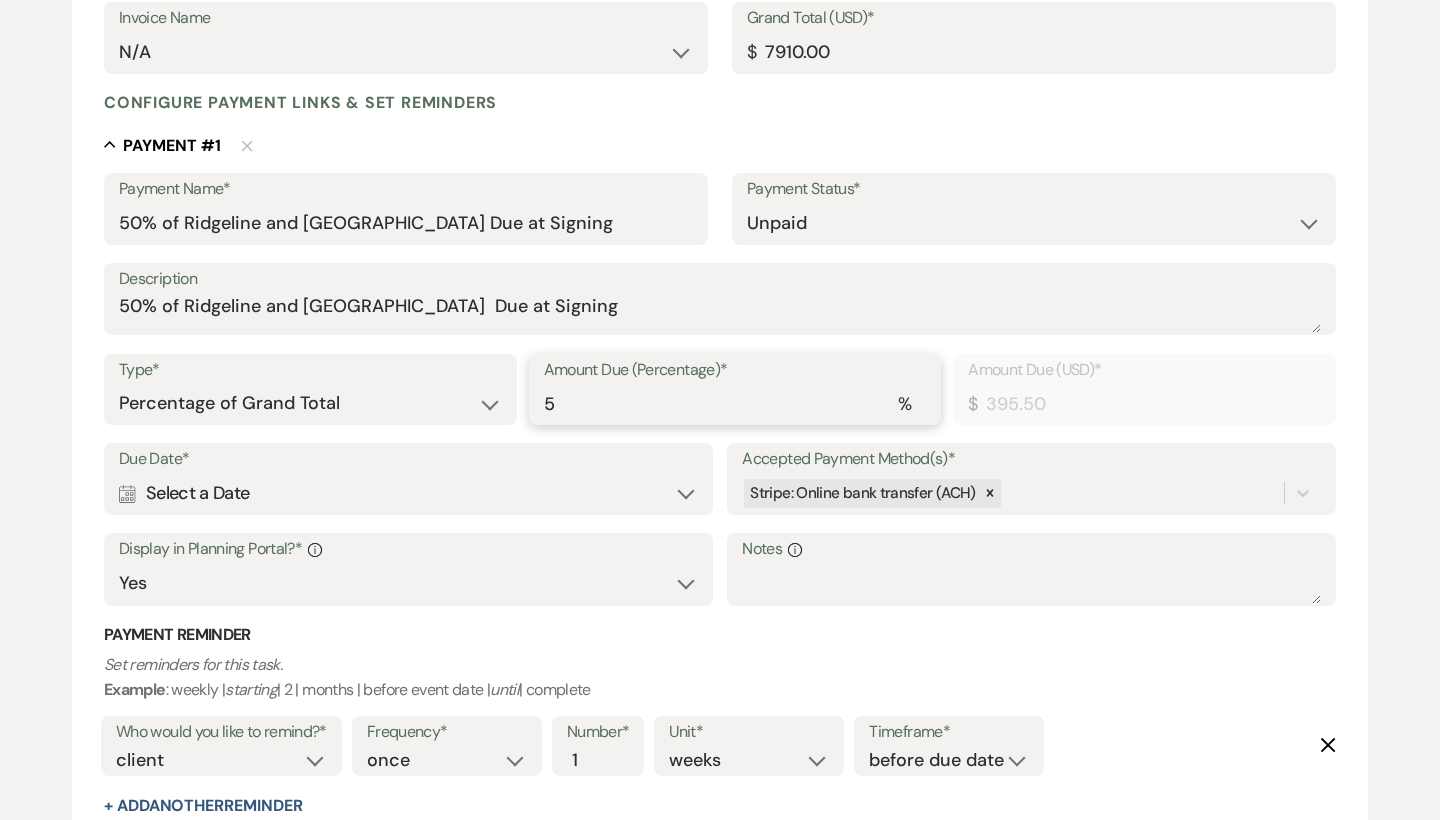 type on "50" 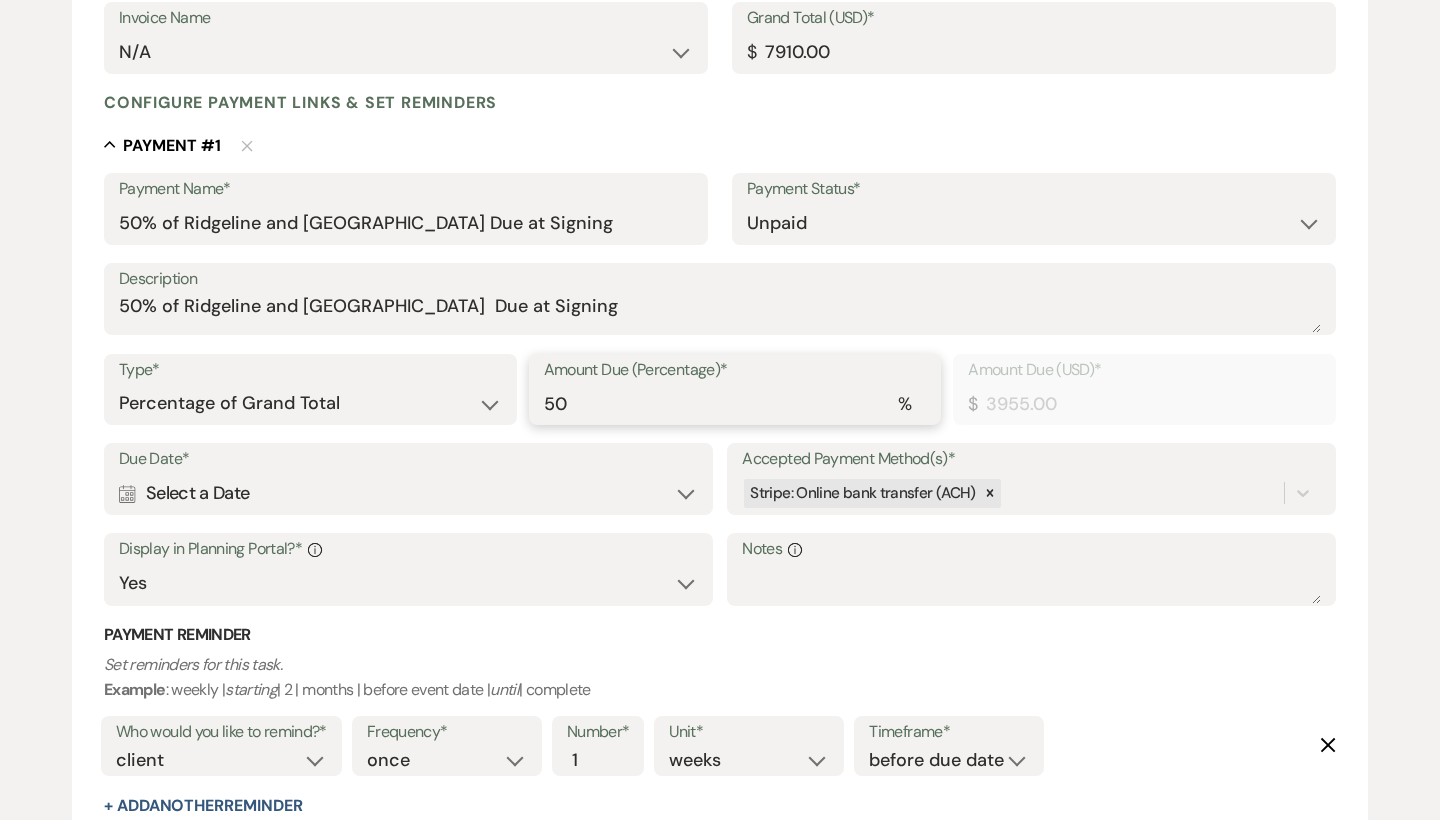 type on "50" 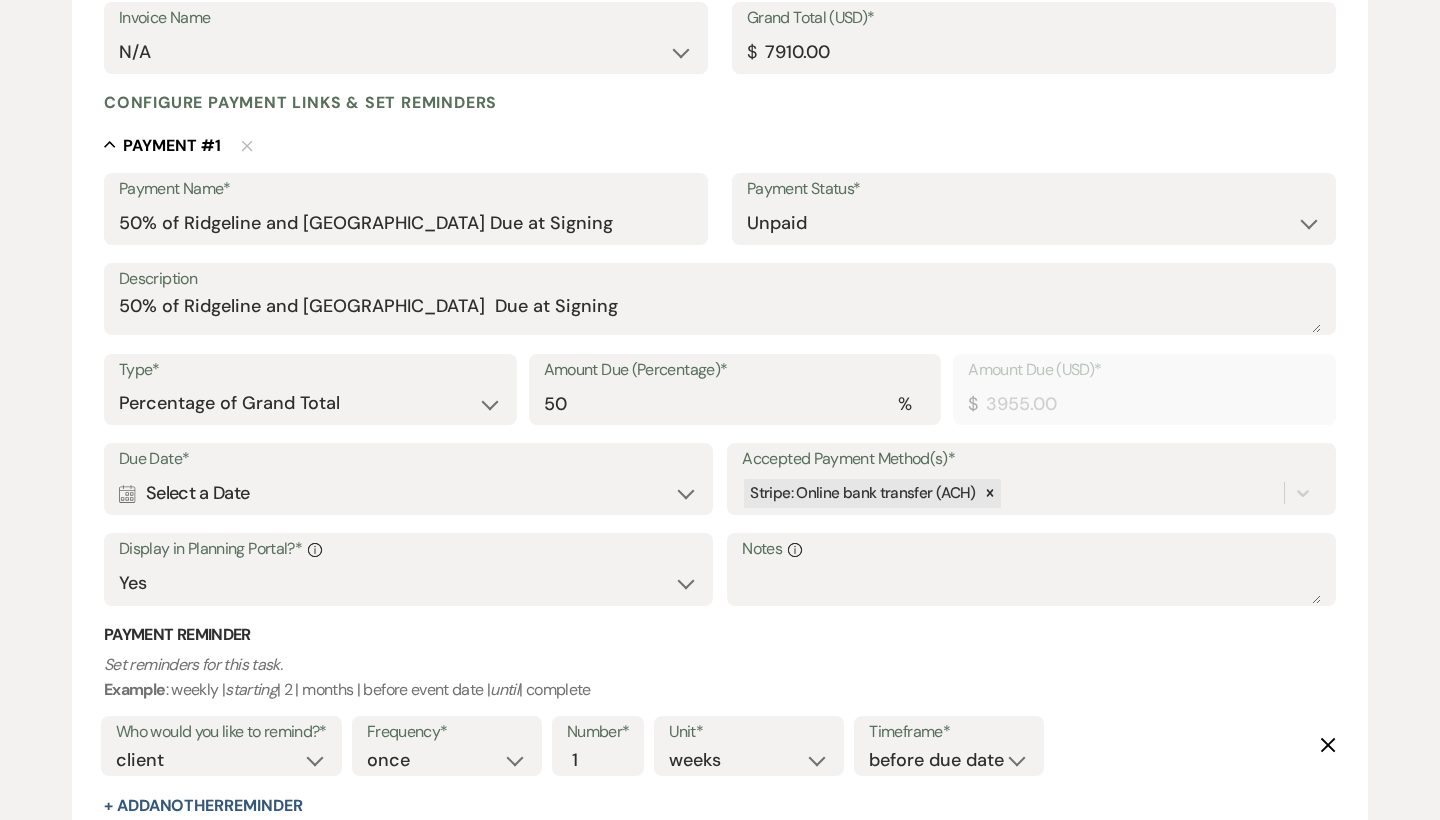 click on "Calendar Select a Date Expand" at bounding box center [408, 493] 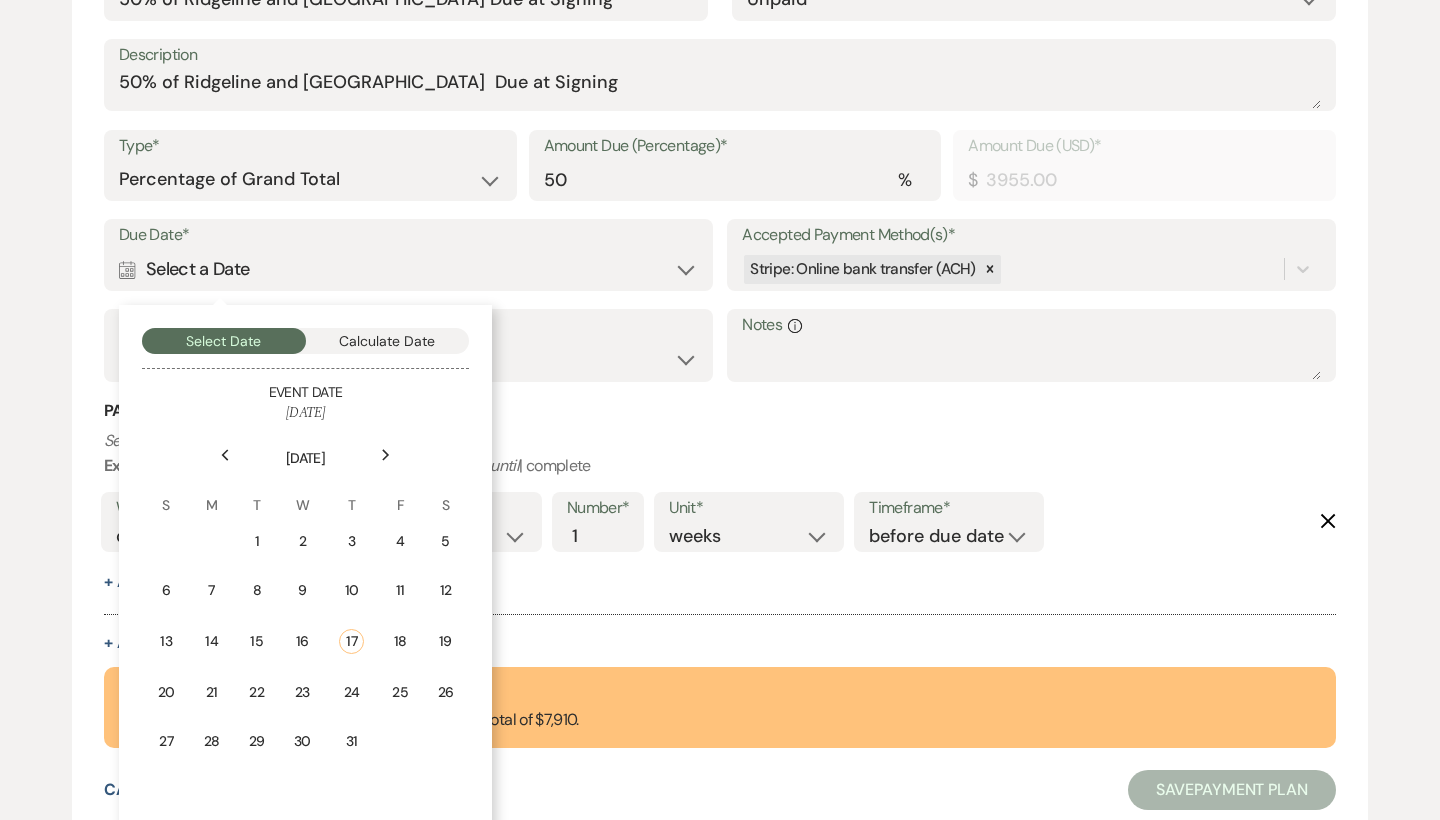 scroll, scrollTop: 684, scrollLeft: 0, axis: vertical 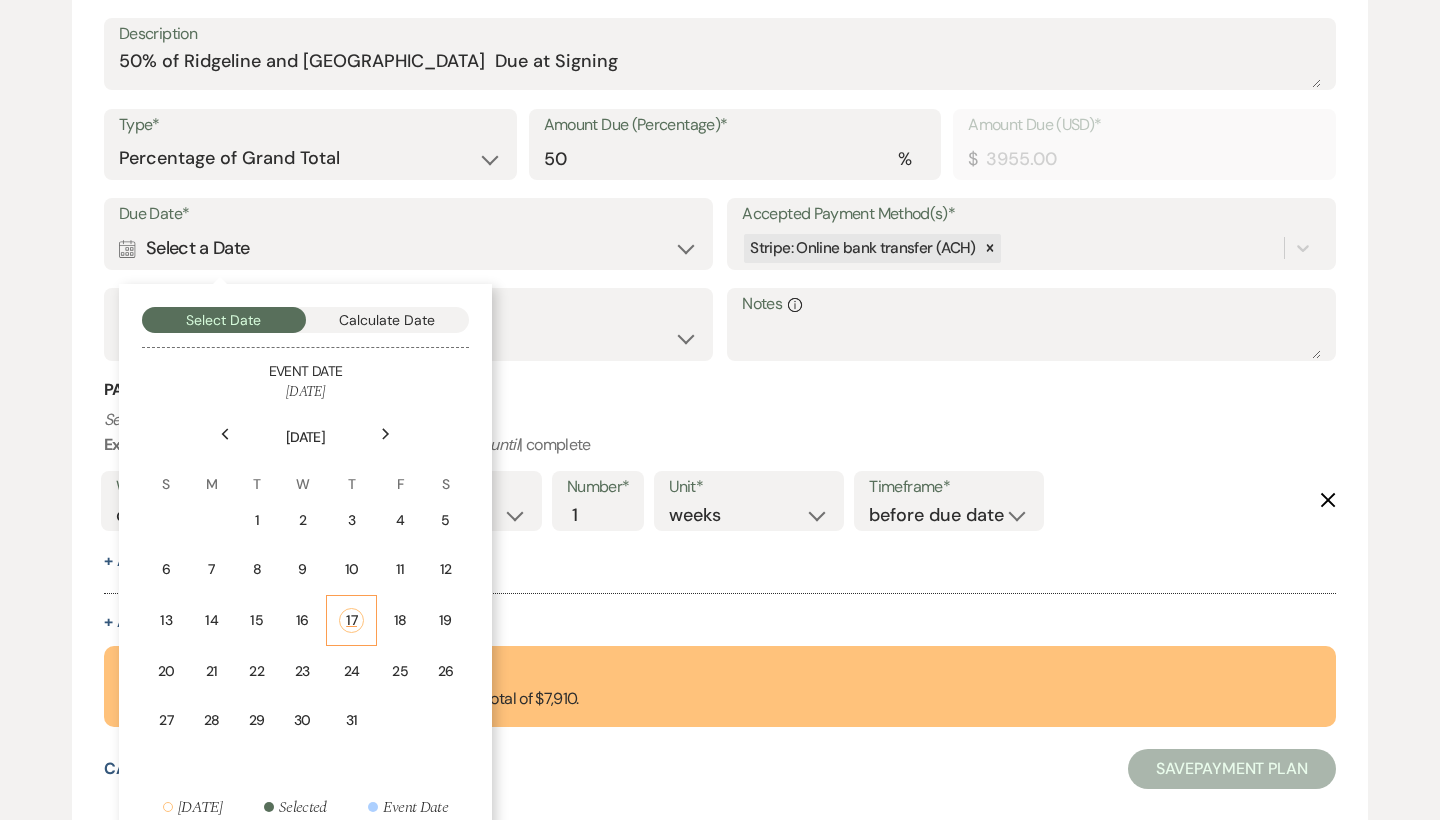click on "17" at bounding box center [351, 620] 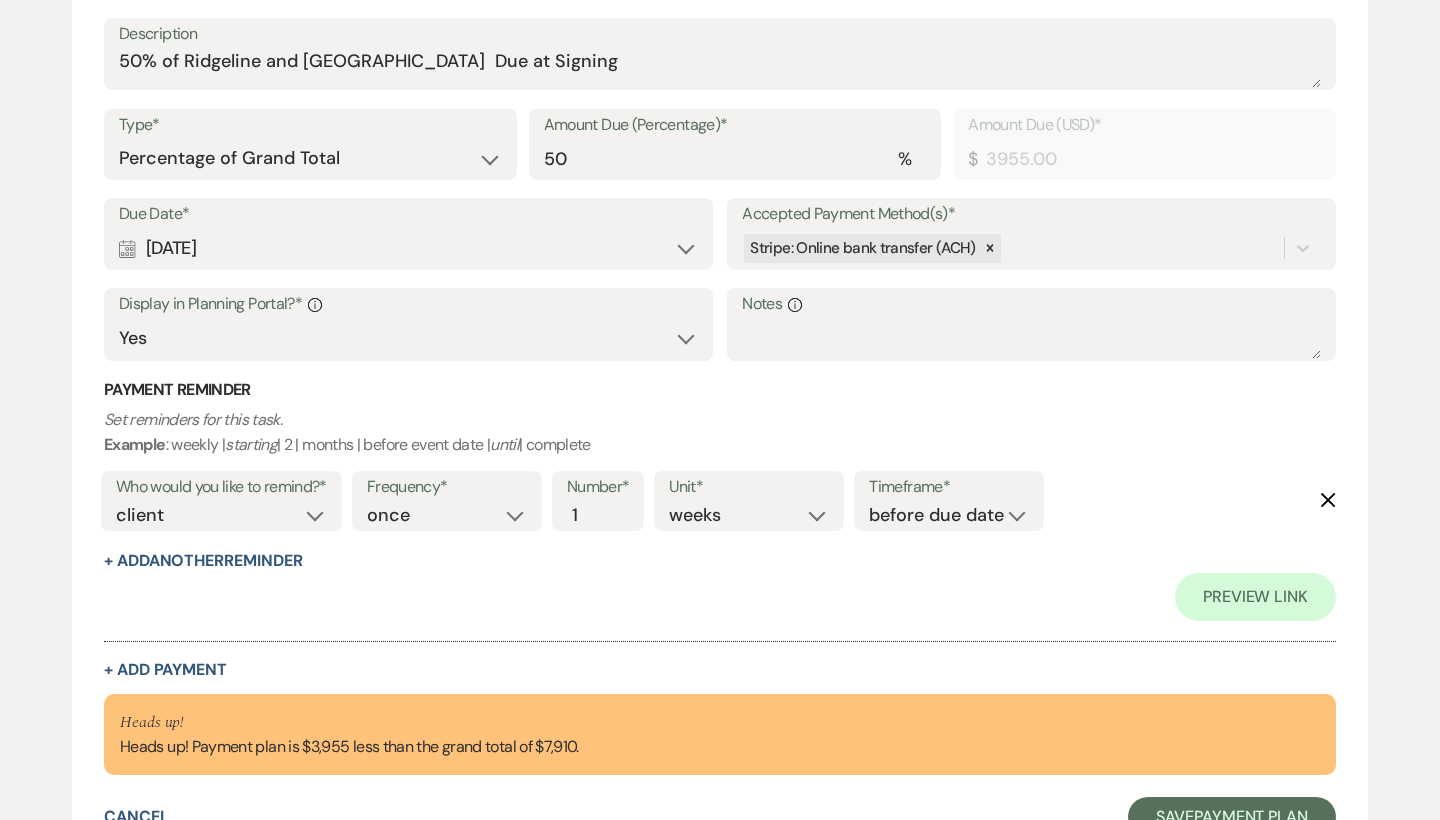 click on "Calendar Jul 17, 2025 Expand" at bounding box center [408, 248] 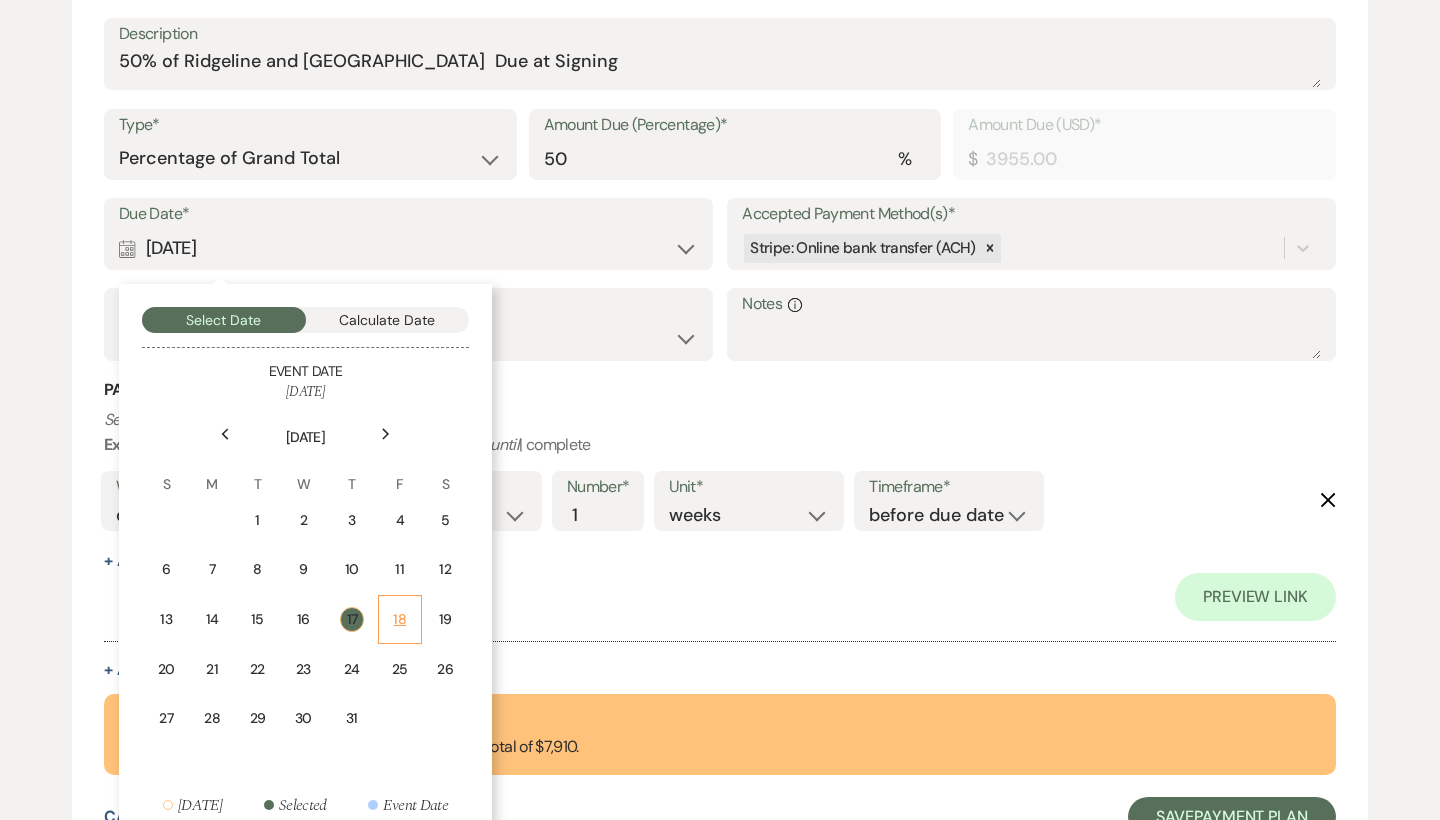 click on "18" at bounding box center (399, 619) 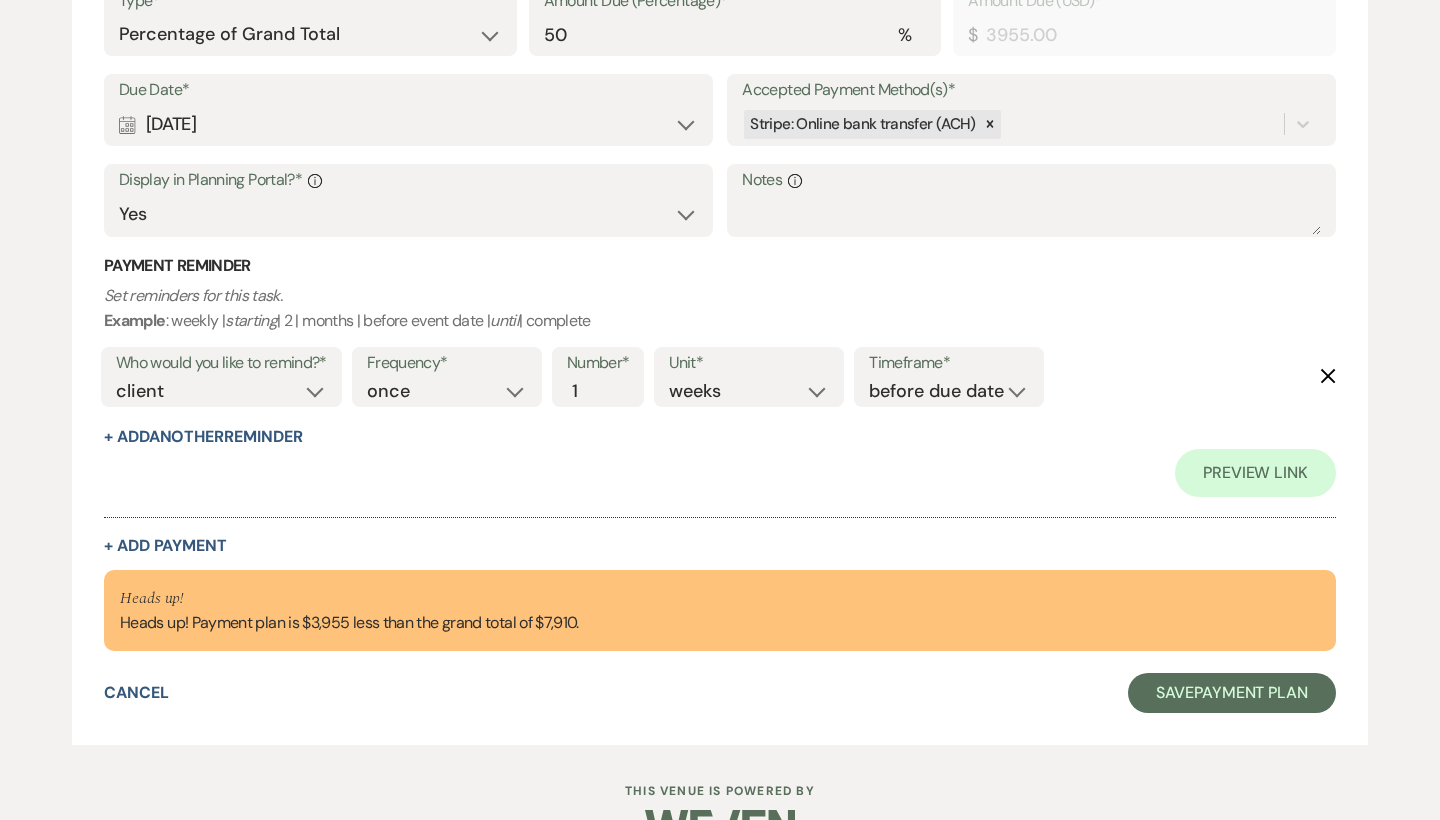 scroll, scrollTop: 812, scrollLeft: 0, axis: vertical 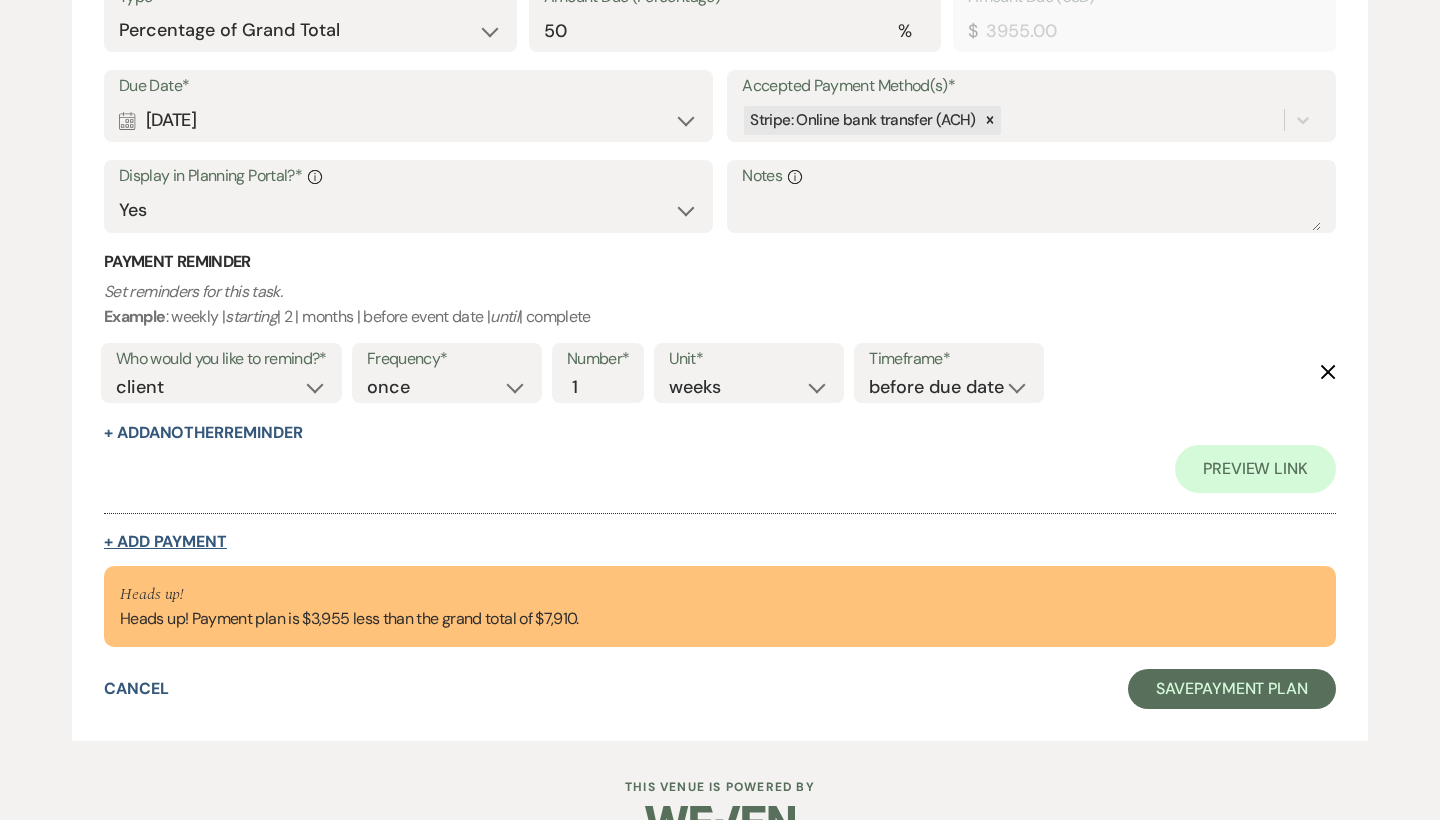 click on "+ Add Payment" at bounding box center [165, 542] 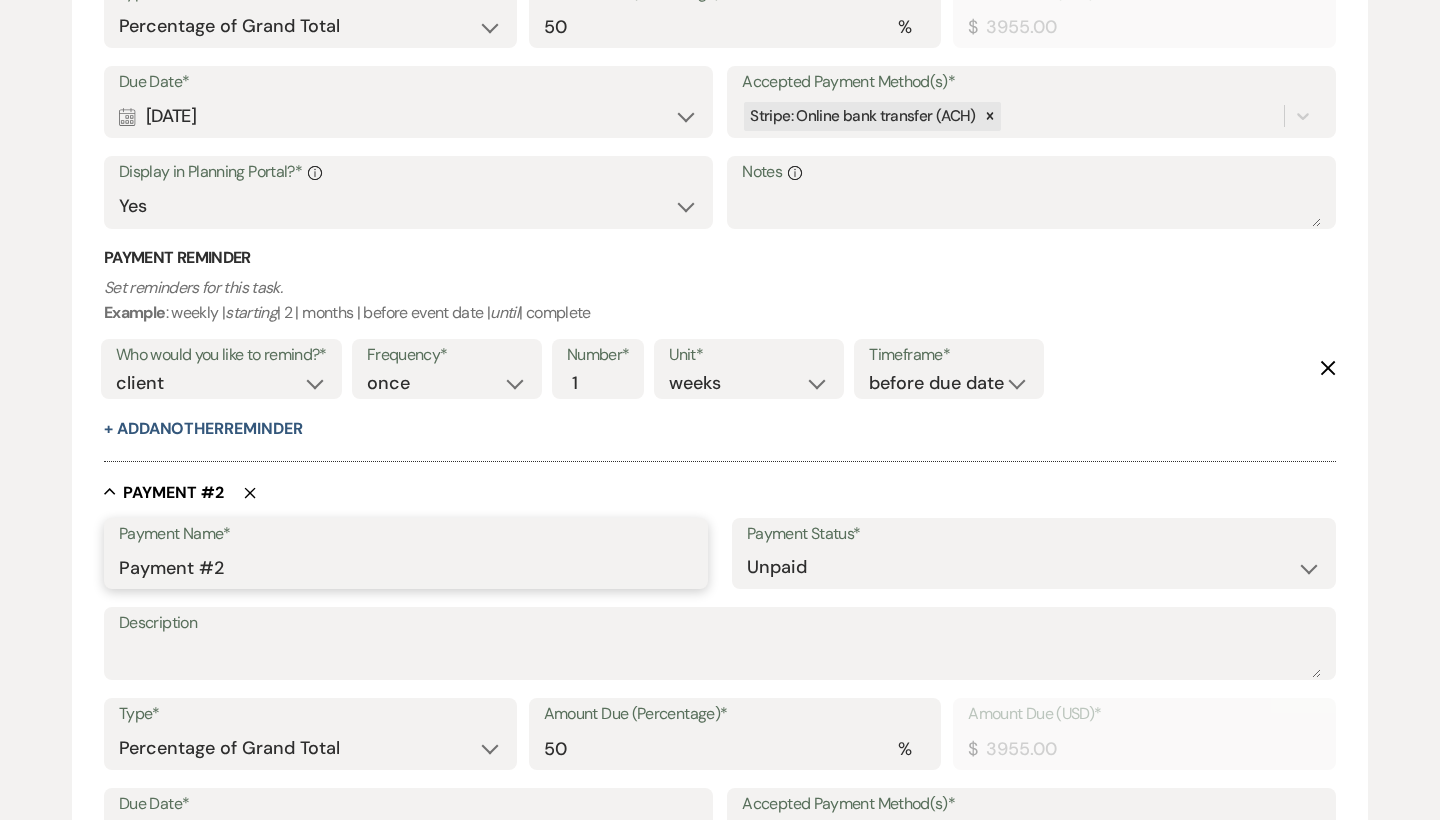 drag, startPoint x: 264, startPoint y: 554, endPoint x: 37, endPoint y: 553, distance: 227.0022 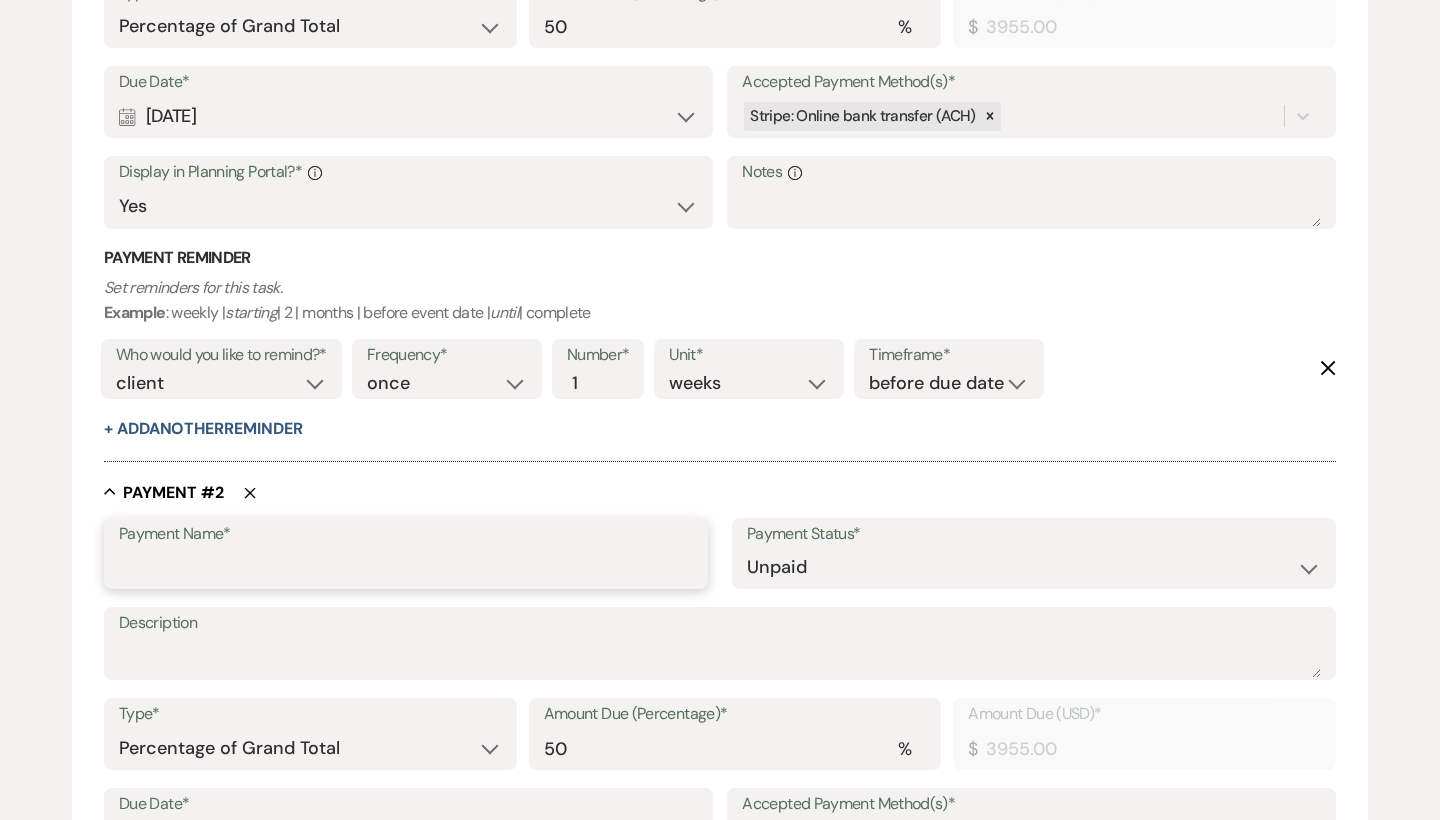 paste on "50% of Ridgeline and Farmhouse Due at Signing" 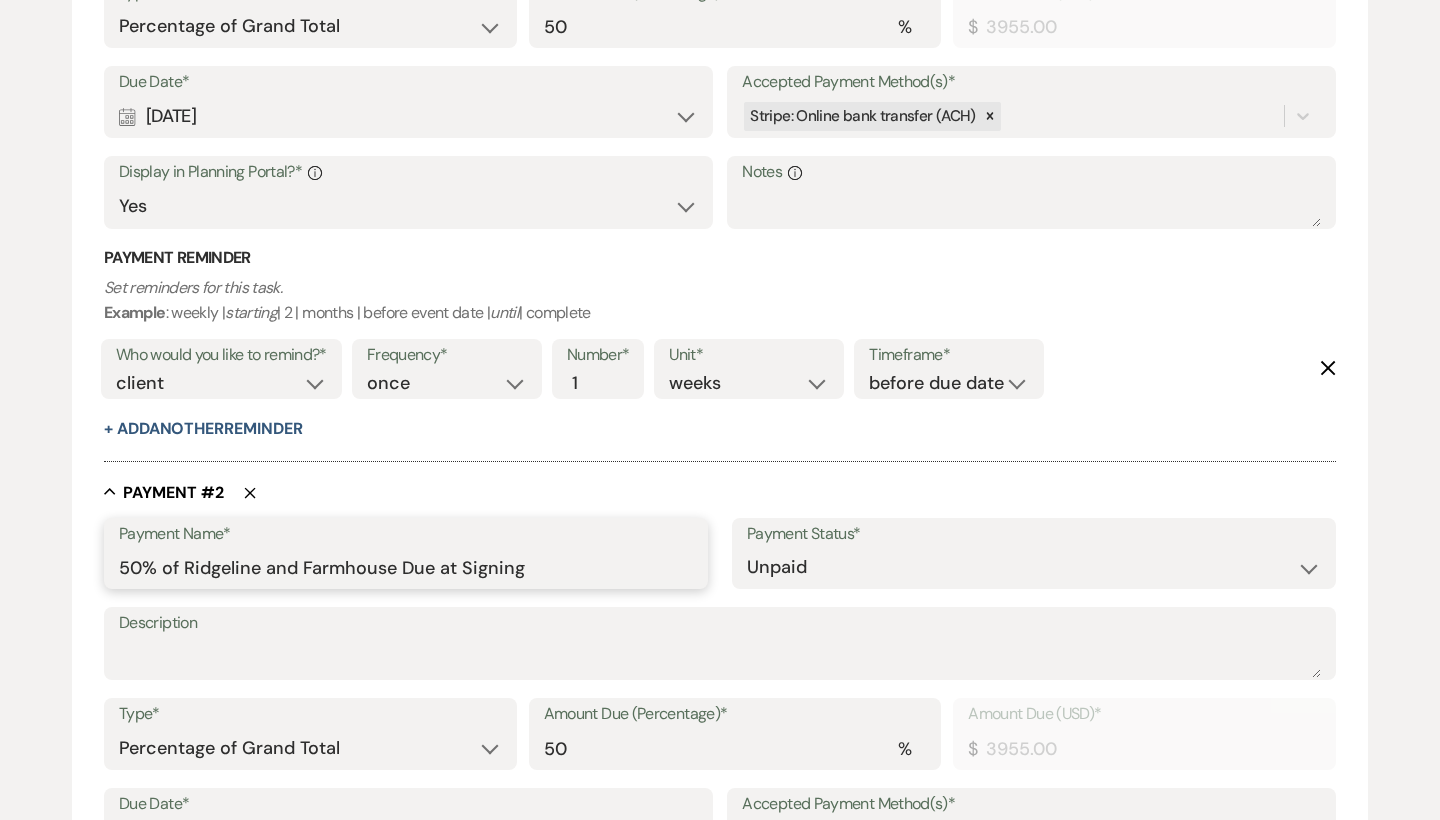 drag, startPoint x: 549, startPoint y: 563, endPoint x: 467, endPoint y: 558, distance: 82.1523 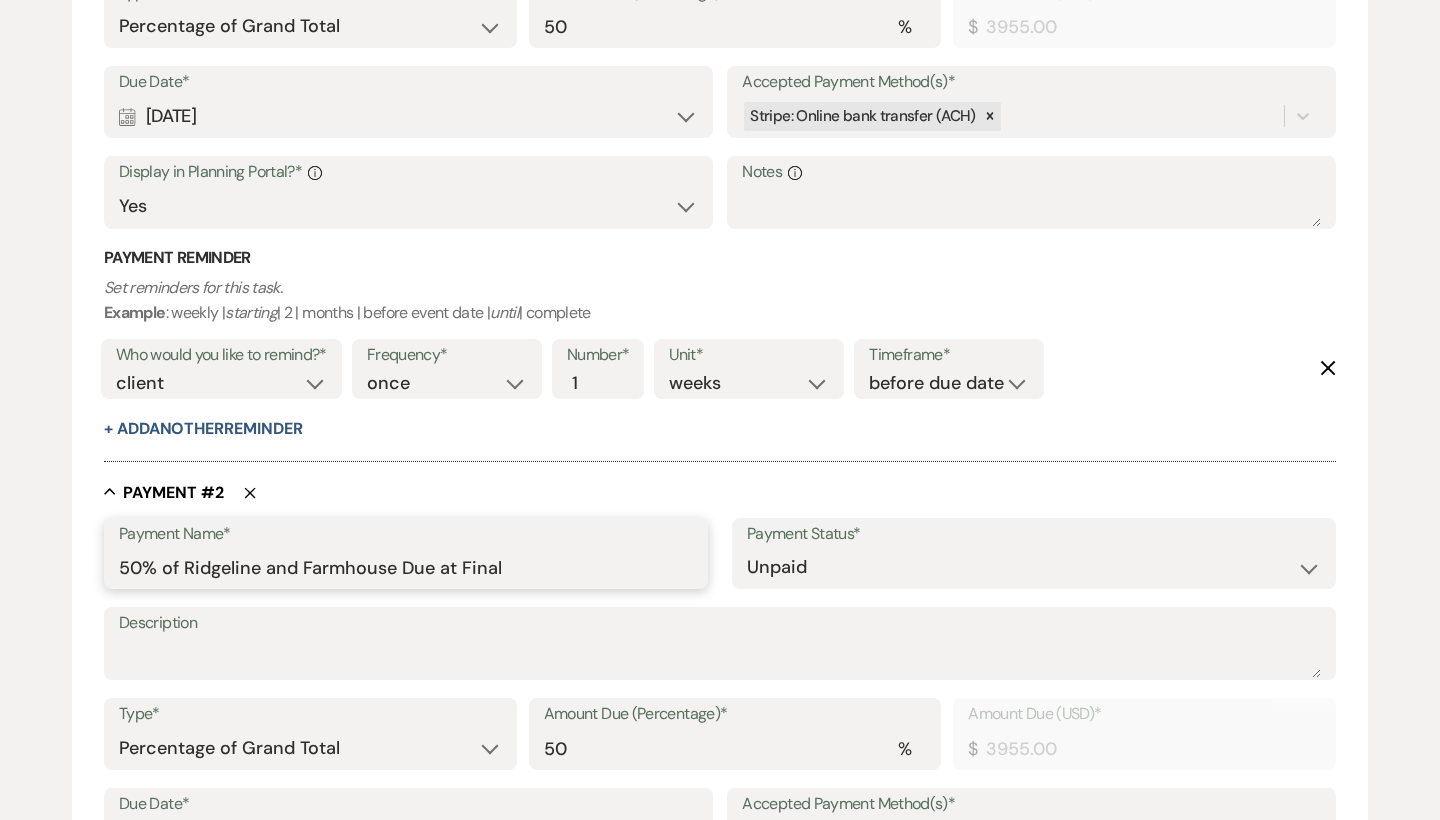 drag, startPoint x: 556, startPoint y: 575, endPoint x: 24, endPoint y: 557, distance: 532.30444 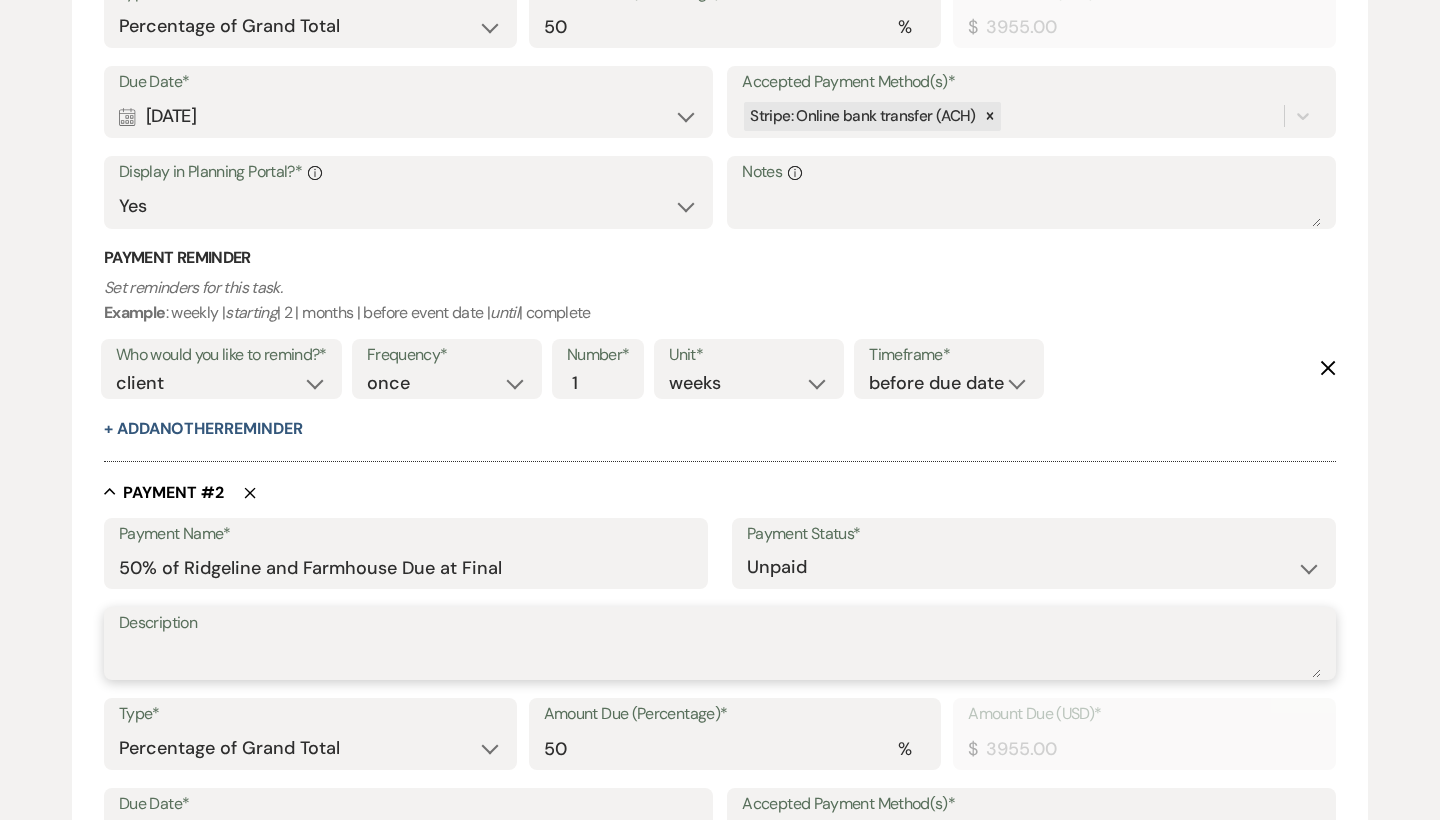 click on "Description" at bounding box center (720, 658) 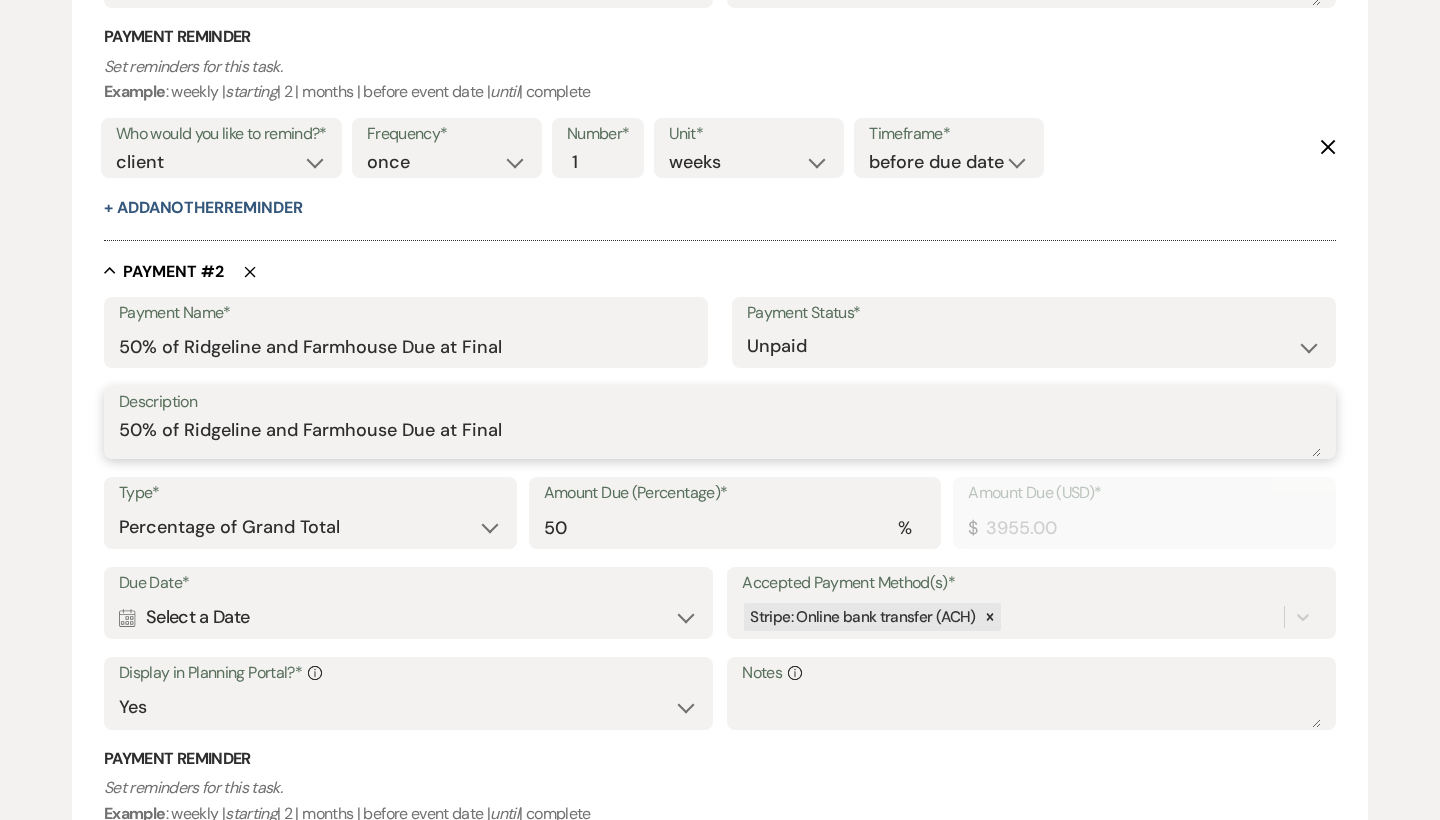 scroll, scrollTop: 1049, scrollLeft: 0, axis: vertical 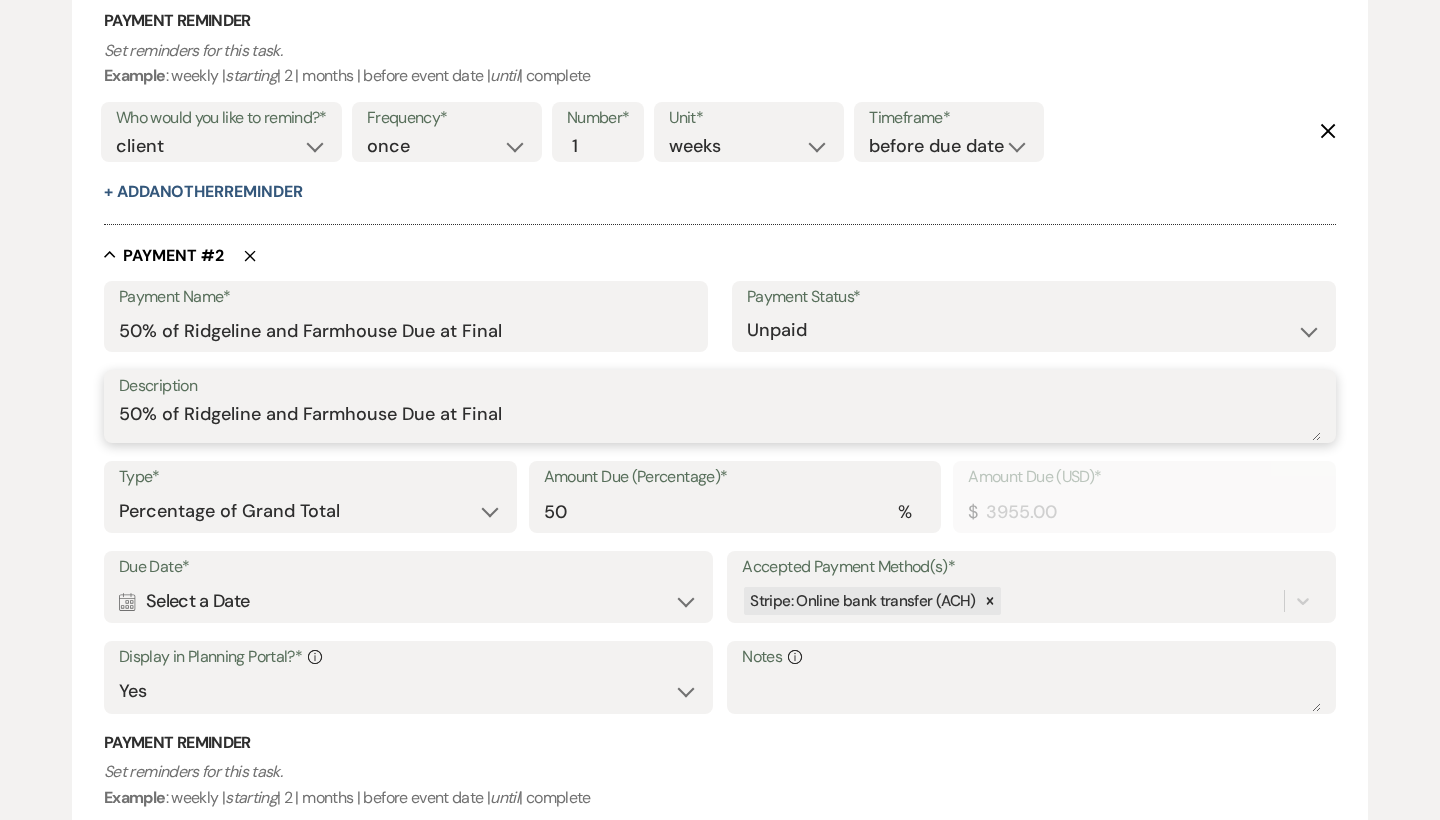 type on "50% of Ridgeline and Farmhouse Due at Final" 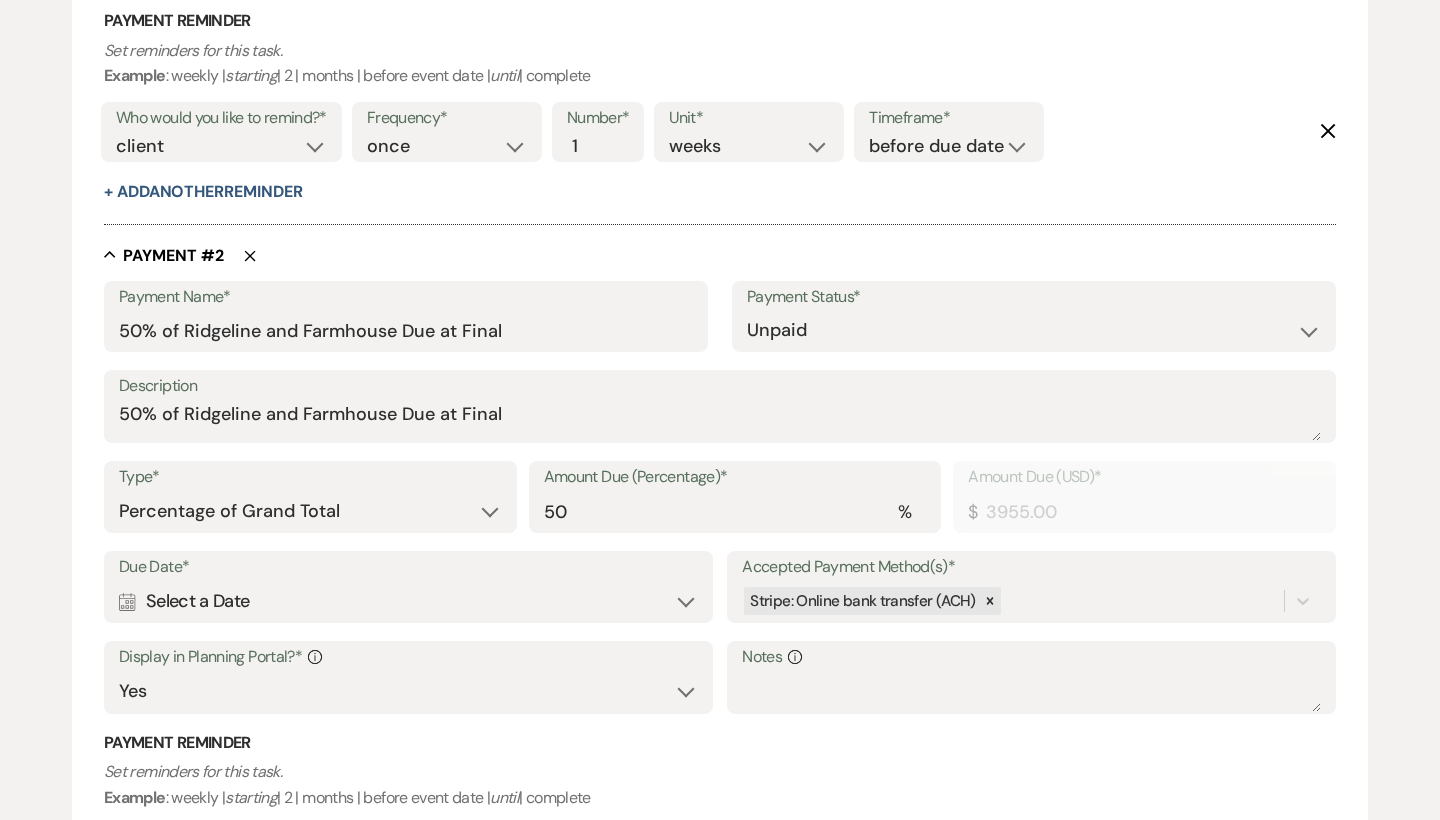 click on "Calendar Select a Date Expand" at bounding box center [408, 601] 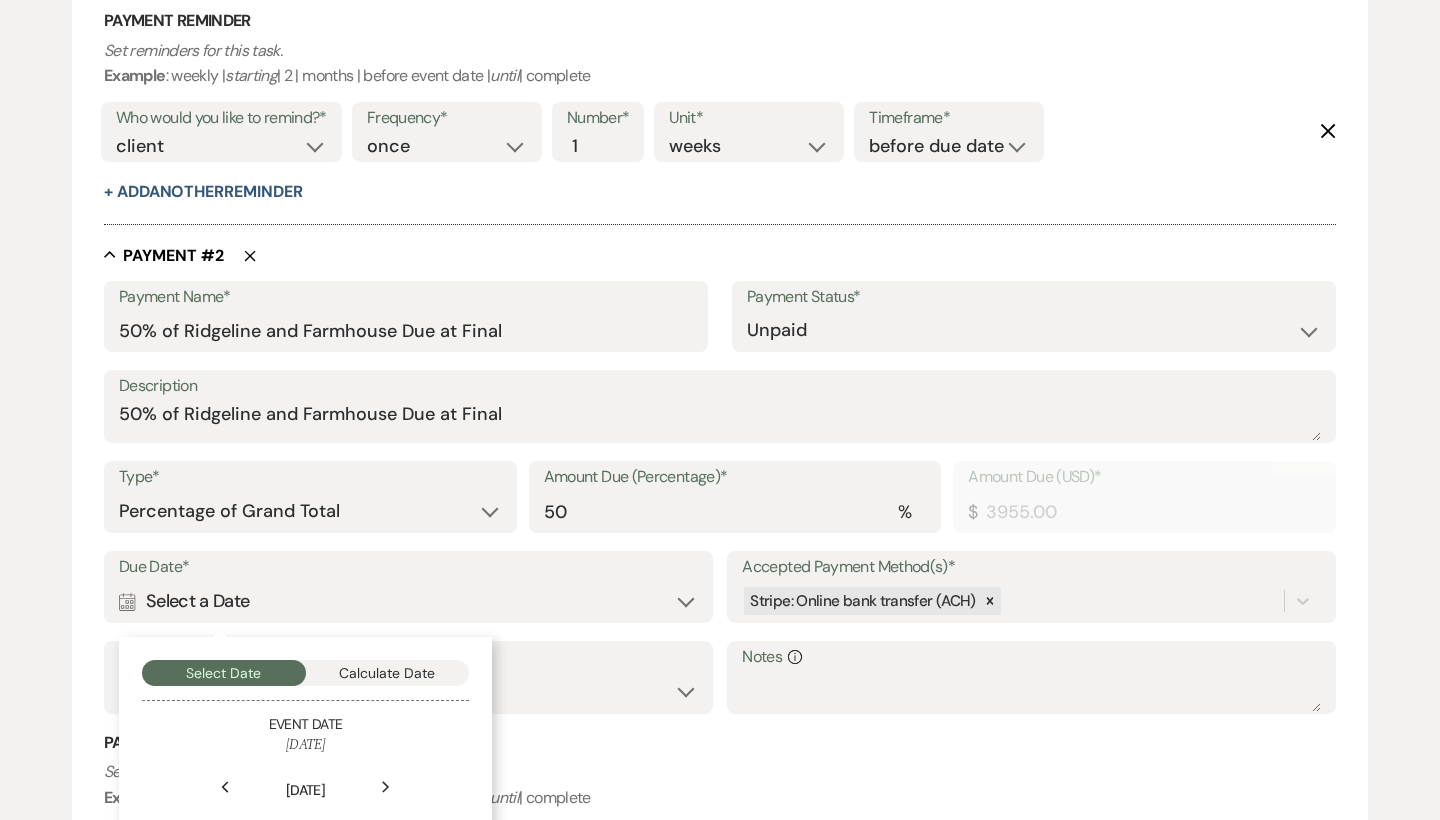 click on "Calculate Date" at bounding box center (388, 673) 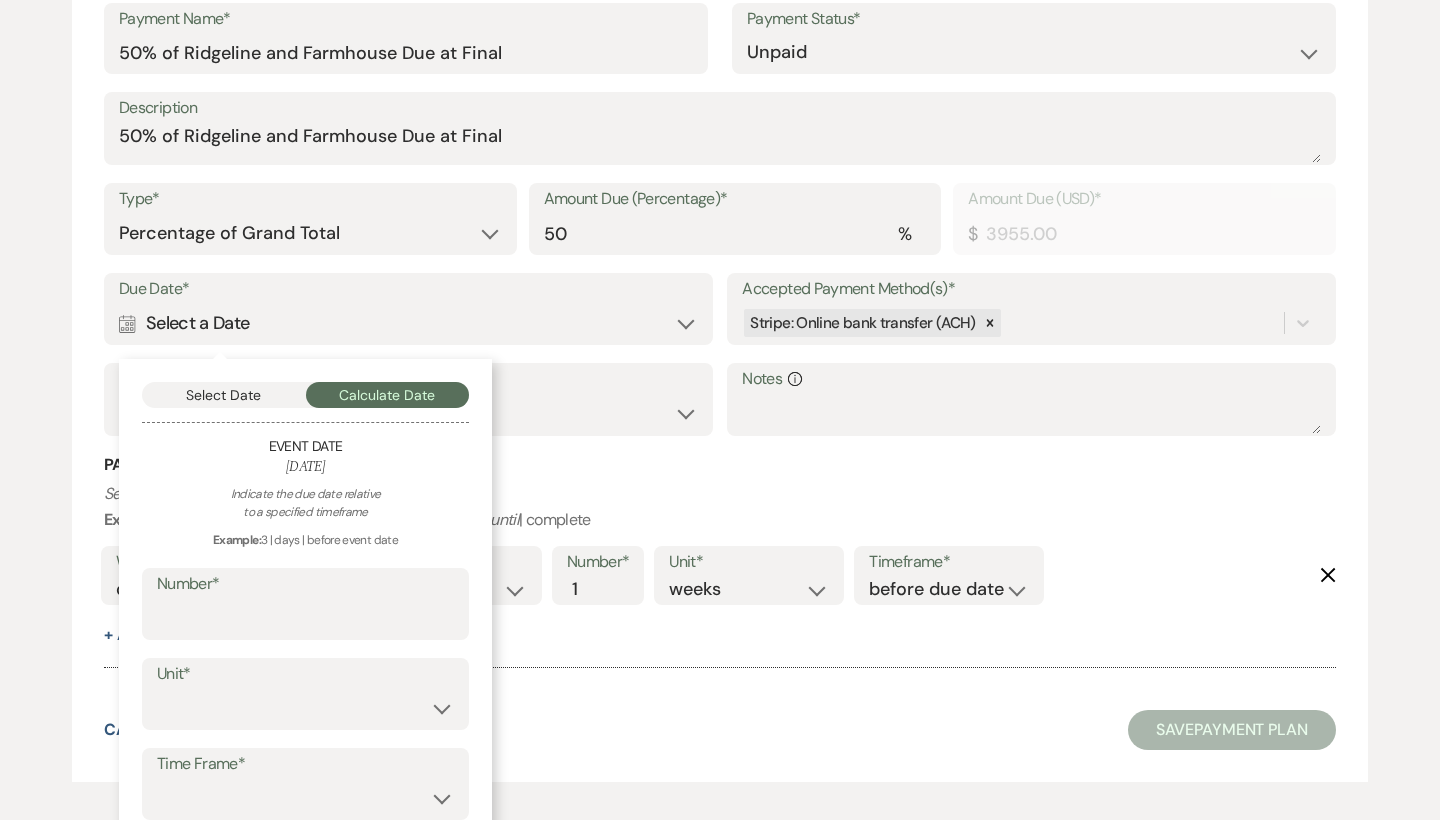 scroll, scrollTop: 1349, scrollLeft: 0, axis: vertical 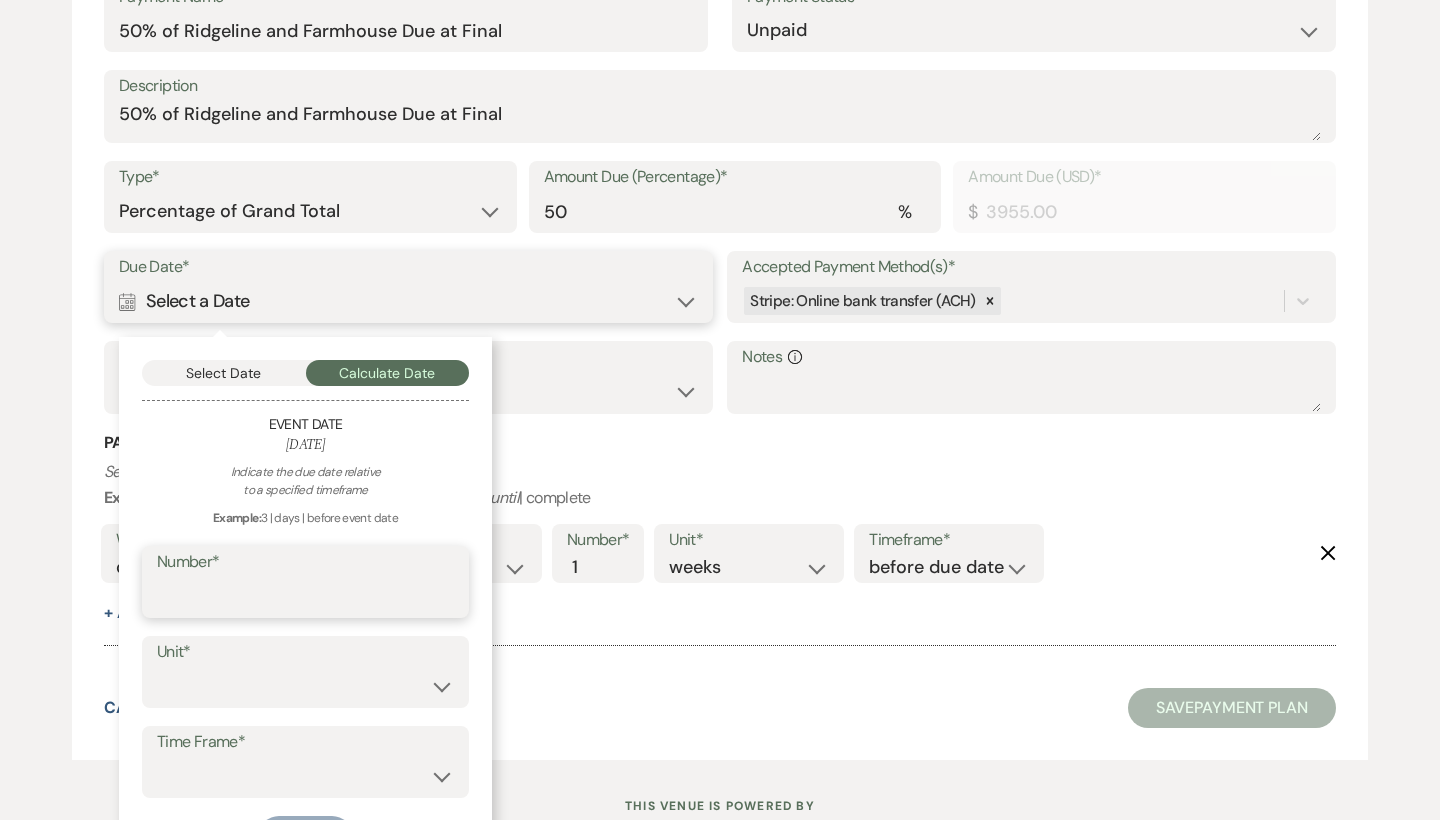 click on "Number*" at bounding box center (305, 596) 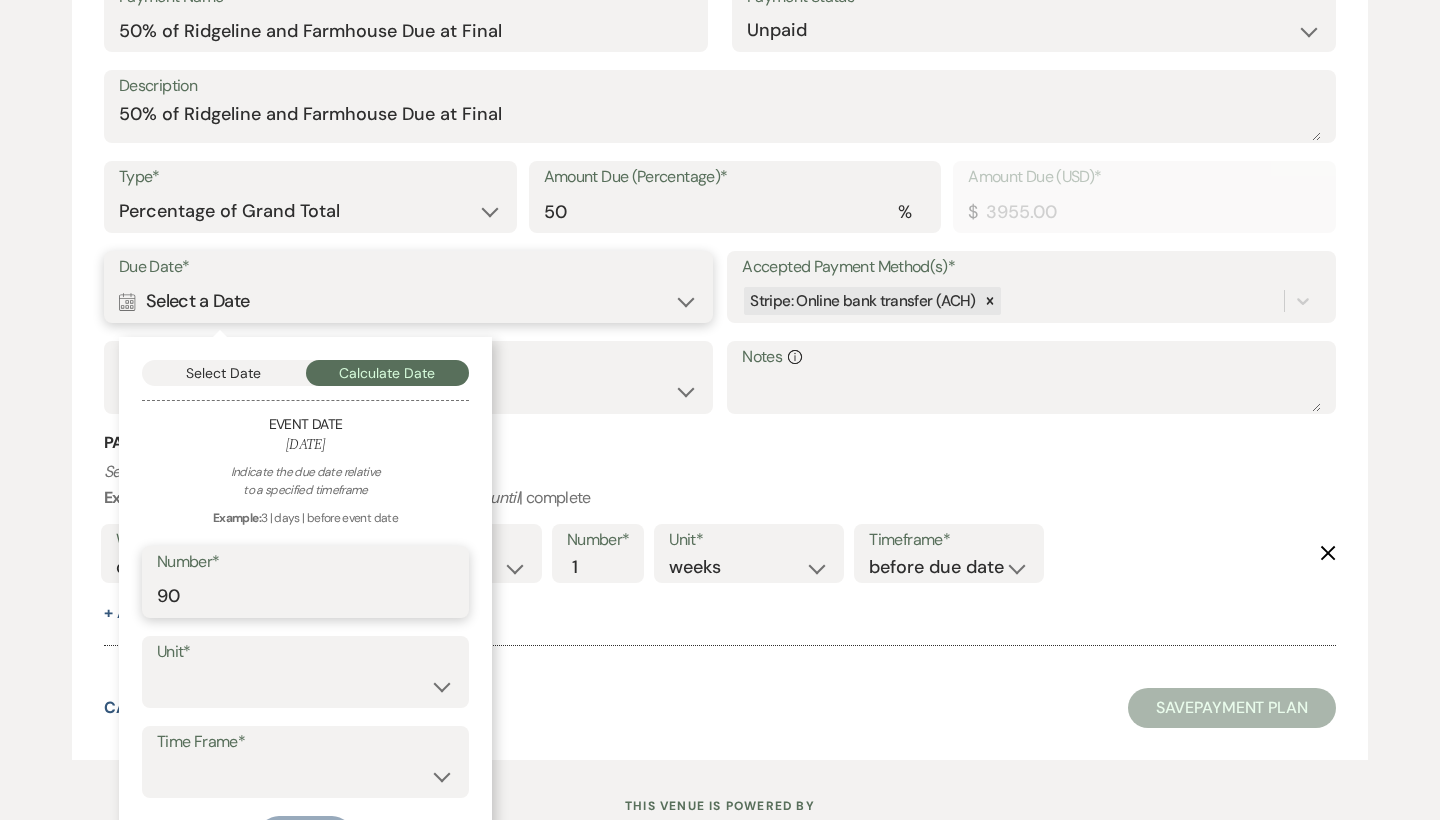 type on "90" 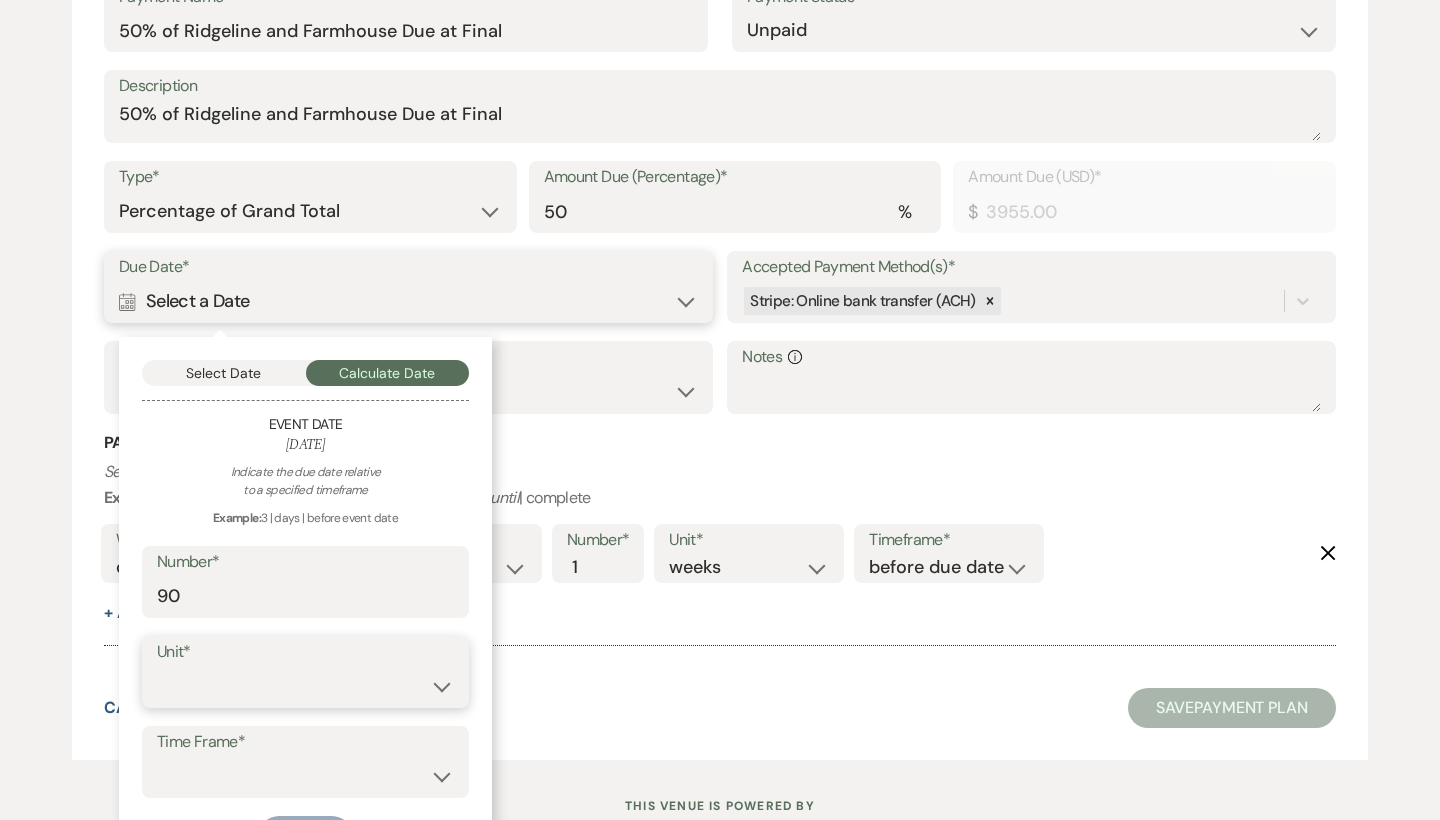 select on "day" 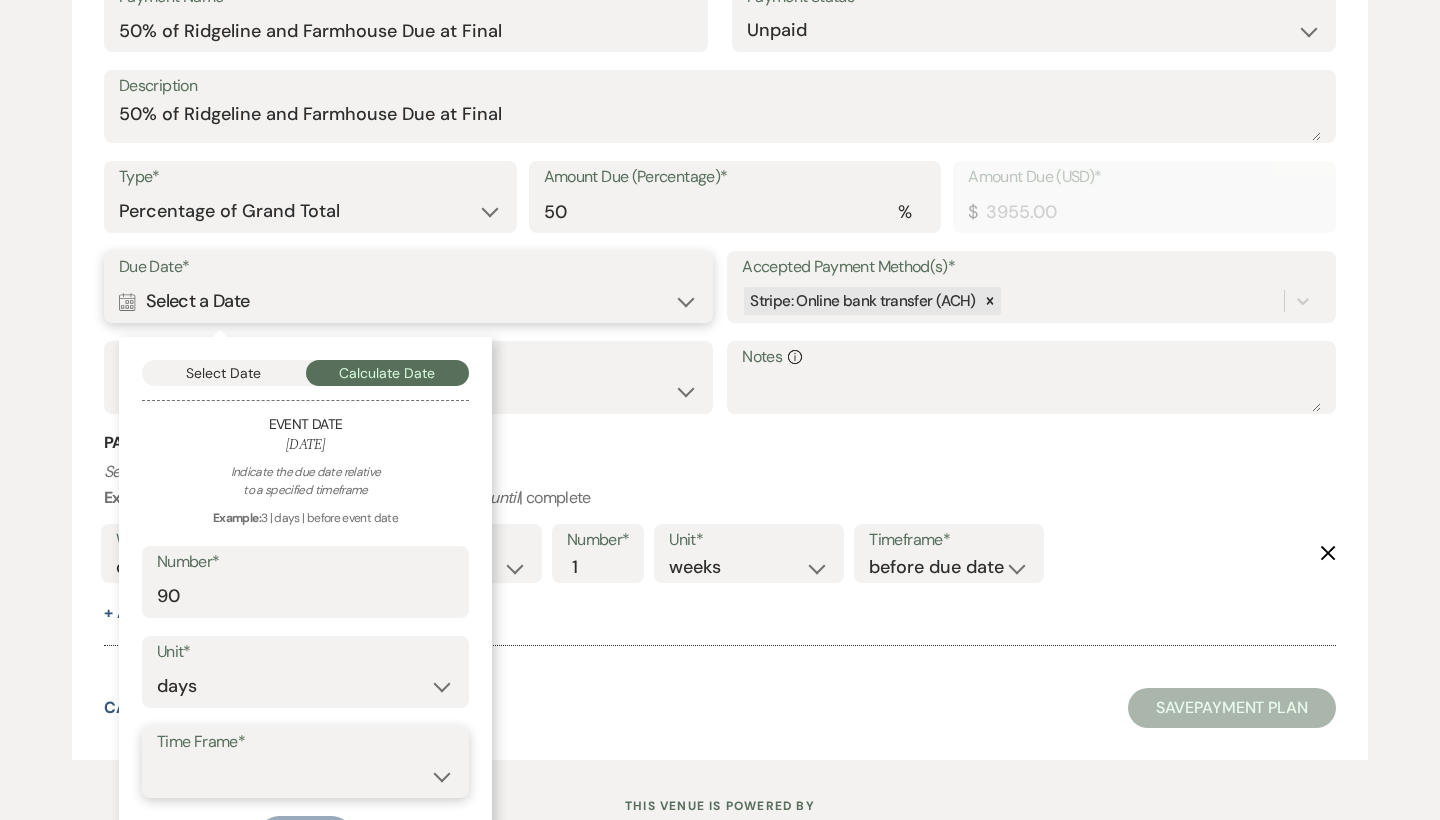 select on "beforeEventDate" 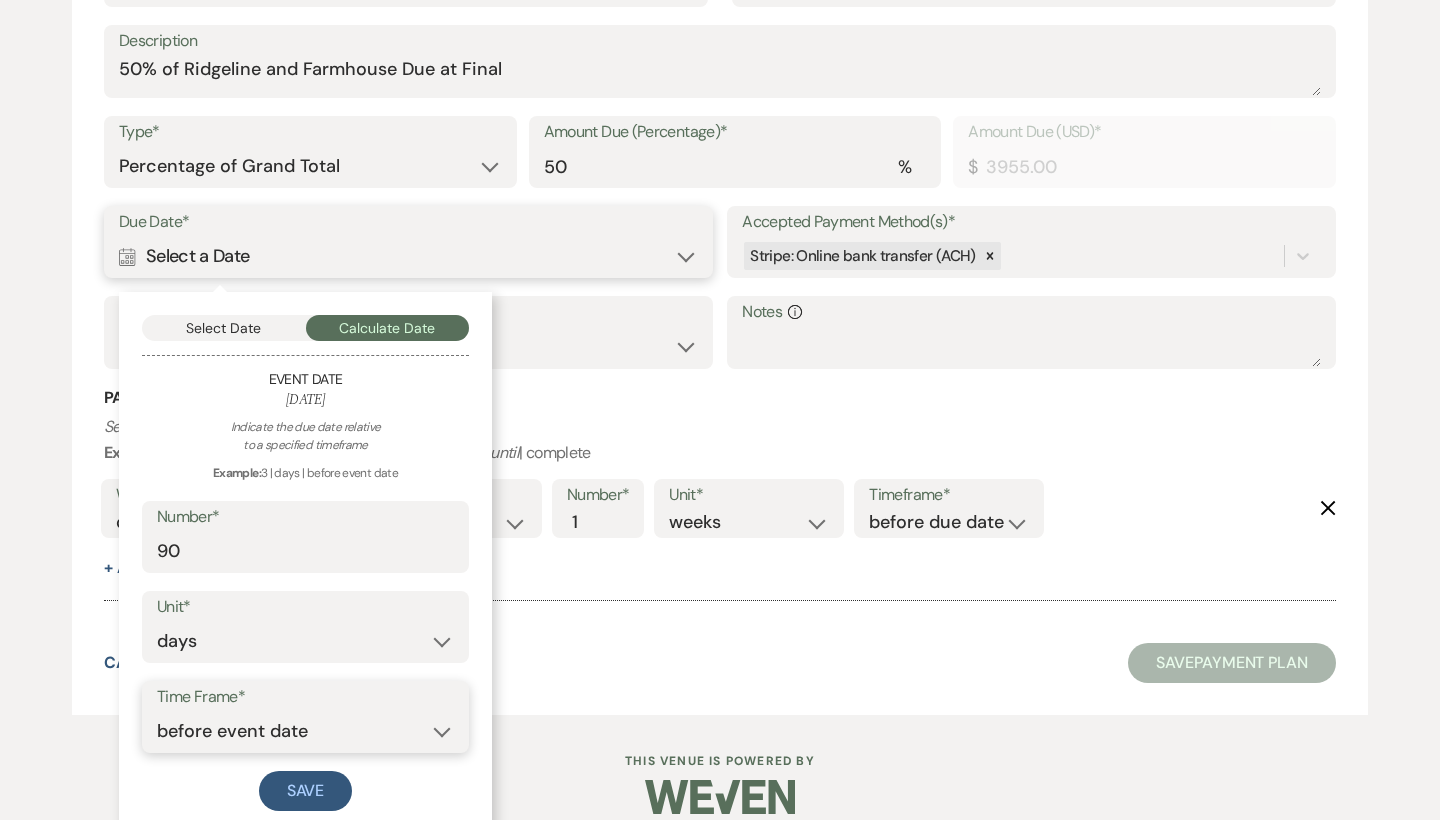 scroll, scrollTop: 1393, scrollLeft: 0, axis: vertical 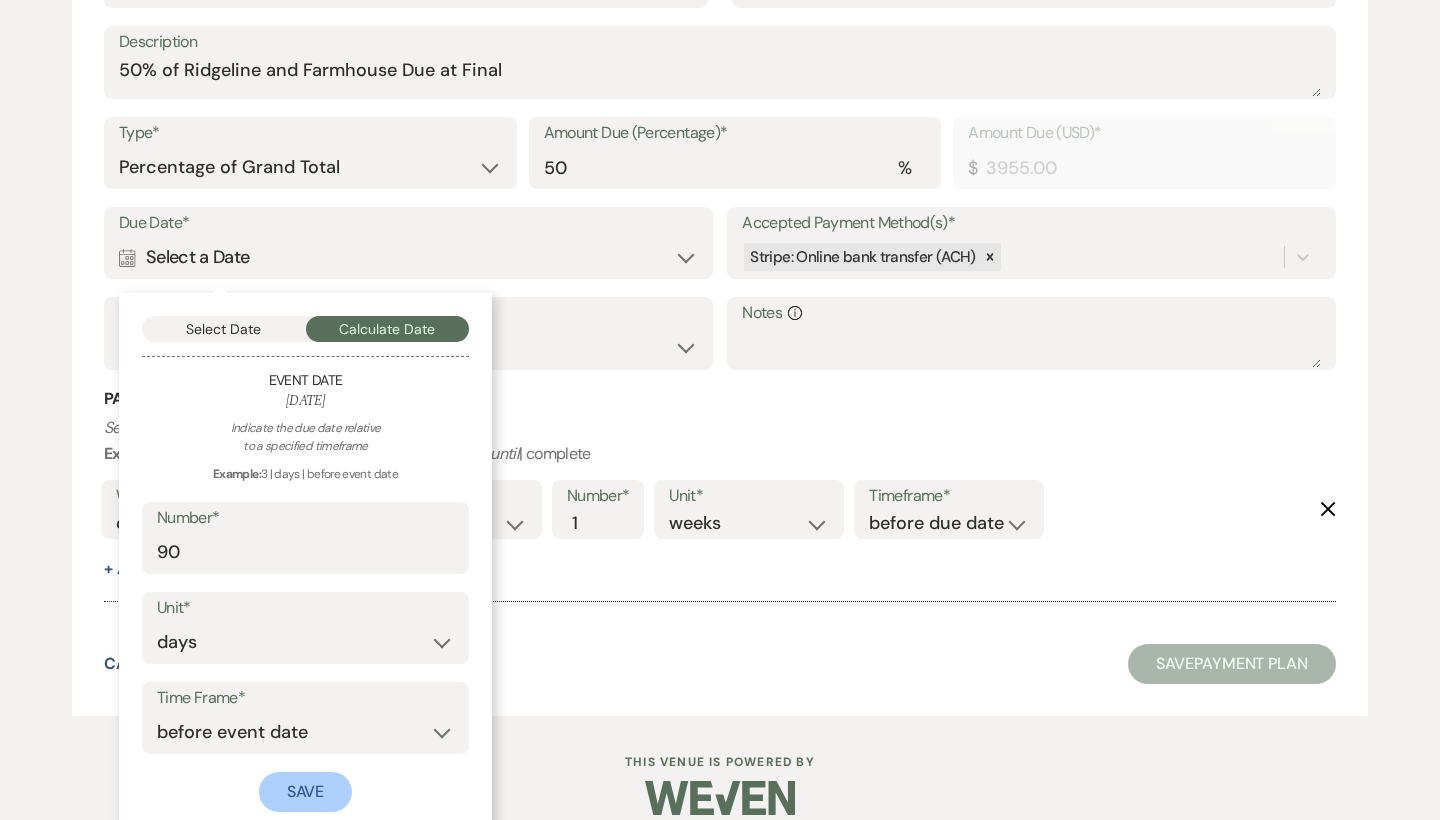 click on "Save" at bounding box center (306, 792) 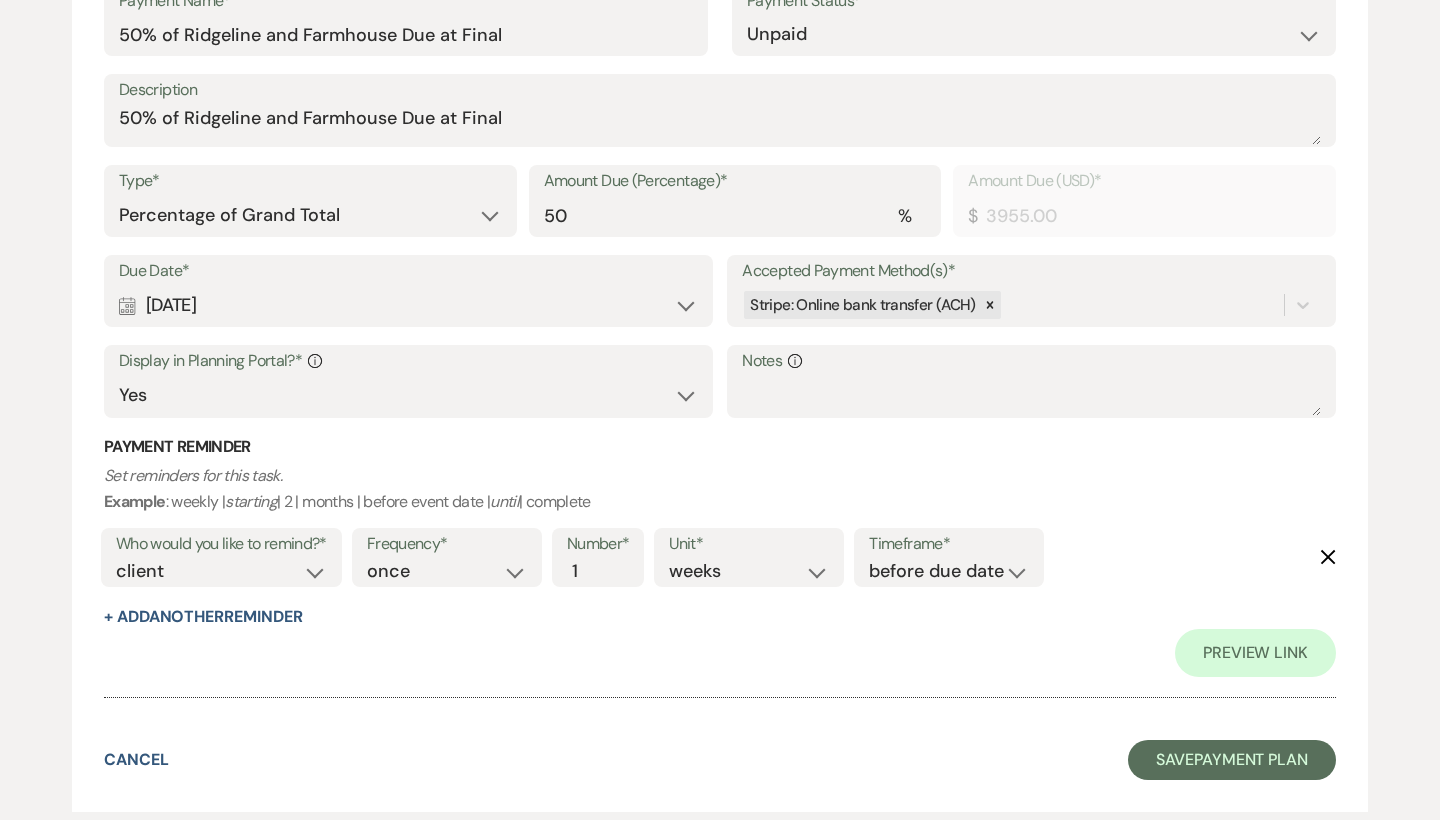 scroll, scrollTop: 1382, scrollLeft: 0, axis: vertical 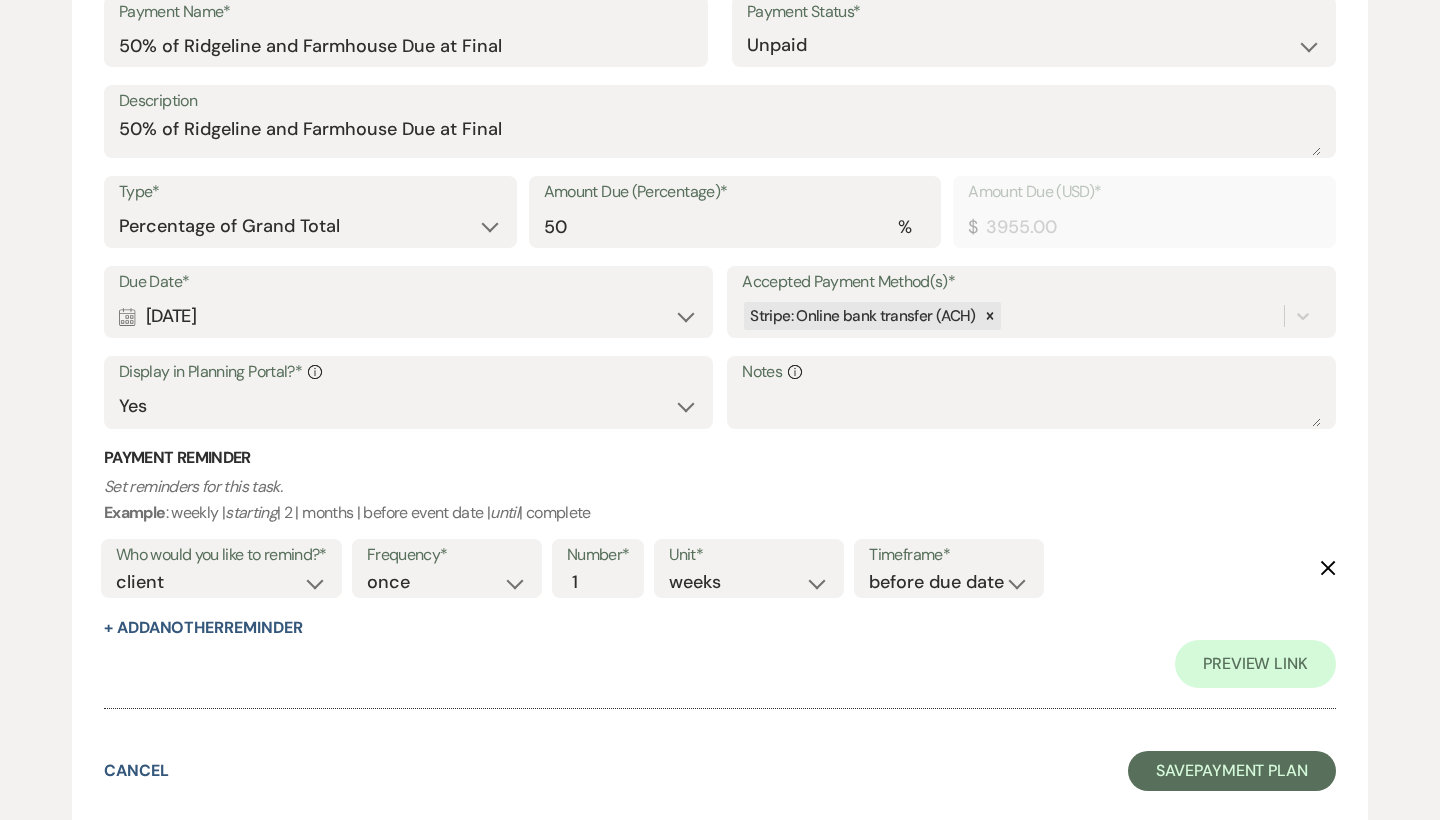 click on "Calendar Jun 30, 2025 Expand" at bounding box center (408, 316) 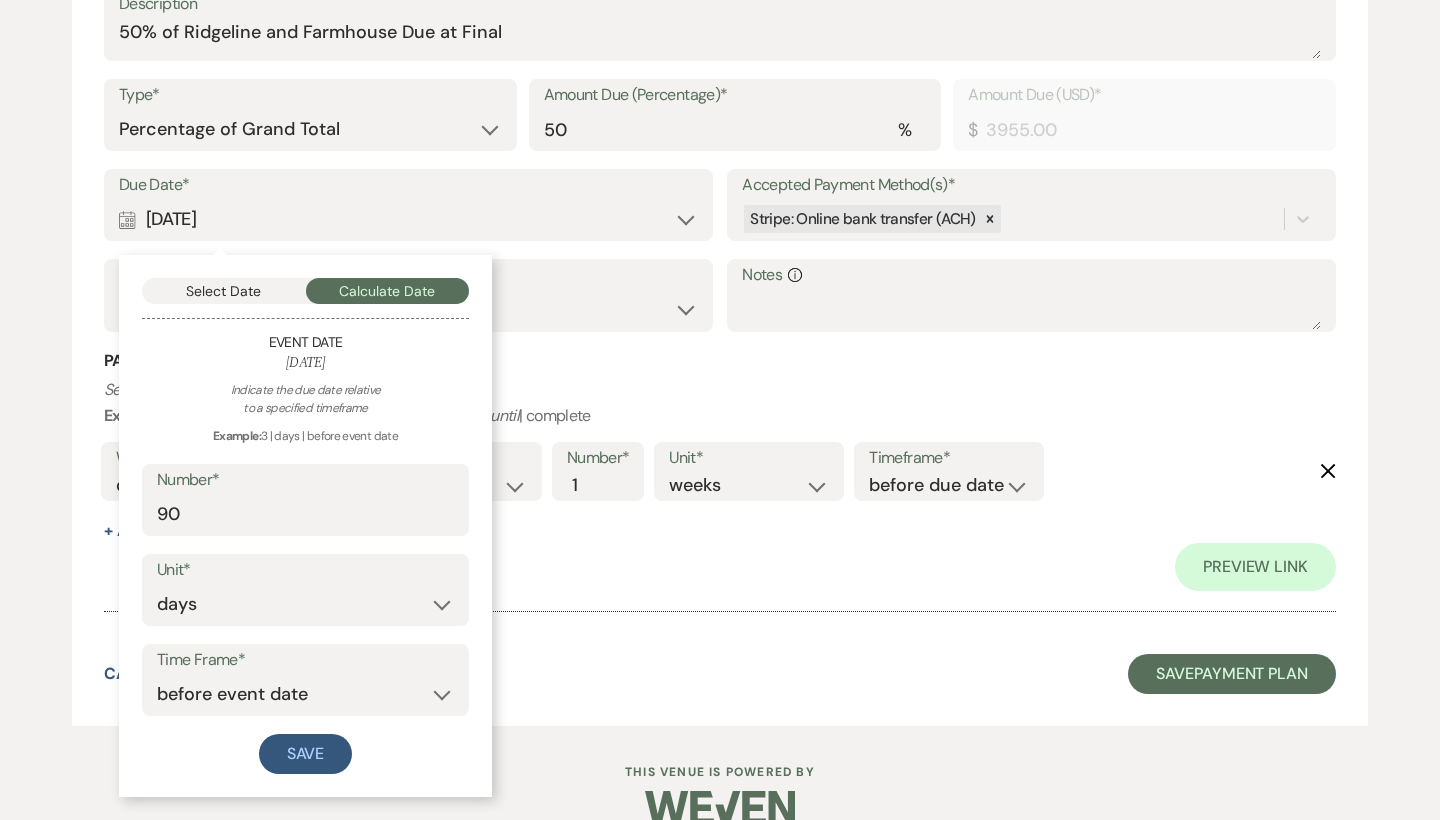 scroll, scrollTop: 1478, scrollLeft: 0, axis: vertical 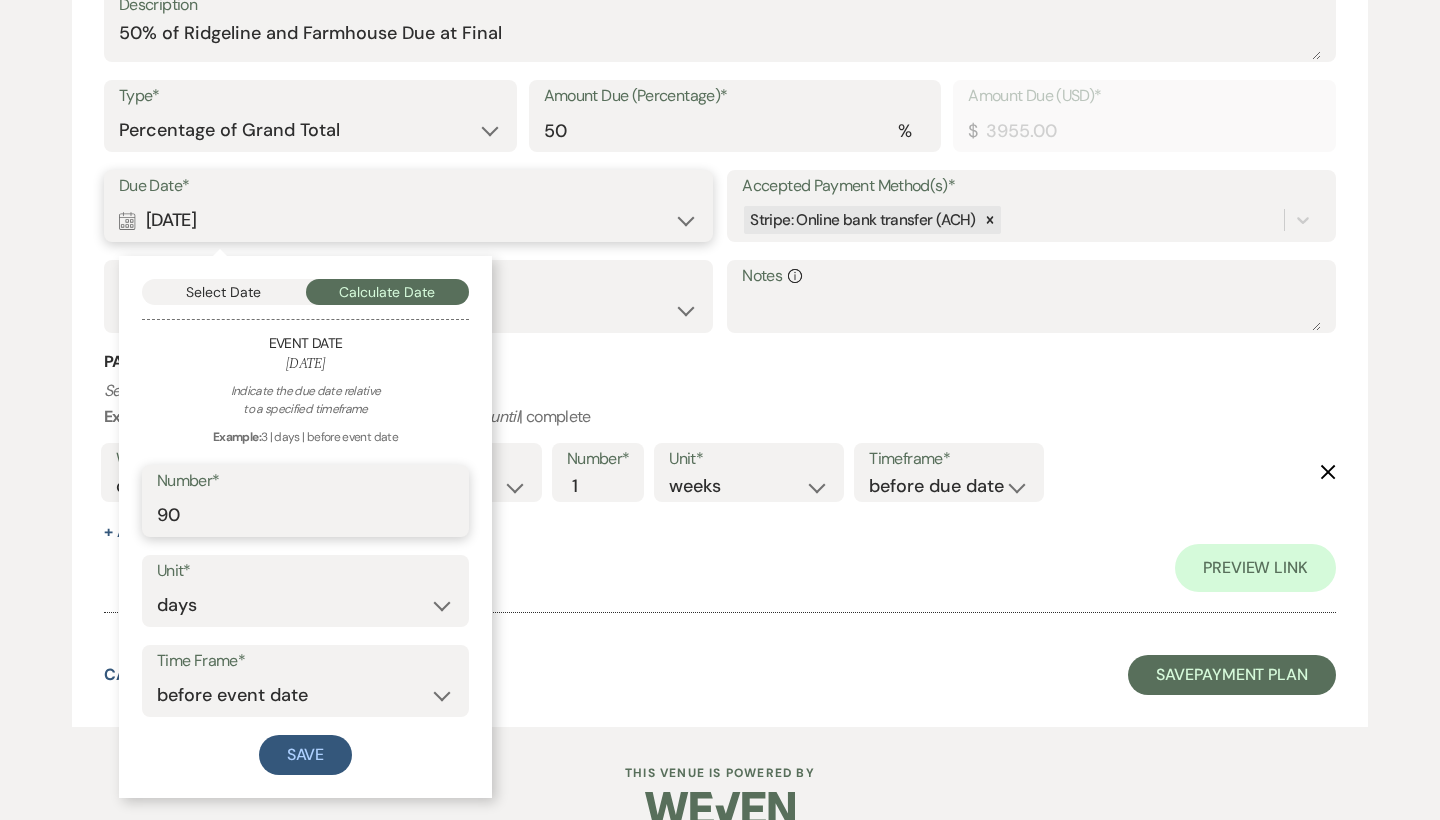 drag, startPoint x: 219, startPoint y: 496, endPoint x: 150, endPoint y: 496, distance: 69 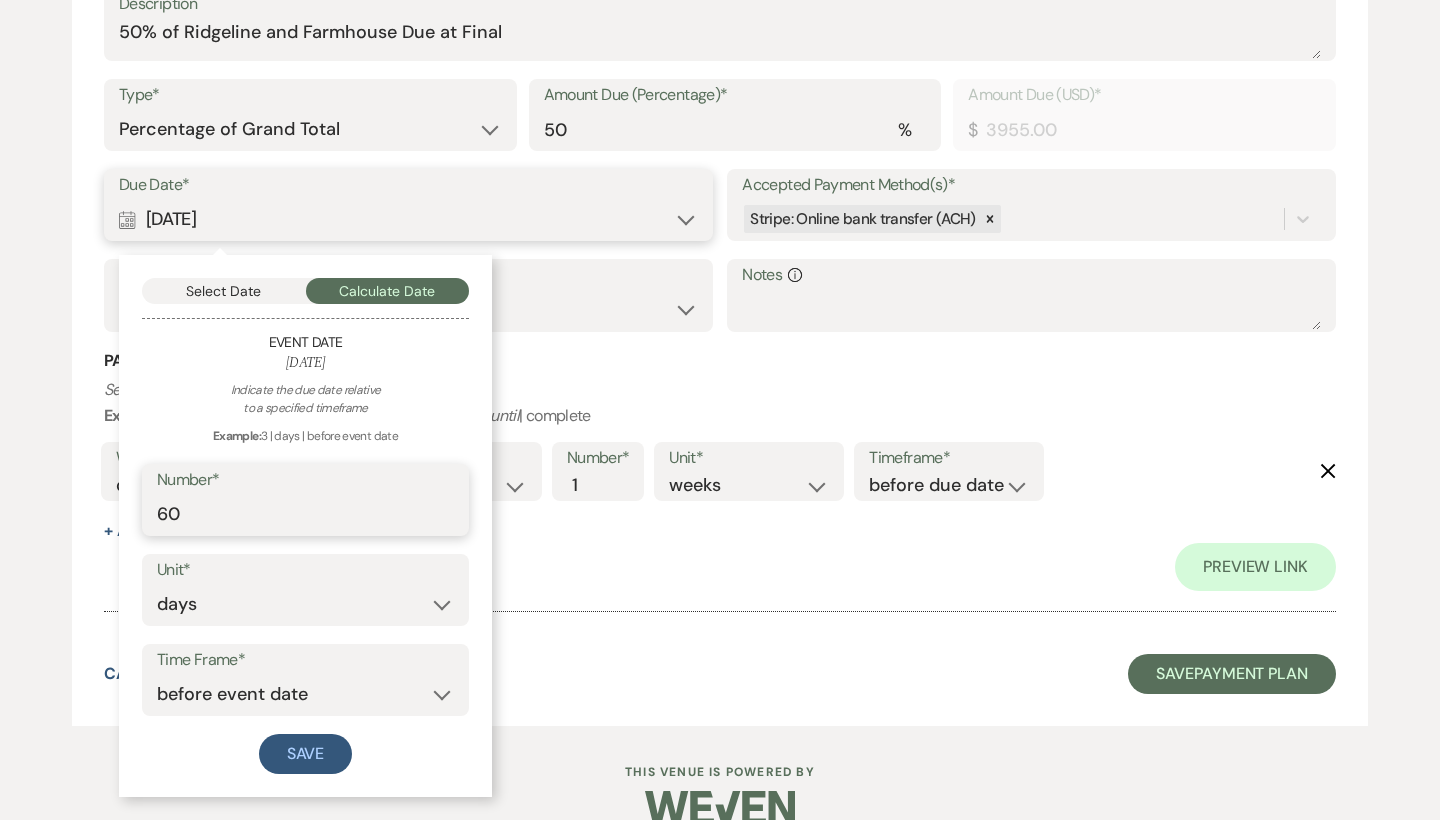 scroll, scrollTop: 1478, scrollLeft: 0, axis: vertical 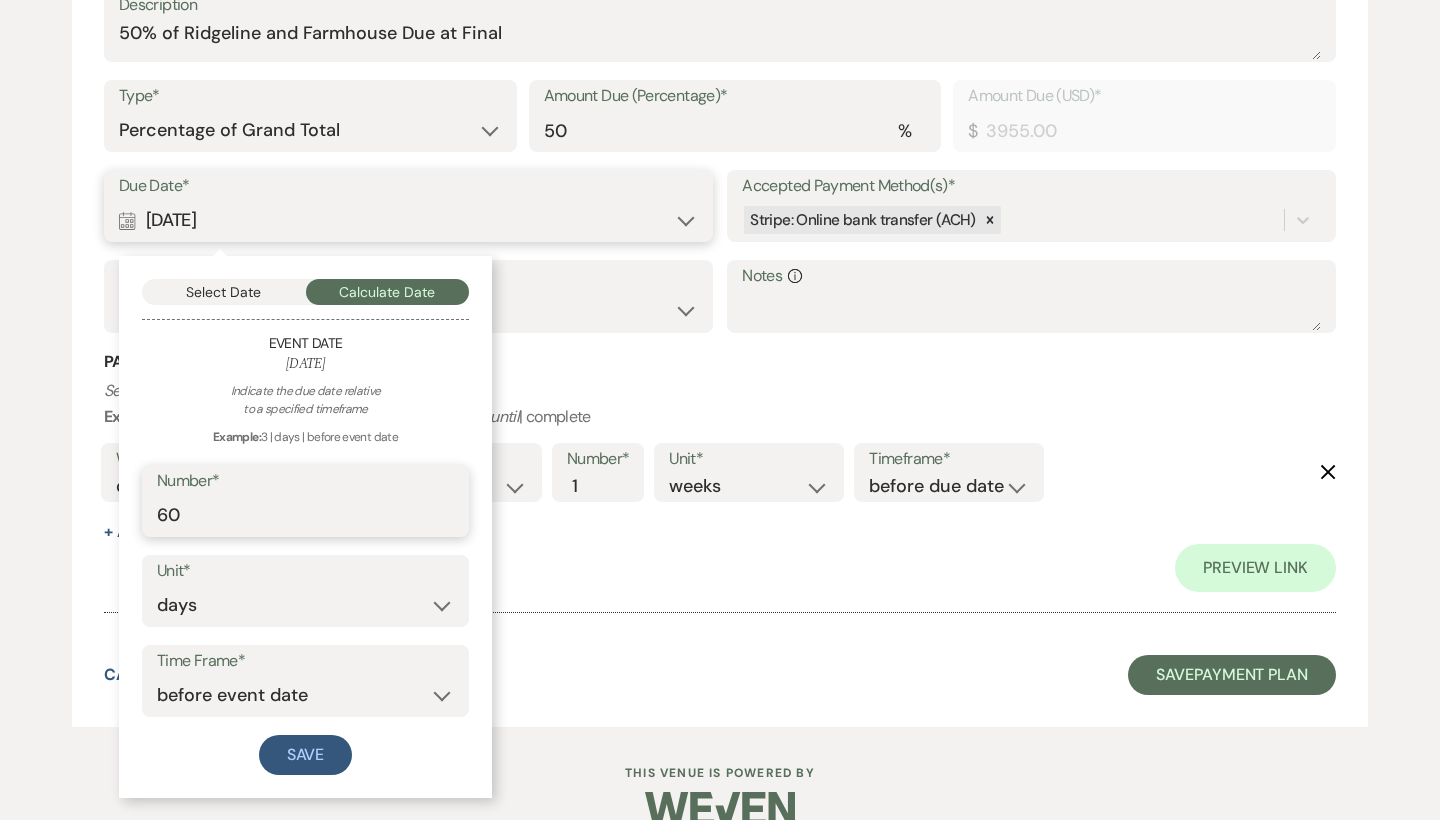 type on "60" 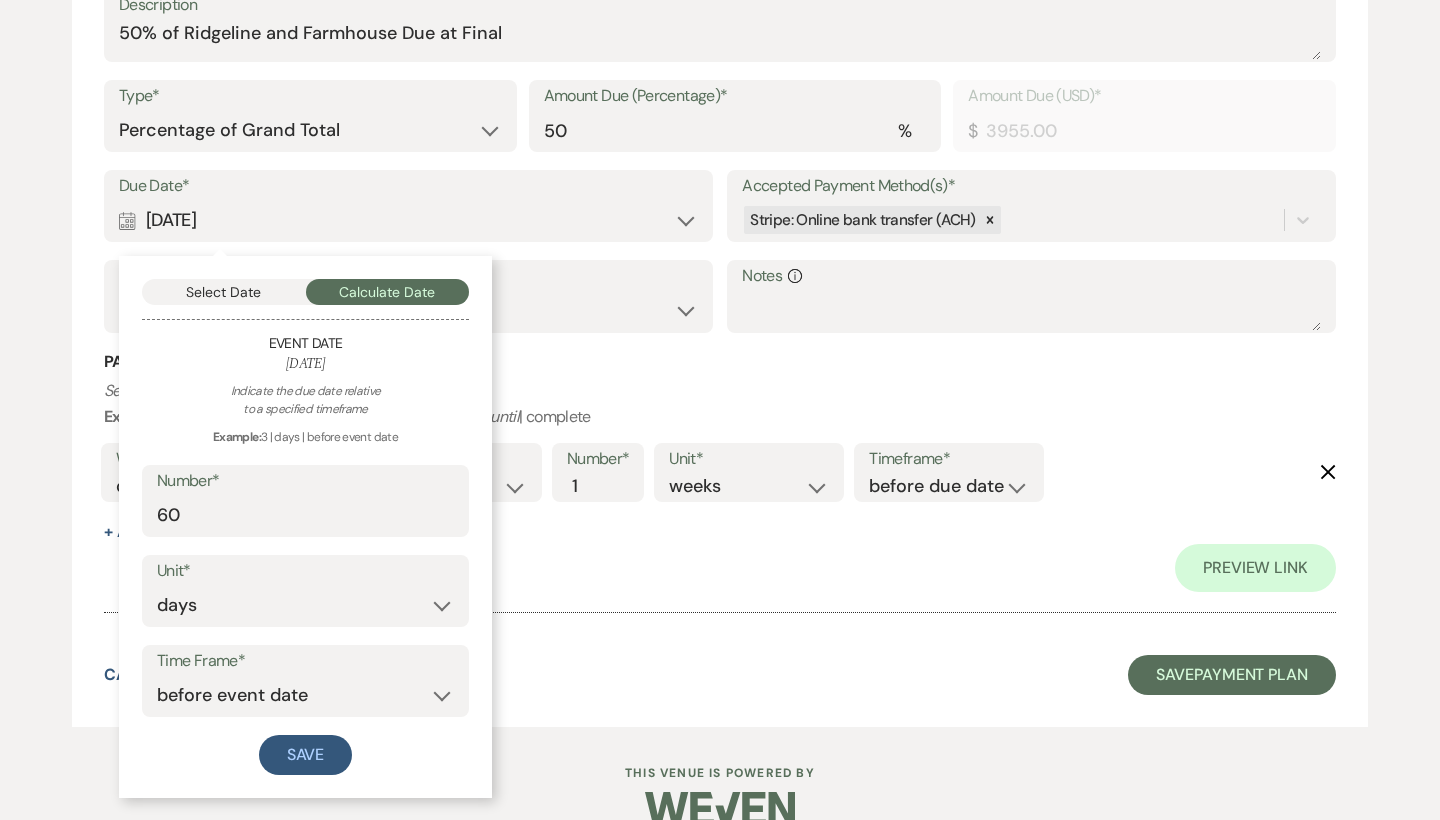 click on "Select Date" at bounding box center (224, 292) 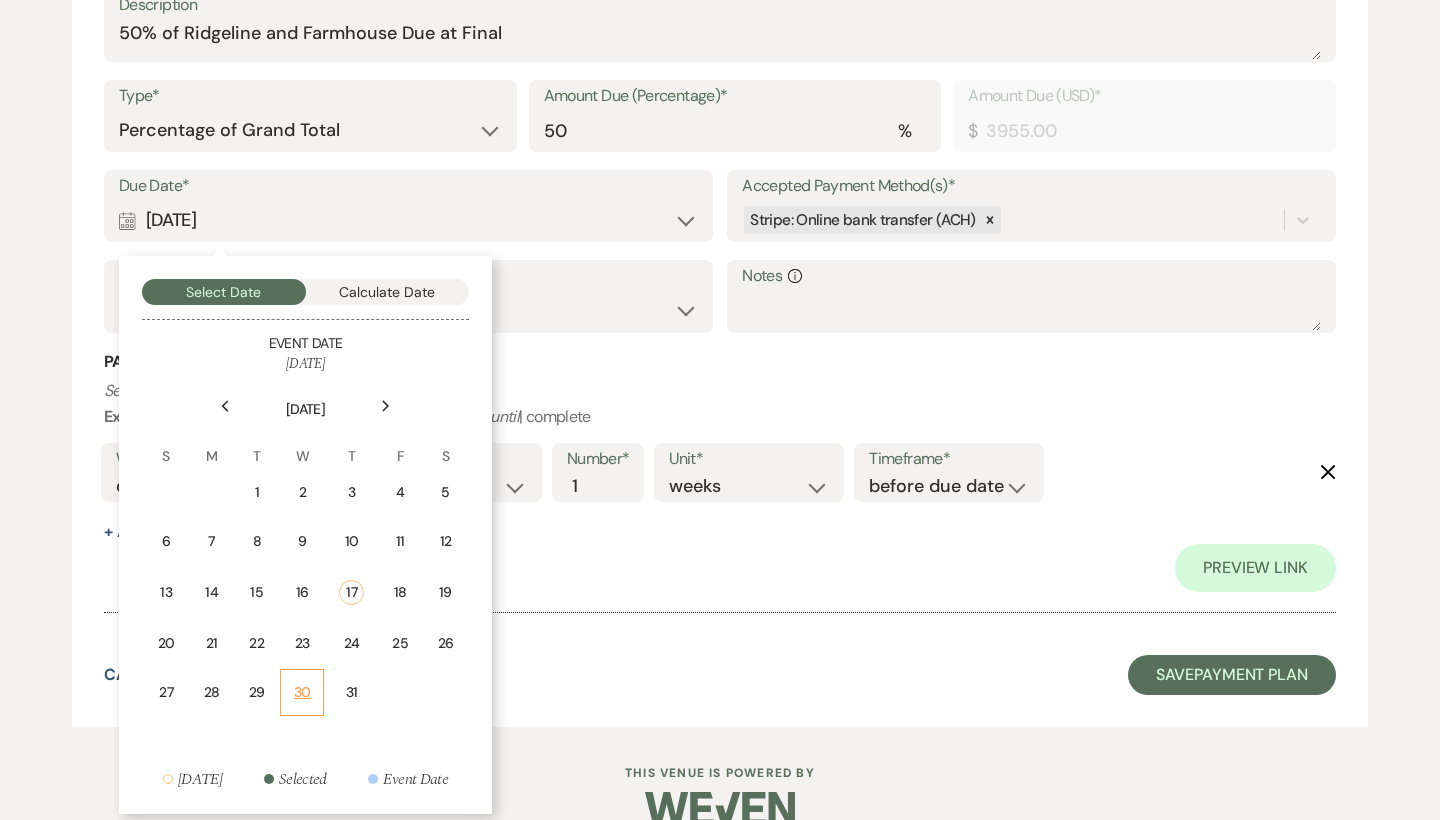 click on "30" at bounding box center (302, 692) 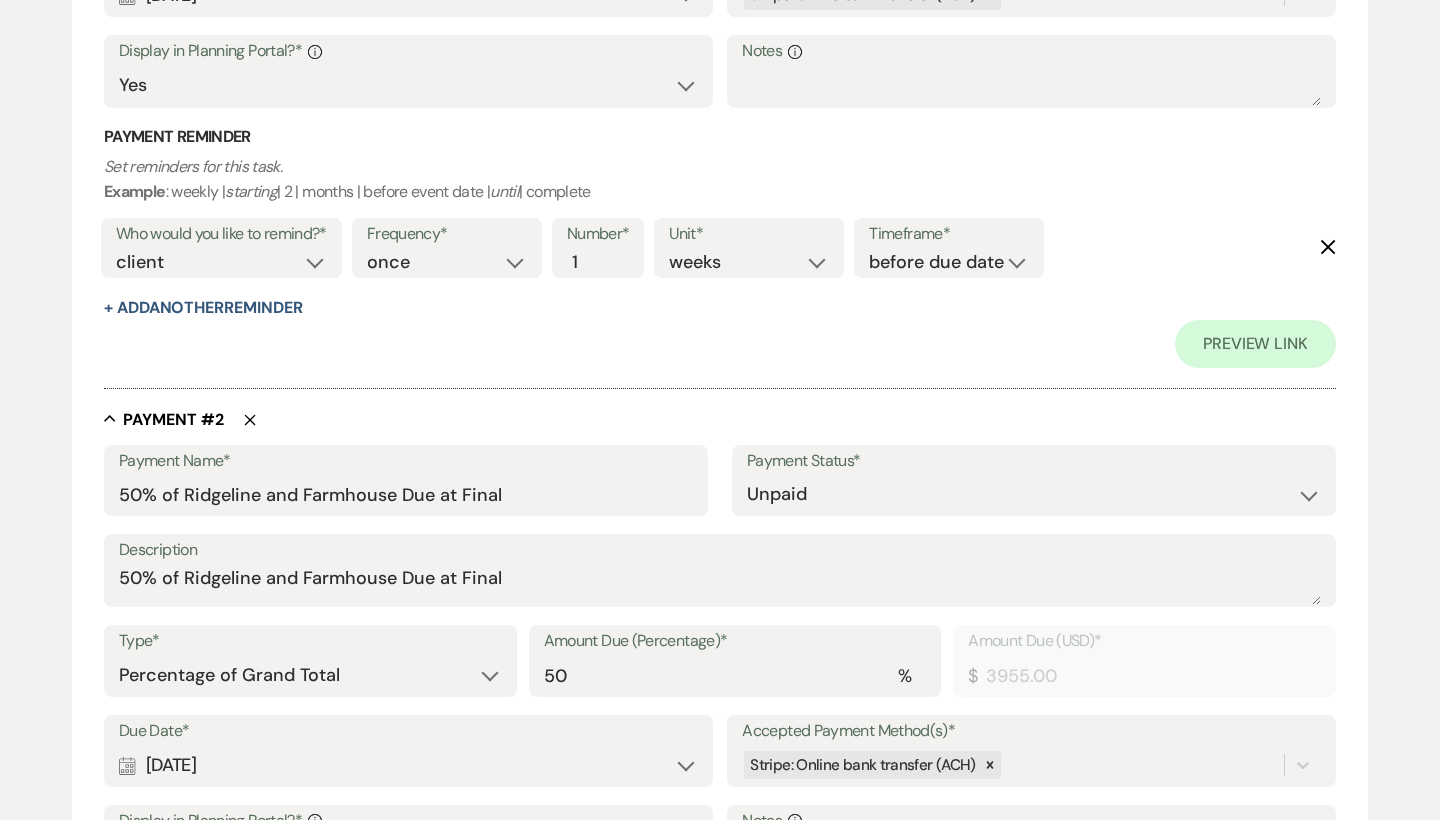 scroll, scrollTop: 938, scrollLeft: 0, axis: vertical 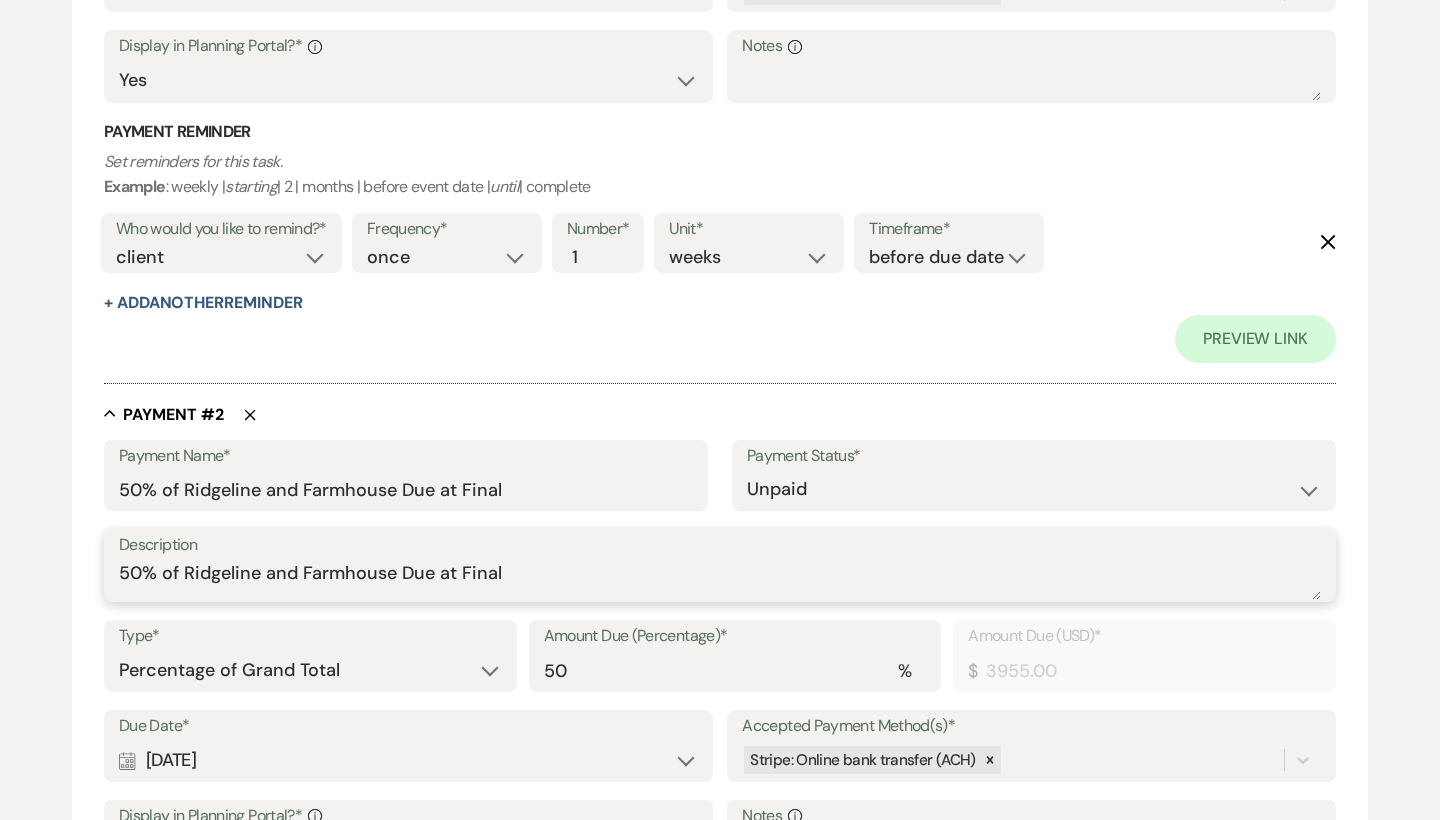 drag, startPoint x: 399, startPoint y: 567, endPoint x: 326, endPoint y: 565, distance: 73.02739 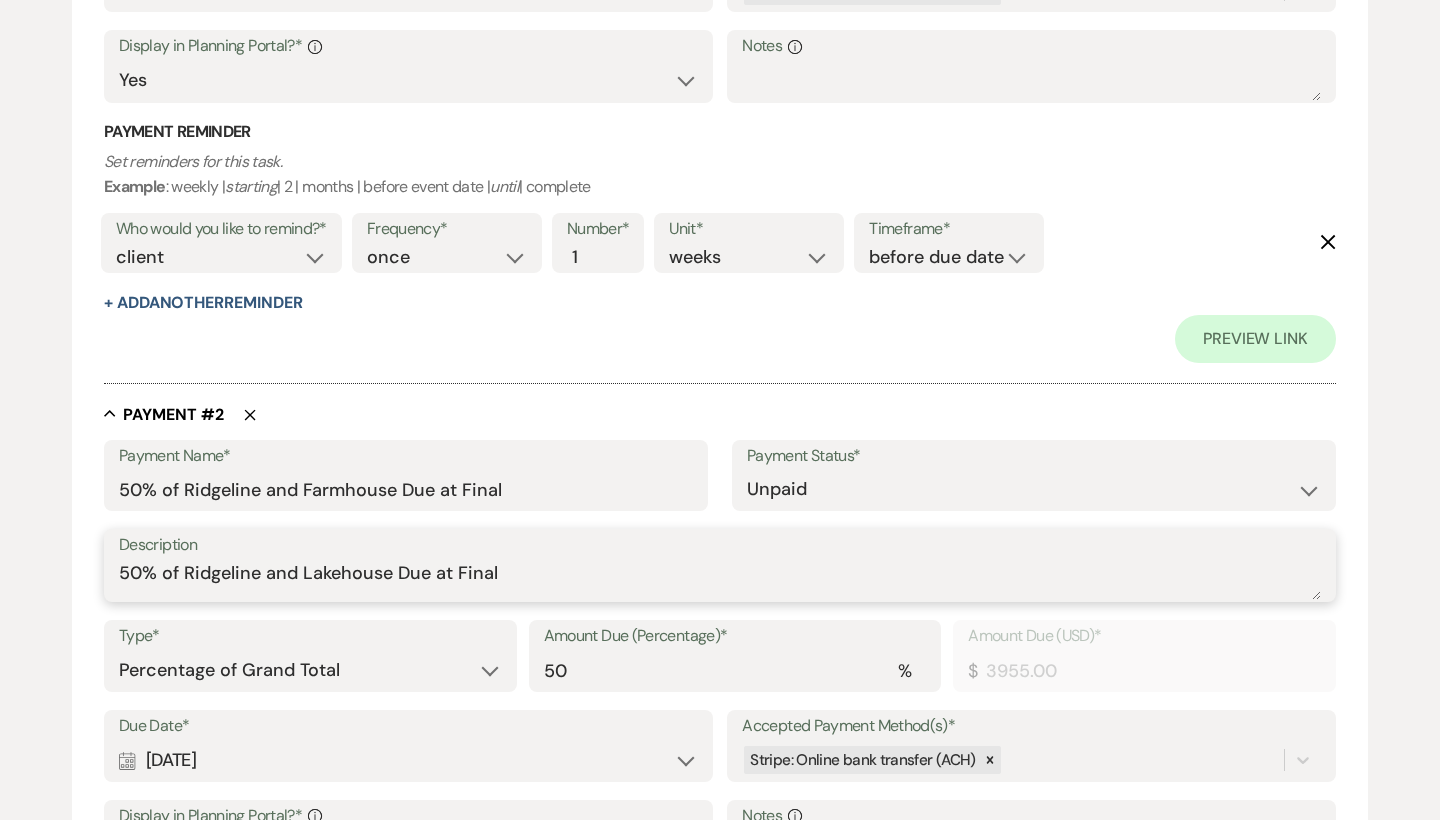 type on "50% of Ridgeline and Lakehouse Due at Final" 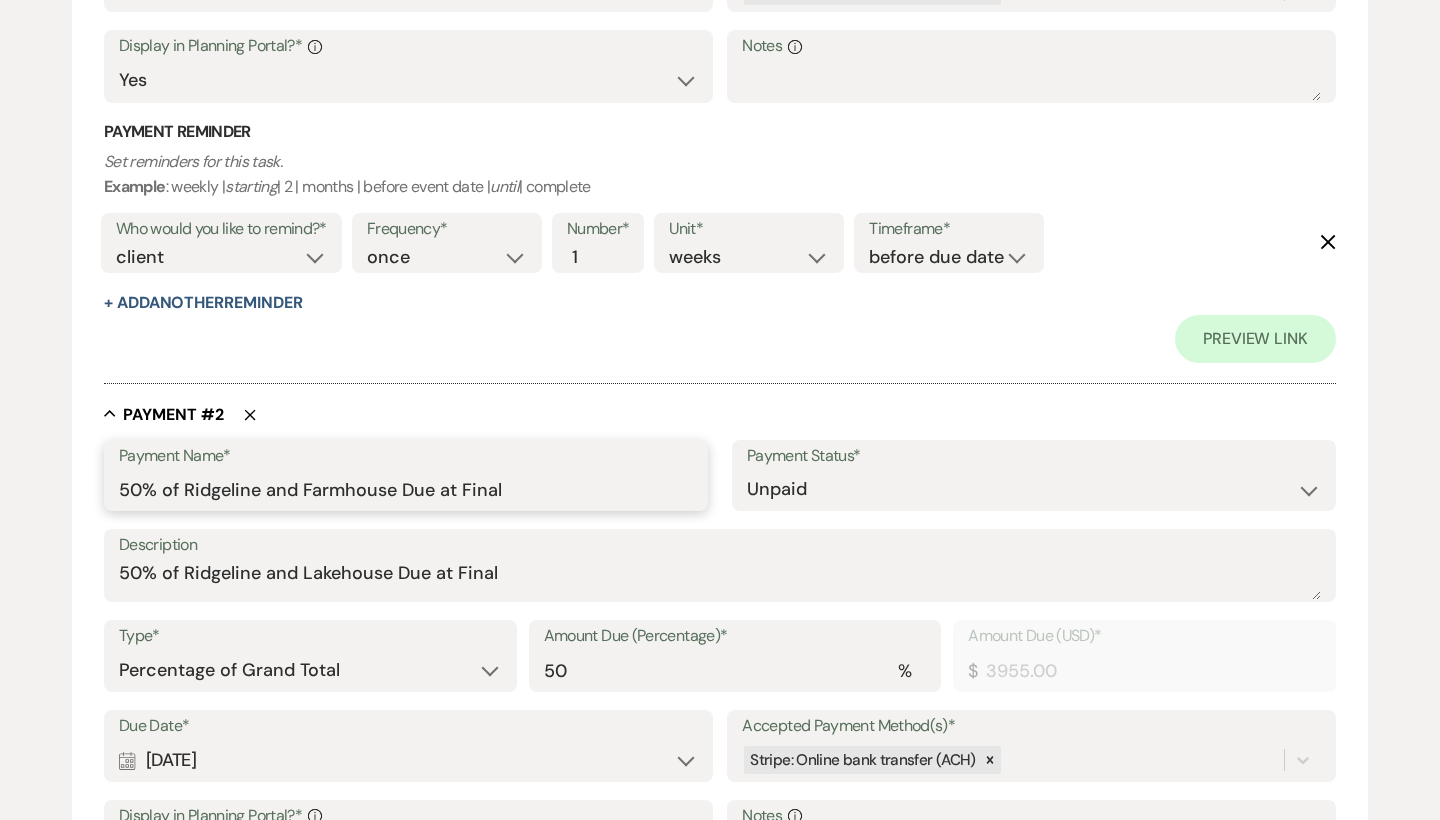 drag, startPoint x: 394, startPoint y: 481, endPoint x: 309, endPoint y: 477, distance: 85.09406 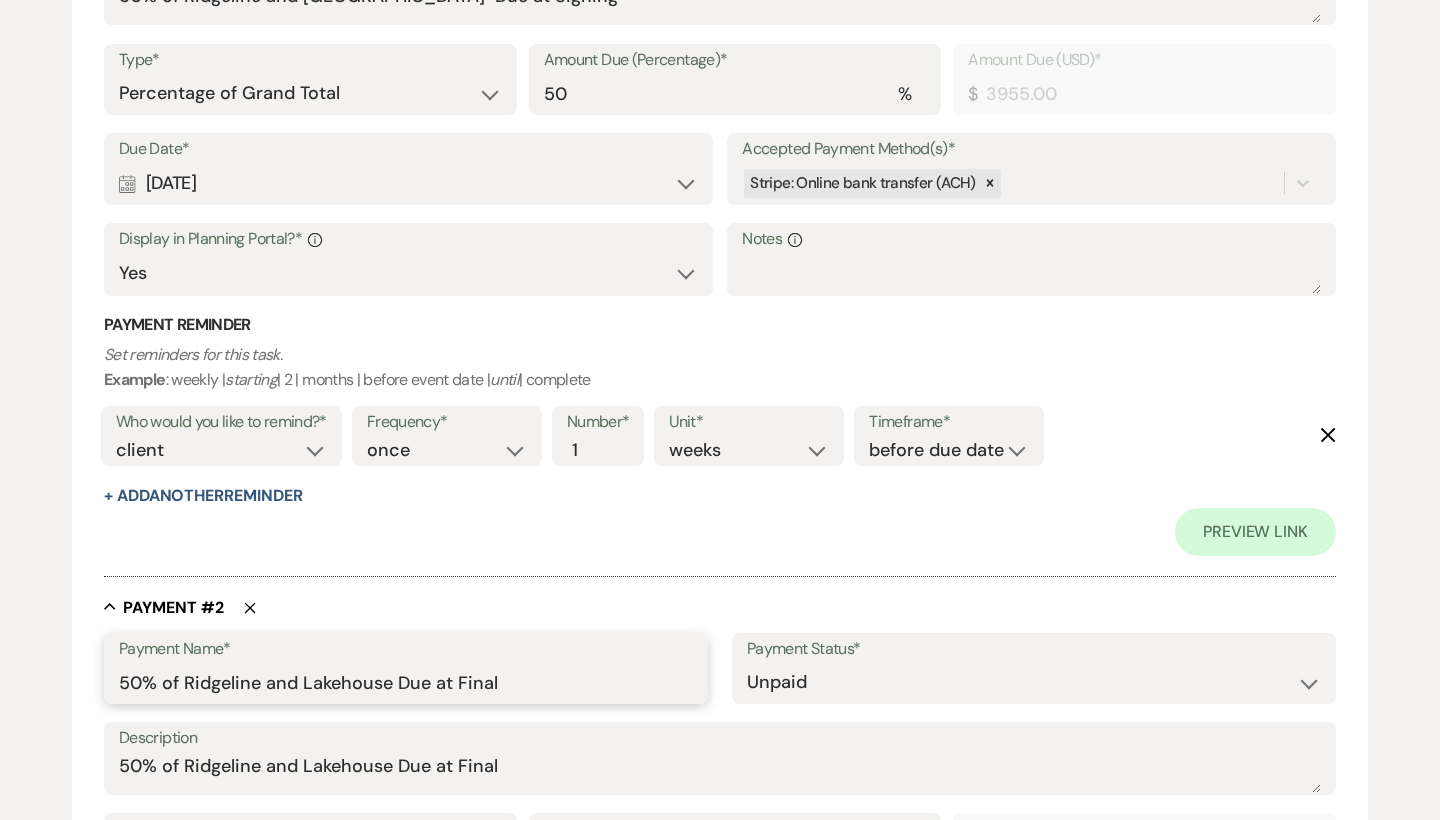 scroll, scrollTop: 730, scrollLeft: 0, axis: vertical 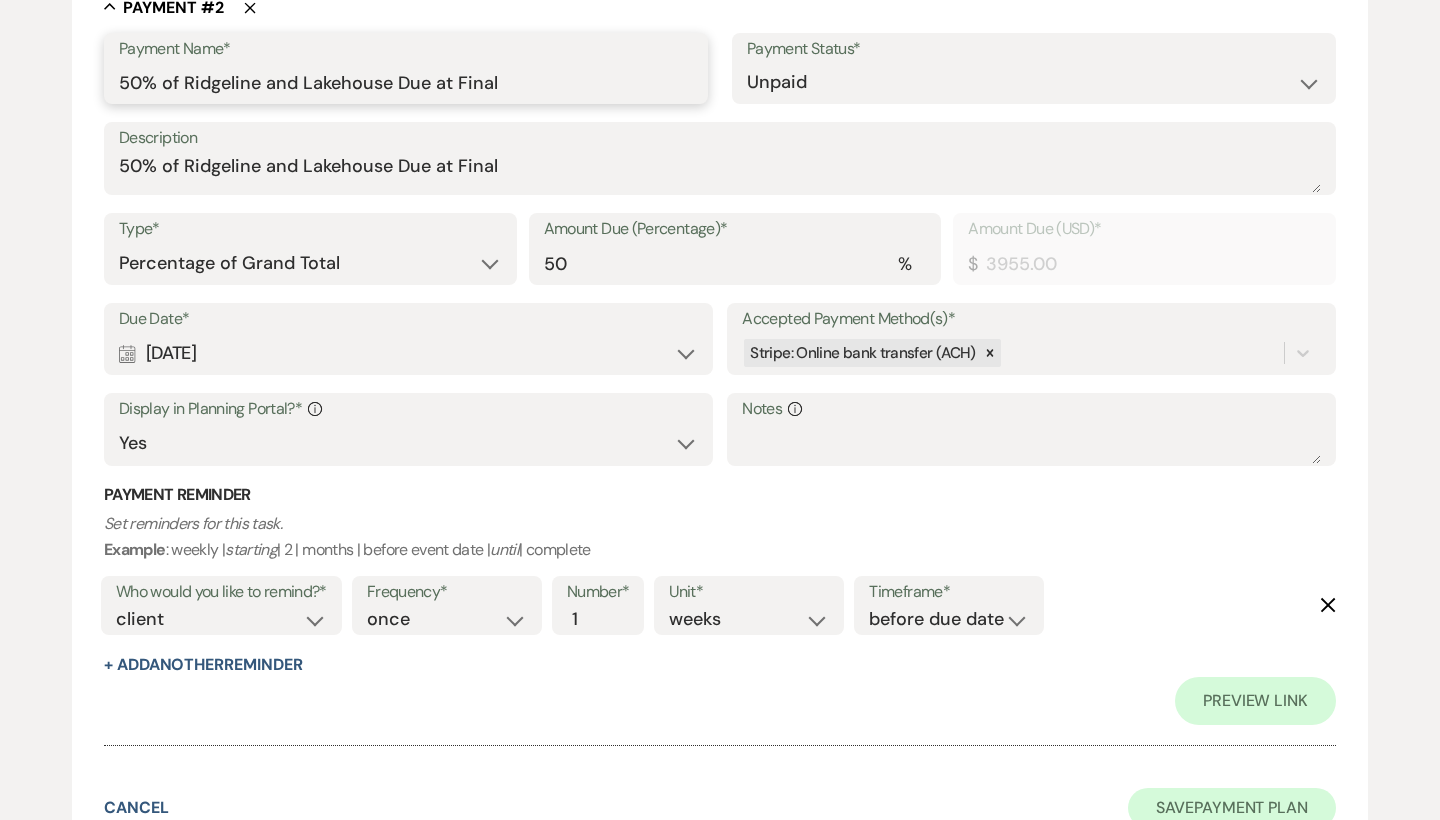 type on "50% of Ridgeline and Lakehouse Due at Final" 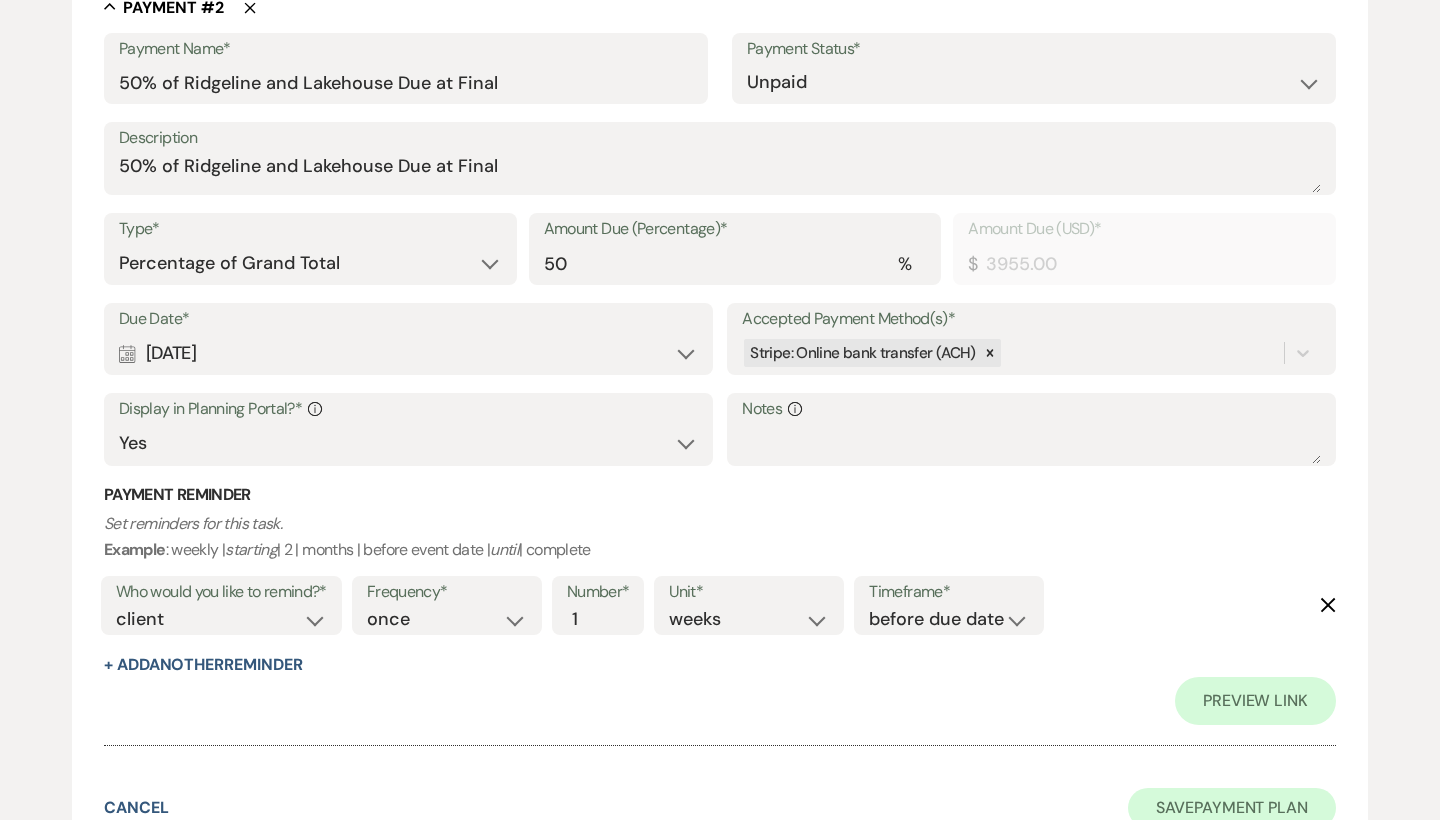 click on "Save  Payment Plan" at bounding box center (1232, 808) 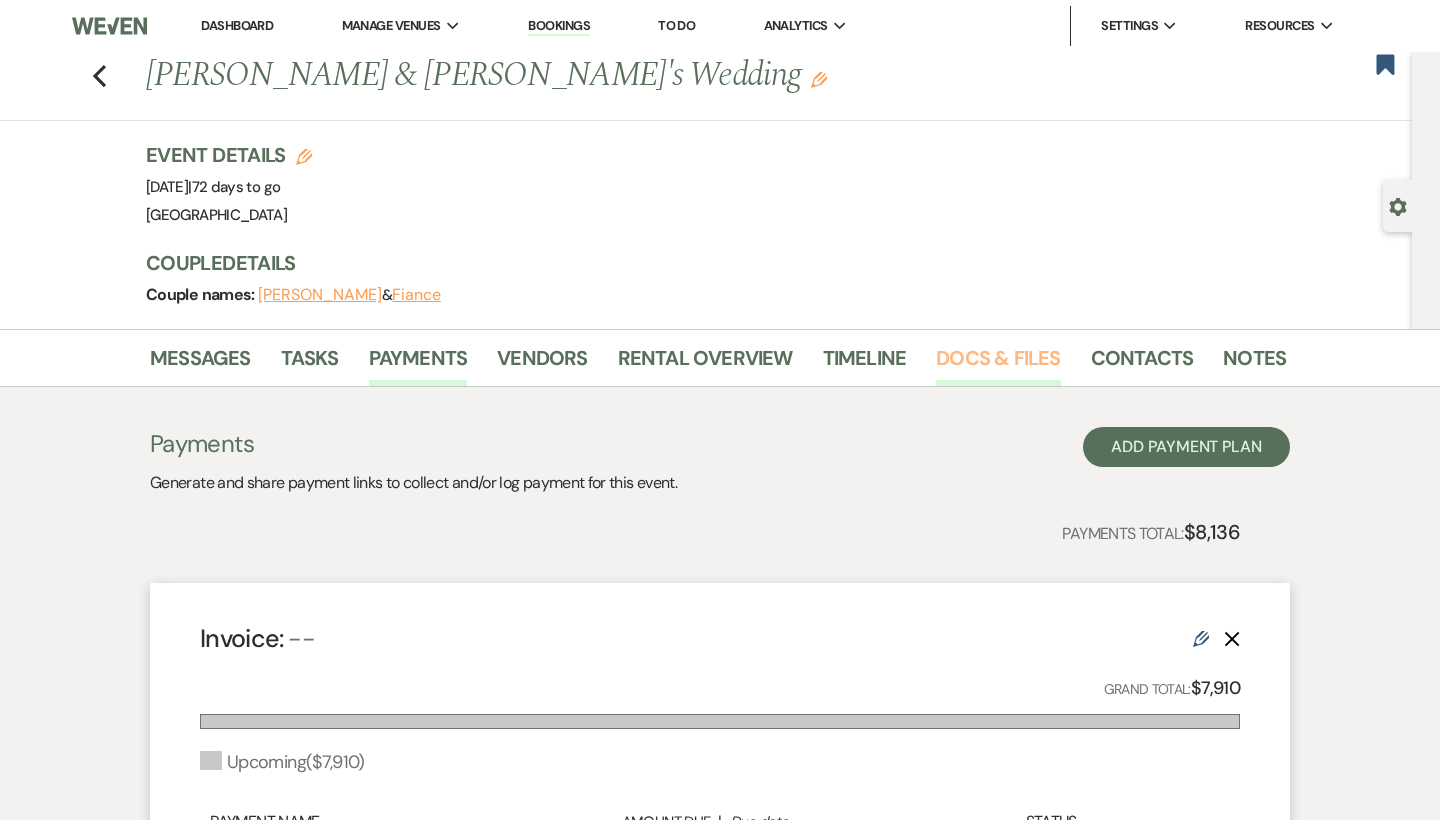 scroll, scrollTop: 0, scrollLeft: 0, axis: both 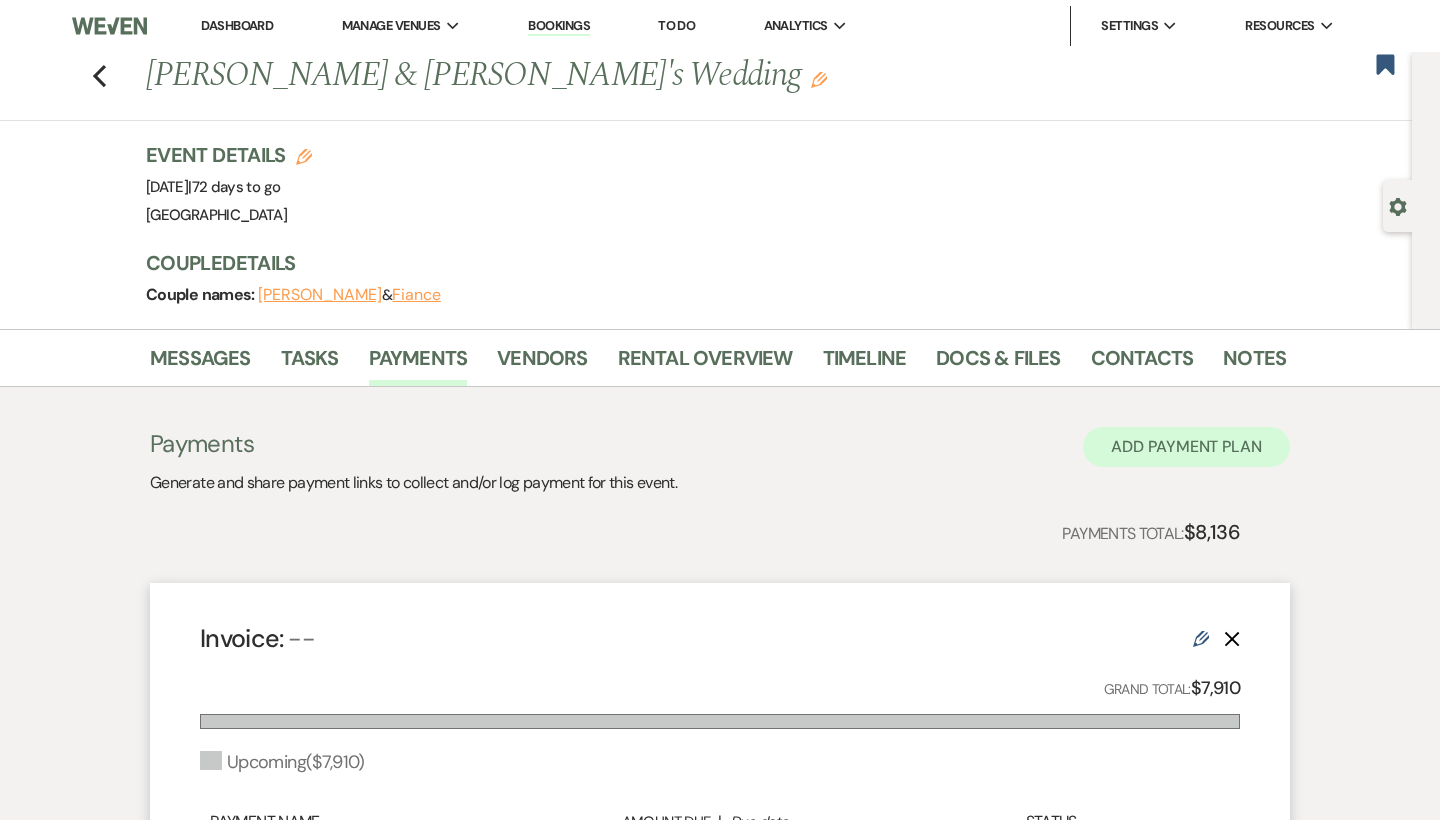 click on "Add Payment Plan" at bounding box center [1186, 447] 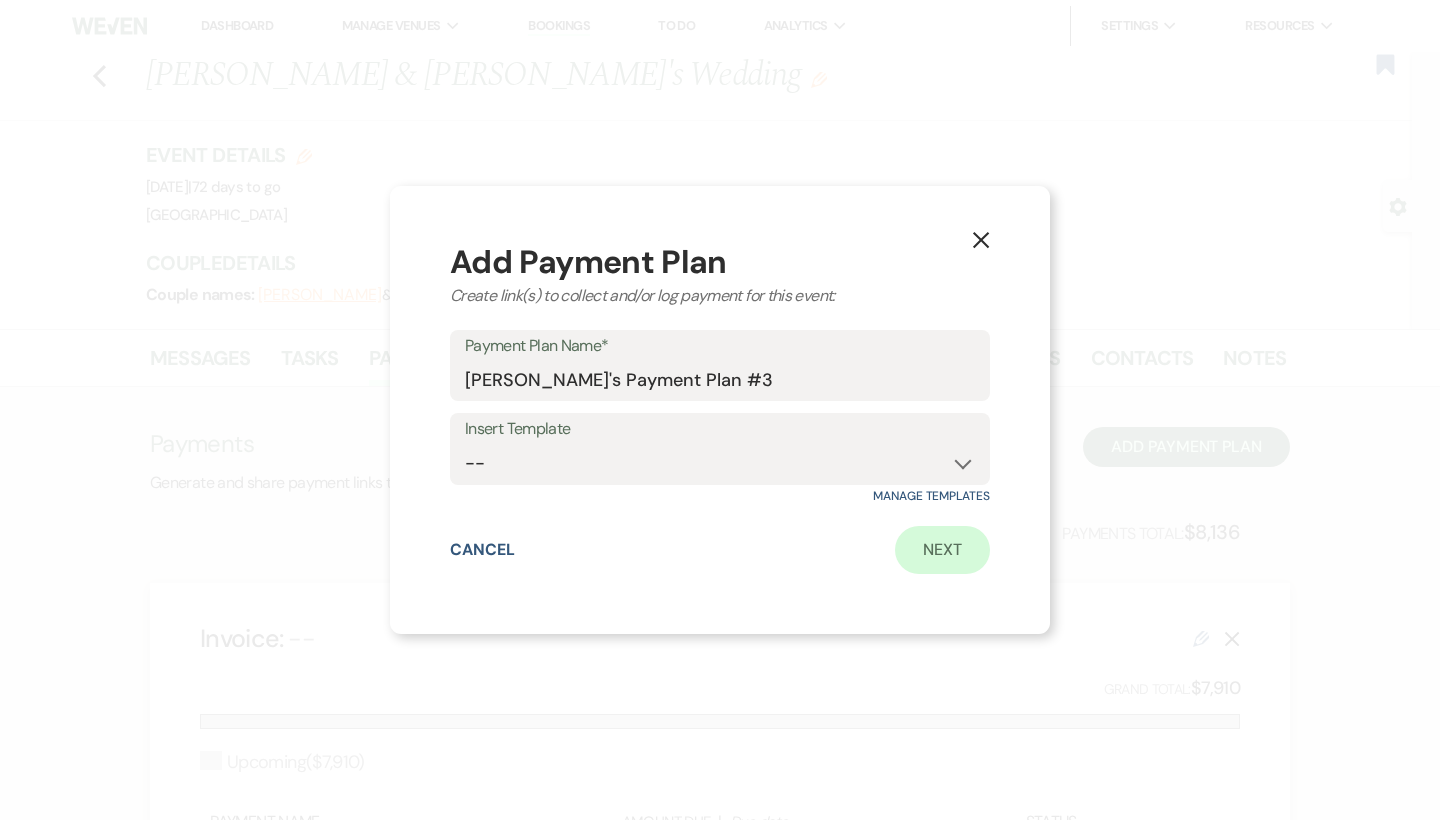 click on "Next" at bounding box center [942, 550] 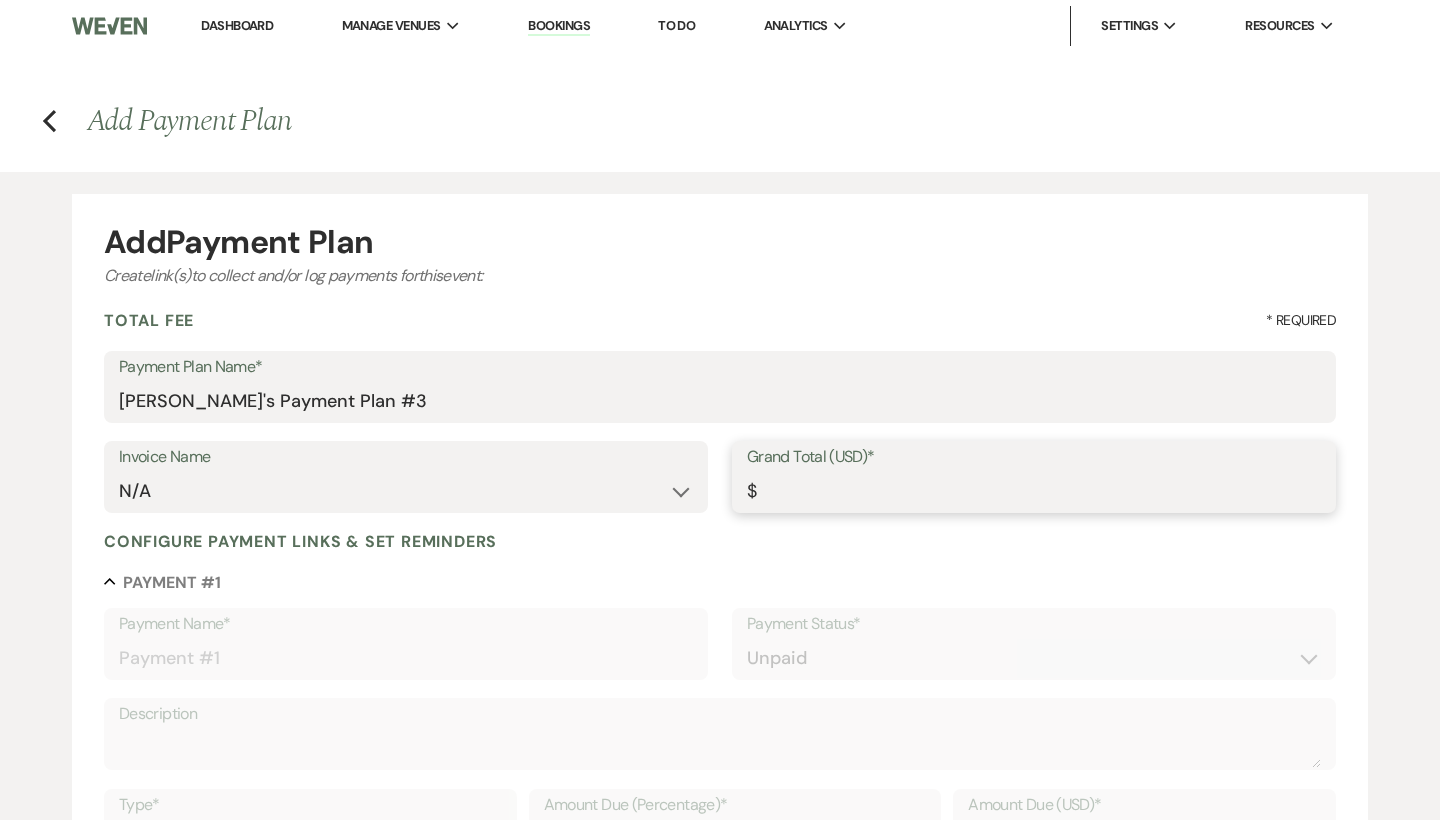 click on "Grand Total (USD)*" at bounding box center [1034, 491] 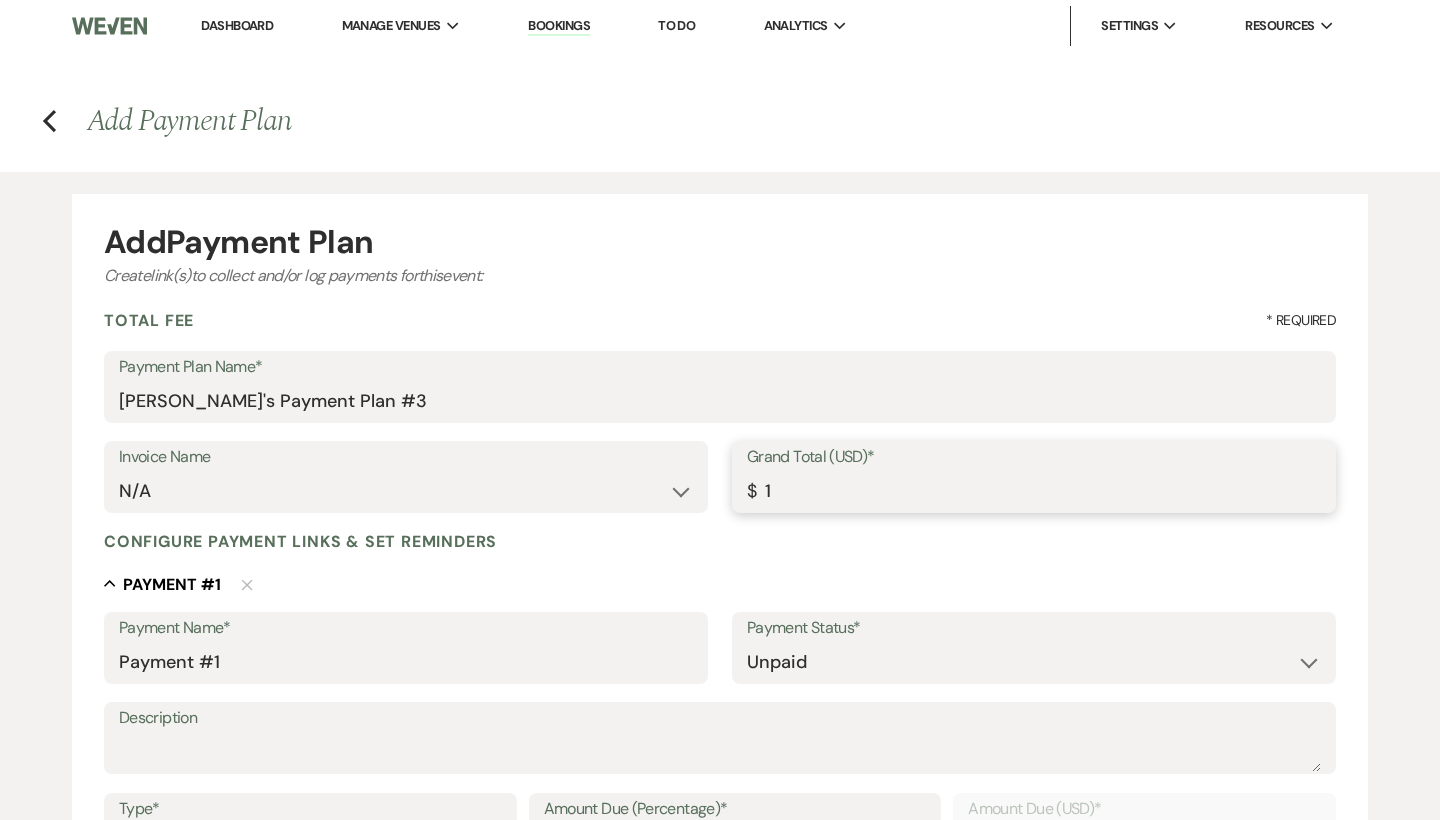 type on "10" 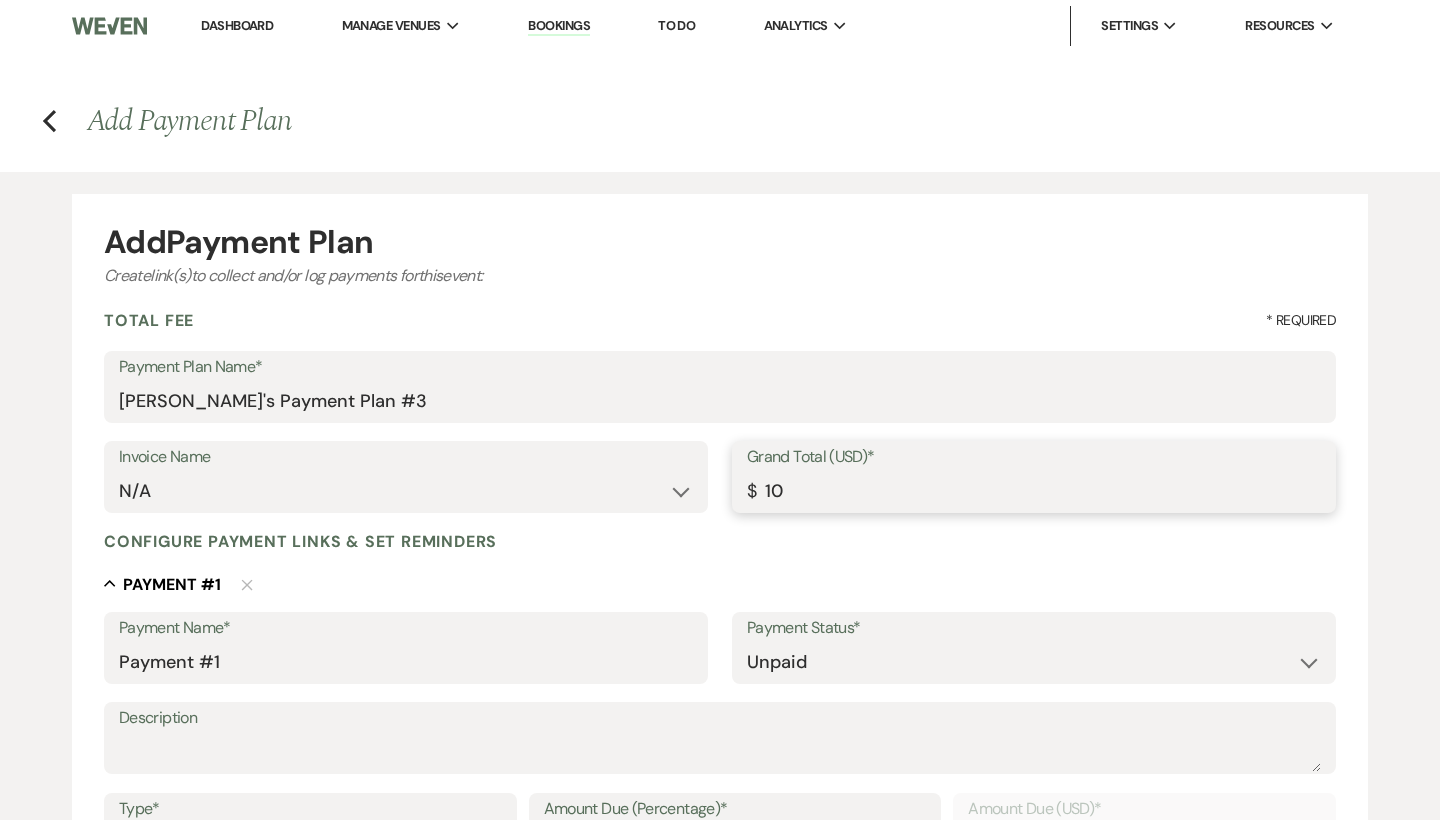 type on "100" 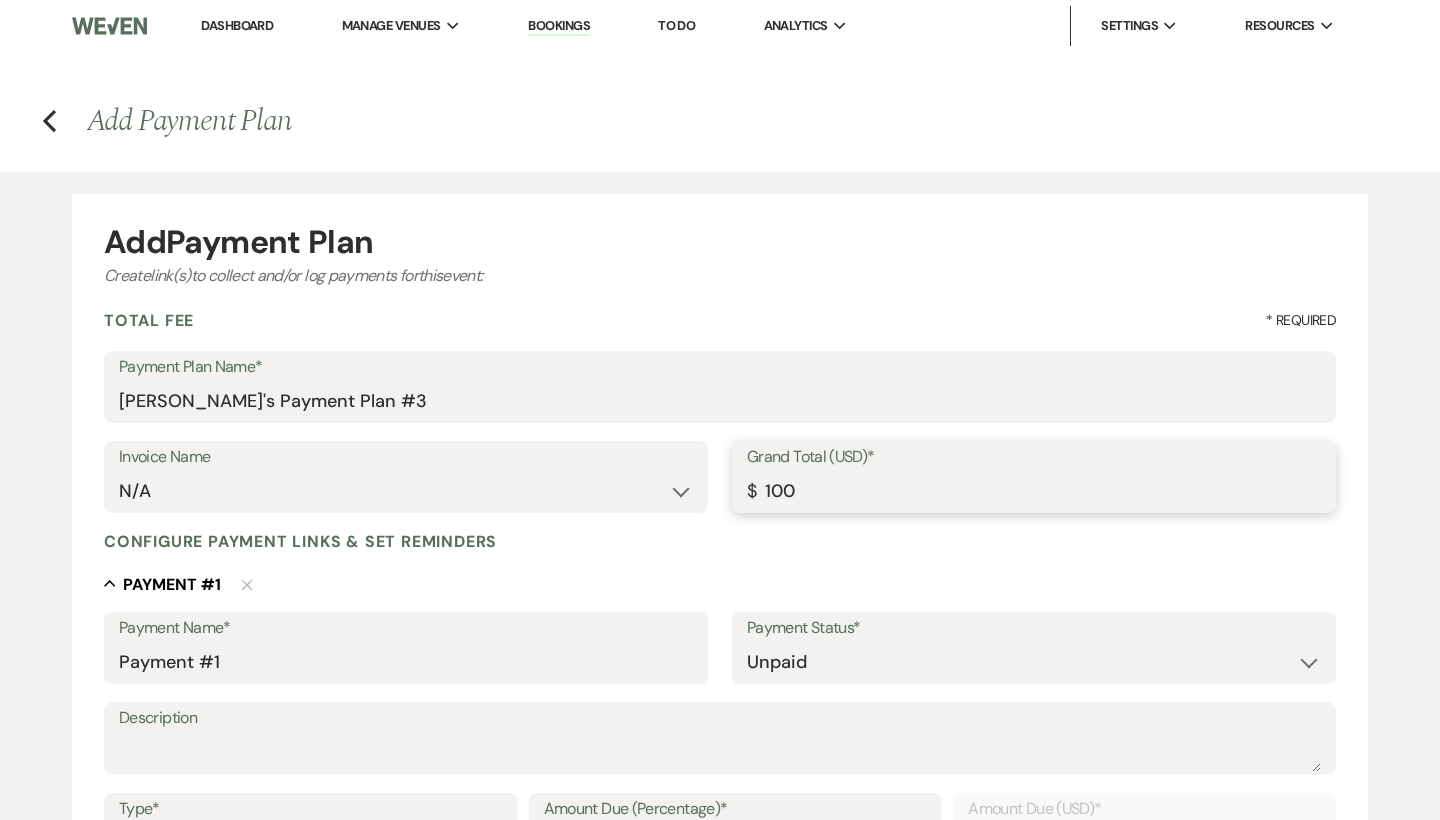 type on "1000" 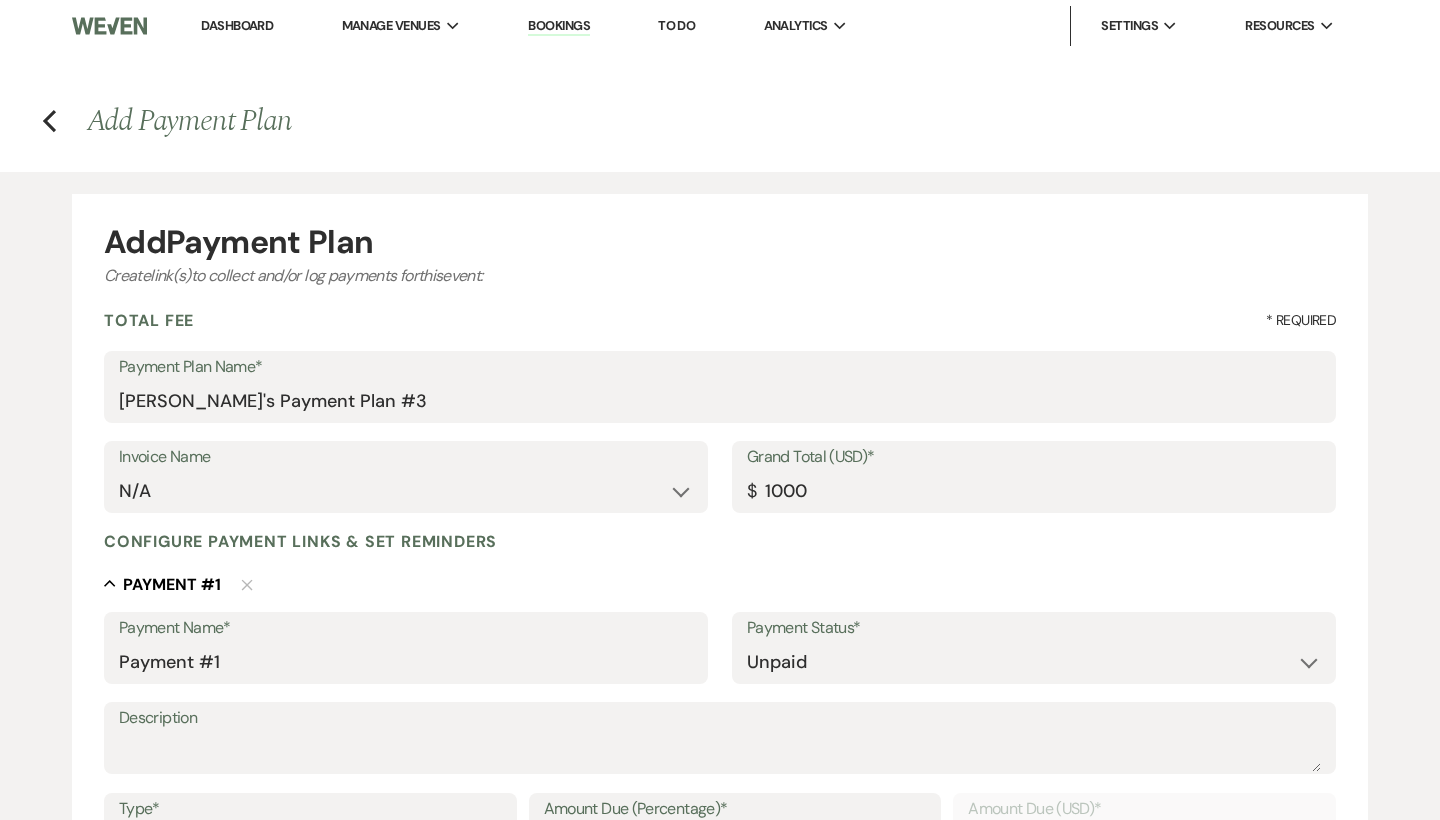 type on "1000.00" 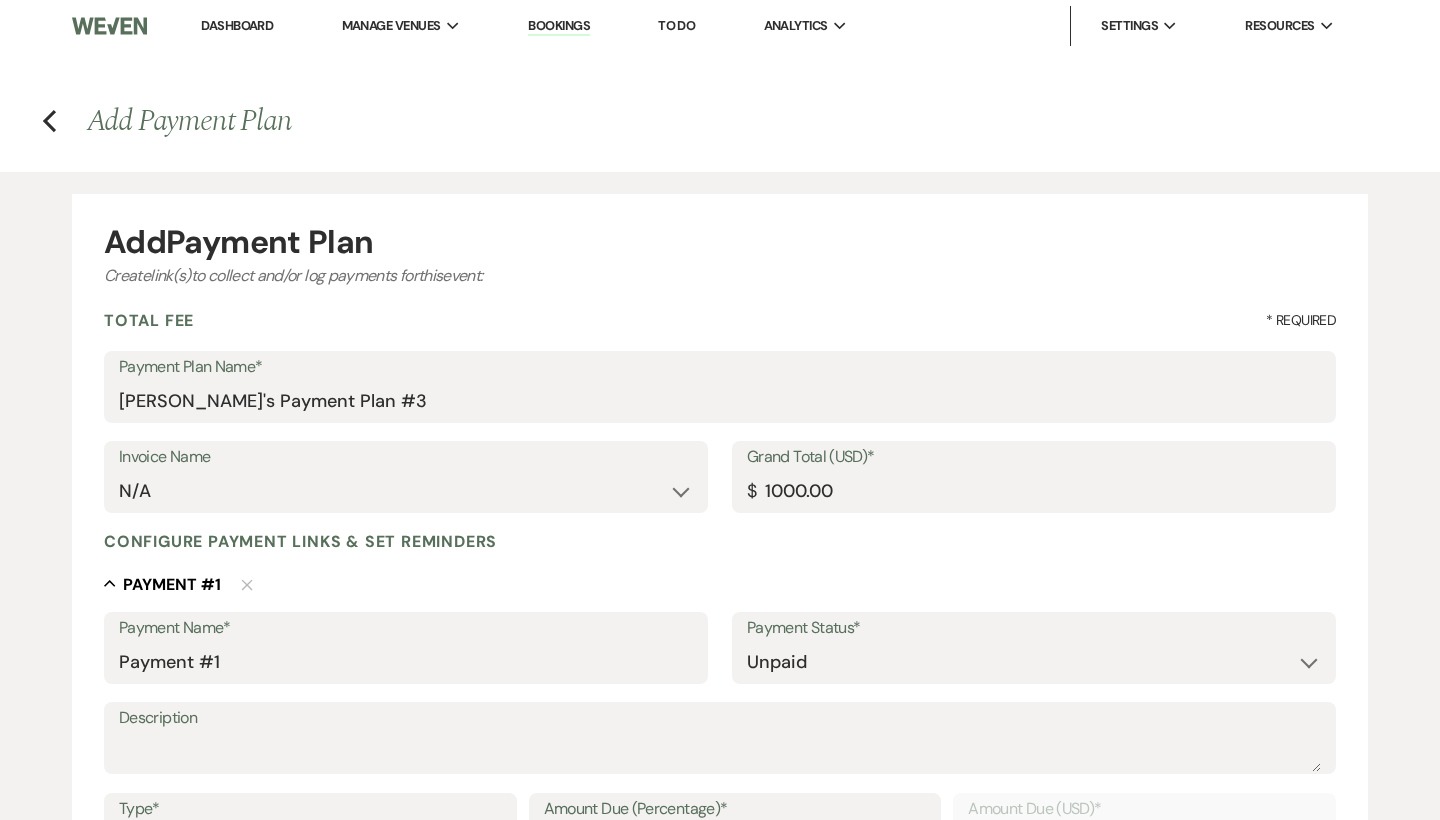drag, startPoint x: 321, startPoint y: 681, endPoint x: 58, endPoint y: 668, distance: 263.3211 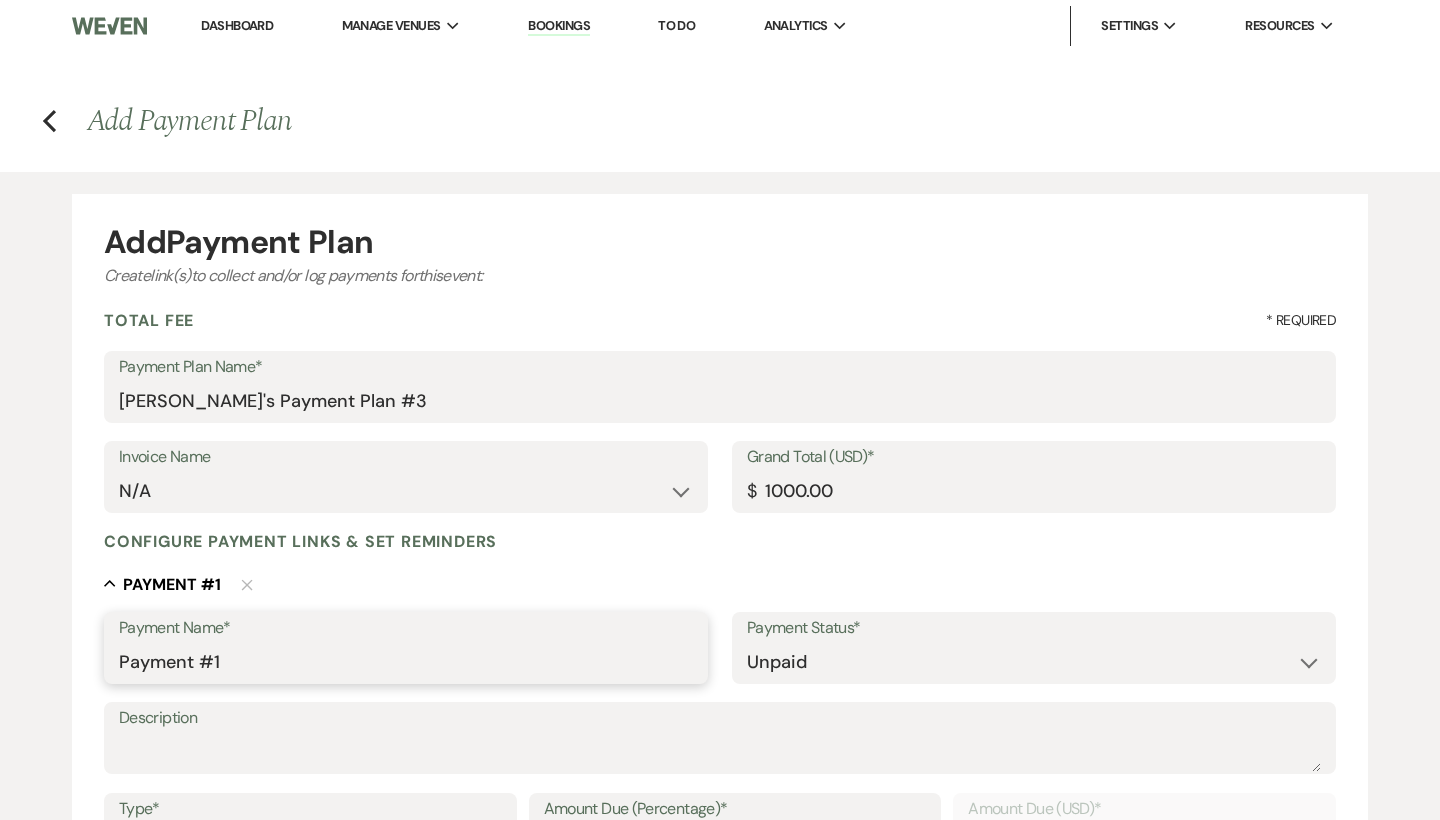drag, startPoint x: 373, startPoint y: 659, endPoint x: 8, endPoint y: 647, distance: 365.1972 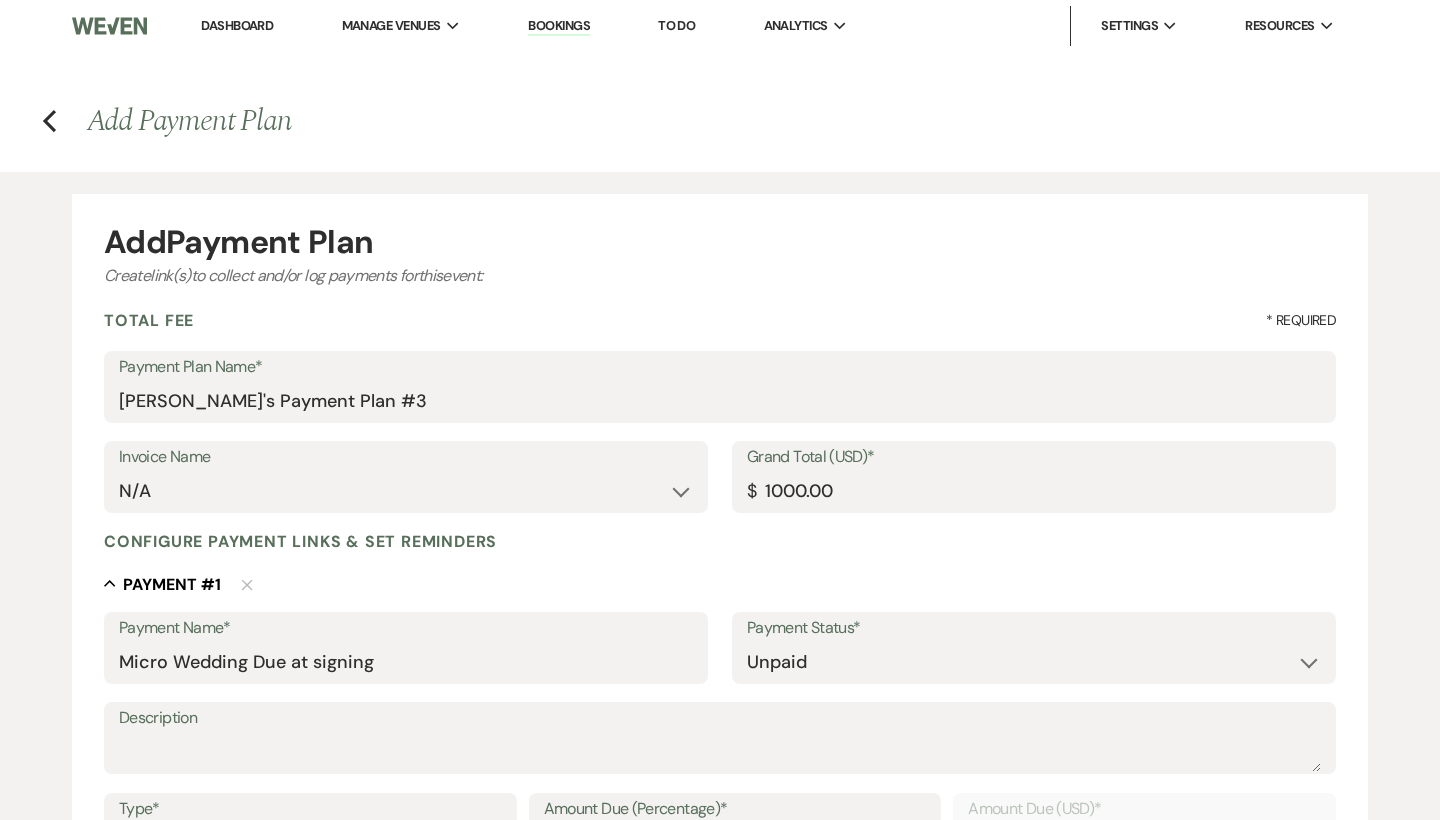 click on "Payment Name* Micro Wedding Due at signing" at bounding box center (406, 648) 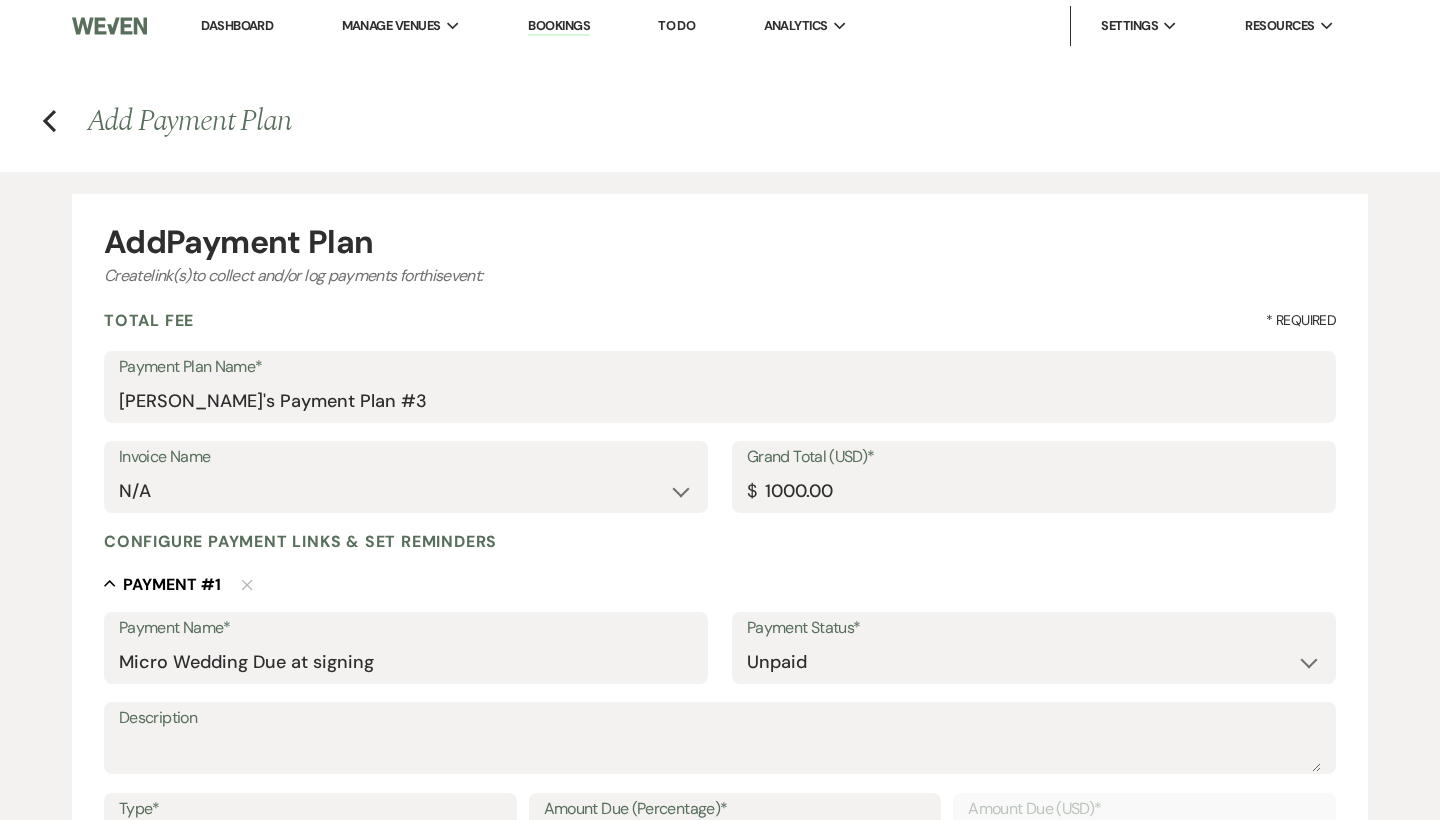 click on "Payment Name* Micro Wedding Due at signing" at bounding box center [406, 648] 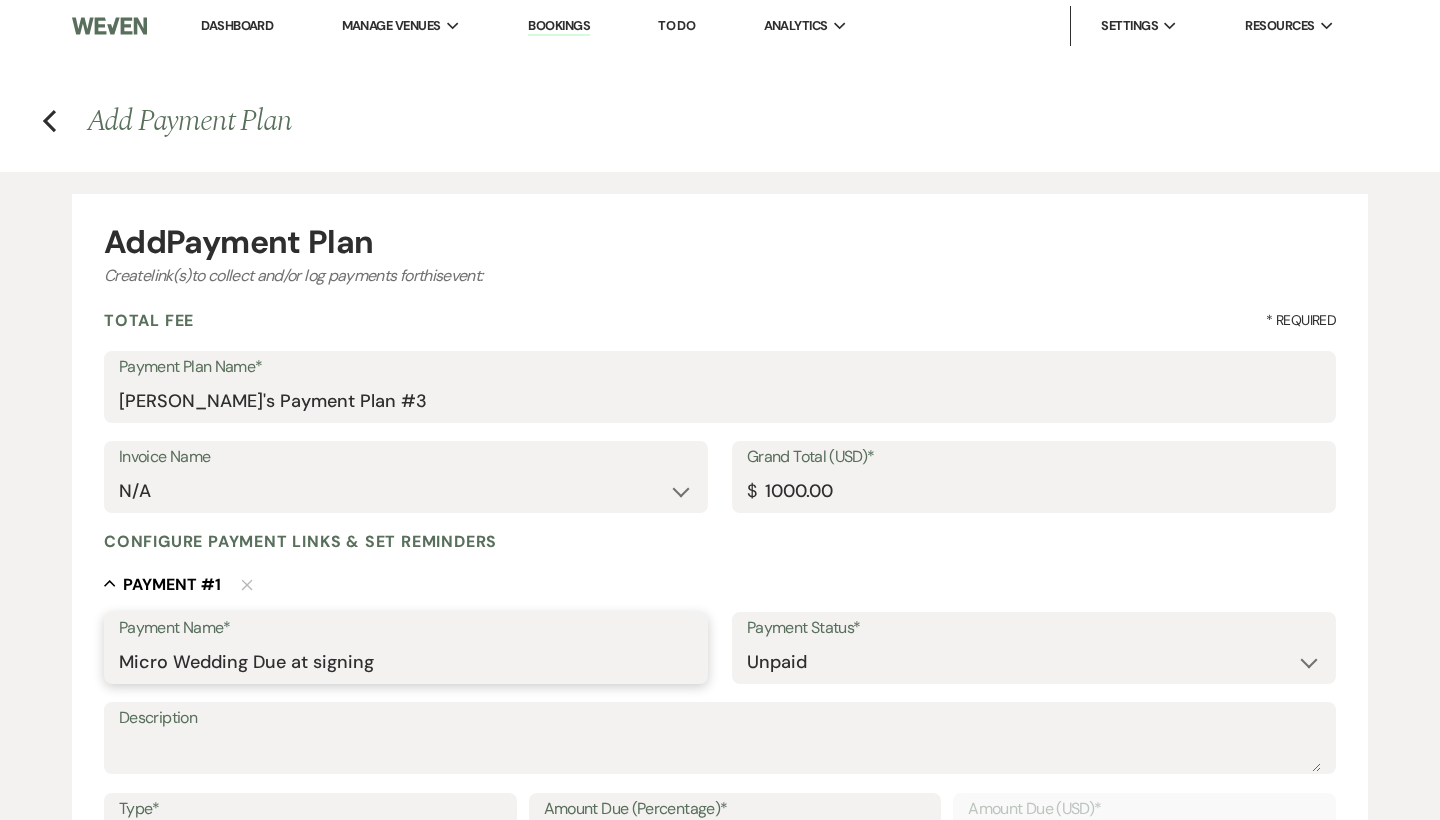 click on "Micro Wedding Due at signing" at bounding box center [406, 662] 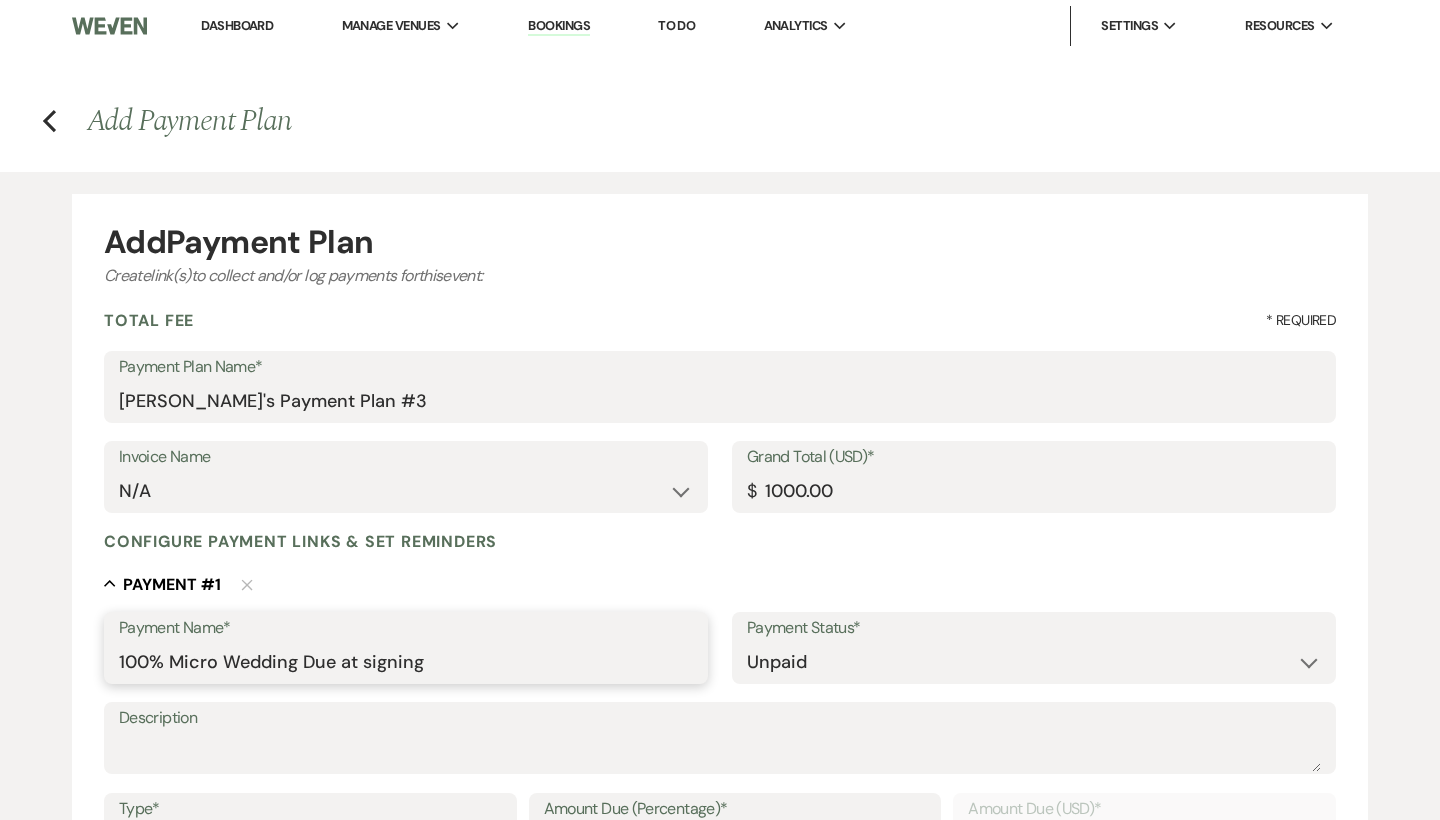 drag, startPoint x: 461, startPoint y: 661, endPoint x: 0, endPoint y: 652, distance: 461.08783 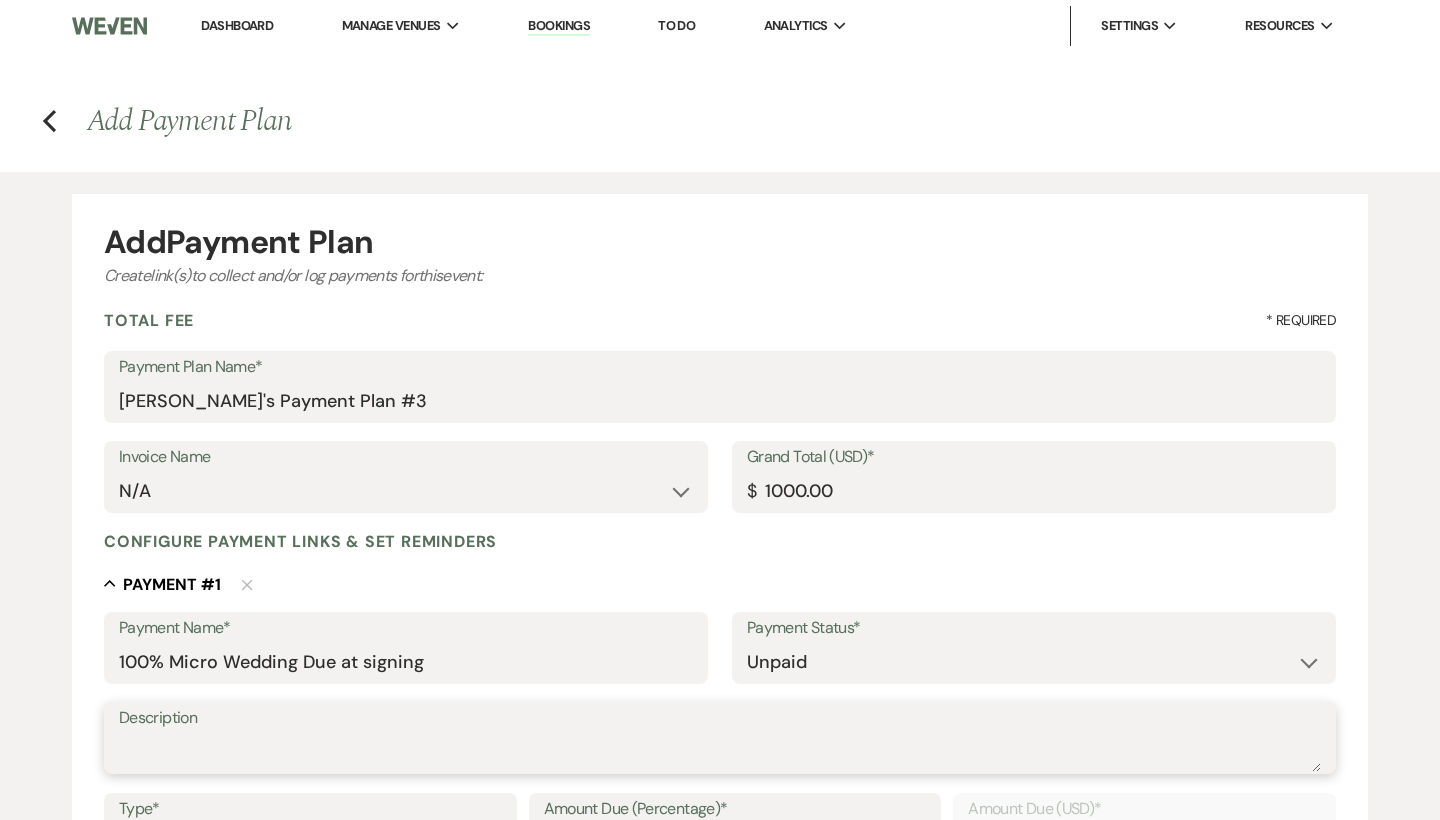 click on "Description" at bounding box center (720, 752) 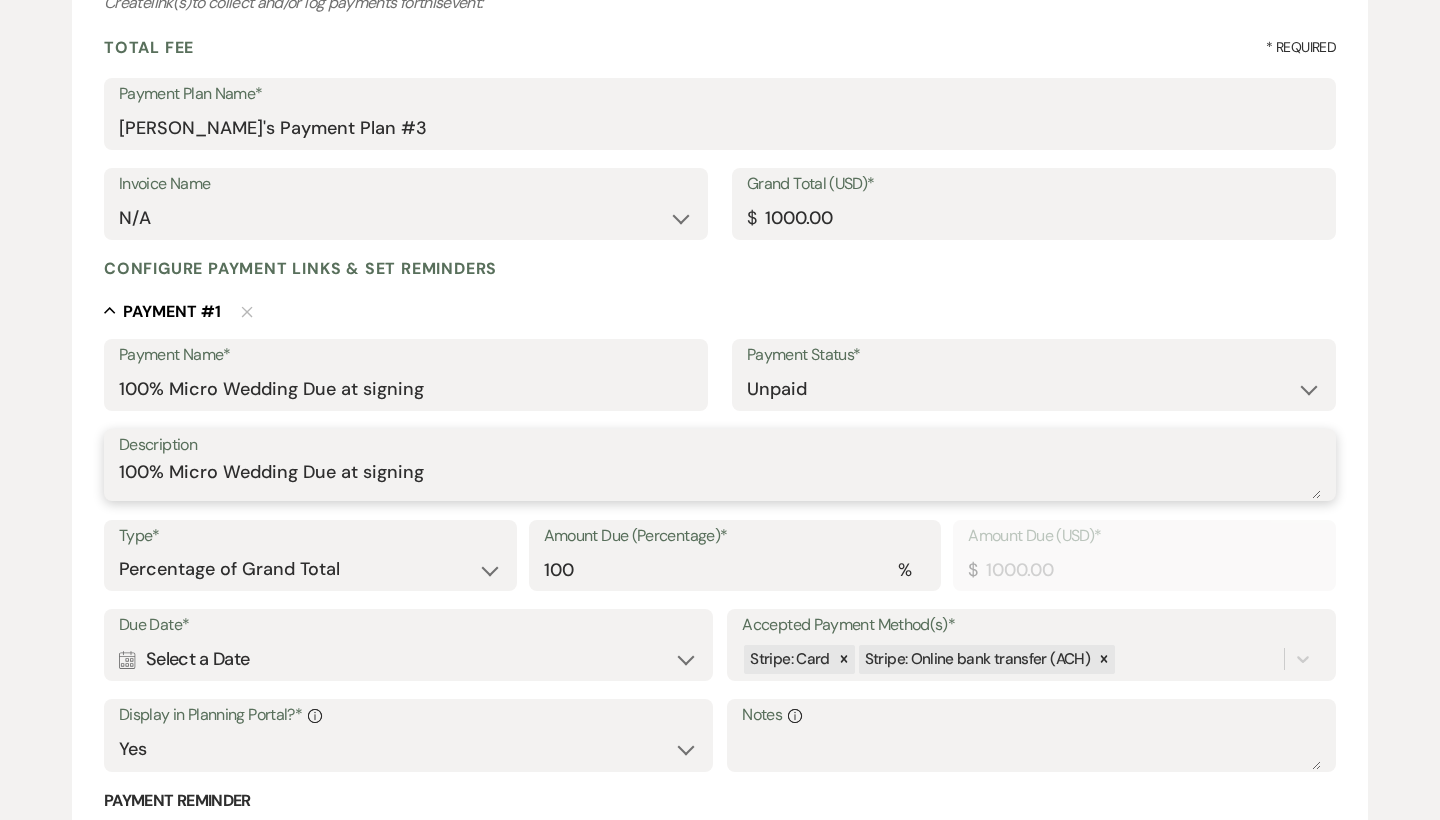 scroll, scrollTop: 331, scrollLeft: 0, axis: vertical 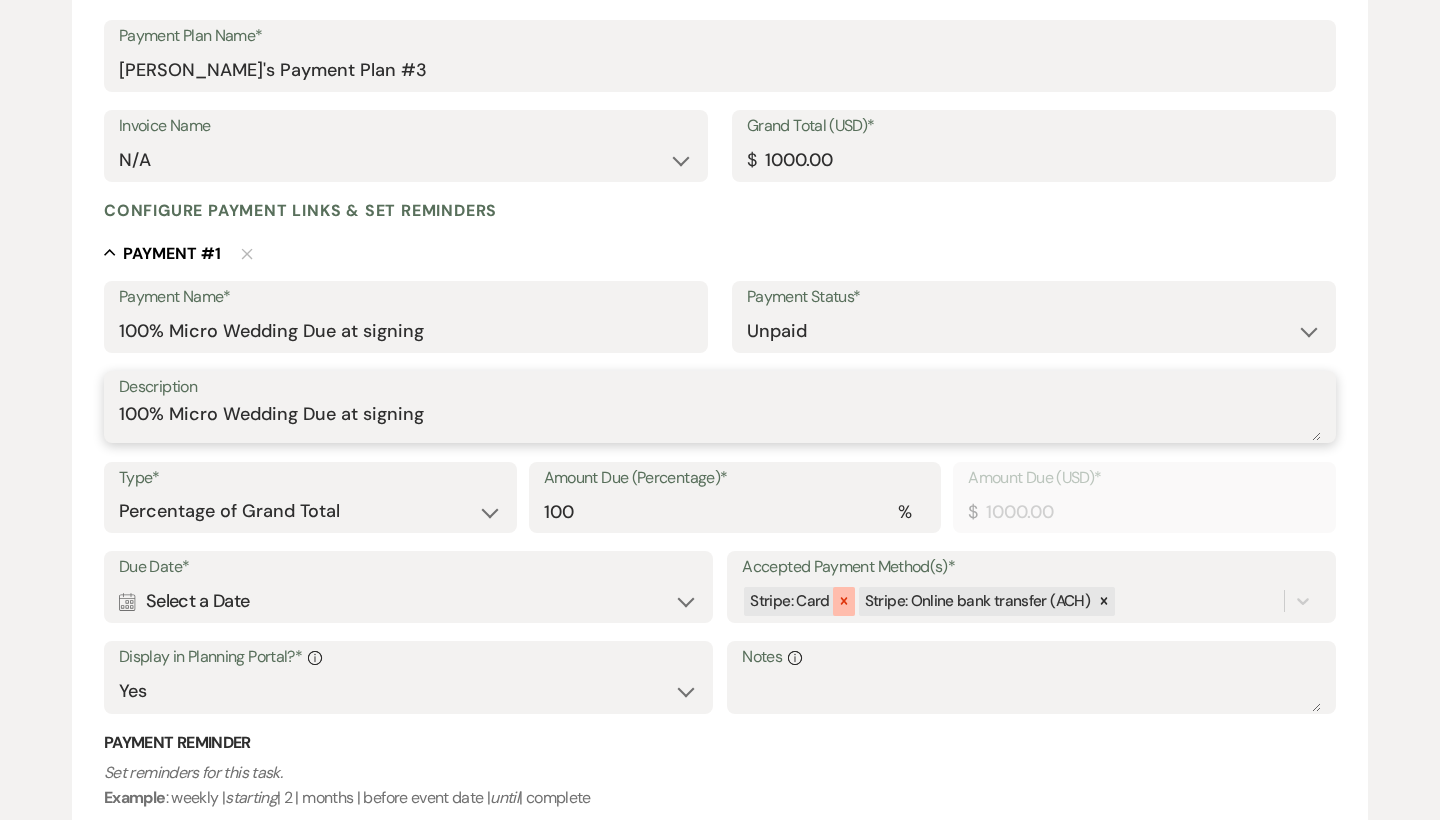 click 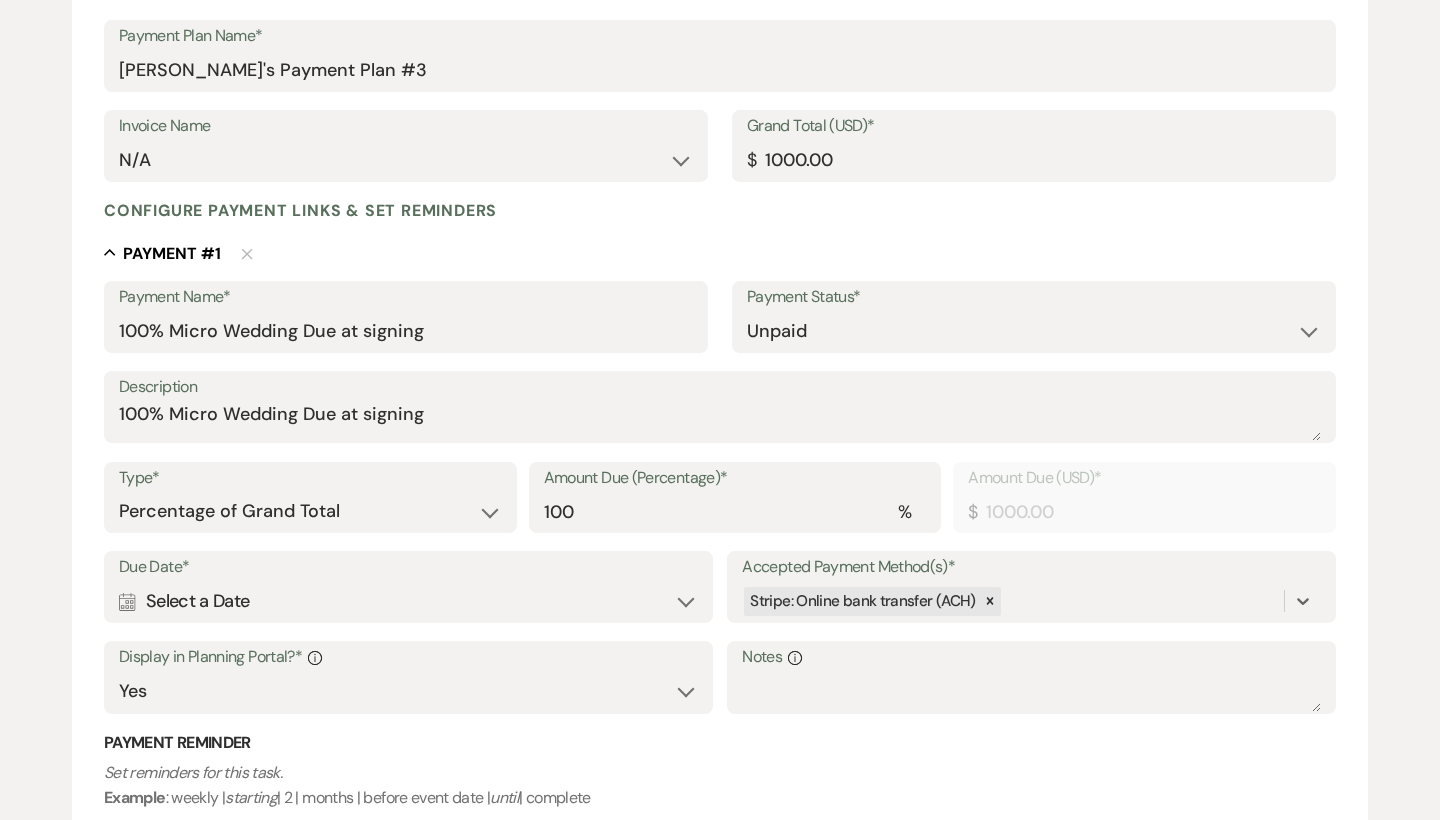 click on "Calendar Select a Date Expand" at bounding box center (408, 601) 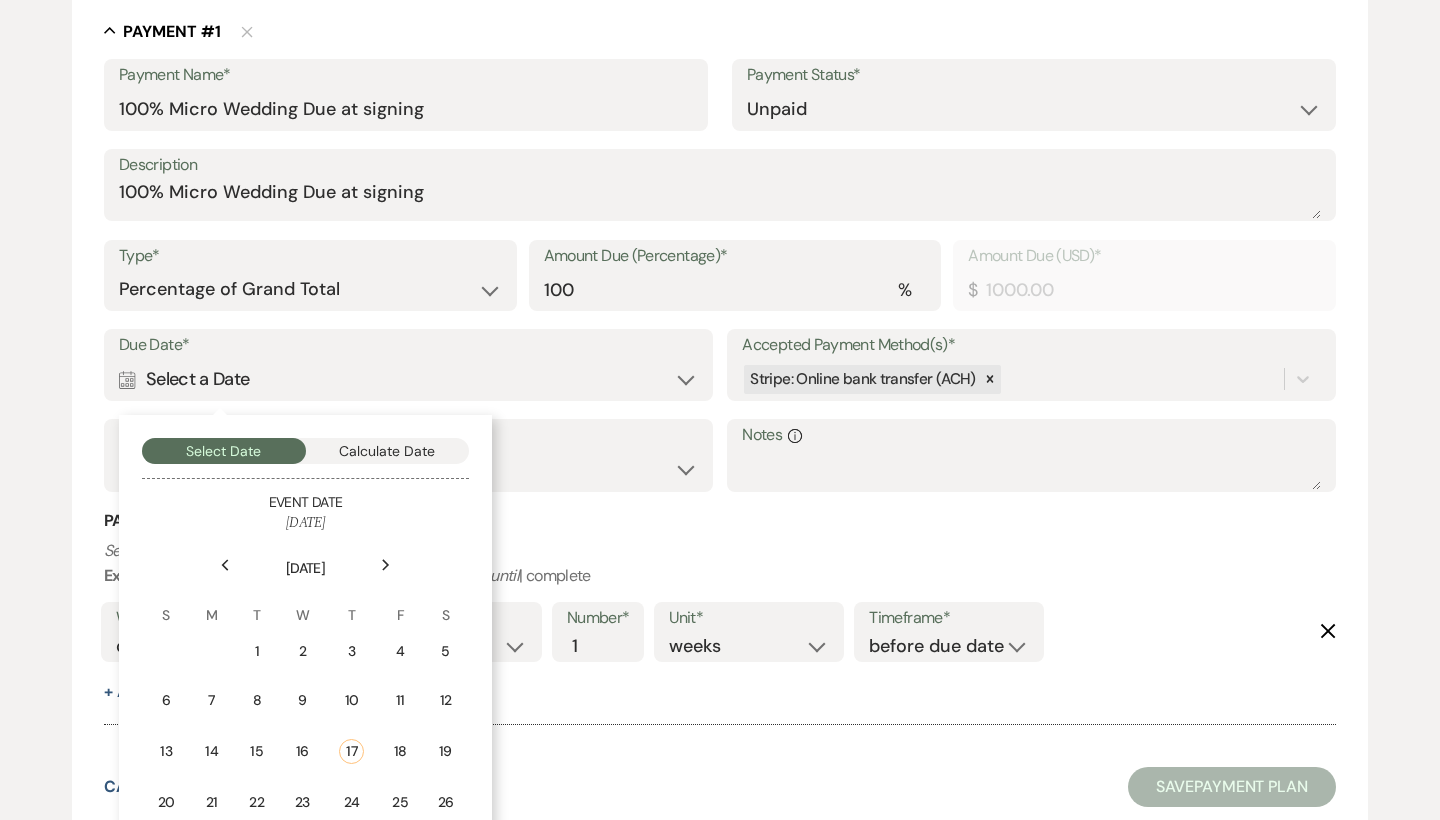 scroll, scrollTop: 619, scrollLeft: 0, axis: vertical 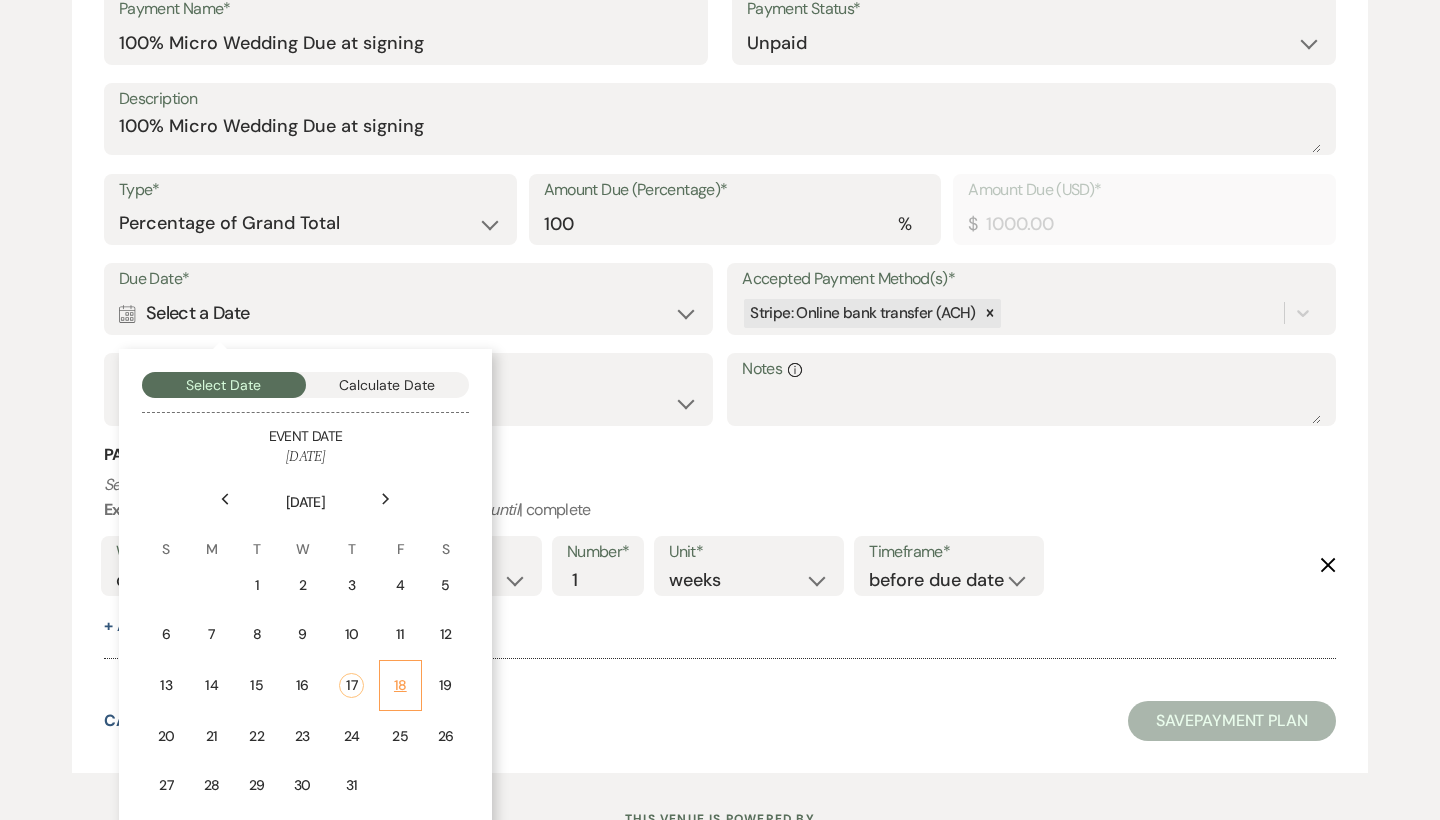 click on "18" at bounding box center [400, 685] 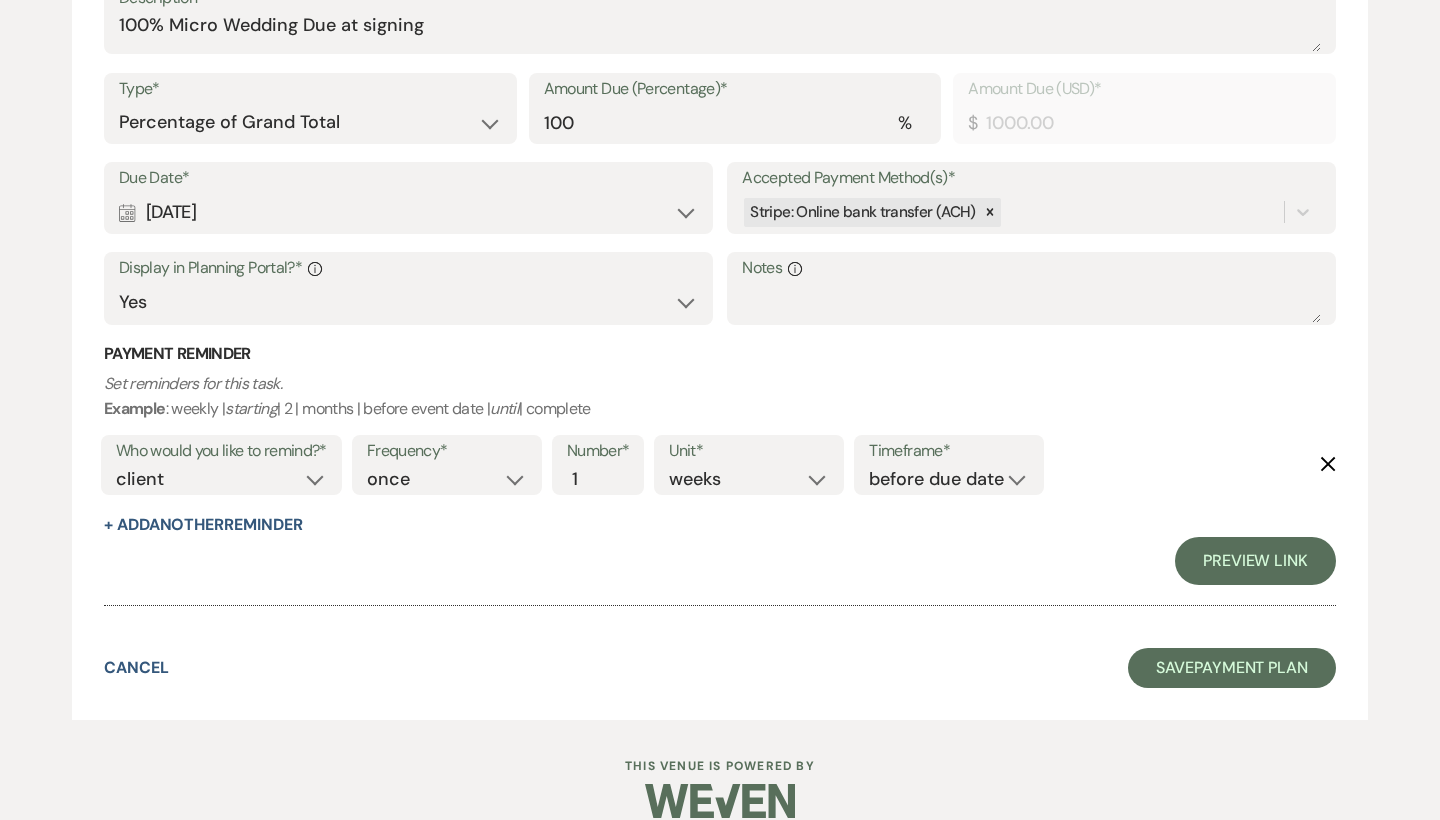 scroll, scrollTop: 719, scrollLeft: 0, axis: vertical 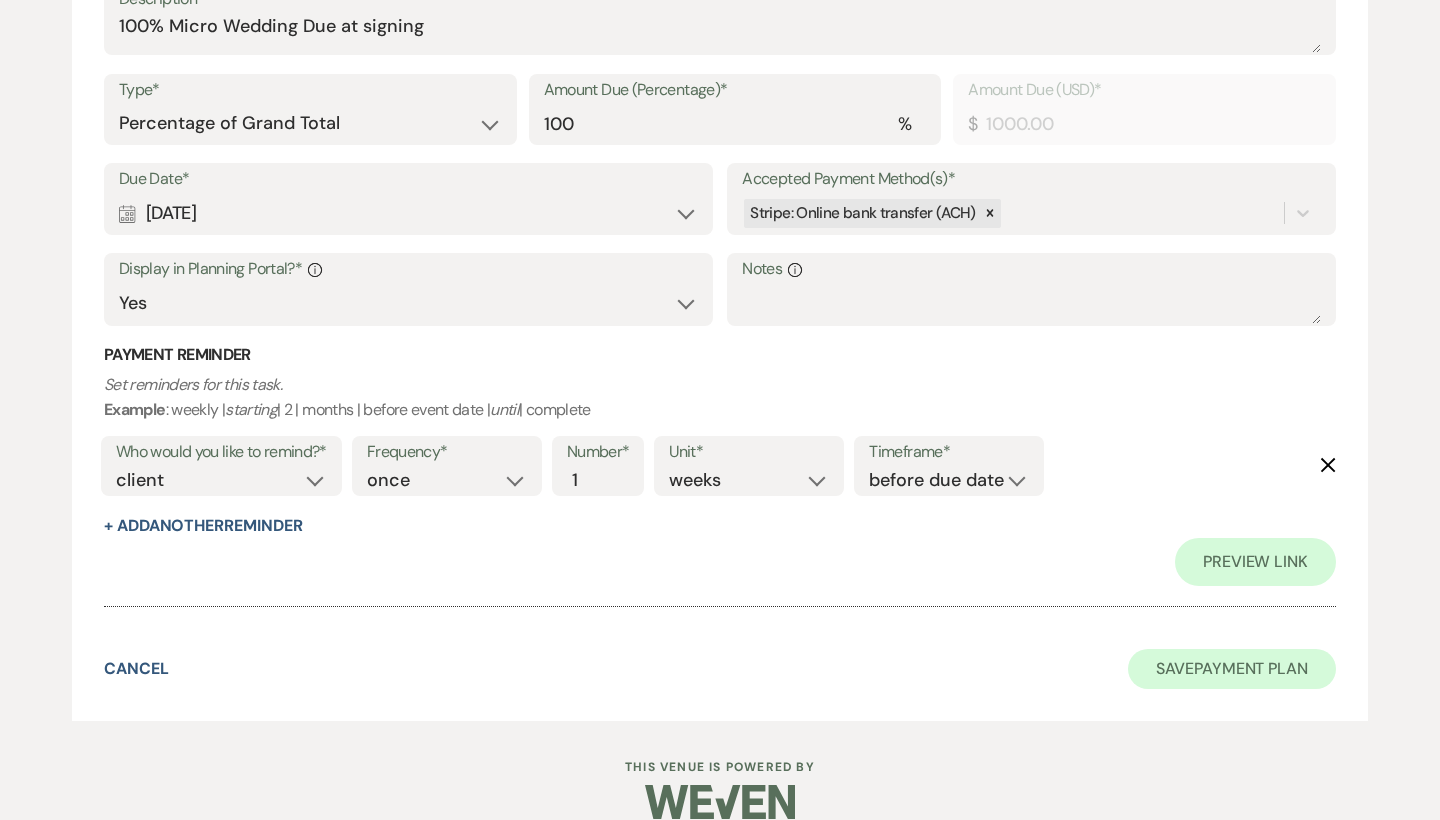 click on "Save  Payment Plan" at bounding box center (1232, 669) 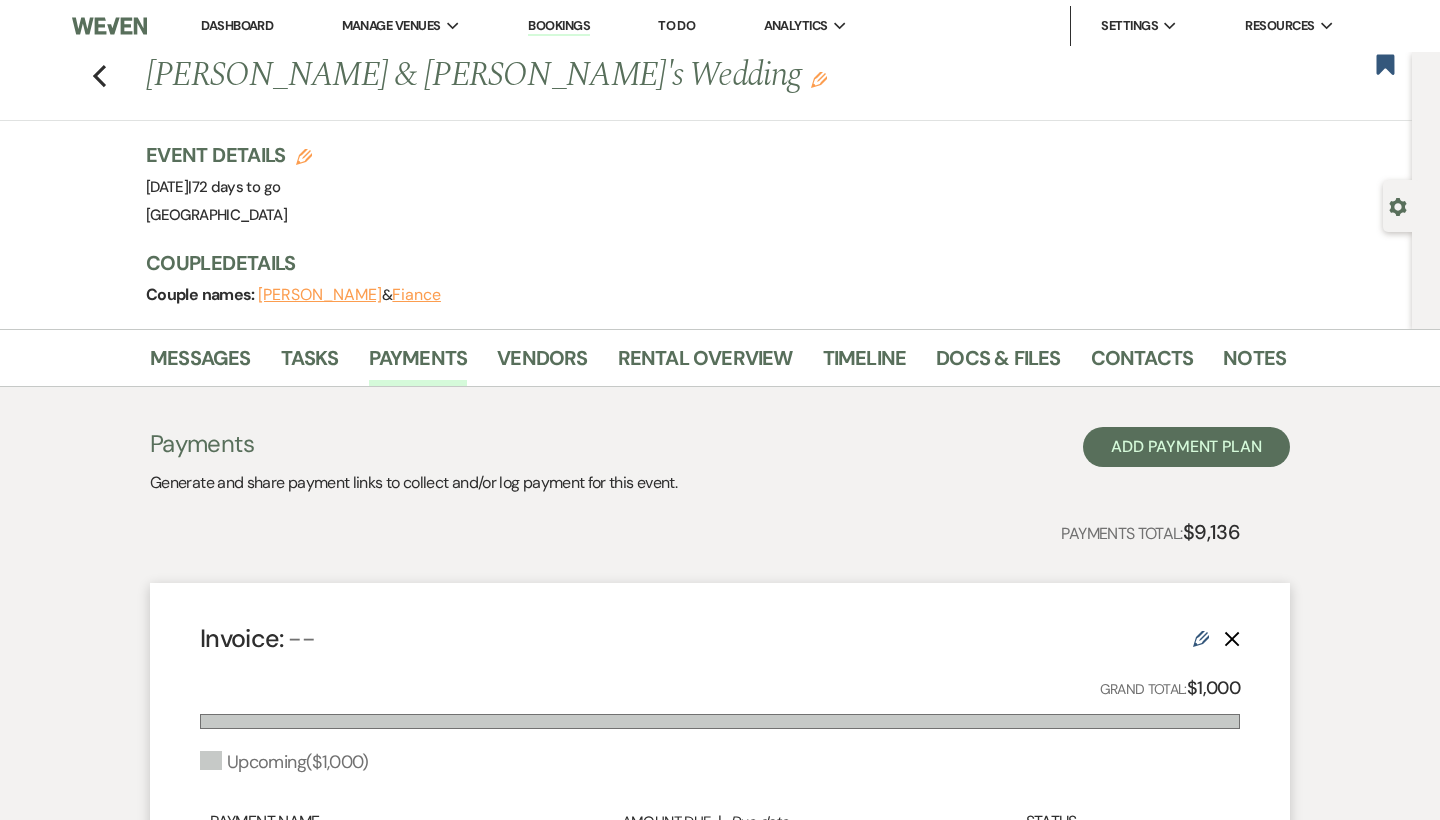scroll, scrollTop: 0, scrollLeft: 0, axis: both 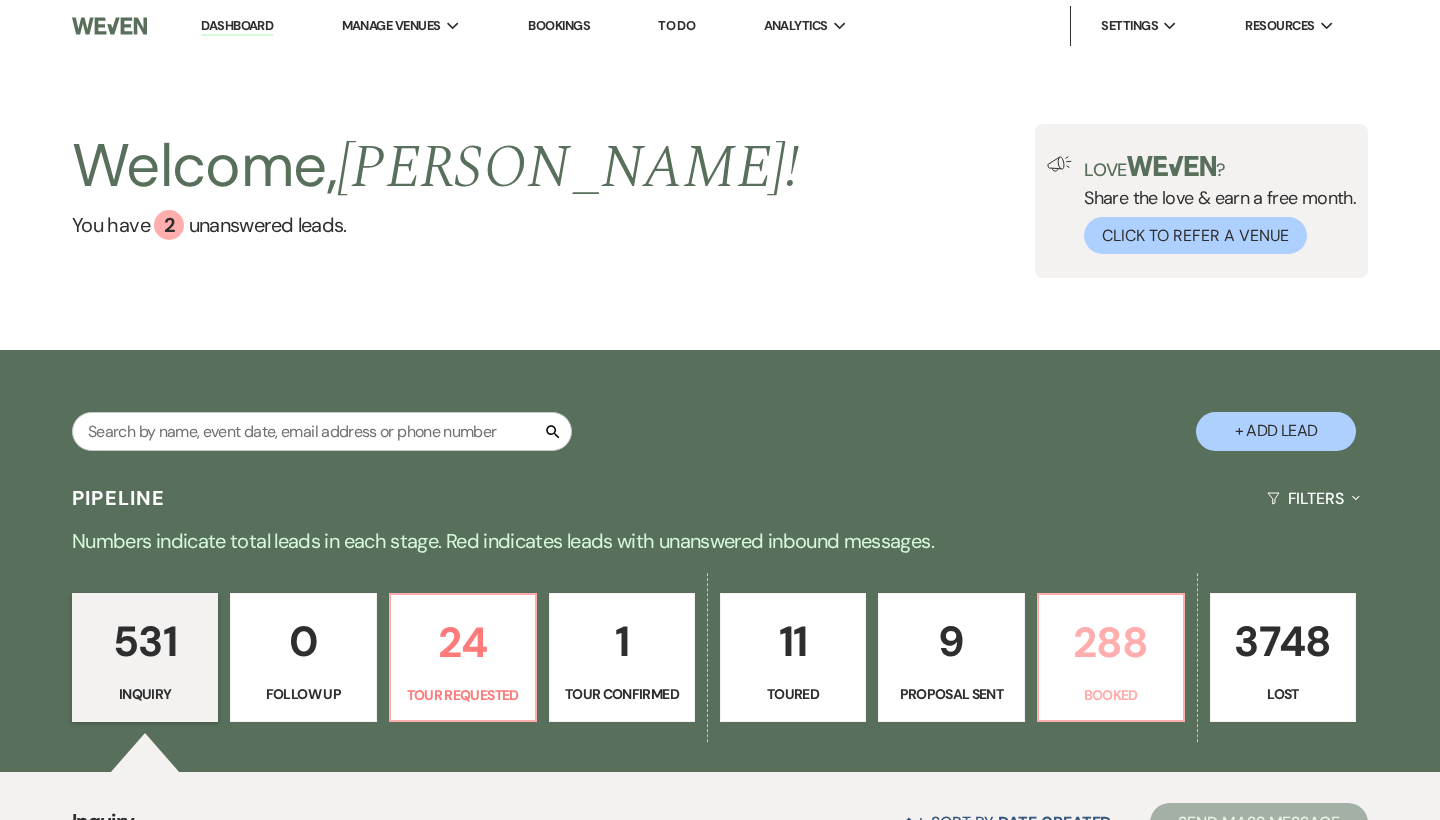 click on "288 Booked" at bounding box center (1111, 658) 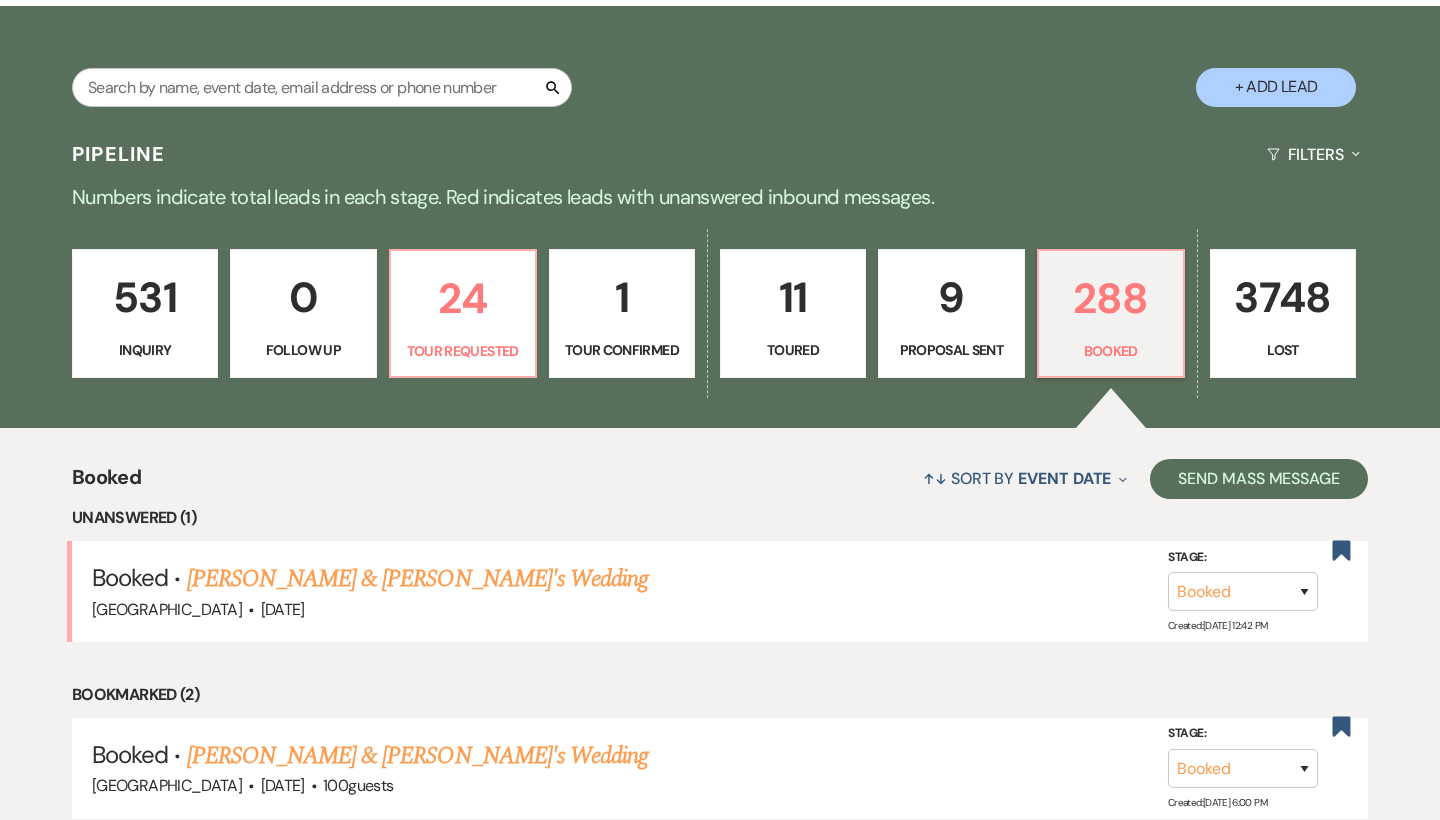 scroll, scrollTop: 381, scrollLeft: 0, axis: vertical 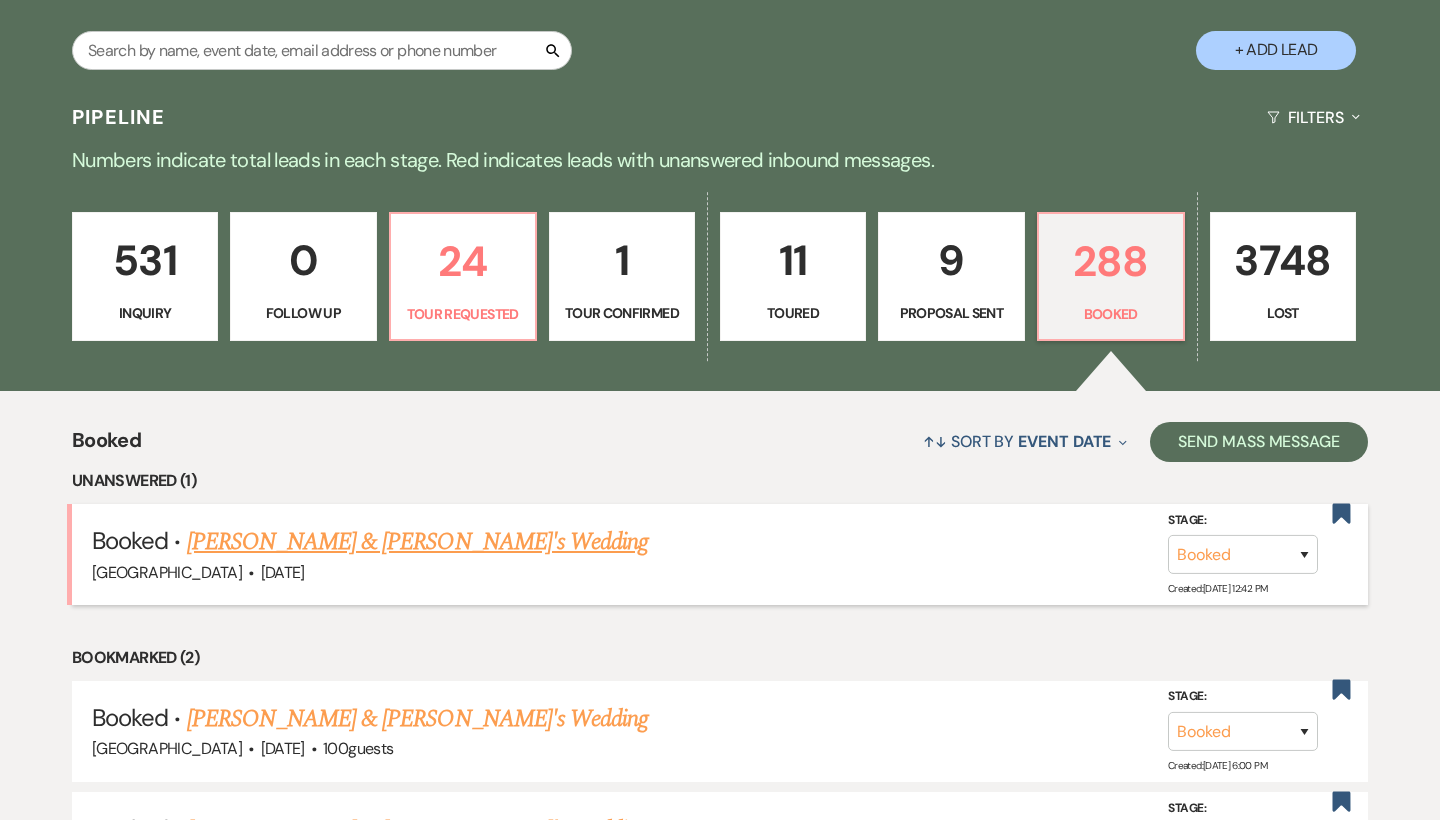 click on "[PERSON_NAME] & [PERSON_NAME]'s Wedding" at bounding box center (418, 542) 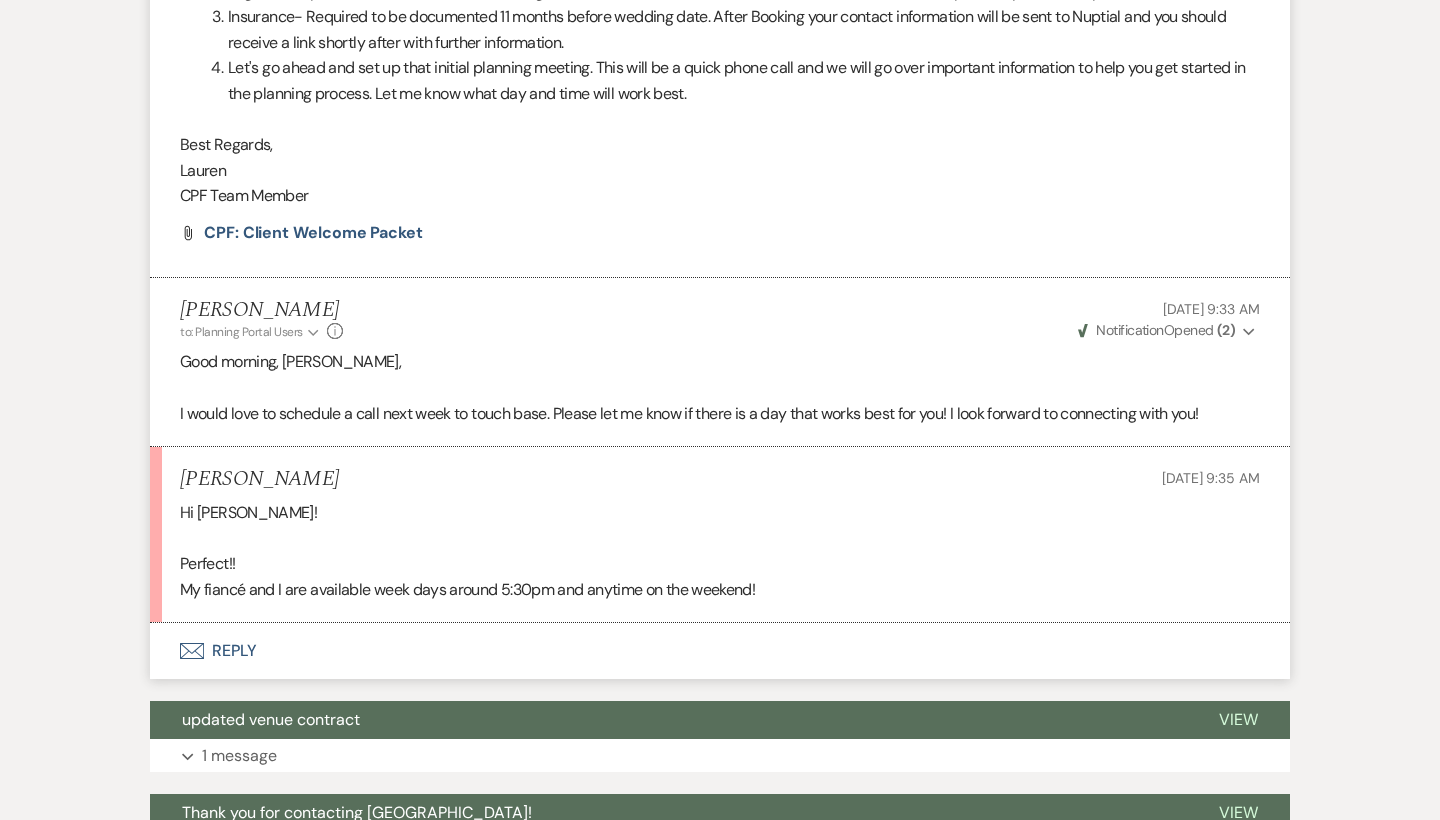 scroll, scrollTop: 1554, scrollLeft: 0, axis: vertical 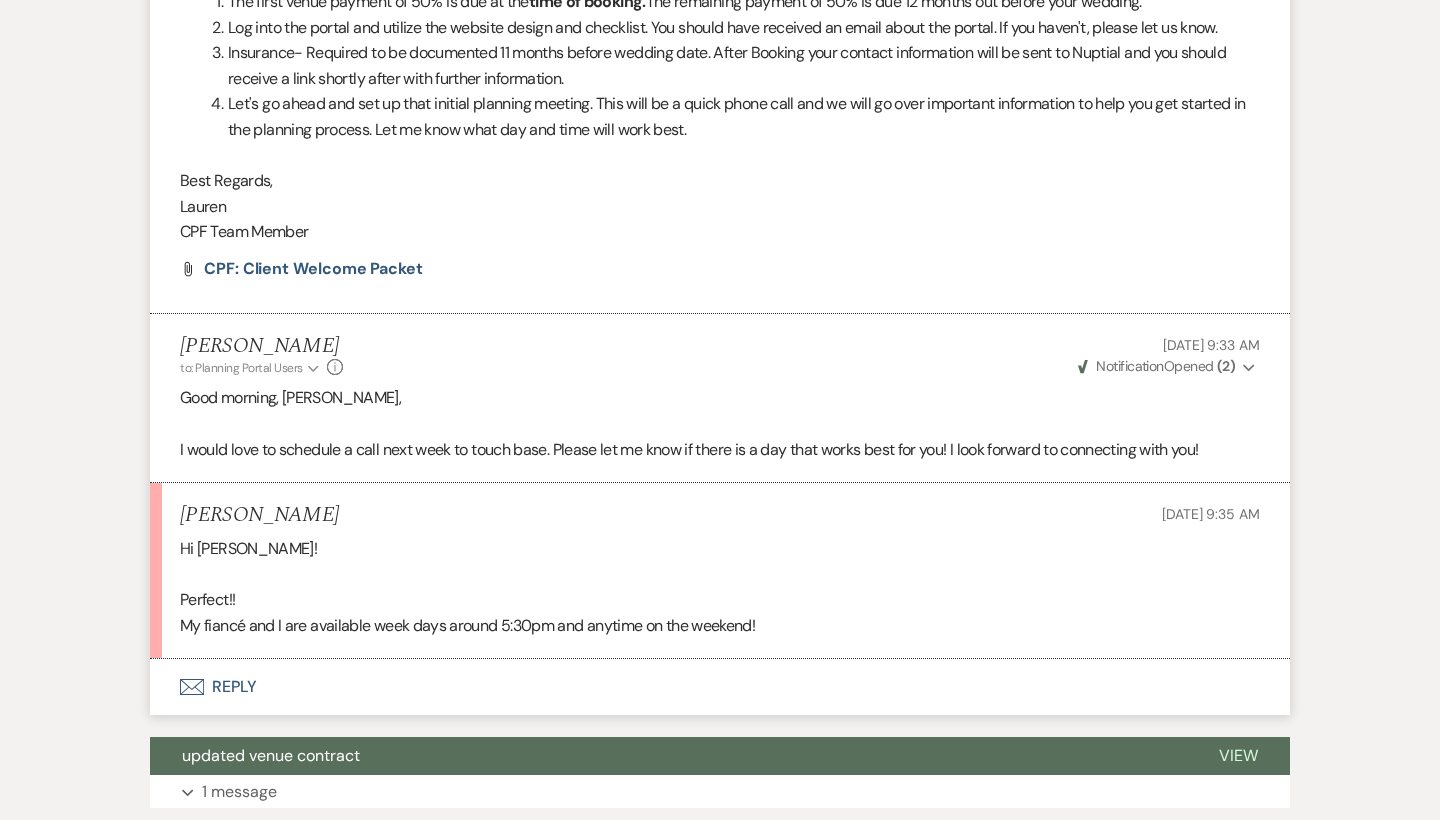 click on "Envelope Reply" at bounding box center (720, 687) 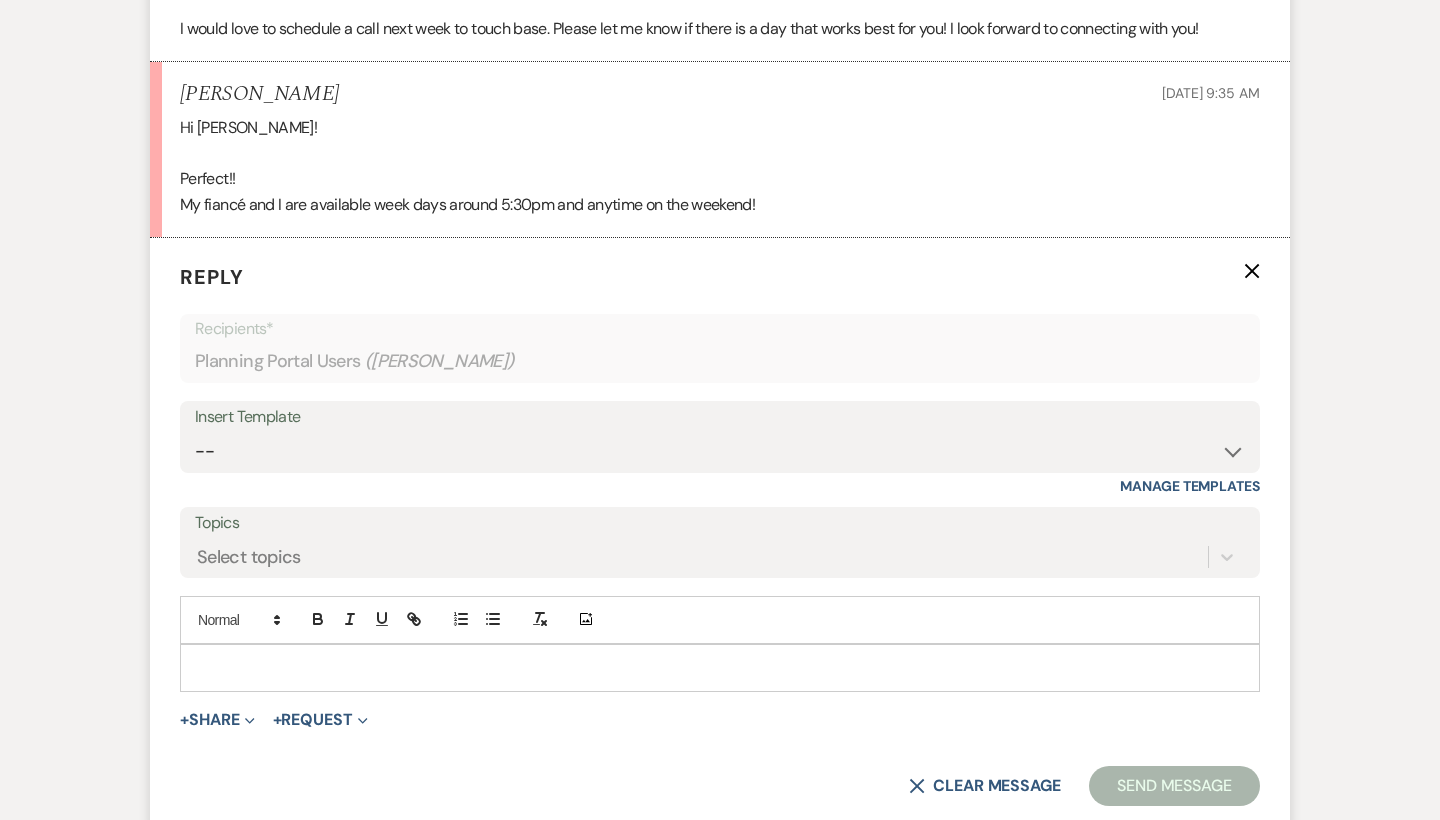 scroll, scrollTop: 2070, scrollLeft: 0, axis: vertical 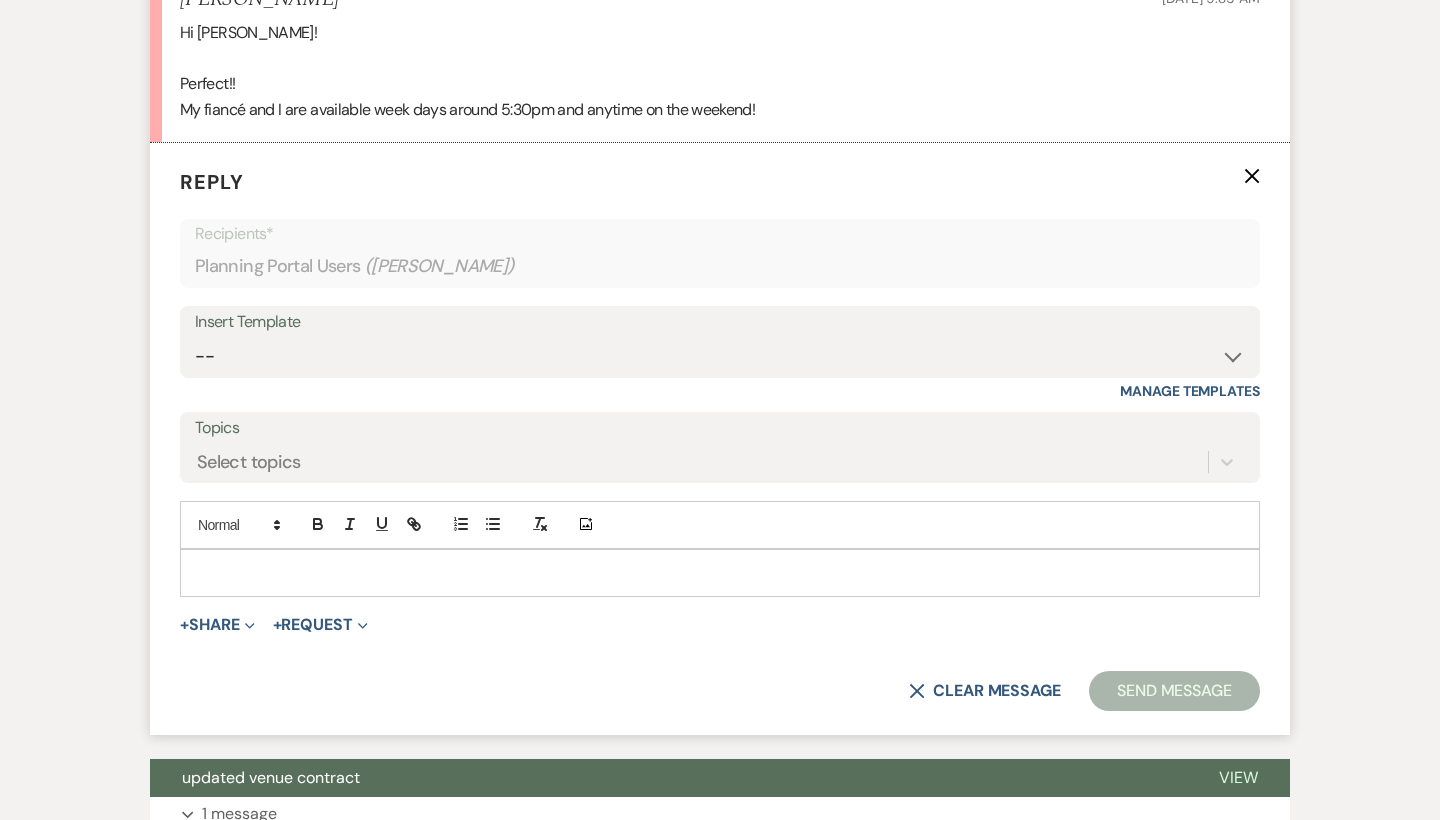 click at bounding box center (720, 573) 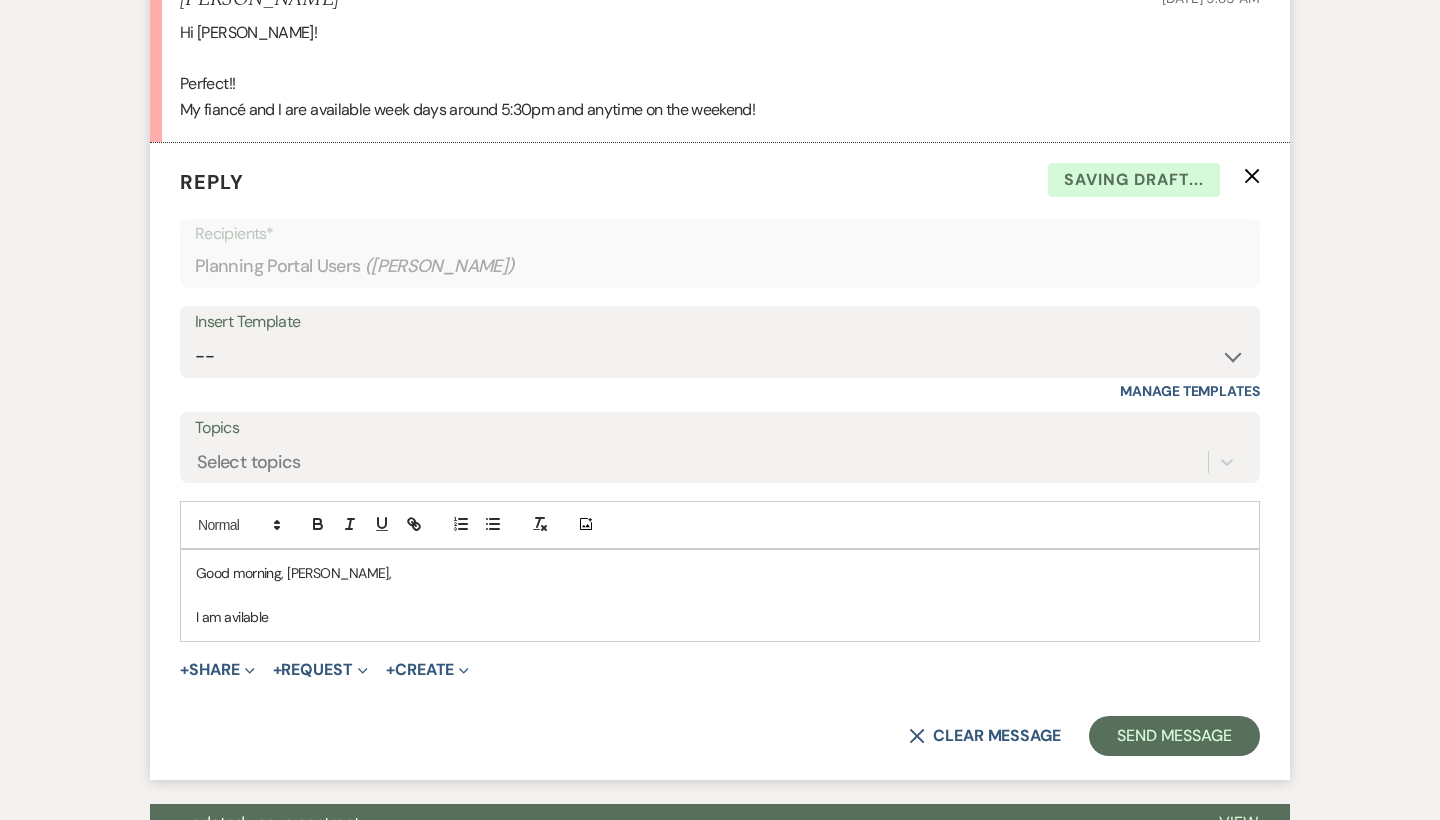 click on "I am avilable" at bounding box center [720, 617] 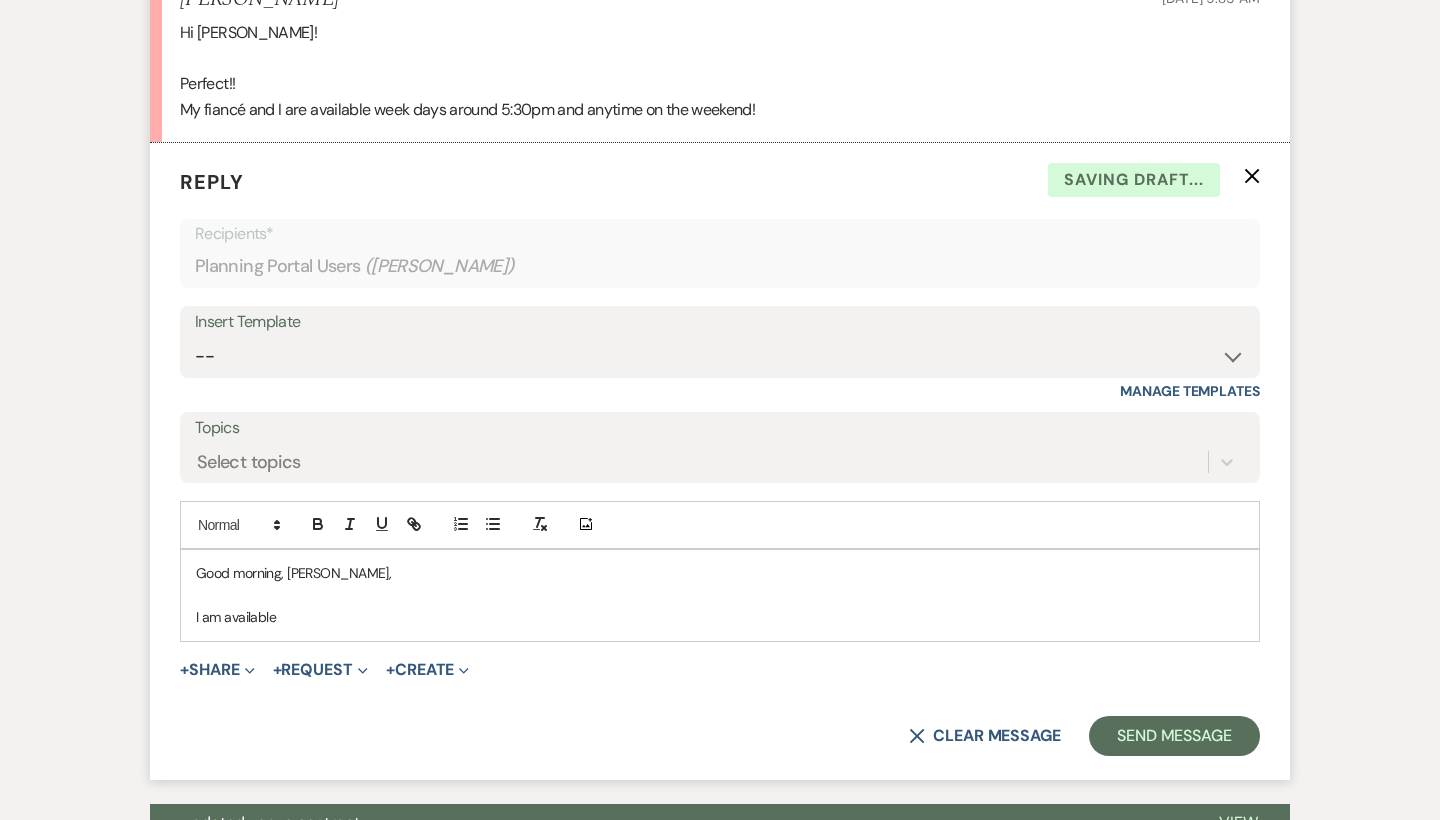 click on "Good morning, Amanda,  I am available" at bounding box center (720, 595) 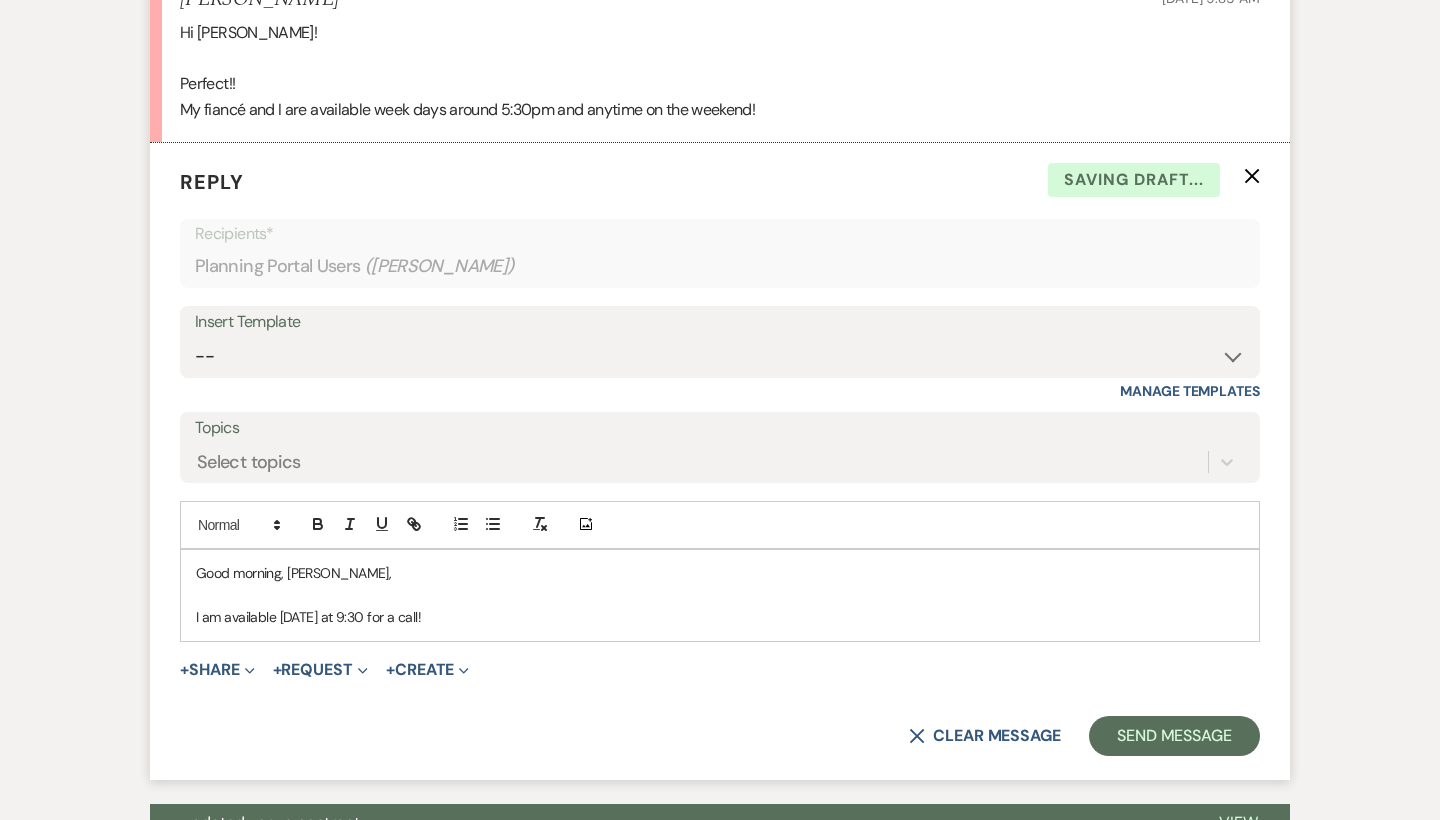 click on "I am available next Saturday at 9:30 for a call!" at bounding box center [720, 617] 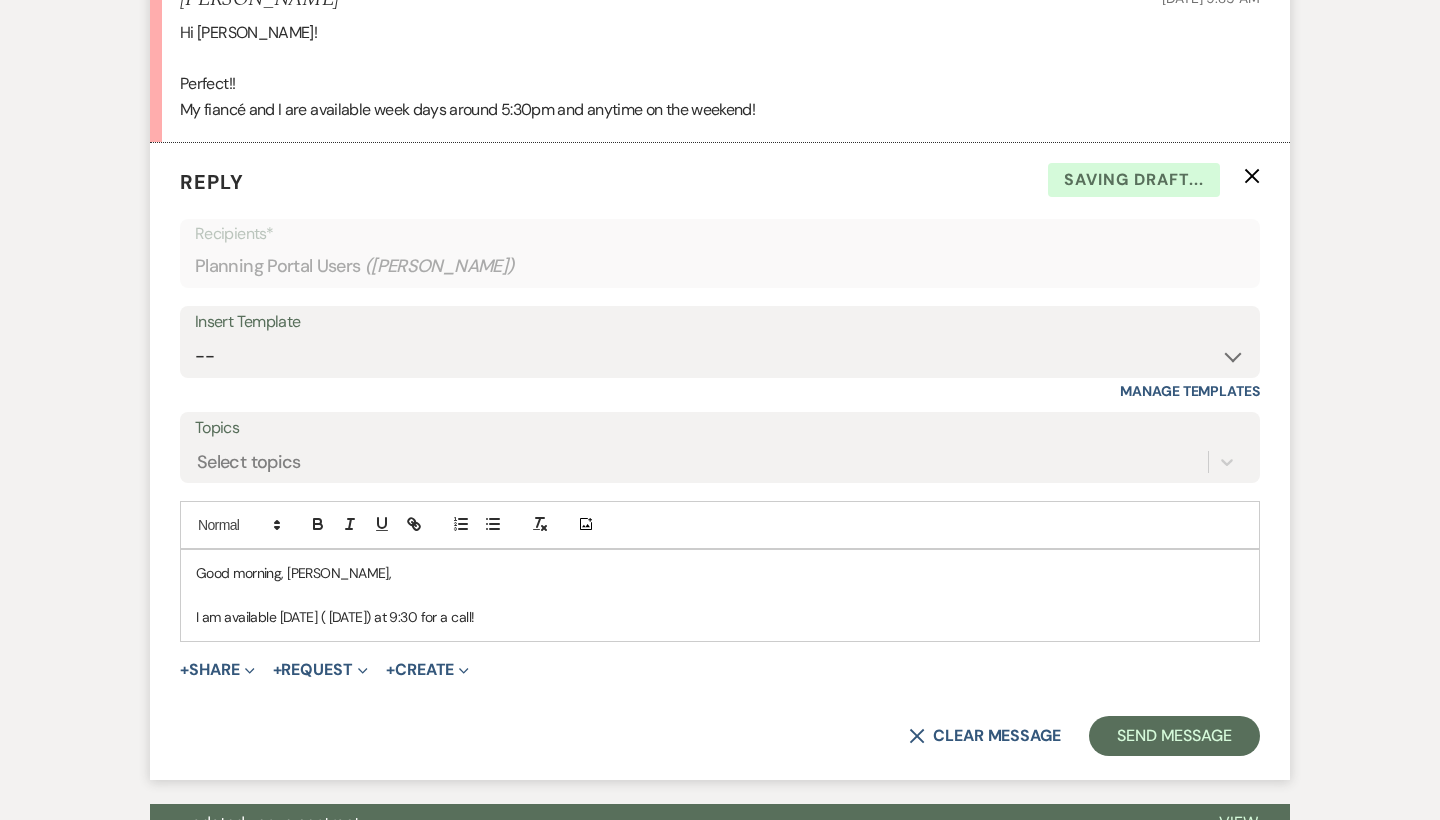 click on "I am available next Saturday ( July 26th) at 9:30 for a call!" at bounding box center (720, 617) 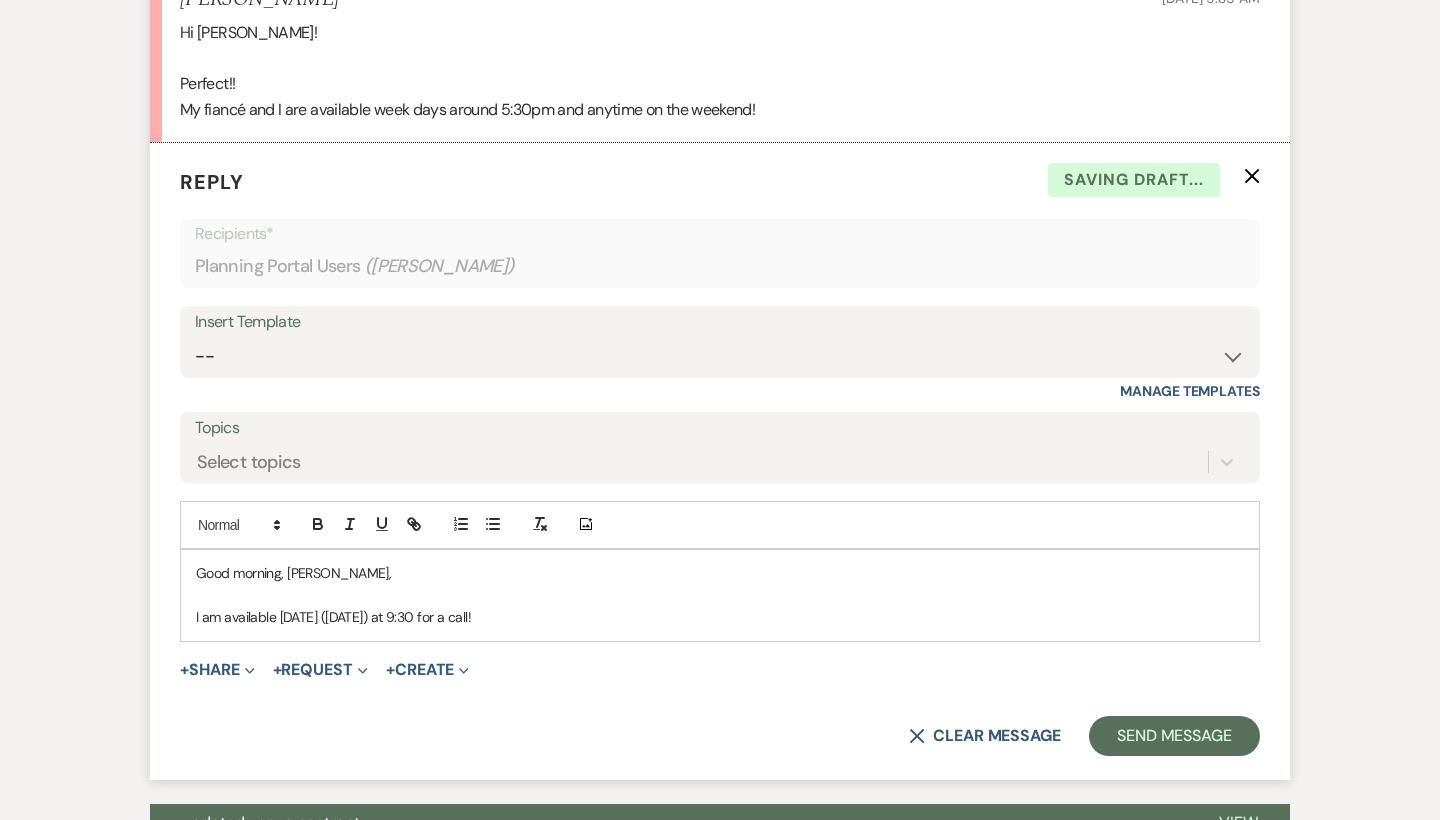 click on "Good morning, Amanda,  I am available next Saturday (July 26th) at 9:30 for a call!" at bounding box center (720, 595) 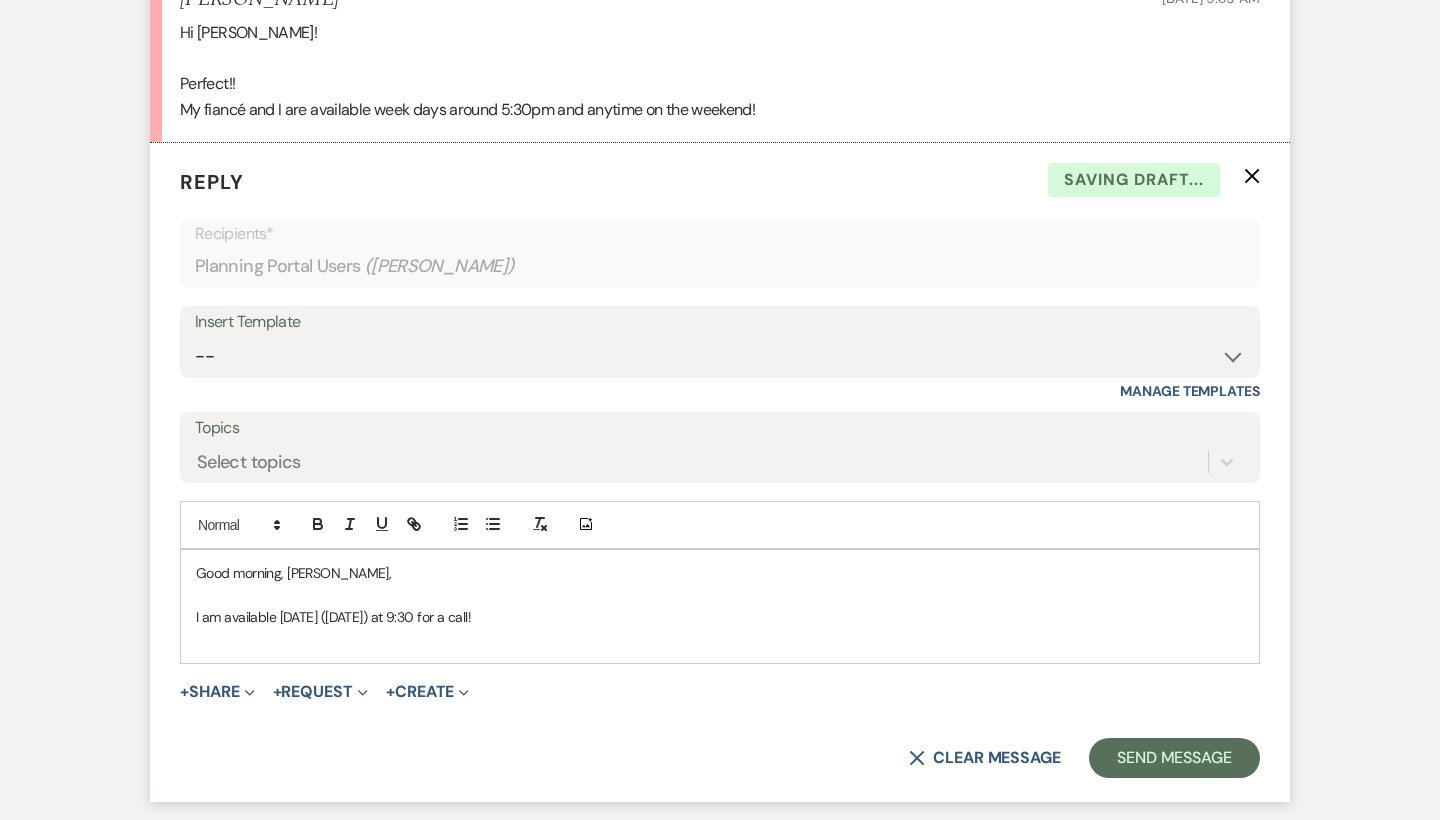 click on "I am available next Saturday (July 26th) at 9:30 for a call!" at bounding box center [720, 617] 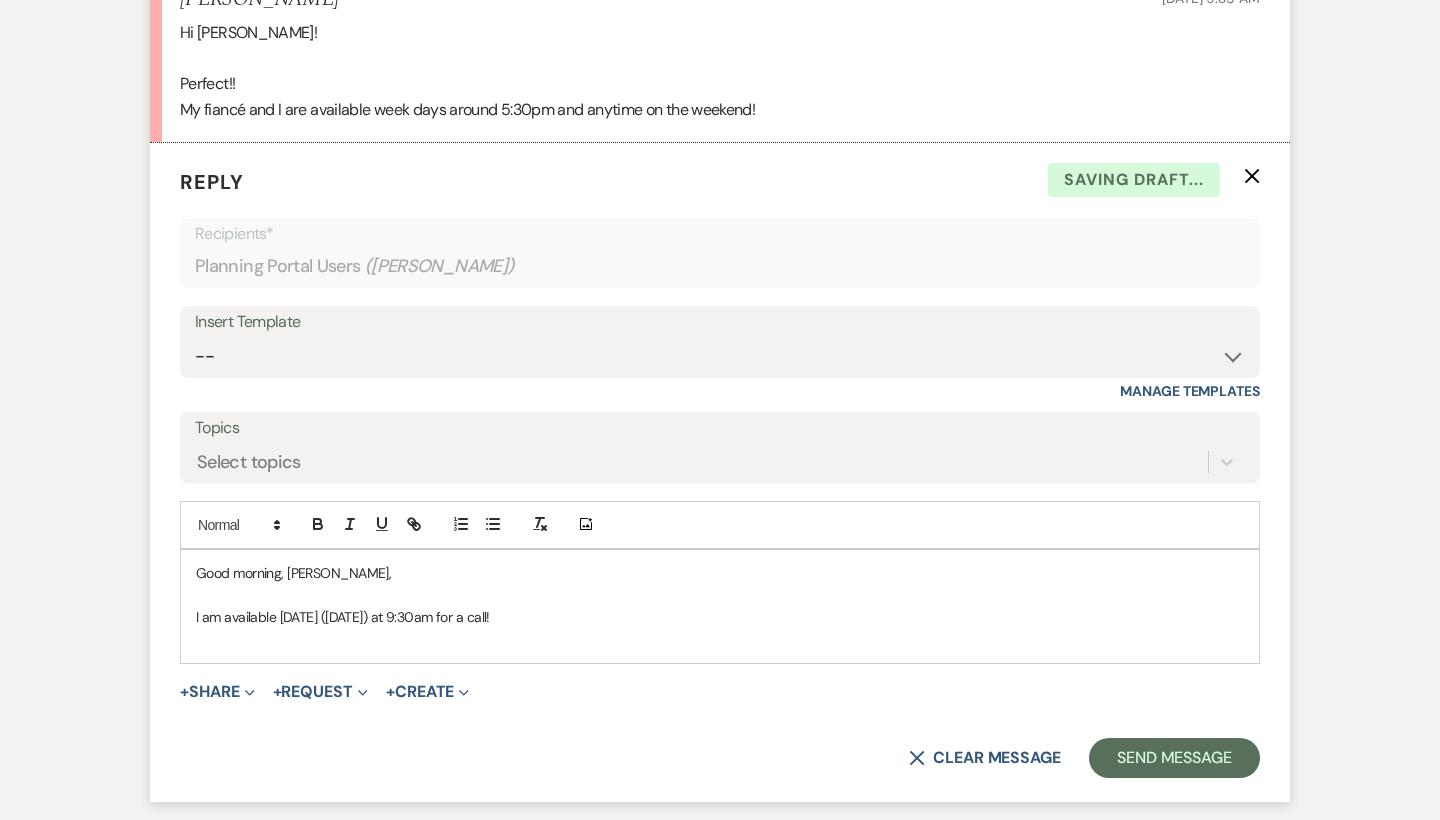click on "I am available [DATE] ([DATE]) at 9:30am for a call!" at bounding box center [720, 617] 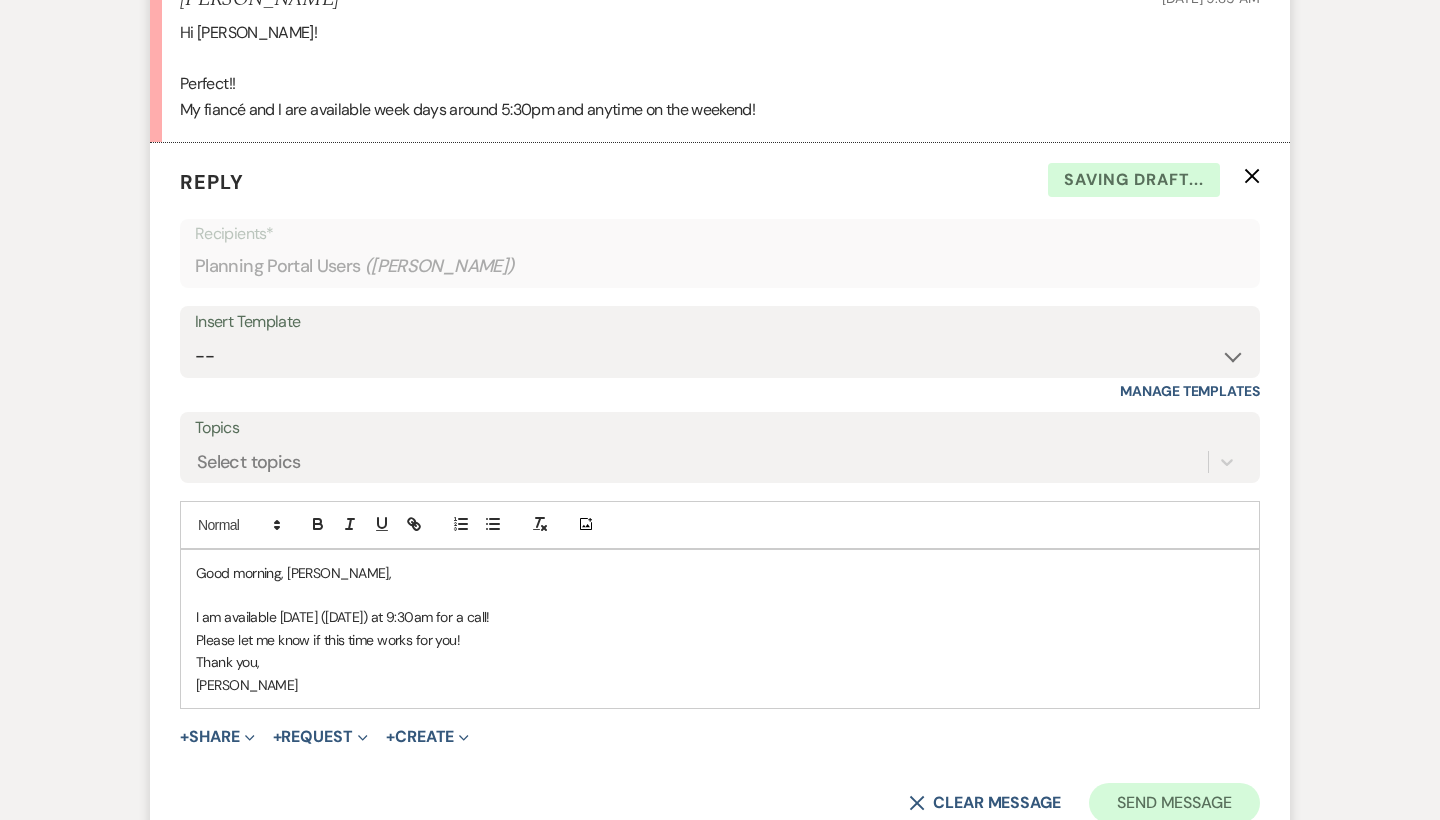 click on "Send Message" at bounding box center (1174, 803) 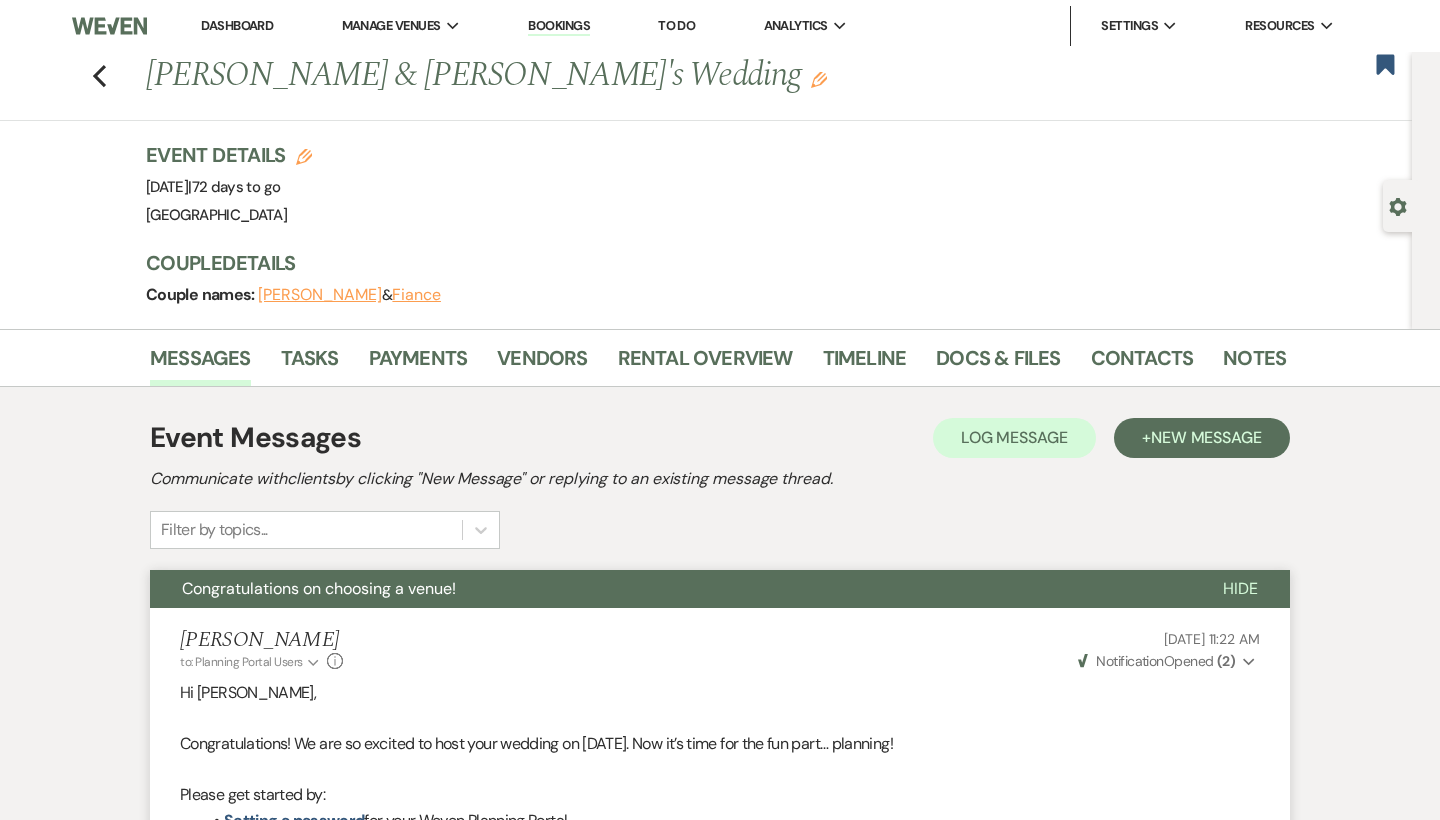 scroll, scrollTop: 0, scrollLeft: 0, axis: both 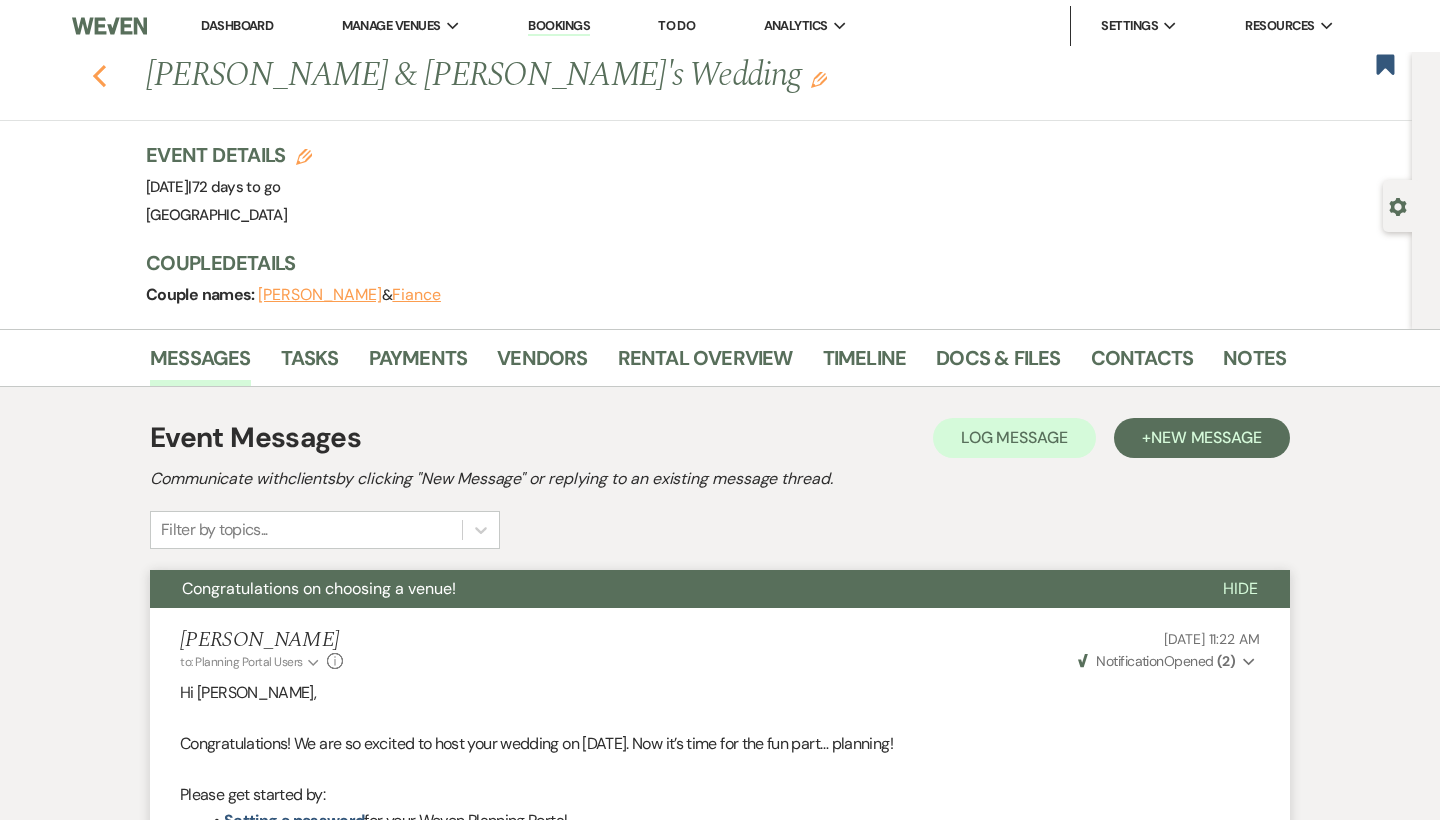 click 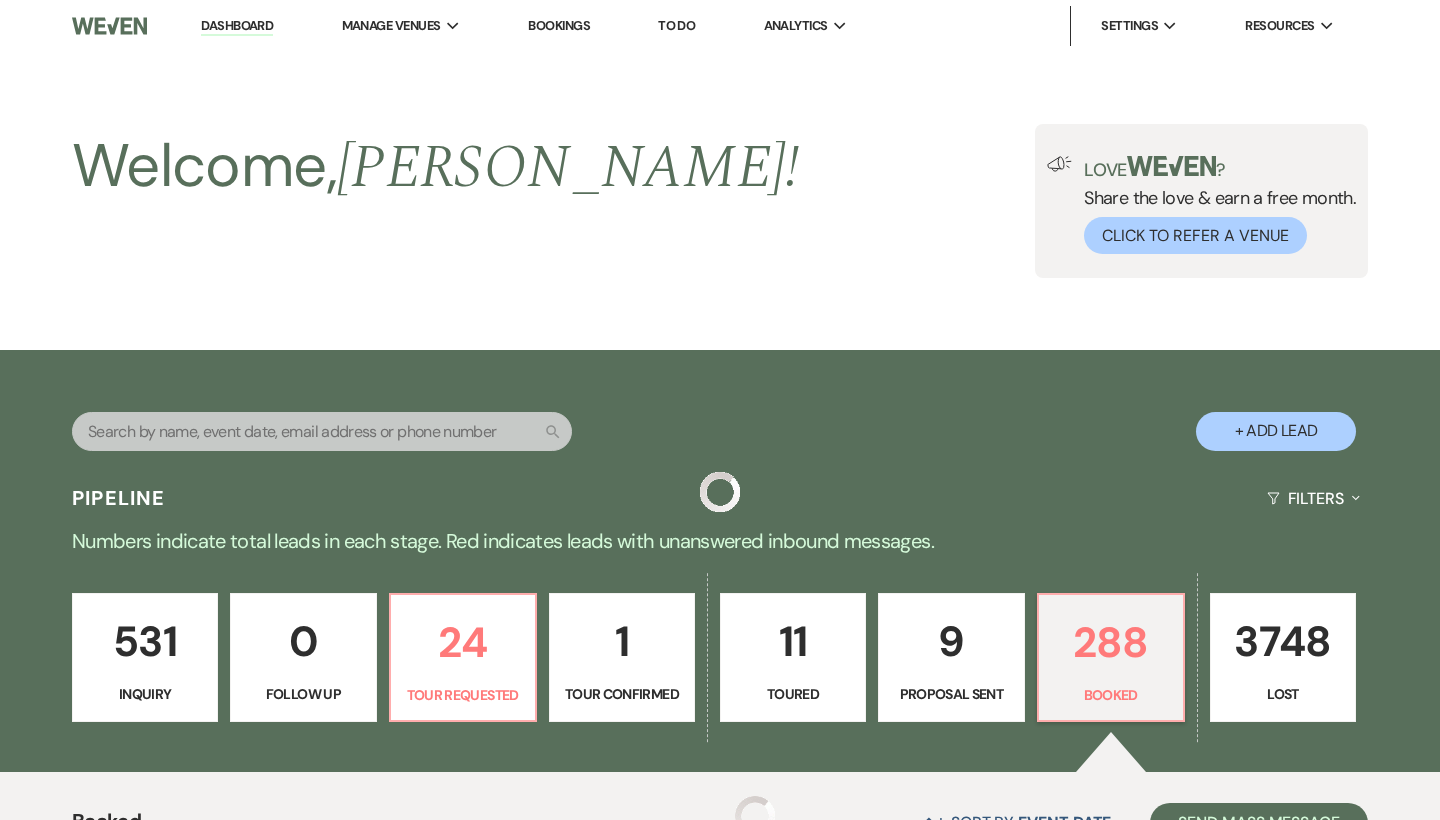 scroll, scrollTop: 381, scrollLeft: 0, axis: vertical 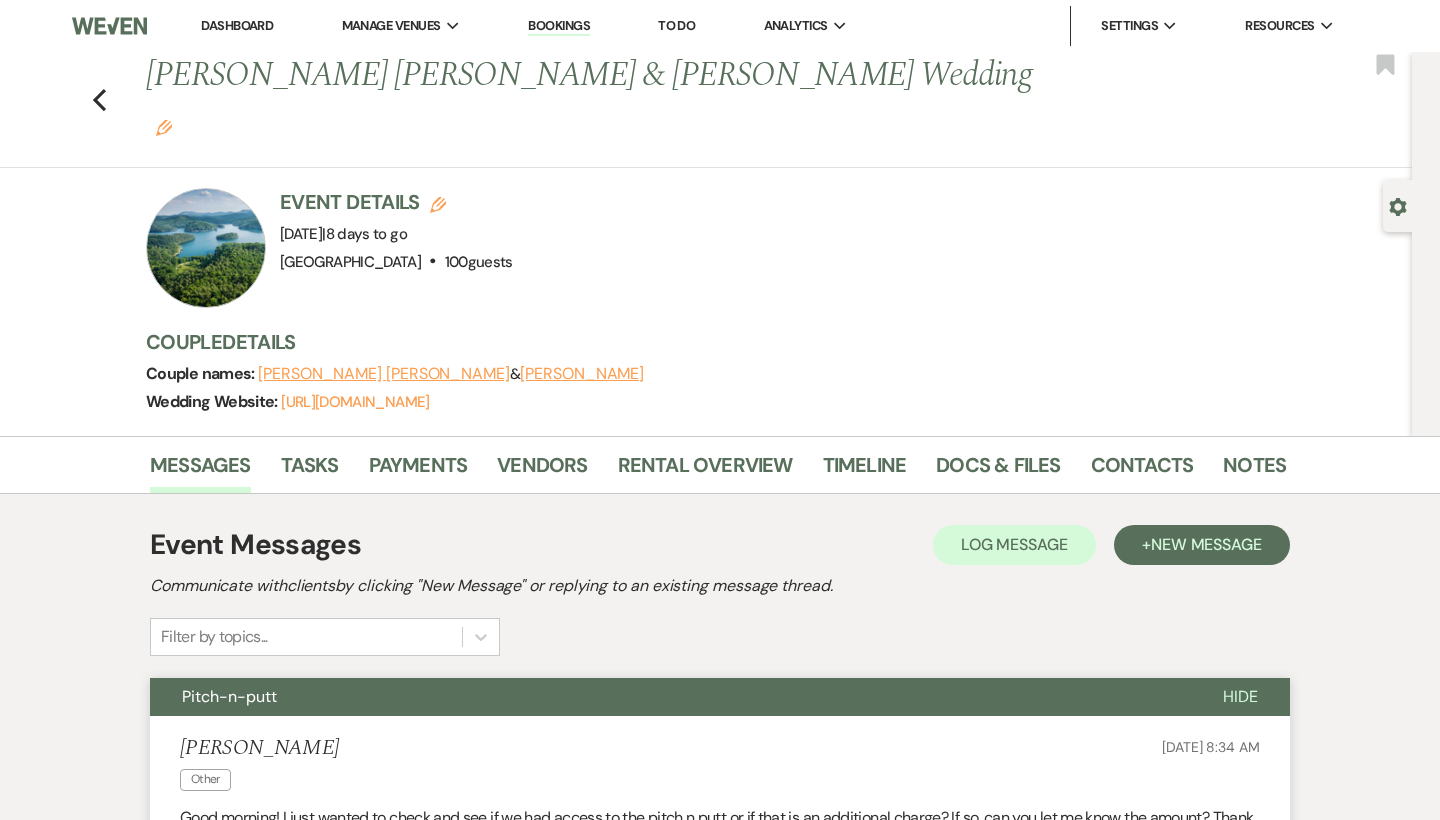 click on "Dashboard" at bounding box center [237, 25] 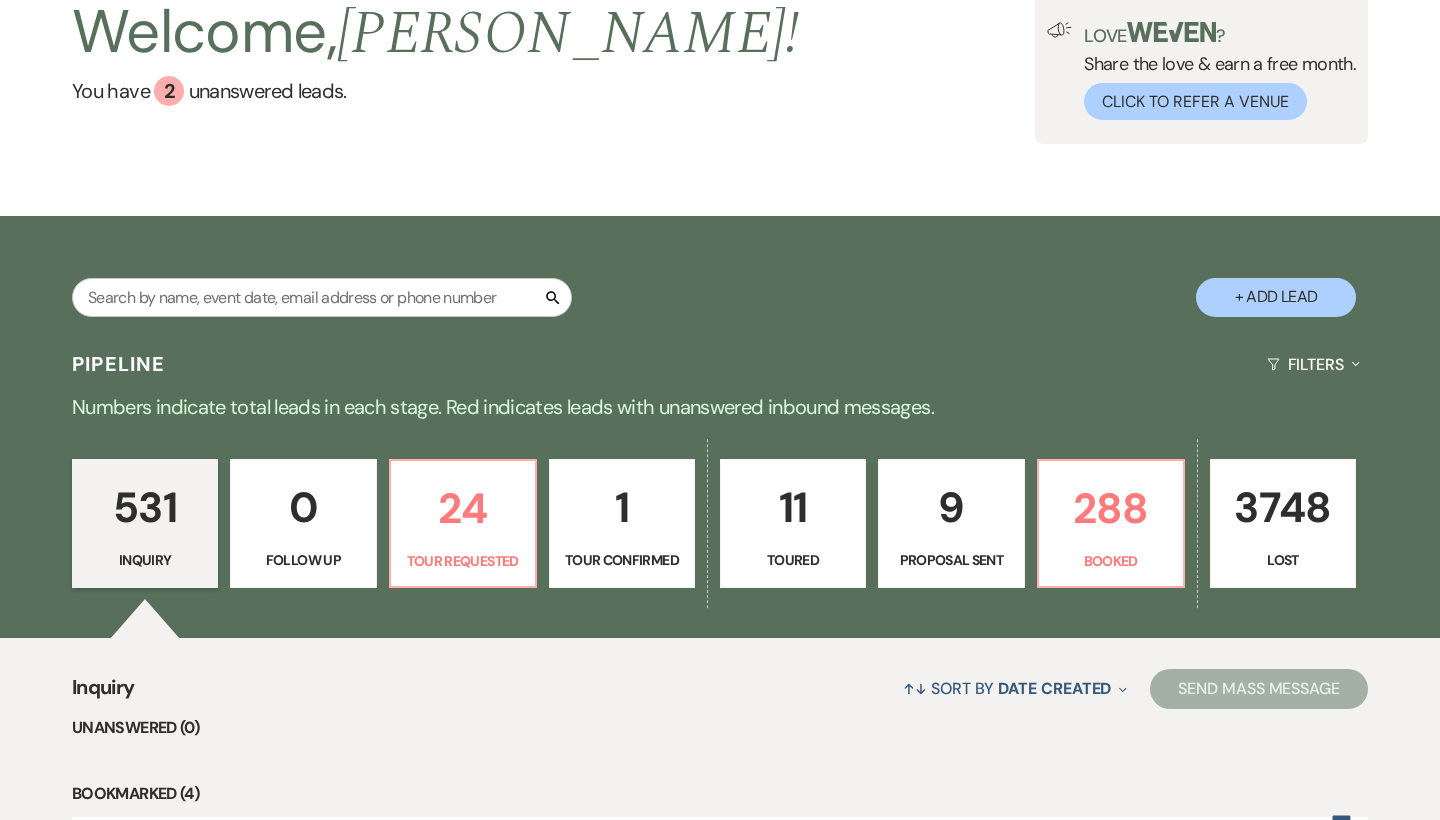 scroll, scrollTop: 191, scrollLeft: 0, axis: vertical 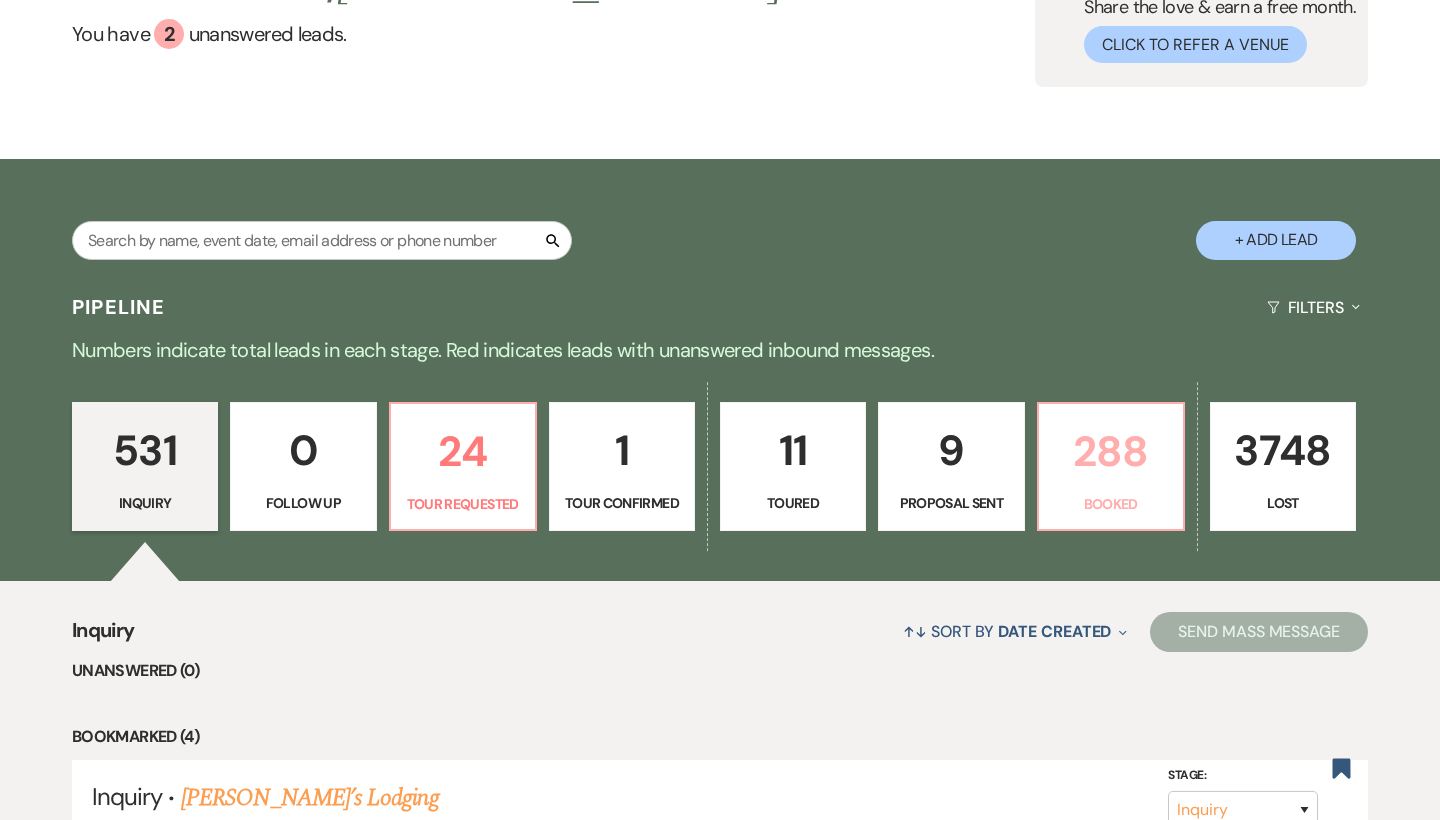 click on "288" at bounding box center (1111, 451) 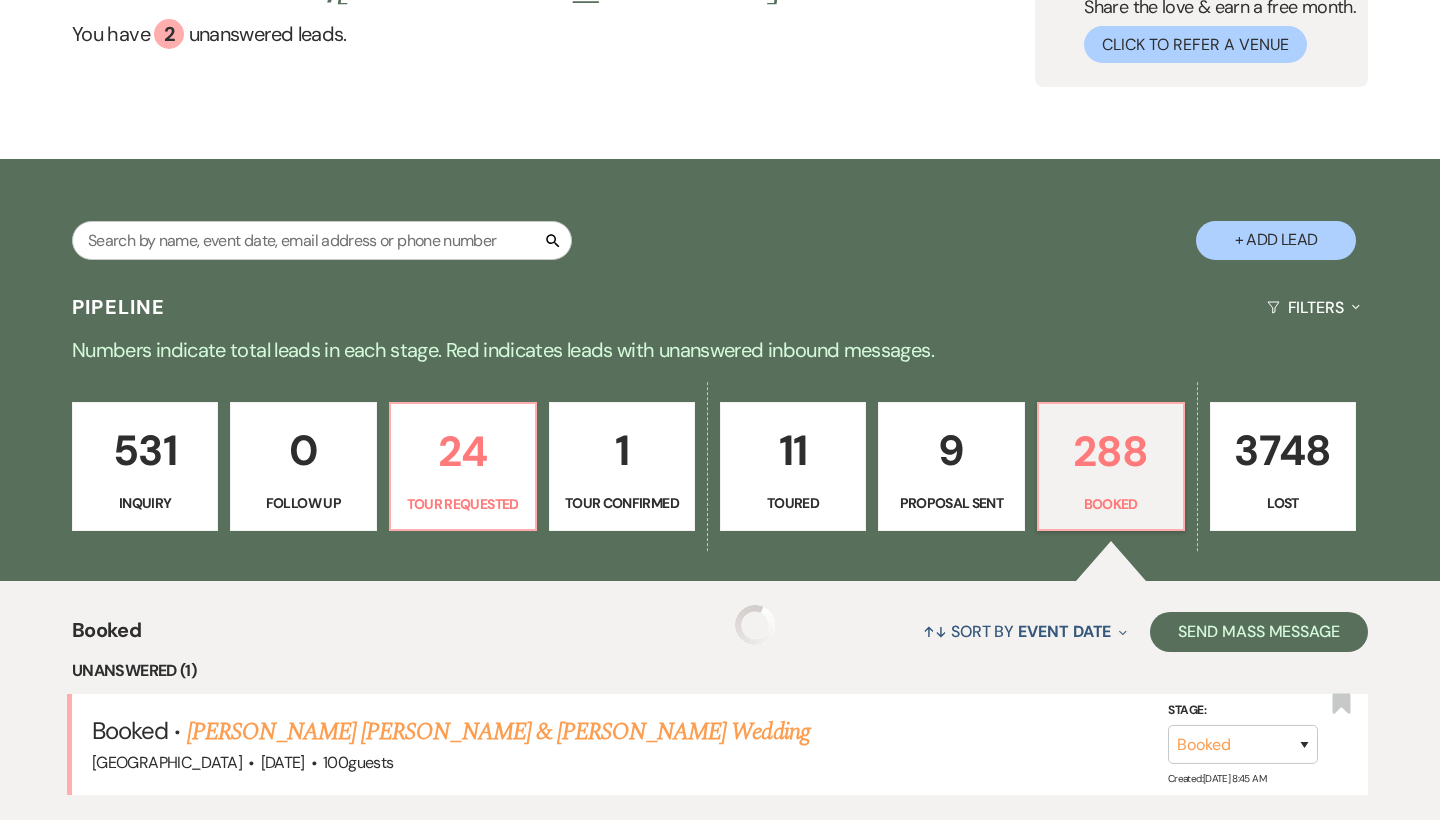 scroll, scrollTop: 381, scrollLeft: 0, axis: vertical 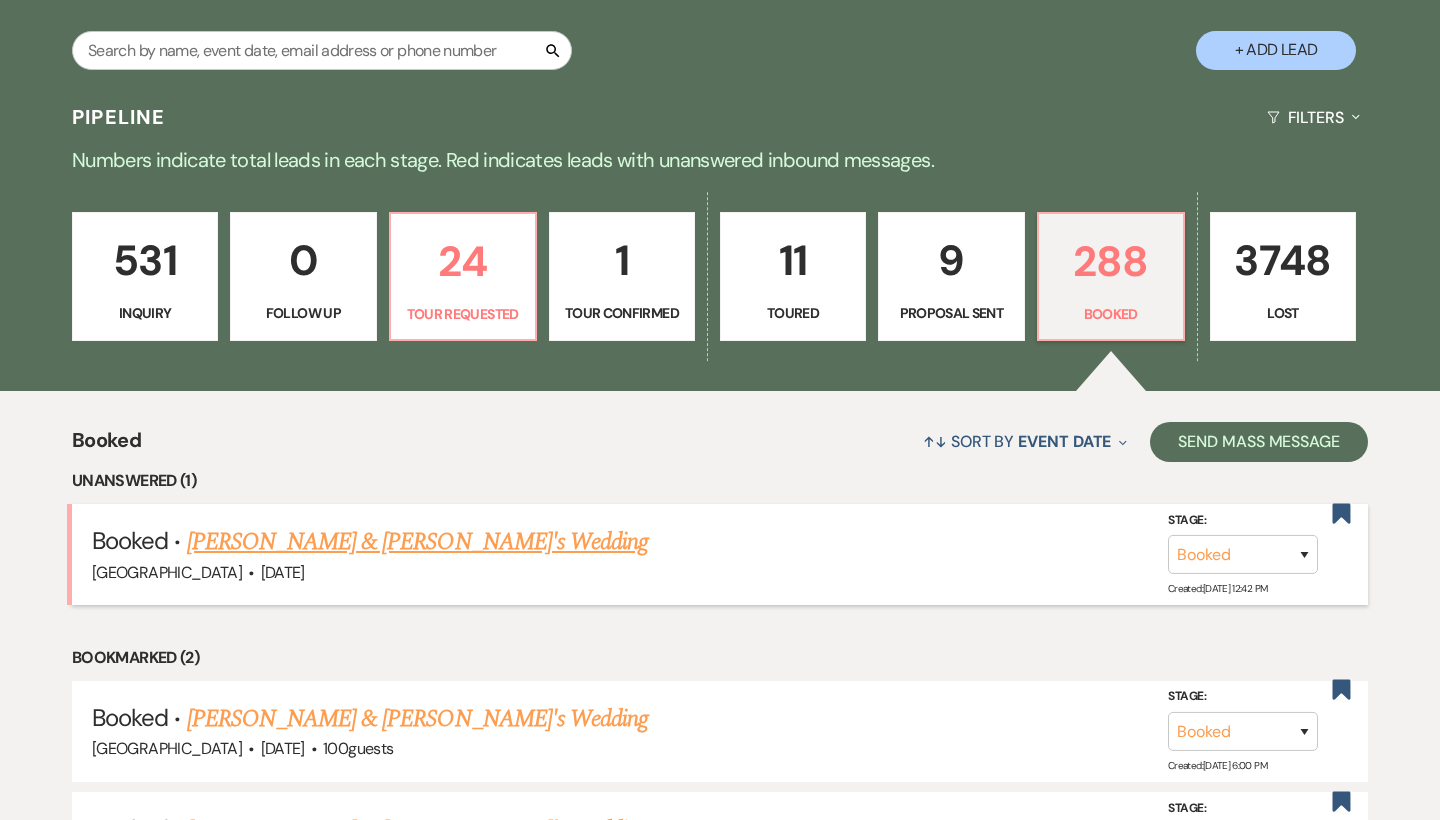 click on "[PERSON_NAME] & [PERSON_NAME]'s Wedding" at bounding box center [418, 542] 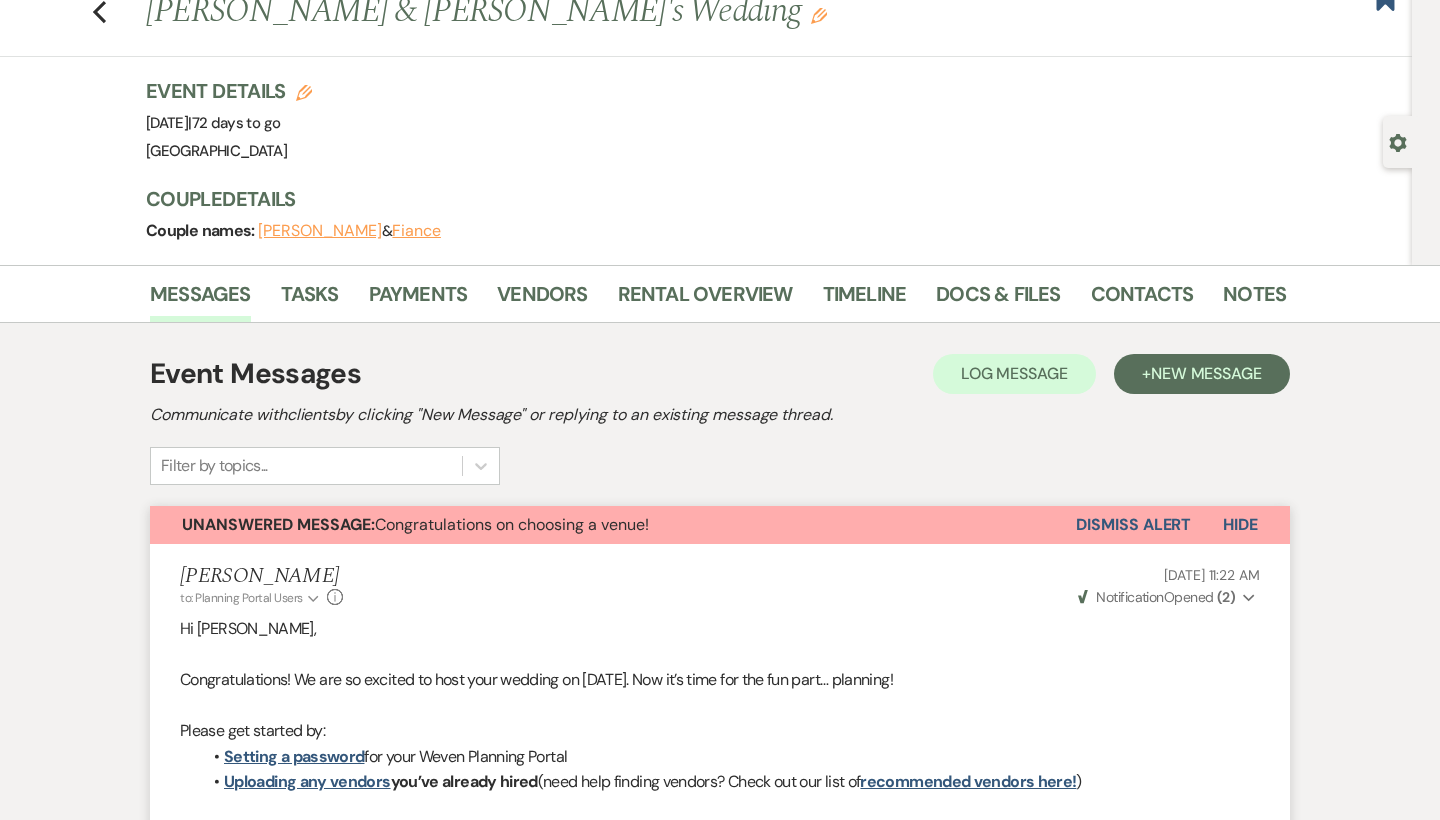 scroll, scrollTop: 70, scrollLeft: 0, axis: vertical 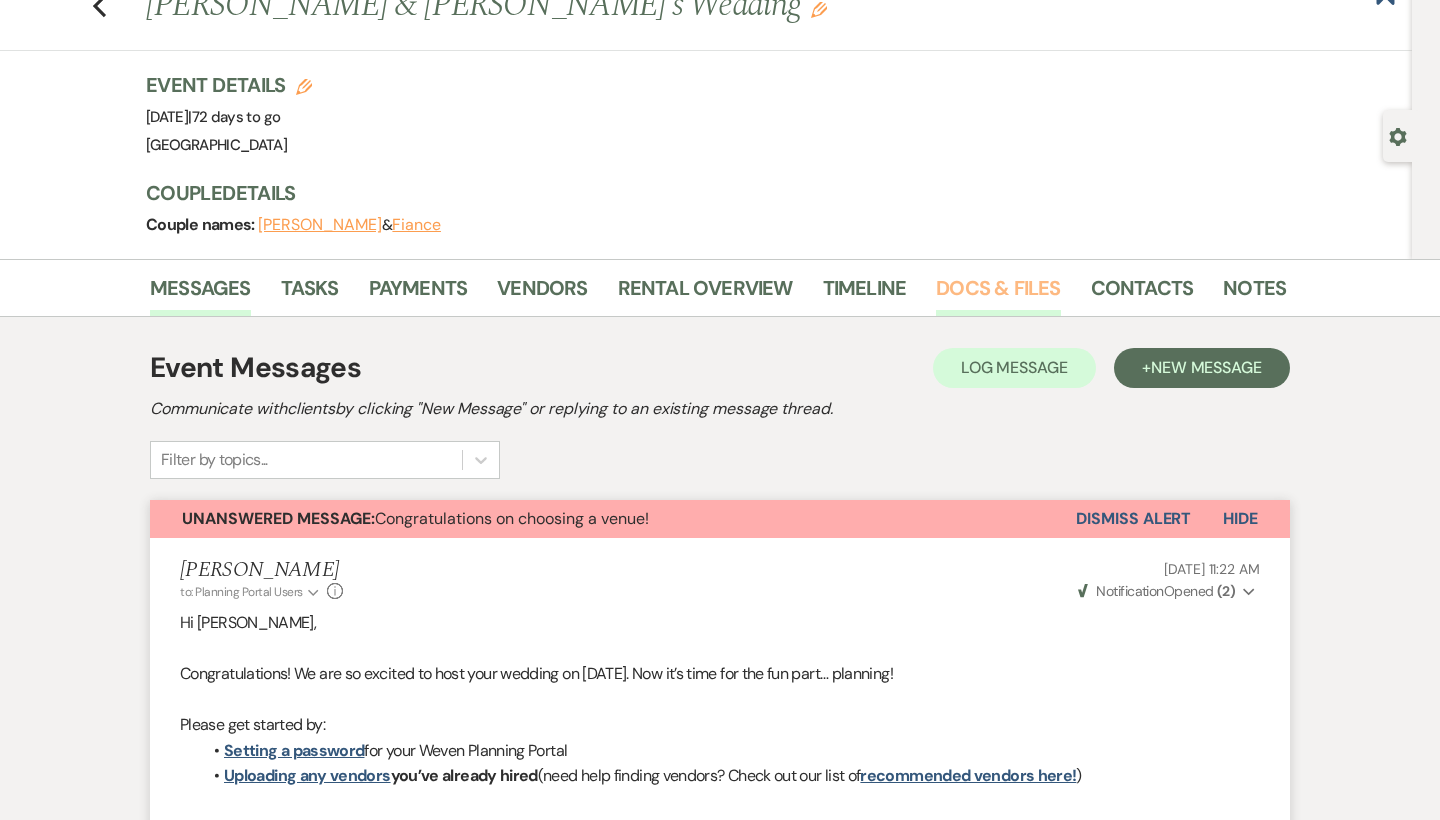 click on "Docs & Files" at bounding box center [998, 294] 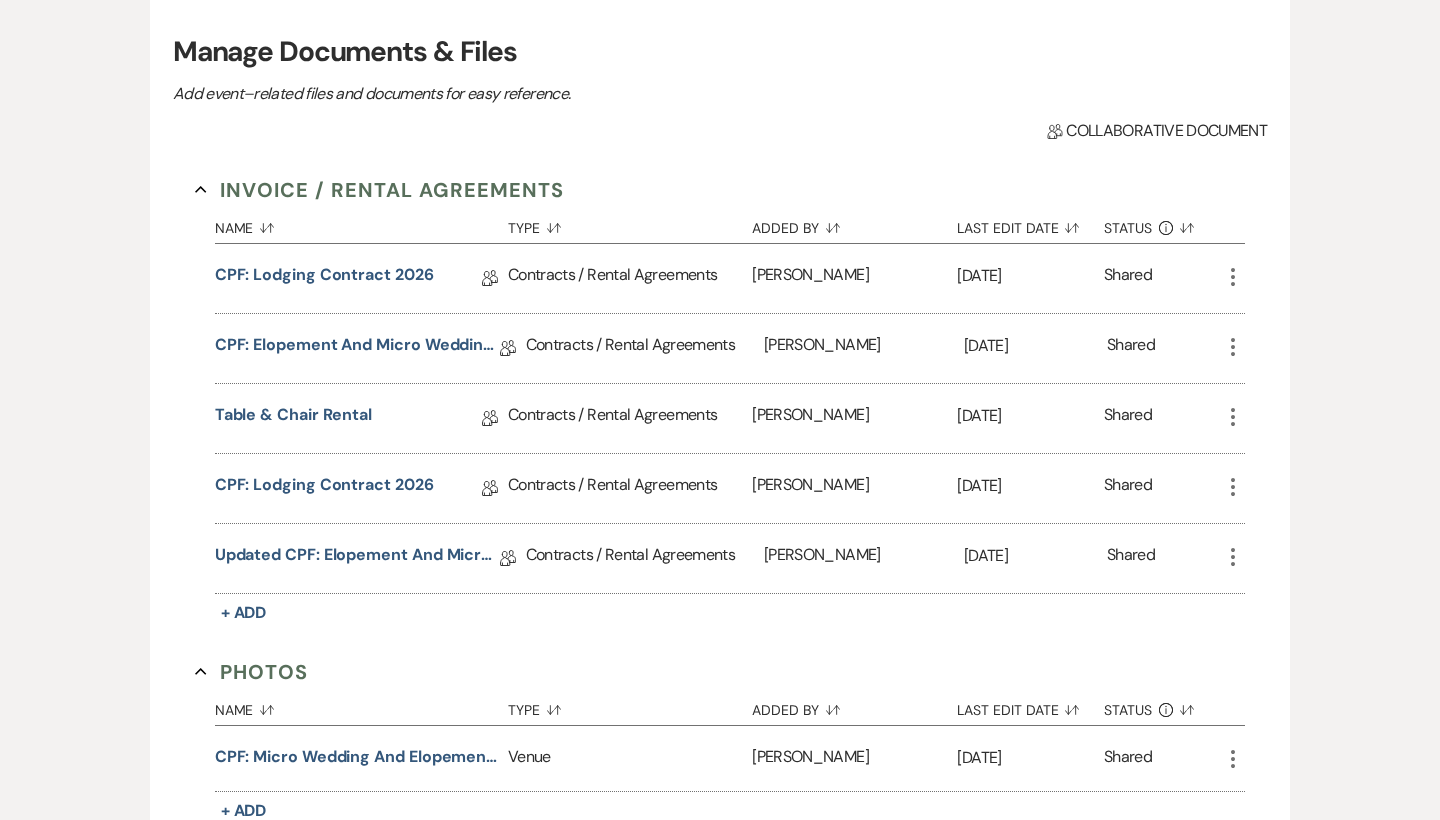 scroll, scrollTop: 411, scrollLeft: 0, axis: vertical 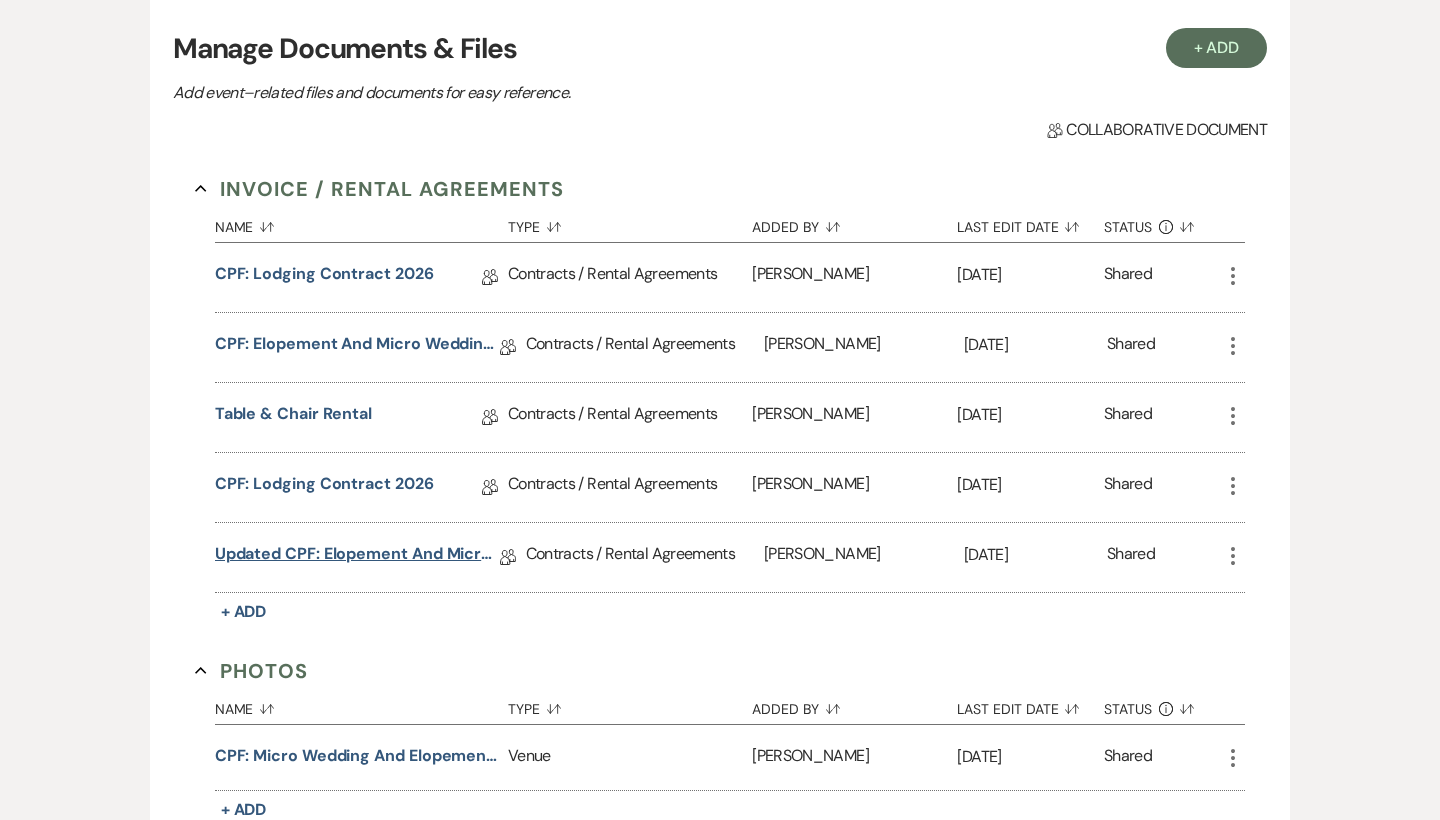 click on "Updated CPF: Elopement and Micro Wedding 2025" at bounding box center (357, 557) 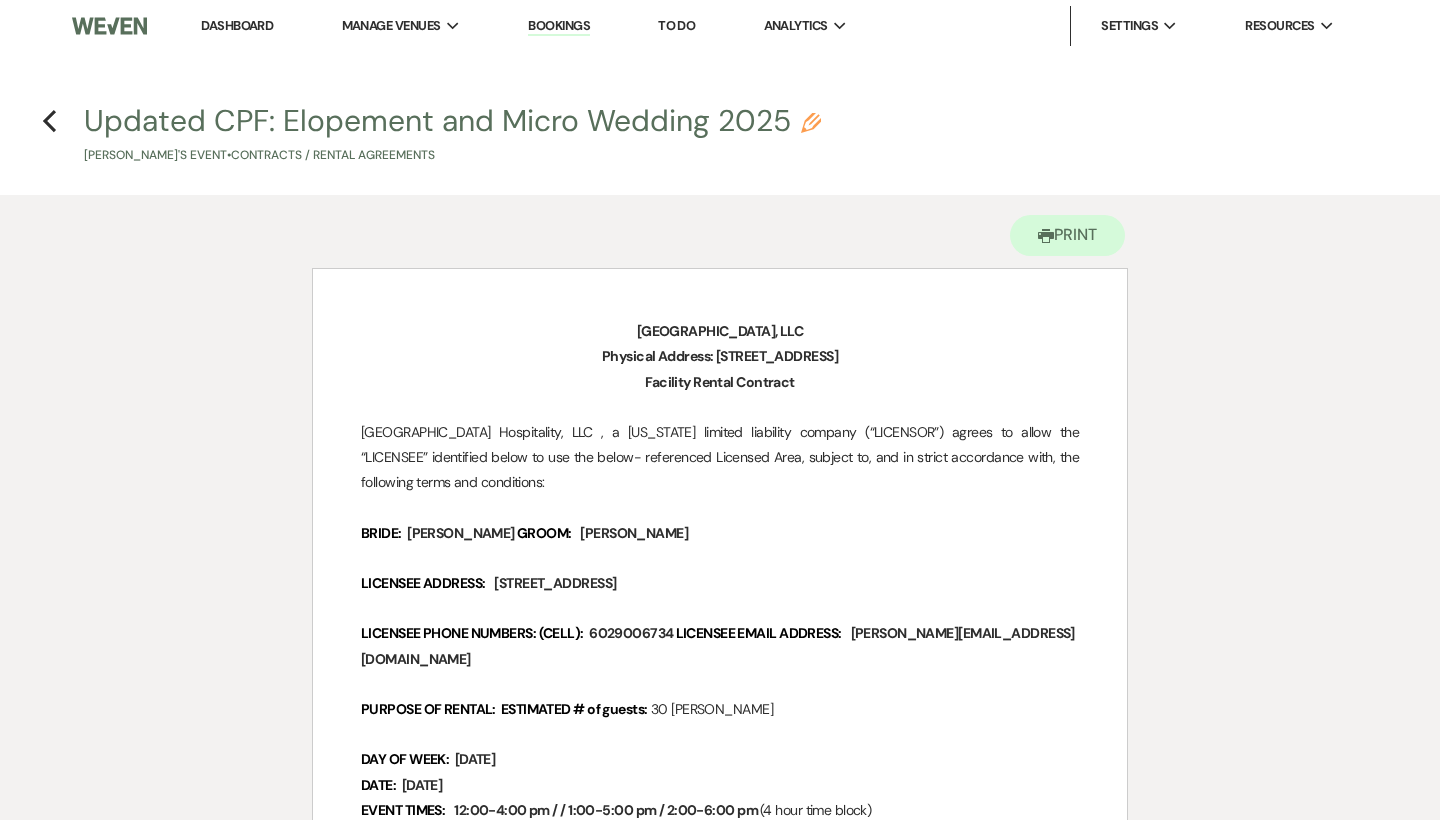 scroll, scrollTop: 0, scrollLeft: 0, axis: both 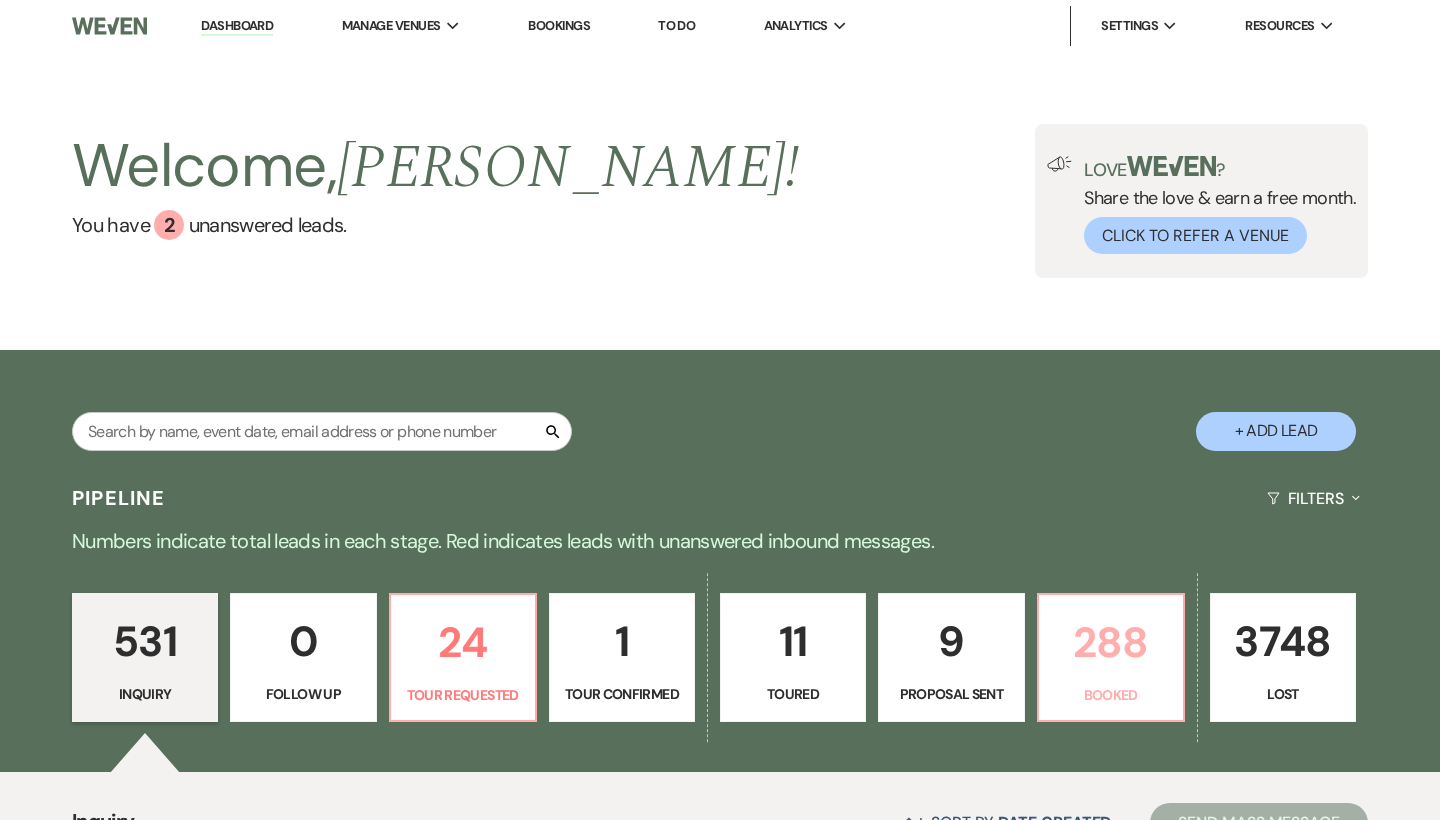 click on "288" at bounding box center [1111, 642] 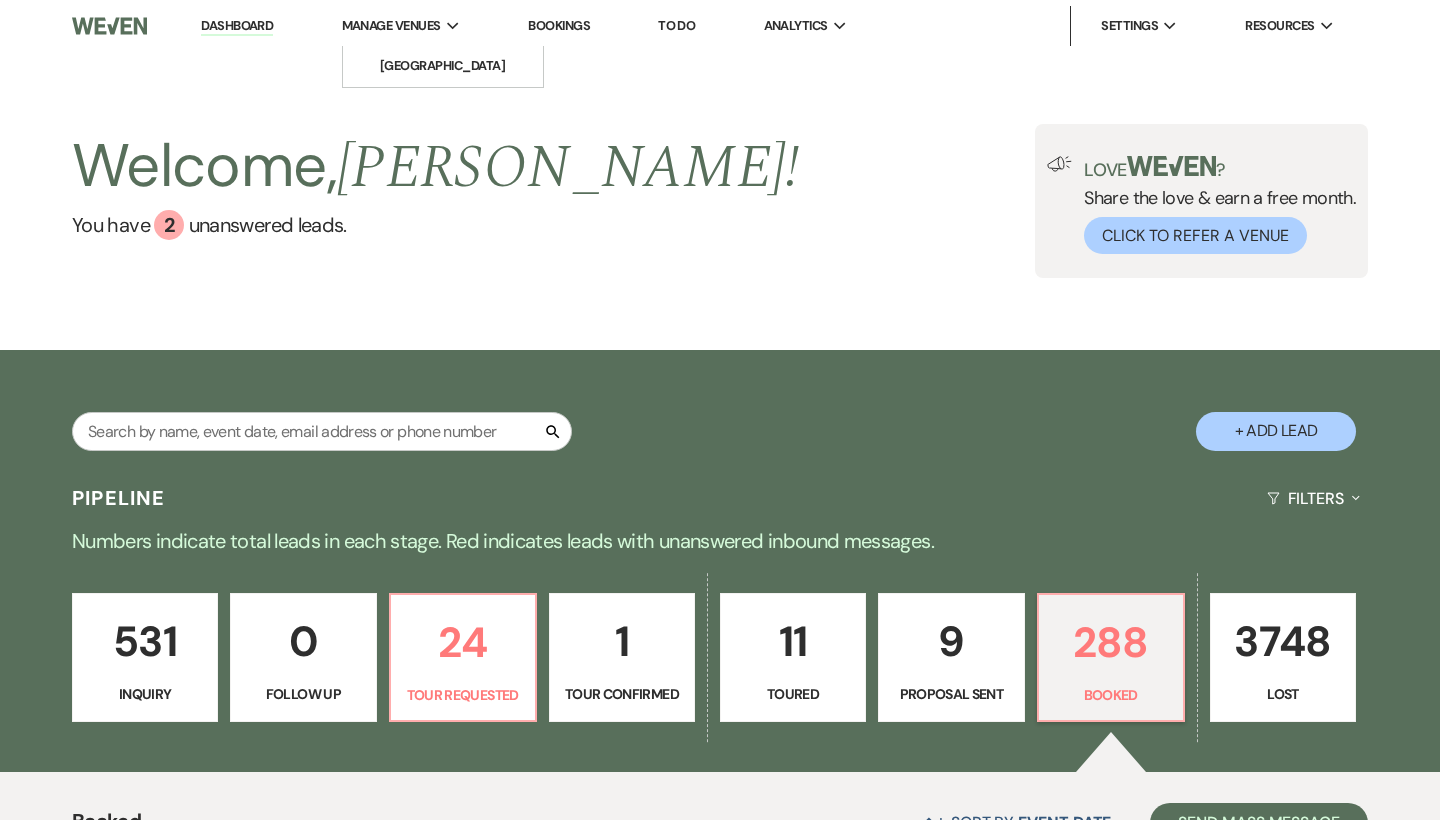 scroll, scrollTop: 0, scrollLeft: 0, axis: both 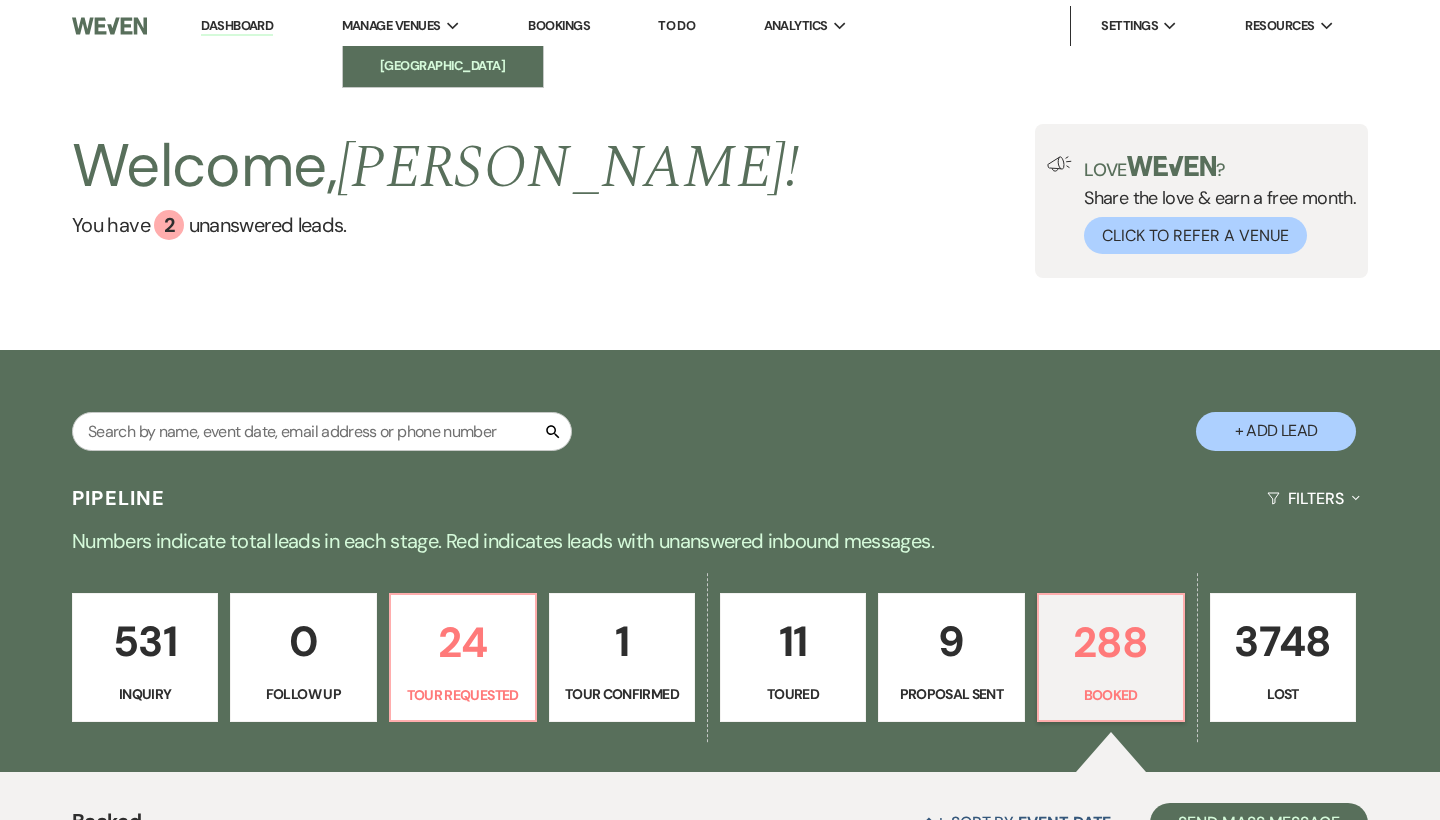 click on "[GEOGRAPHIC_DATA]" at bounding box center (443, 66) 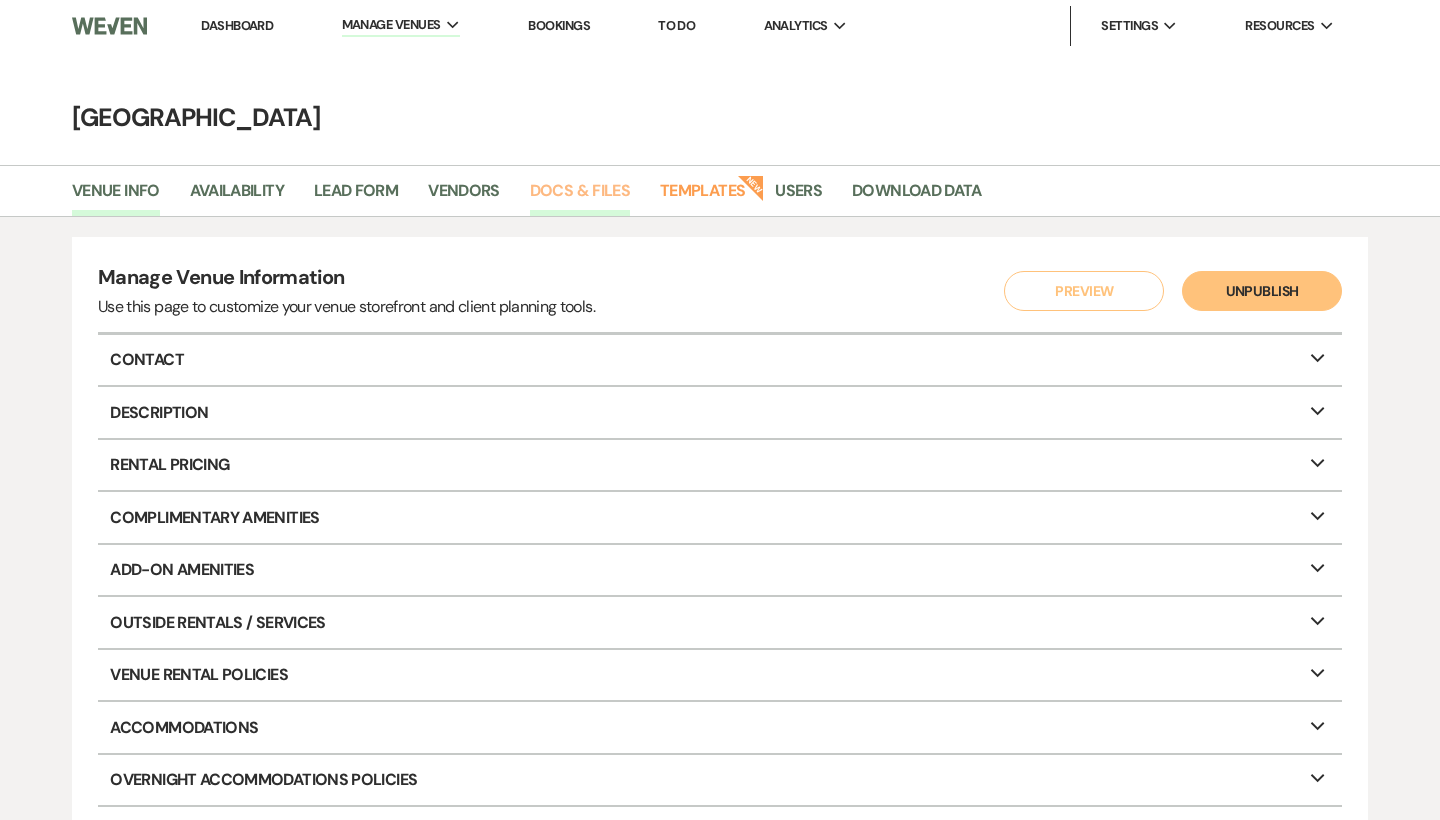 click on "Docs & Files" at bounding box center (580, 197) 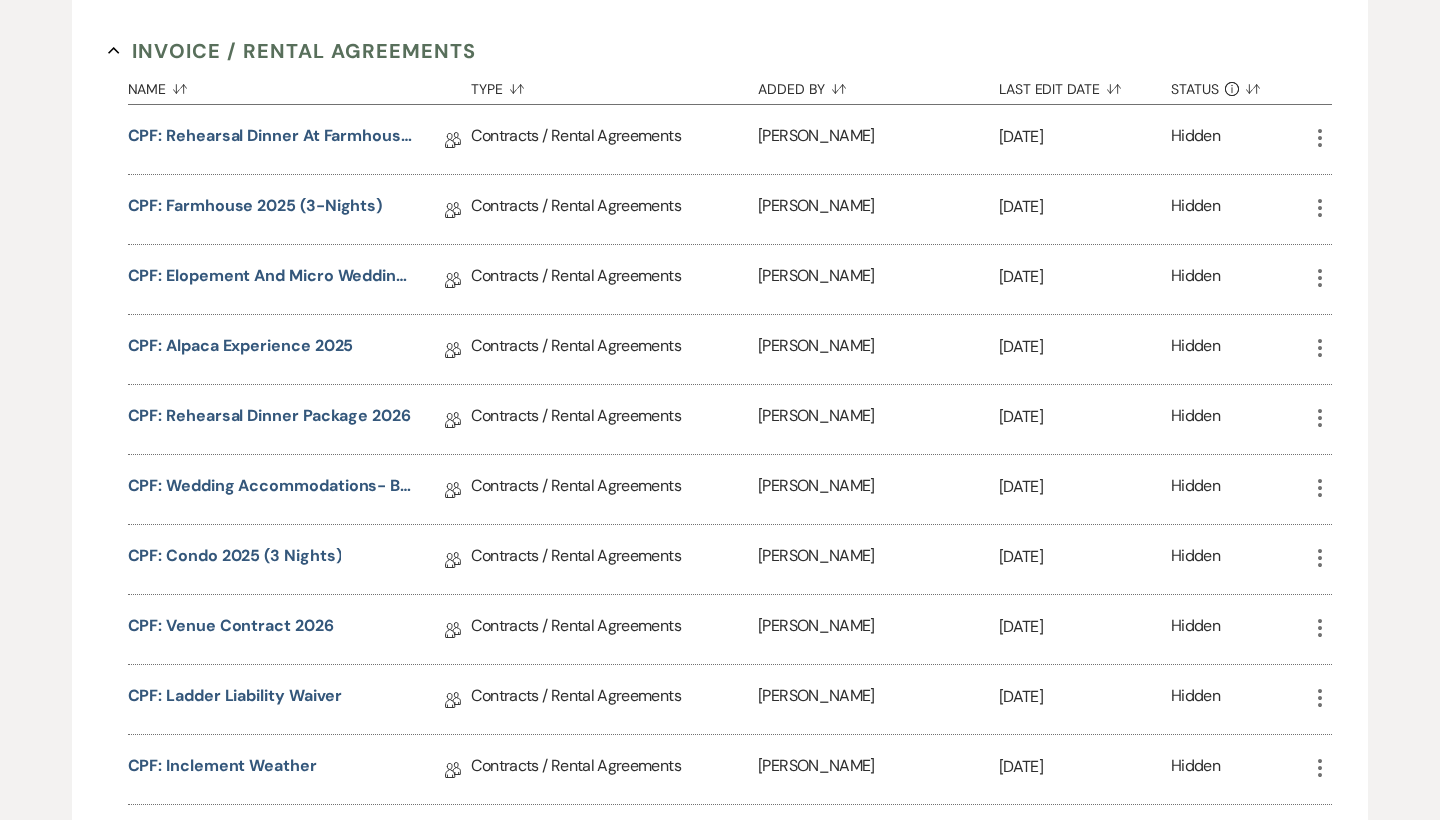 scroll, scrollTop: 407, scrollLeft: 0, axis: vertical 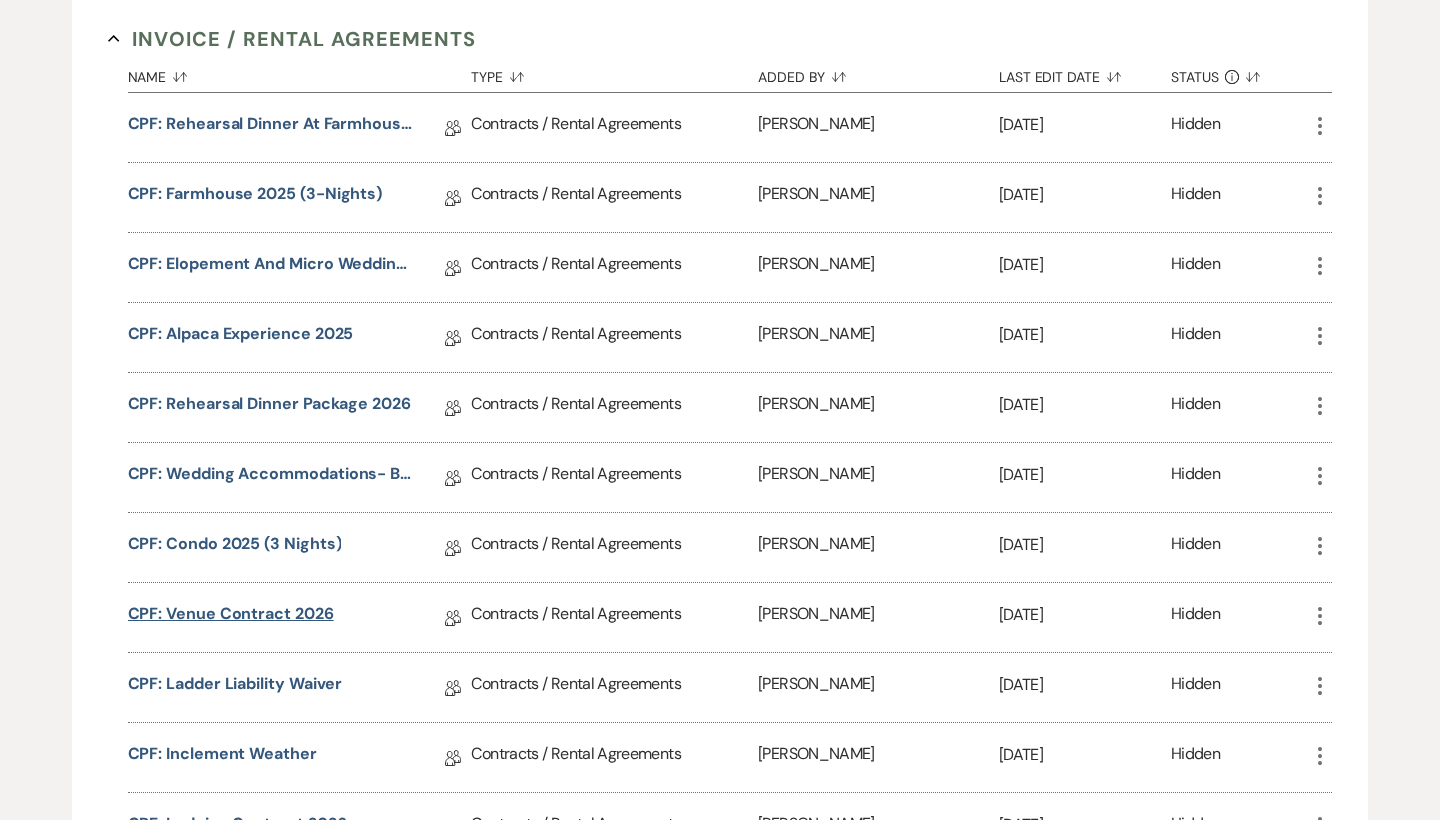 click on "CPF: Venue Contract 2026" at bounding box center (231, 617) 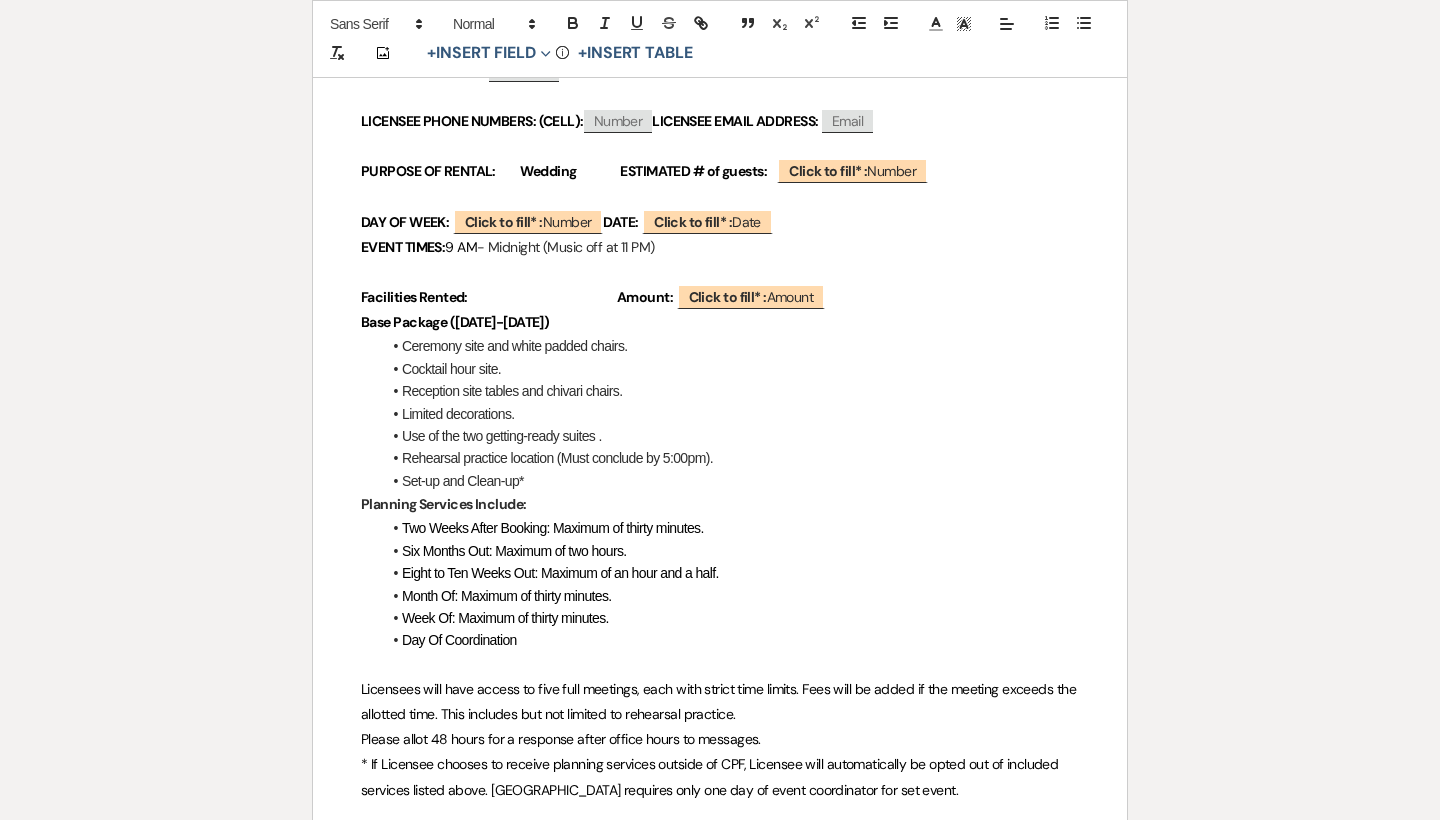 scroll, scrollTop: 720, scrollLeft: 0, axis: vertical 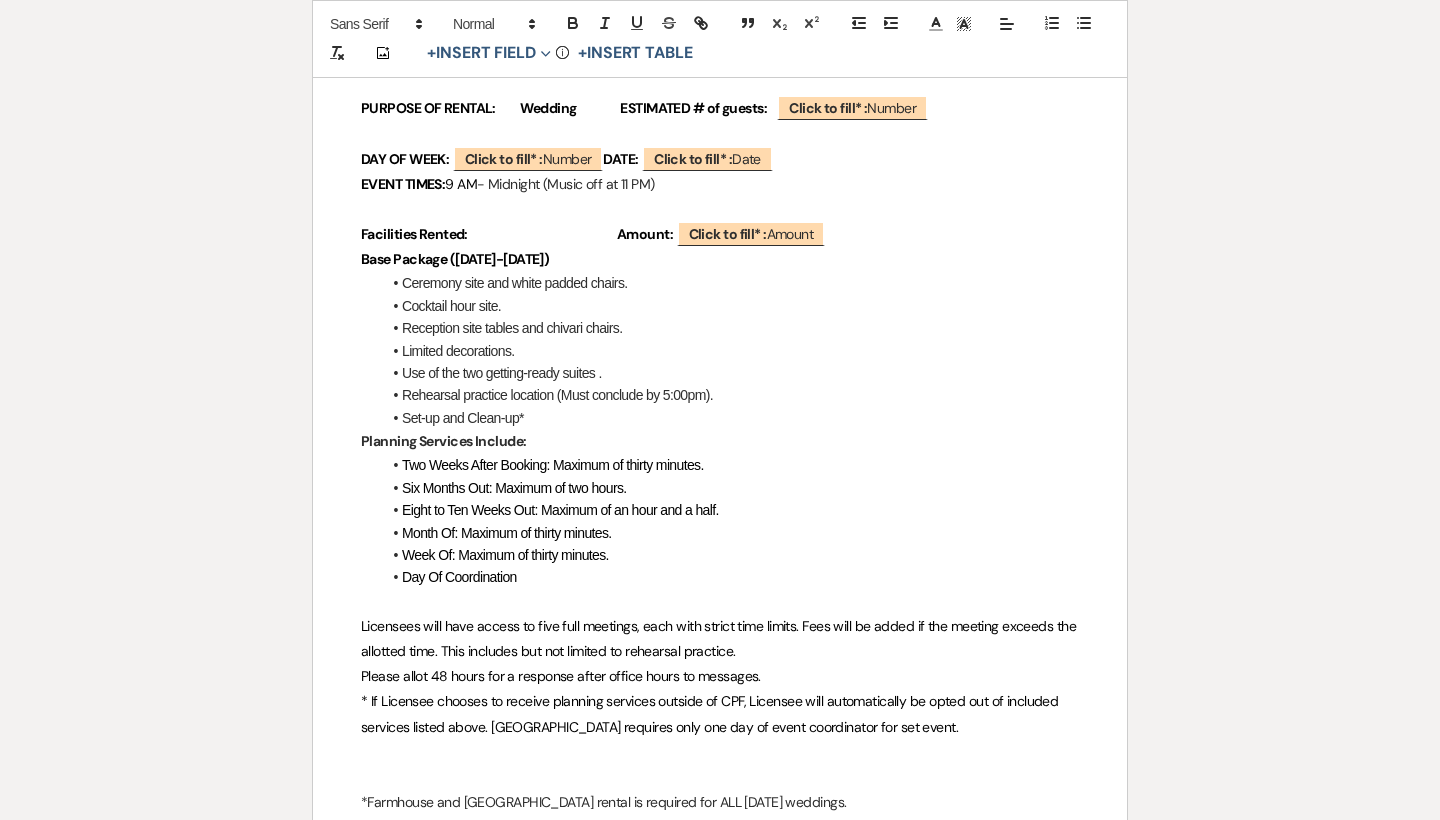 click on "Please allot 48 hours for a response after office hours to messages." at bounding box center [720, 676] 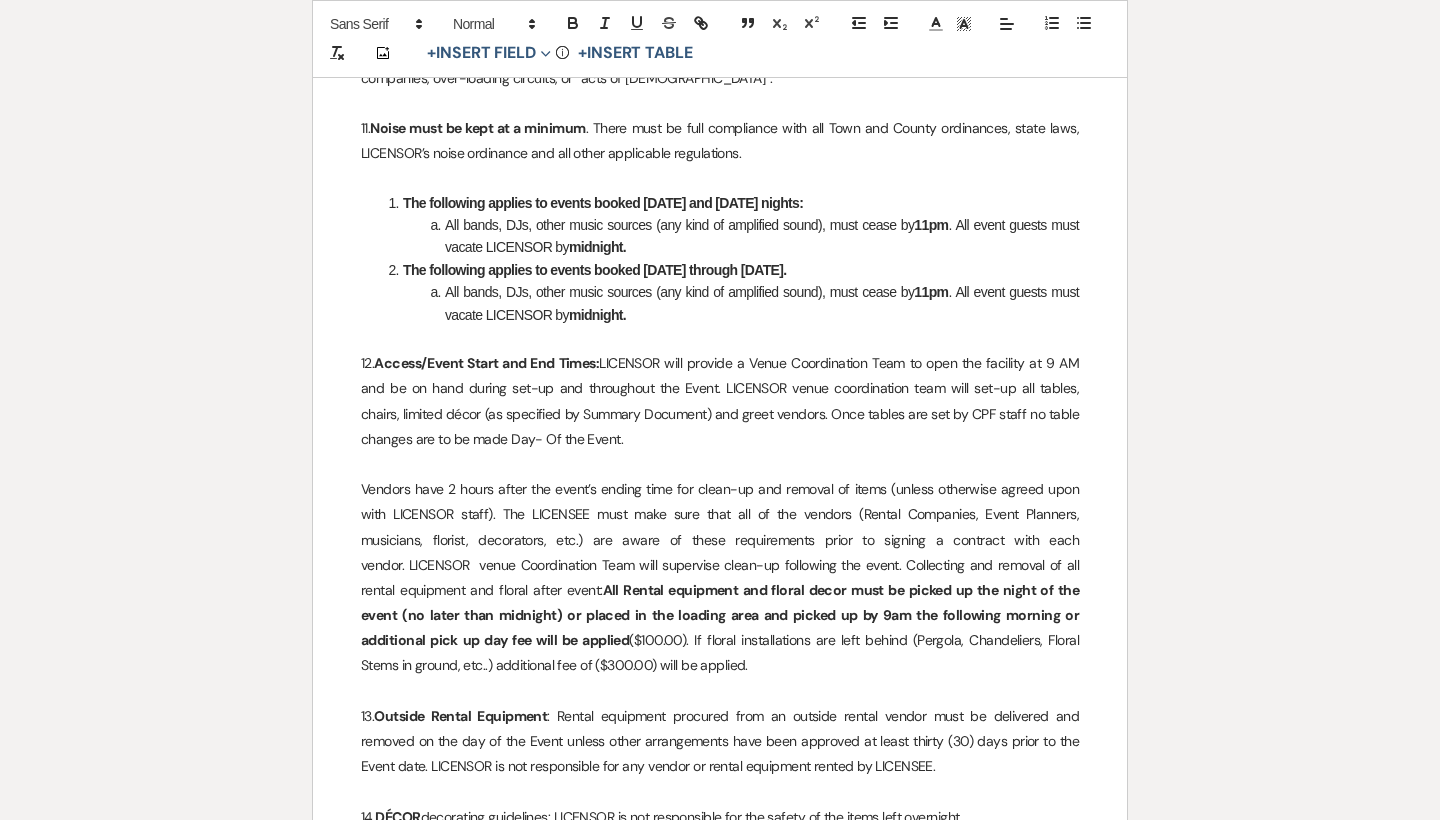 scroll, scrollTop: 4560, scrollLeft: 0, axis: vertical 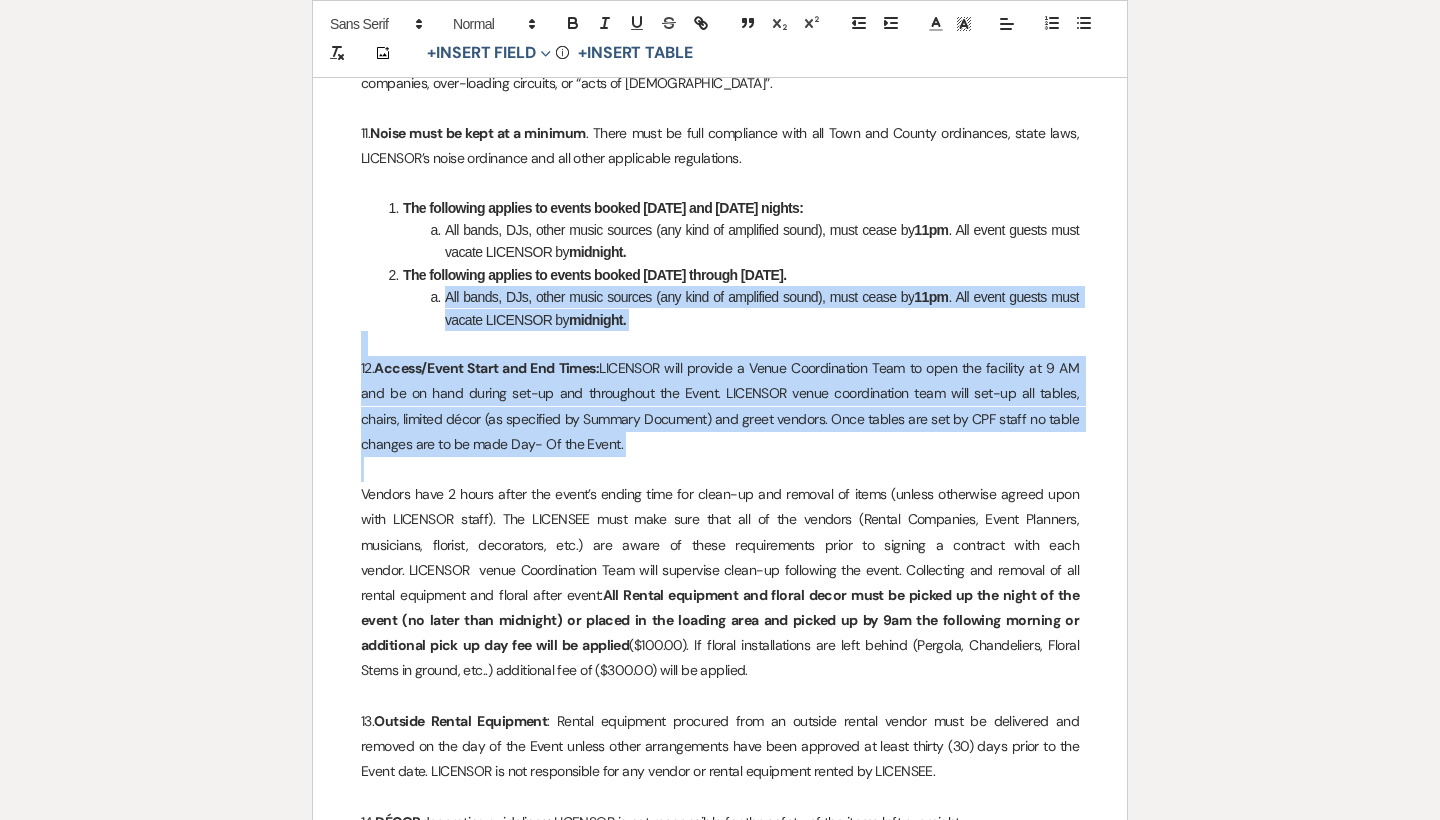 drag, startPoint x: 666, startPoint y: 425, endPoint x: 429, endPoint y: 254, distance: 292.24988 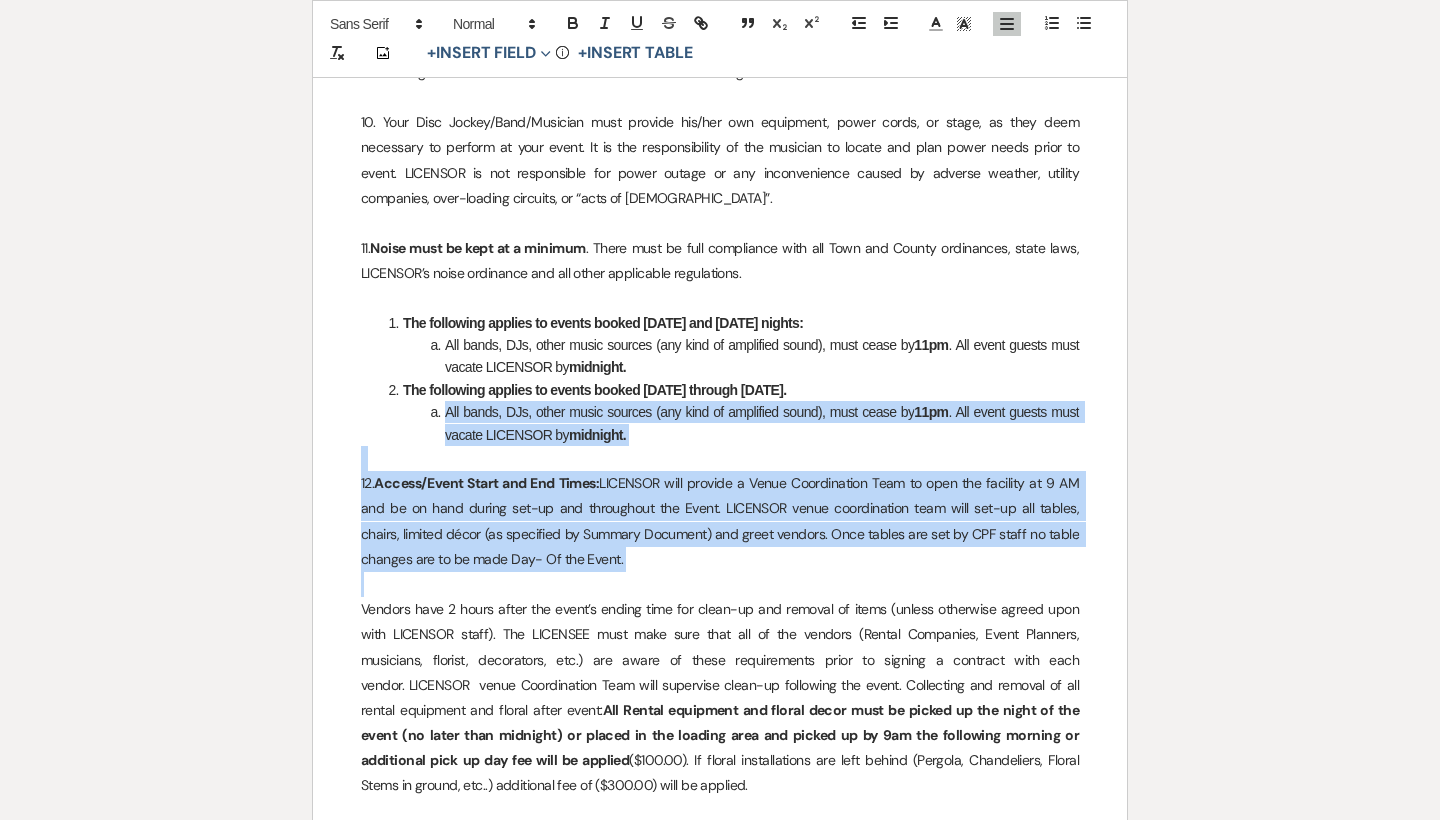 scroll, scrollTop: 4440, scrollLeft: 0, axis: vertical 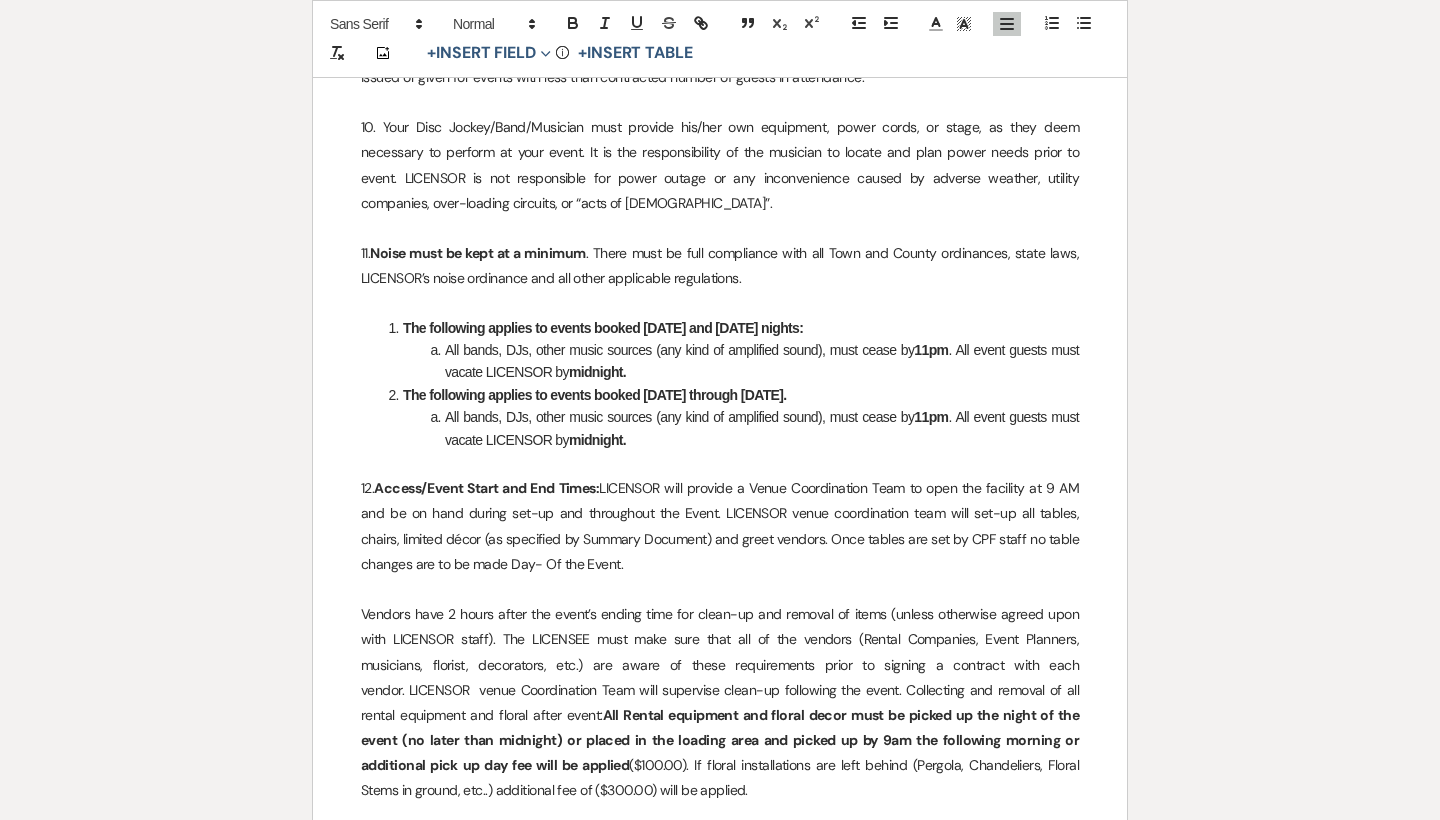 click at bounding box center [720, 303] 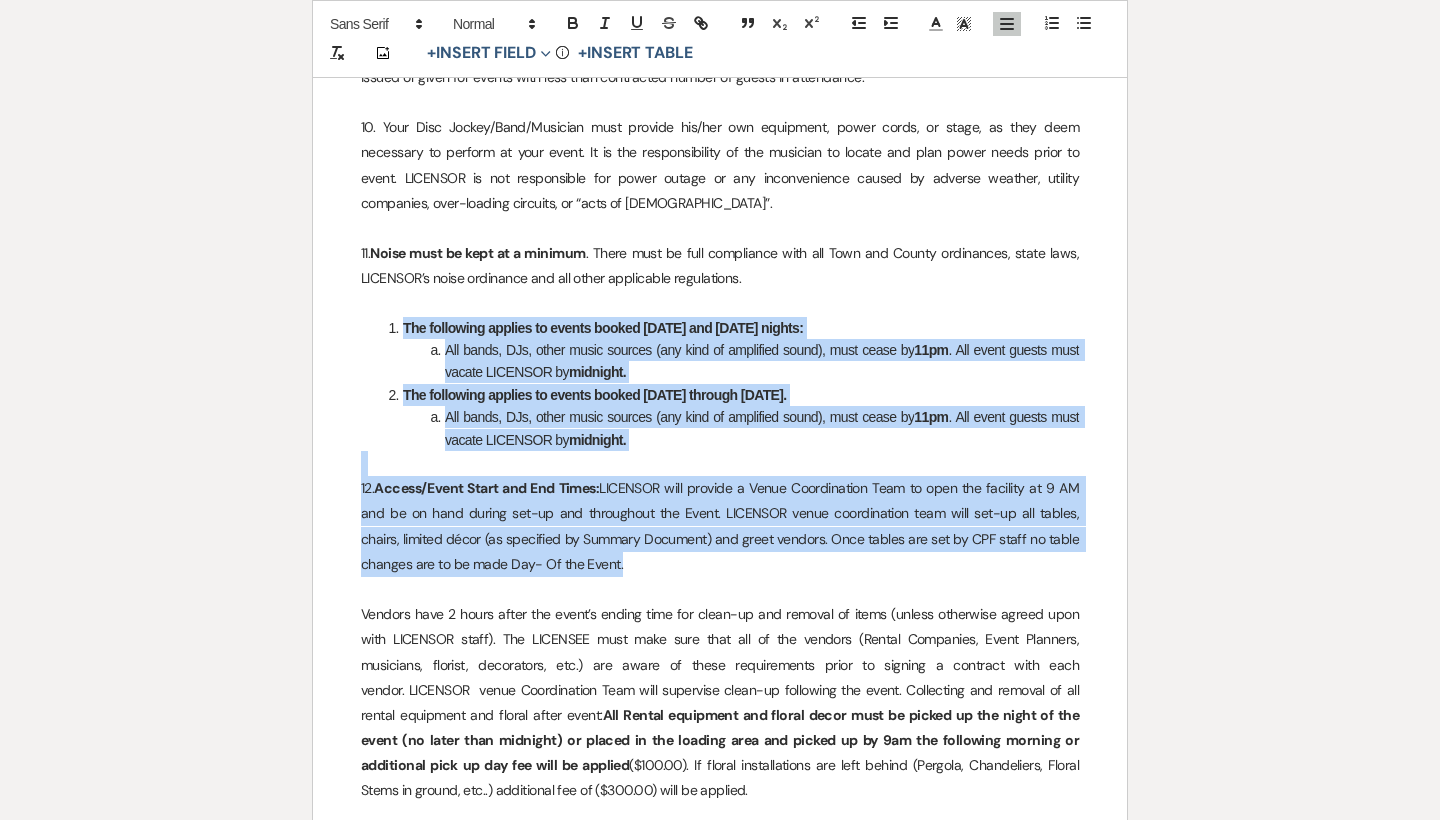 drag, startPoint x: 363, startPoint y: 286, endPoint x: 612, endPoint y: 525, distance: 345.14056 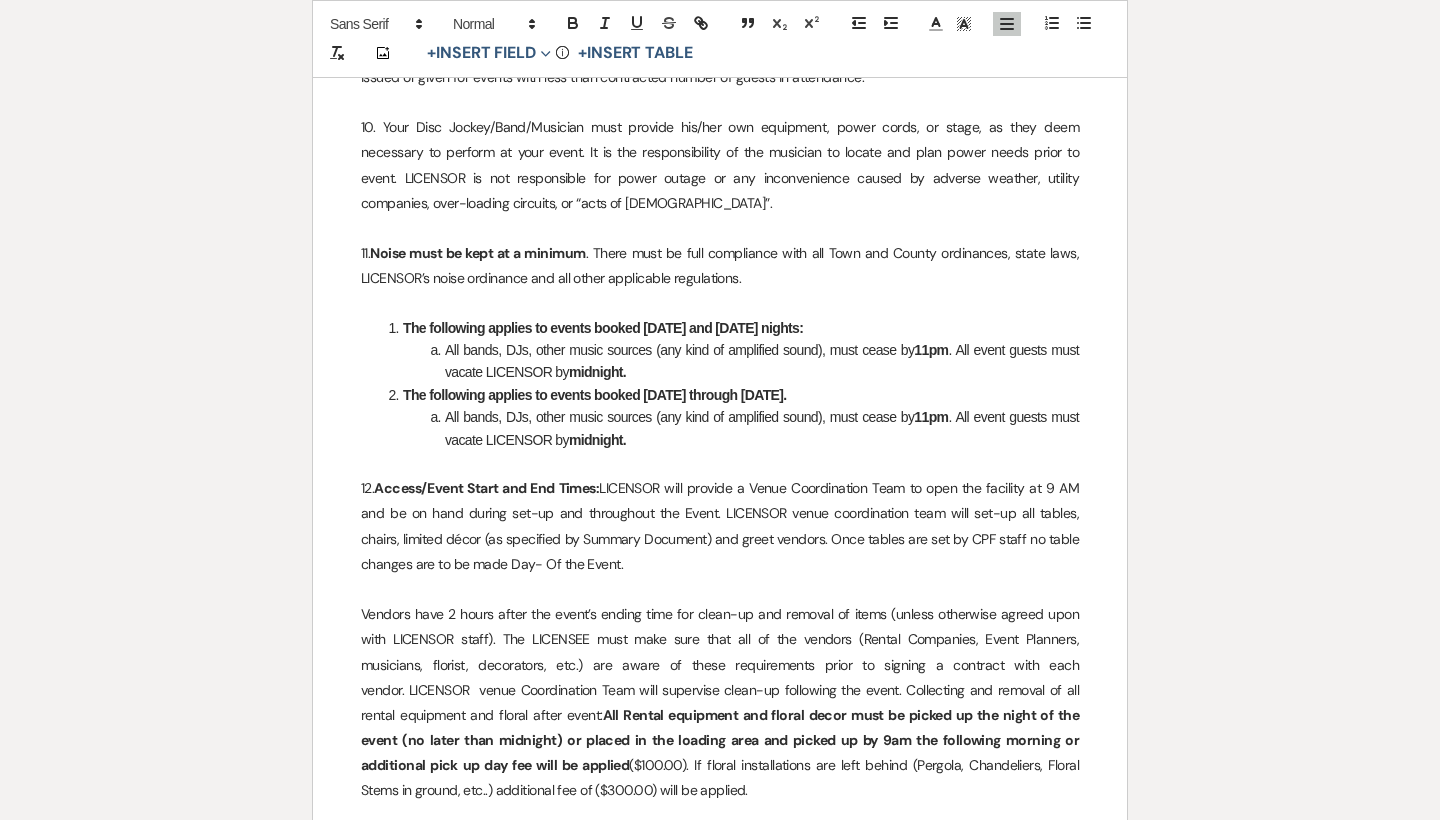 drag, startPoint x: 662, startPoint y: 508, endPoint x: 349, endPoint y: 445, distance: 319.2773 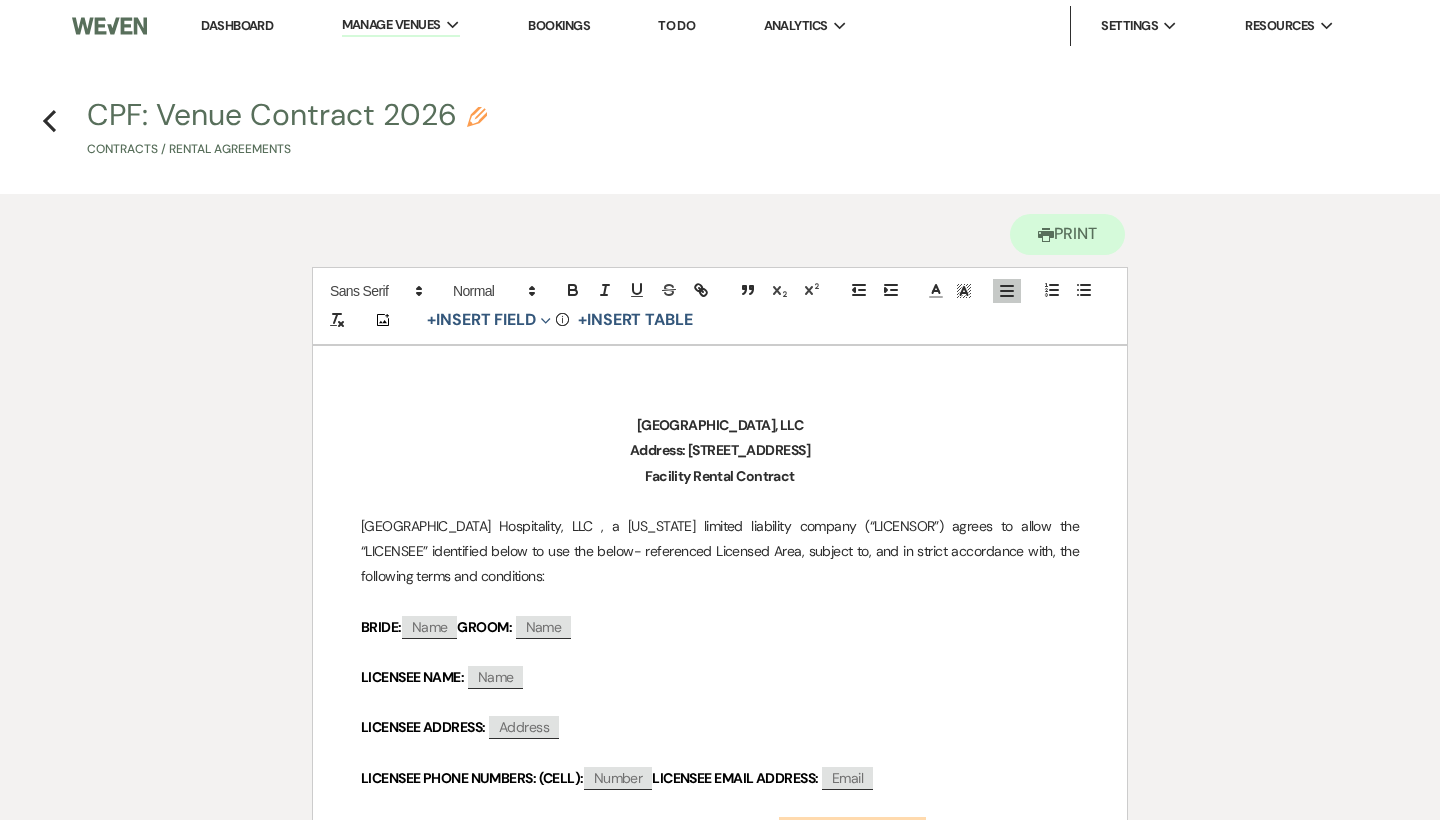 scroll, scrollTop: 0, scrollLeft: 0, axis: both 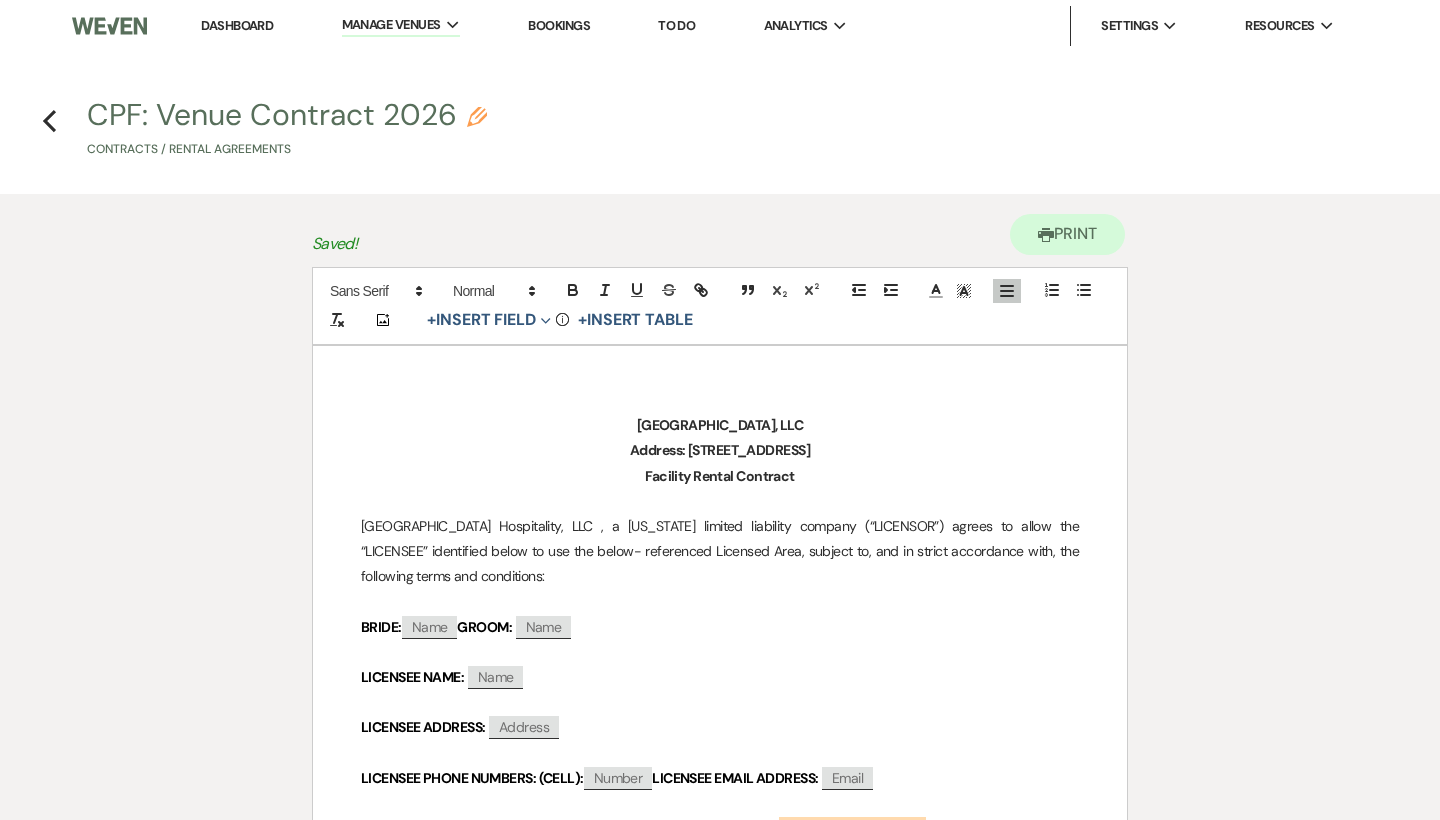 click on "Dashboard" at bounding box center (237, 25) 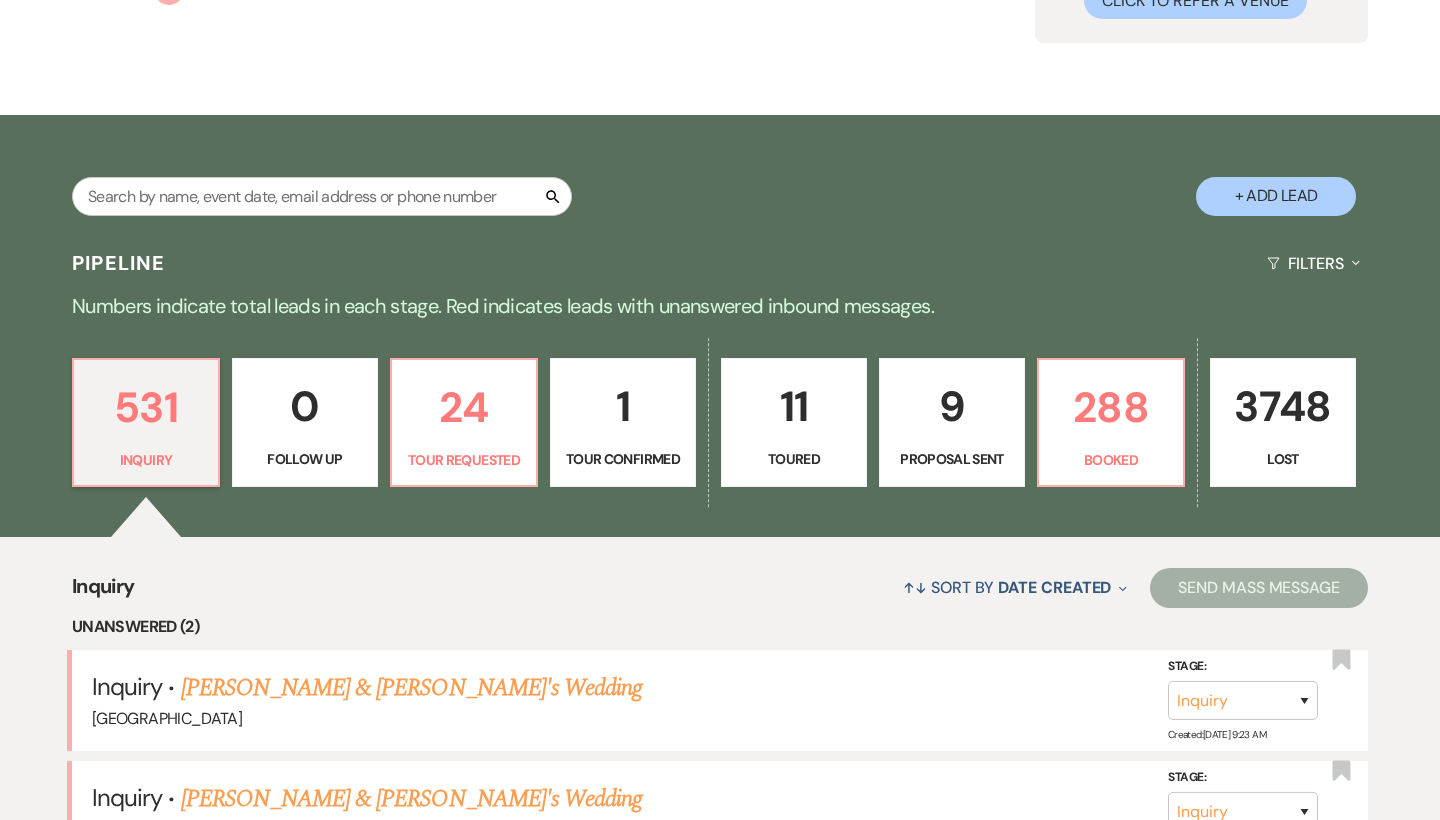 scroll, scrollTop: 284, scrollLeft: 0, axis: vertical 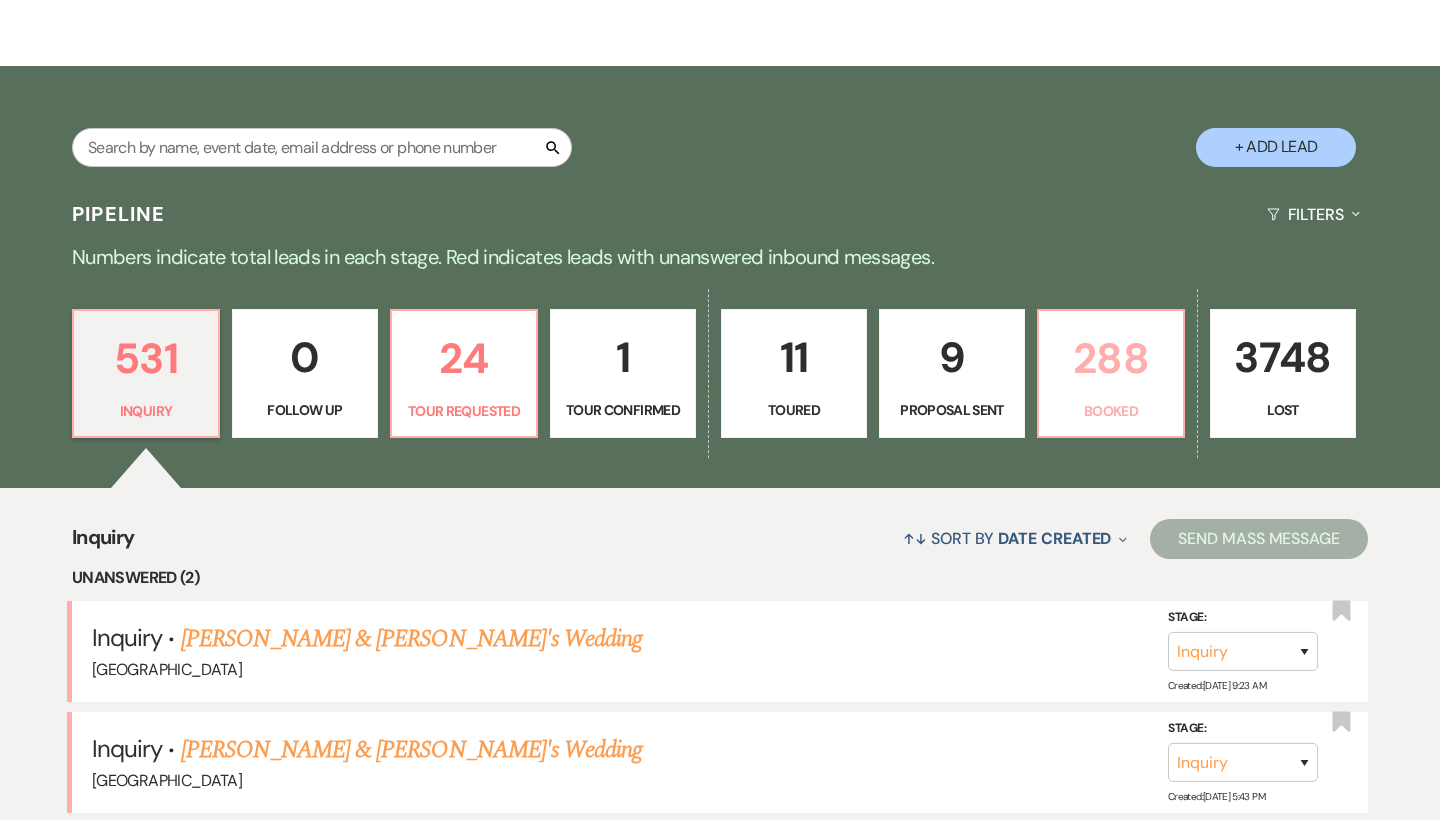 click on "288" at bounding box center (1111, 358) 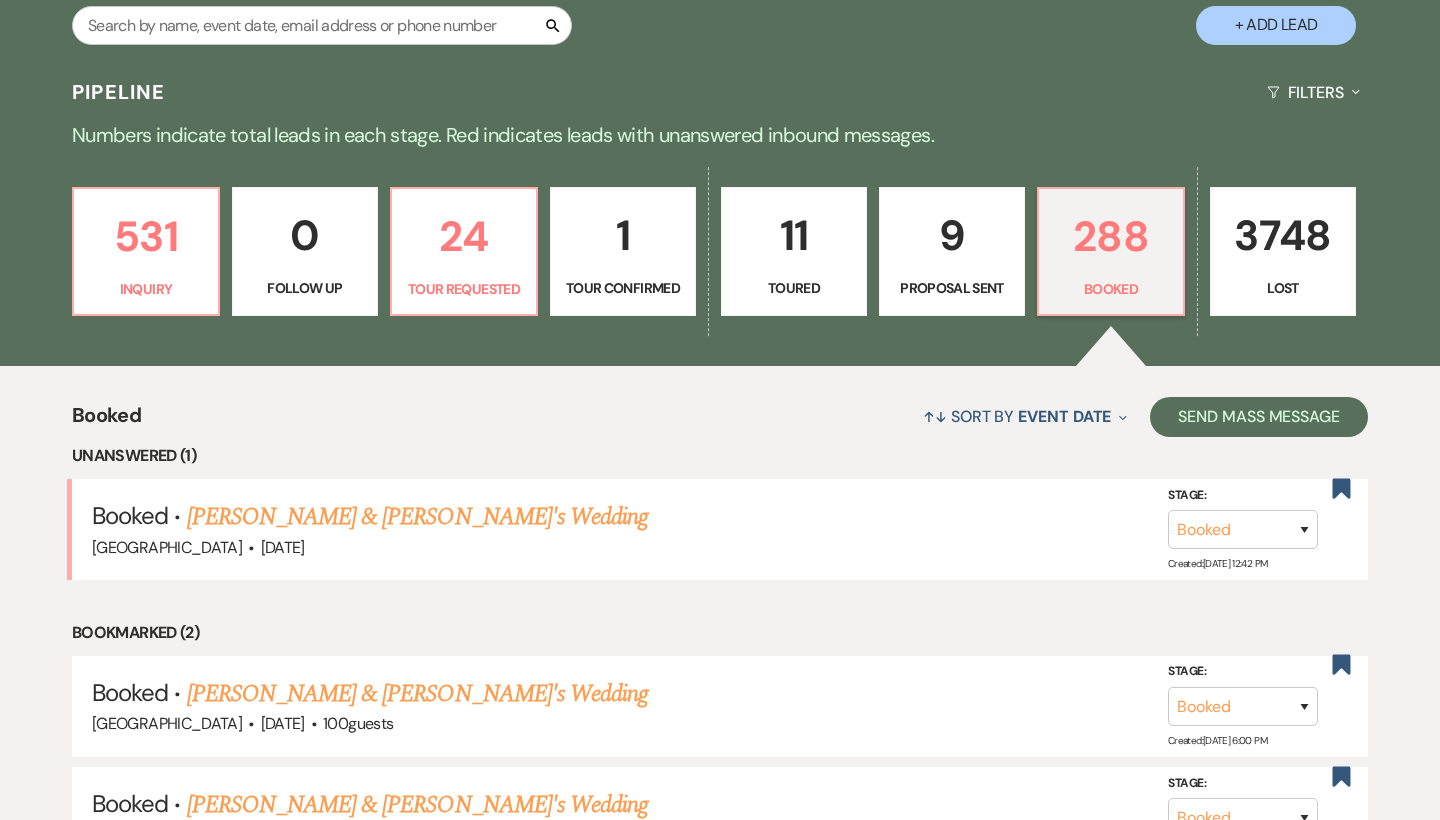 scroll, scrollTop: 424, scrollLeft: 0, axis: vertical 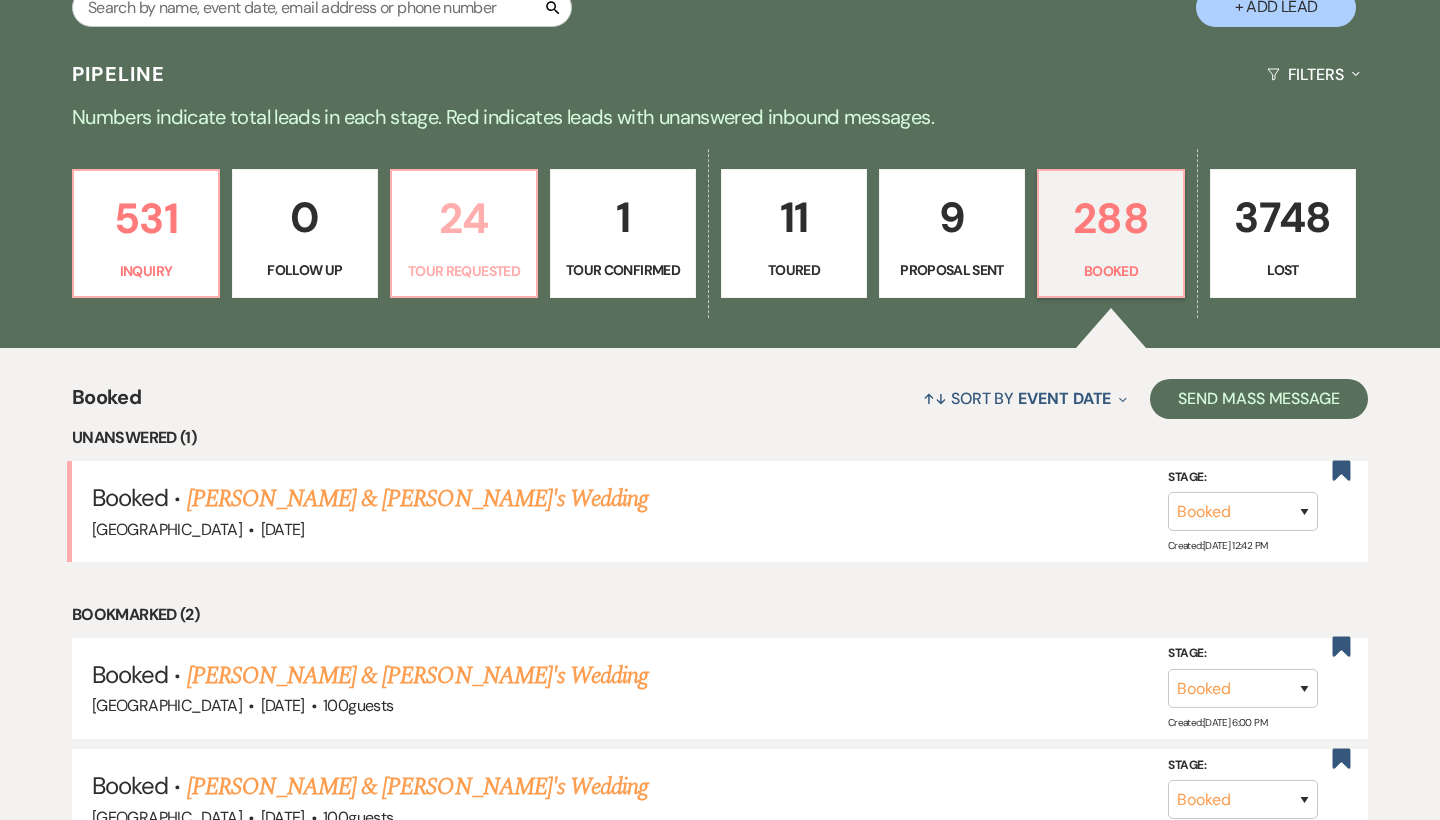 click on "24" at bounding box center (464, 218) 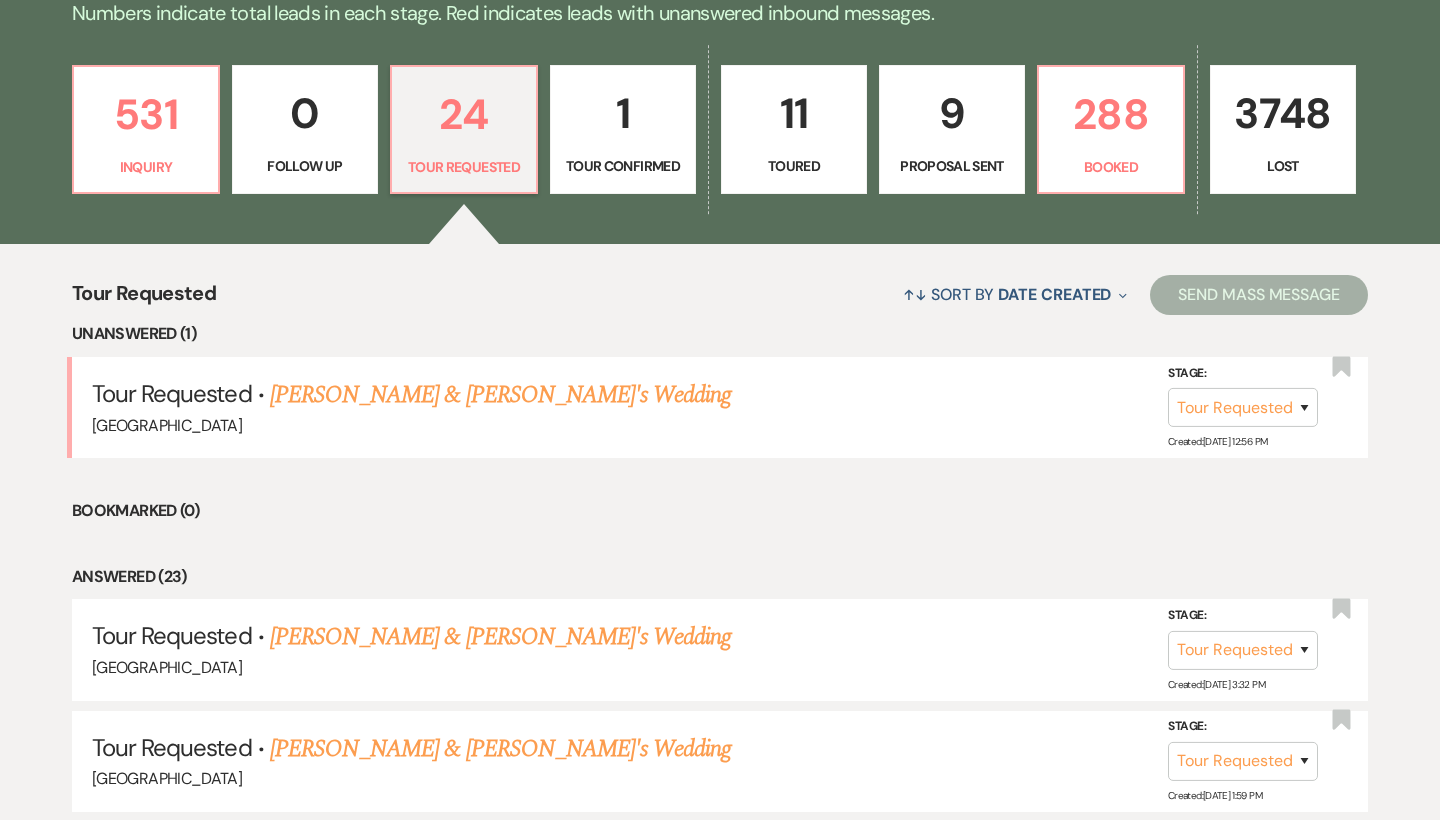 scroll, scrollTop: 532, scrollLeft: 0, axis: vertical 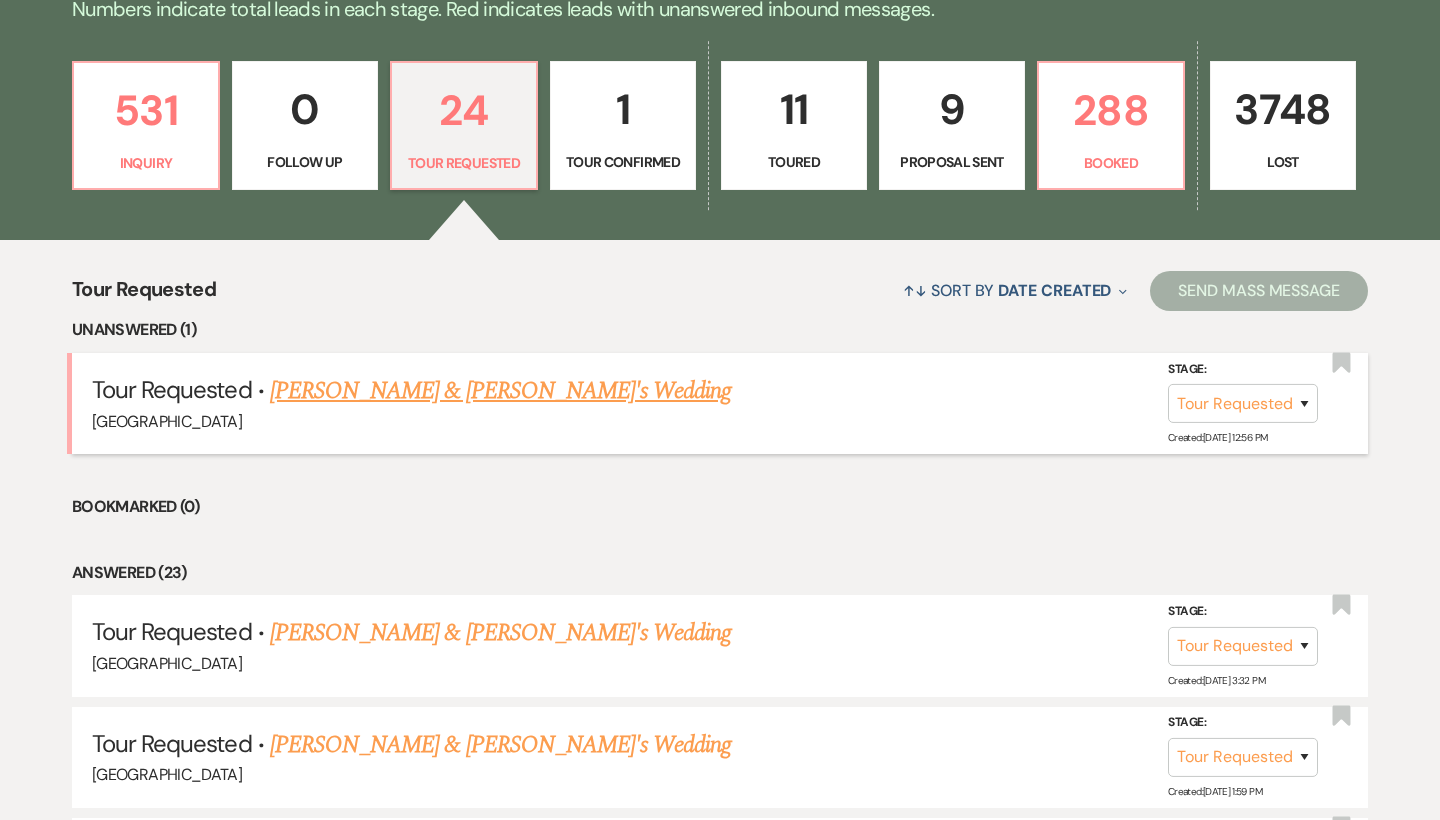 click on "[PERSON_NAME] & [PERSON_NAME]'s Wedding" at bounding box center (501, 391) 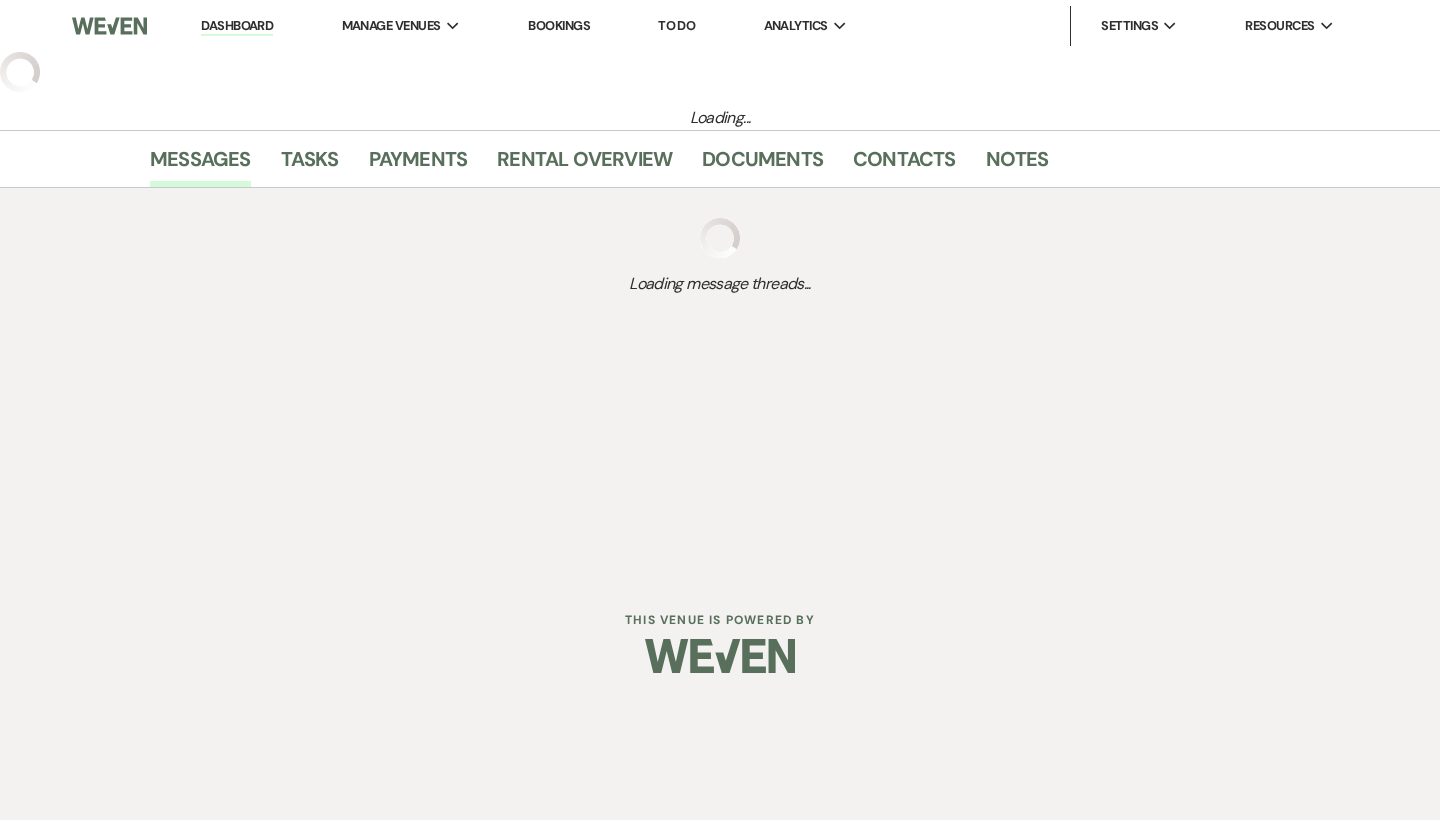 select on "2" 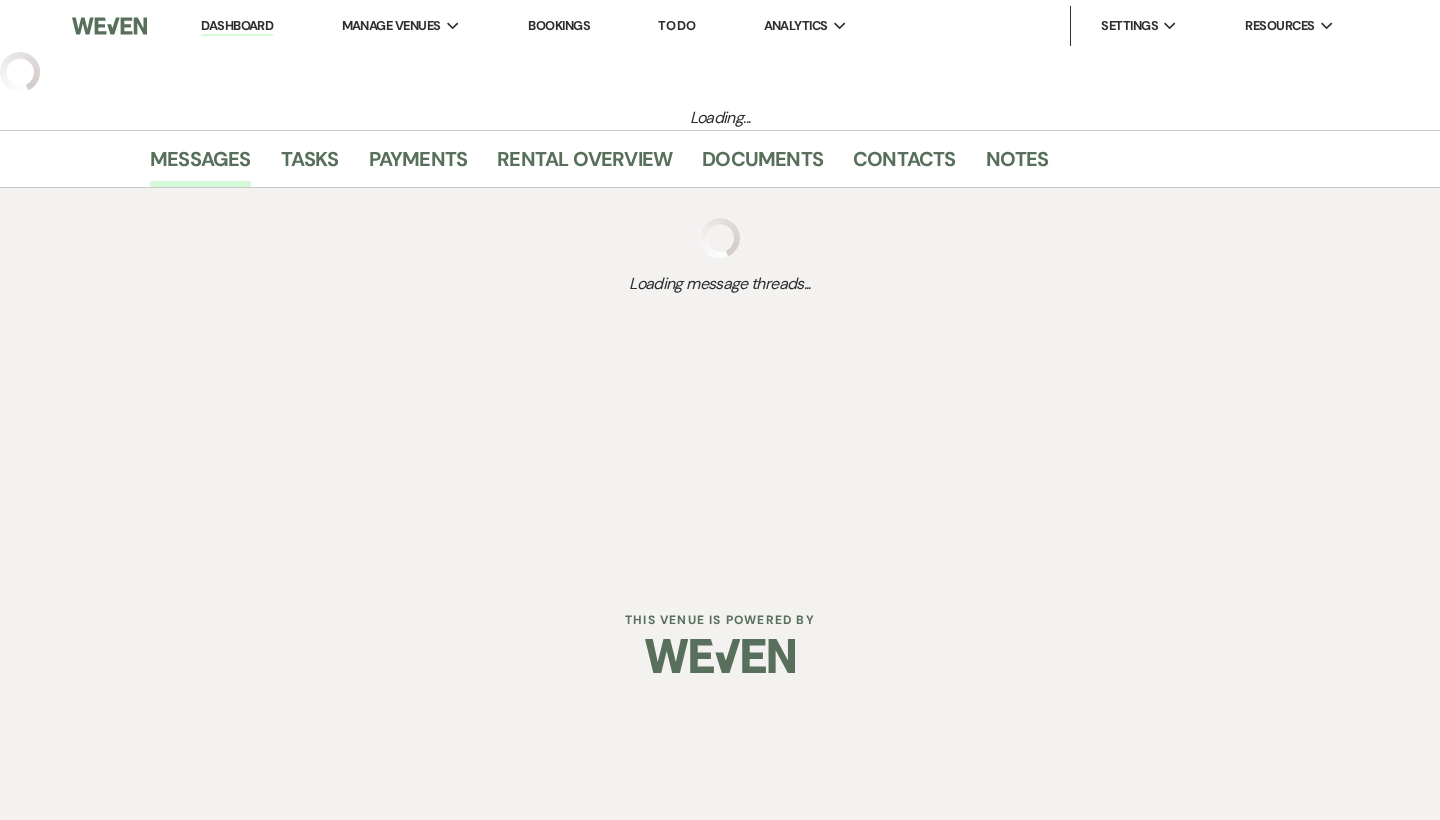 select on "6" 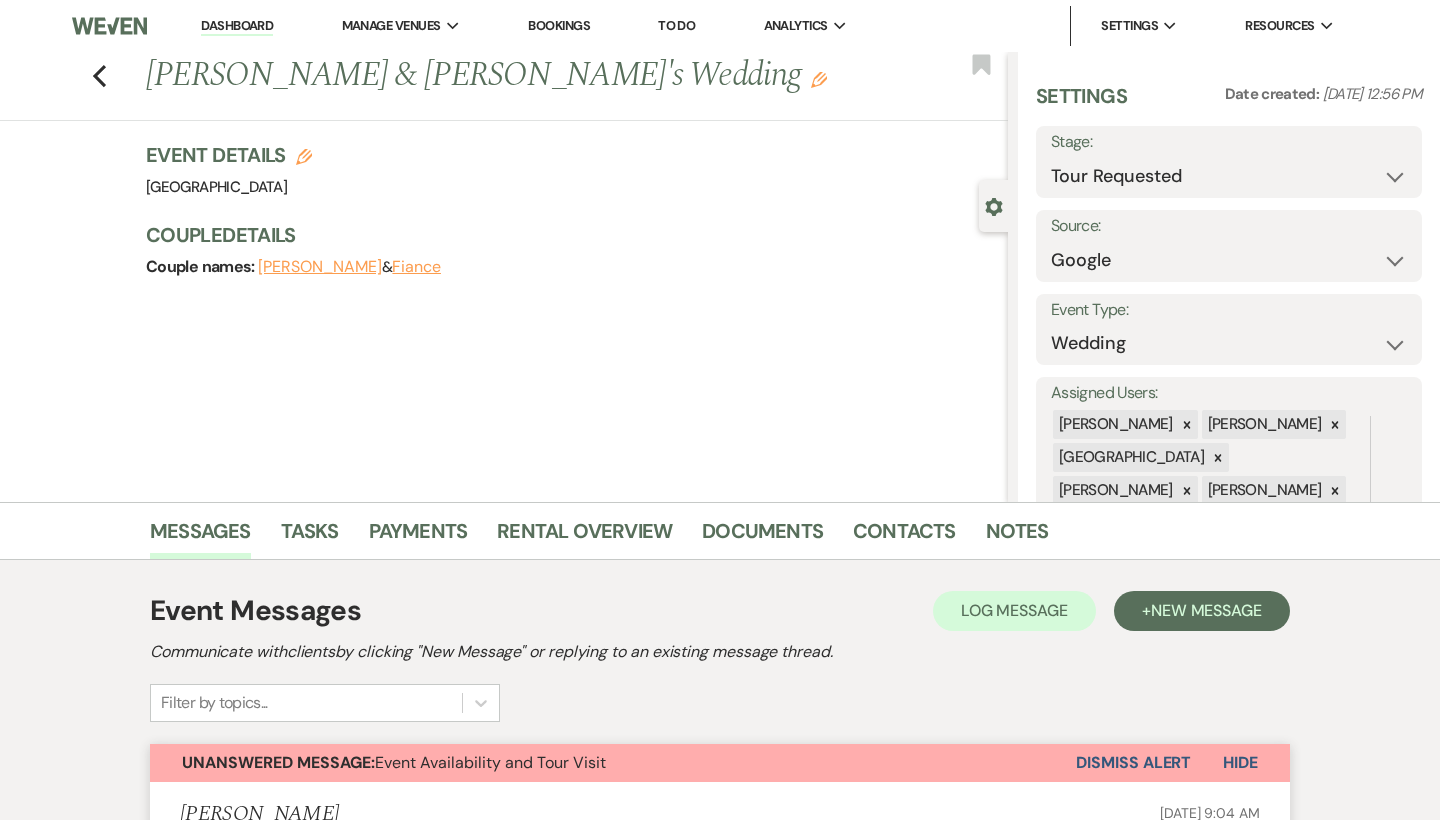 scroll, scrollTop: 0, scrollLeft: 0, axis: both 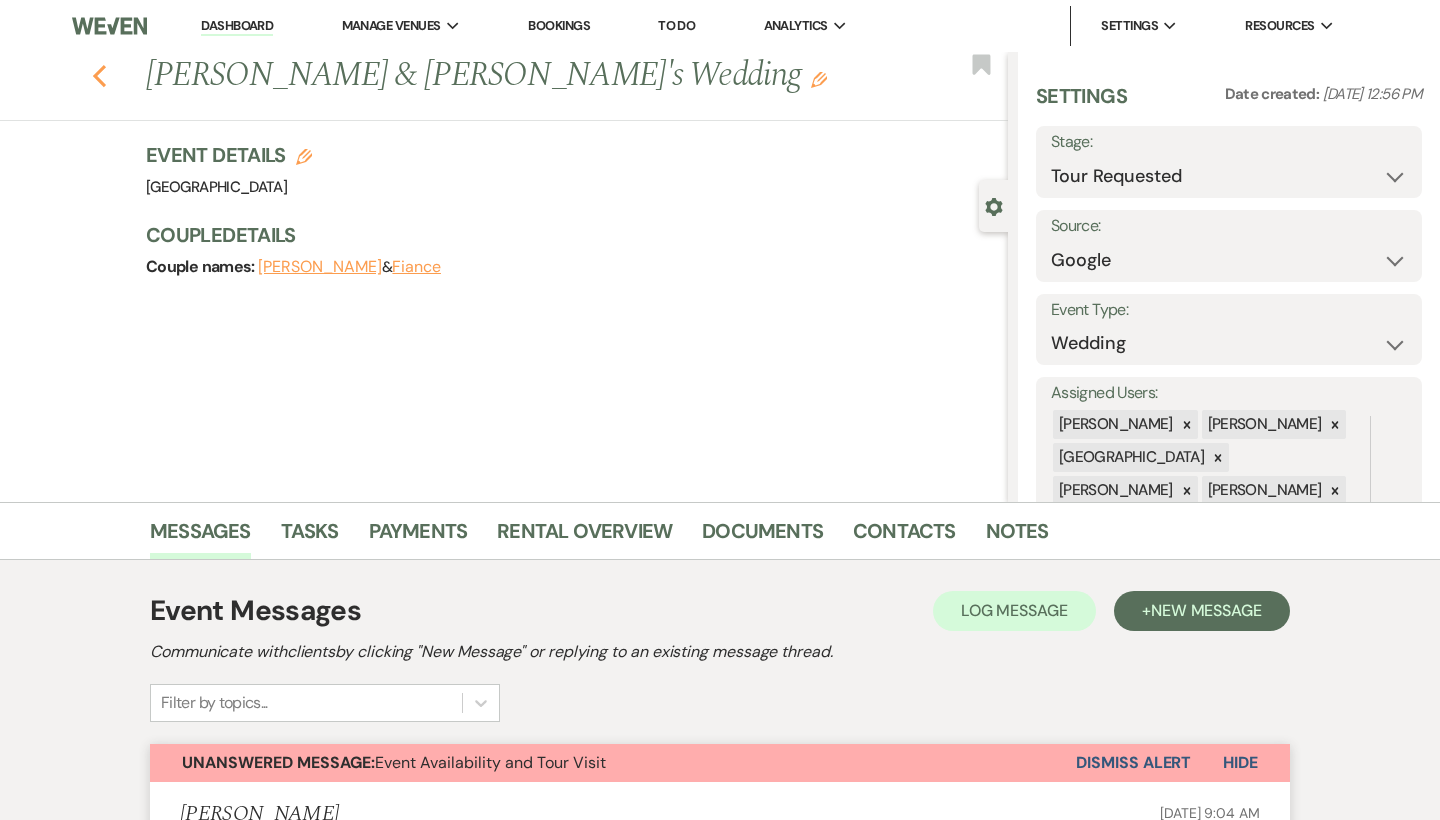 click on "Previous" 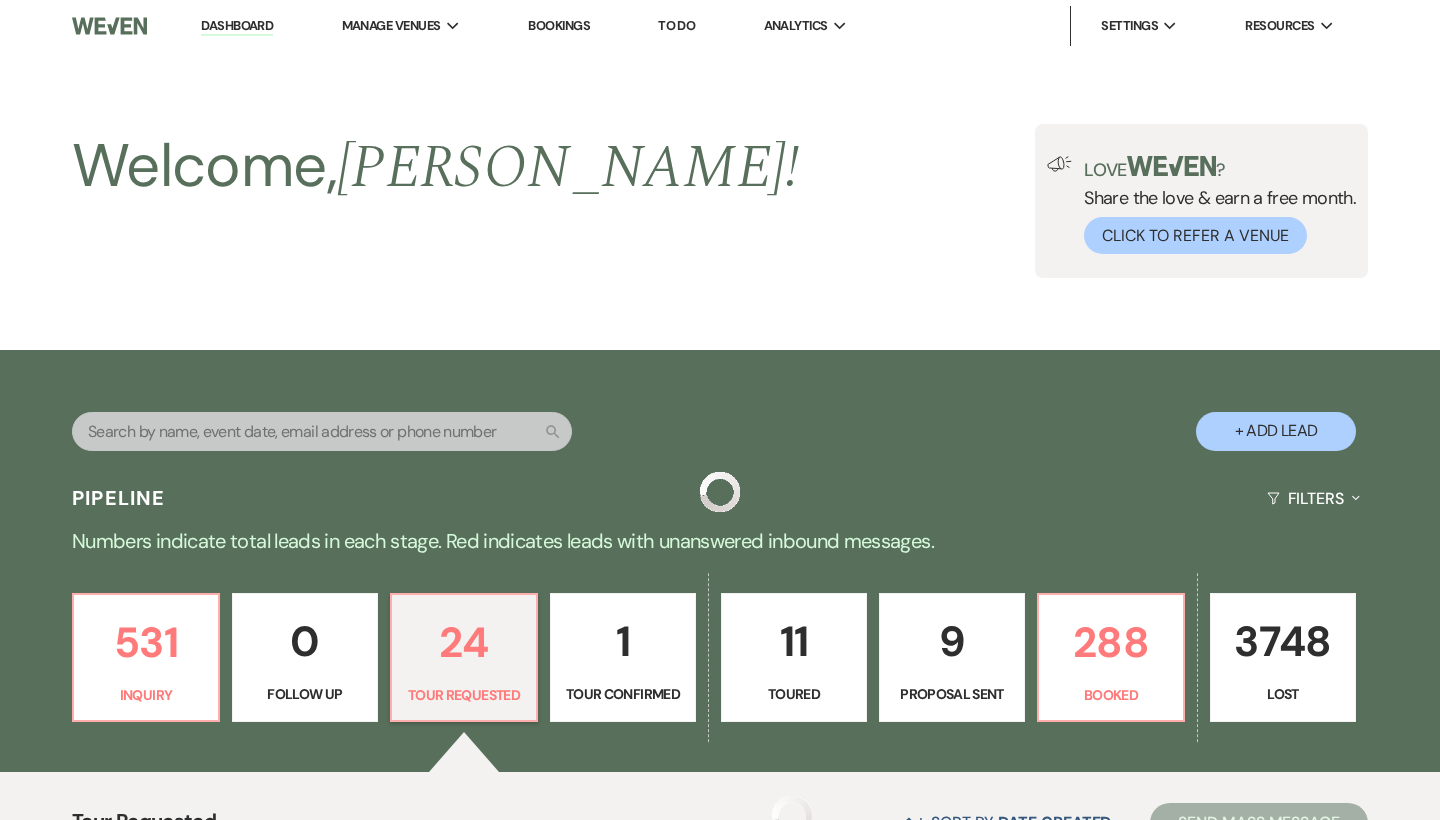 scroll, scrollTop: 532, scrollLeft: 0, axis: vertical 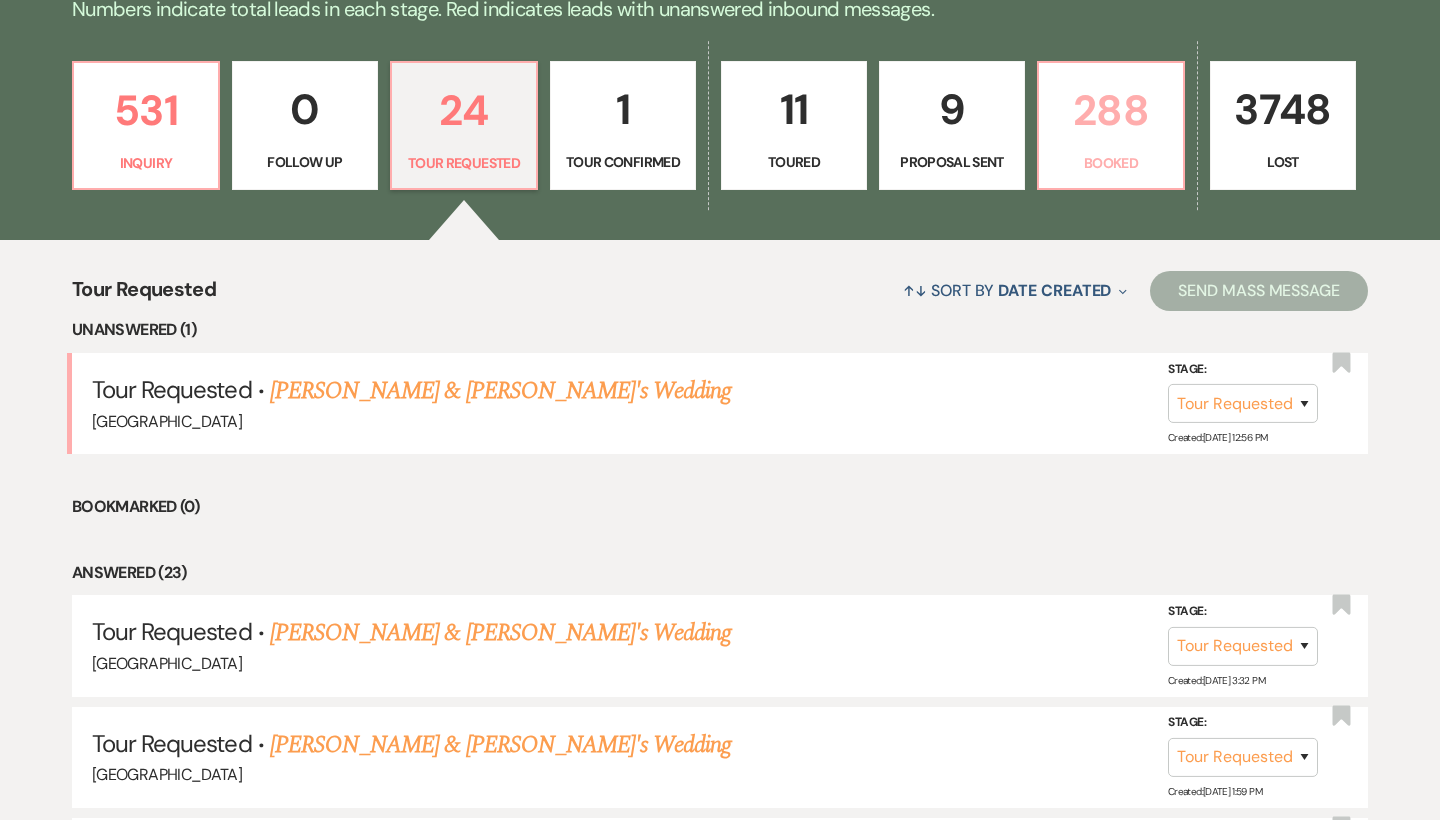 click on "288" 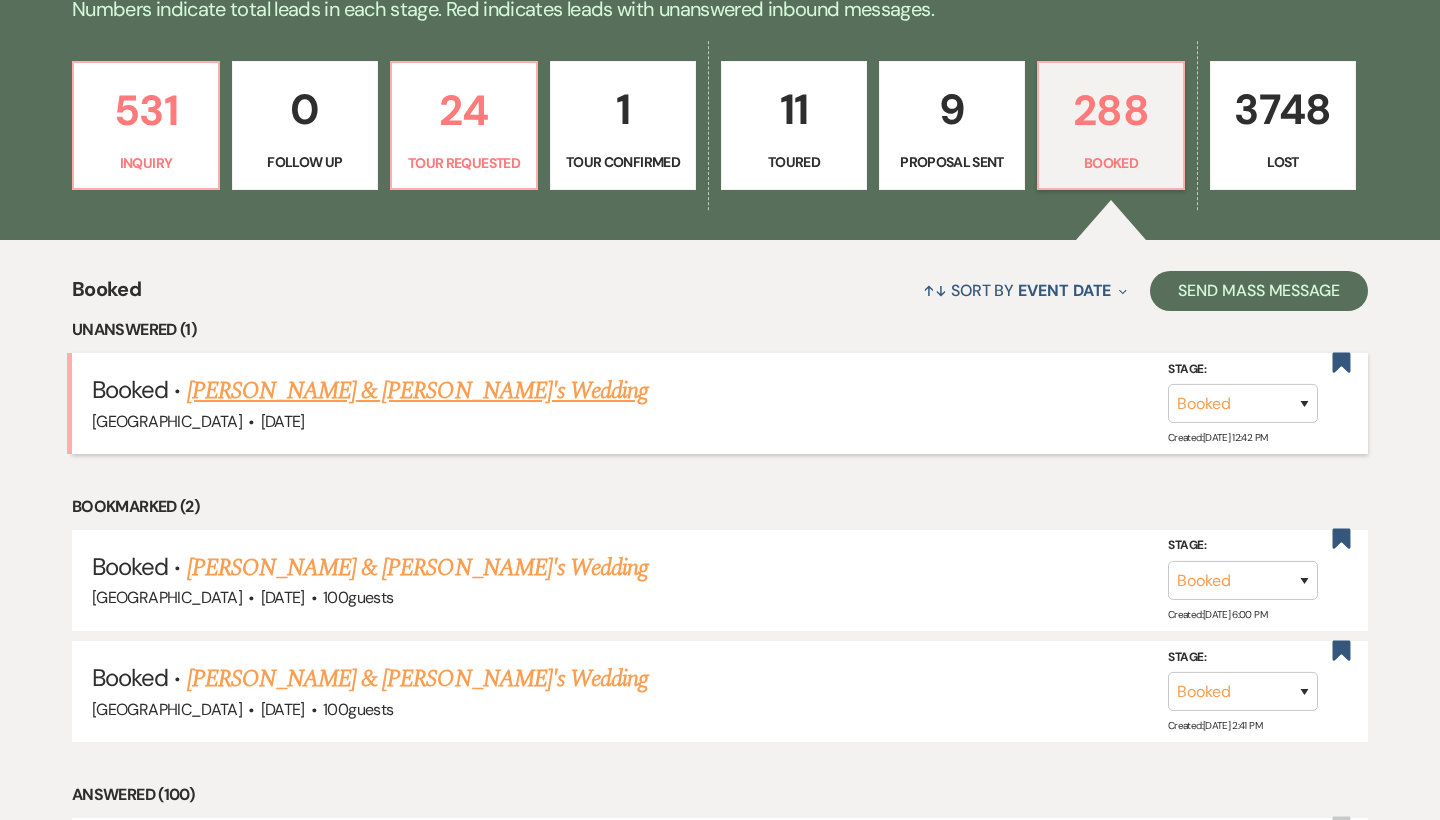 click on "[PERSON_NAME] & [PERSON_NAME]'s Wedding" 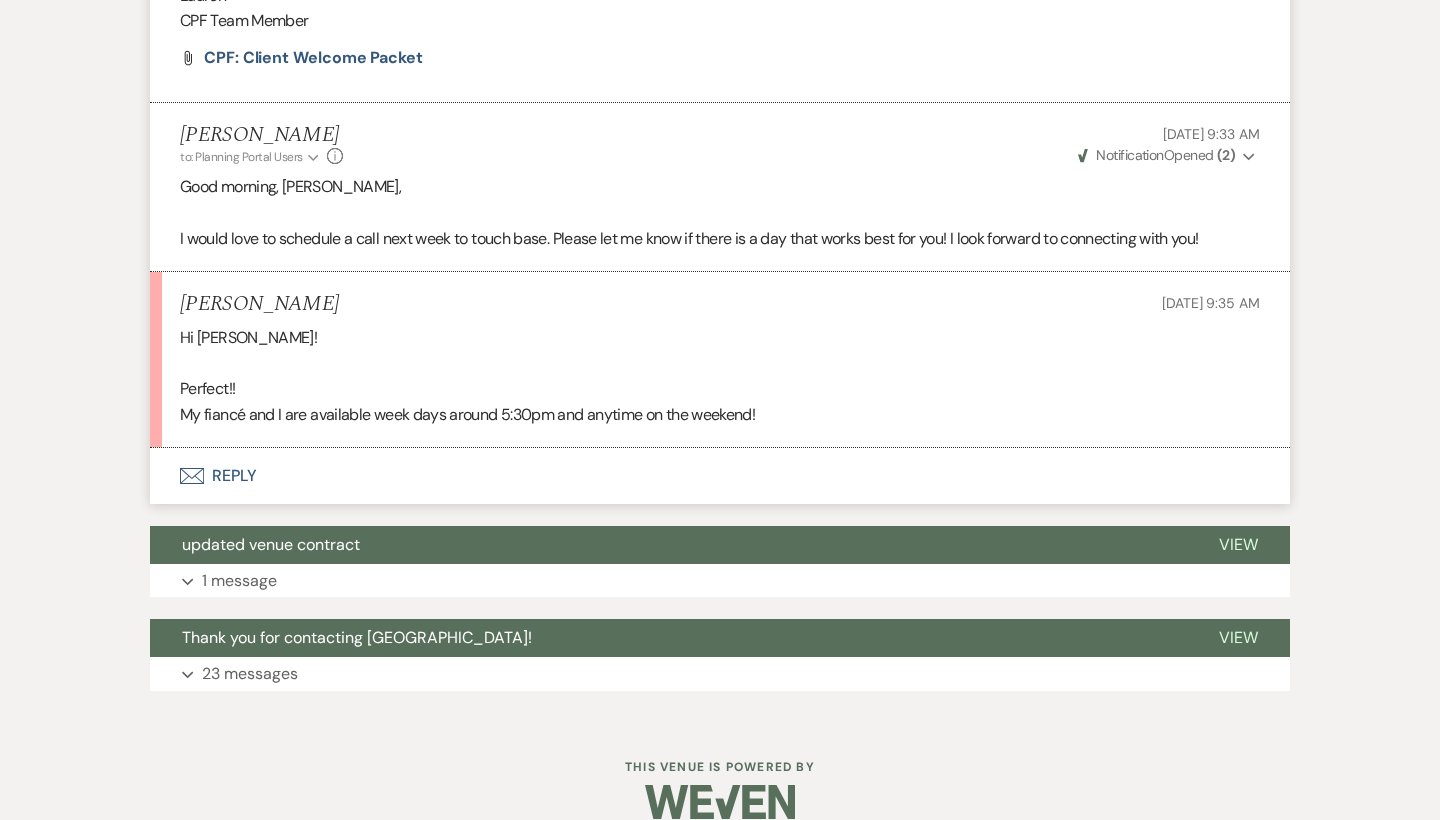 scroll, scrollTop: 1764, scrollLeft: 0, axis: vertical 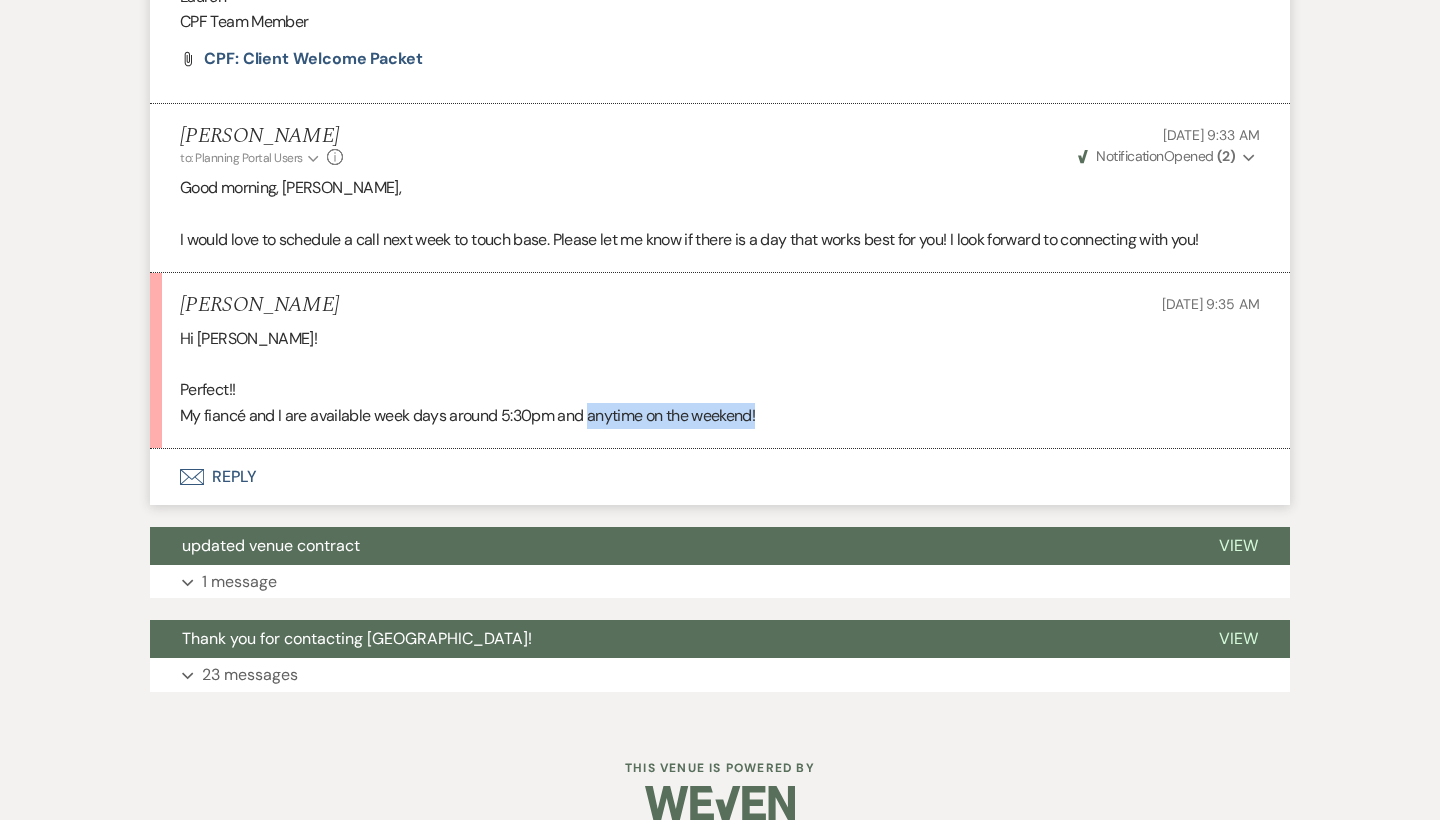 drag, startPoint x: 588, startPoint y: 385, endPoint x: 807, endPoint y: 388, distance: 219.02055 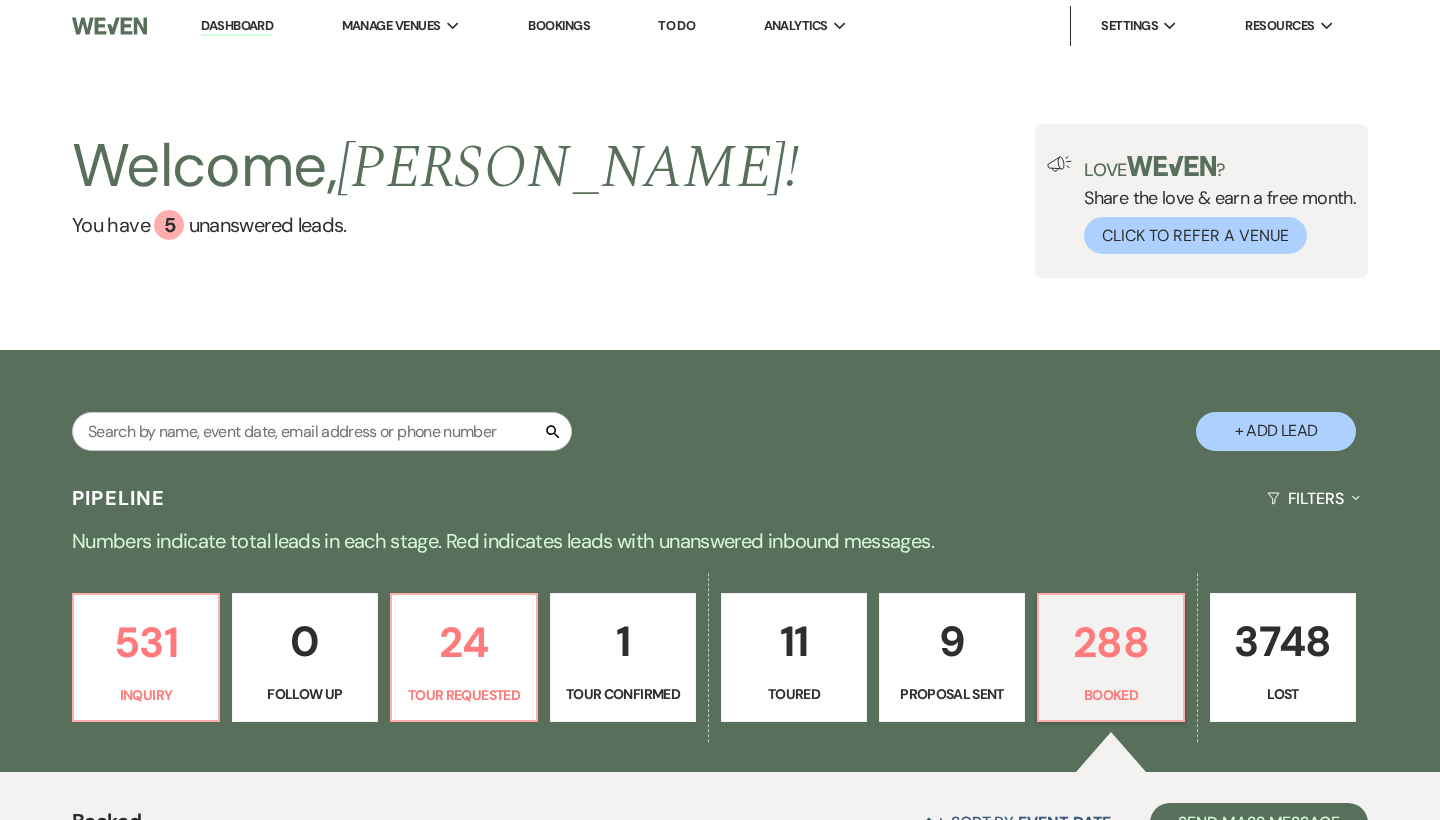 scroll, scrollTop: 0, scrollLeft: 0, axis: both 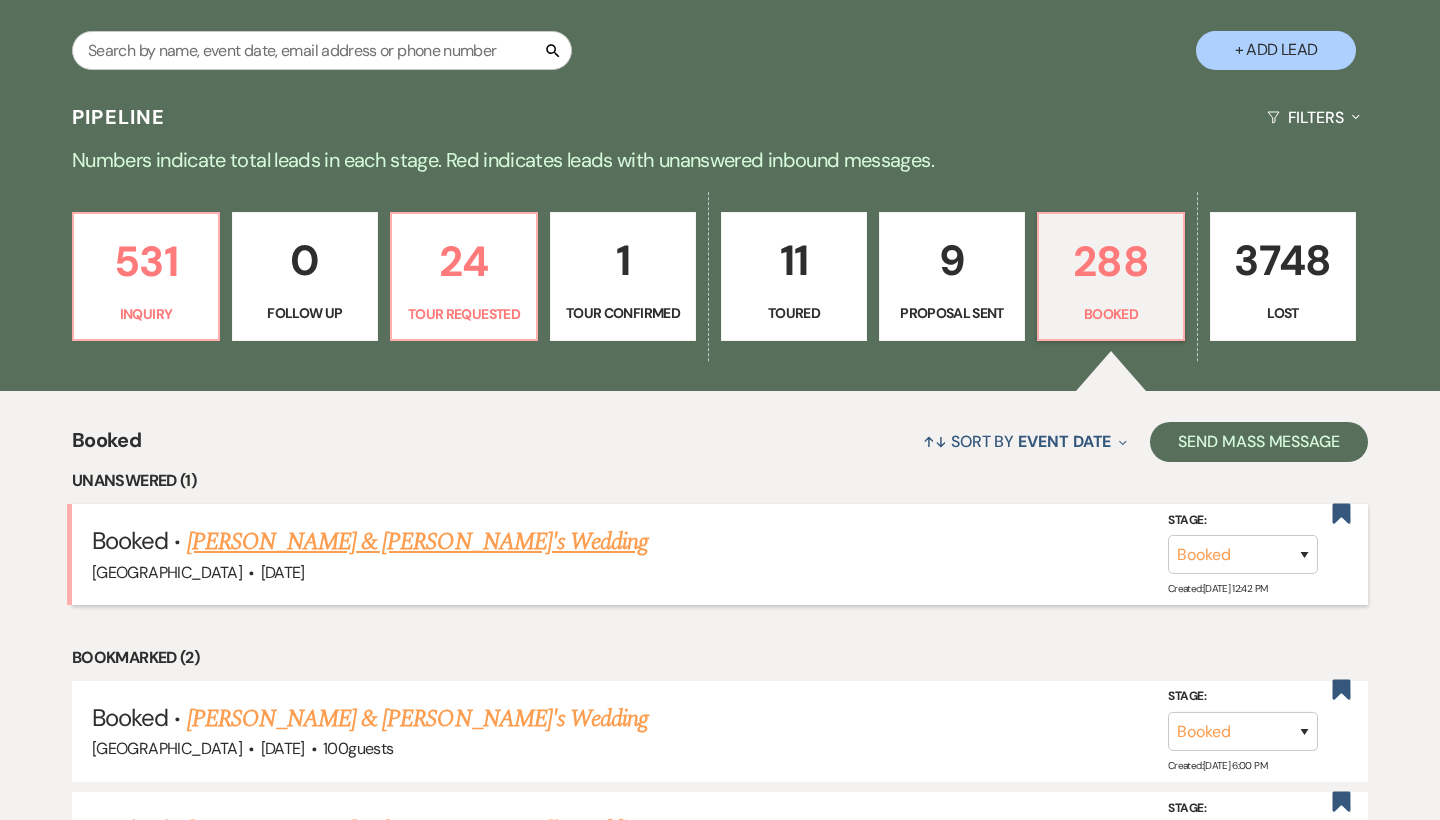 click on "[PERSON_NAME] & [PERSON_NAME]'s Wedding" at bounding box center [418, 542] 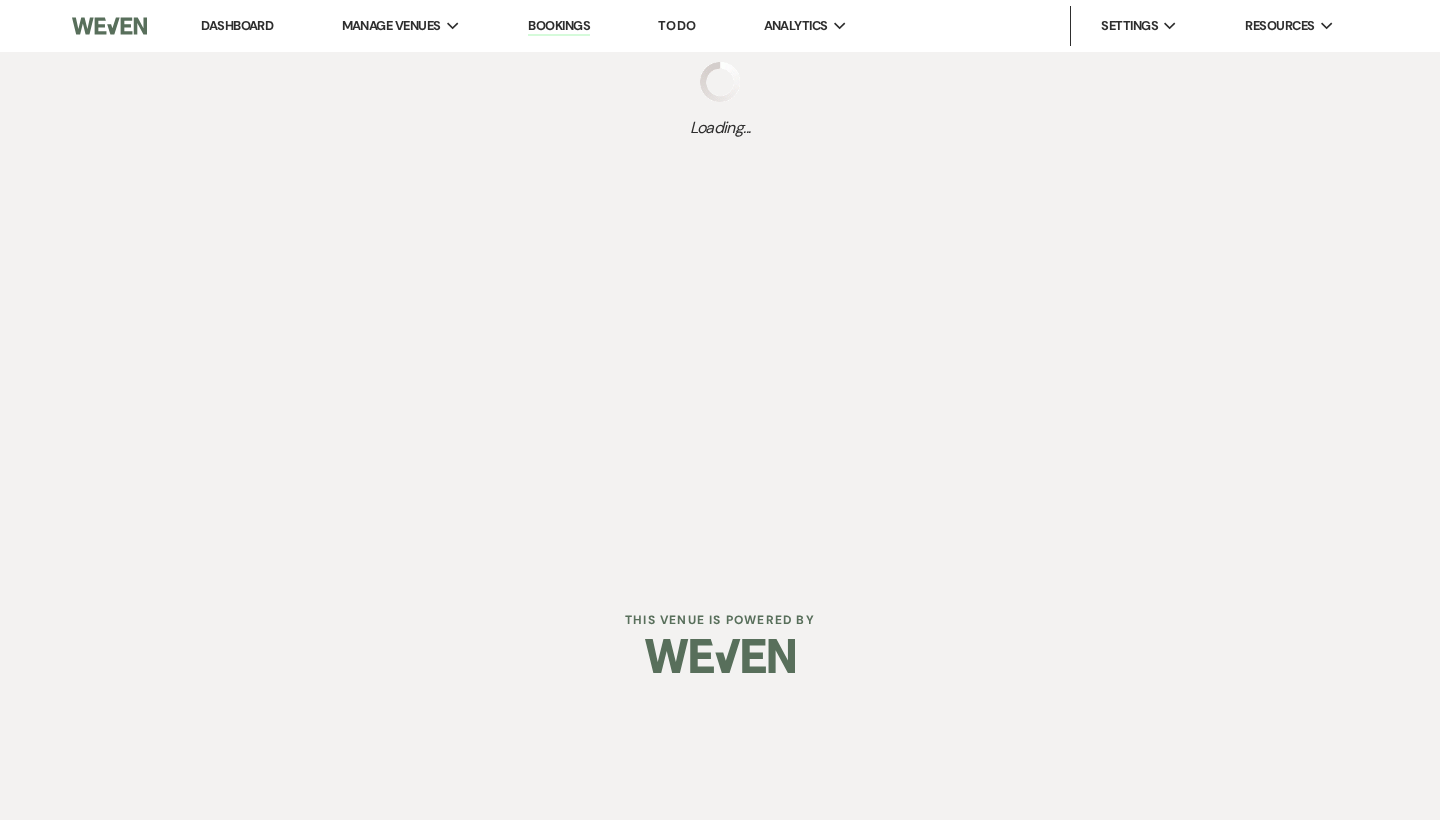 scroll, scrollTop: 0, scrollLeft: 0, axis: both 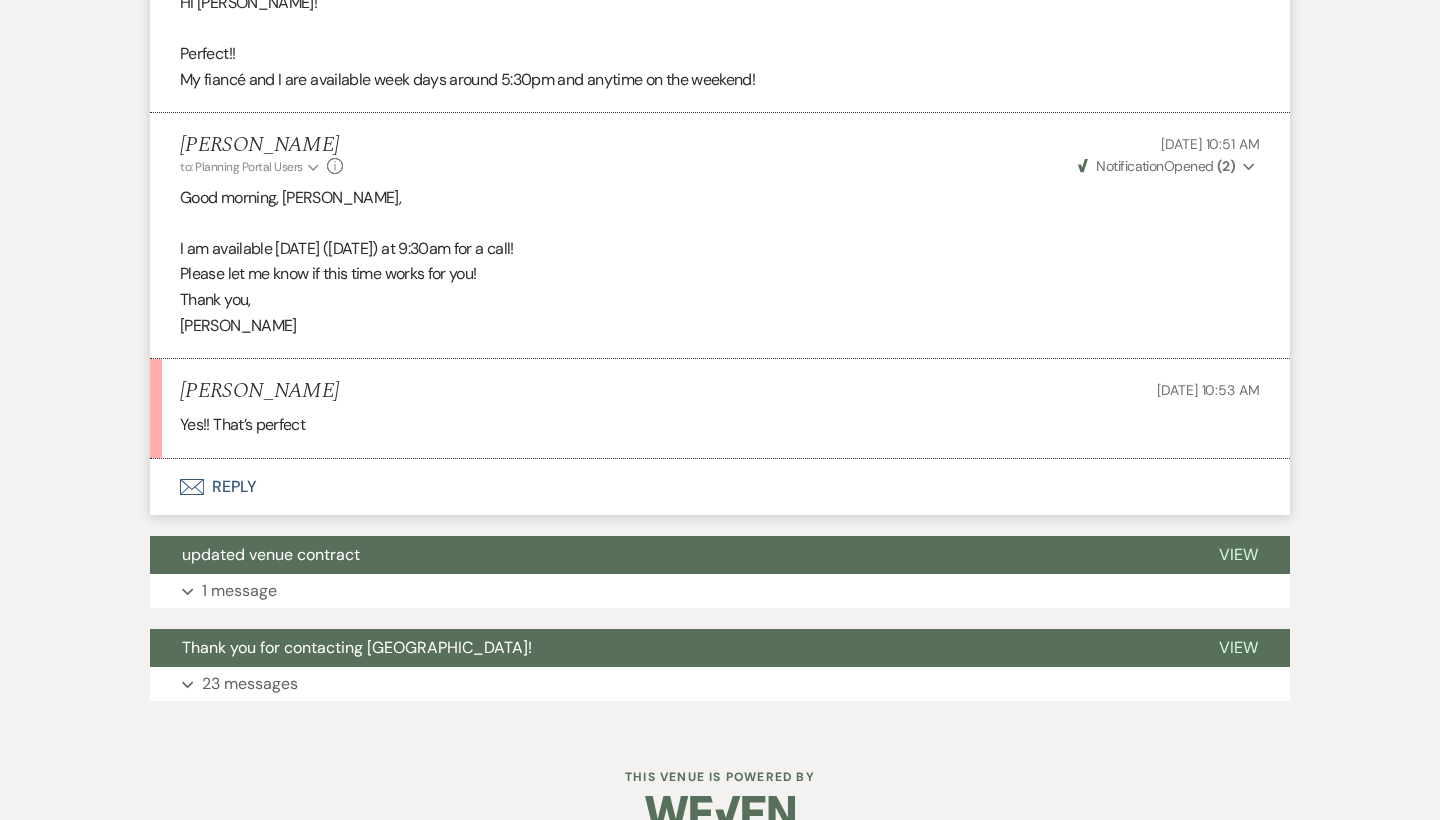 click on "Envelope Reply" at bounding box center (720, 487) 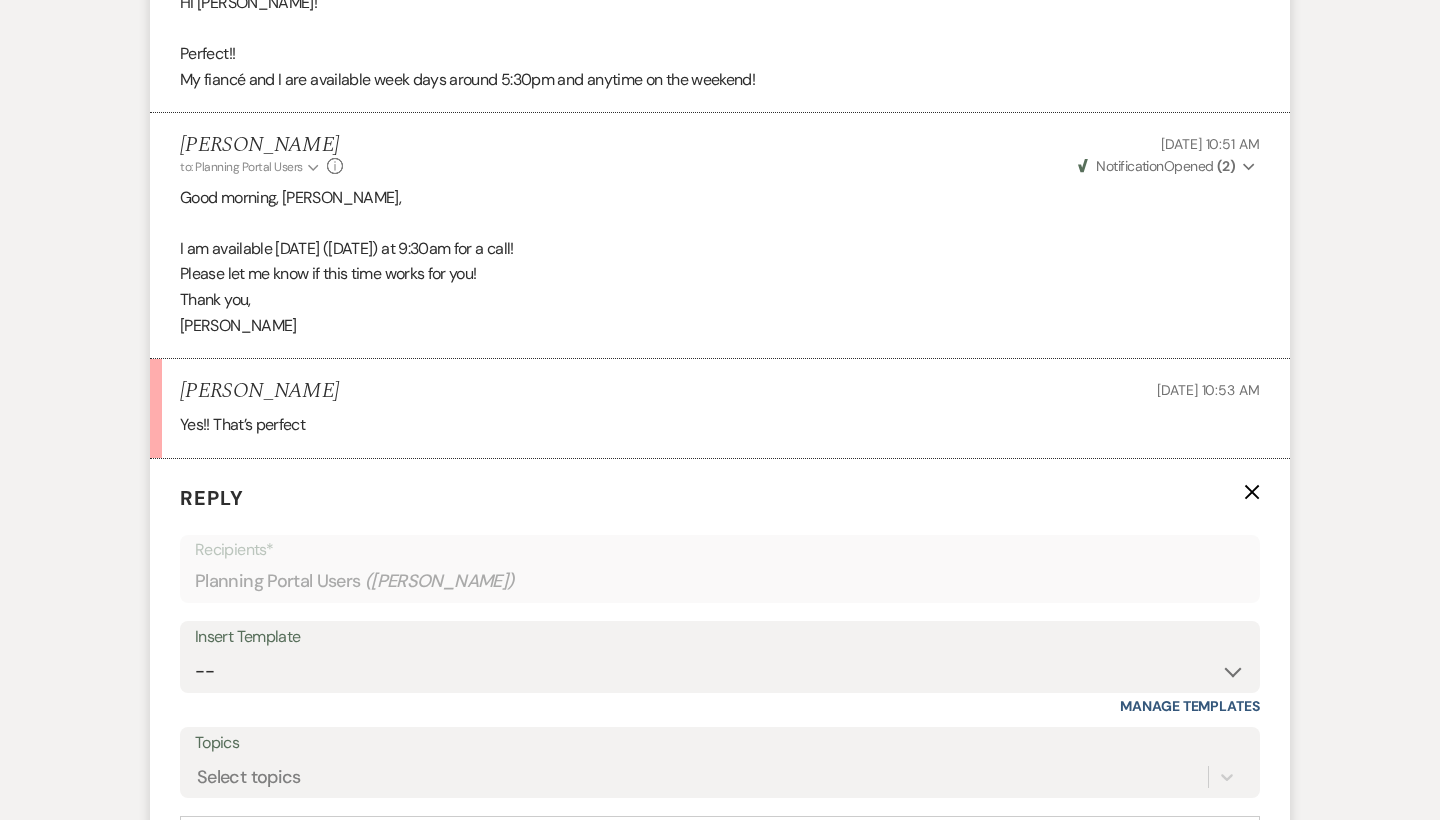 scroll, scrollTop: 2322, scrollLeft: 0, axis: vertical 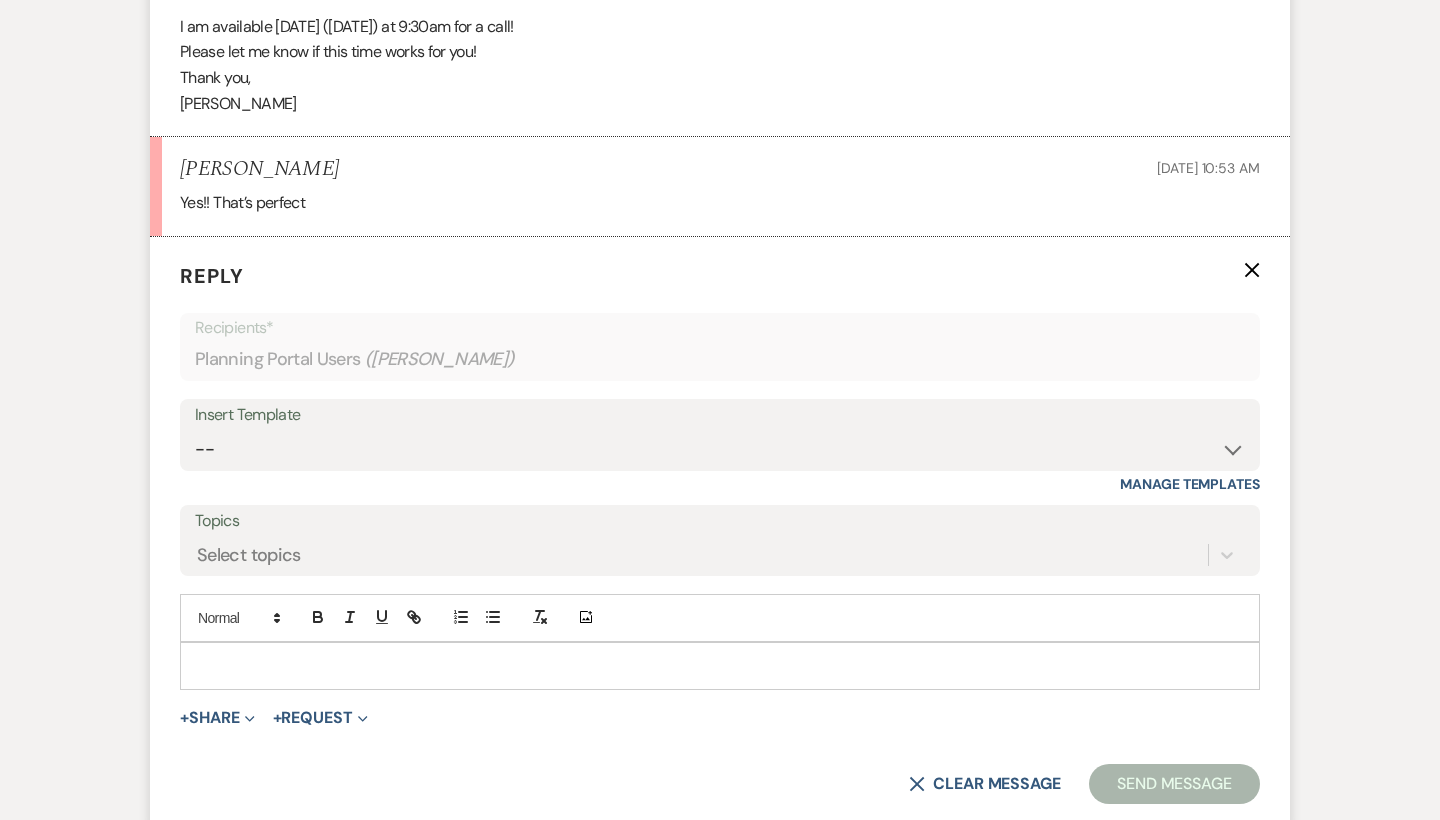 click at bounding box center (720, 666) 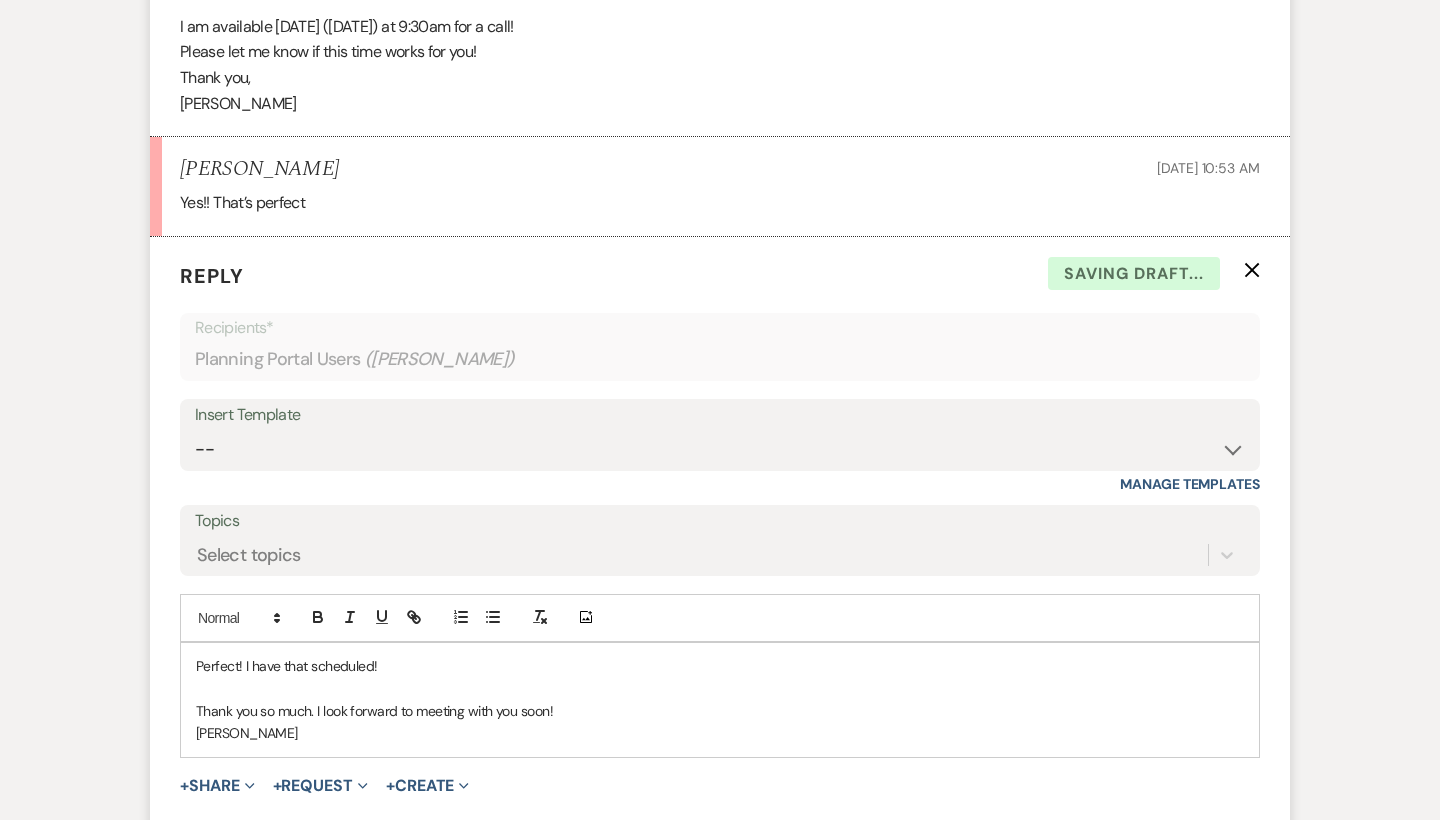 scroll, scrollTop: 2338, scrollLeft: 0, axis: vertical 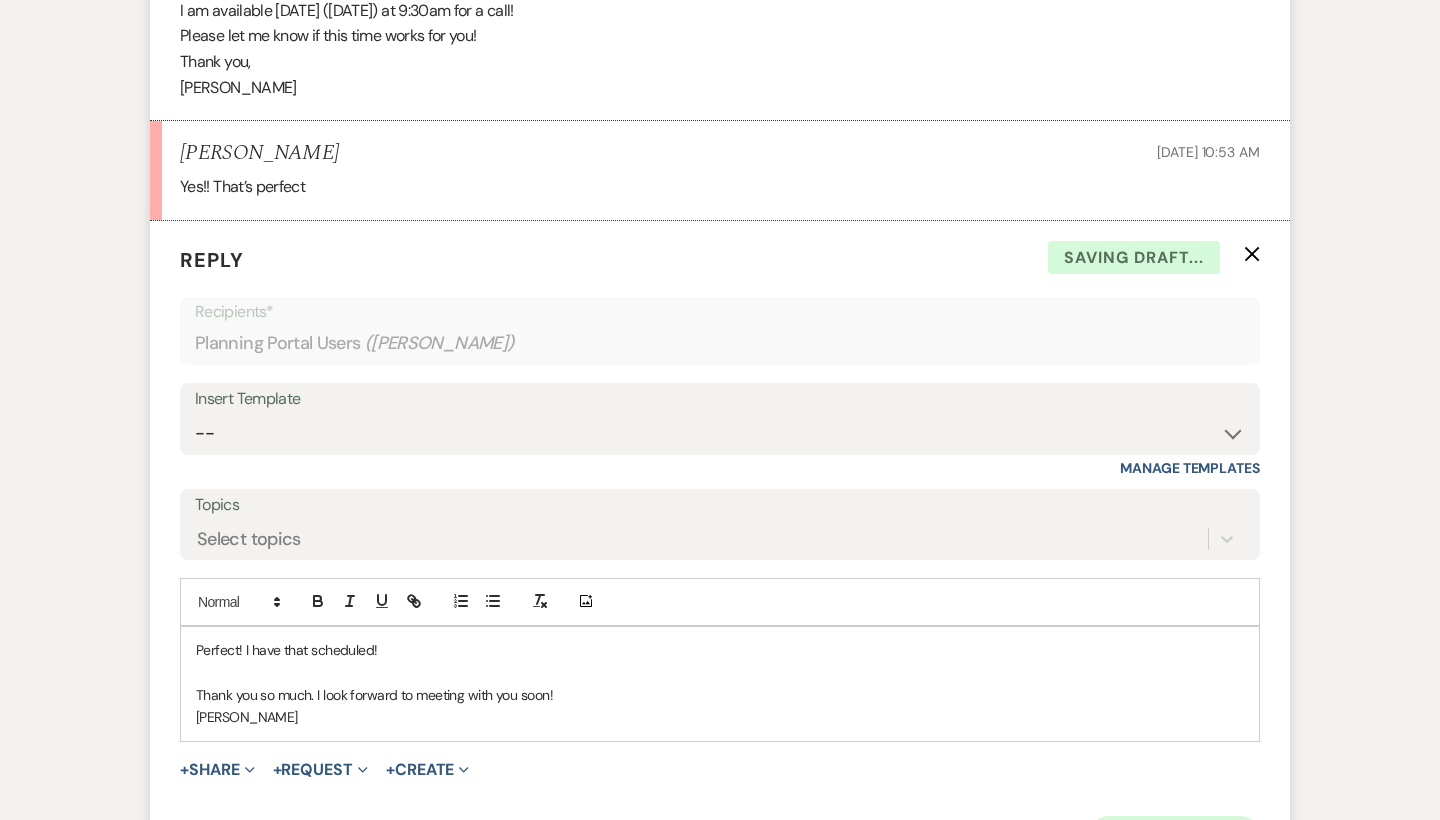 click on "Send Message" at bounding box center (1174, 836) 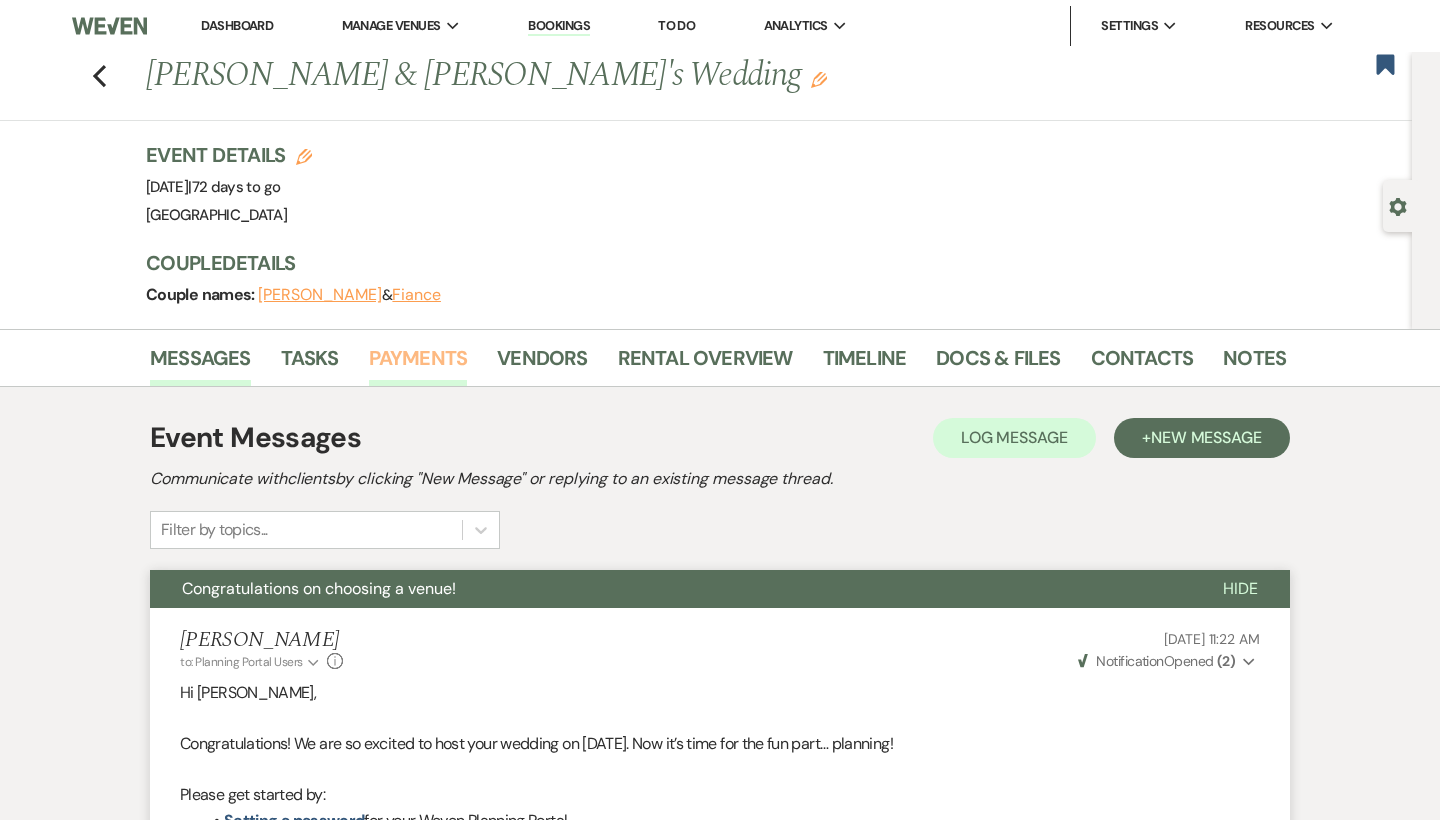 scroll, scrollTop: 0, scrollLeft: 0, axis: both 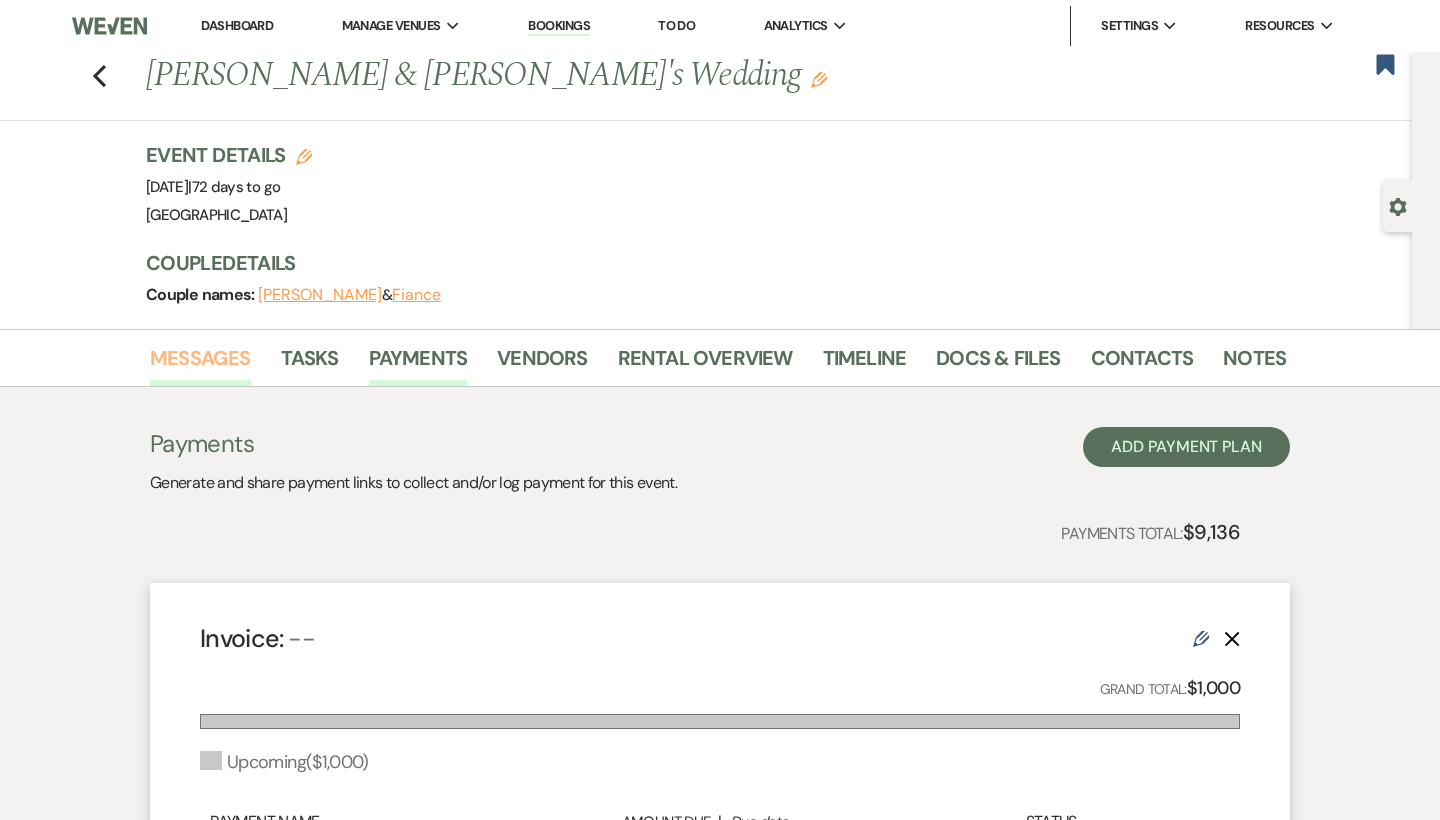click on "Messages" at bounding box center [200, 364] 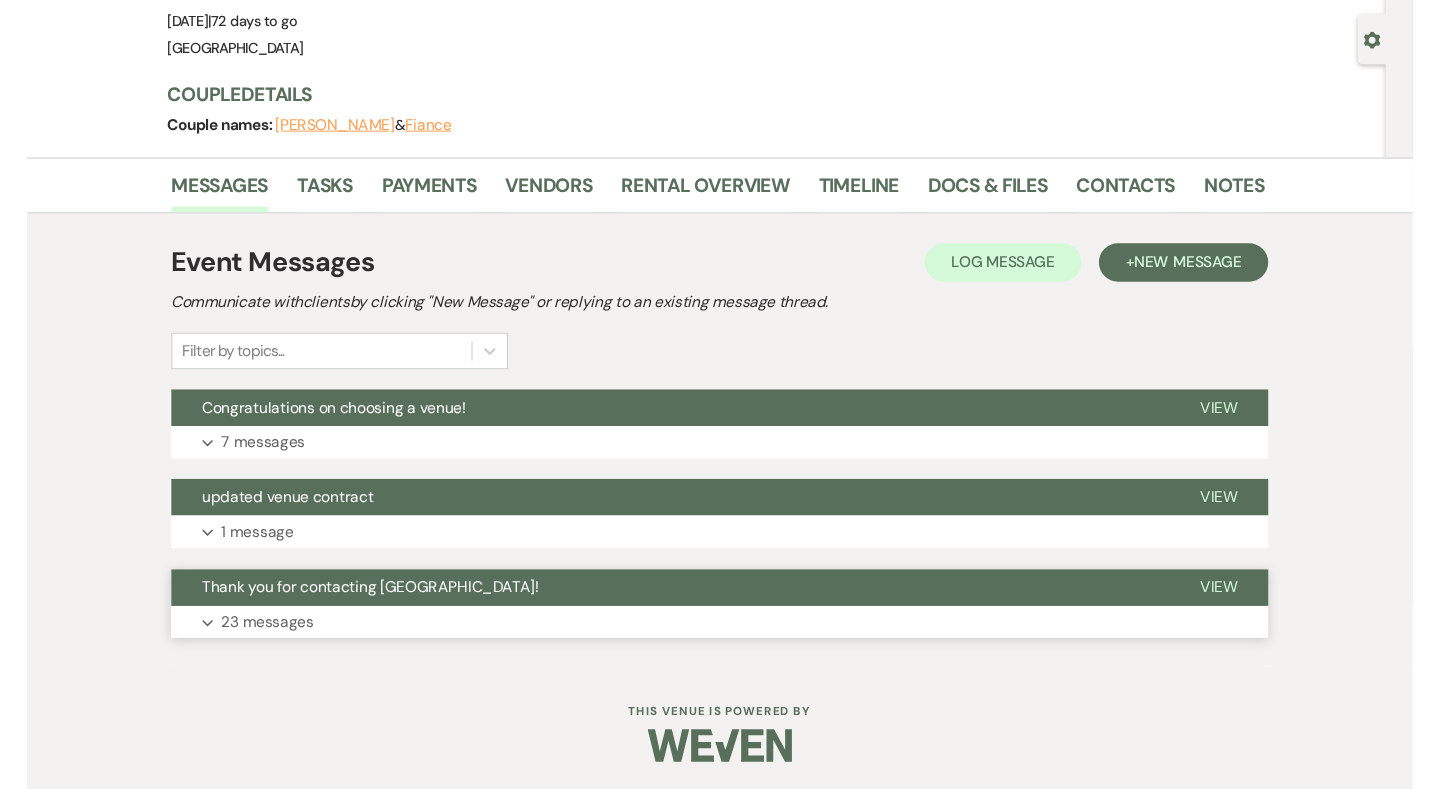 scroll, scrollTop: 164, scrollLeft: 0, axis: vertical 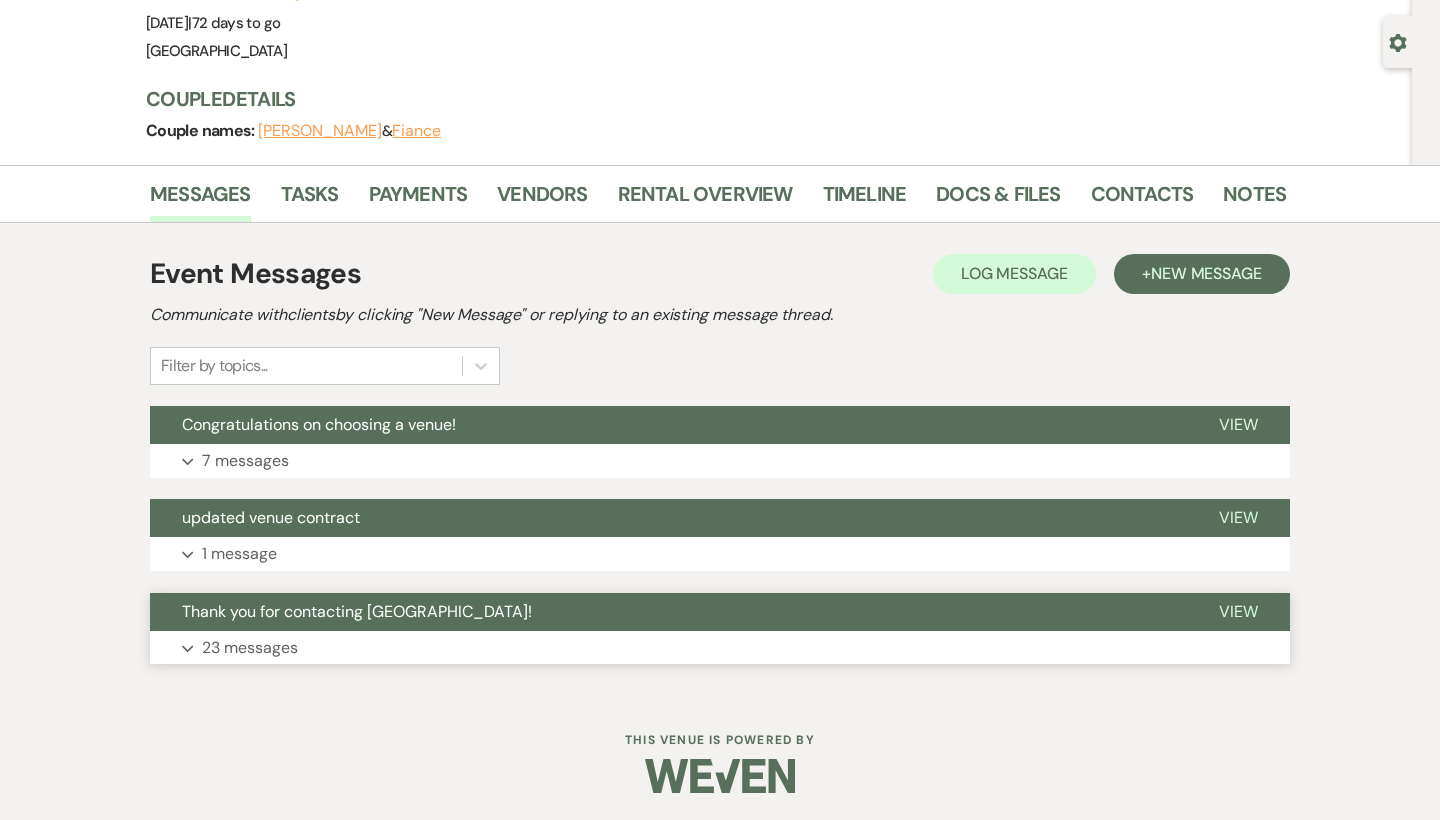 click on "23 messages" at bounding box center (250, 648) 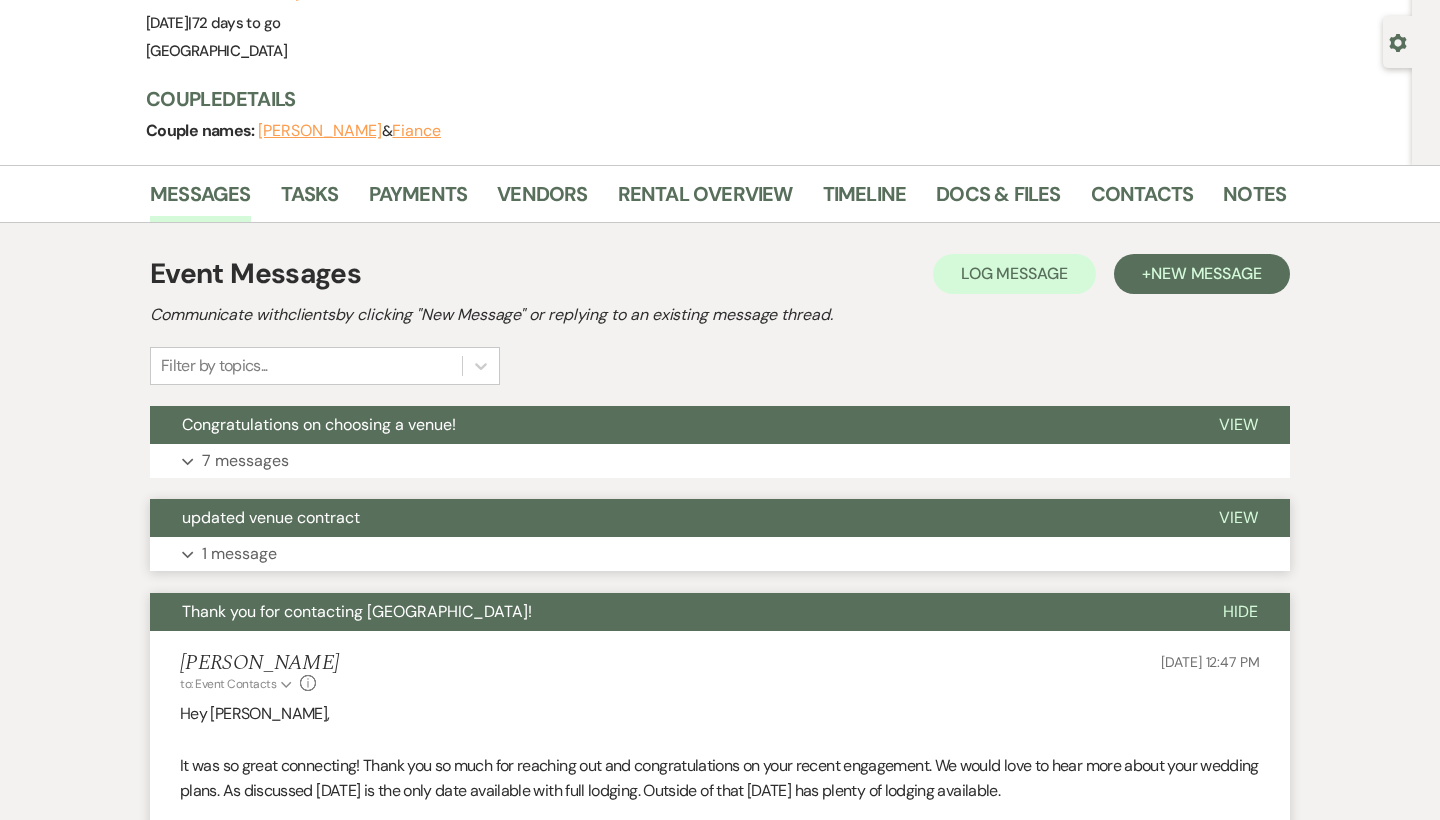 click on "Expand 1 message" at bounding box center (720, 554) 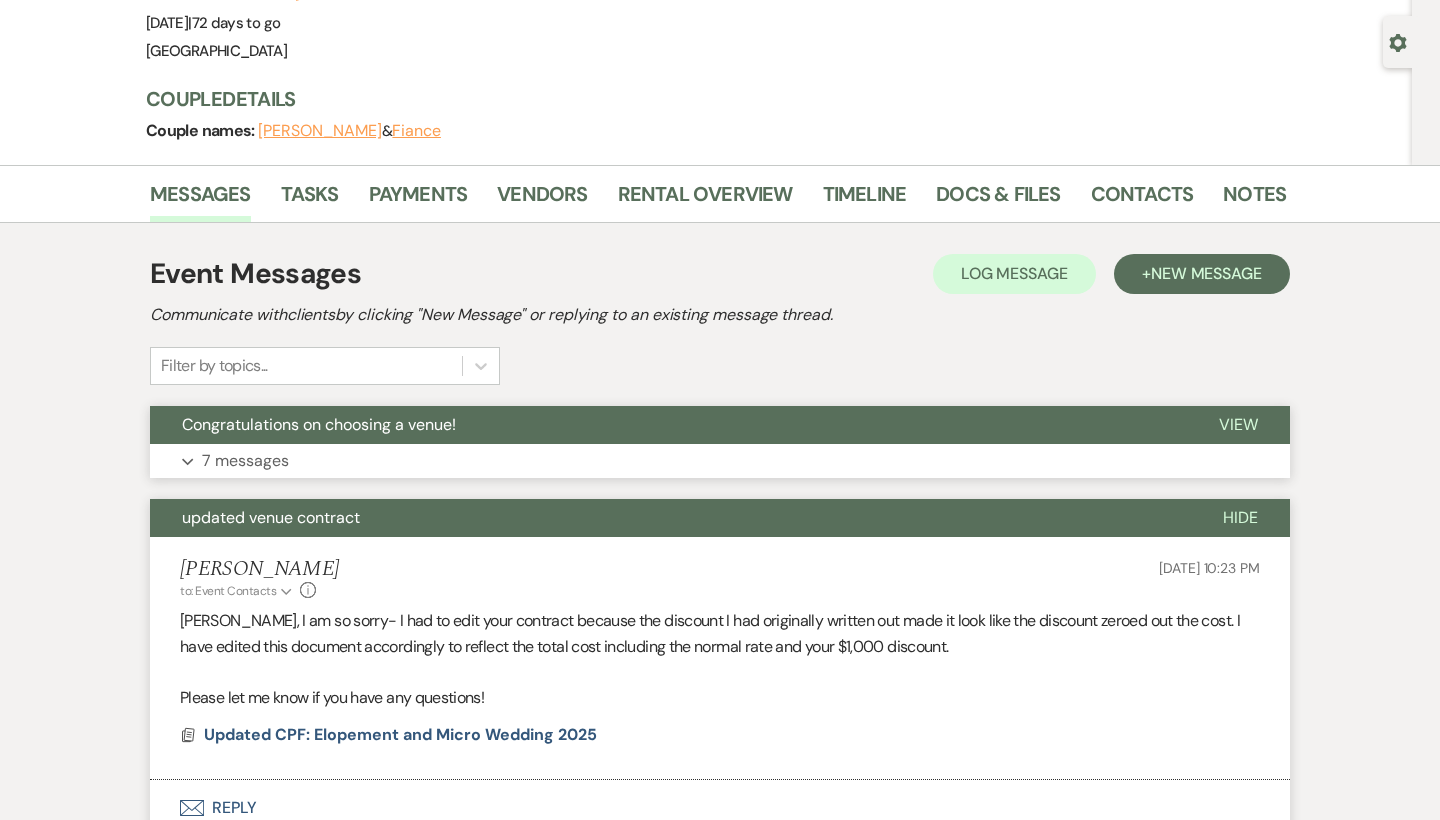 click on "Congratulations on choosing a venue!" at bounding box center [319, 424] 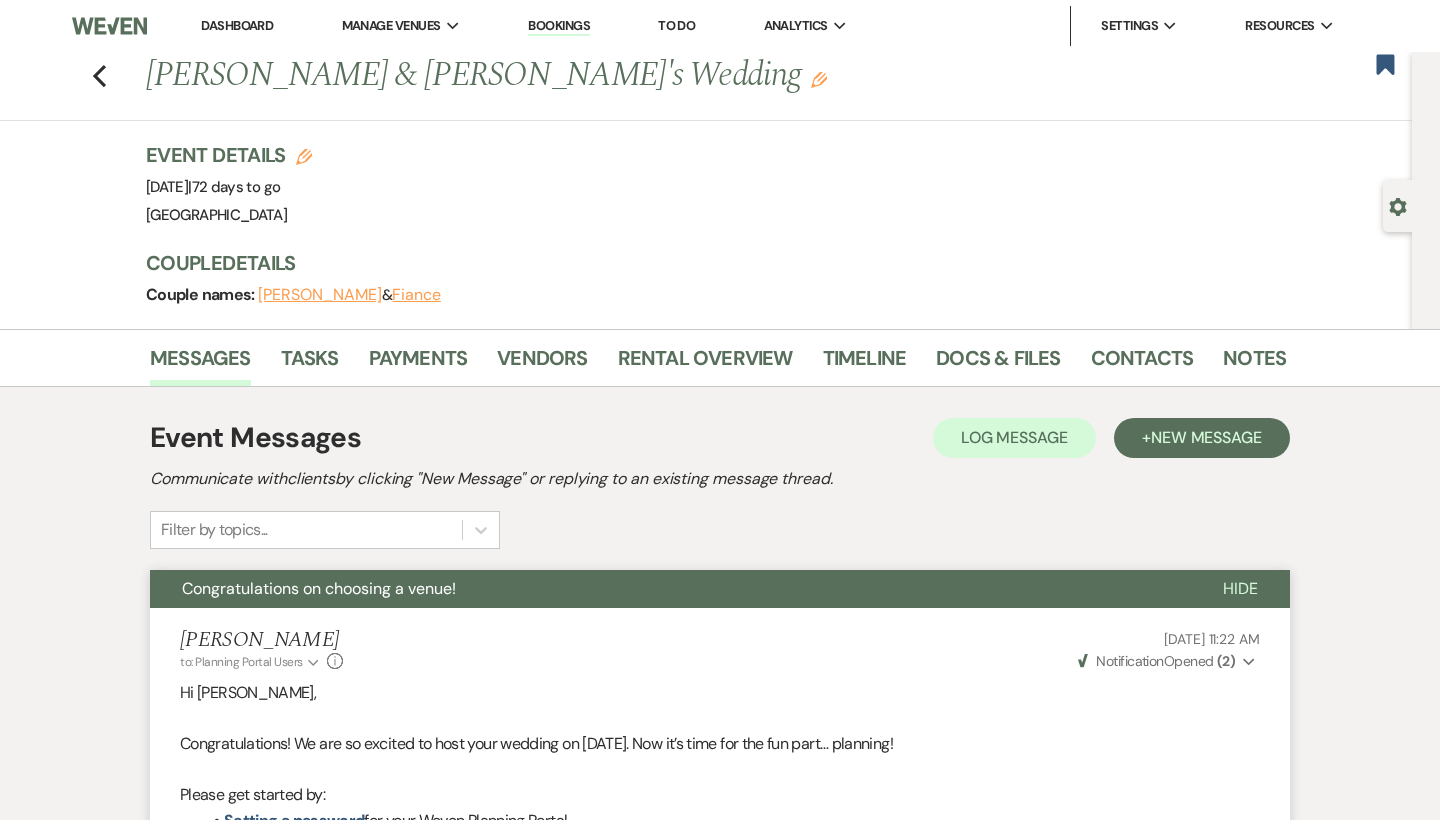 scroll, scrollTop: 0, scrollLeft: 0, axis: both 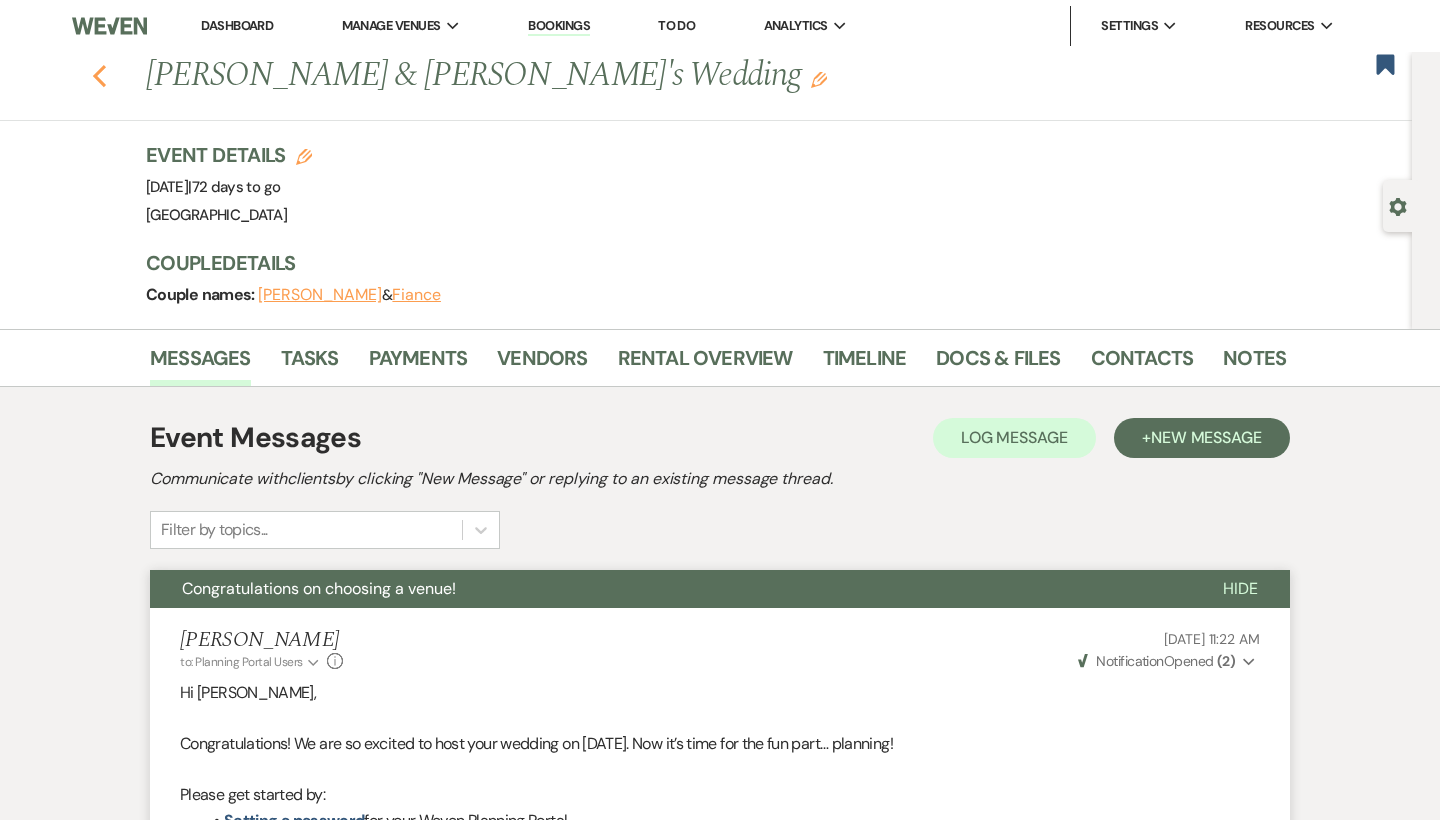 click on "Previous" 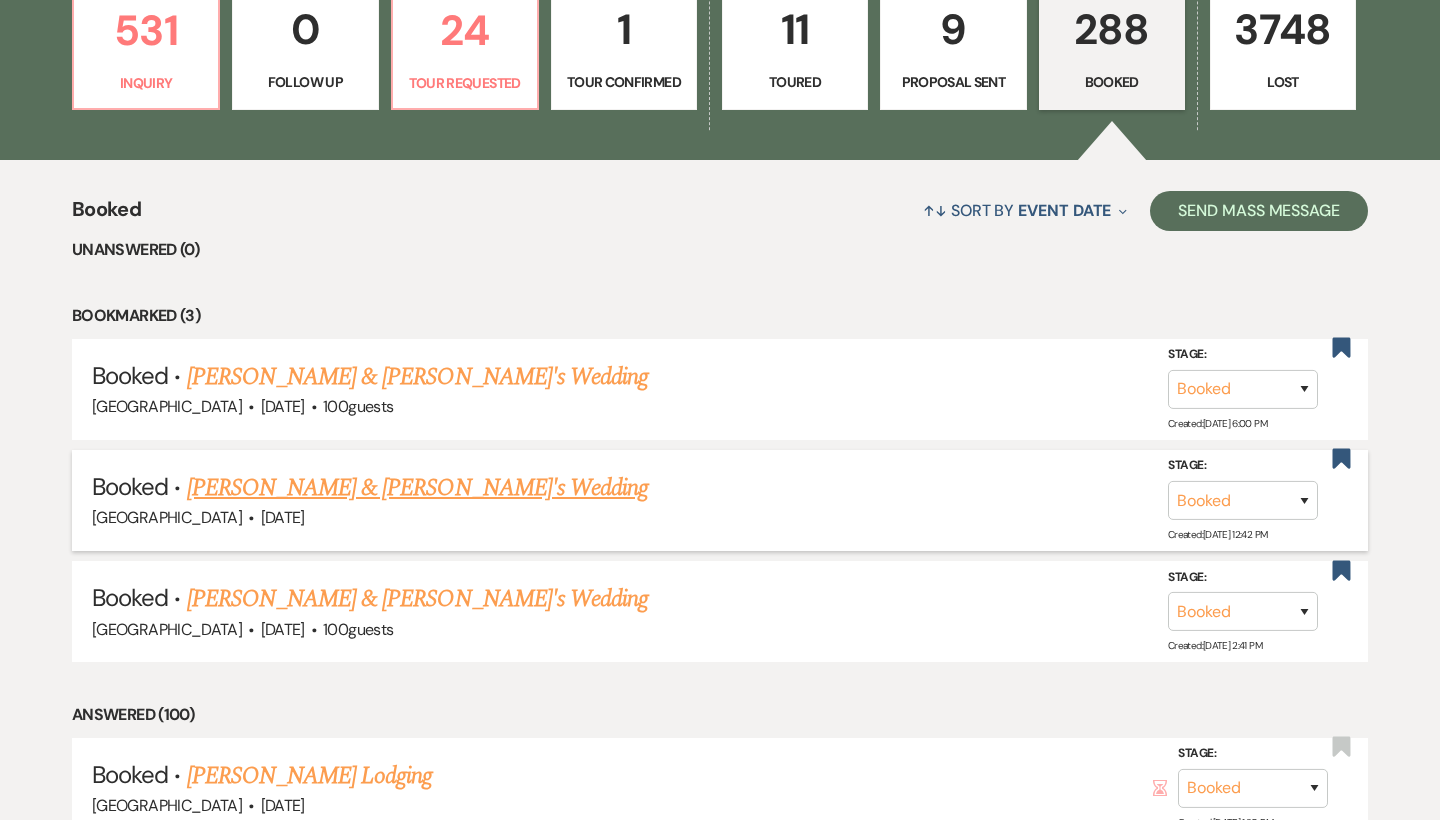 scroll, scrollTop: 538, scrollLeft: 0, axis: vertical 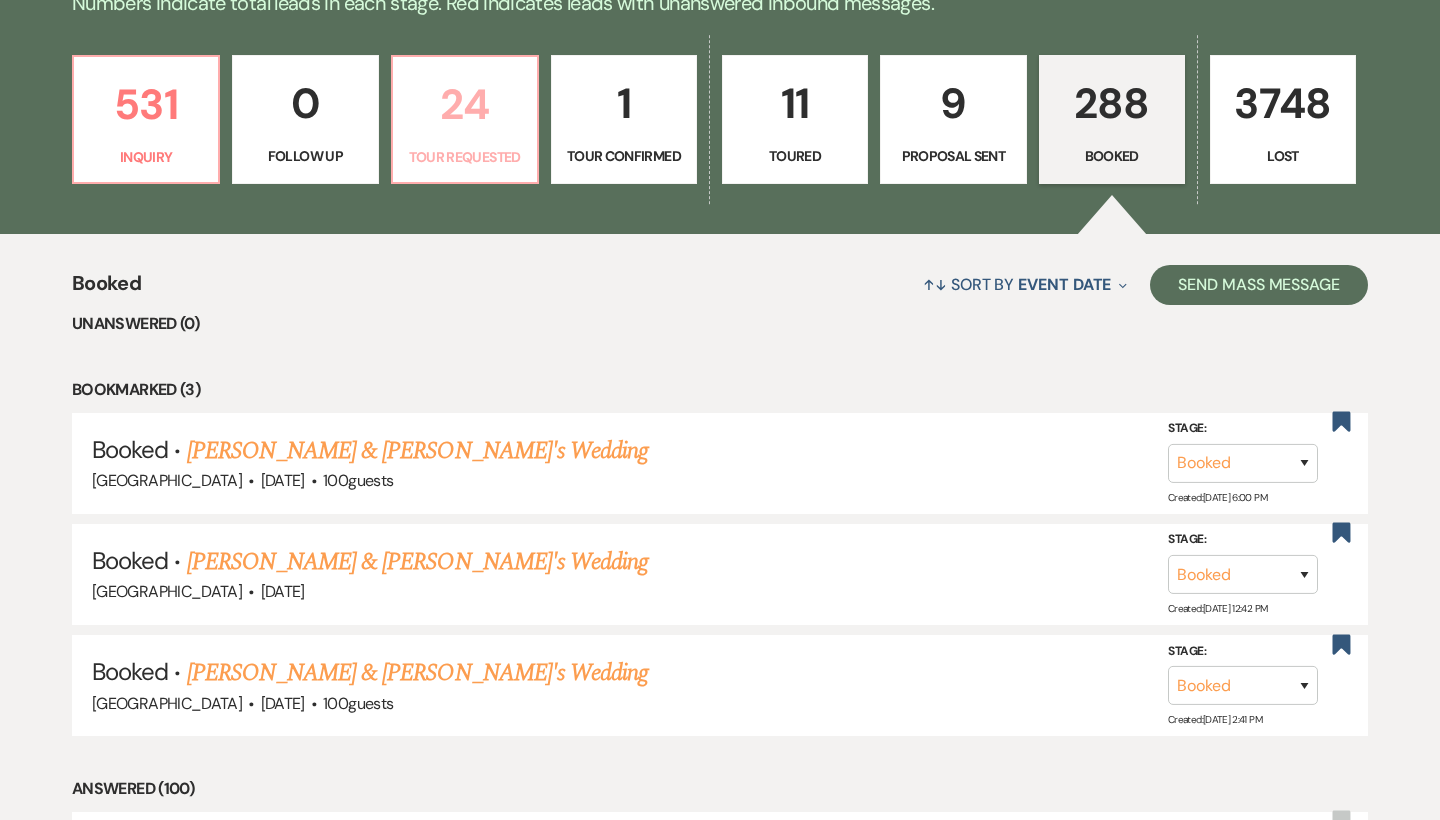 click on "24" at bounding box center [465, 104] 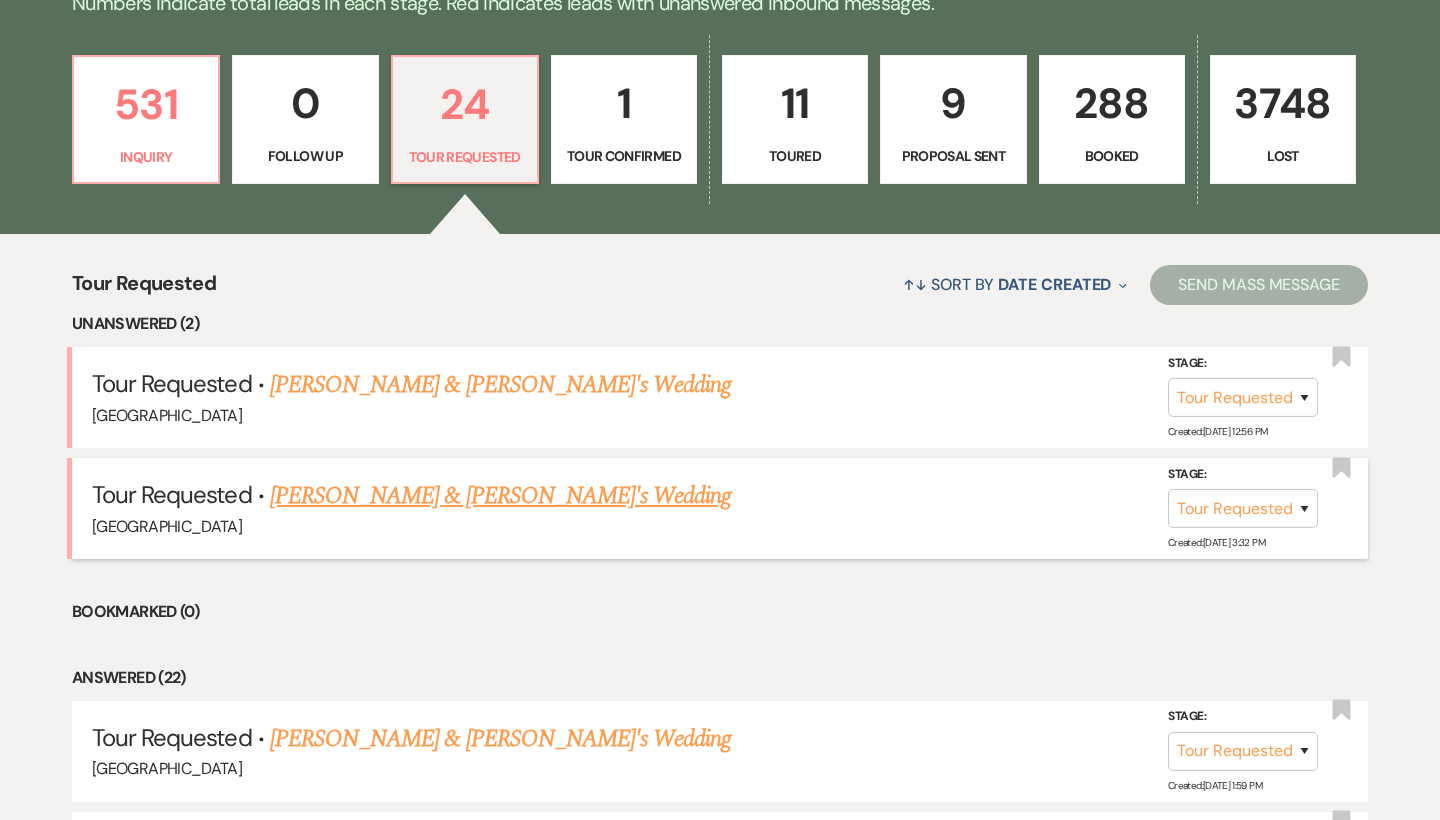 click on "[PERSON_NAME] & [PERSON_NAME]'s Wedding" at bounding box center (501, 496) 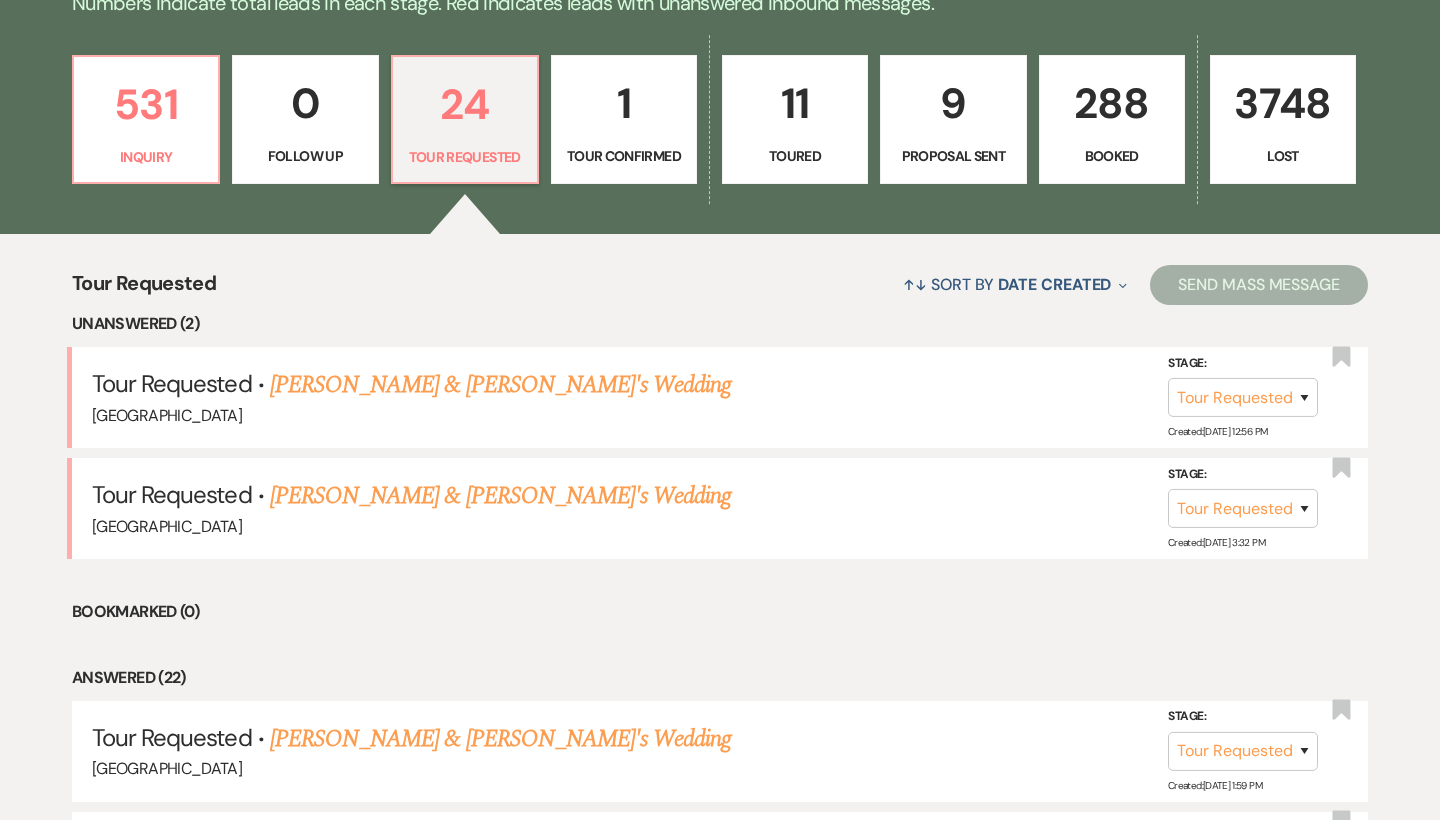 scroll, scrollTop: 0, scrollLeft: 0, axis: both 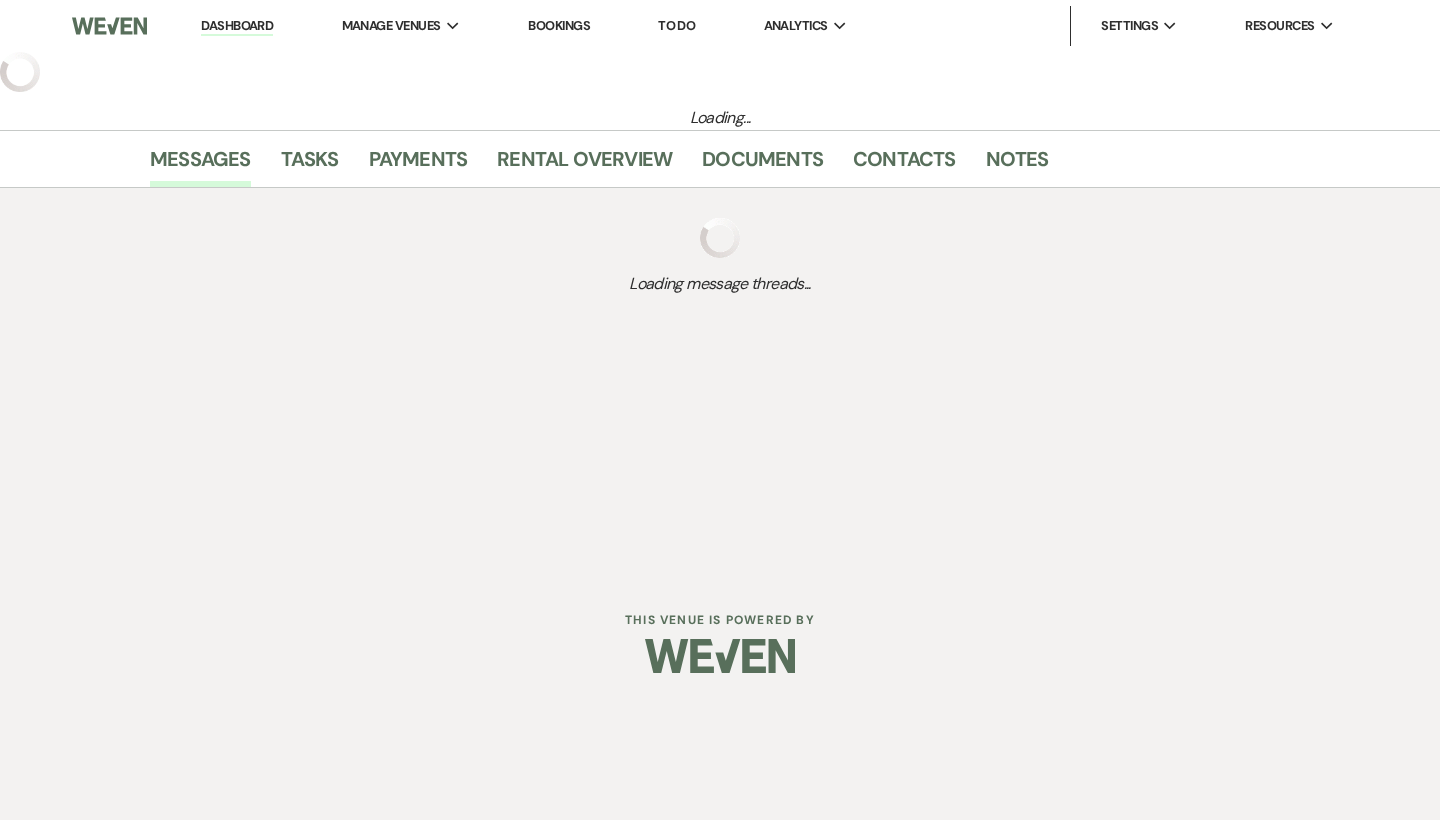 select on "2" 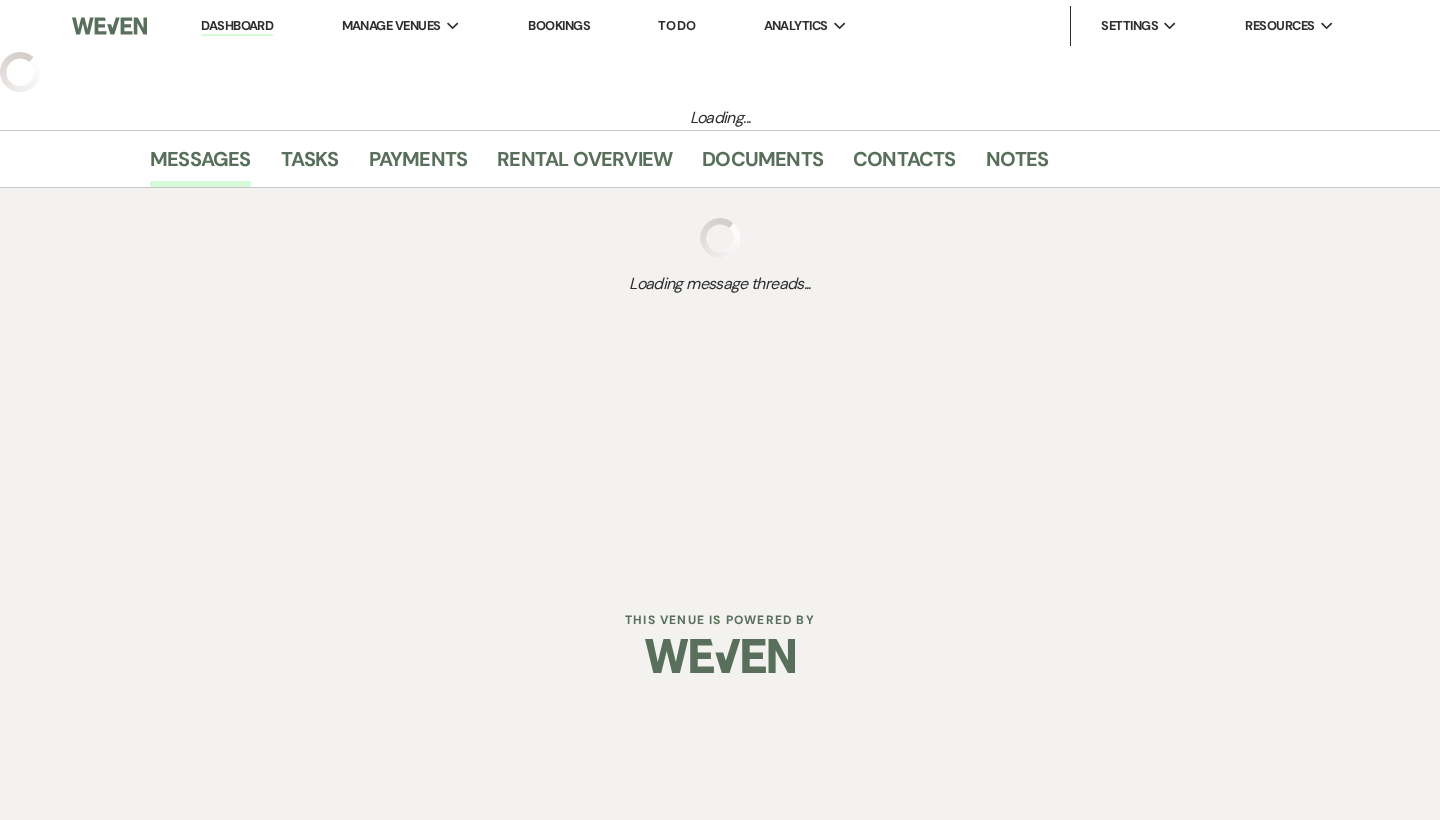 select on "6" 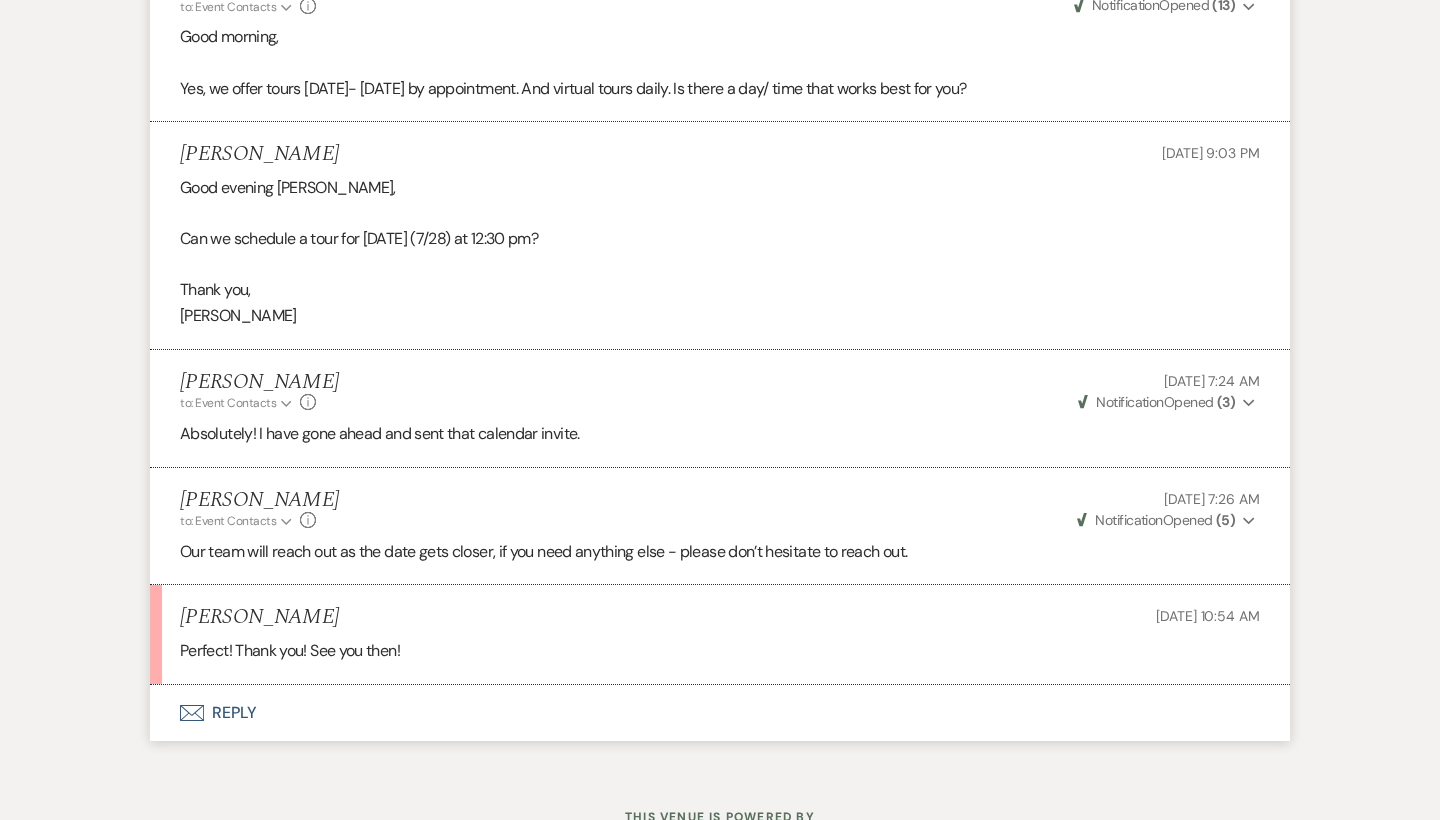 scroll, scrollTop: 1494, scrollLeft: 0, axis: vertical 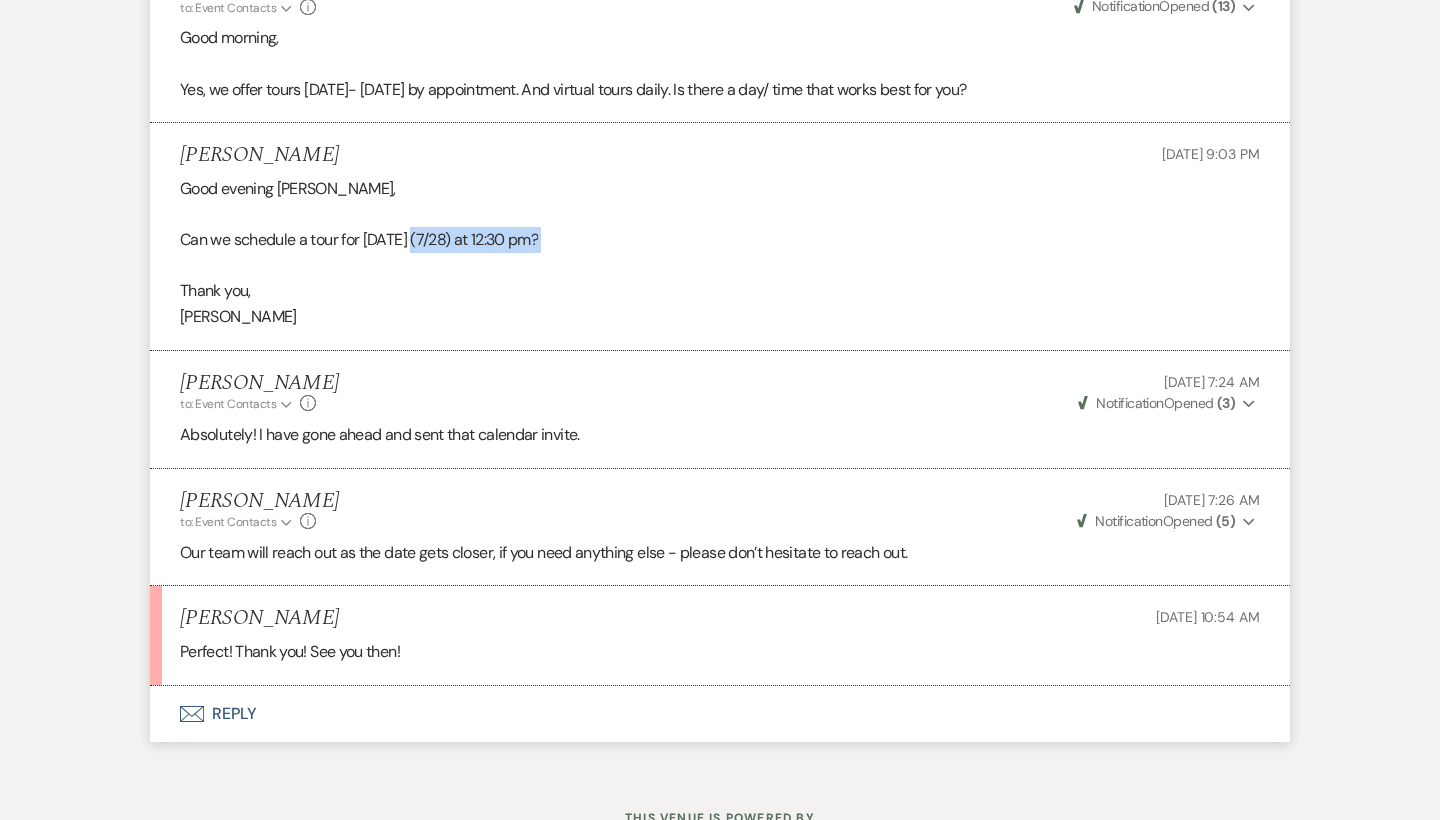 drag, startPoint x: 426, startPoint y: 222, endPoint x: 580, endPoint y: 241, distance: 155.16765 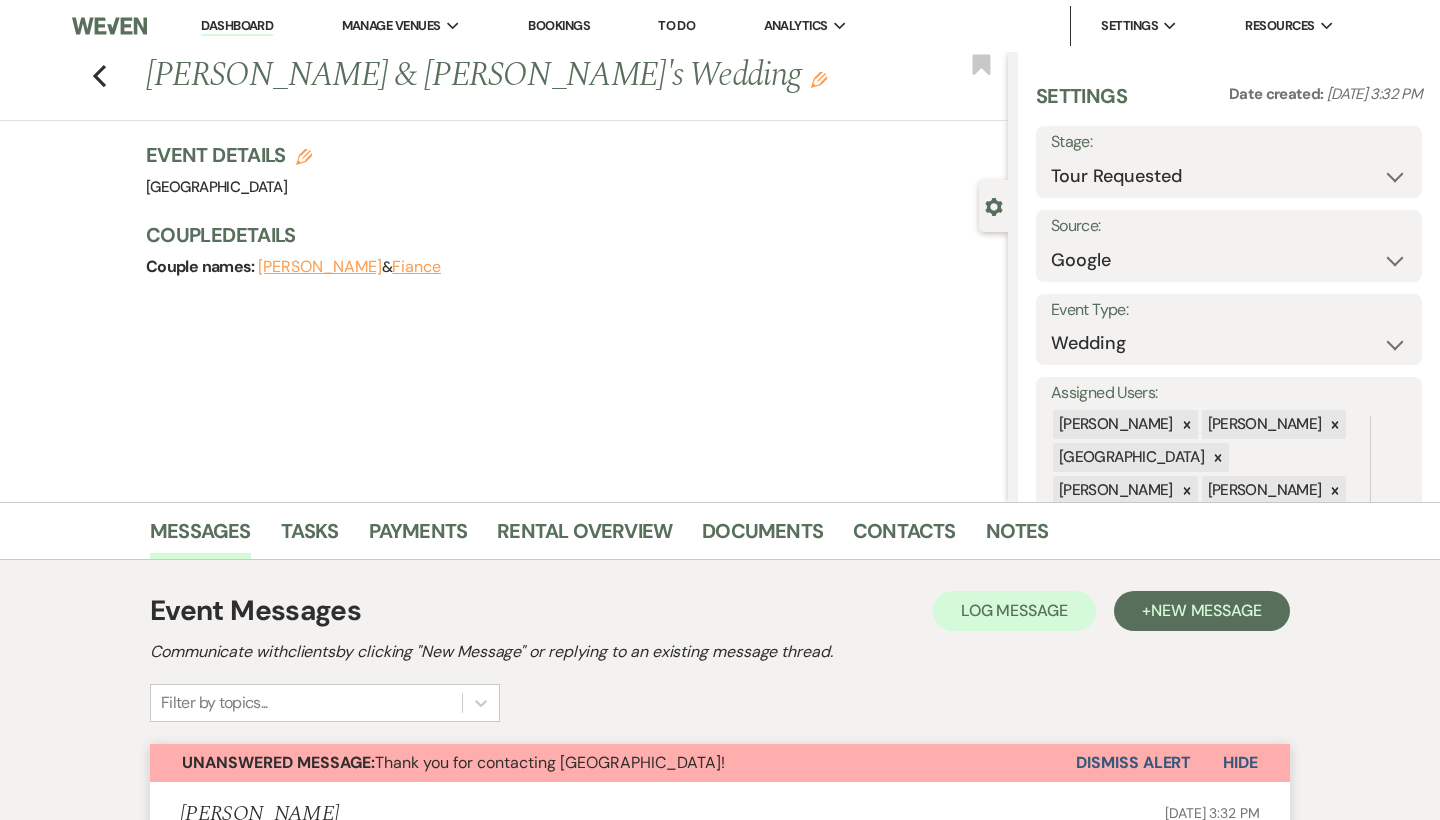 scroll, scrollTop: 0, scrollLeft: 0, axis: both 